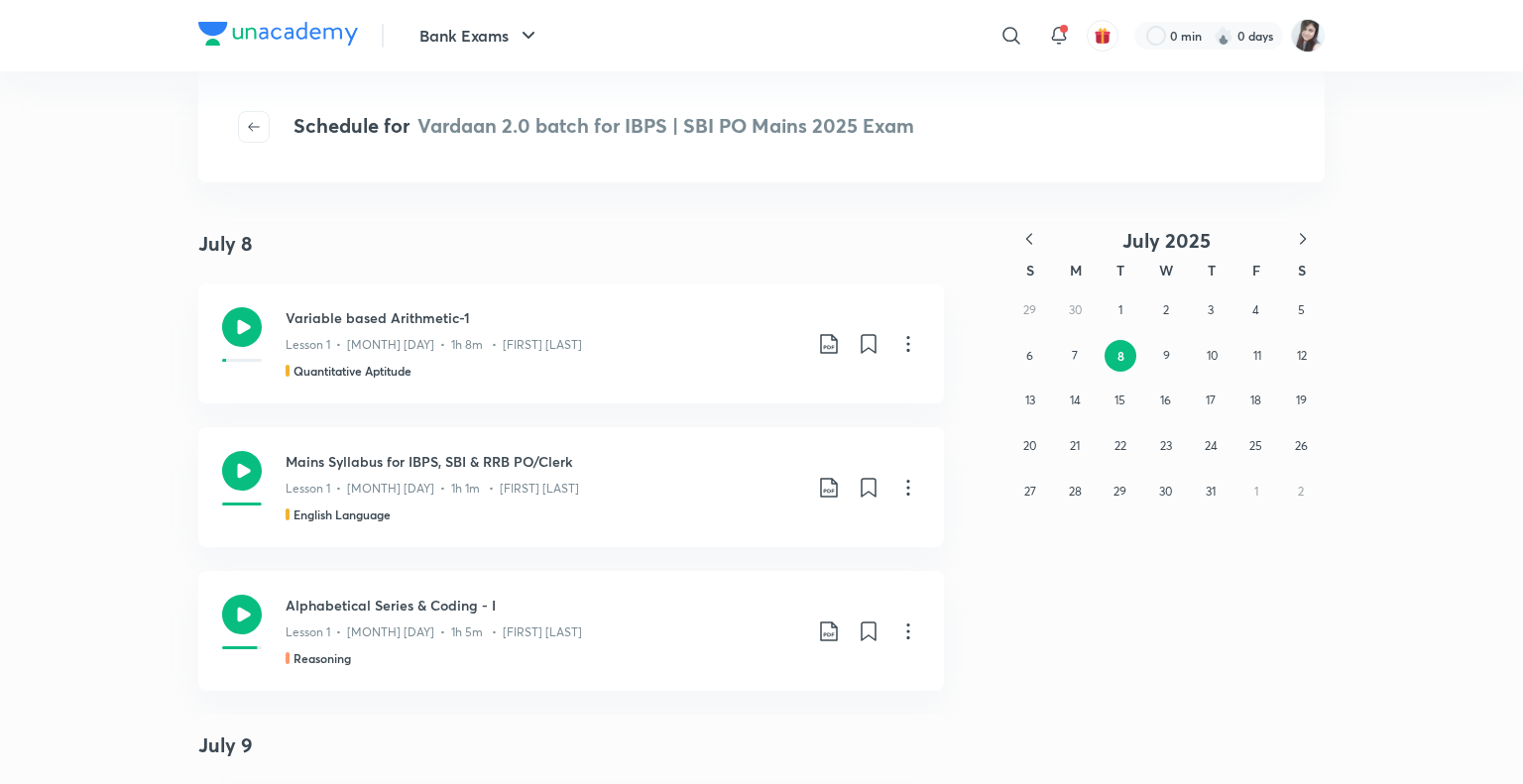 scroll, scrollTop: 0, scrollLeft: 0, axis: both 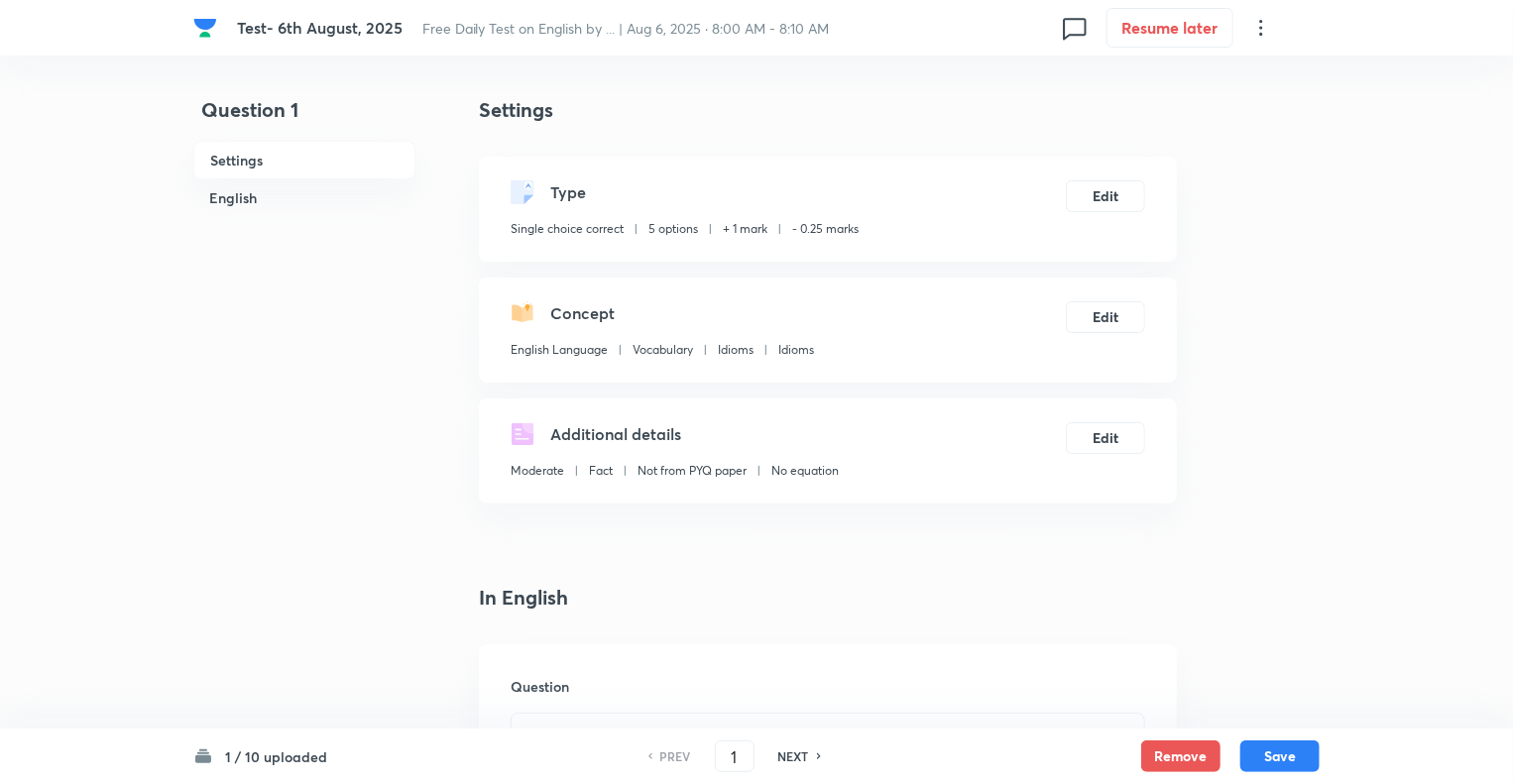 click on "NEXT" at bounding box center (793, 756) 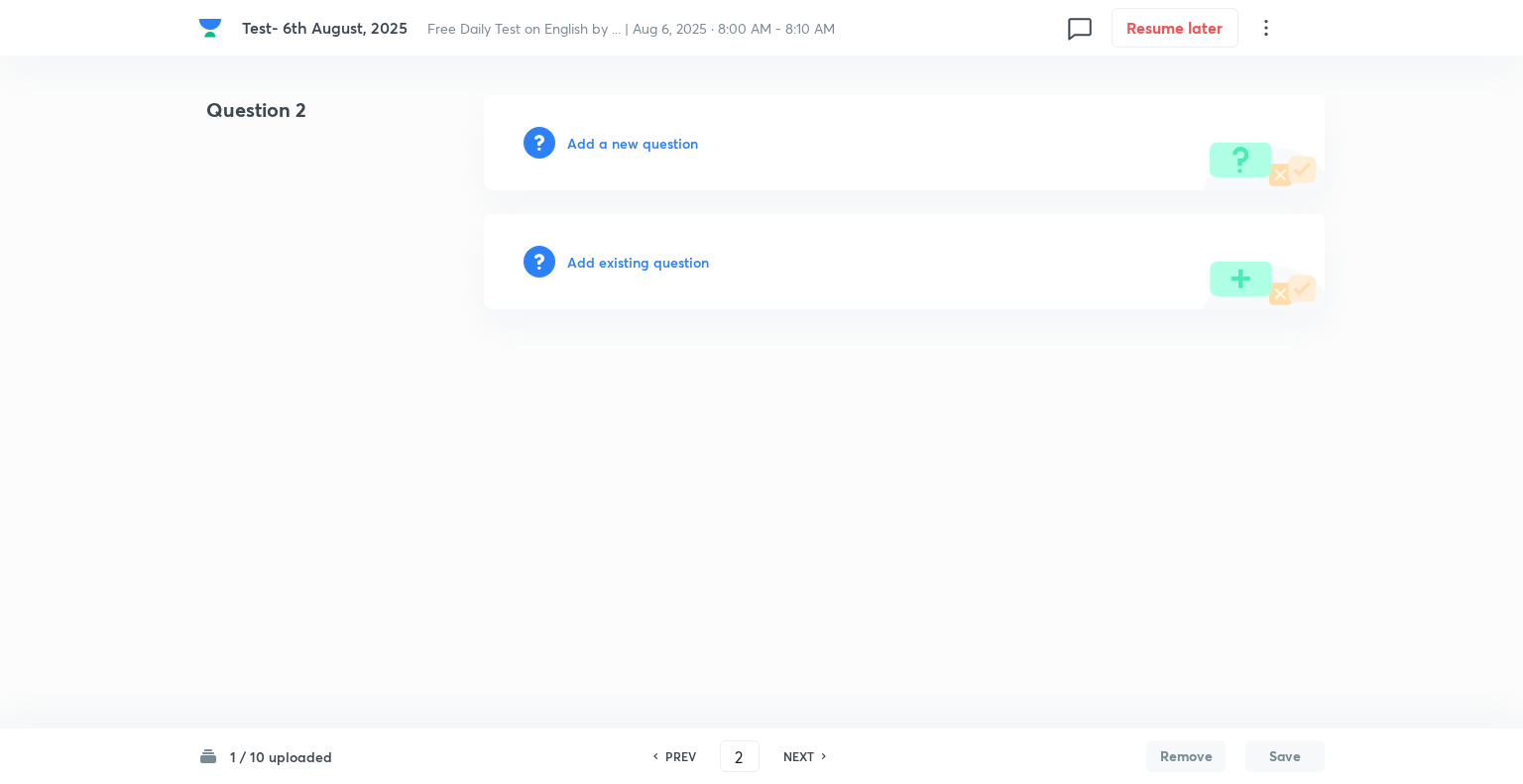 click on "Add a new question" at bounding box center (633, 143) 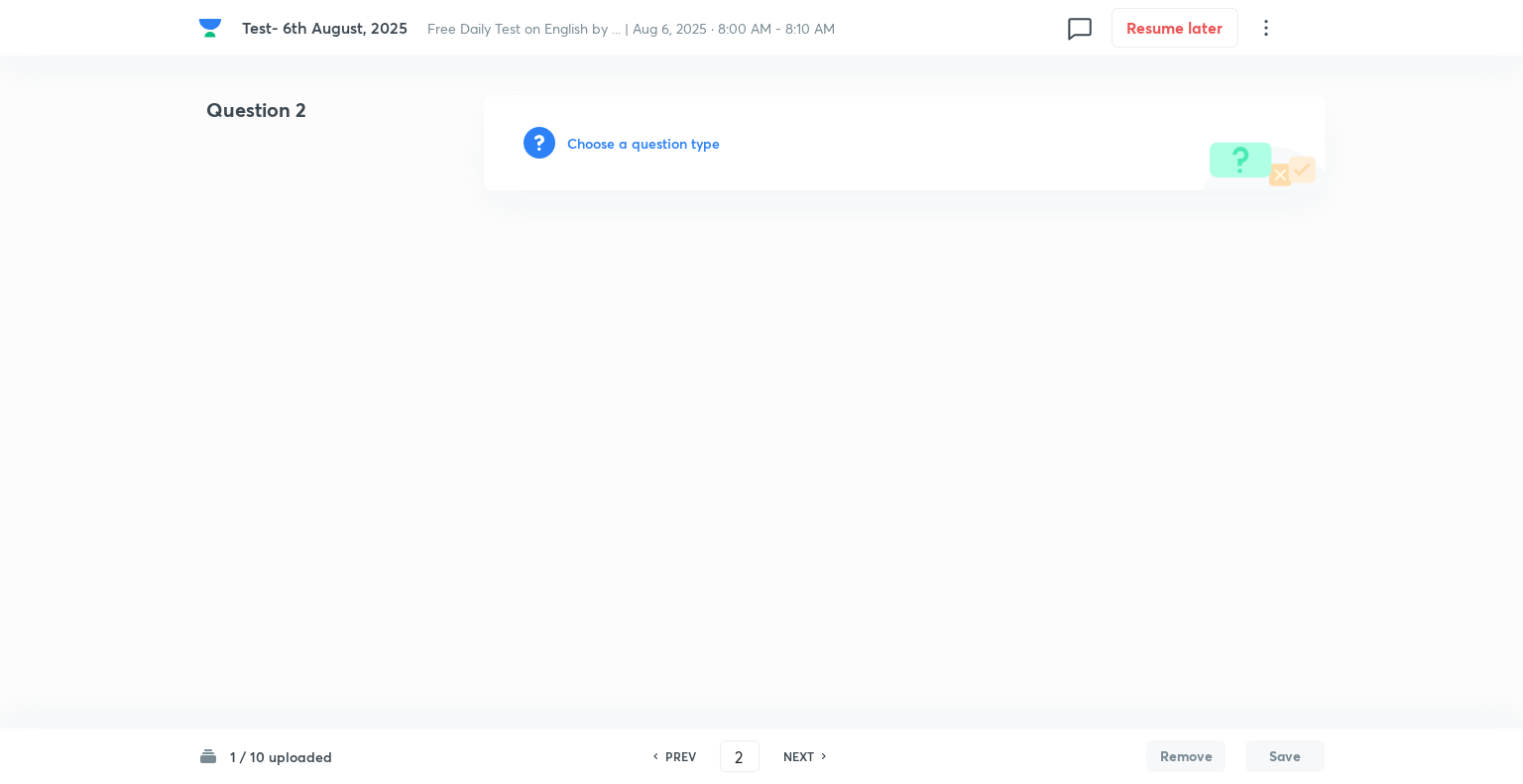 click on "Choose a question type" at bounding box center (644, 143) 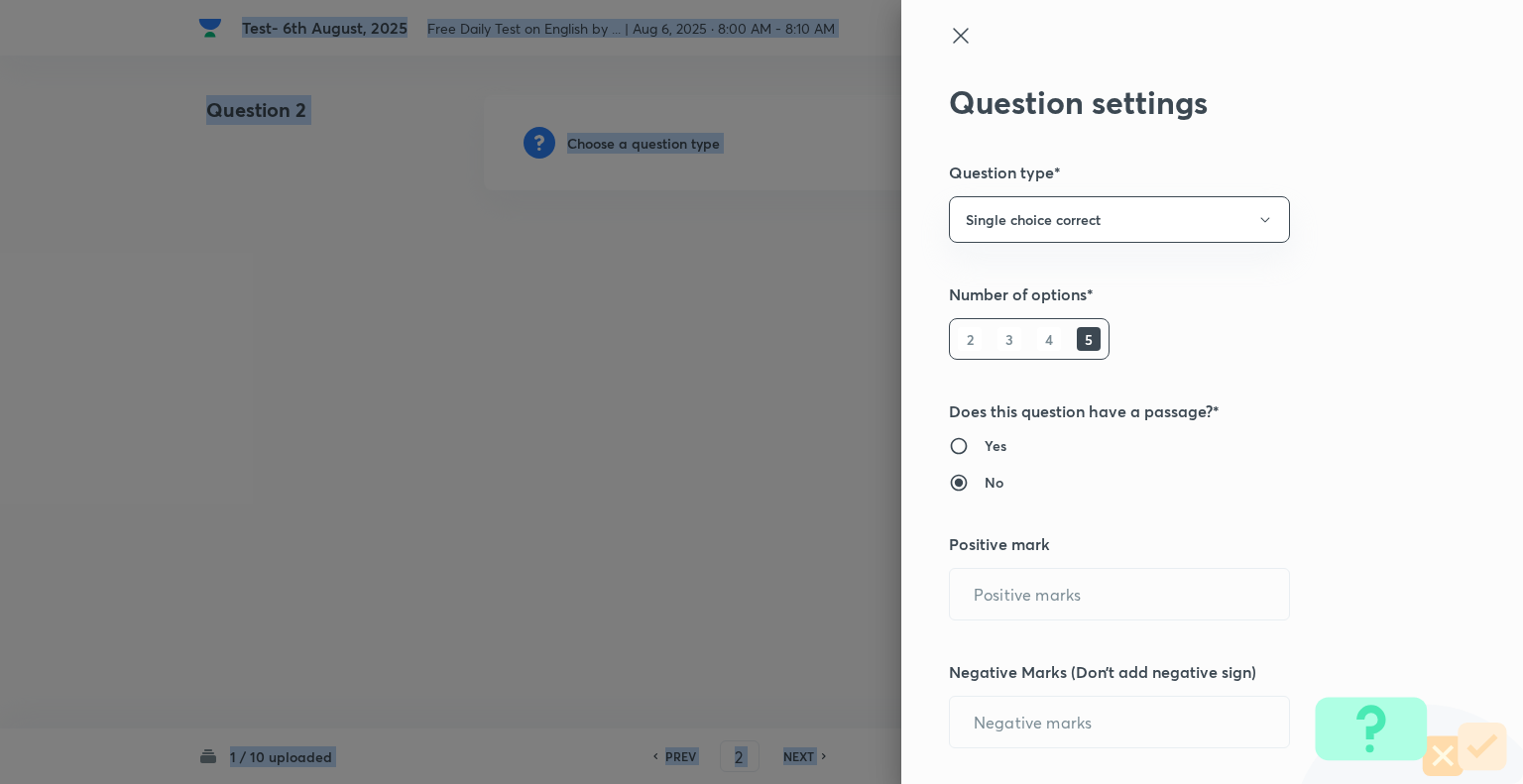 type on "1" 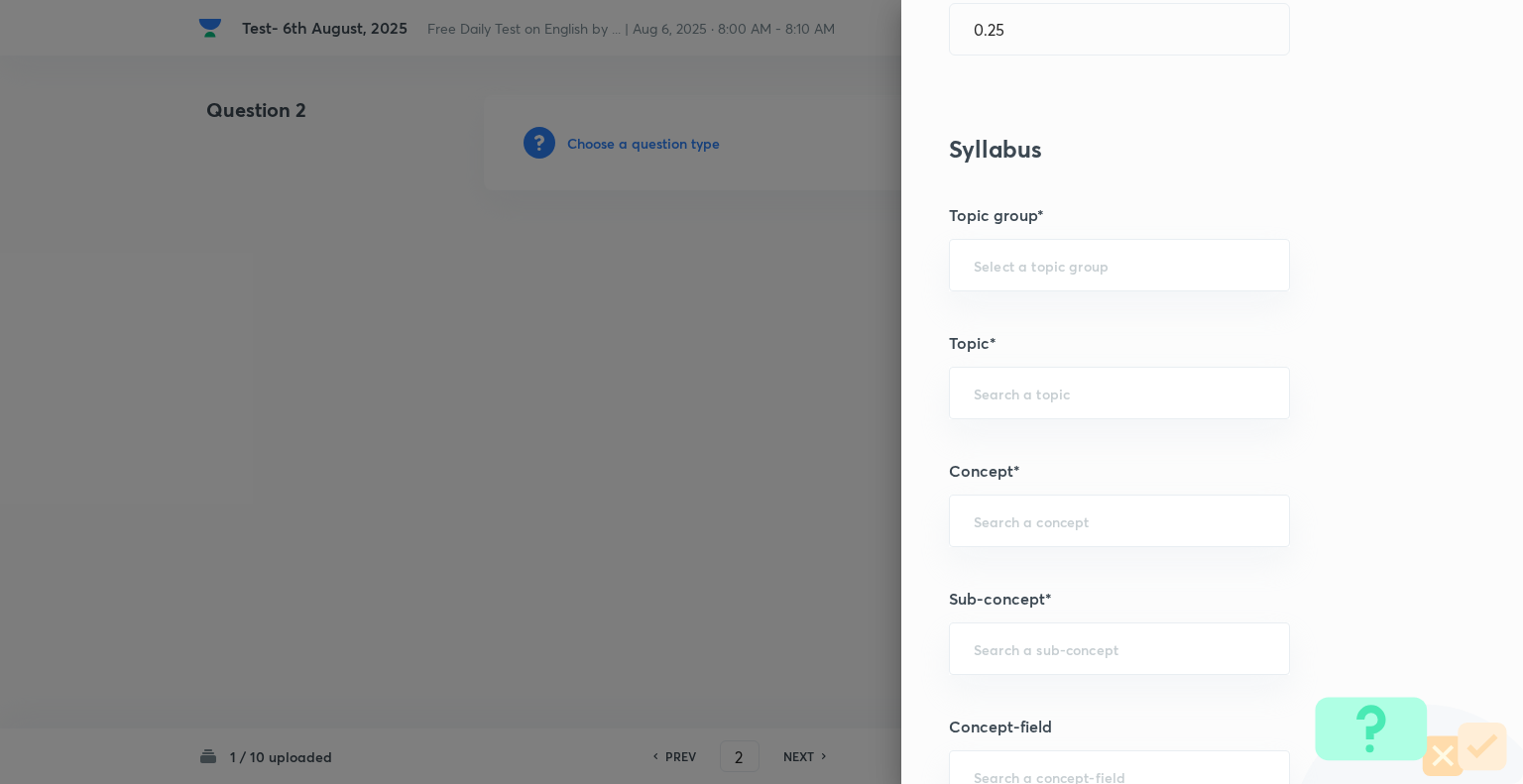 scroll, scrollTop: 747, scrollLeft: 0, axis: vertical 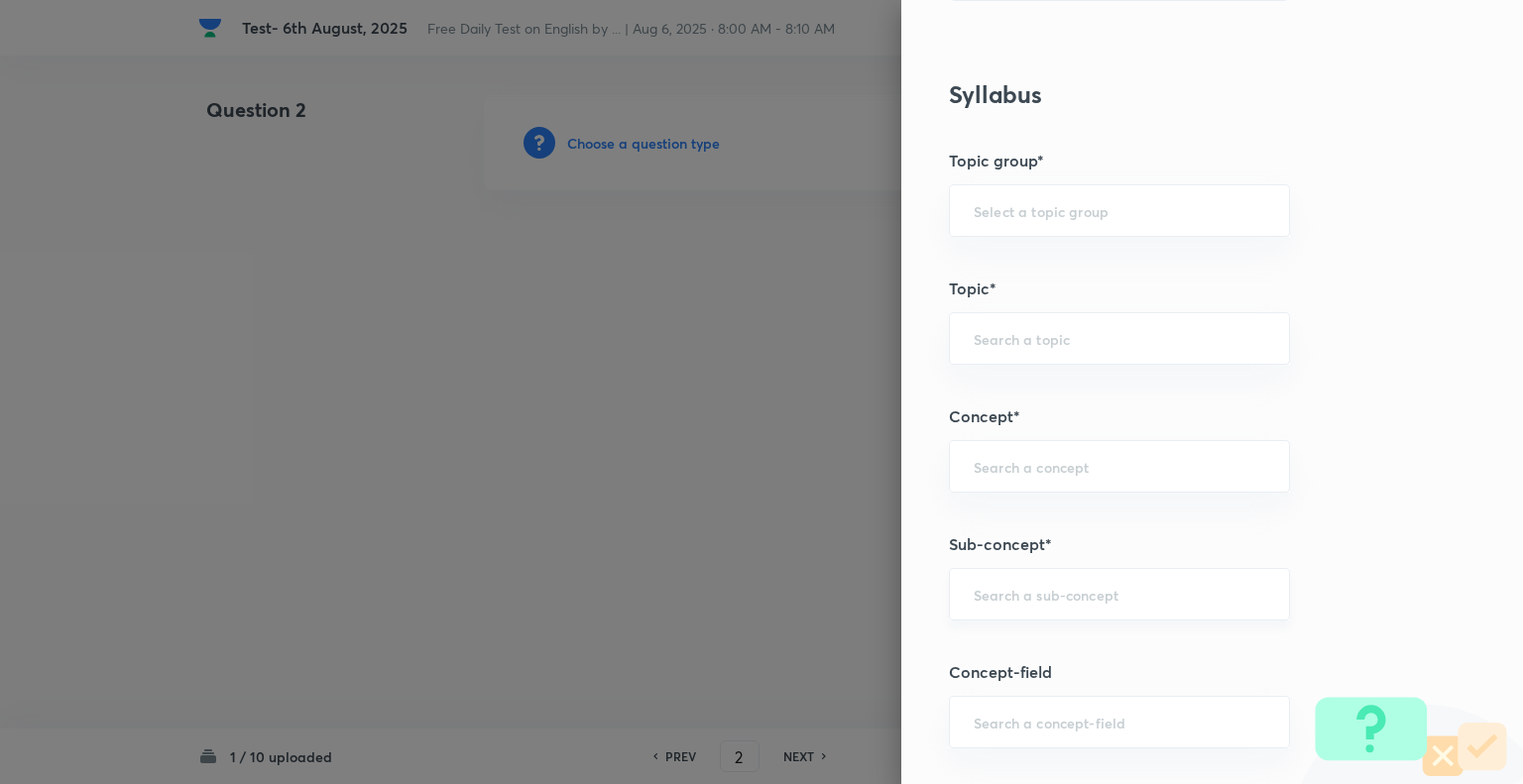 click on "​" at bounding box center (1119, 594) 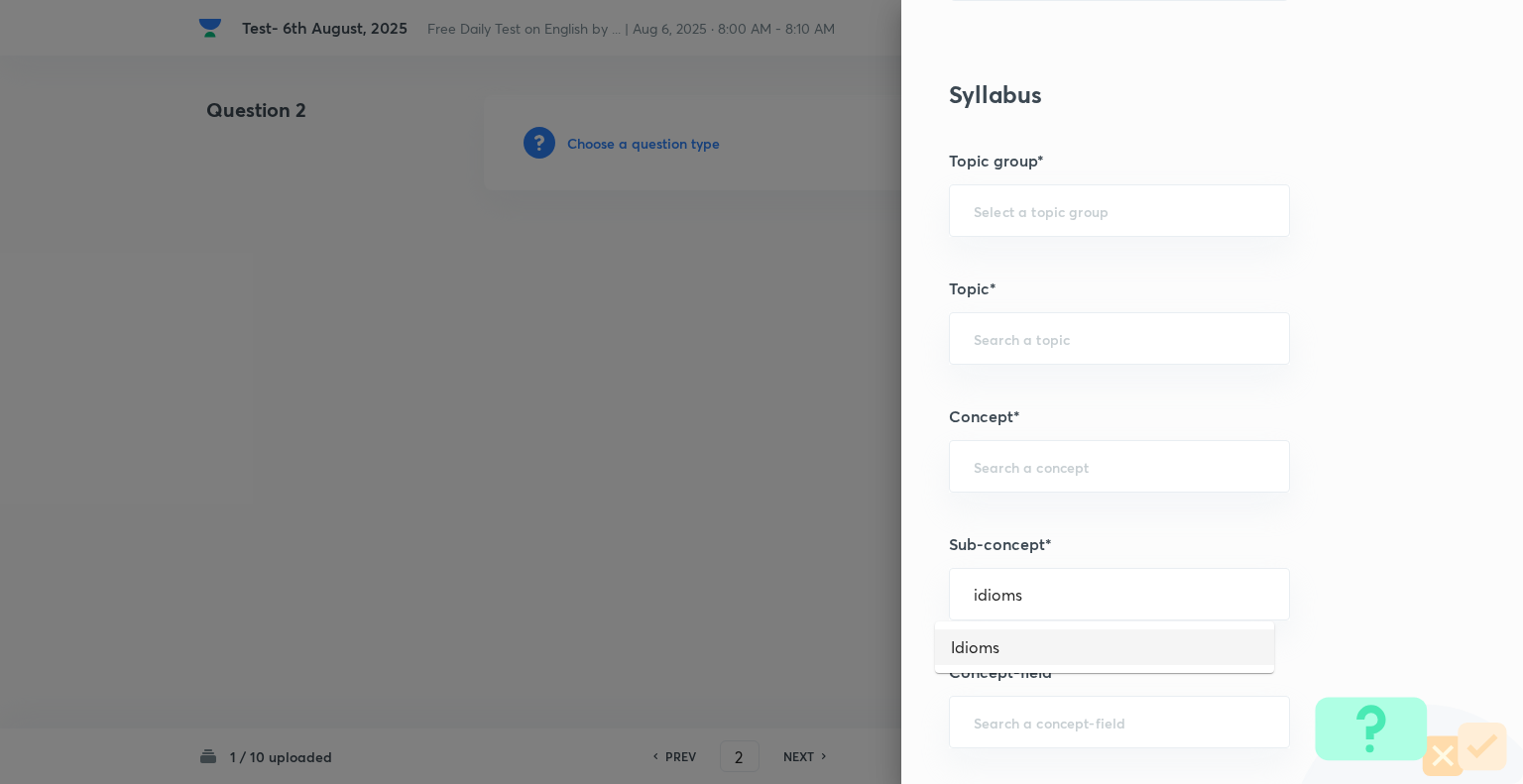 click on "Idioms" at bounding box center [1105, 647] 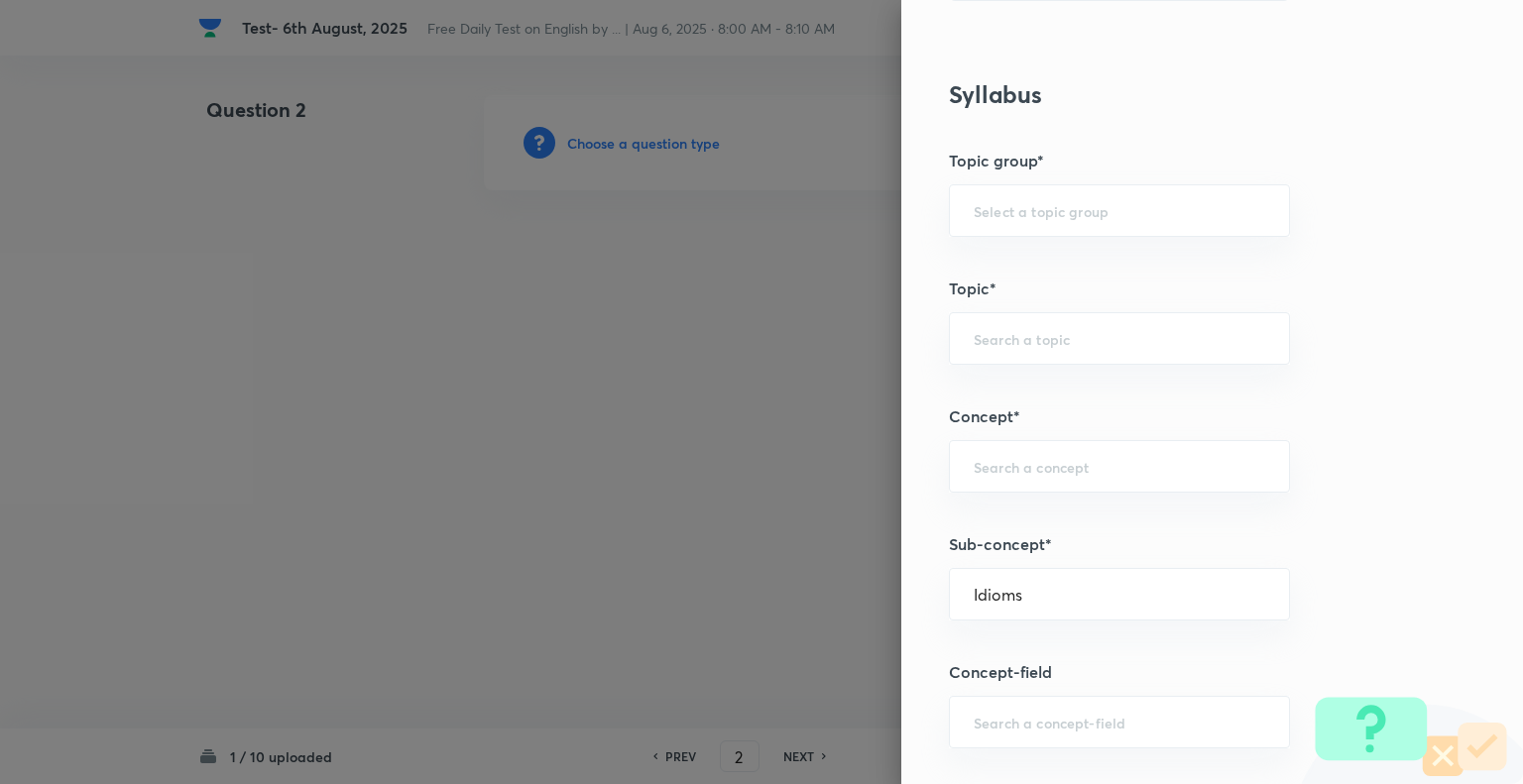 type on "English Language" 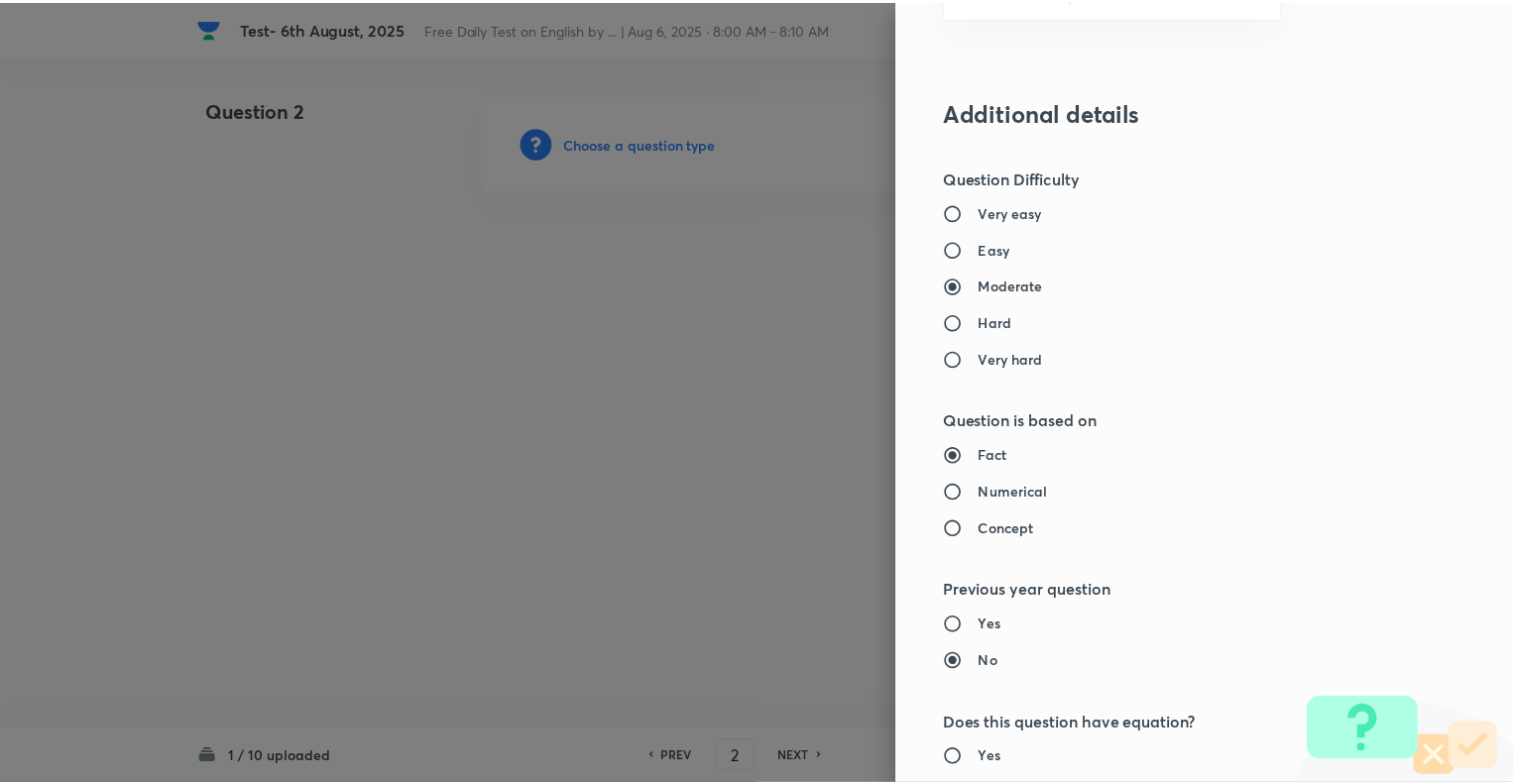 scroll, scrollTop: 1914, scrollLeft: 0, axis: vertical 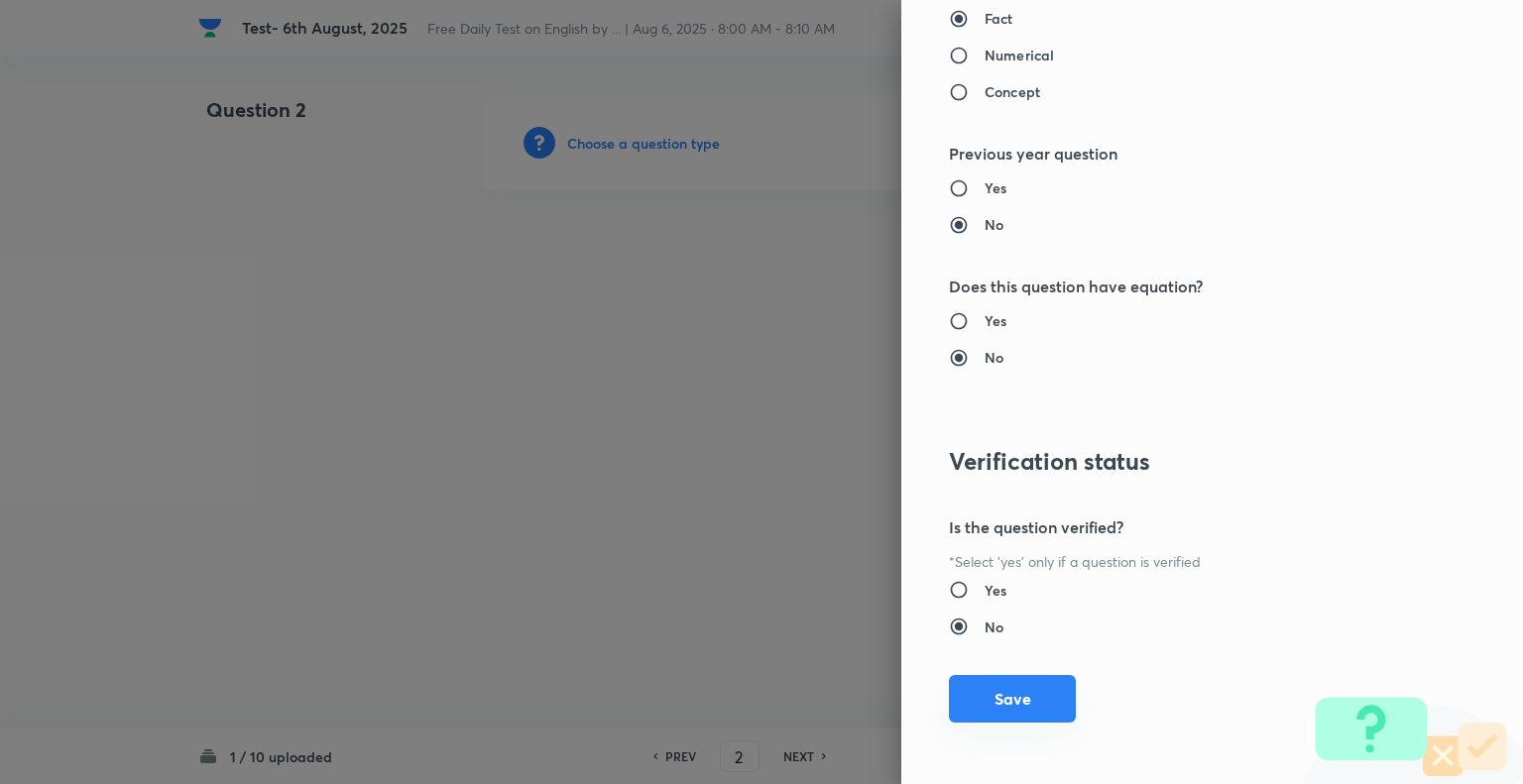 click on "Save" at bounding box center [1012, 699] 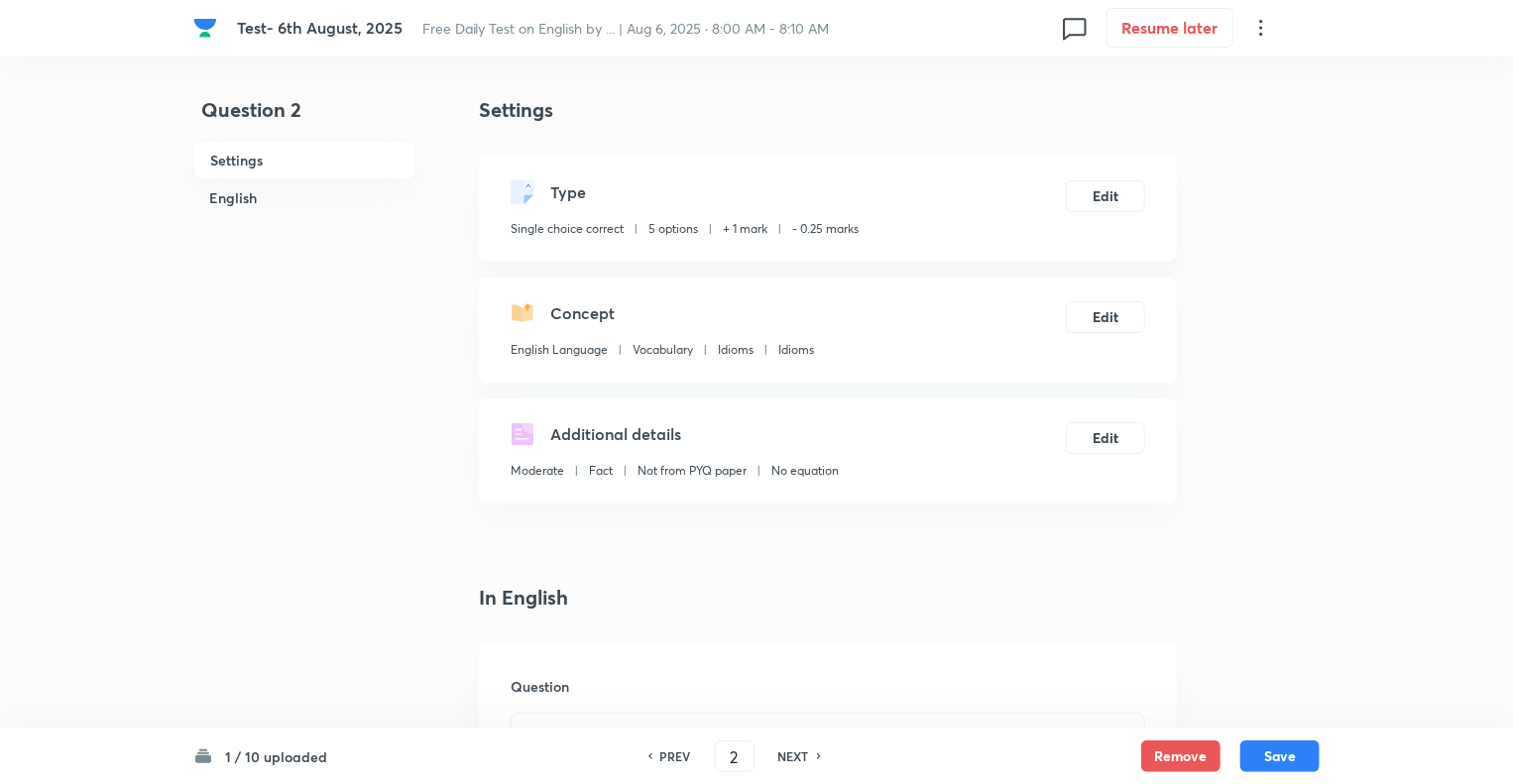 click on "Settings Type Single choice correct 5 options + 1 mark - 0.25 marks Edit Concept English Language Vocabulary Idioms Idioms Edit Additional details Moderate Fact Not from PYQ paper No equation Edit In English Question Option A Mark as correct answer Option B Mark as correct answer Option C Mark as correct answer Option D Mark as correct answer Option E Mark as correct answer Solution" at bounding box center [828, 1453] 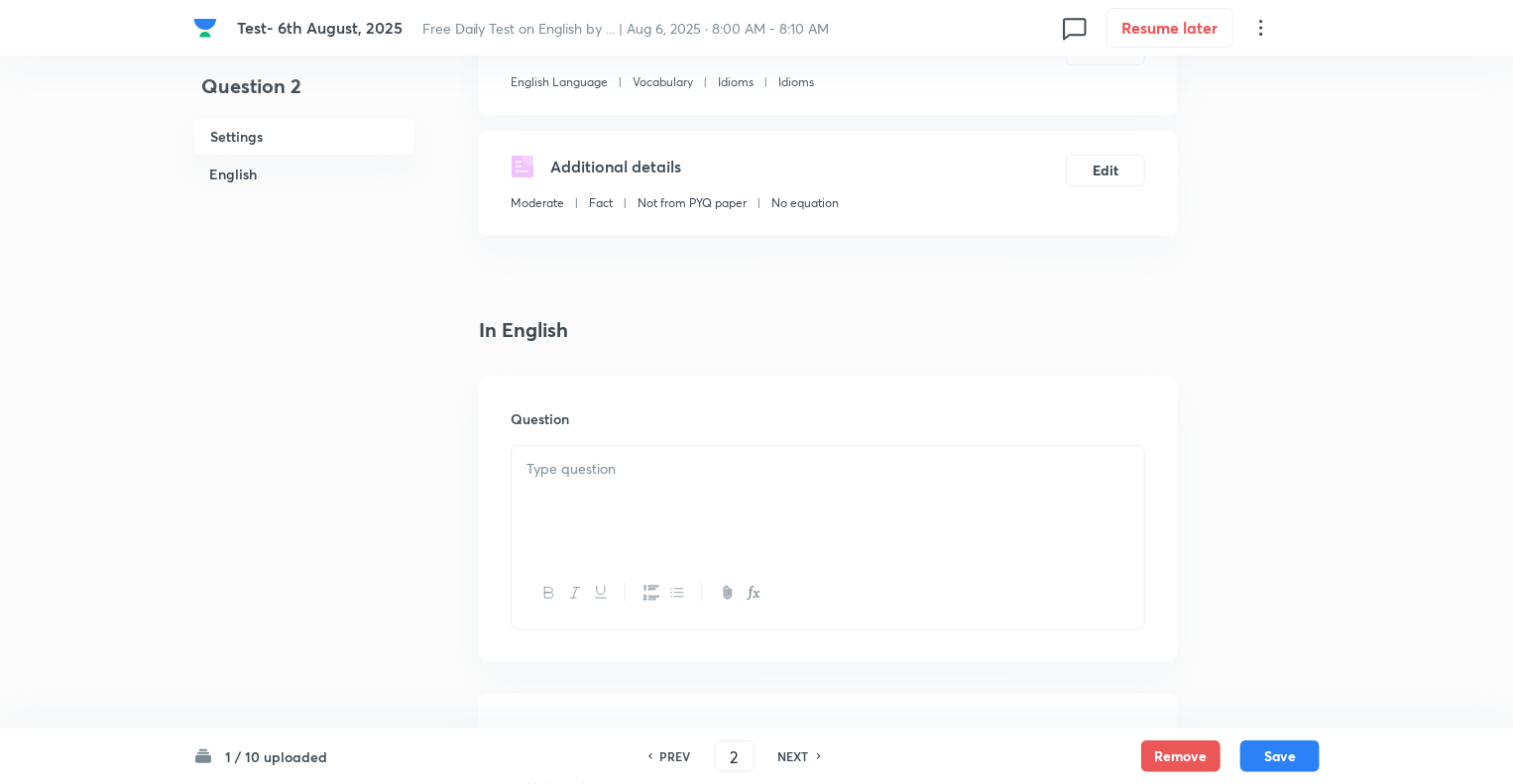 scroll, scrollTop: 357, scrollLeft: 0, axis: vertical 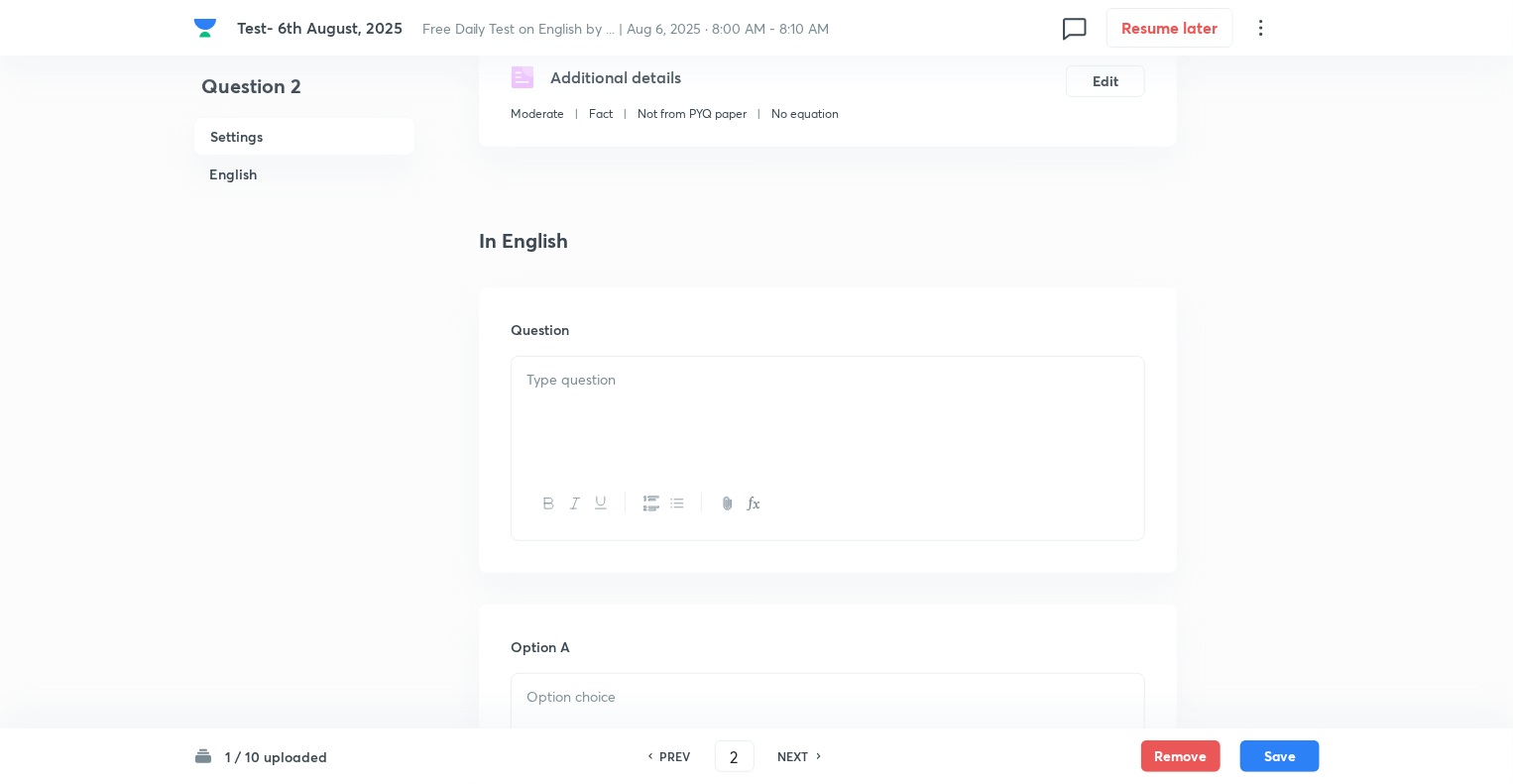 click at bounding box center (828, 412) 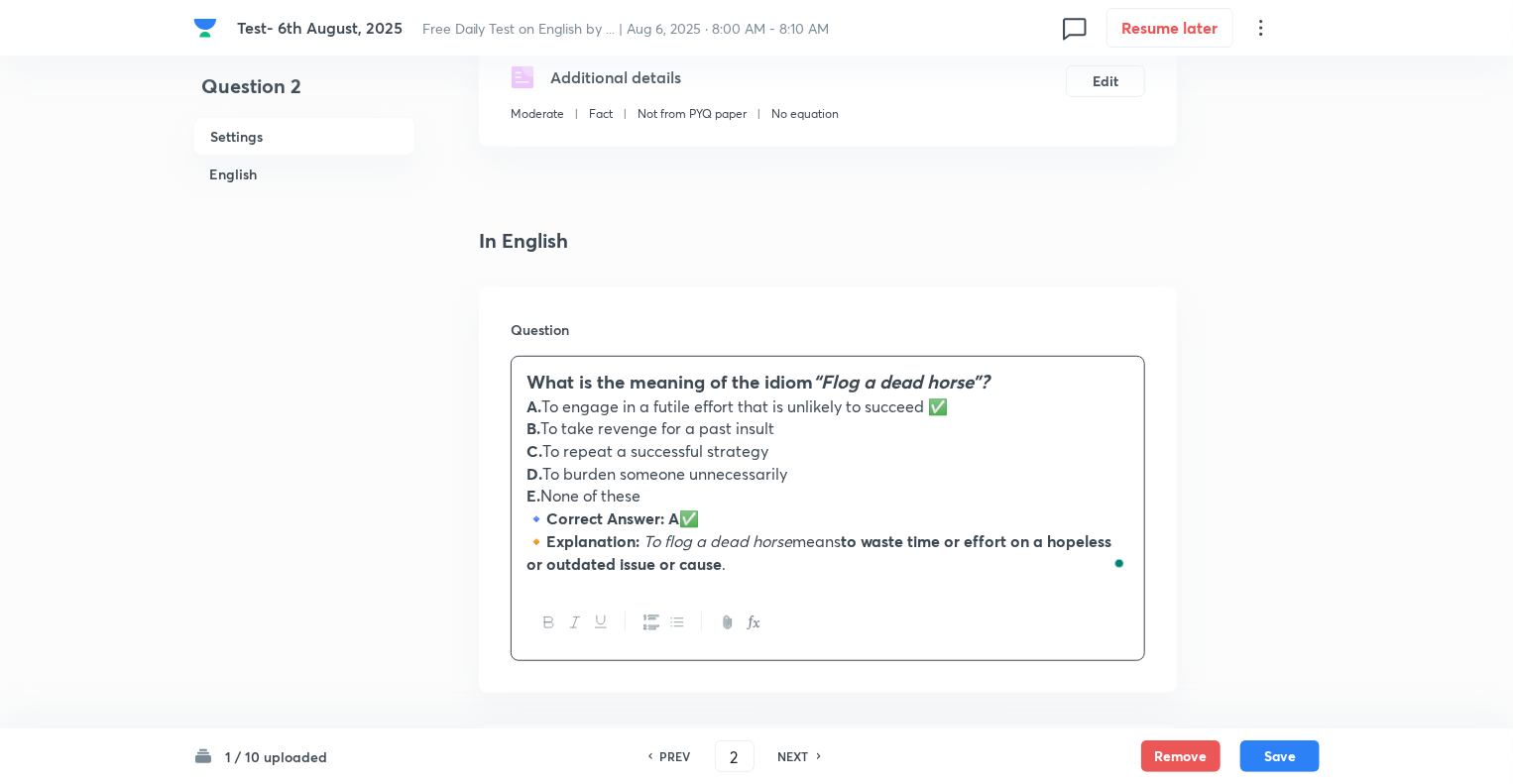 drag, startPoint x: 655, startPoint y: 497, endPoint x: 506, endPoint y: 414, distance: 170.55791 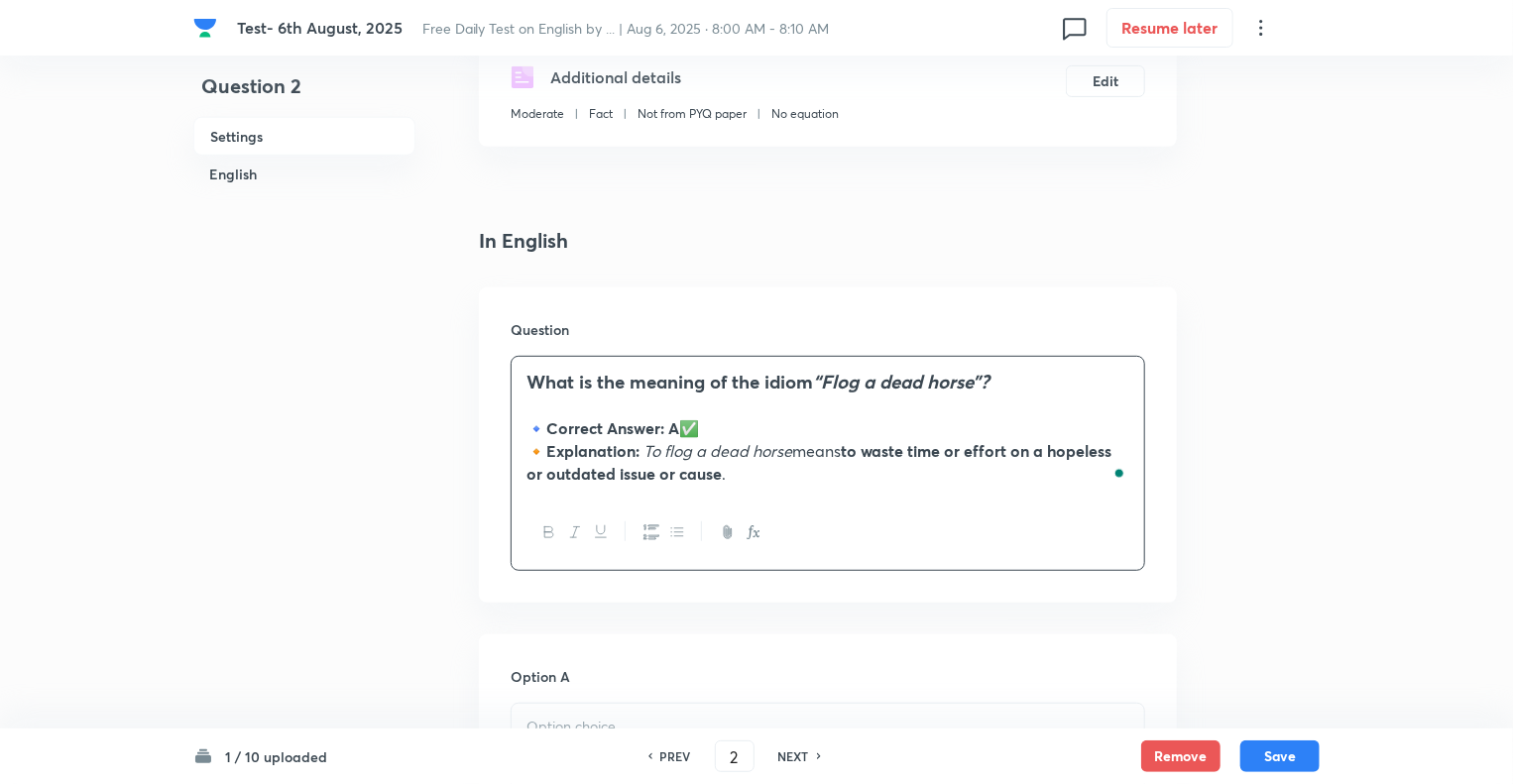 click on "Question 2 Settings English" at bounding box center (304, 1151) 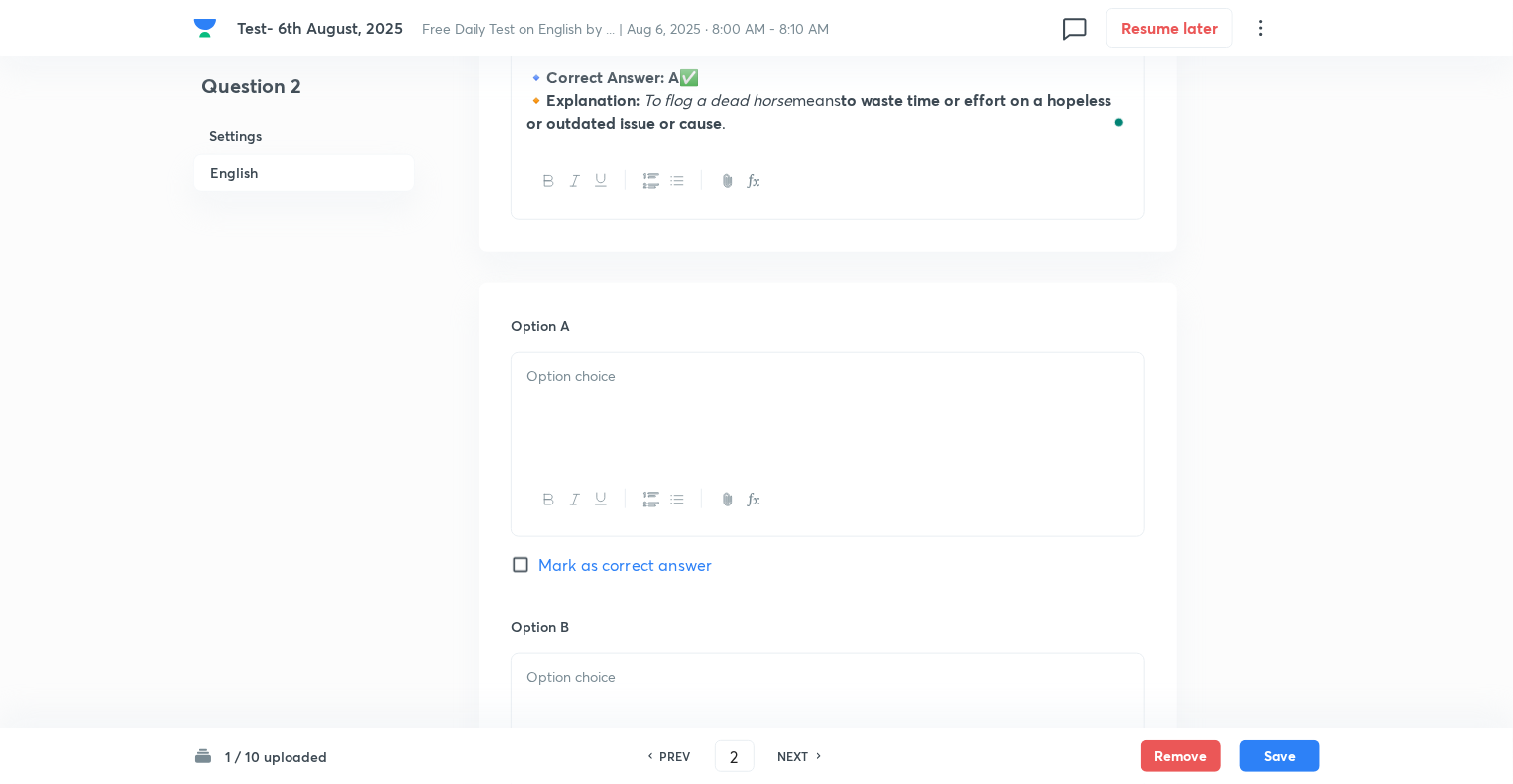 scroll, scrollTop: 714, scrollLeft: 0, axis: vertical 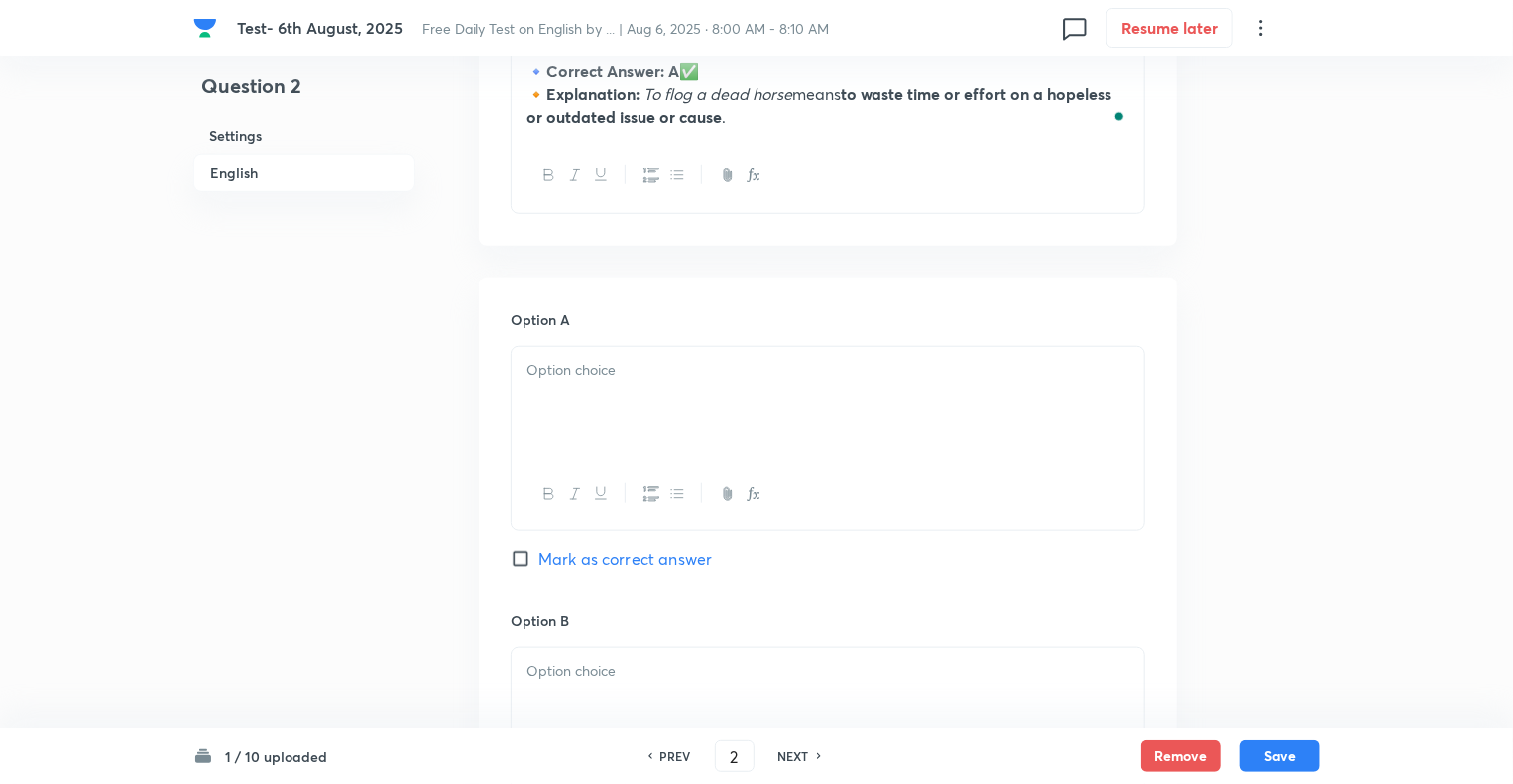 click at bounding box center (828, 370) 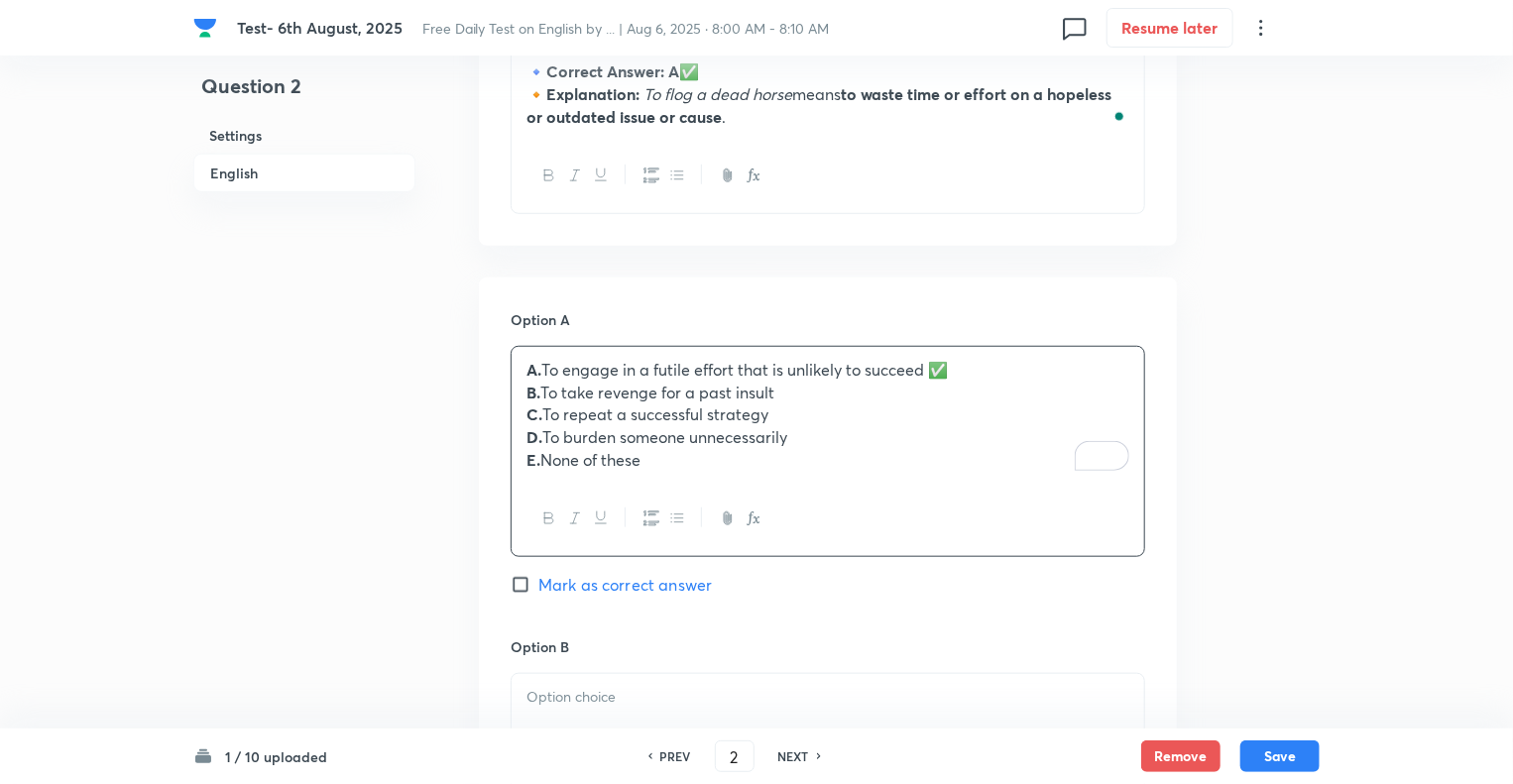 click on "A.  To engage in a futile effort that is unlikely to succeed ✅" at bounding box center (828, 370) 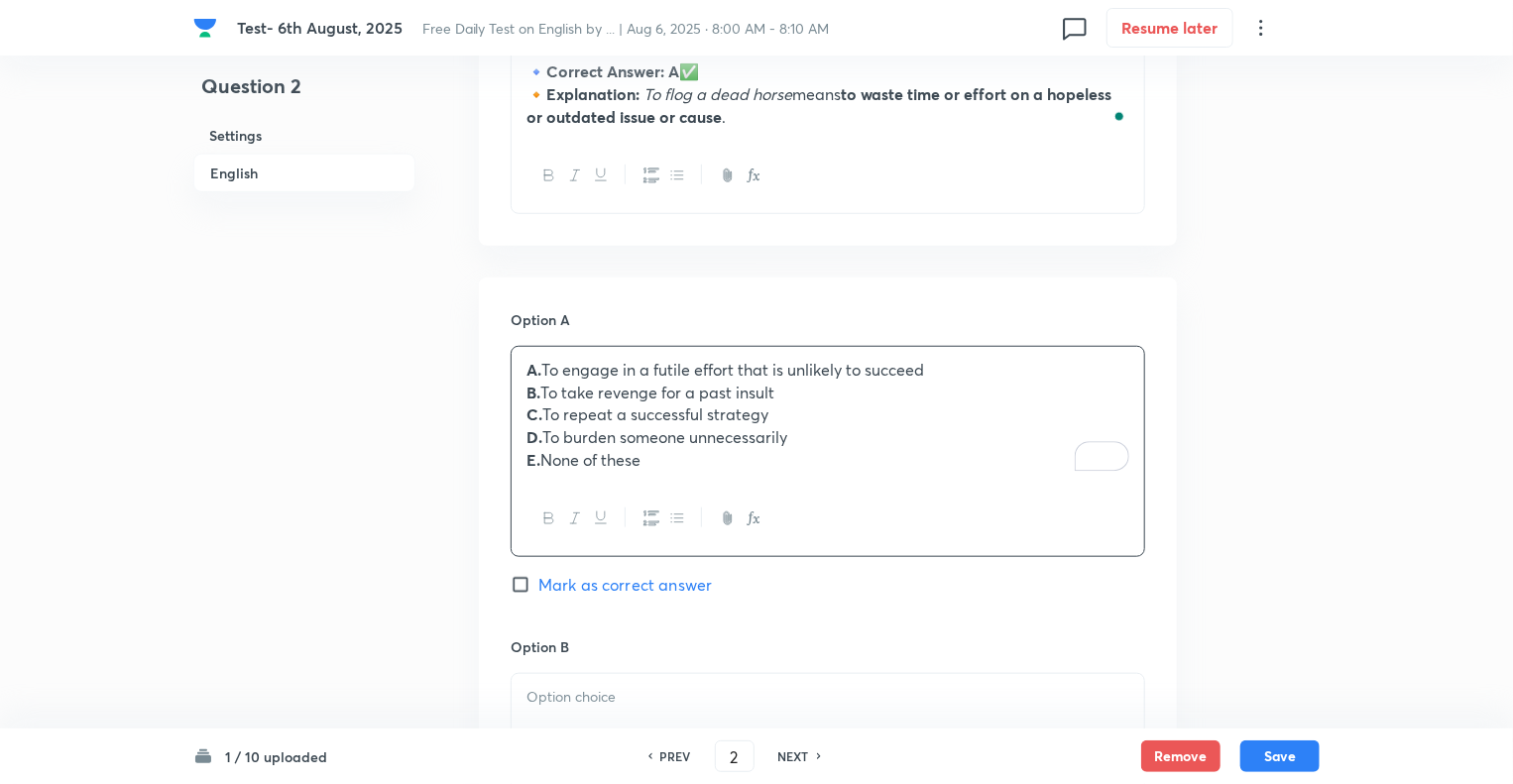 click on "E.  None of these" at bounding box center [828, 460] 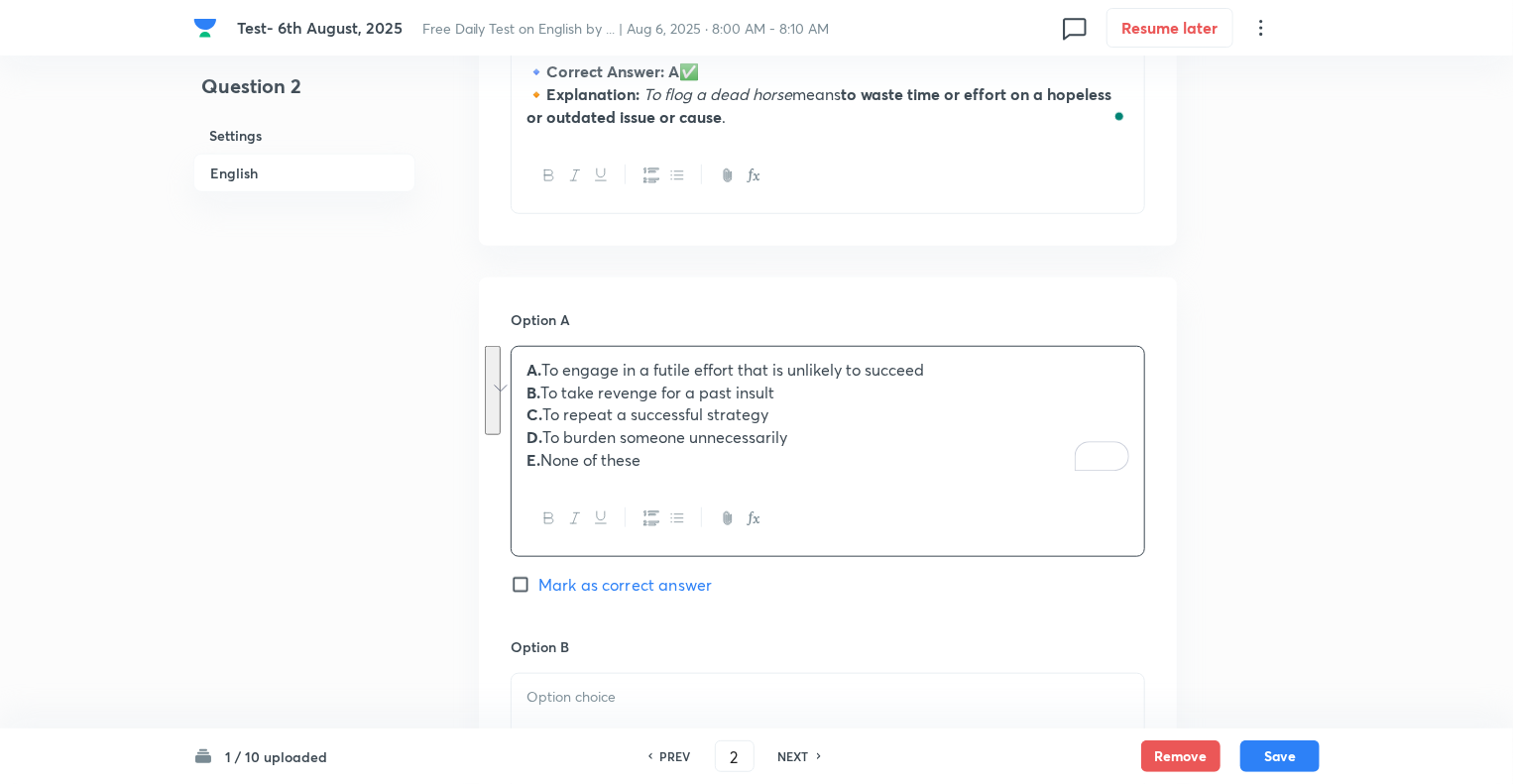 drag, startPoint x: 656, startPoint y: 455, endPoint x: 506, endPoint y: 395, distance: 161.55494 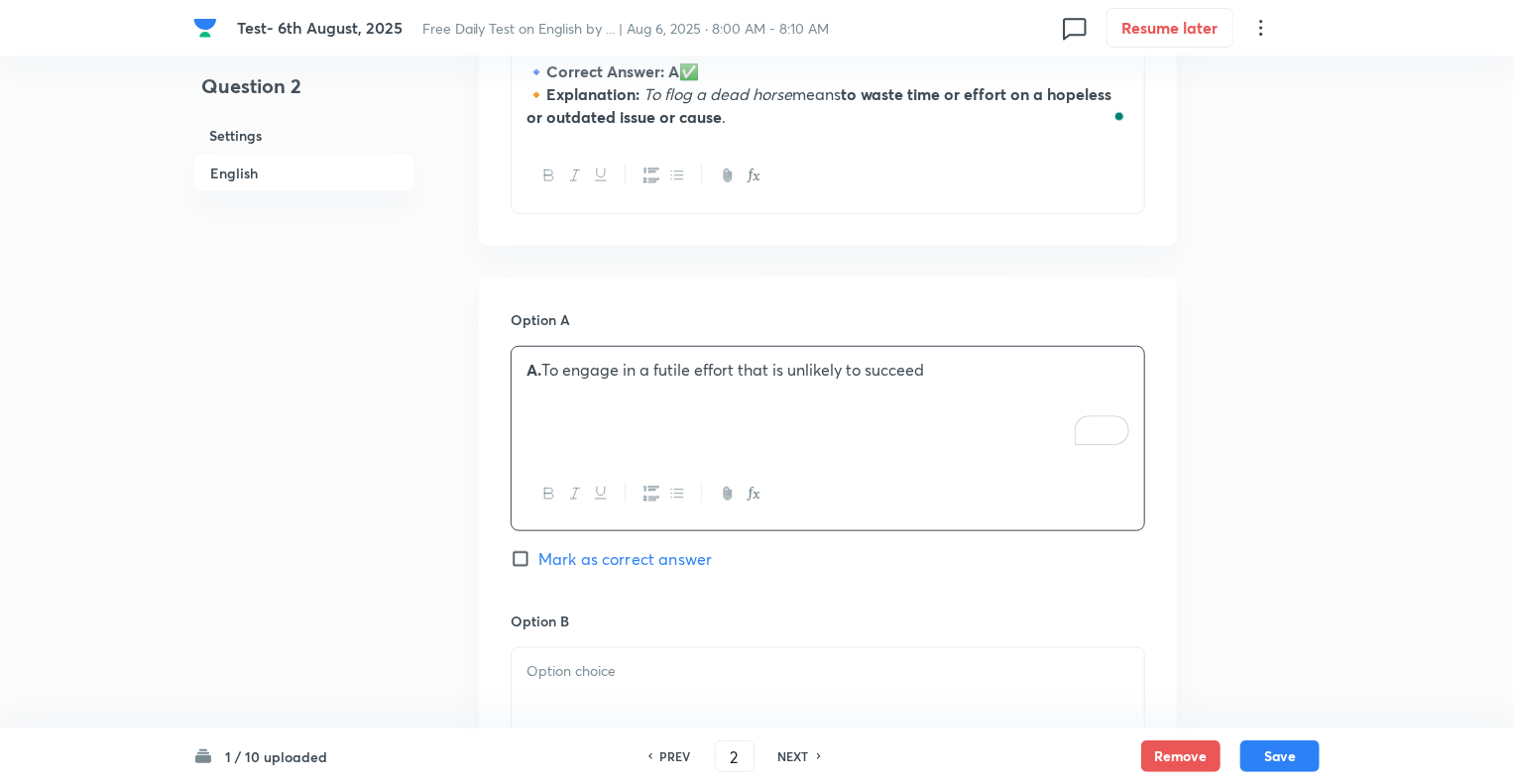 click on "Question 2 Settings English" at bounding box center [304, 794] 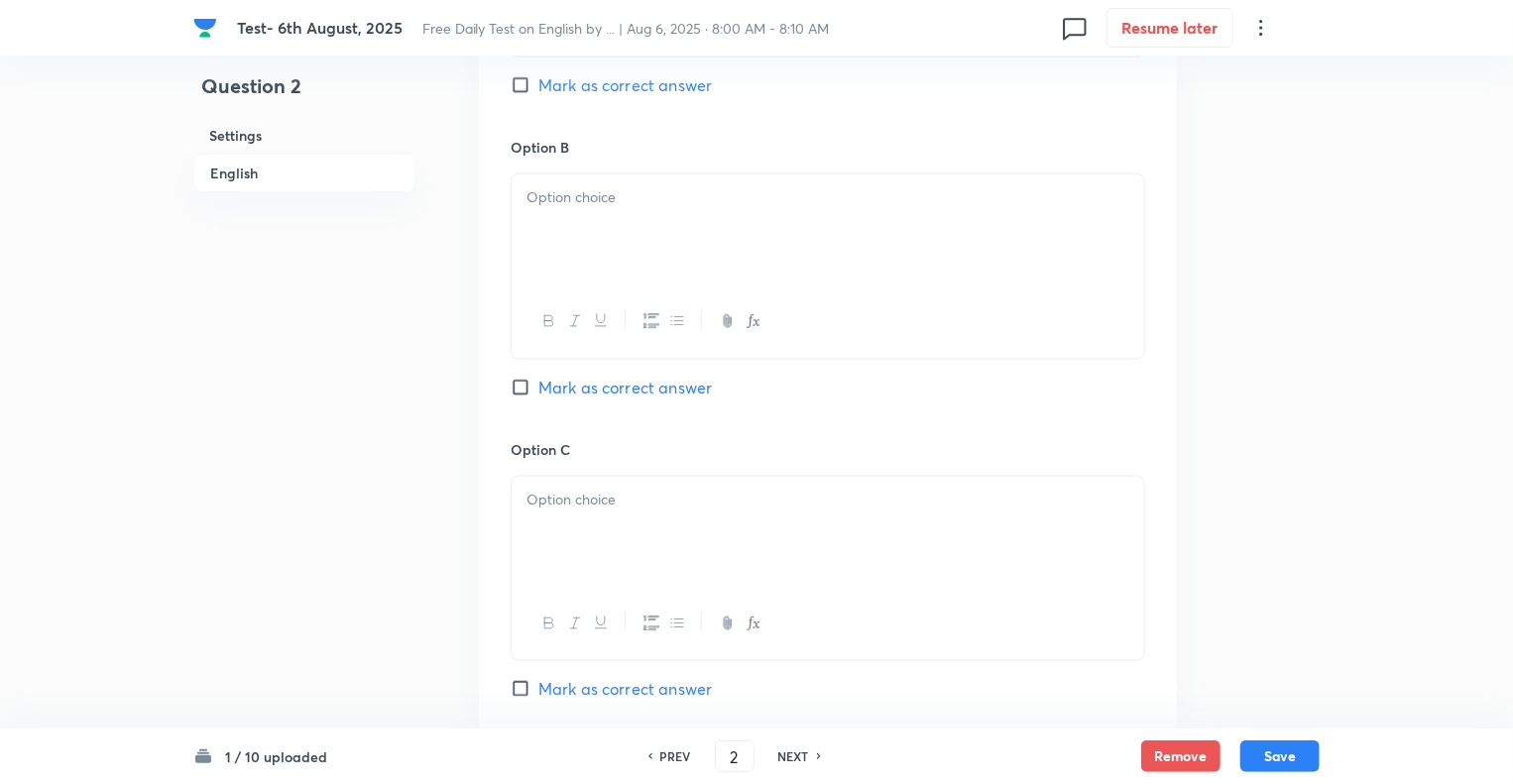 scroll, scrollTop: 1189, scrollLeft: 0, axis: vertical 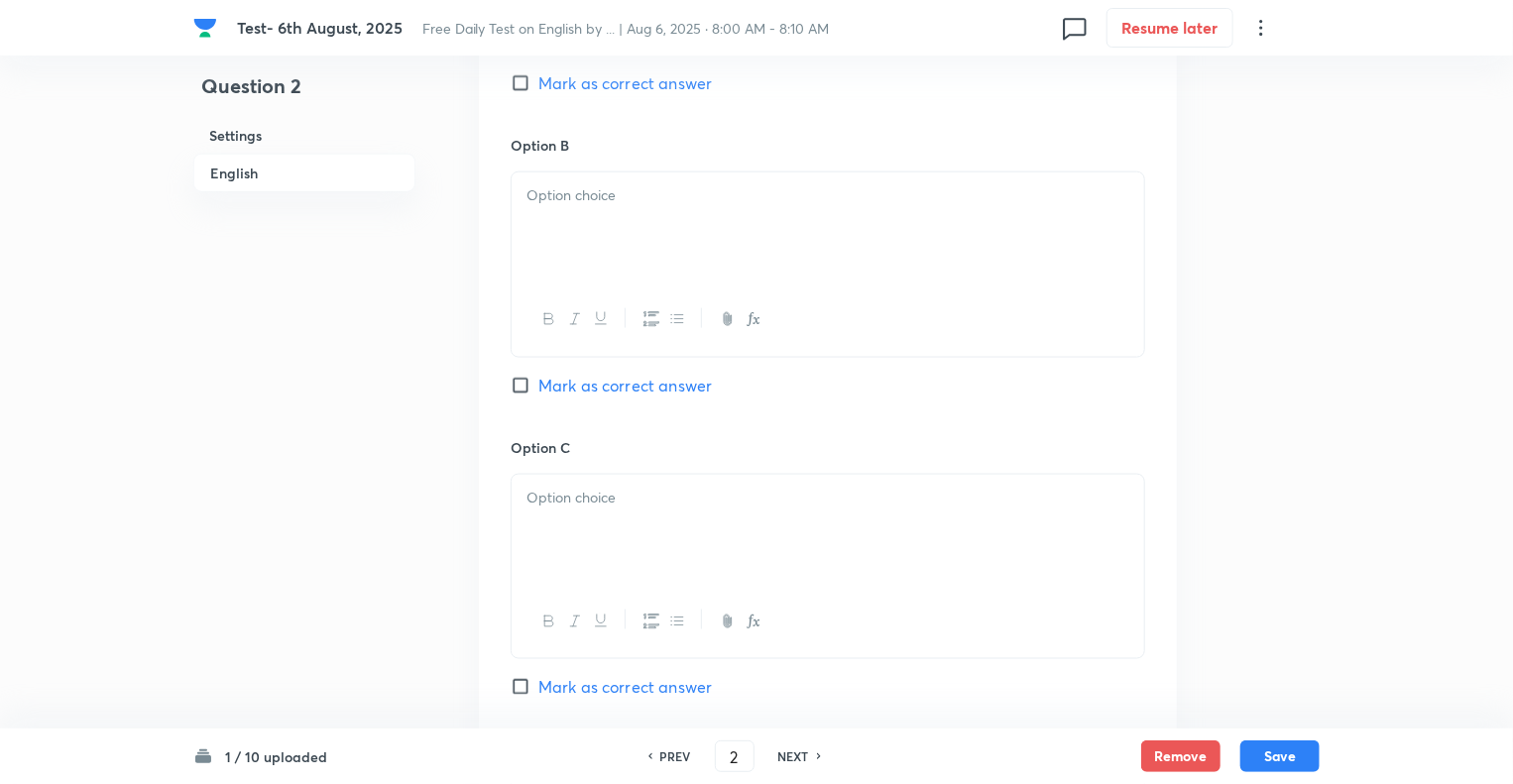 click at bounding box center (828, 228) 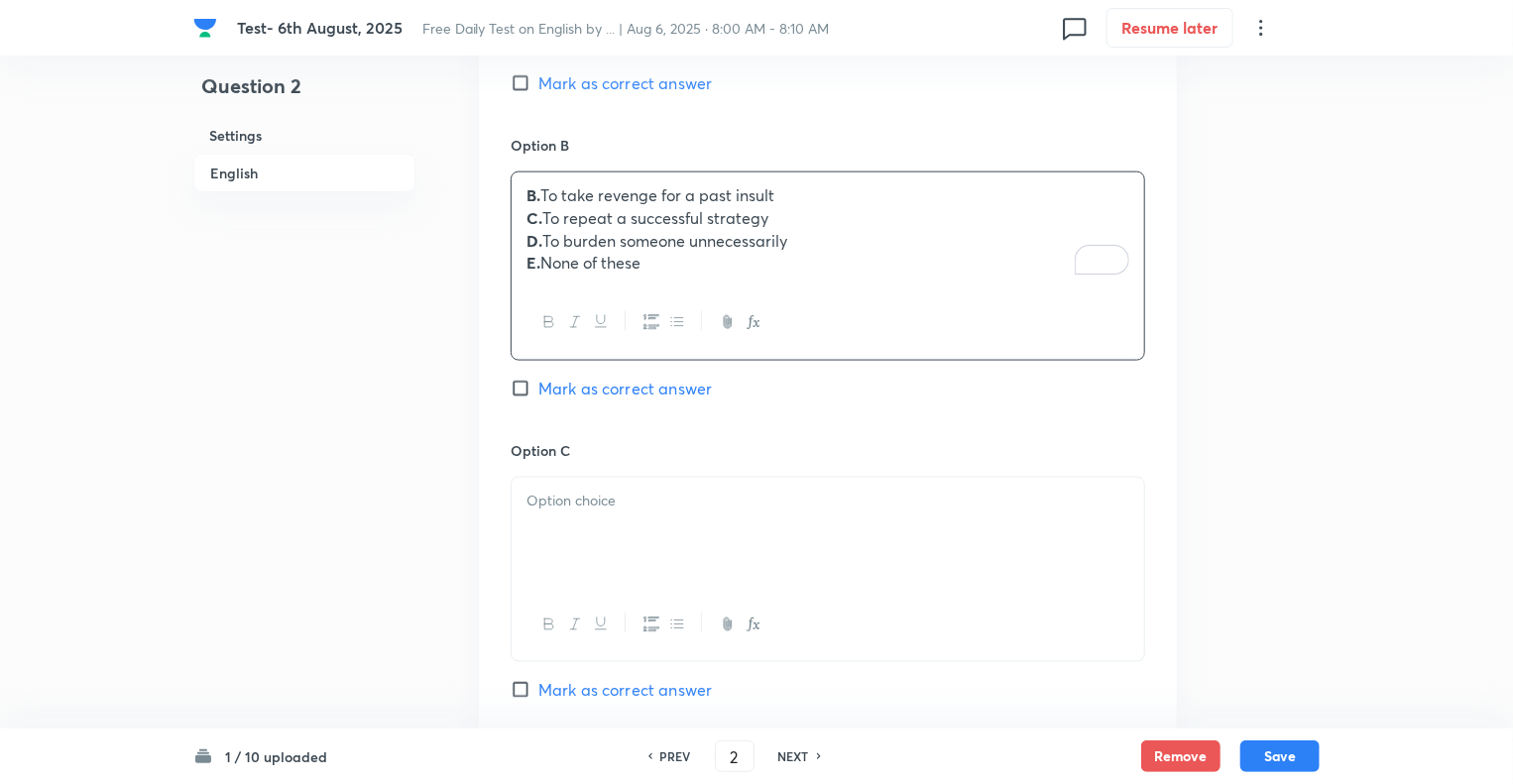 click on "E.  None of these" at bounding box center (828, 263) 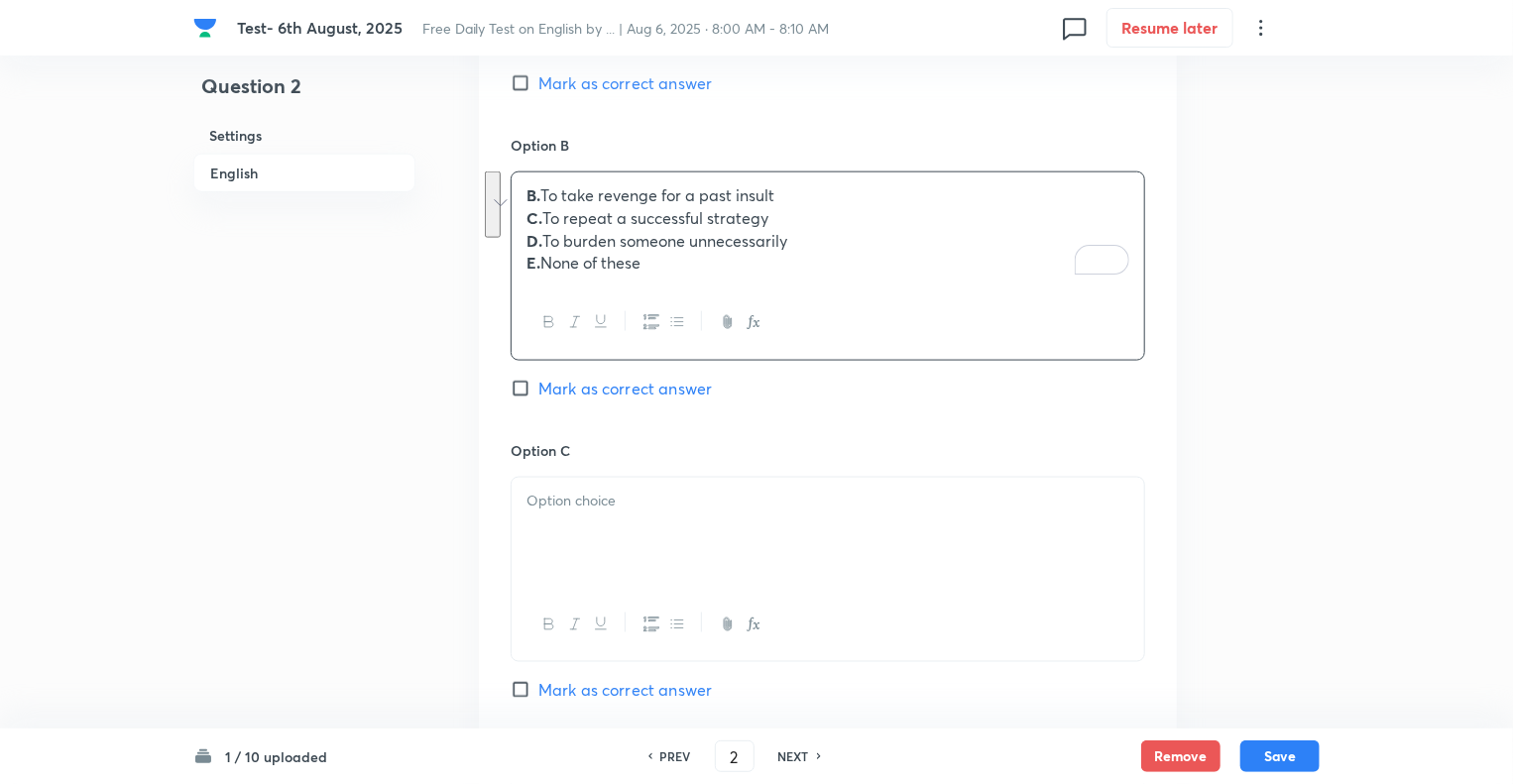 drag, startPoint x: 657, startPoint y: 259, endPoint x: 497, endPoint y: 214, distance: 166.2077 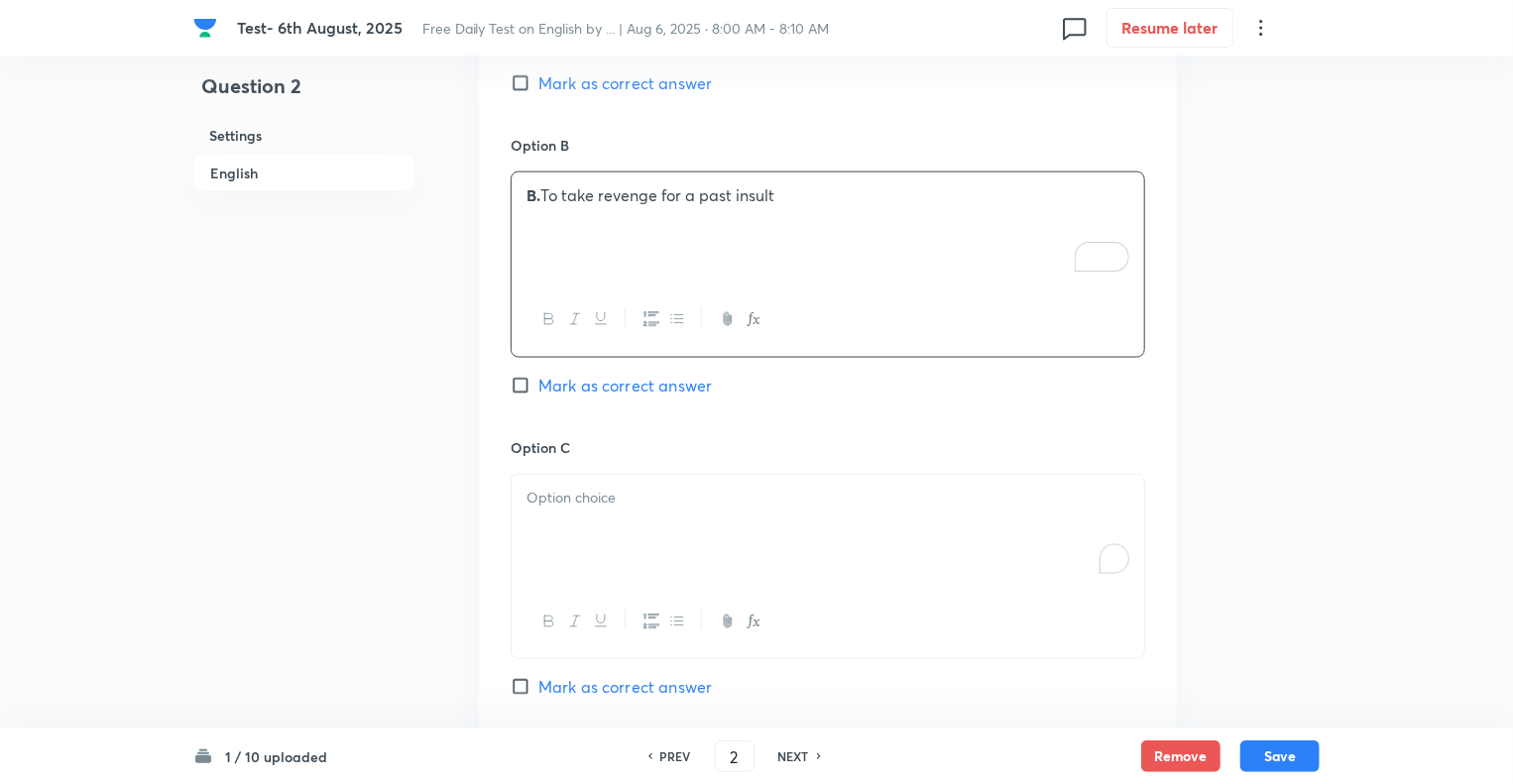 click at bounding box center [828, 498] 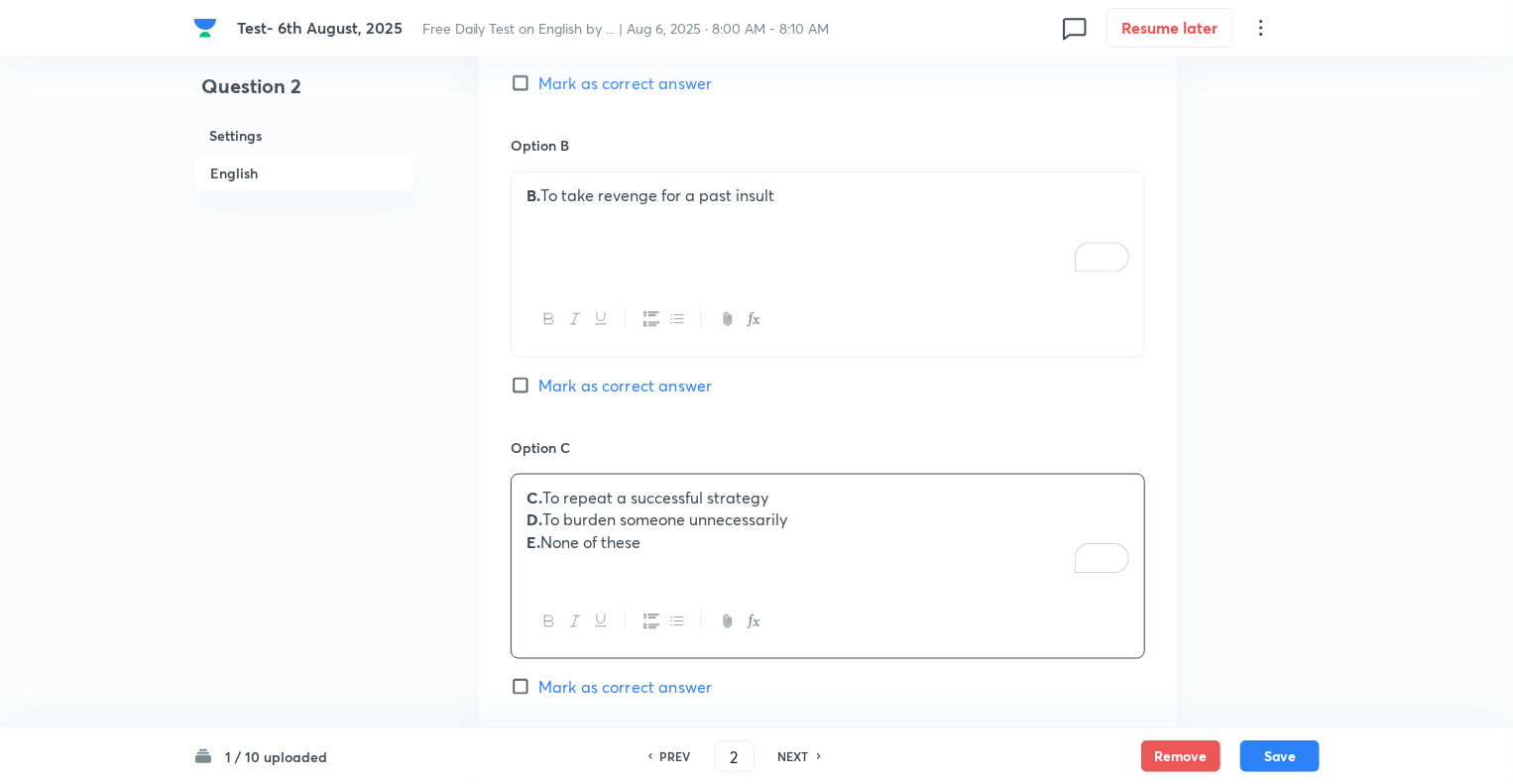 drag, startPoint x: 663, startPoint y: 553, endPoint x: 492, endPoint y: 515, distance: 175.17134 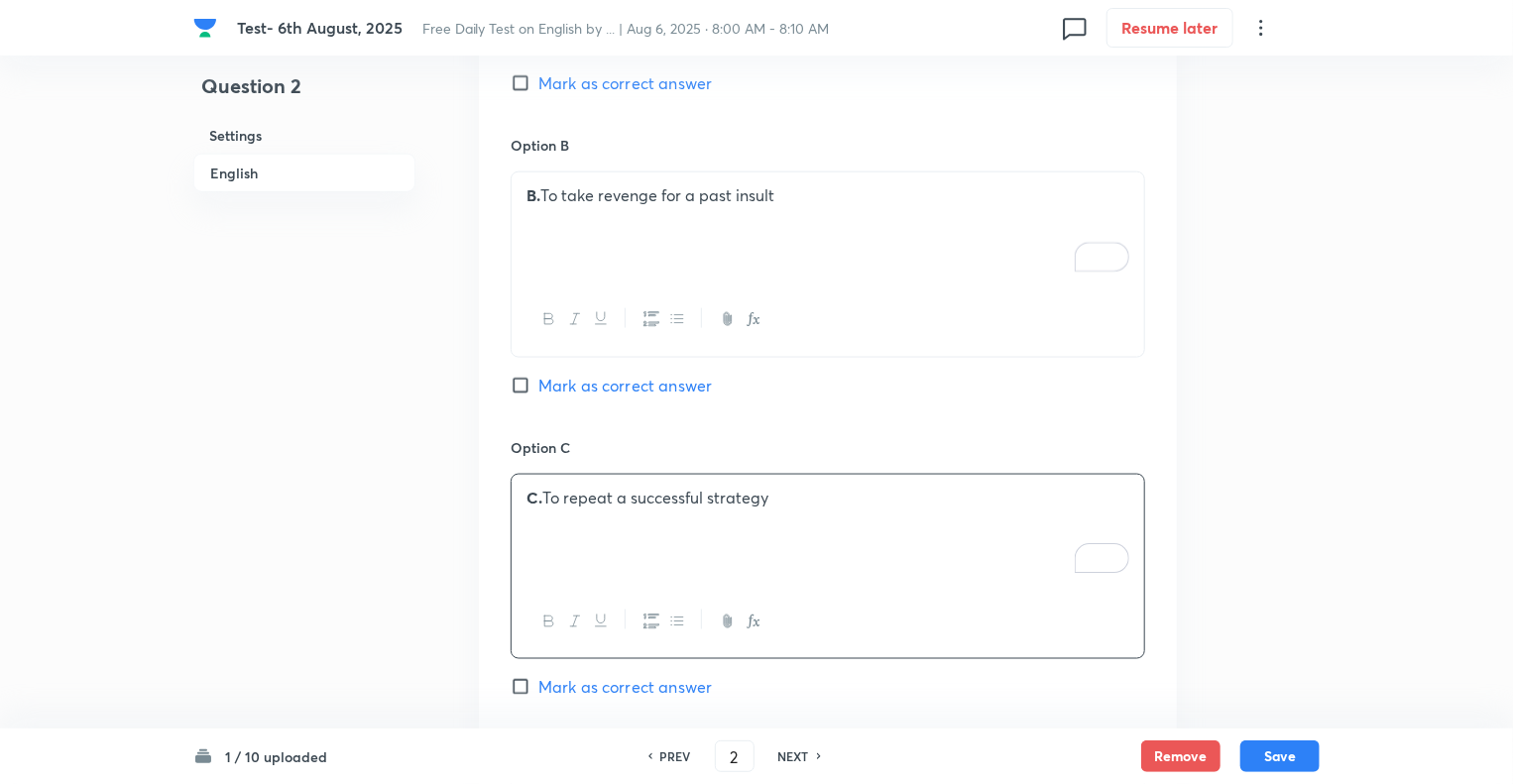 click on "Question 2 Settings English" at bounding box center (304, 318) 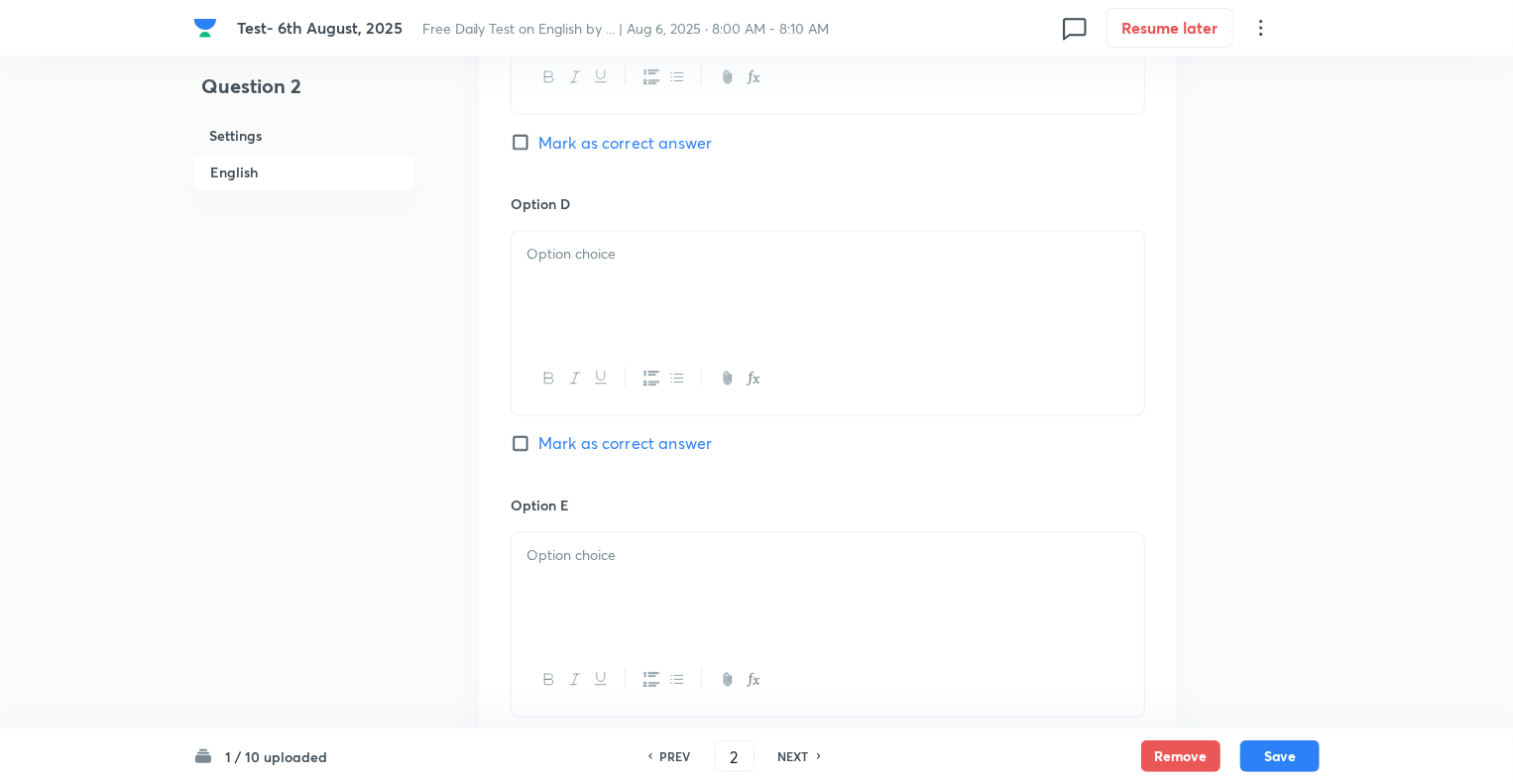 scroll, scrollTop: 1744, scrollLeft: 0, axis: vertical 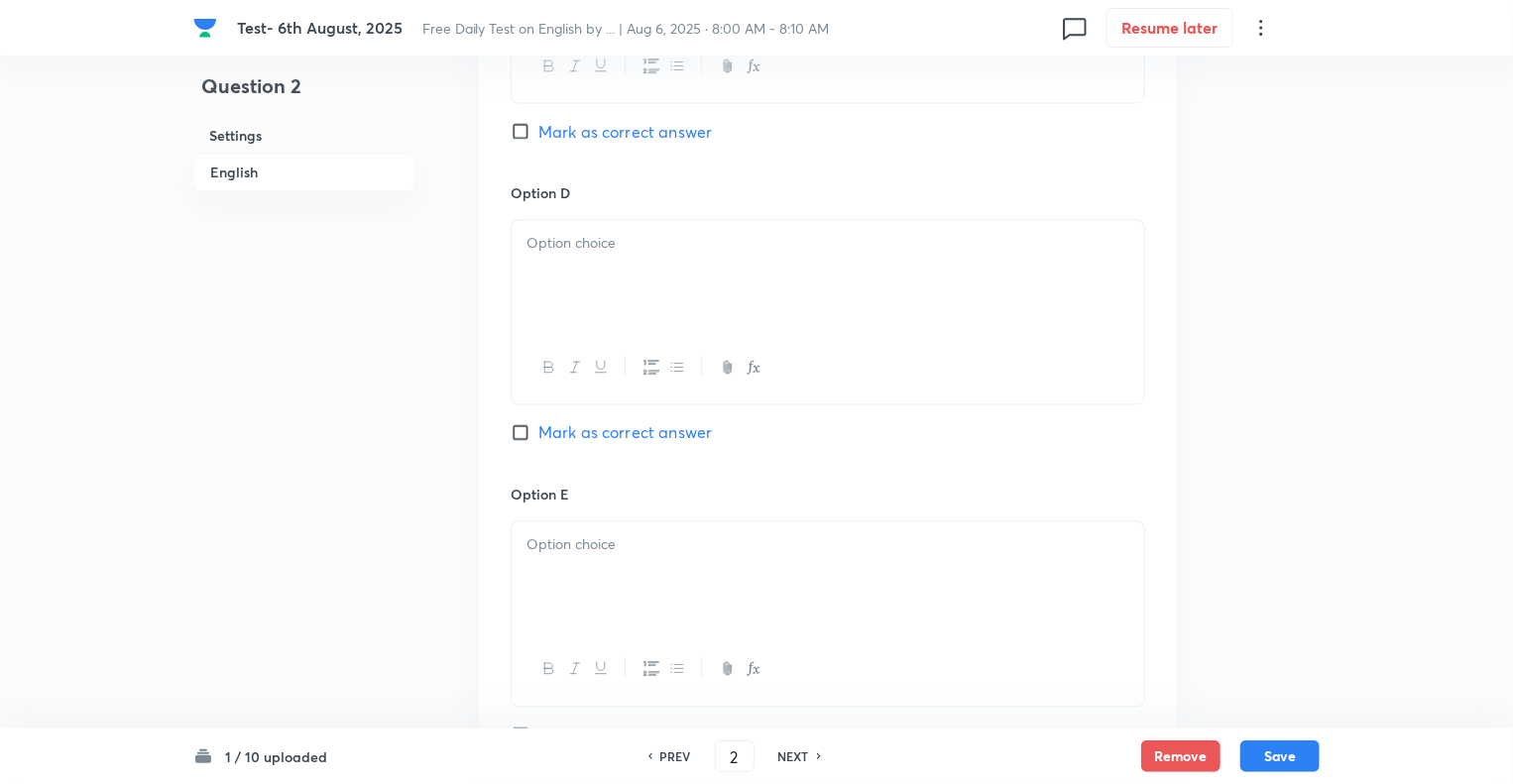 click at bounding box center (828, 277) 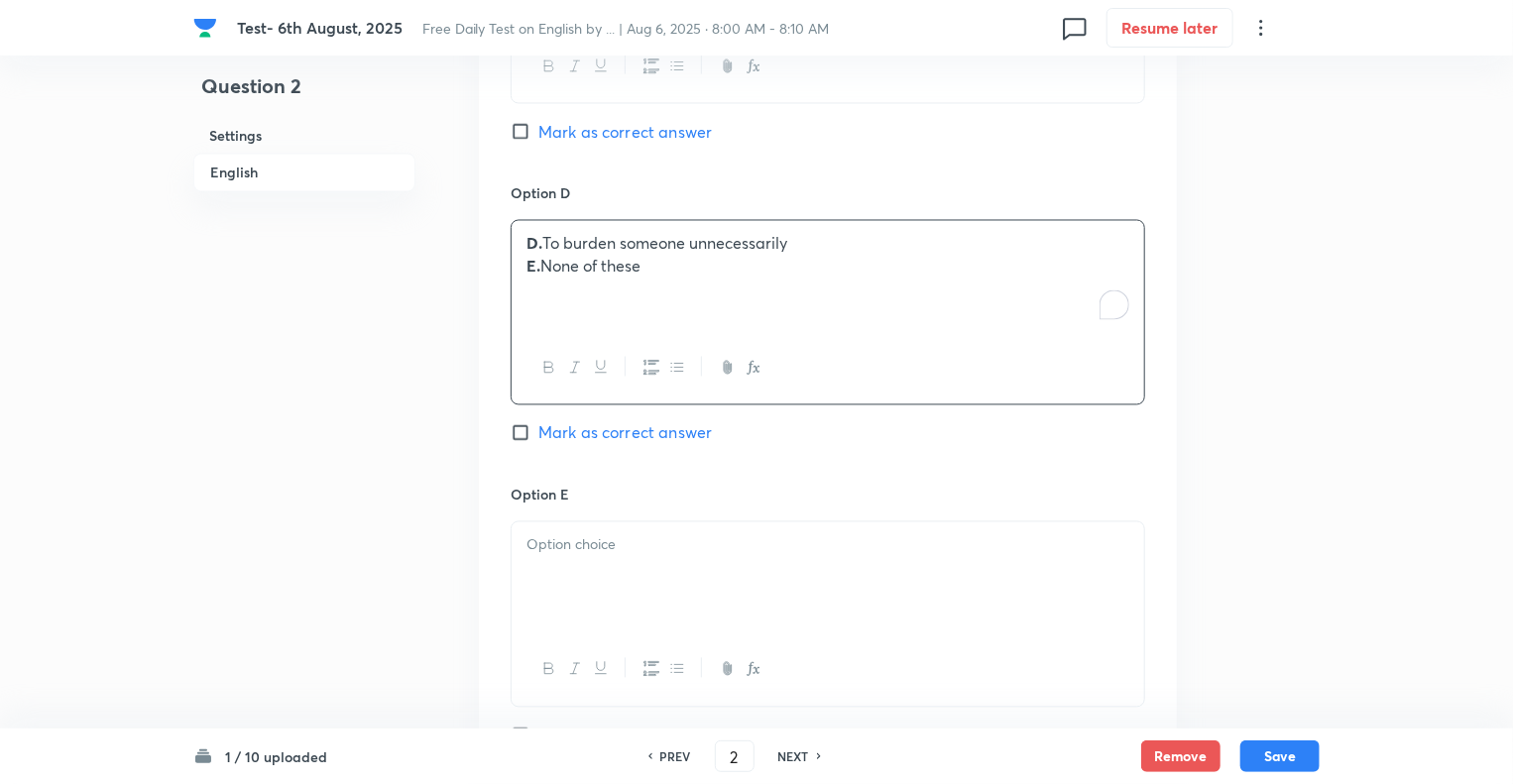 drag, startPoint x: 654, startPoint y: 272, endPoint x: 481, endPoint y: 267, distance: 173.07224 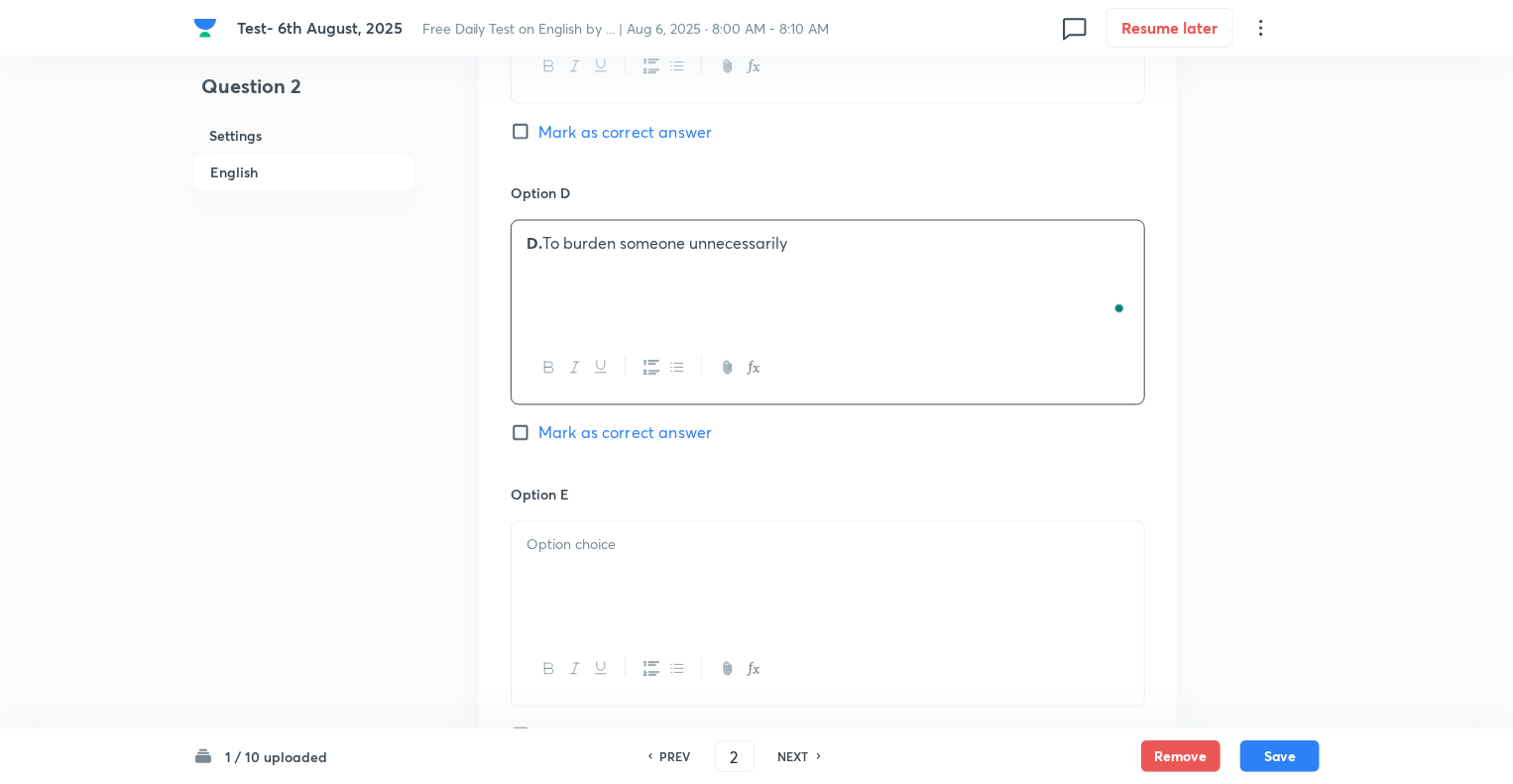 click at bounding box center (828, 578) 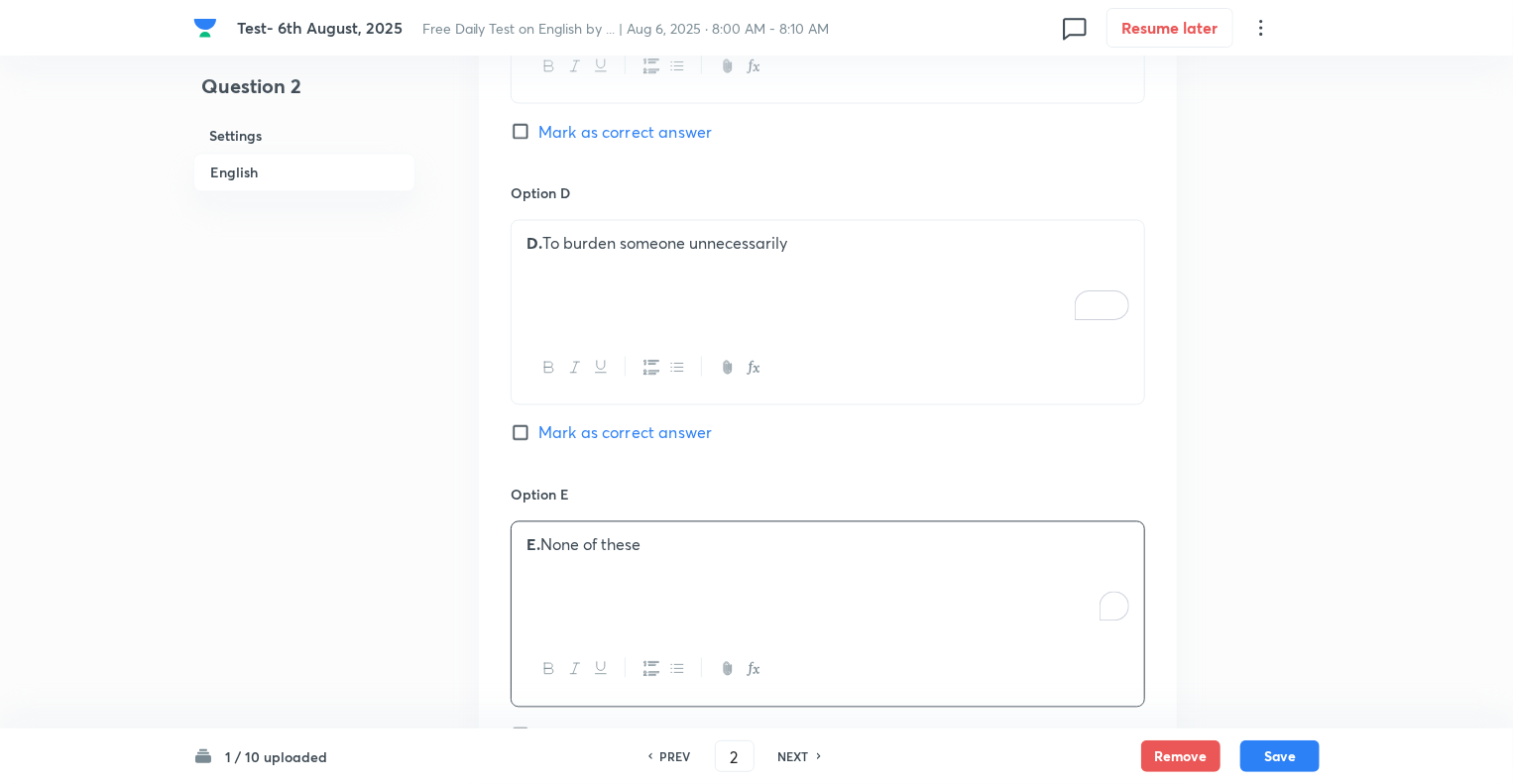 click on "Question 2 Settings English" at bounding box center (304, -237) 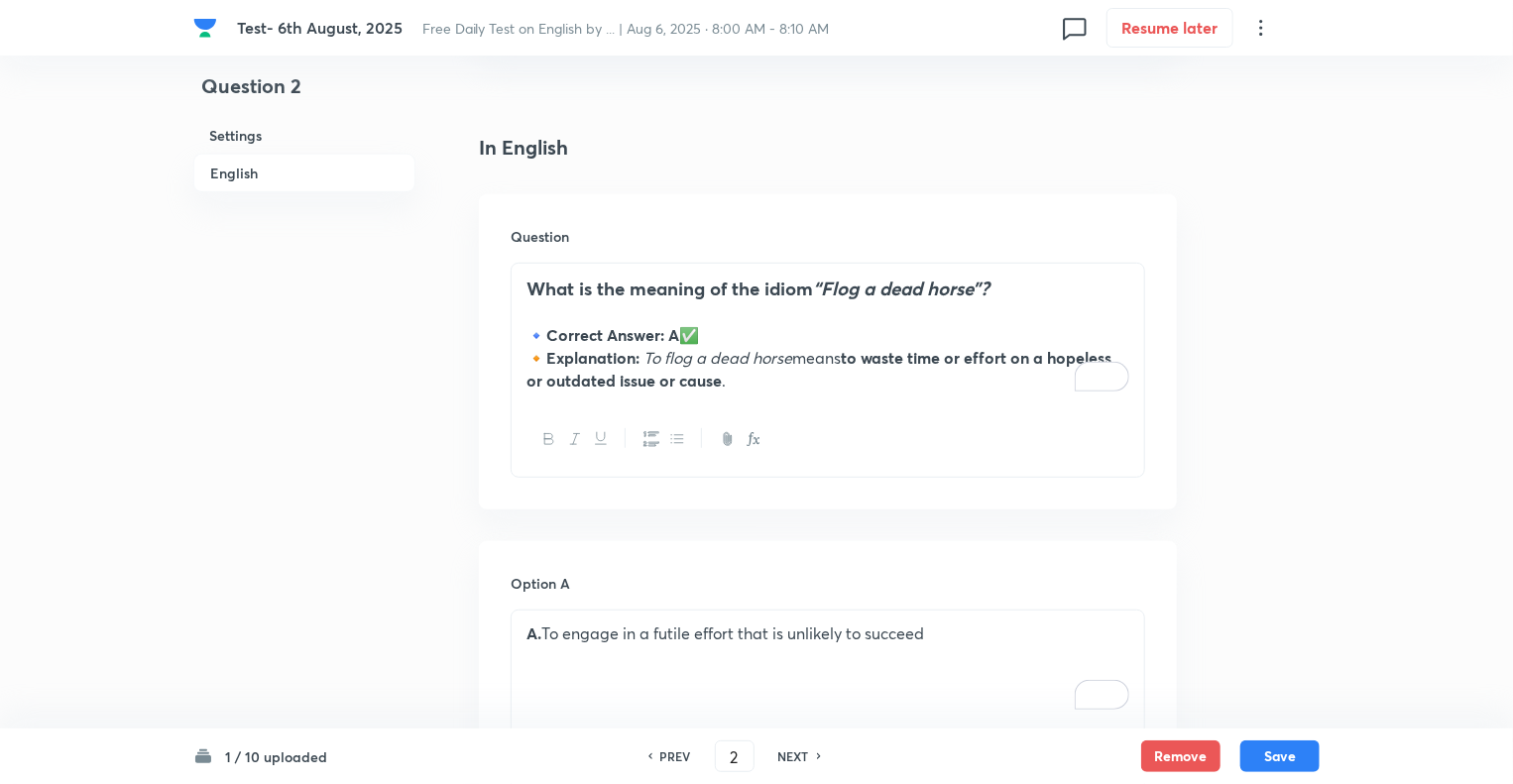 scroll, scrollTop: 396, scrollLeft: 0, axis: vertical 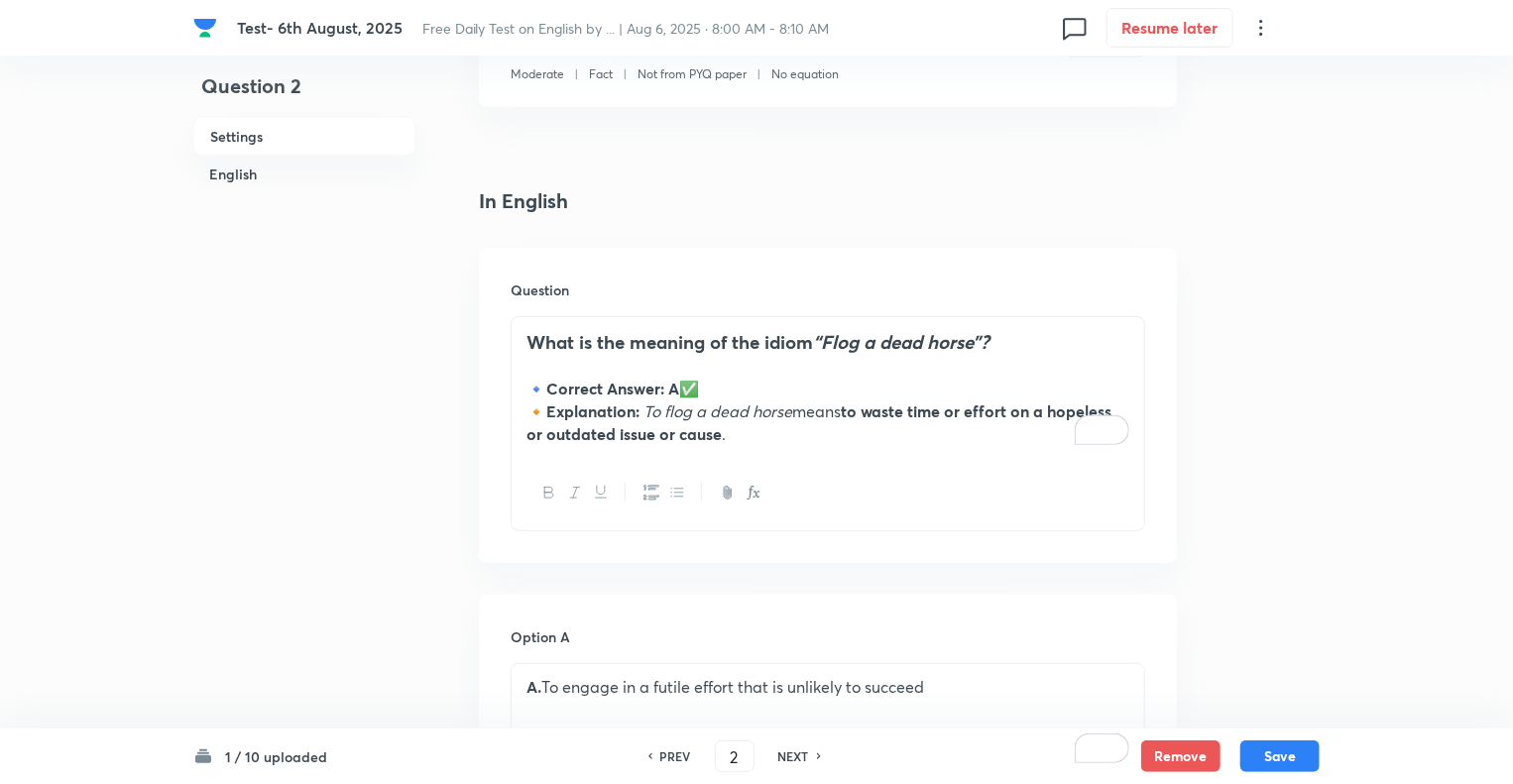 click on "🔸  Explanation:   To flog a dead horse  means  to waste time or effort on a hopeless or outdated issue or cause ." at bounding box center (828, 422) 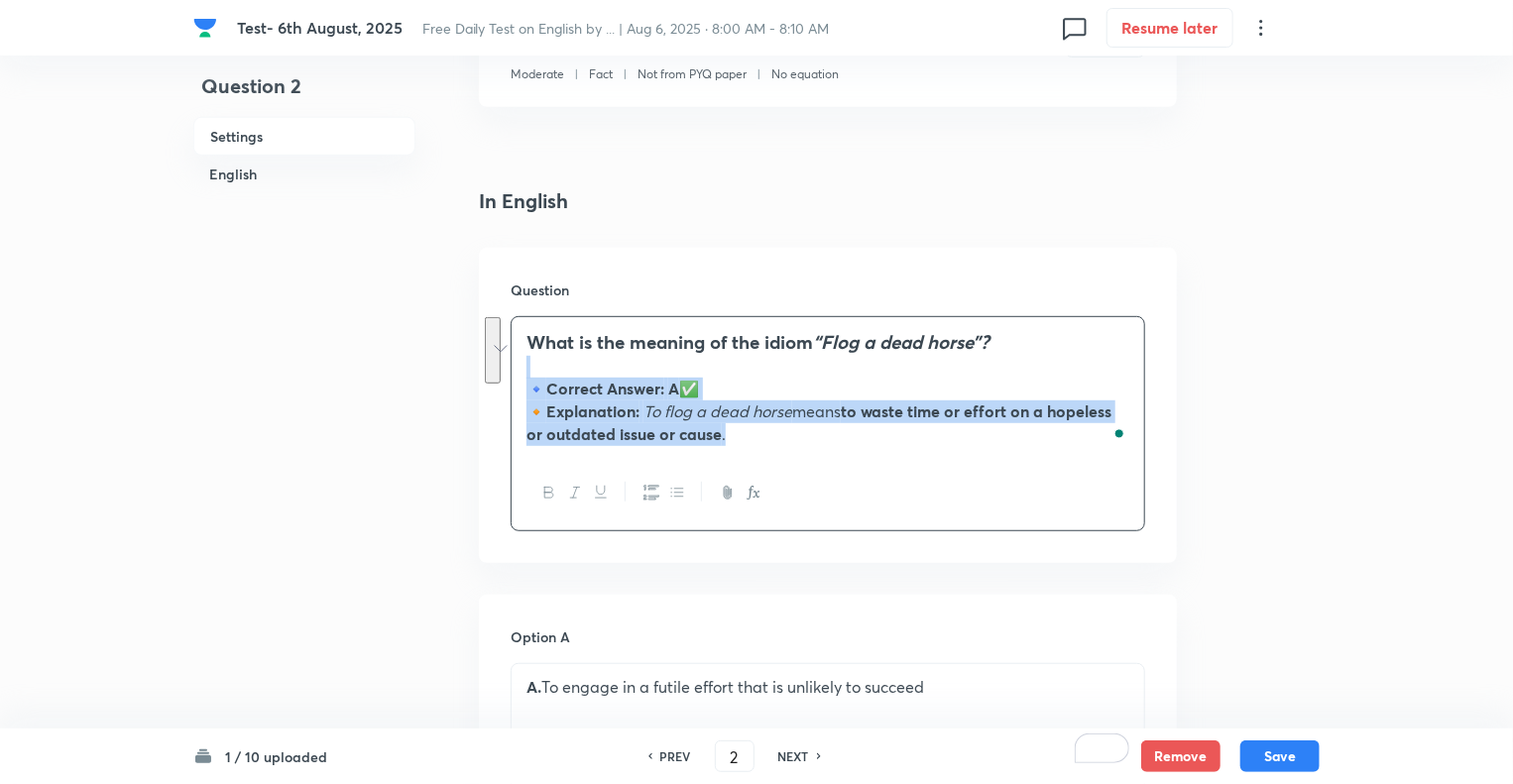 drag, startPoint x: 736, startPoint y: 441, endPoint x: 492, endPoint y: 373, distance: 253.29824 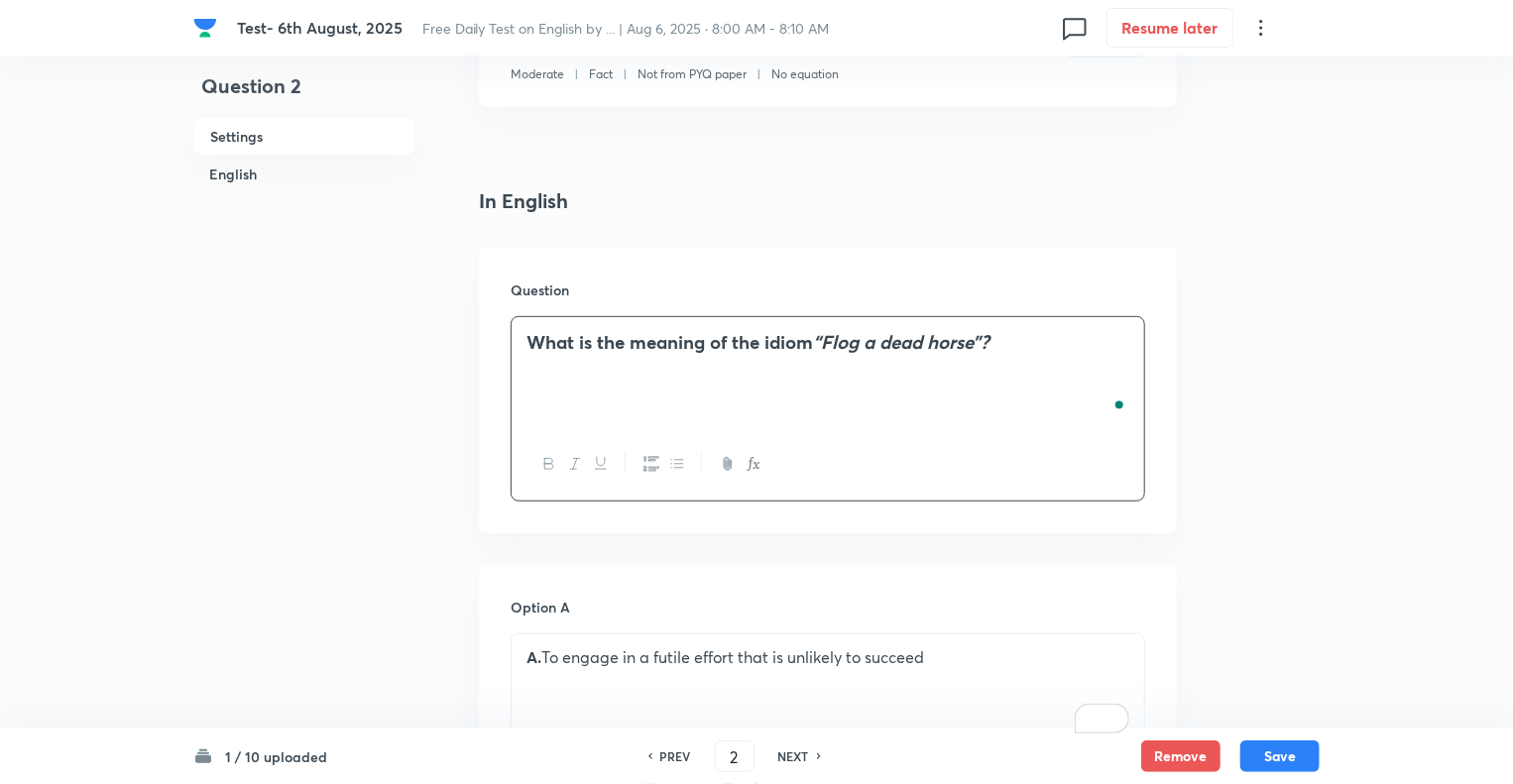click on "Question 2 Settings English" at bounding box center (304, 1096) 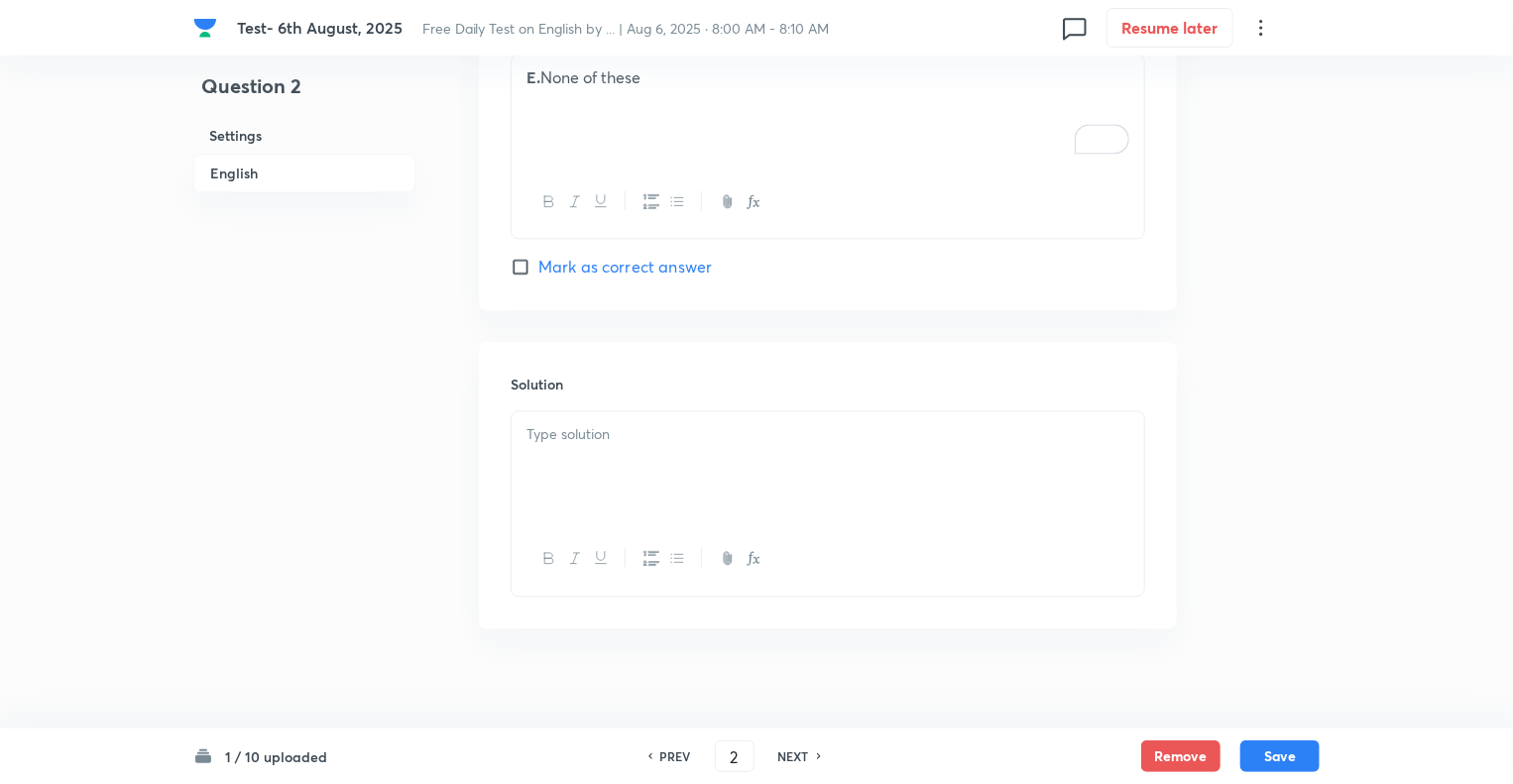 scroll, scrollTop: 2197, scrollLeft: 0, axis: vertical 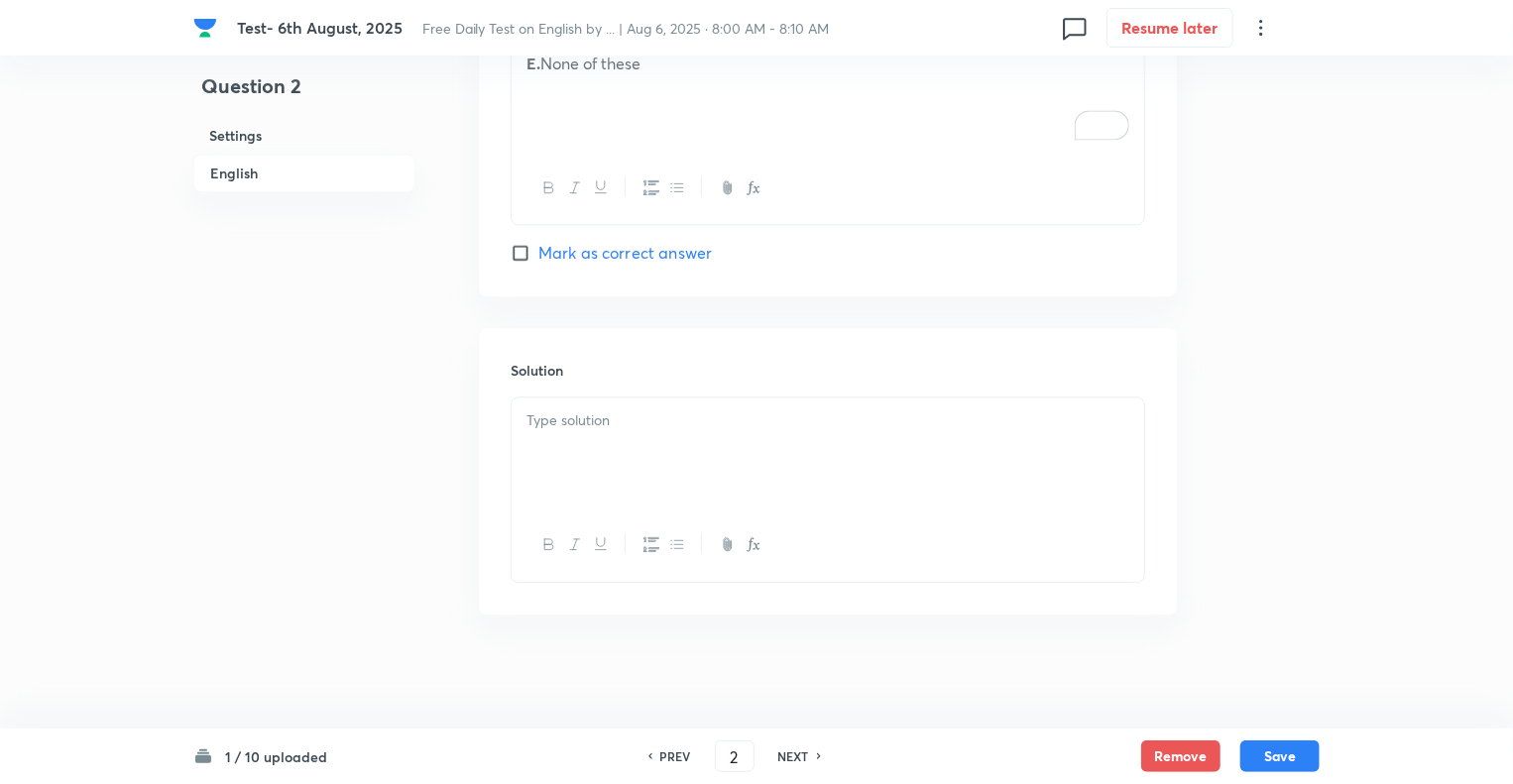 click at bounding box center (828, 420) 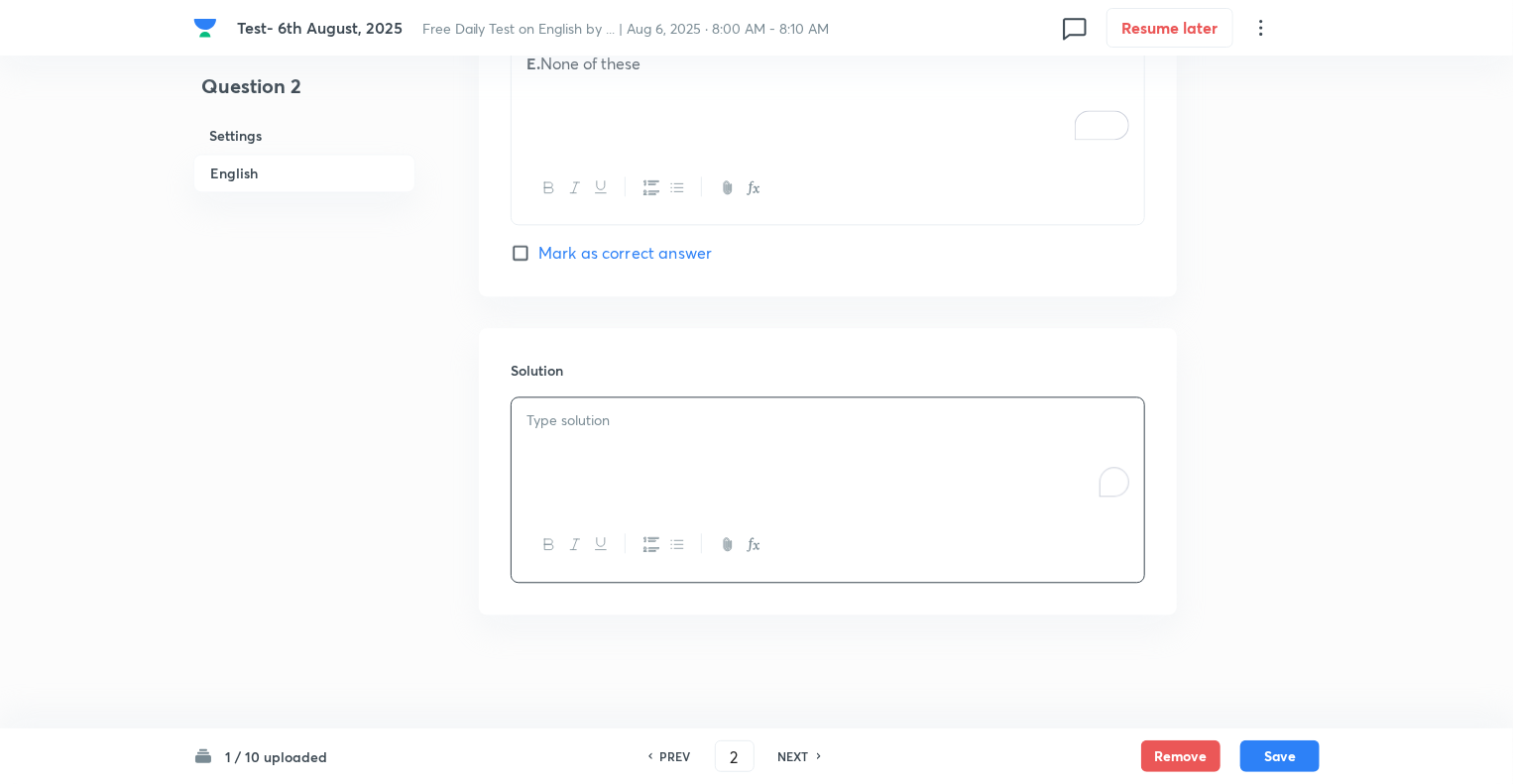 paste 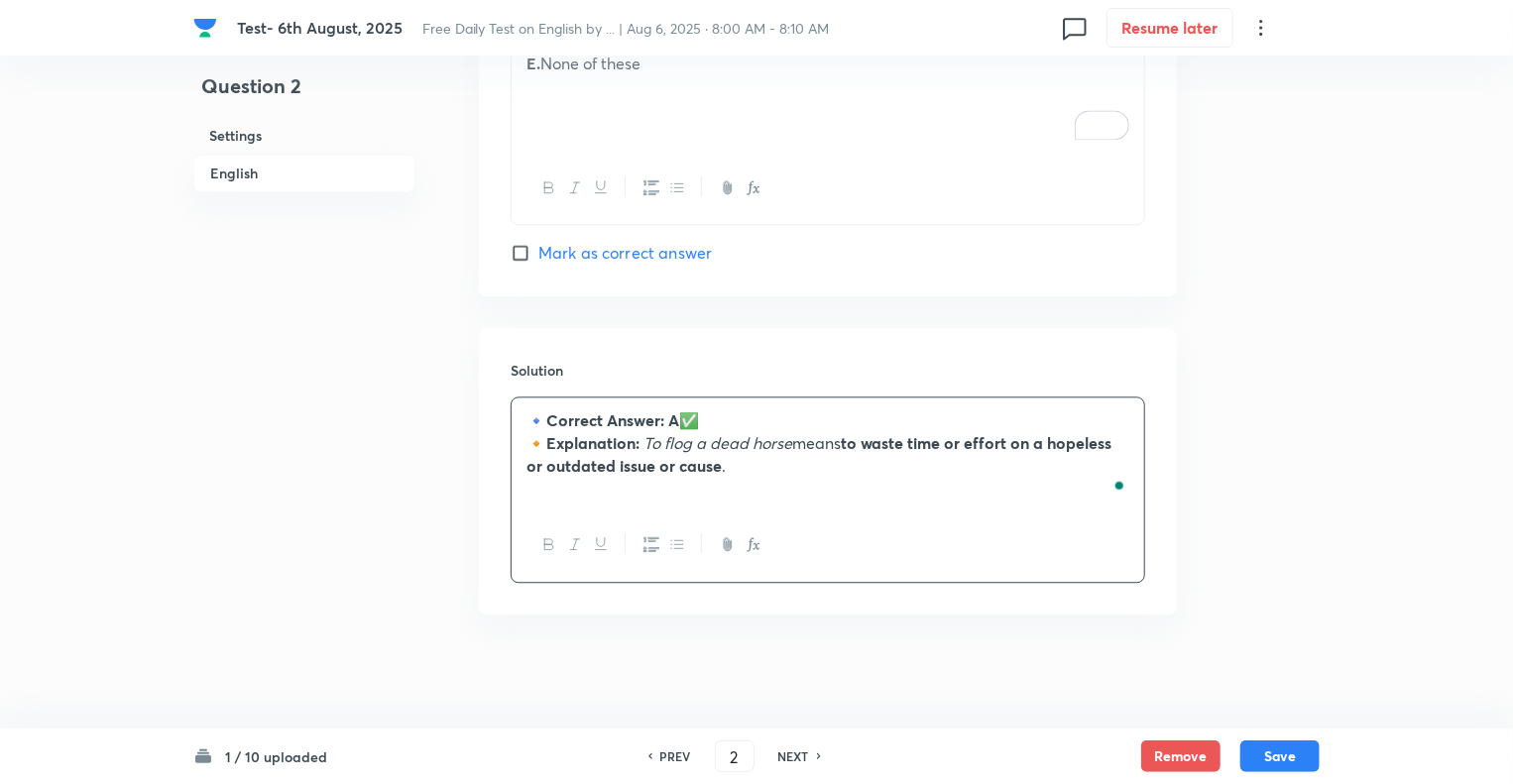 click on "🔹  Correct Answer:   A  ✅" at bounding box center (828, 420) 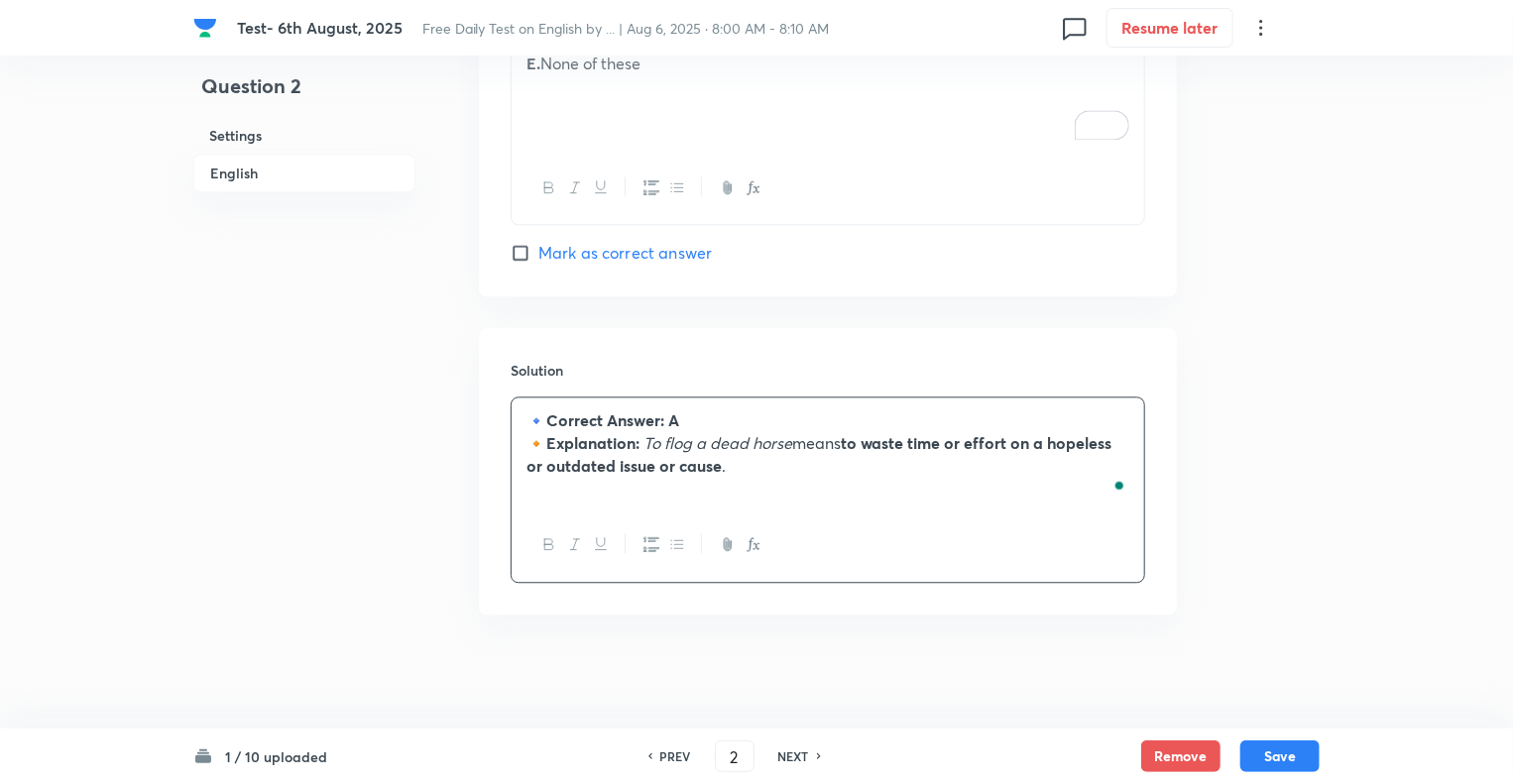 type 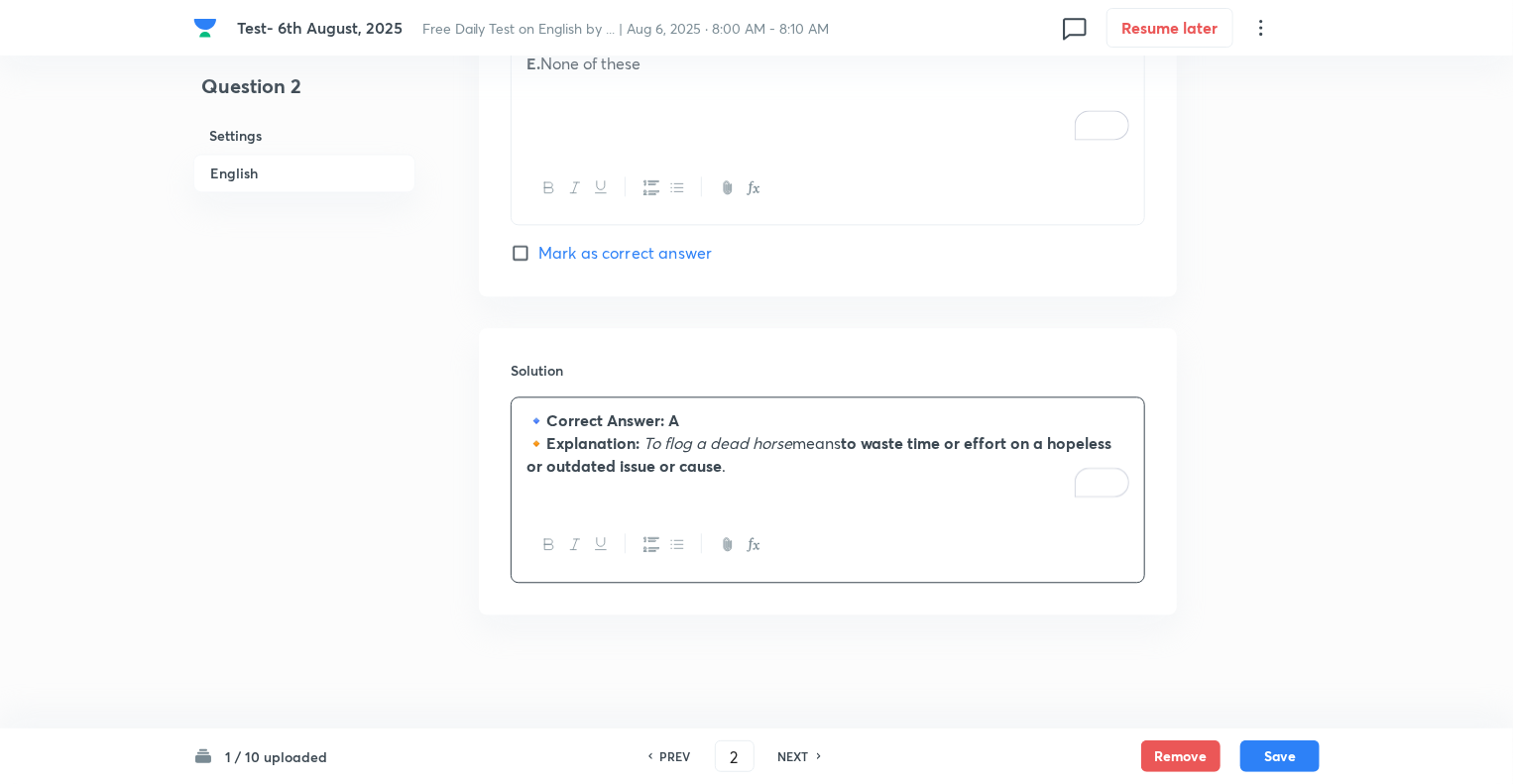 click on "Correct Answer:" at bounding box center [605, 419] 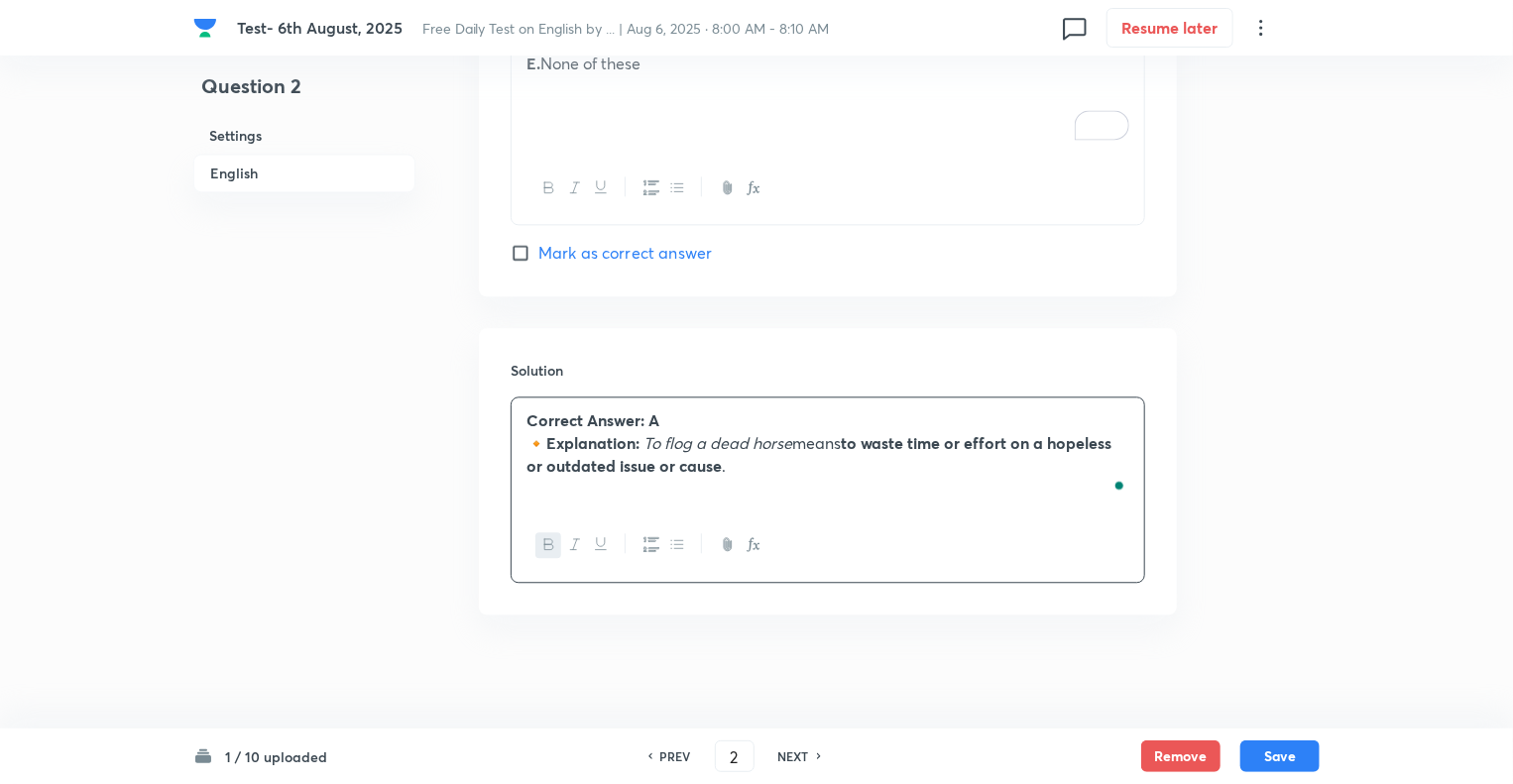click on "Explanation:" at bounding box center [593, 442] 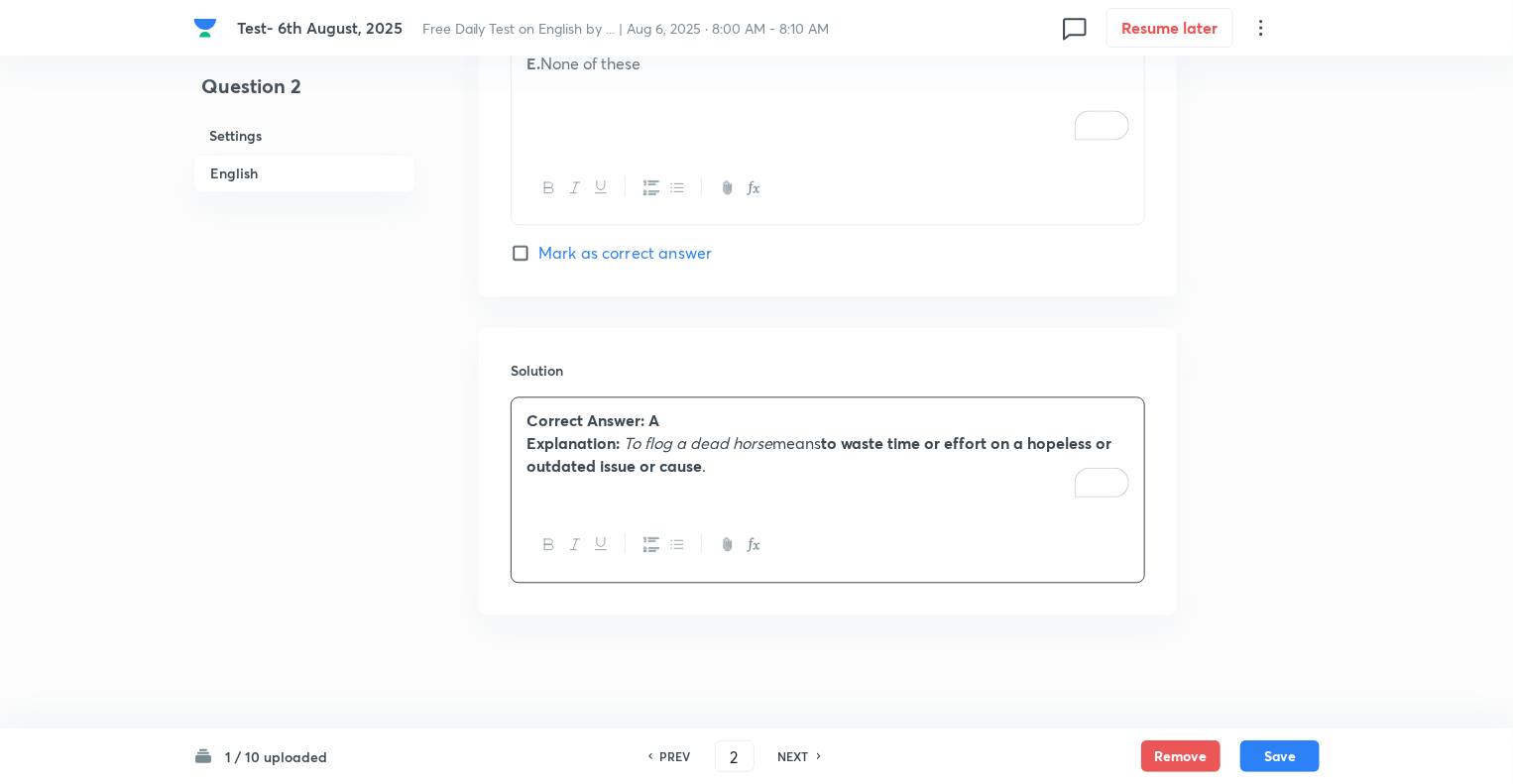 click on "Question 2 Settings English Settings Type Single choice correct 5 options + 1 mark - 0.25 marks Edit Concept English Language Vocabulary Idioms Idioms Edit Additional details Moderate Fact Not from PYQ paper No equation Edit In English Question What is the meaning of the idiom  “Flog a dead horse”? Option A A.  To engage in a futile effort that is unlikely to succeed  Mark as correct answer Option B B.  To take revenge for a past insult Mark as correct answer Option C C.  To repeat a successful strategy Mark as correct answer Option D D.  To burden someone unnecessarily Mark as correct answer Option E E.  None of these  Mark as correct answer Solution Correct Answer:   A   Explanation:   To flog a dead horse  means  to waste time or effort on a hopeless or outdated issue or cause ." at bounding box center (756, -705) 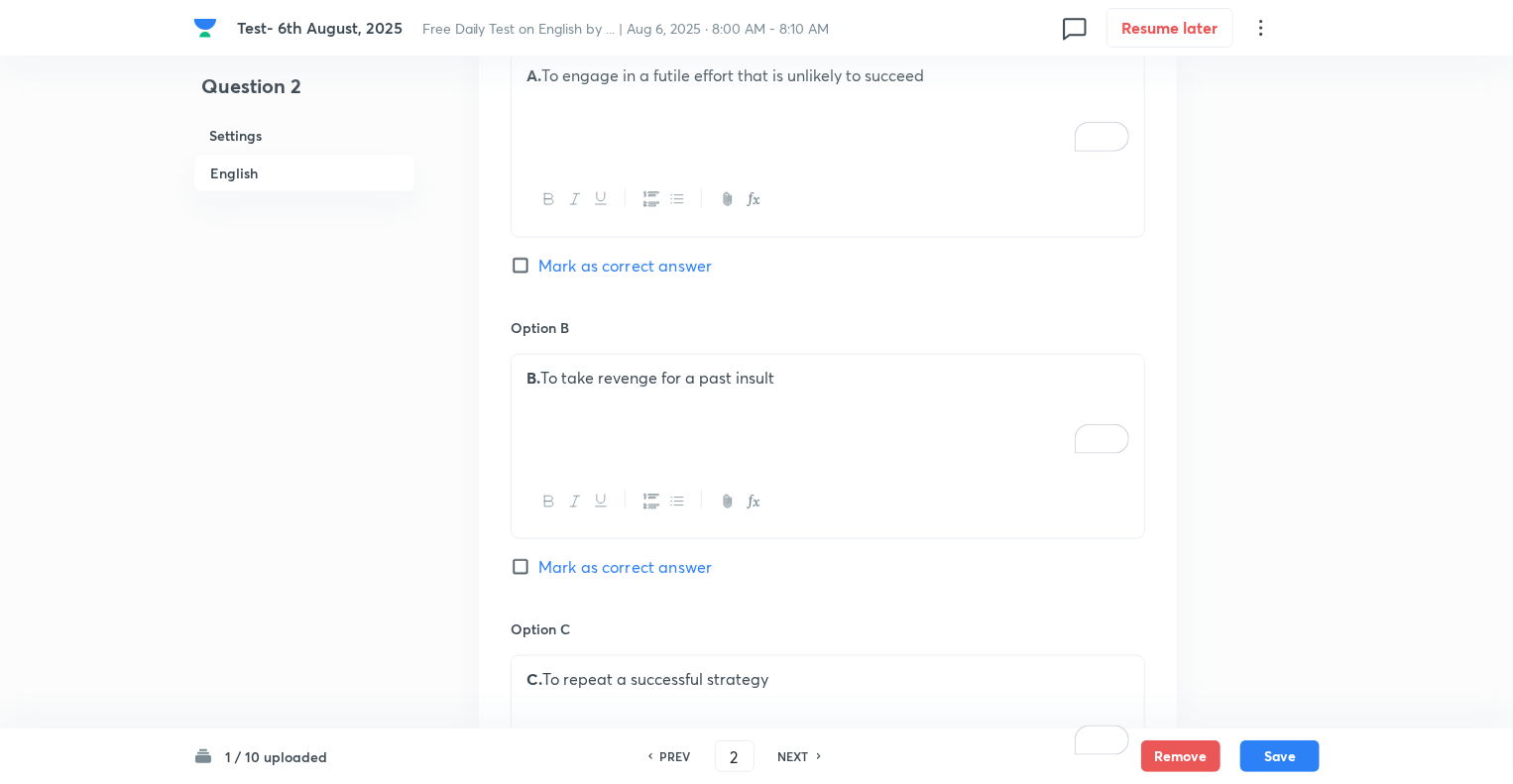 scroll, scrollTop: 968, scrollLeft: 0, axis: vertical 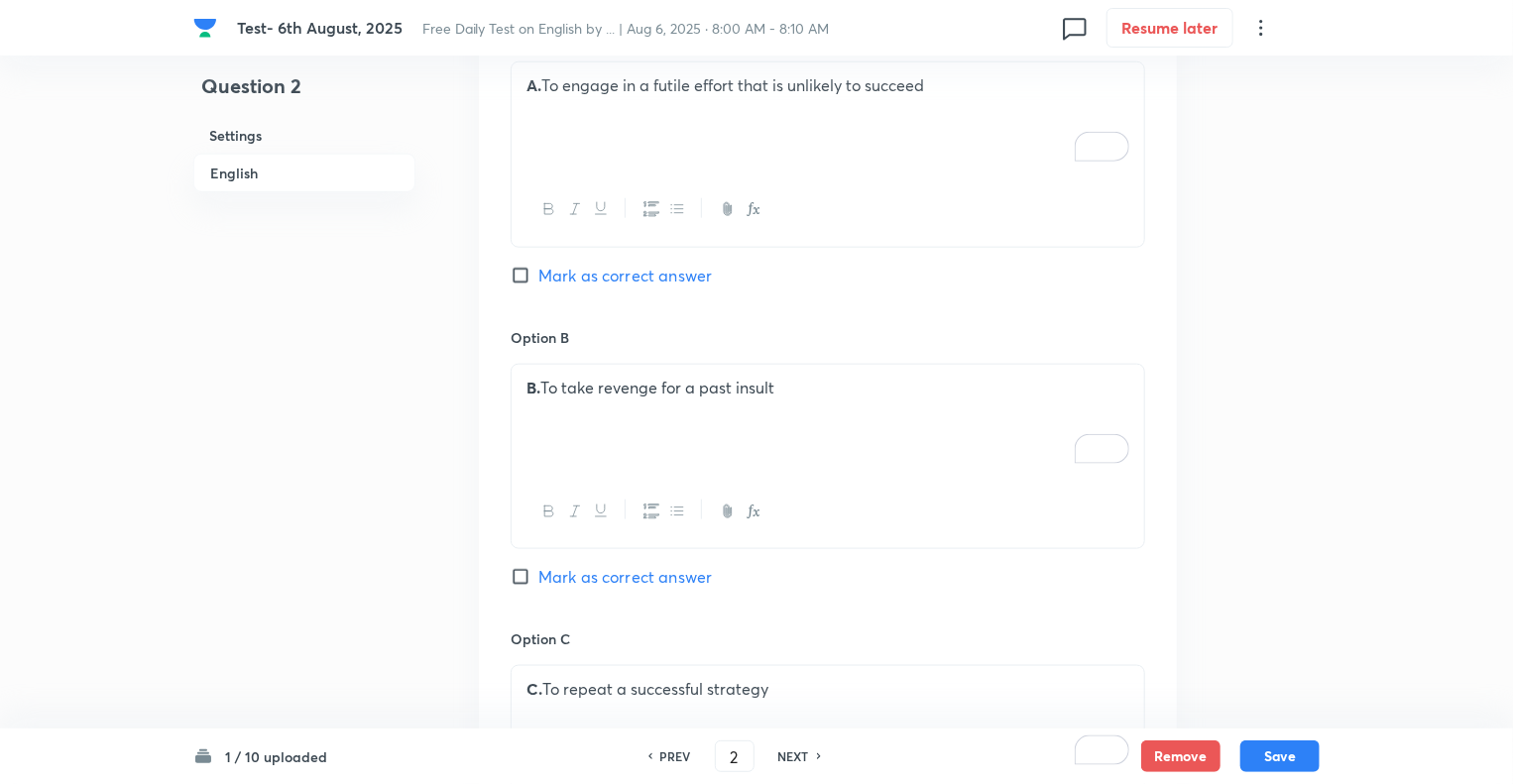 click on "Mark as correct answer" at bounding box center [524, 276] 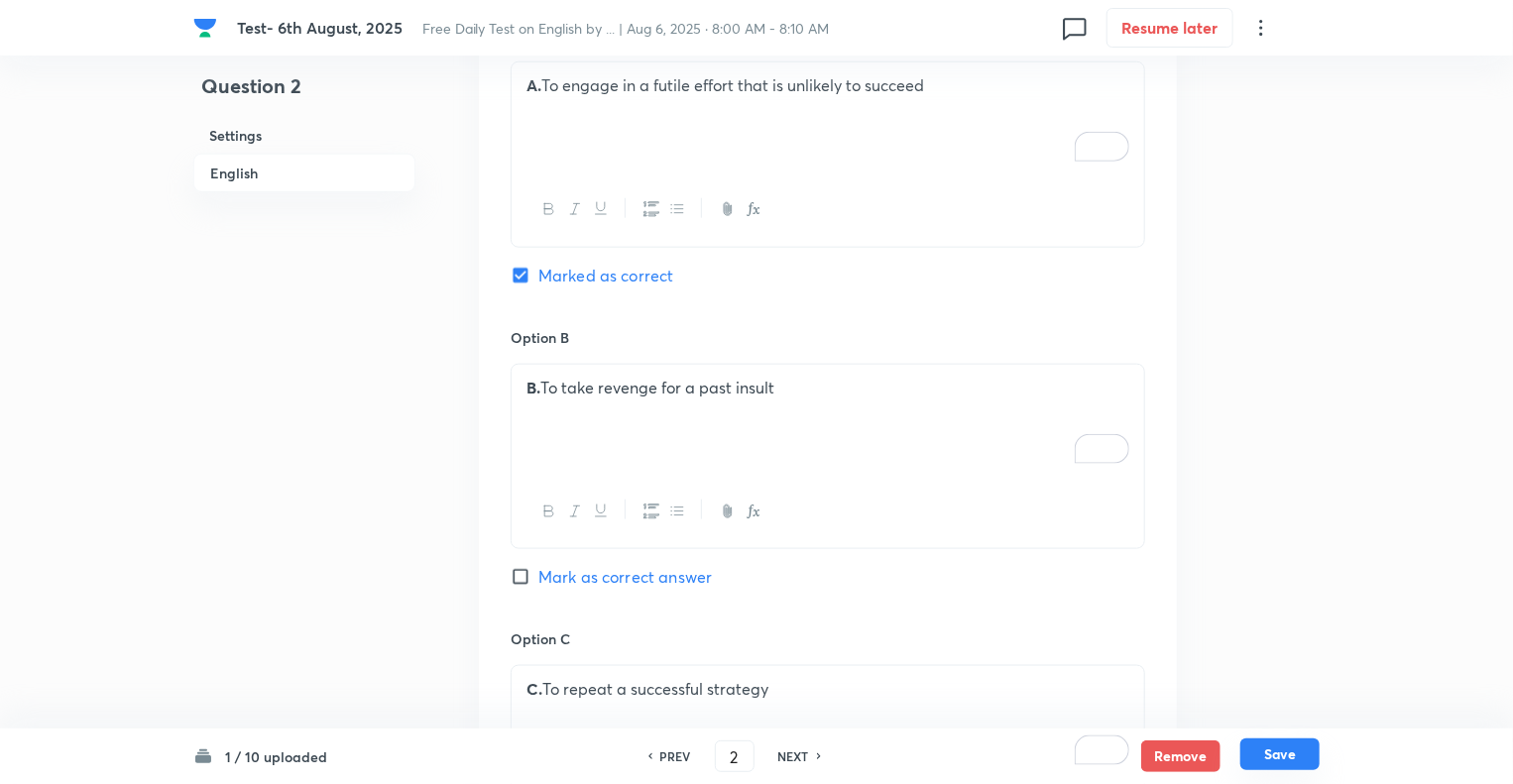 click on "Save" at bounding box center [1280, 754] 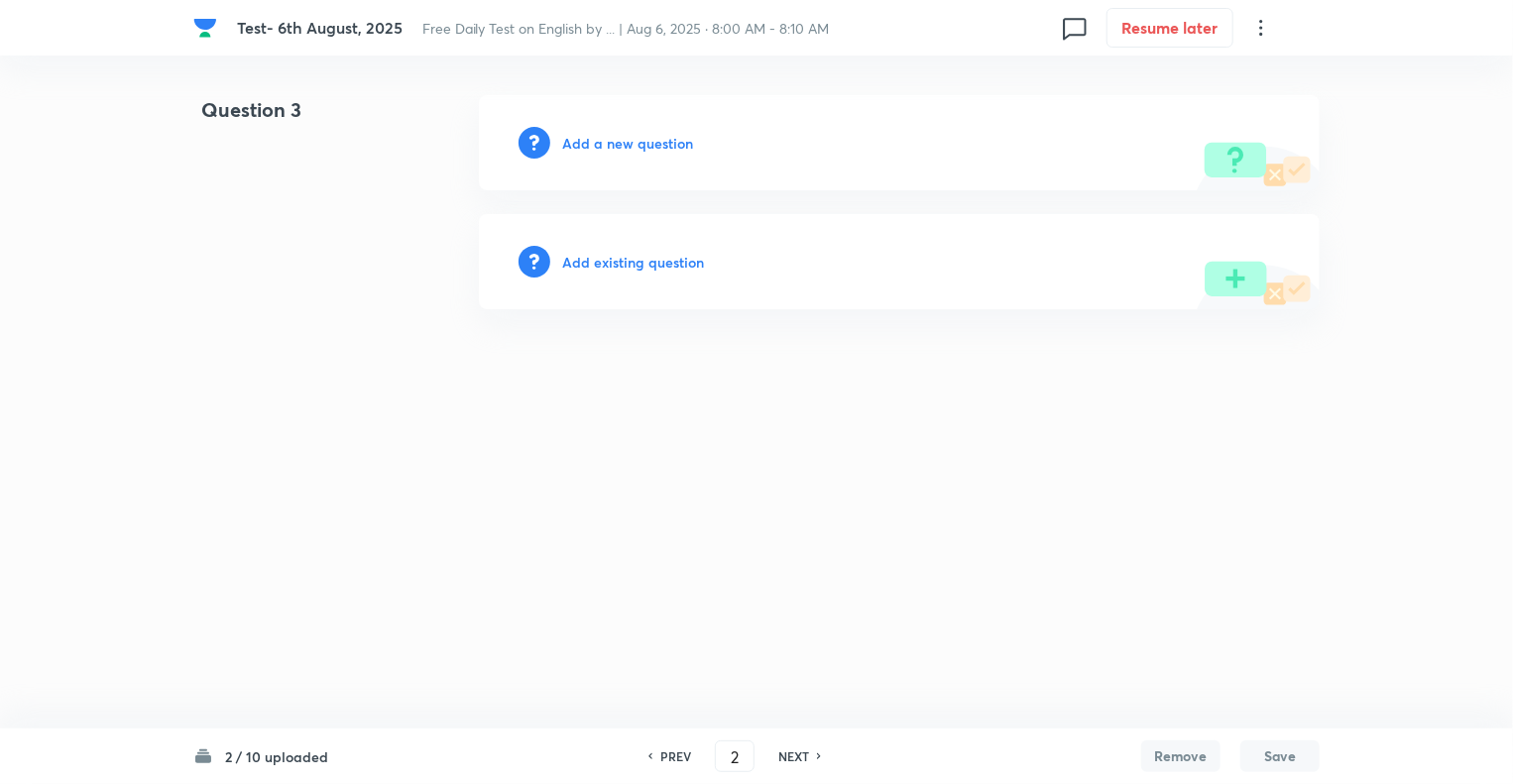 type on "3" 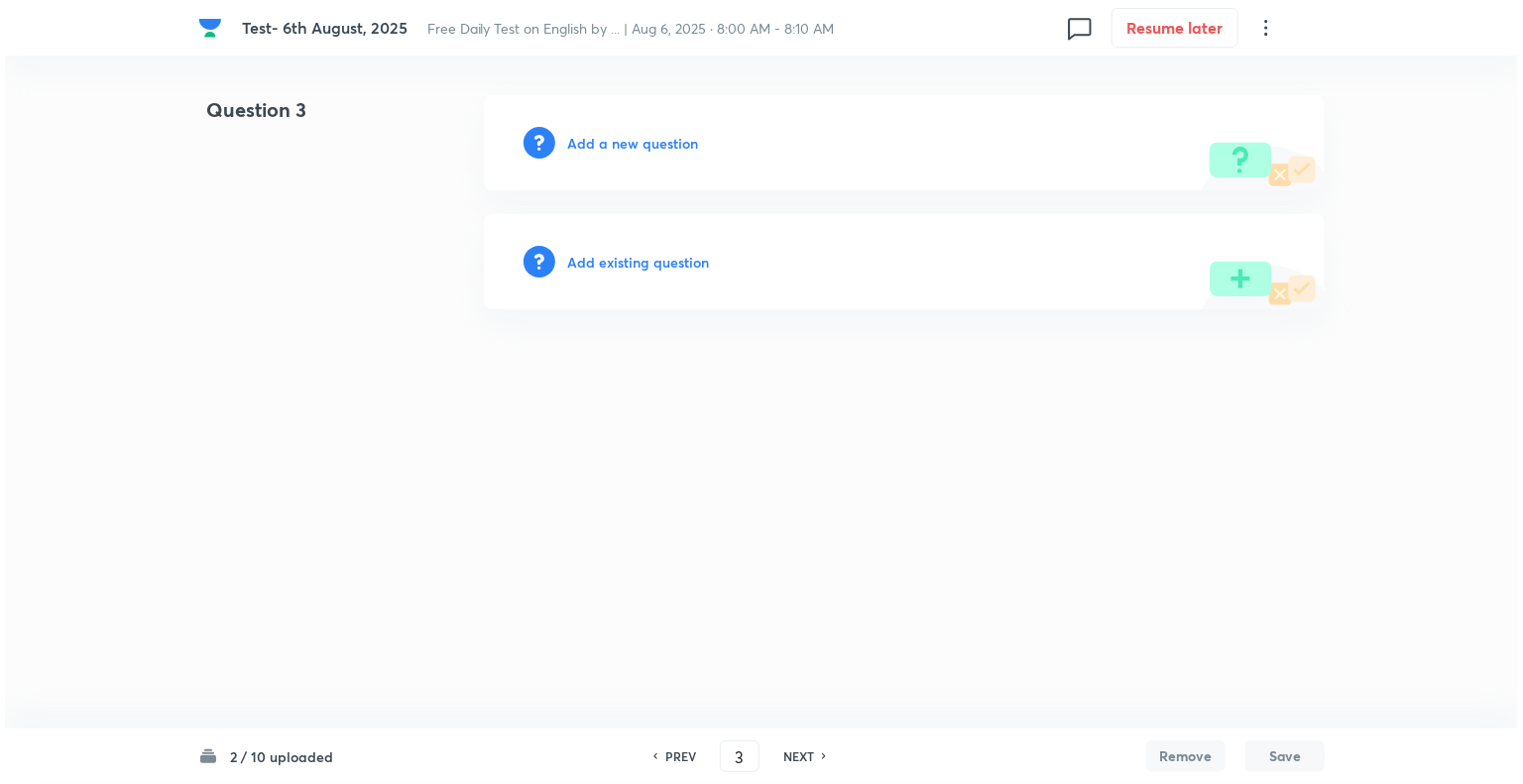 scroll, scrollTop: 0, scrollLeft: 0, axis: both 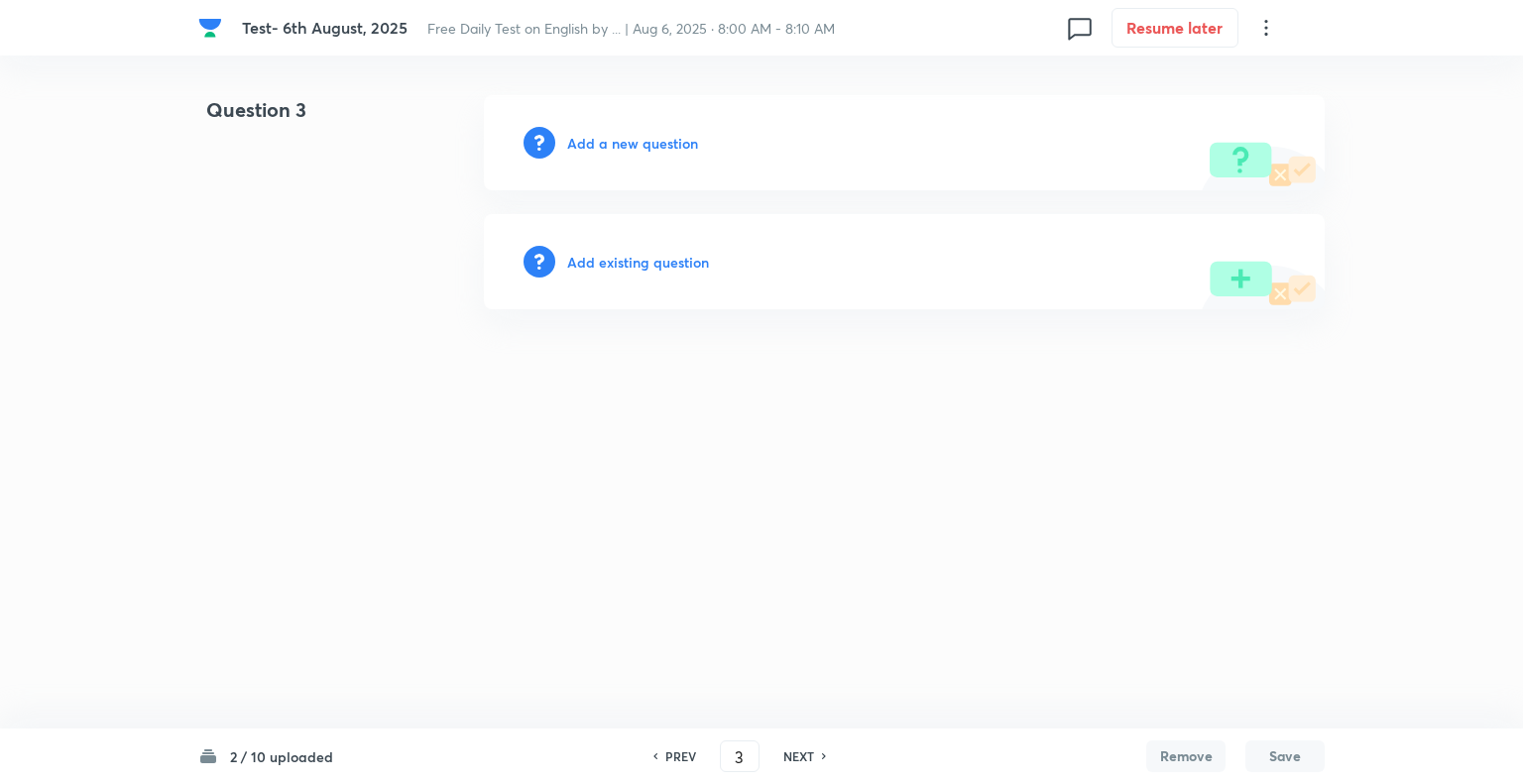 click on "Add a new question" at bounding box center [633, 143] 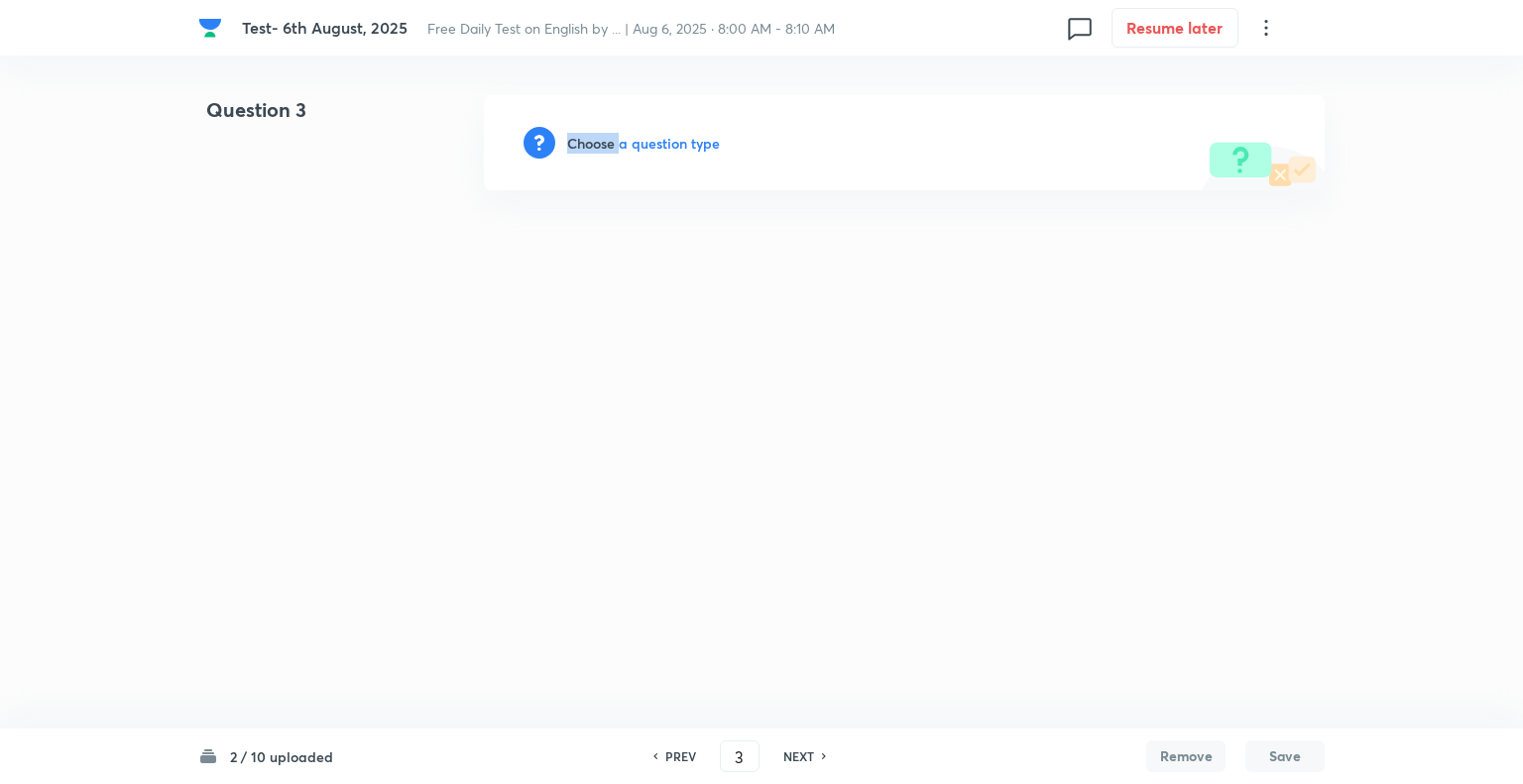 click on "Choose a question type" at bounding box center [644, 143] 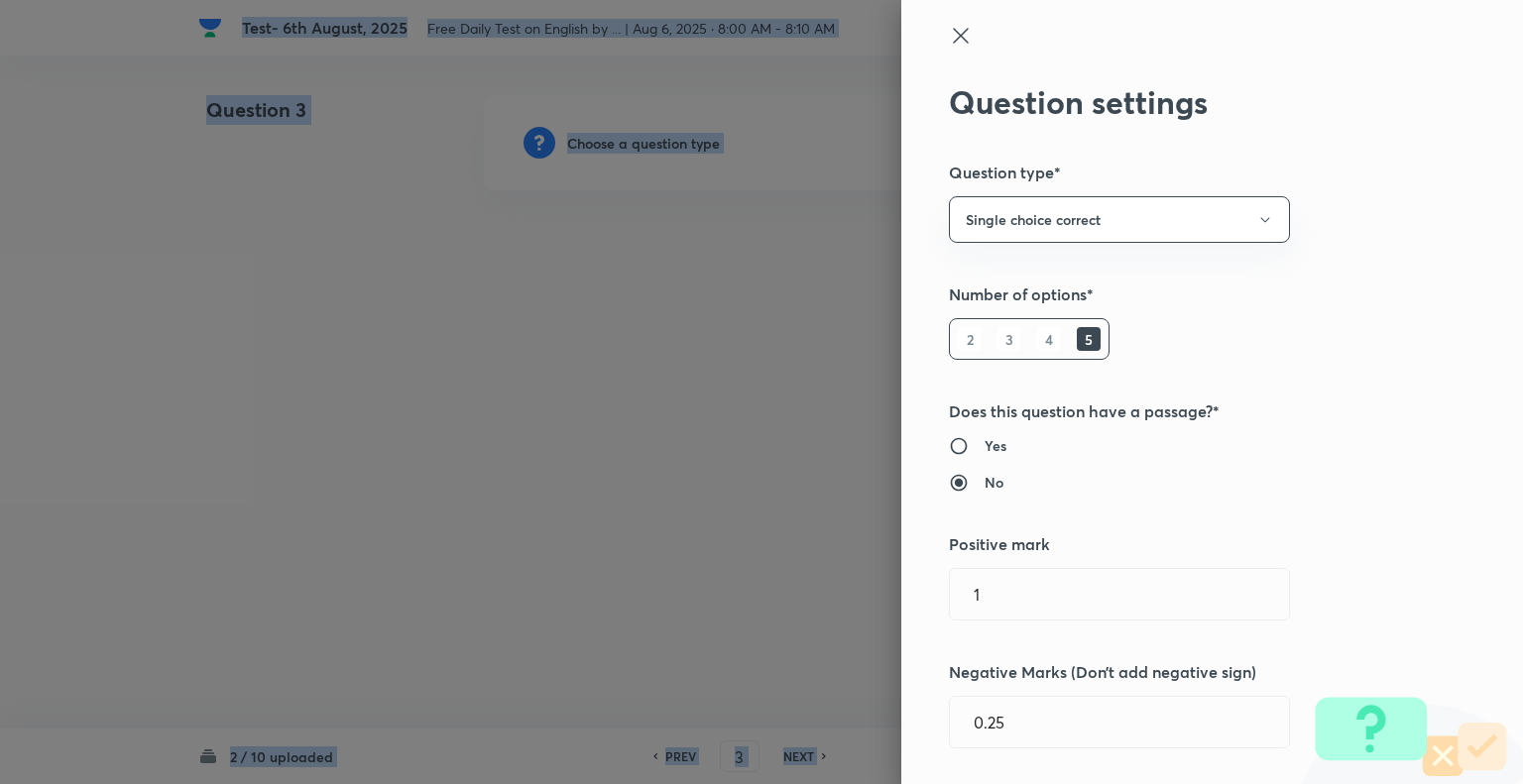 click at bounding box center (762, 392) 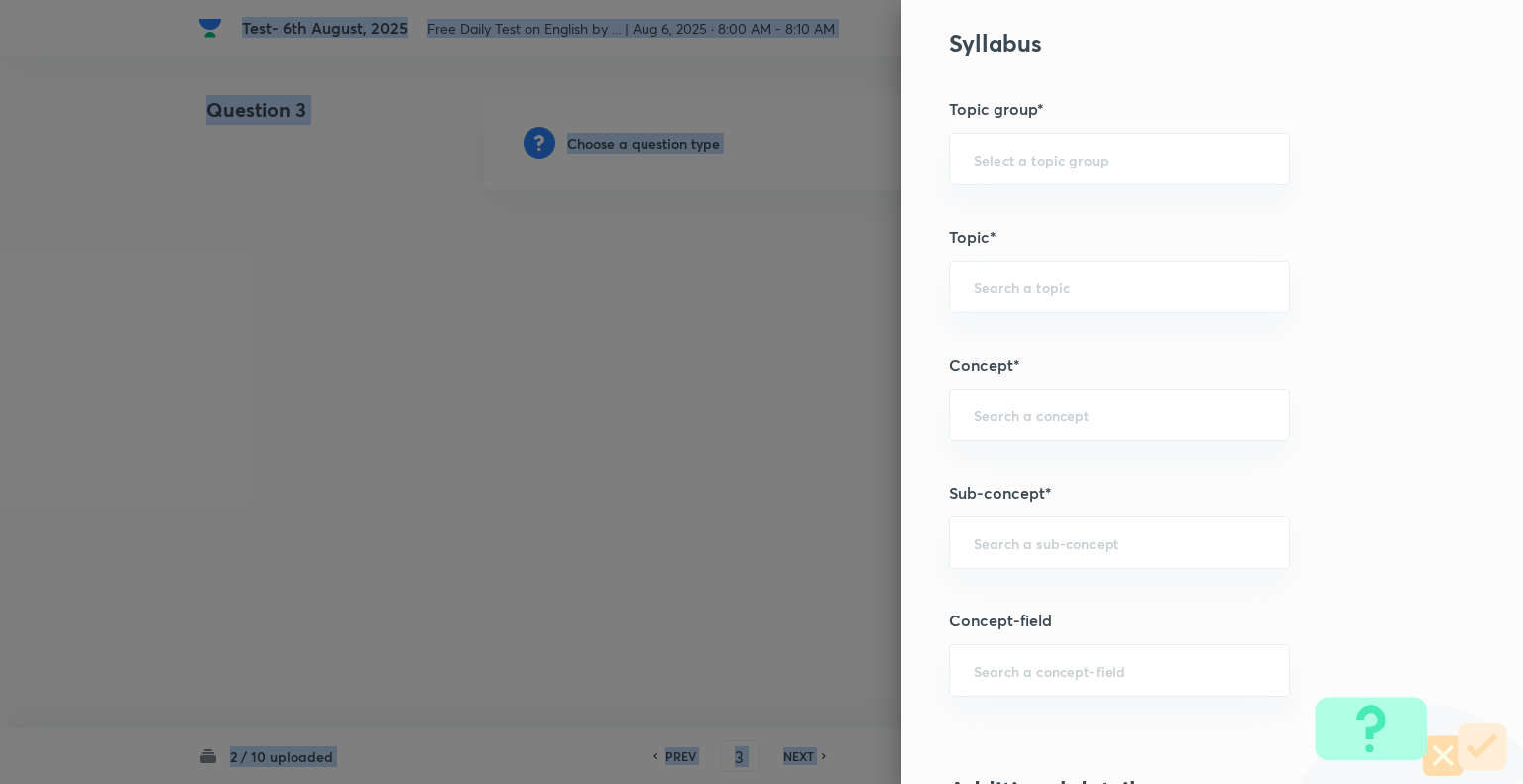 scroll, scrollTop: 1067, scrollLeft: 0, axis: vertical 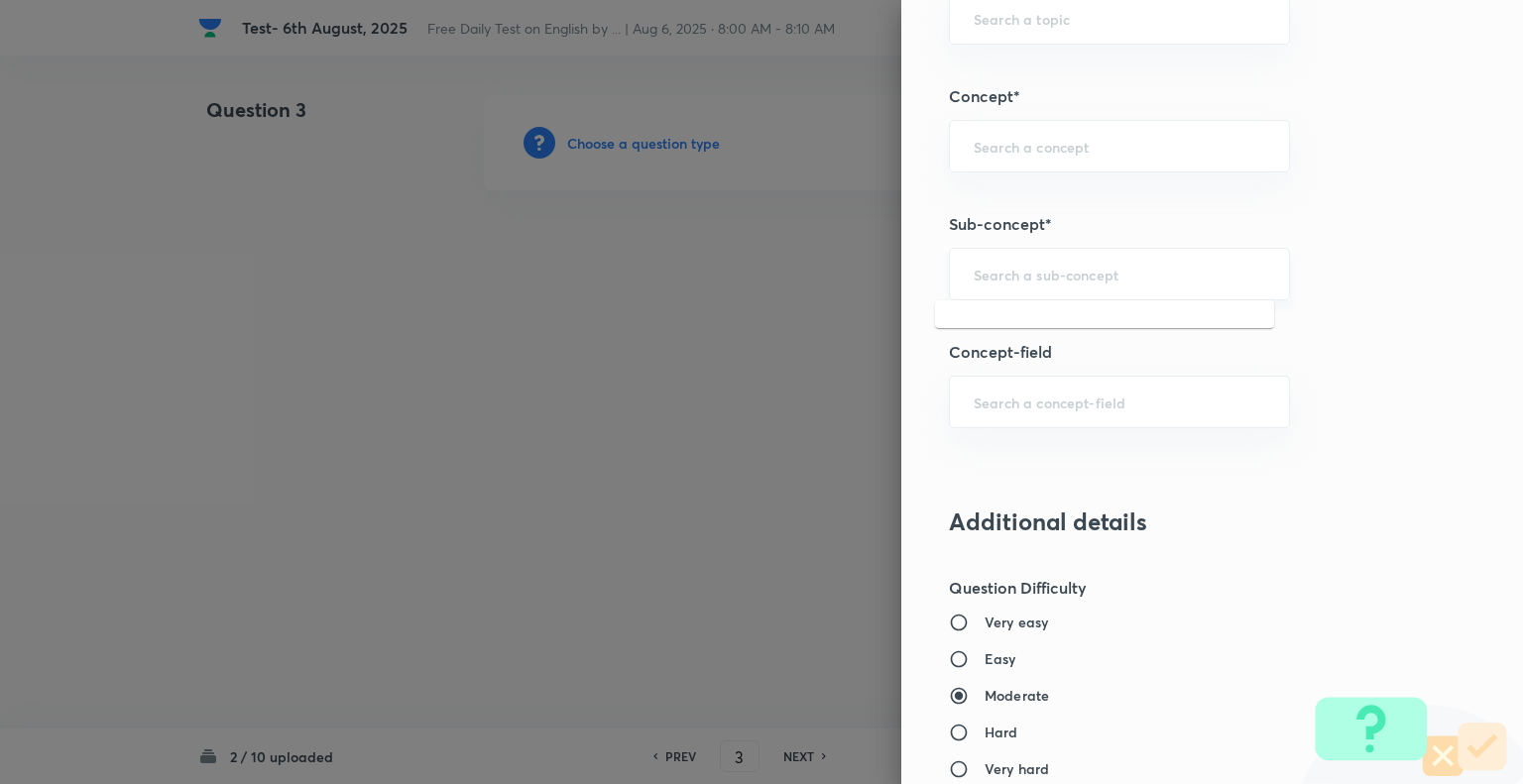 click at bounding box center [1119, 274] 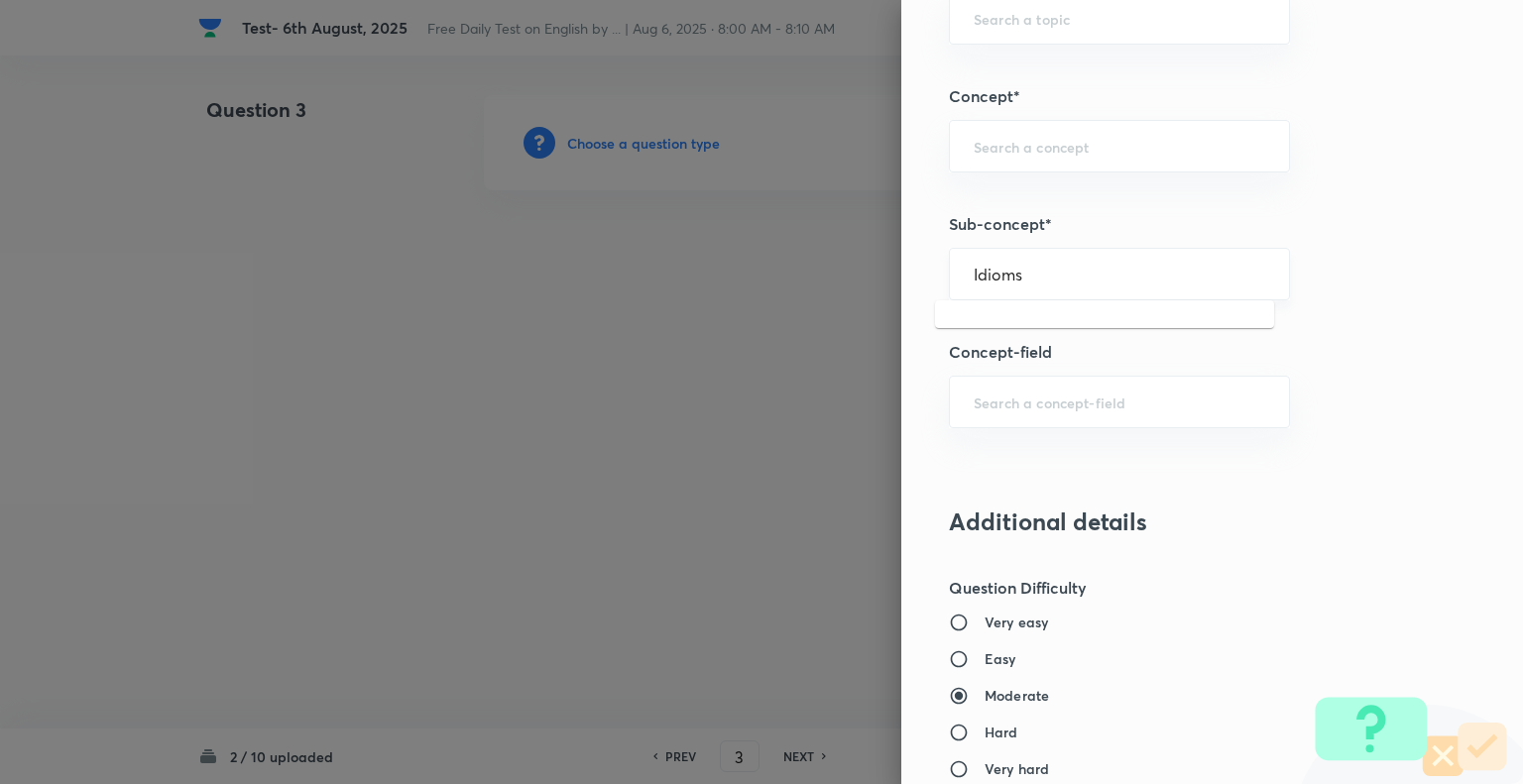 click on "Idioms" at bounding box center (1119, 274) 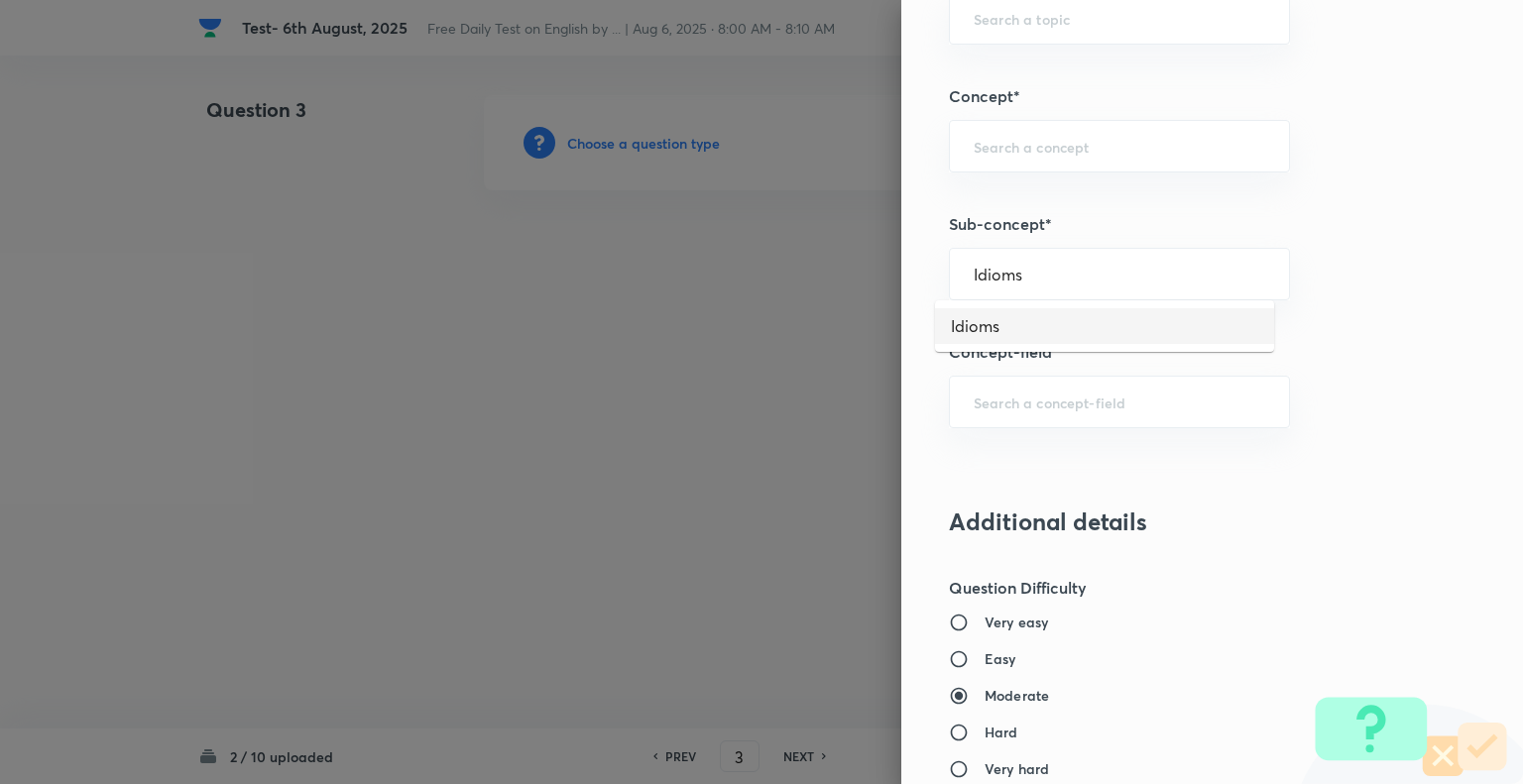 click on "Idioms" at bounding box center [1105, 326] 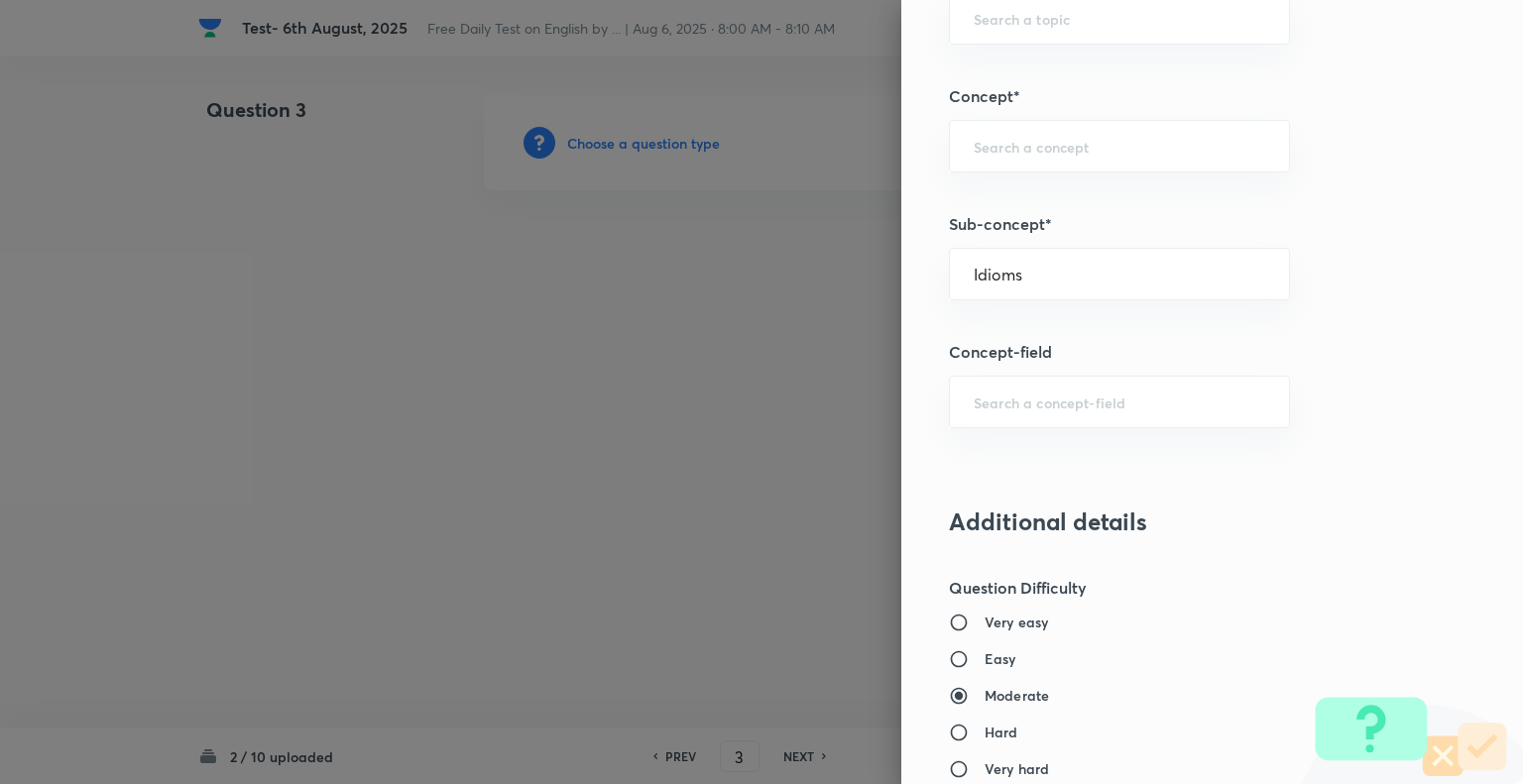 type on "English Language" 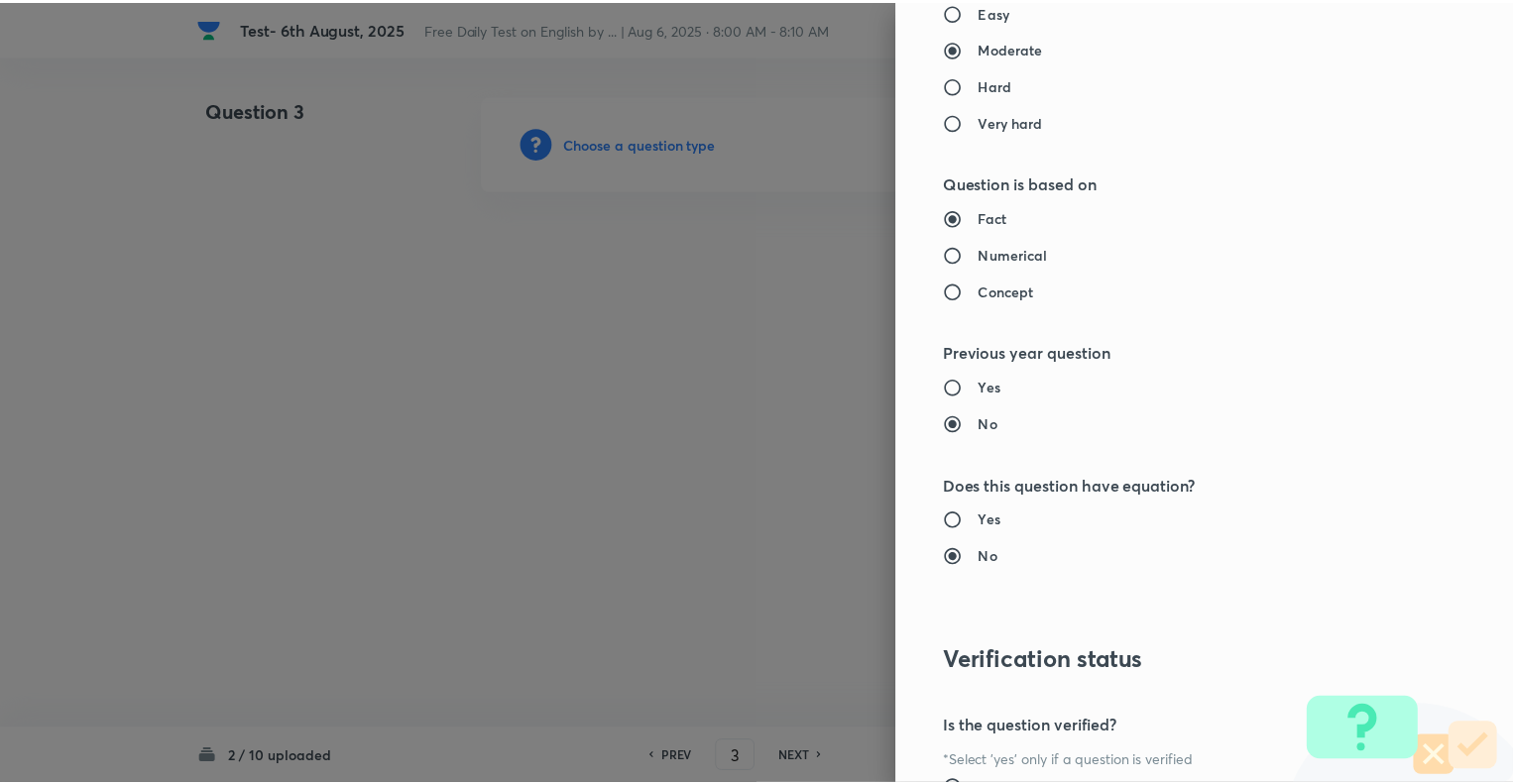 scroll, scrollTop: 1914, scrollLeft: 0, axis: vertical 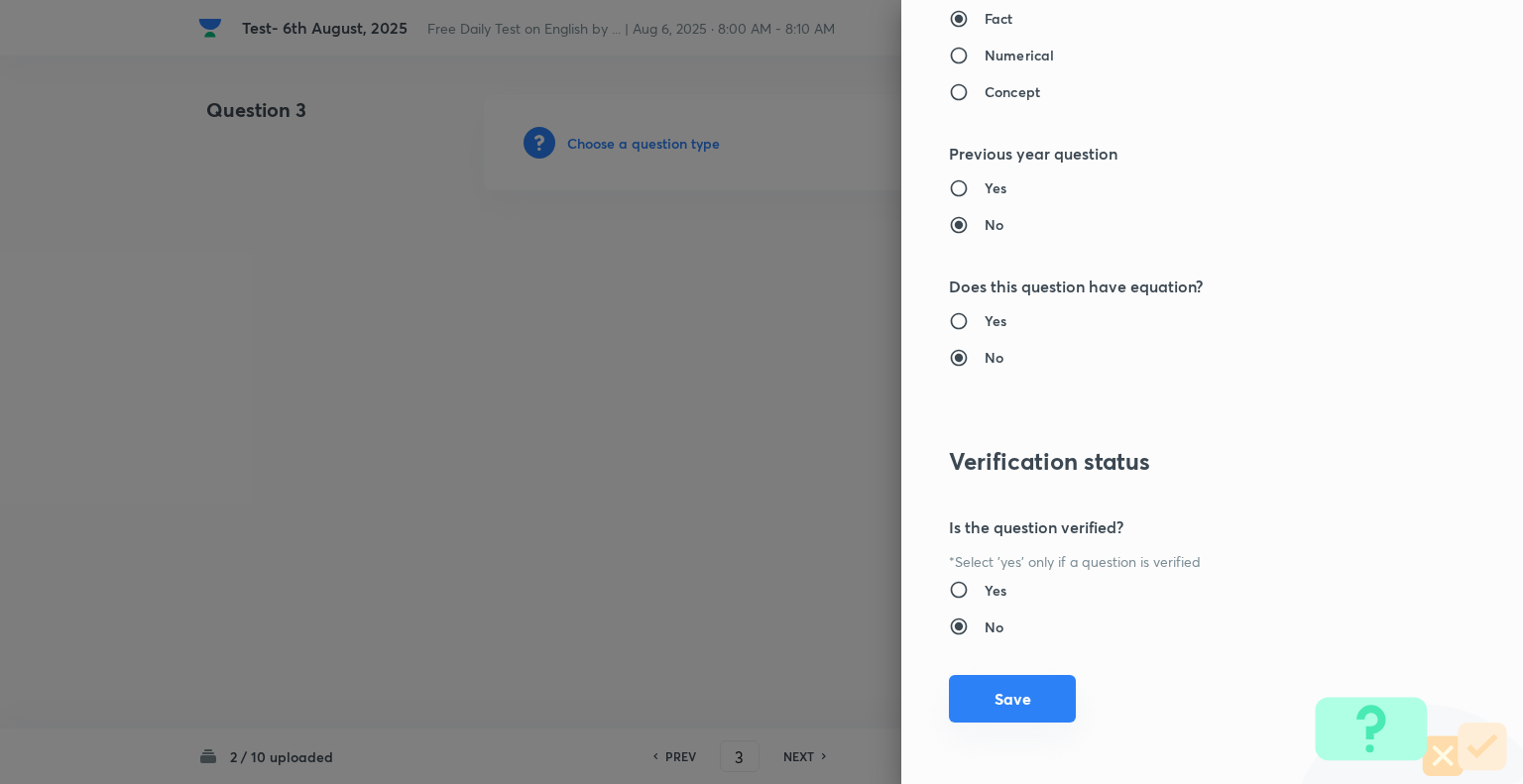 click on "Save" at bounding box center (1012, 699) 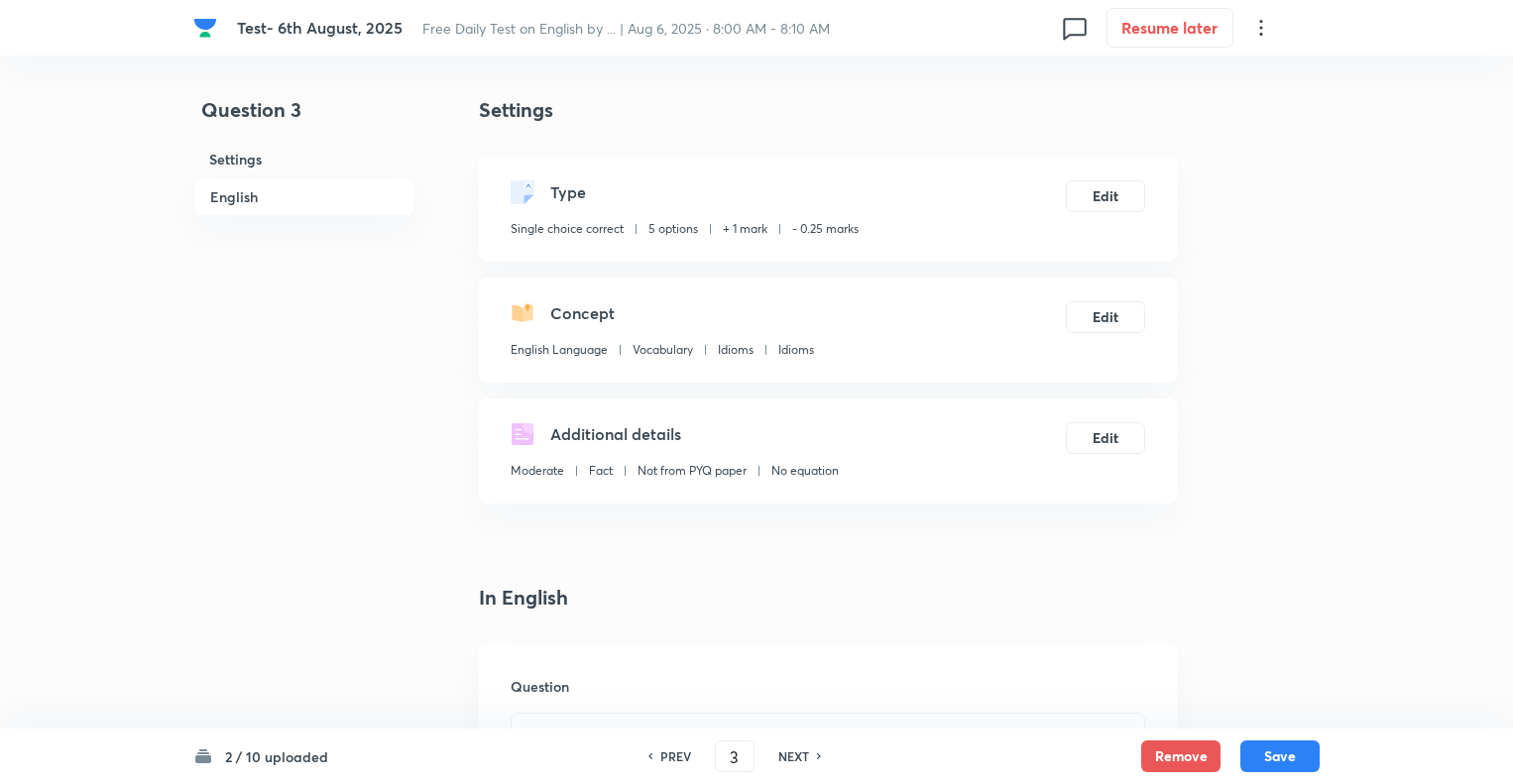 scroll, scrollTop: 0, scrollLeft: 0, axis: both 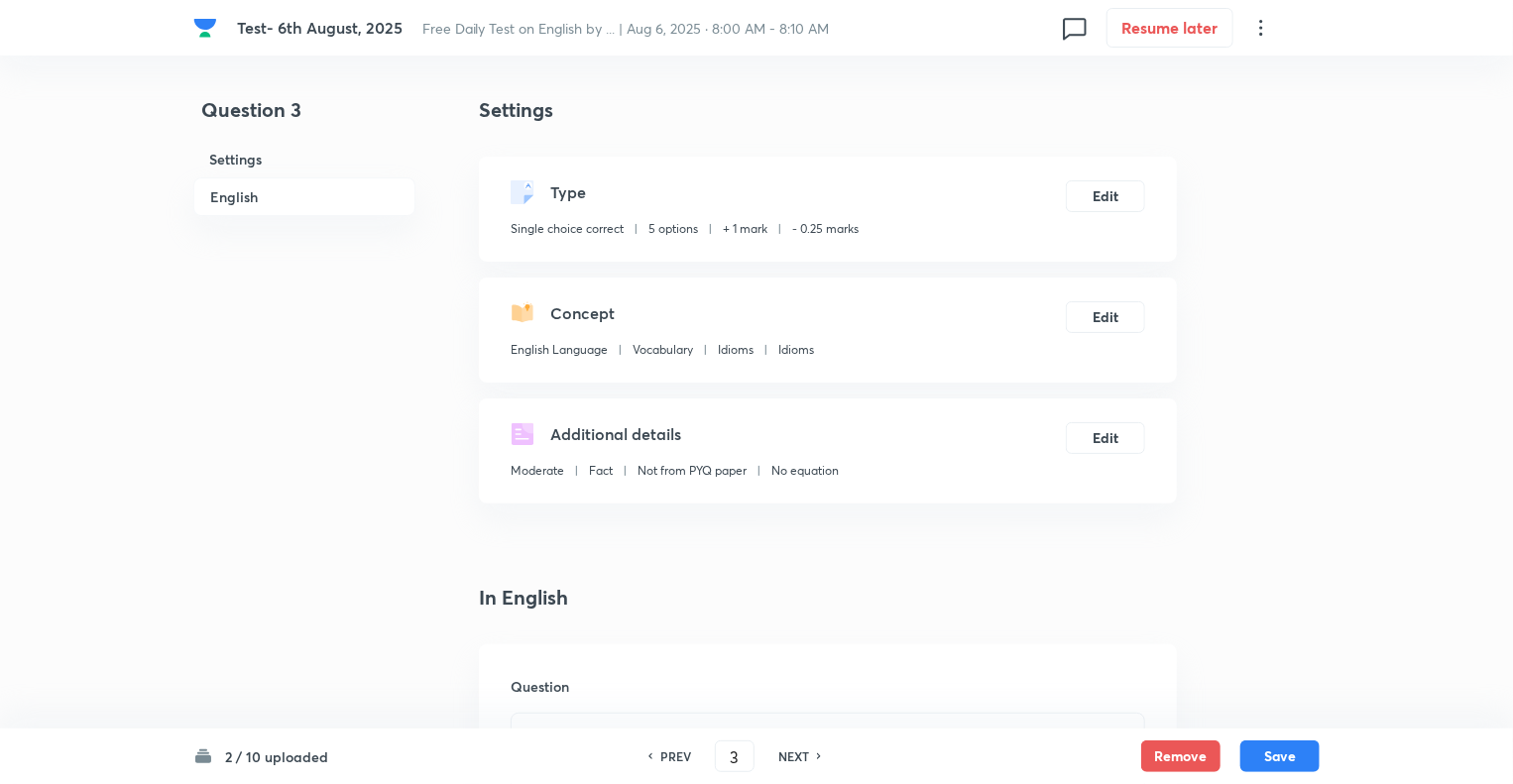 click on "Settings Type Single choice correct 5 options + 1 mark - 0.25 marks Edit Concept English Language Vocabulary Idioms Idioms Edit Additional details Moderate Fact Not from PYQ paper No equation Edit In English Question Option A Mark as correct answer Option B Mark as correct answer Option C Mark as correct answer Option D Mark as correct answer Option E Mark as correct answer Solution" at bounding box center (828, 1453) 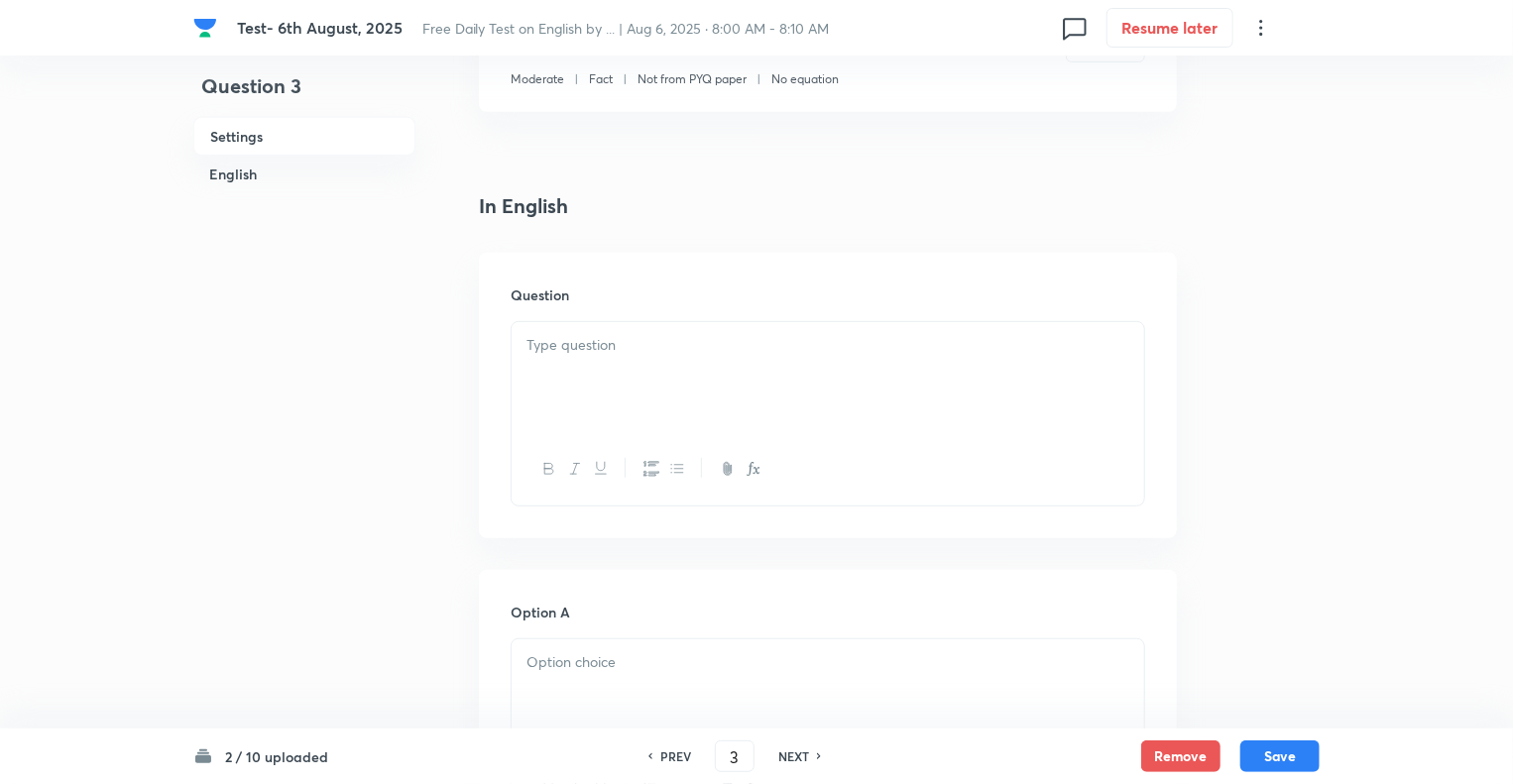scroll, scrollTop: 396, scrollLeft: 0, axis: vertical 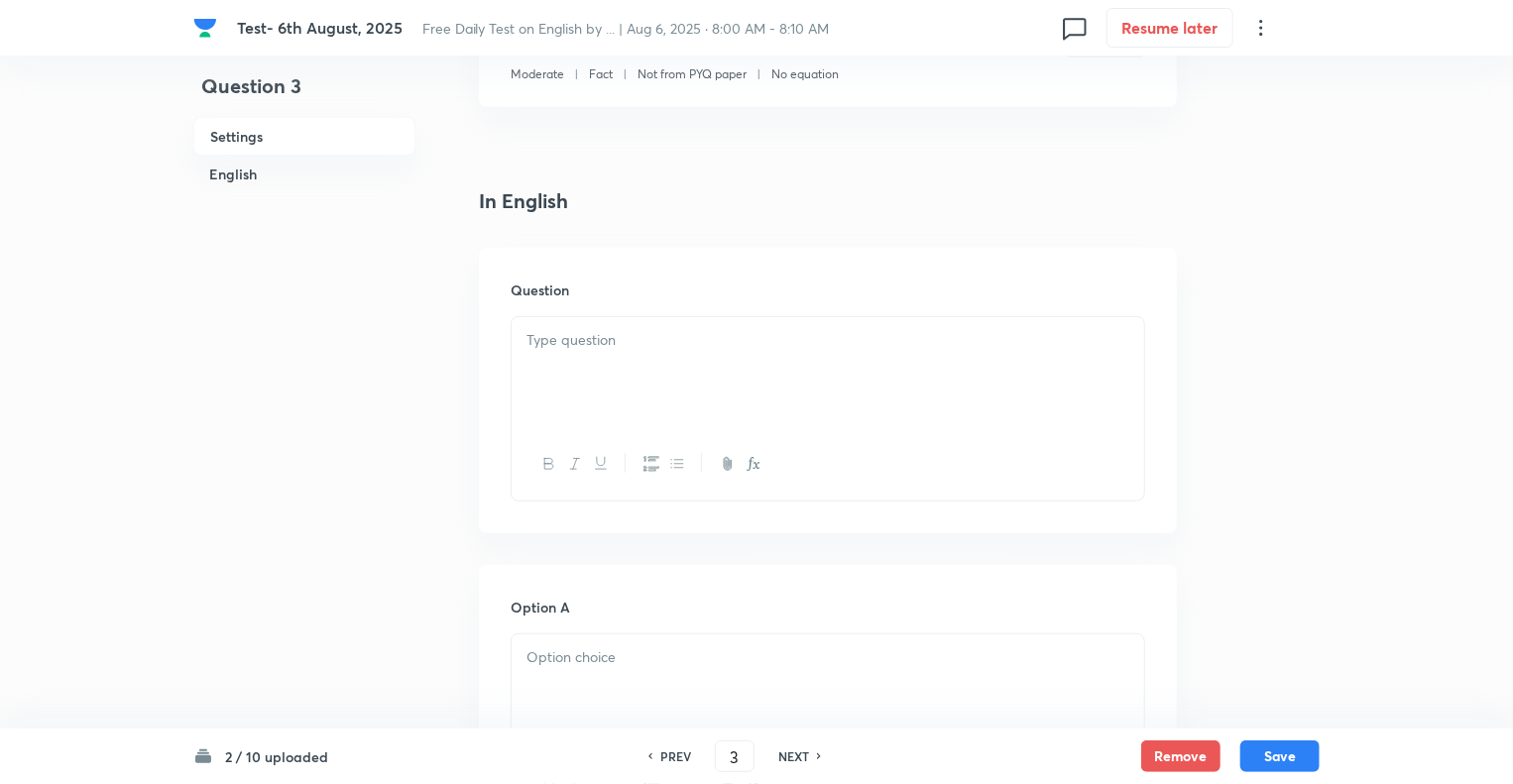 click at bounding box center (828, 373) 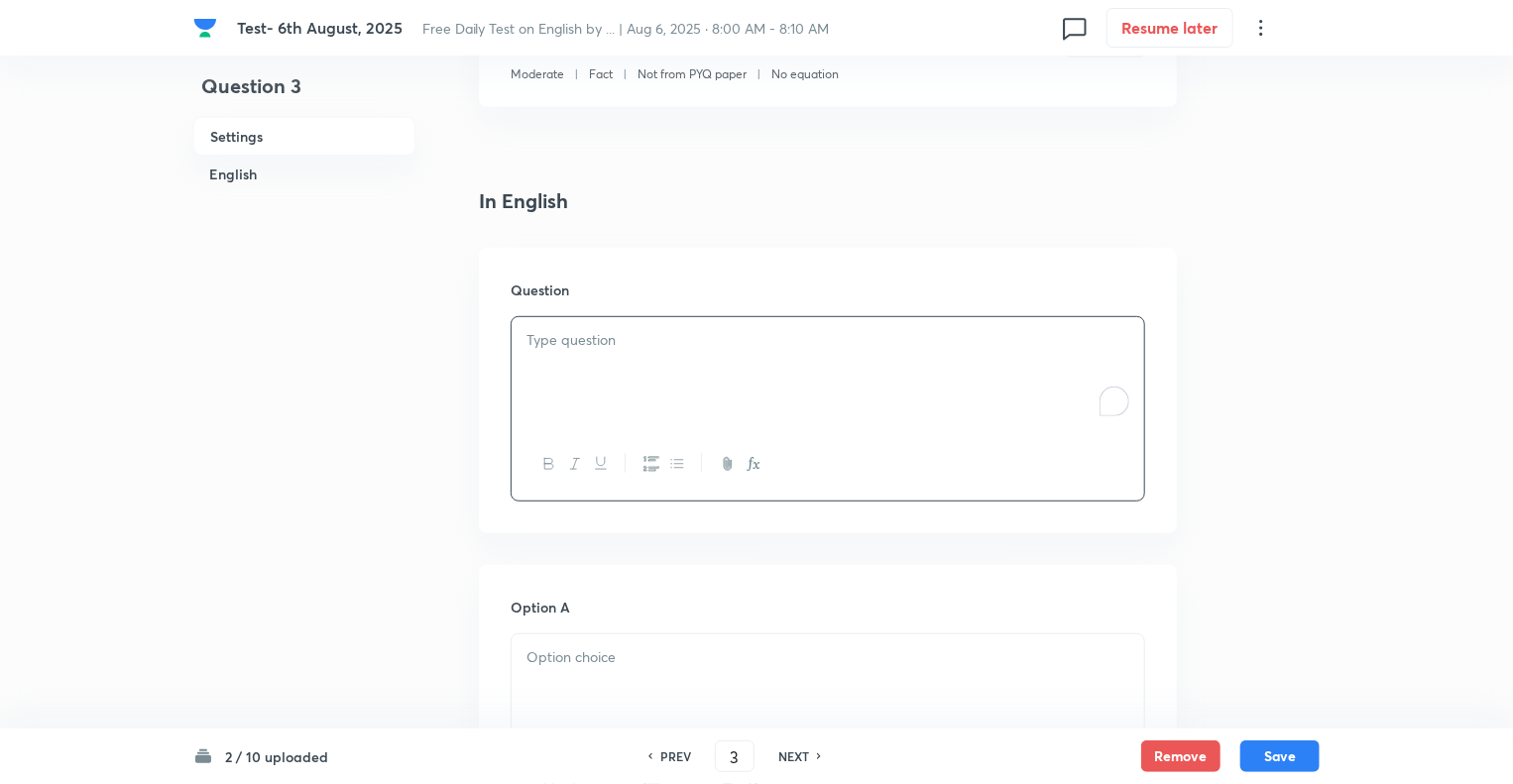 type 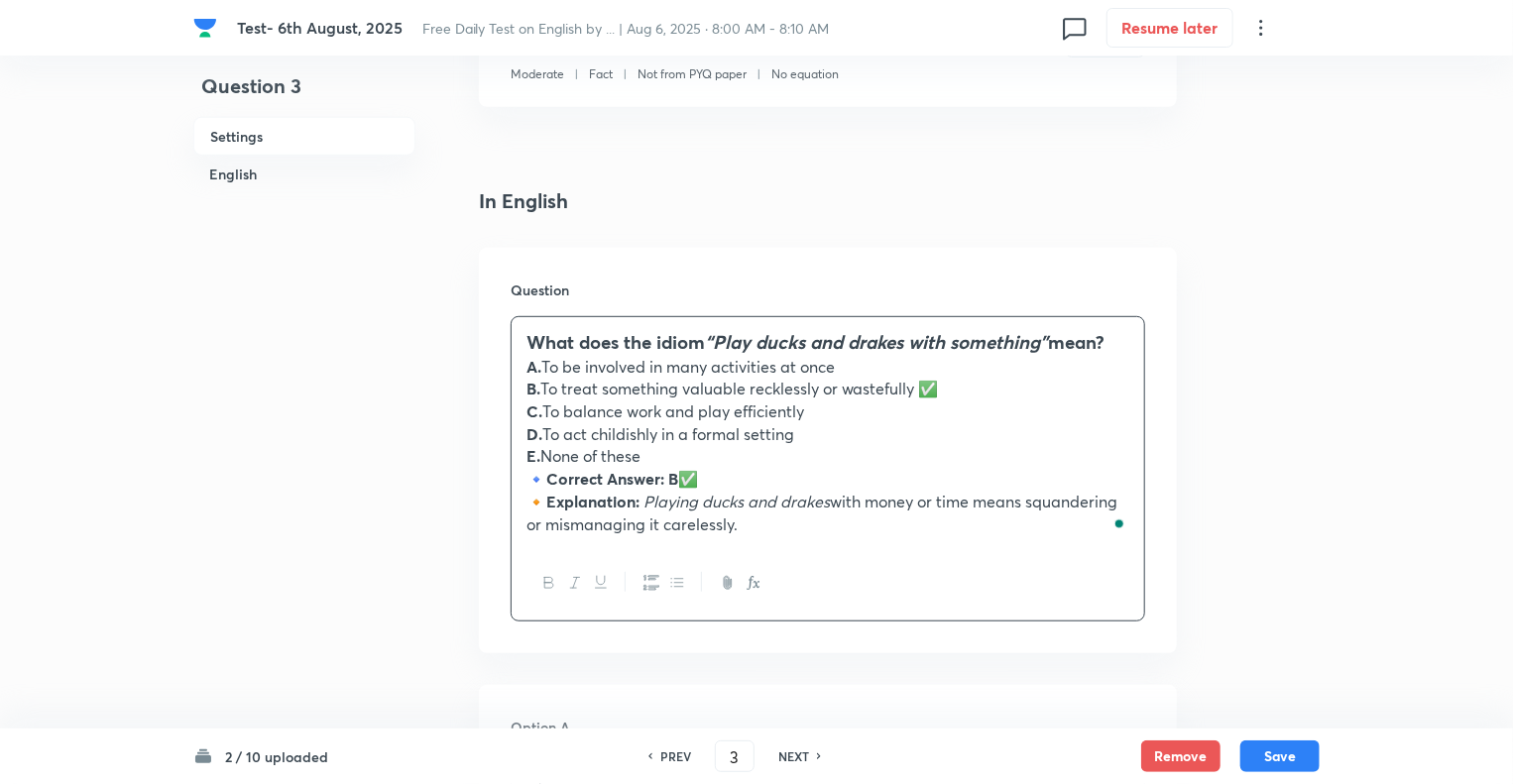 click on "B.  To treat something valuable recklessly or wastefully ✅" at bounding box center [828, 389] 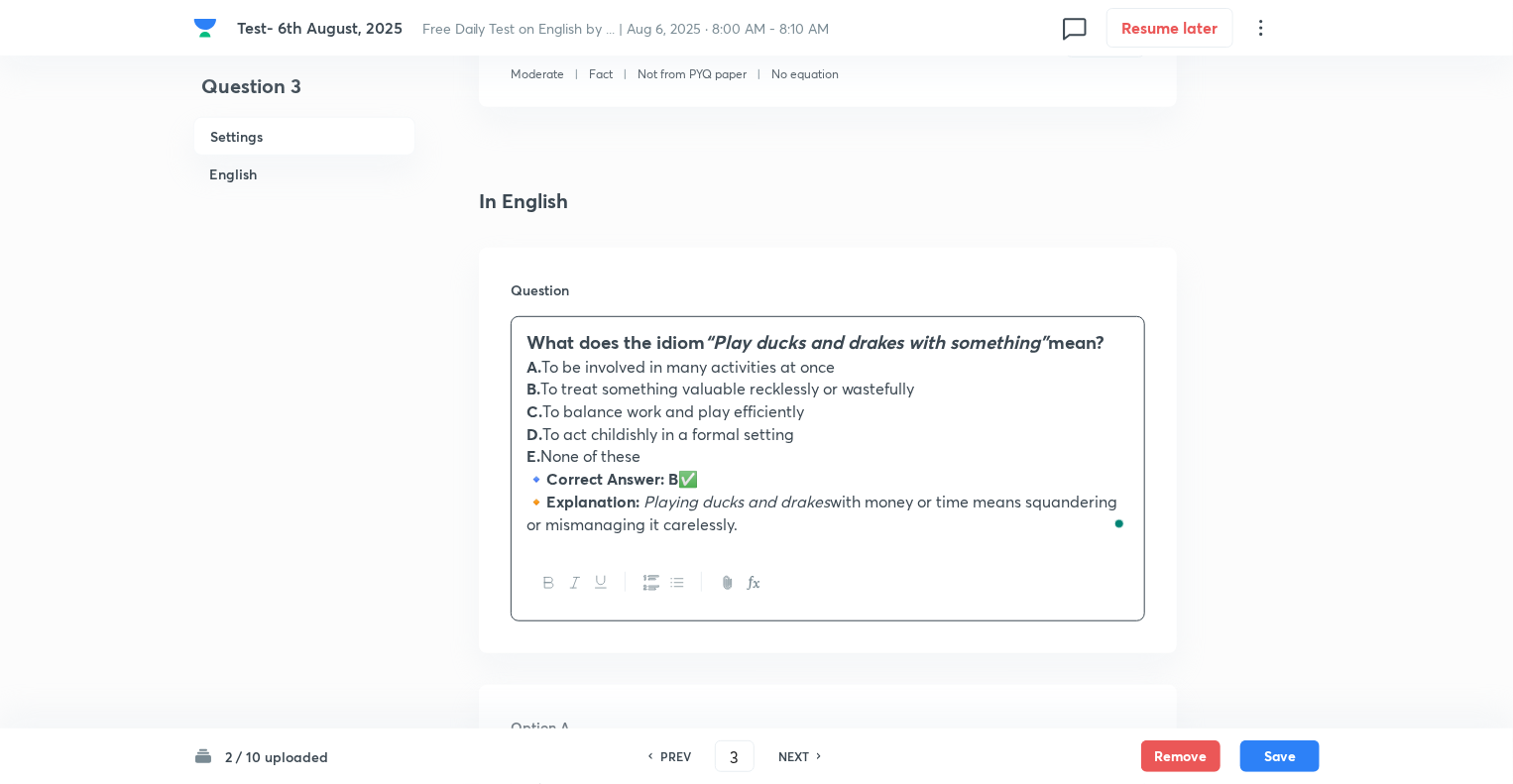 click on "🔹  Correct Answer:   B  ✅" at bounding box center [828, 479] 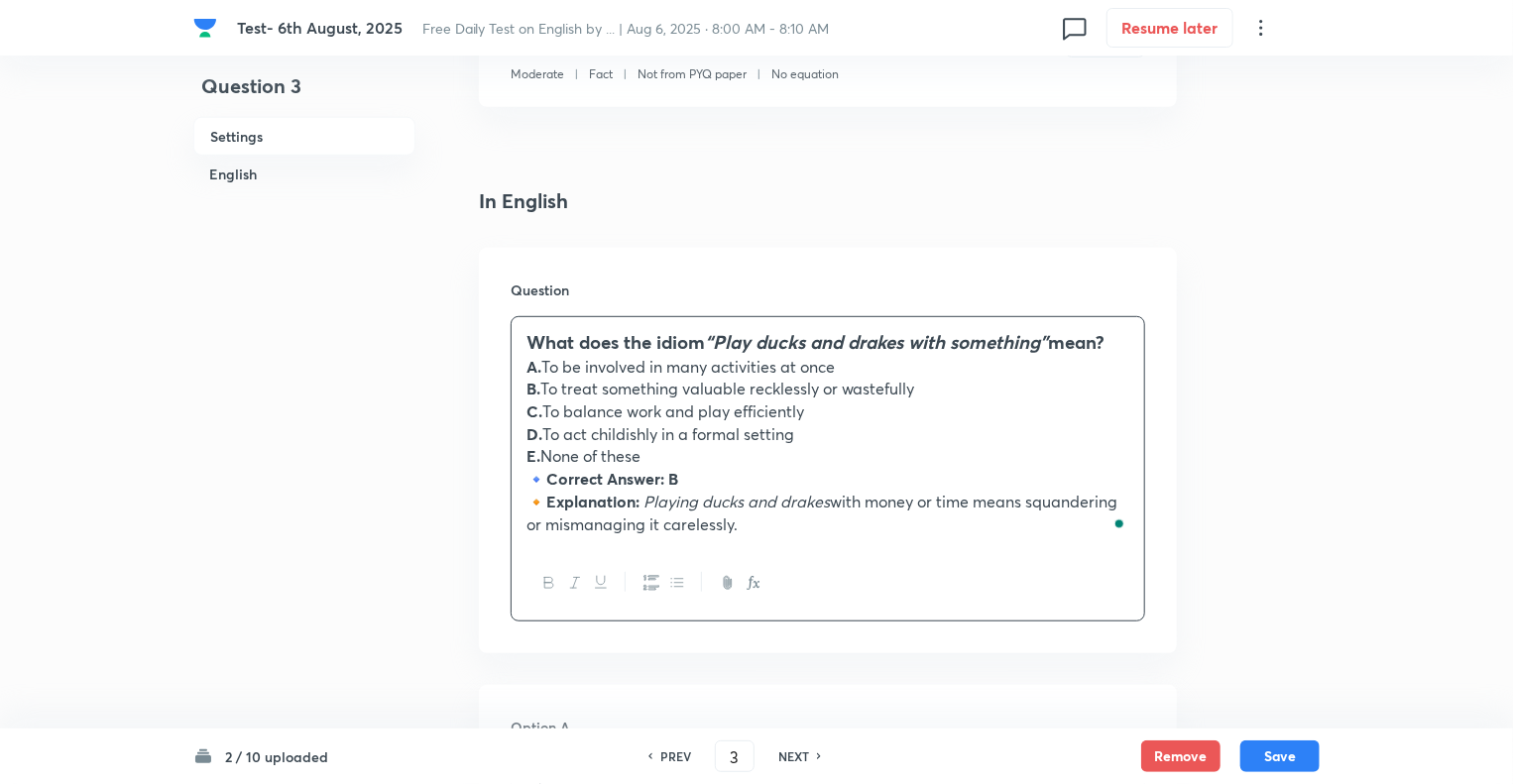 click on "🔹  Correct Answer:   B" at bounding box center [828, 479] 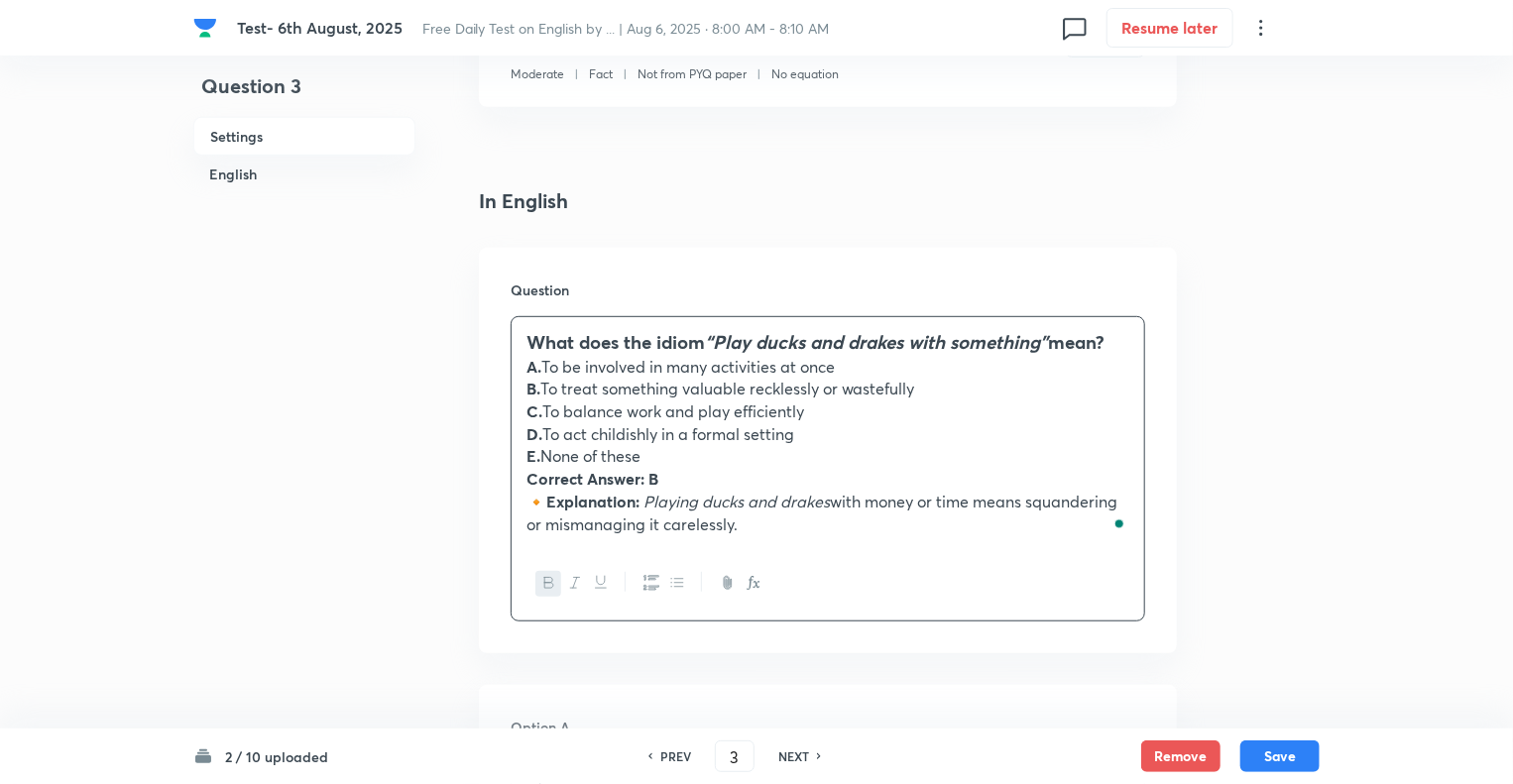 click on "🔸  Explanation:   Playing ducks and drakes  with money or time means squandering or mismanaging it carelessly." at bounding box center [828, 512] 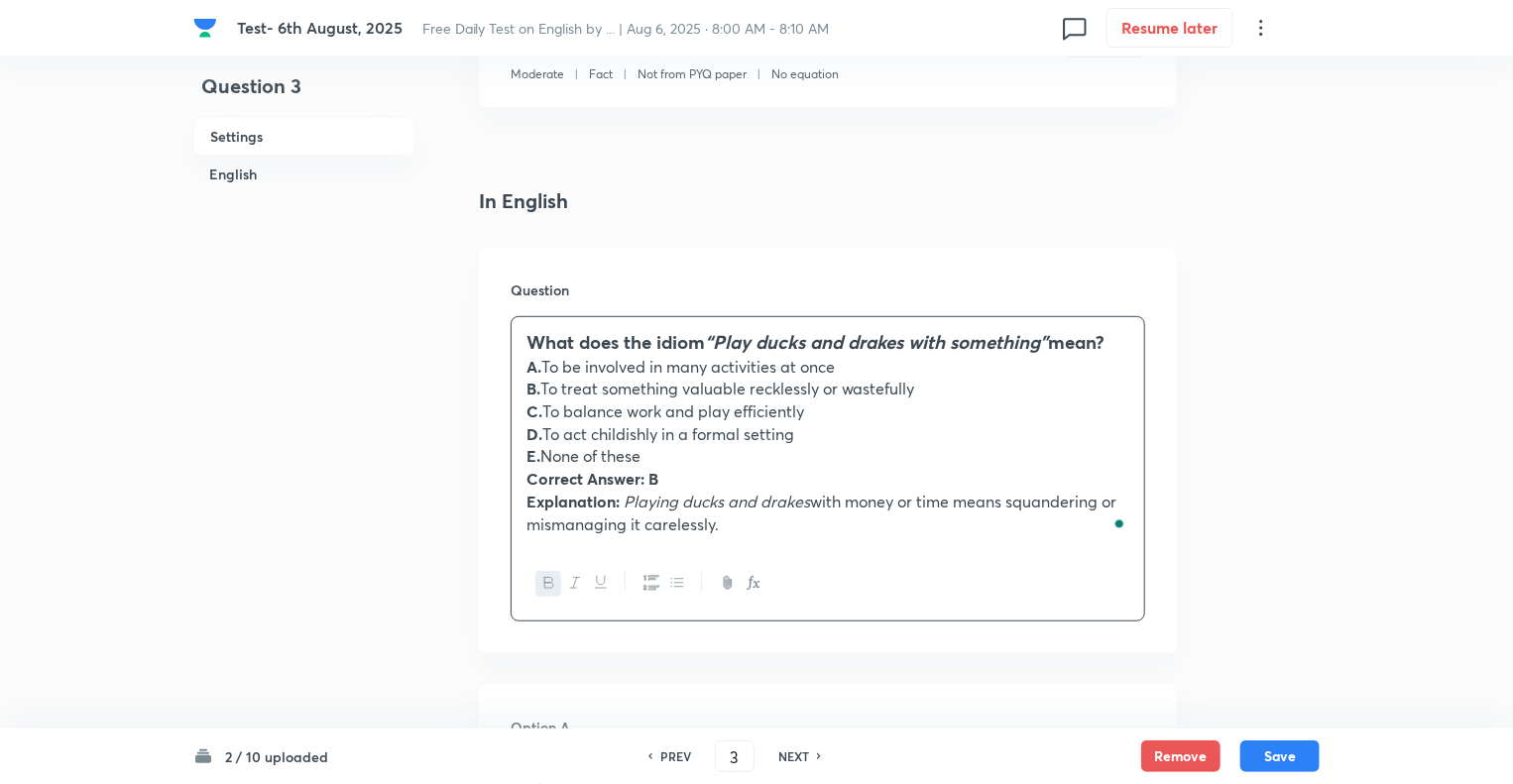 drag, startPoint x: 722, startPoint y: 529, endPoint x: 520, endPoint y: 372, distance: 255.83784 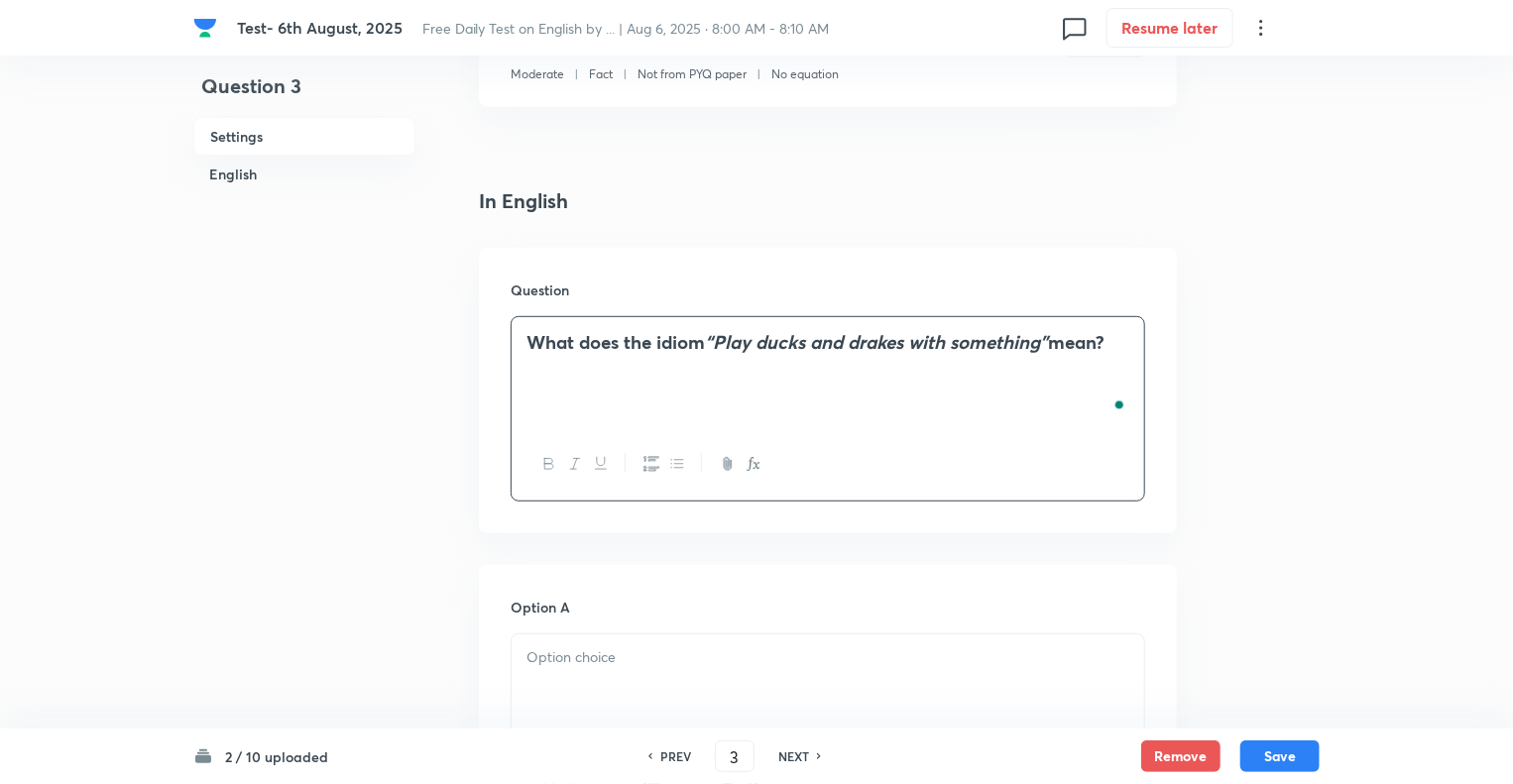 click at bounding box center [828, 657] 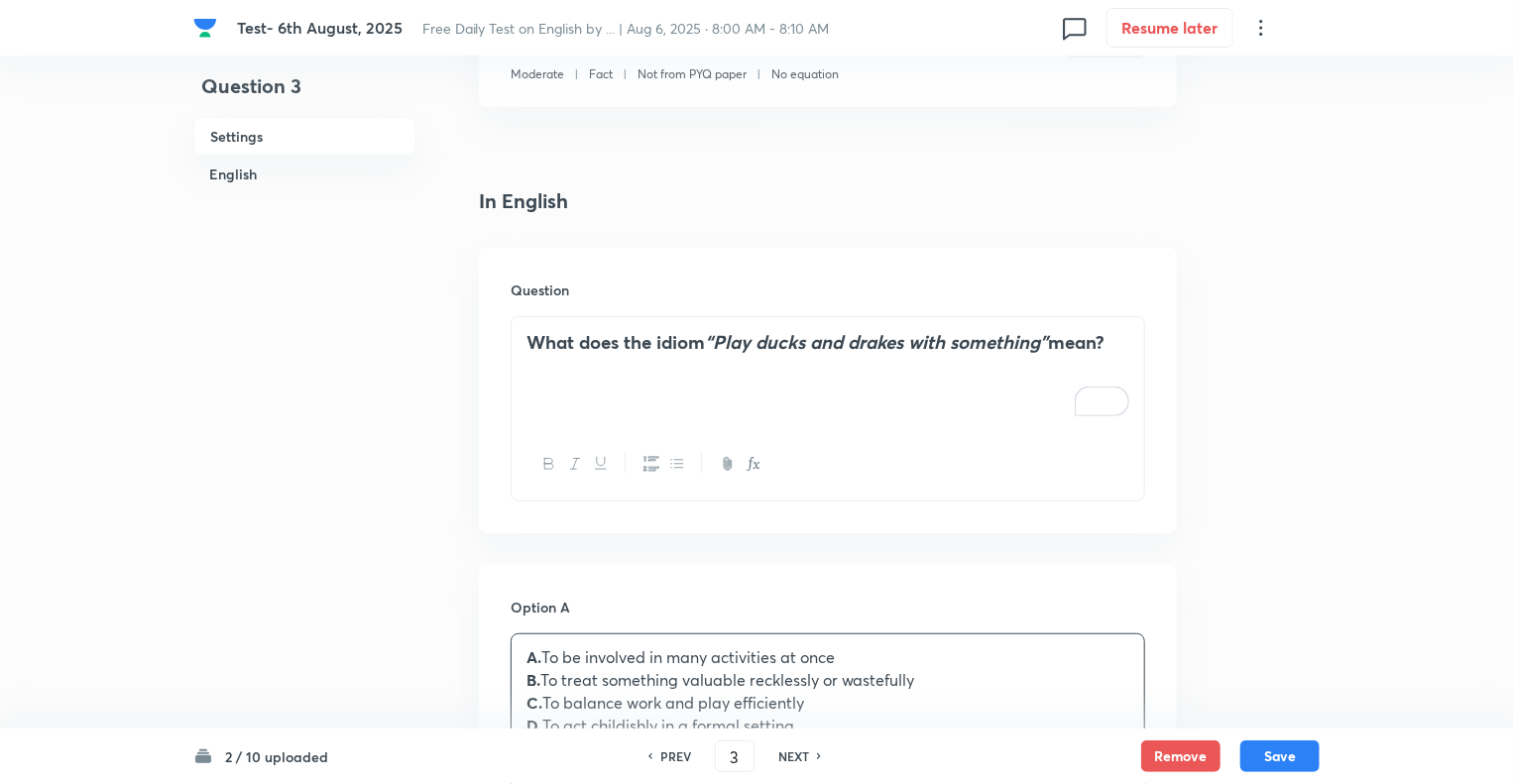 click on "Question 3 Settings English Settings Type Single choice correct 5 options + 1 mark - 0.25 marks Edit Concept English Language Vocabulary Idioms Idioms Edit Additional details Moderate Fact Not from PYQ paper No equation Edit In English Question  What does the idiom  “Play ducks and drakes with something”  mean? Option A A.  To be involved in many activities at once B.  To treat something valuable recklessly or wastefully  C.  To balance work and play efficiently D.  To act childishly in a formal setting E.  None of these Correct Answer:   B   Explanation:   Playing ducks and drakes  with money or time means squandering or mismanaging it carelessly. Mark as correct answer Option B Mark as correct answer Option C Mark as correct answer Option D Mark as correct answer Option E Mark as correct answer Solution" at bounding box center (756, 1143) 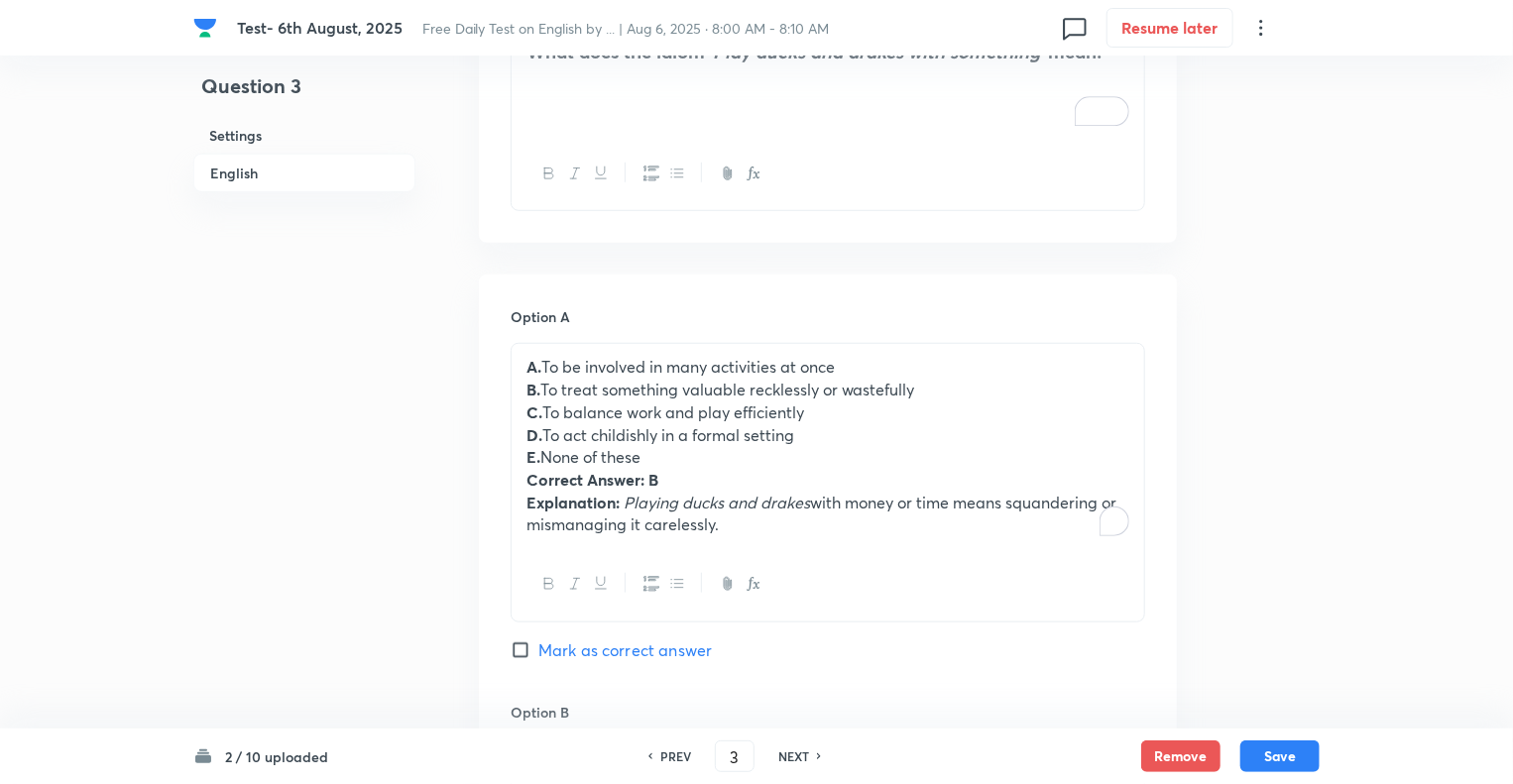 scroll, scrollTop: 833, scrollLeft: 0, axis: vertical 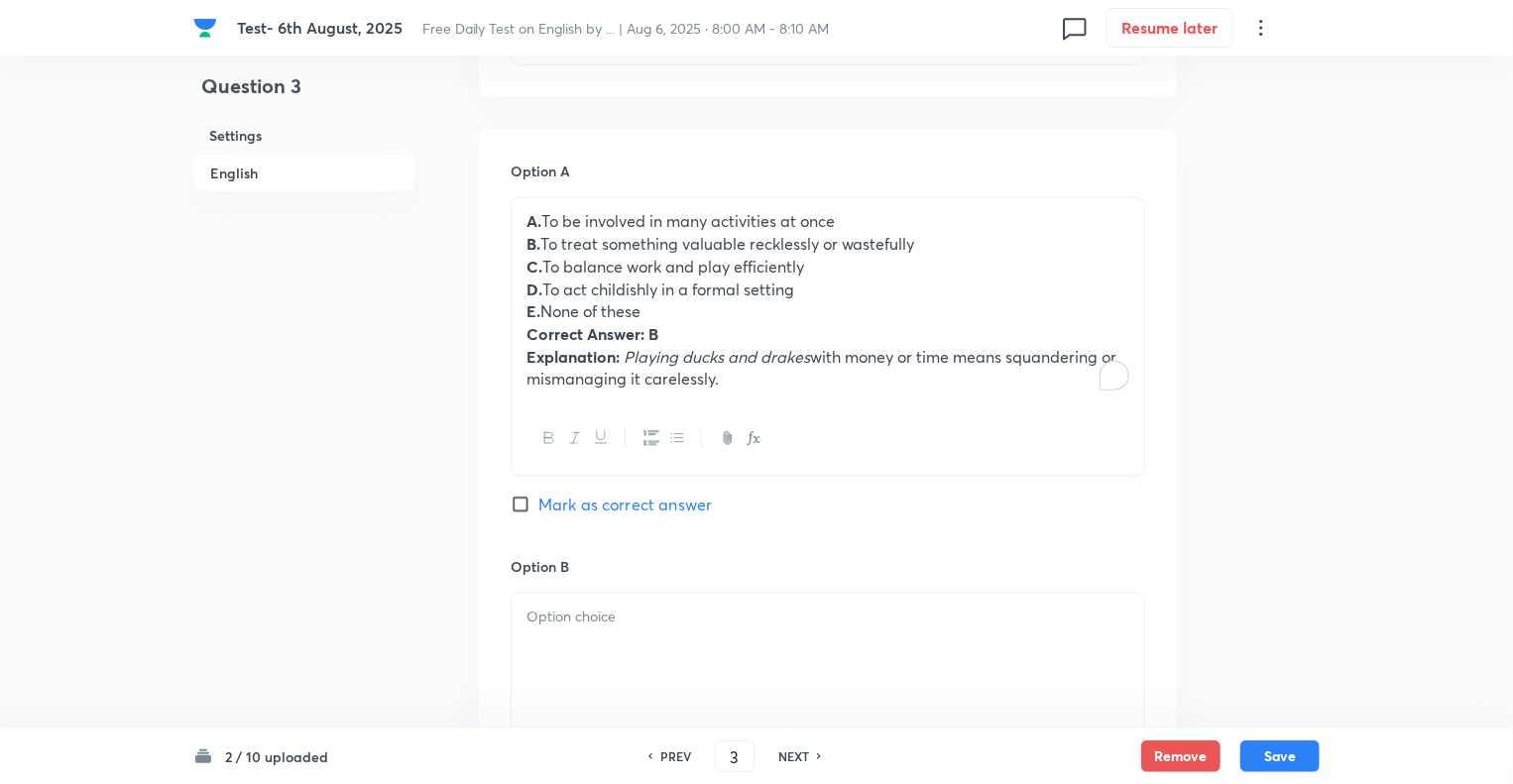 click on "Explanation:   Playing ducks and drakes  with money or time means squandering or mismanaging it carelessly." at bounding box center (828, 368) 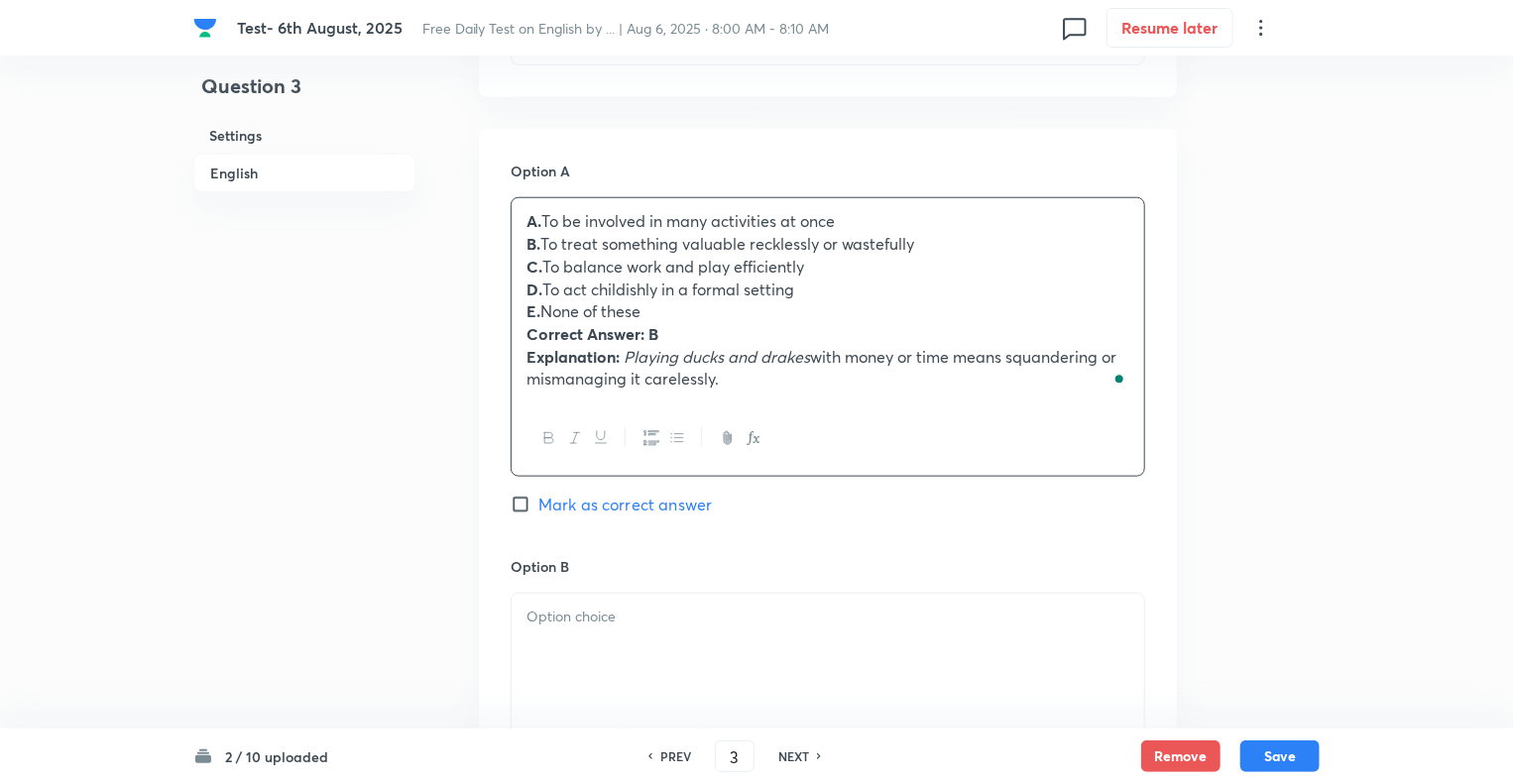 drag, startPoint x: 728, startPoint y: 380, endPoint x: 512, endPoint y: 336, distance: 220.43593 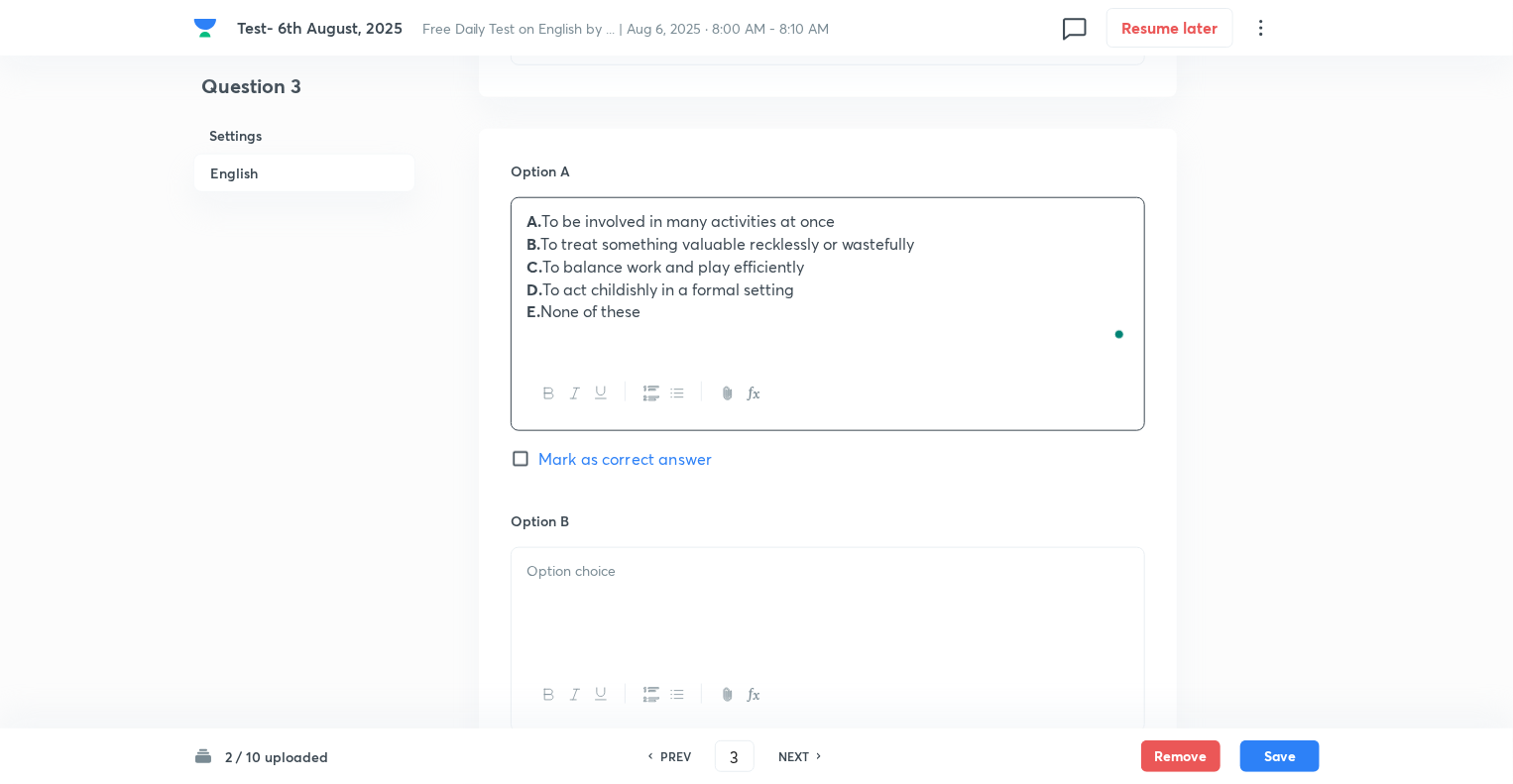 click on "Question 3 Settings English" at bounding box center (304, 684) 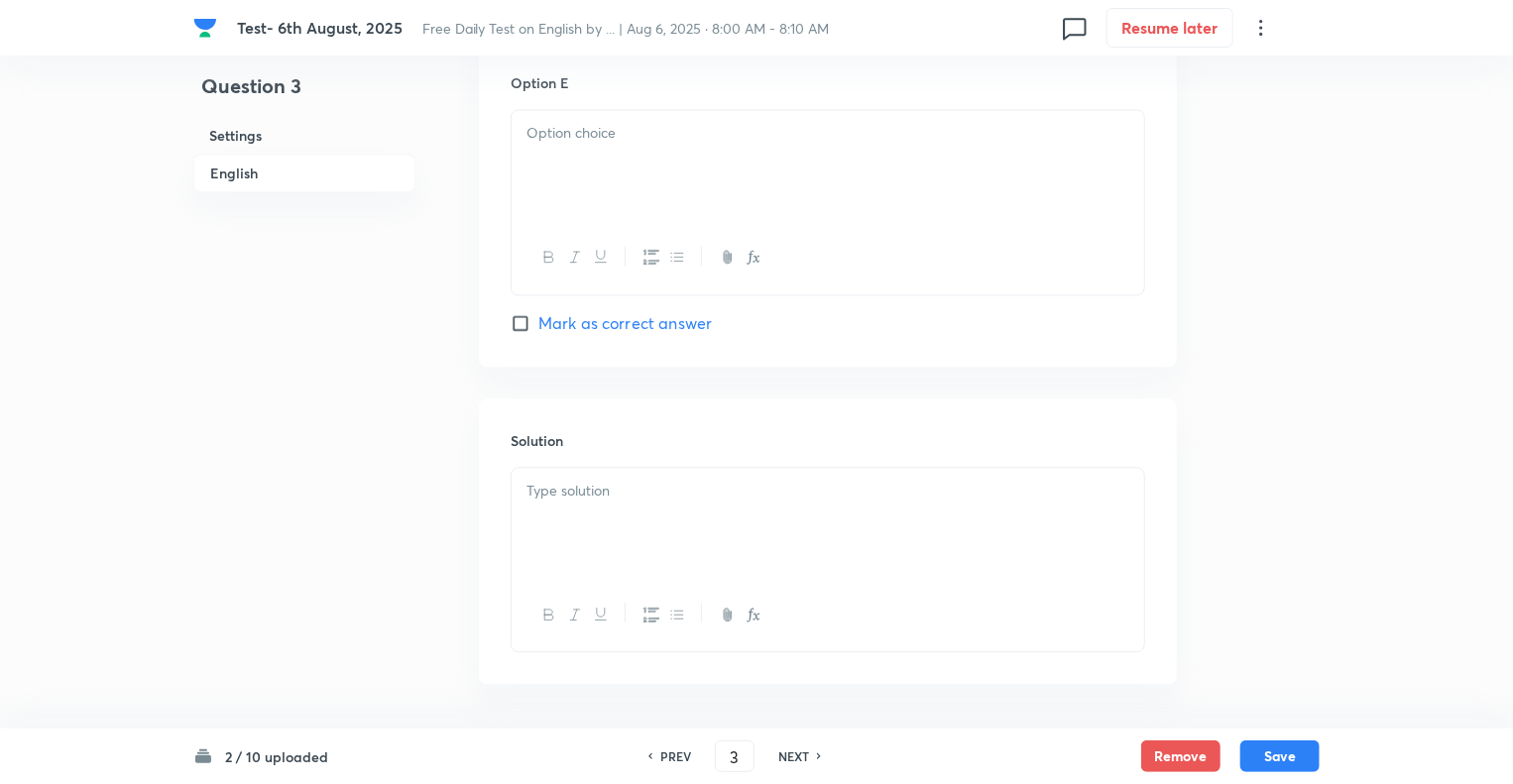 scroll, scrollTop: 2245, scrollLeft: 0, axis: vertical 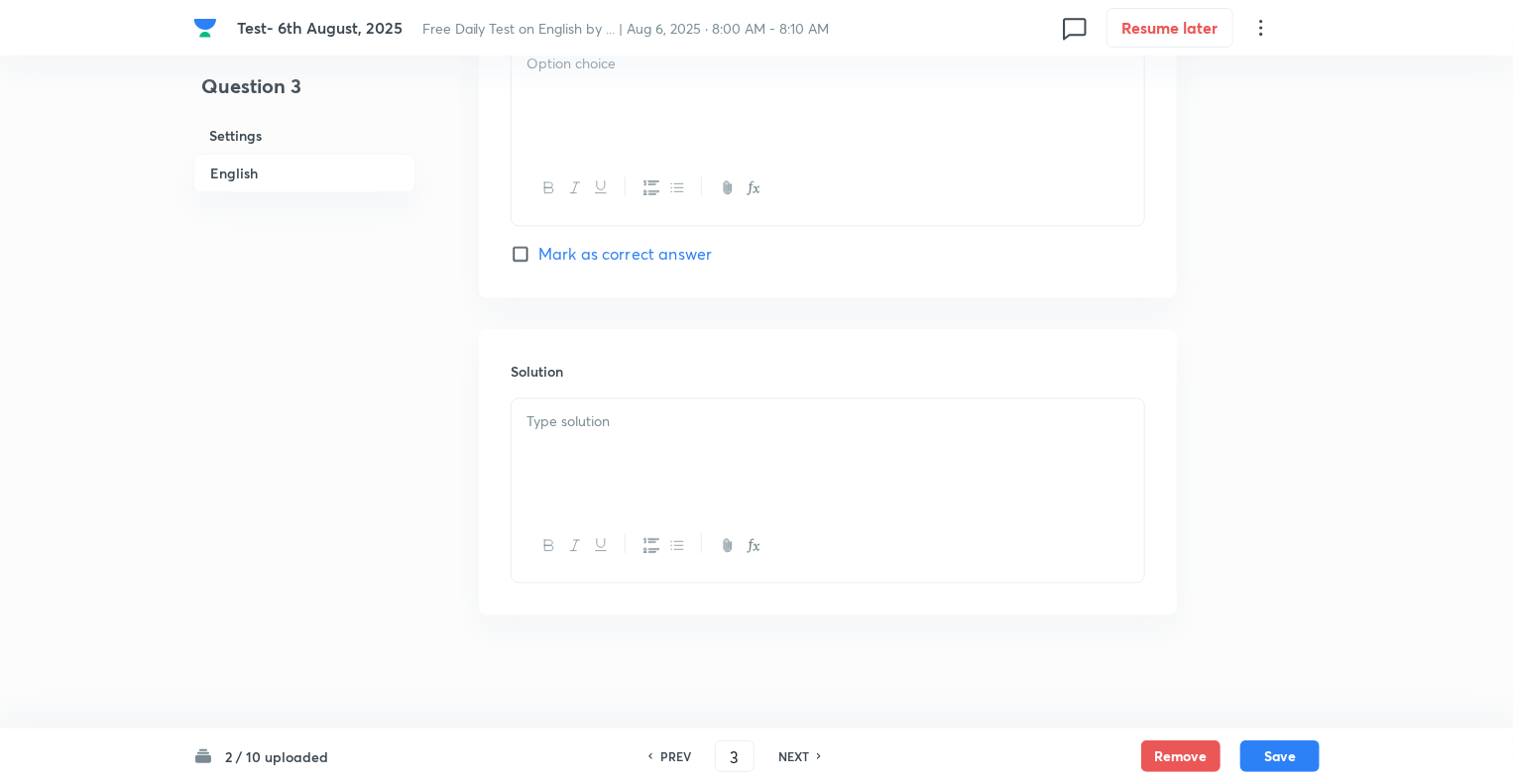 click at bounding box center (828, 421) 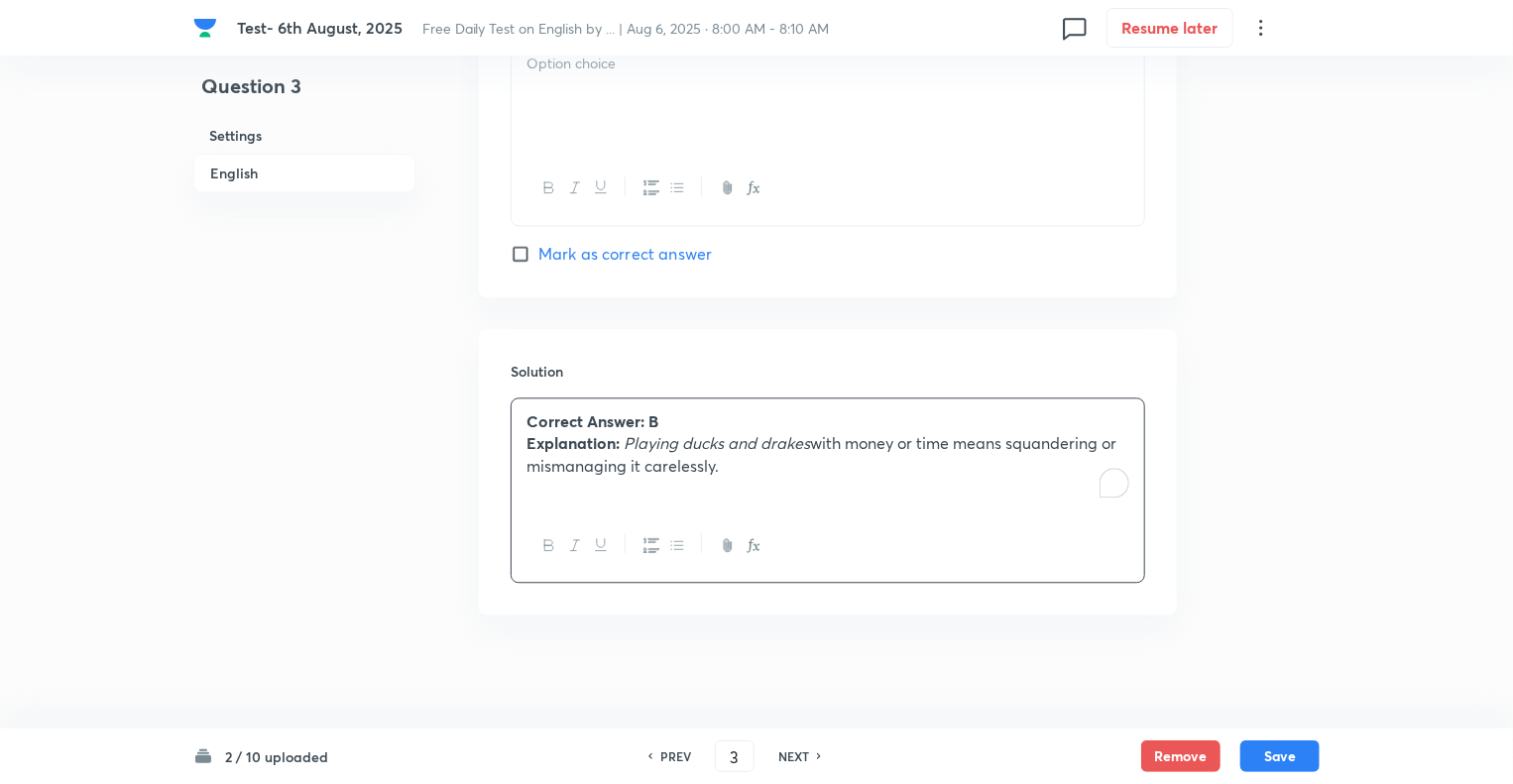 click on "Question 3 Settings English" at bounding box center [304, -728] 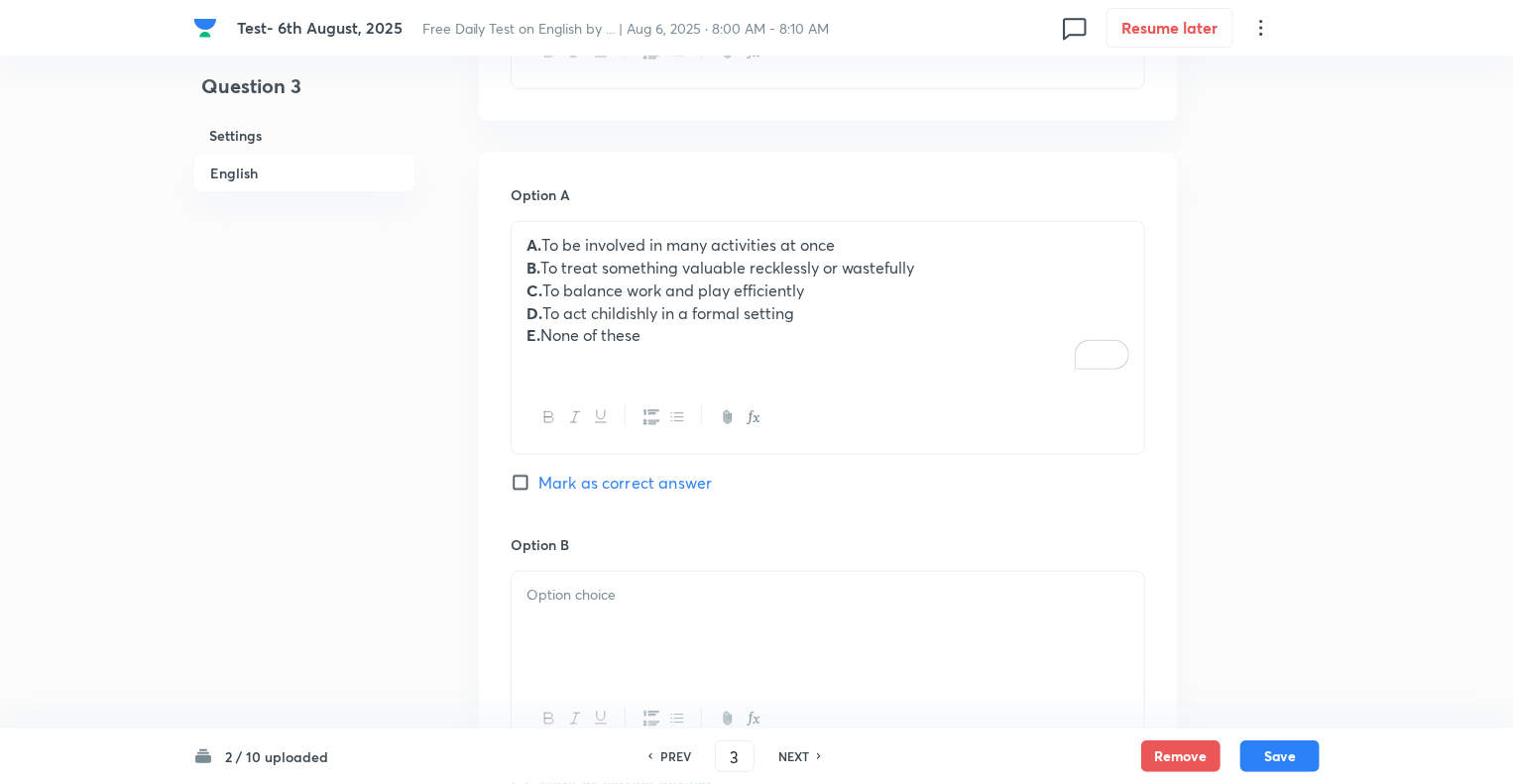 scroll, scrollTop: 738, scrollLeft: 0, axis: vertical 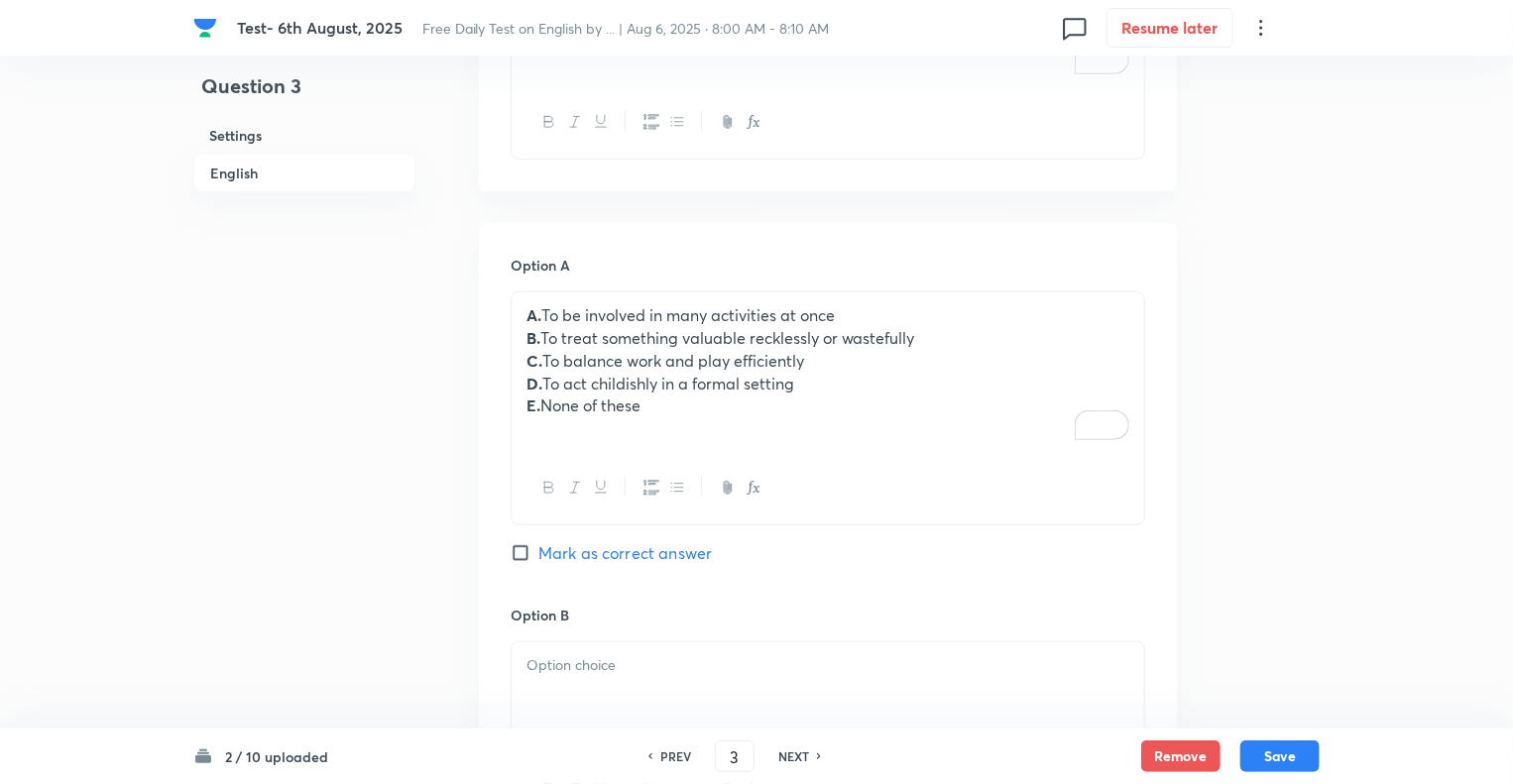 click on "E.  None of these" at bounding box center [828, 405] 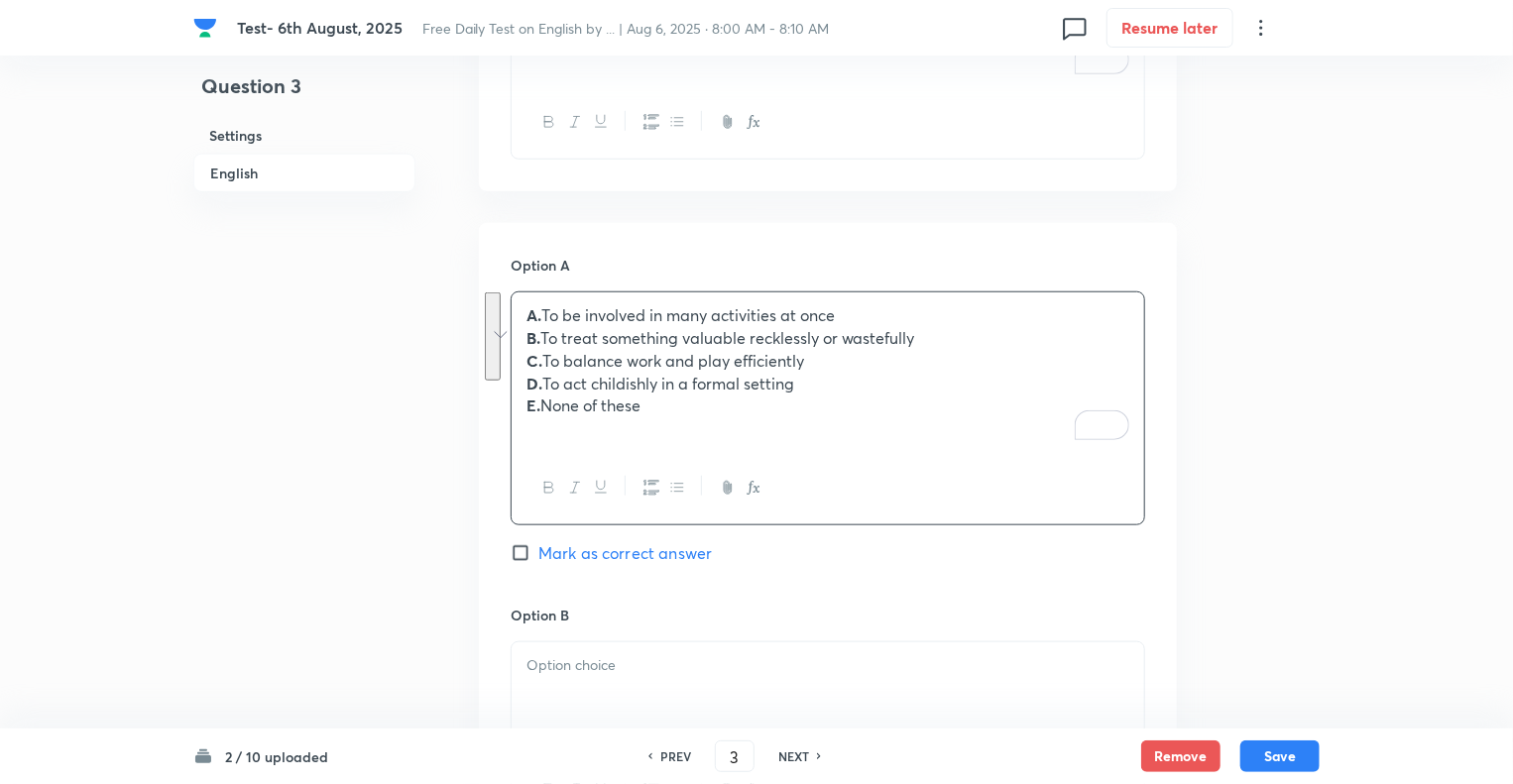 drag, startPoint x: 646, startPoint y: 402, endPoint x: 517, endPoint y: 343, distance: 141.85204 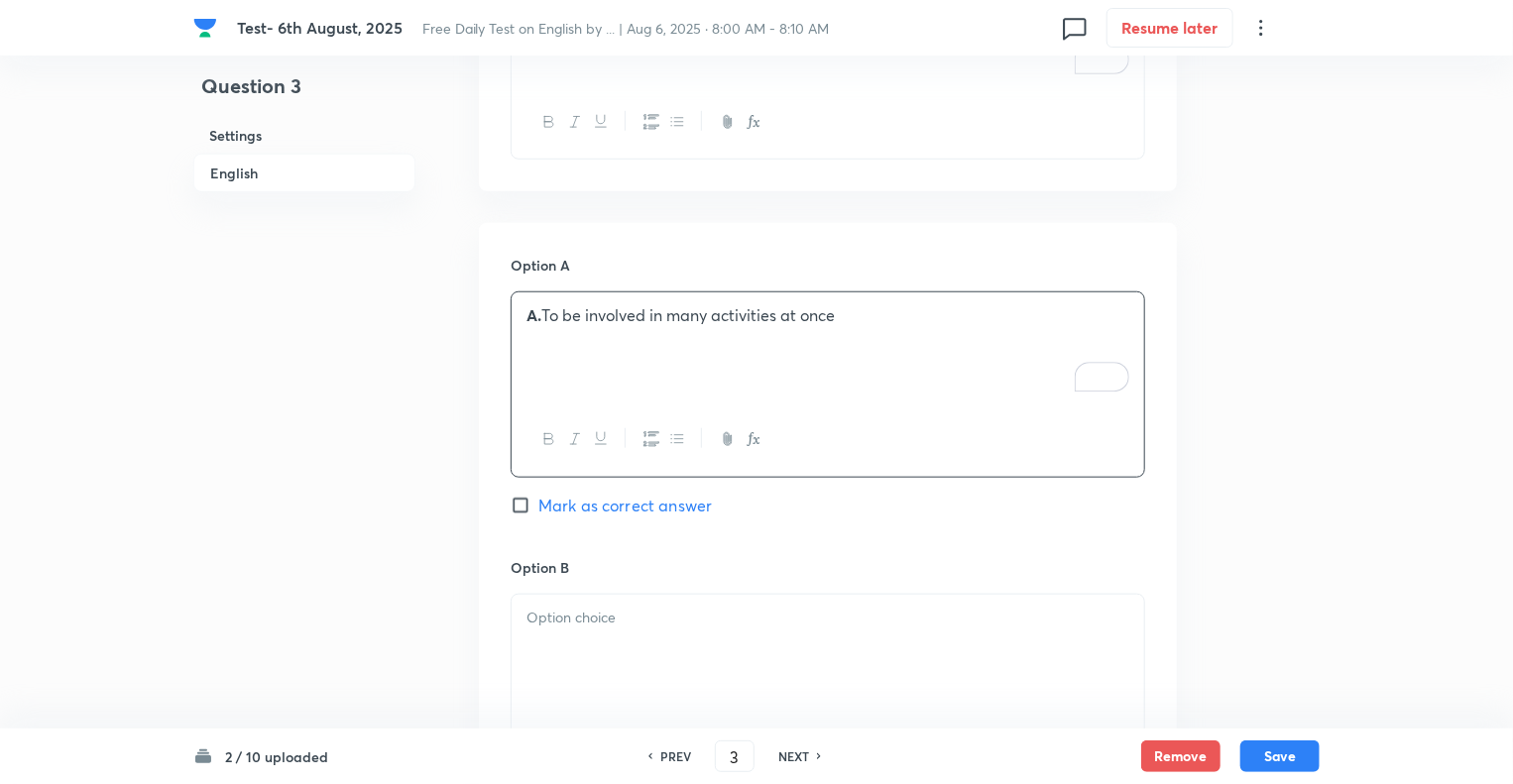 click at bounding box center (828, 617) 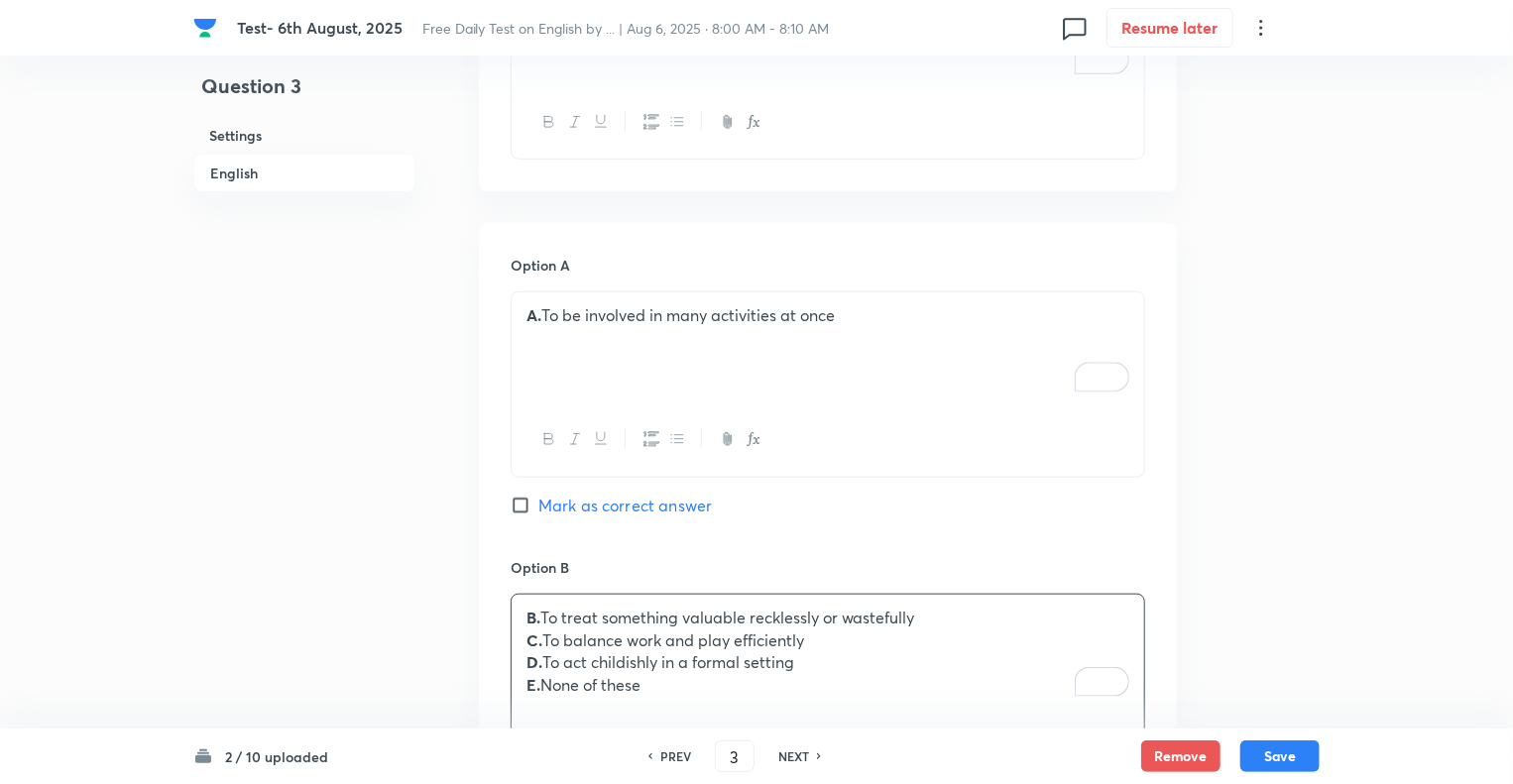 click on "E.  None of these" at bounding box center (828, 685) 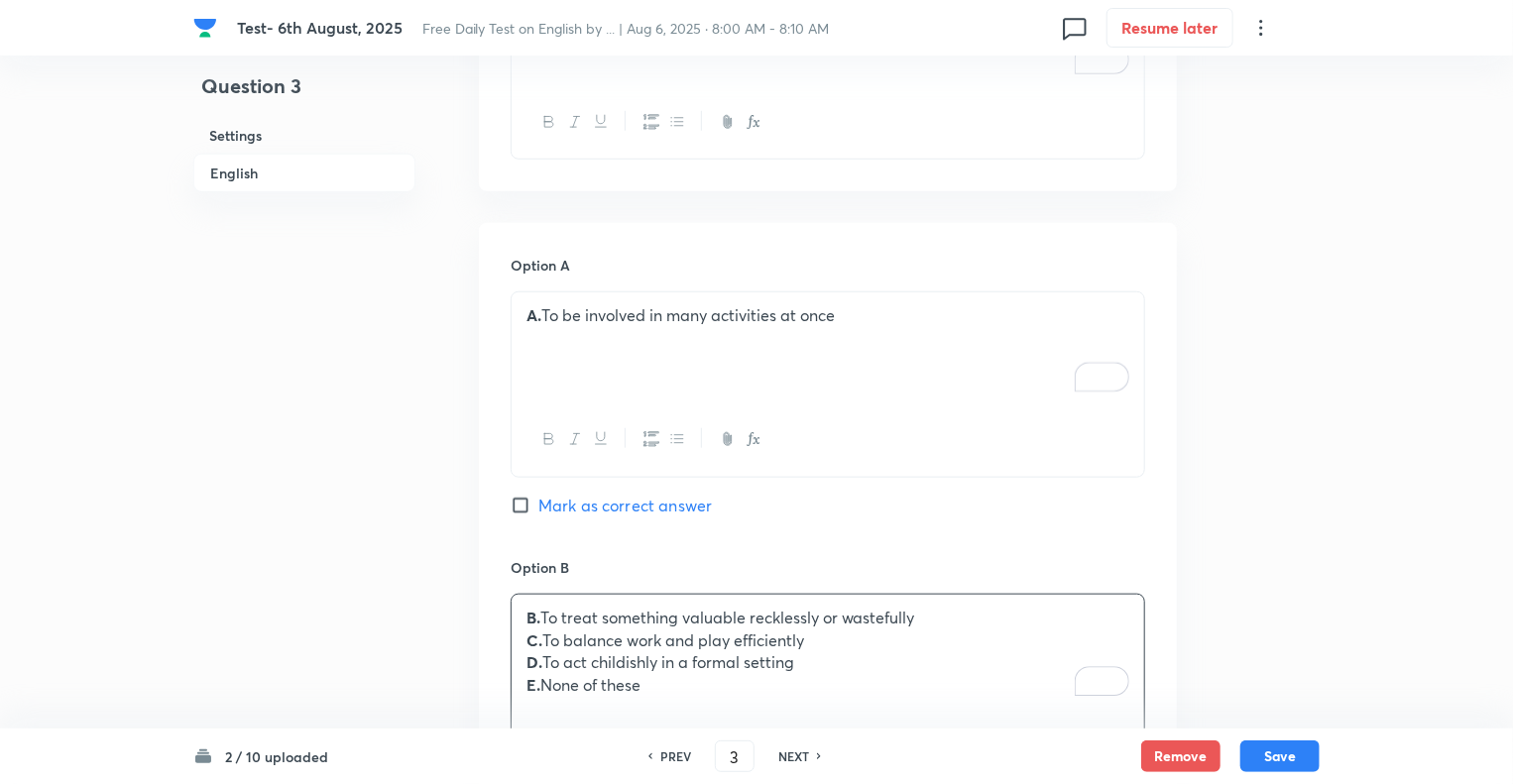 drag, startPoint x: 663, startPoint y: 685, endPoint x: 512, endPoint y: 637, distance: 158.44557 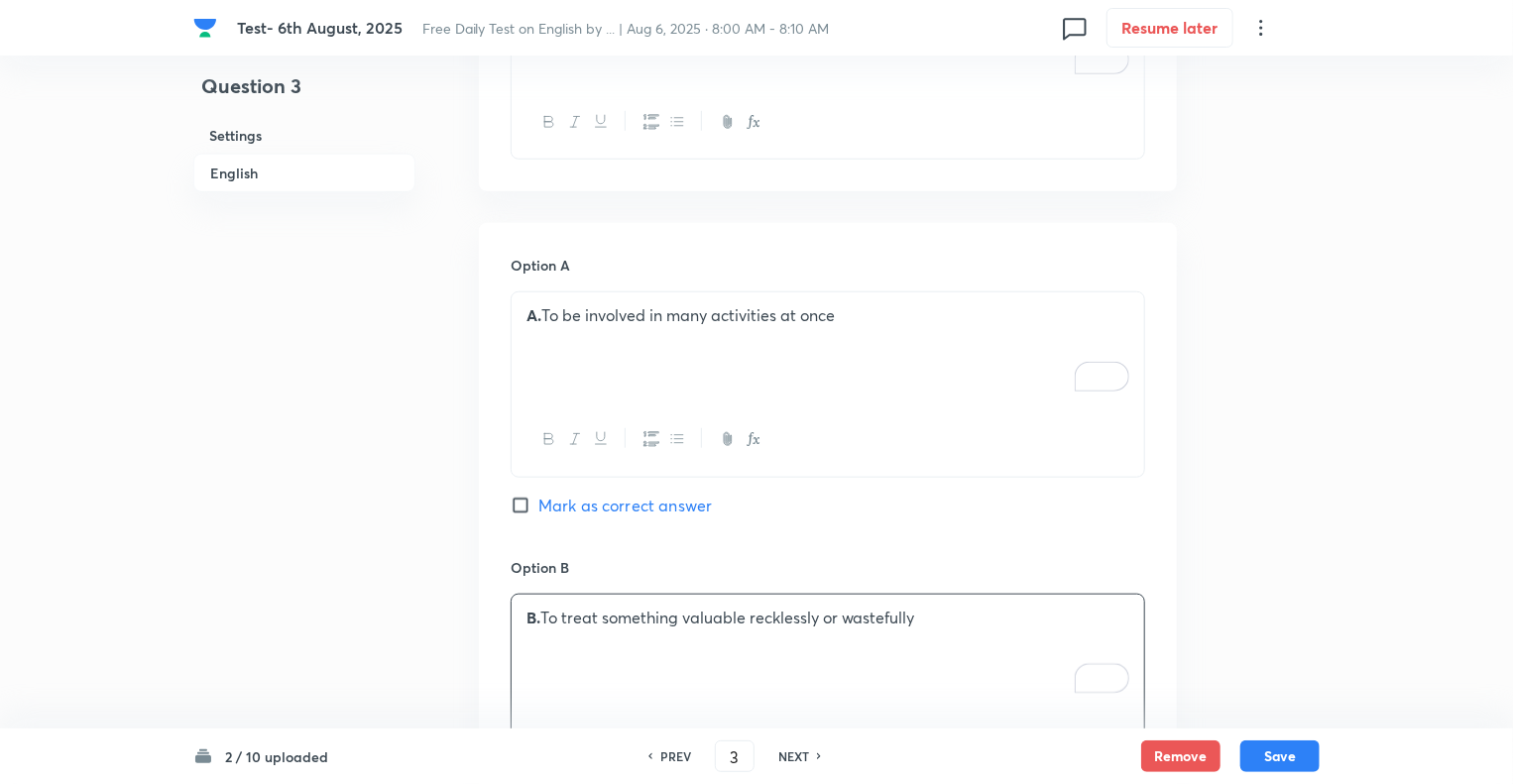 click on "Question 3 Settings English Settings Type Single choice correct 5 options + 1 mark - 0.25 marks Edit Concept English Language Vocabulary Idioms Idioms Edit Additional details Moderate Fact Not from PYQ paper No equation Edit In English Question  What does the idiom  “Play ducks and drakes with something”  mean? Option A A.  To be involved in many activities at once Mark as correct answer Option B B.  To treat something valuable recklessly or wastefully  Mark as correct answer Option C Mark as correct answer Option D Mark as correct answer Option E Mark as correct answer Solution Correct Answer:   B   Explanation:   Playing ducks and drakes  with money or time means squandering or mismanaging it carelessly." at bounding box center [756, 754] 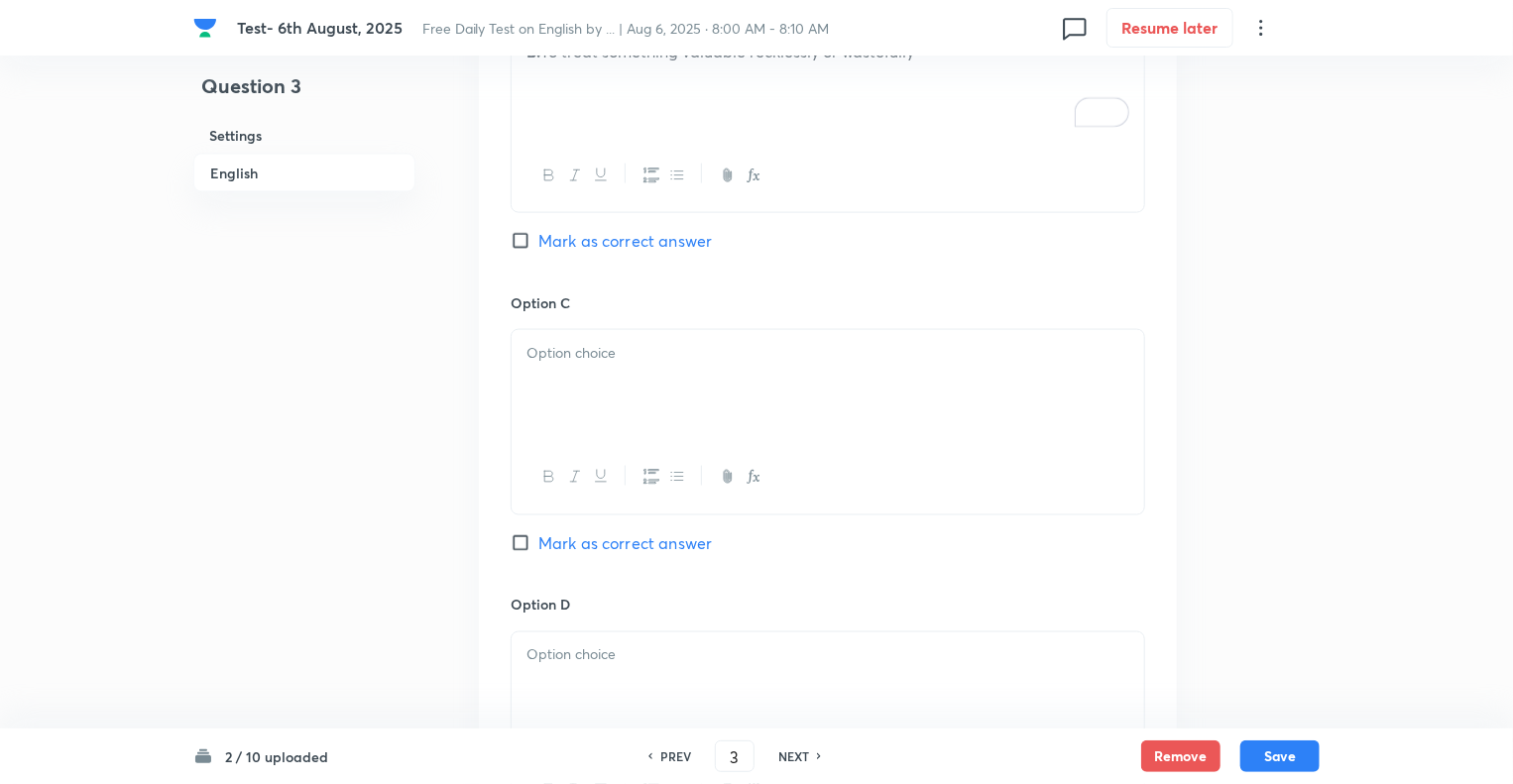 scroll, scrollTop: 1333, scrollLeft: 0, axis: vertical 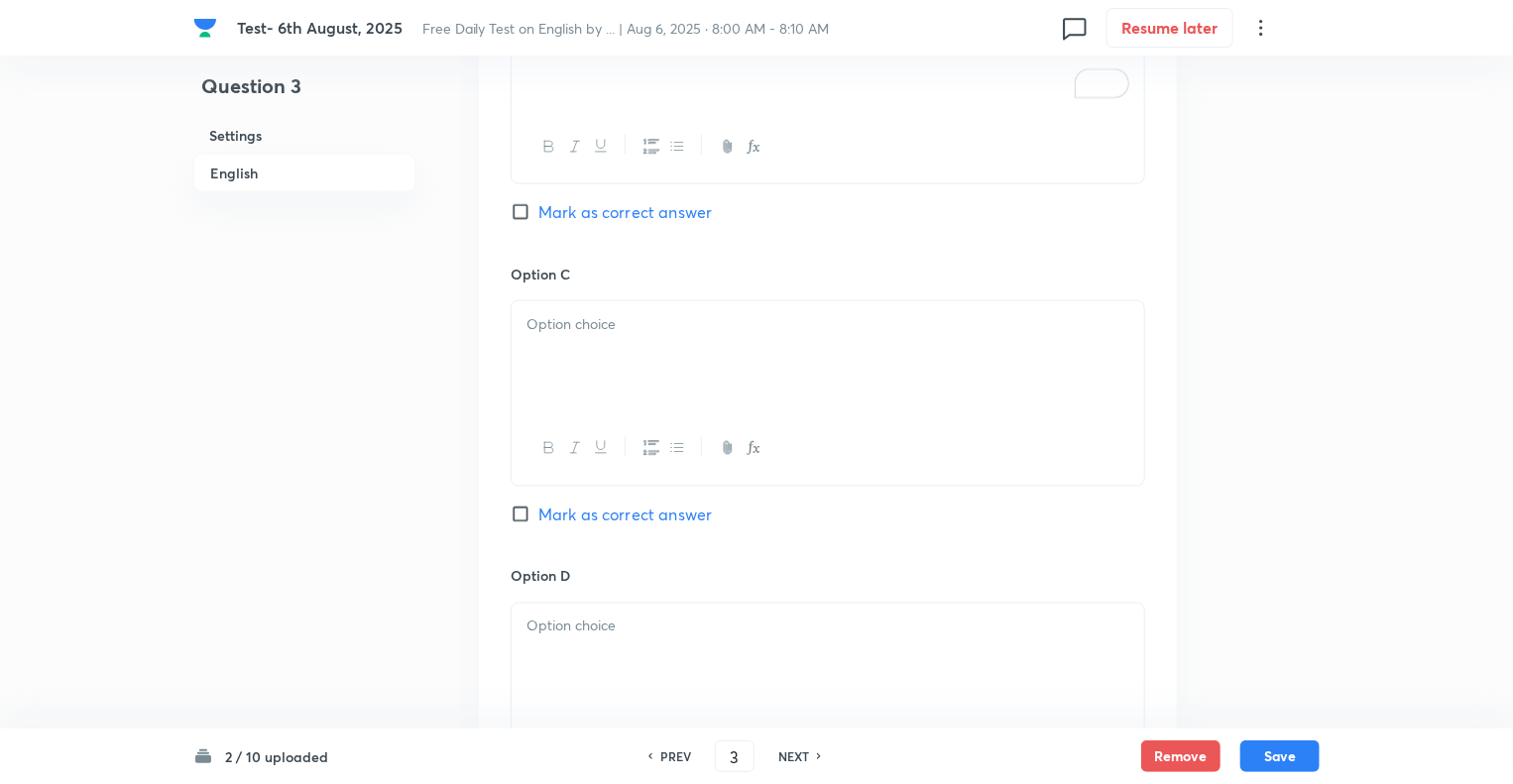 click at bounding box center (828, 357) 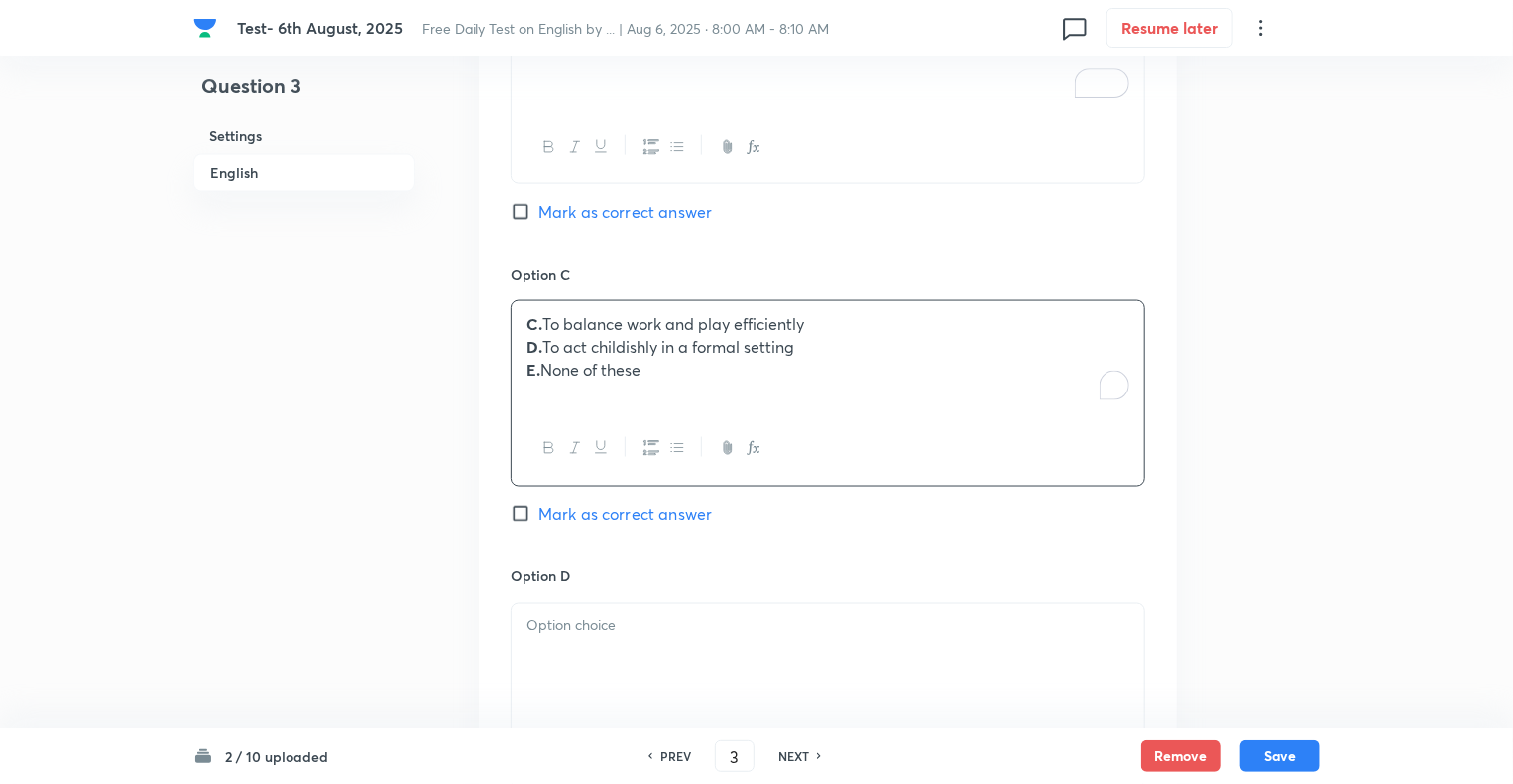 click on "E.  None of these" at bounding box center (828, 370) 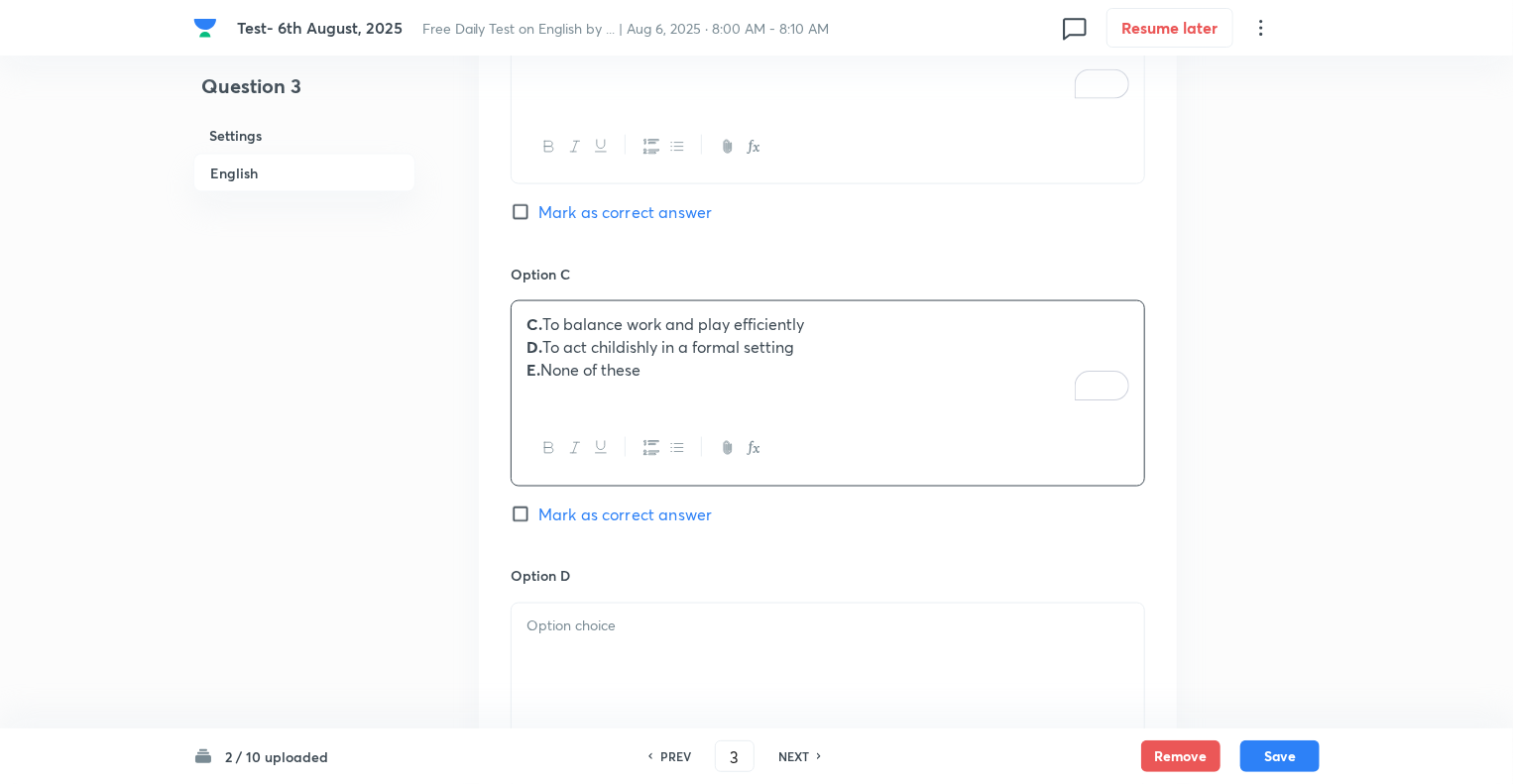 drag, startPoint x: 657, startPoint y: 366, endPoint x: 492, endPoint y: 347, distance: 166.09034 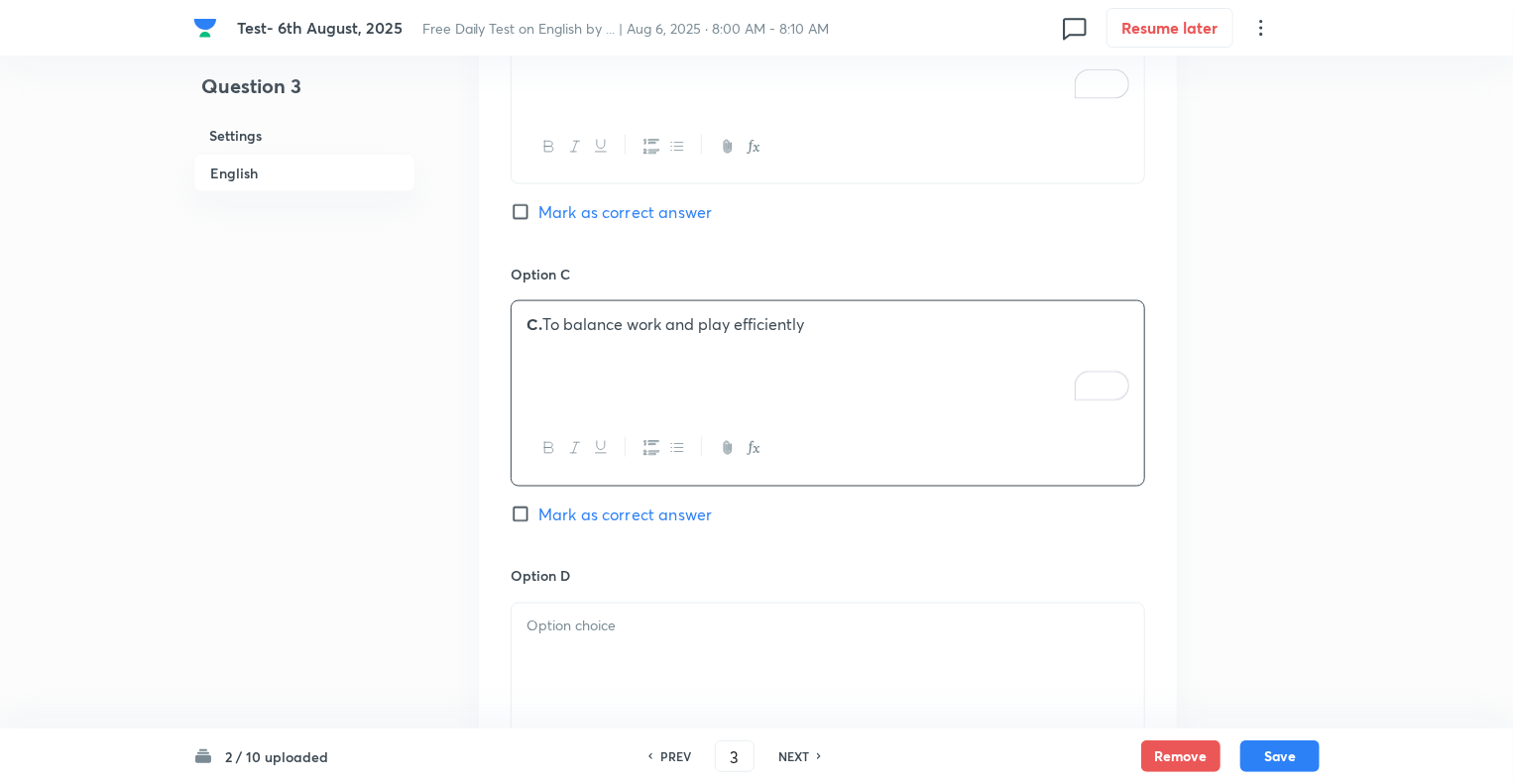 click at bounding box center [828, 659] 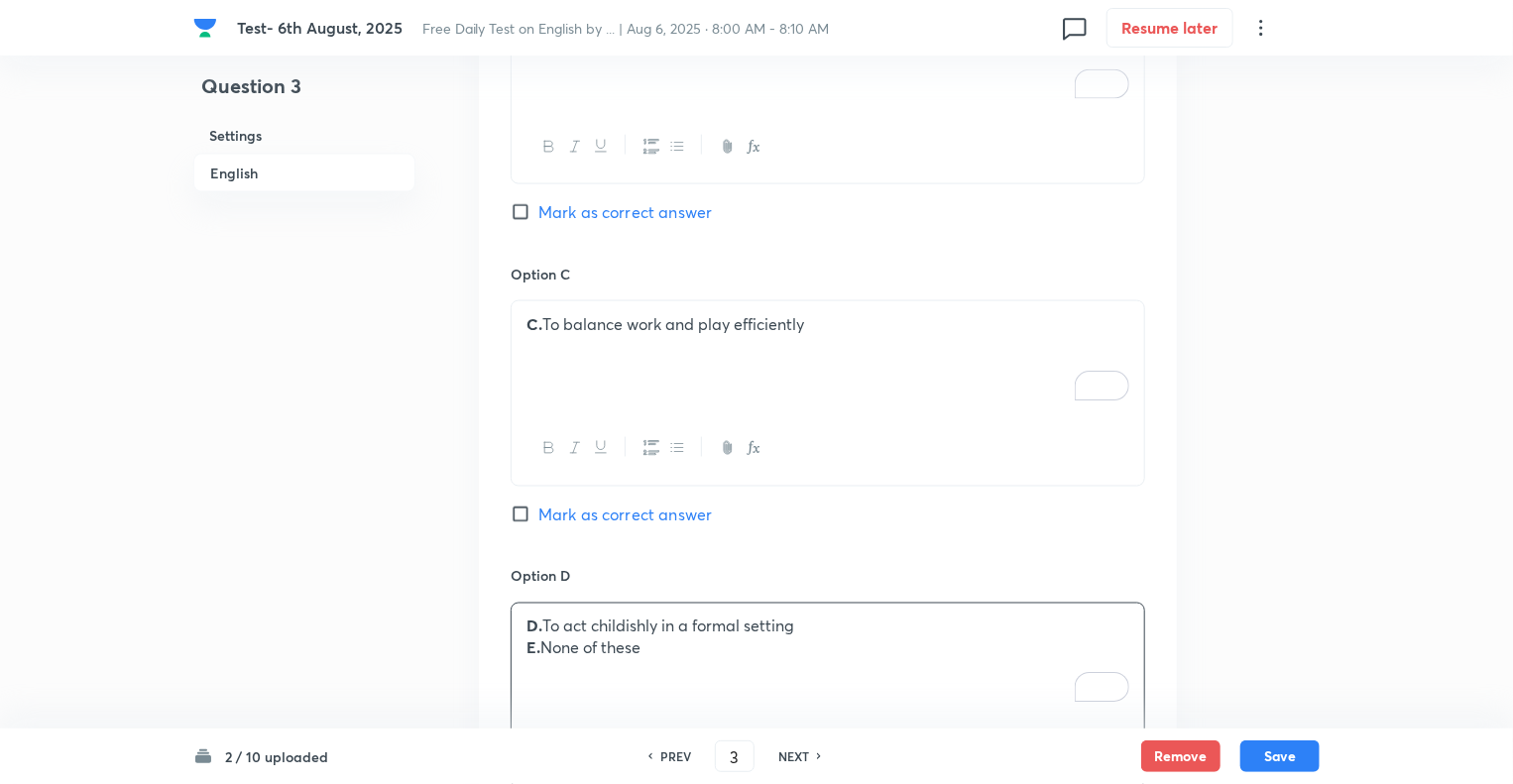 click on "E.  None of these" at bounding box center [828, 648] 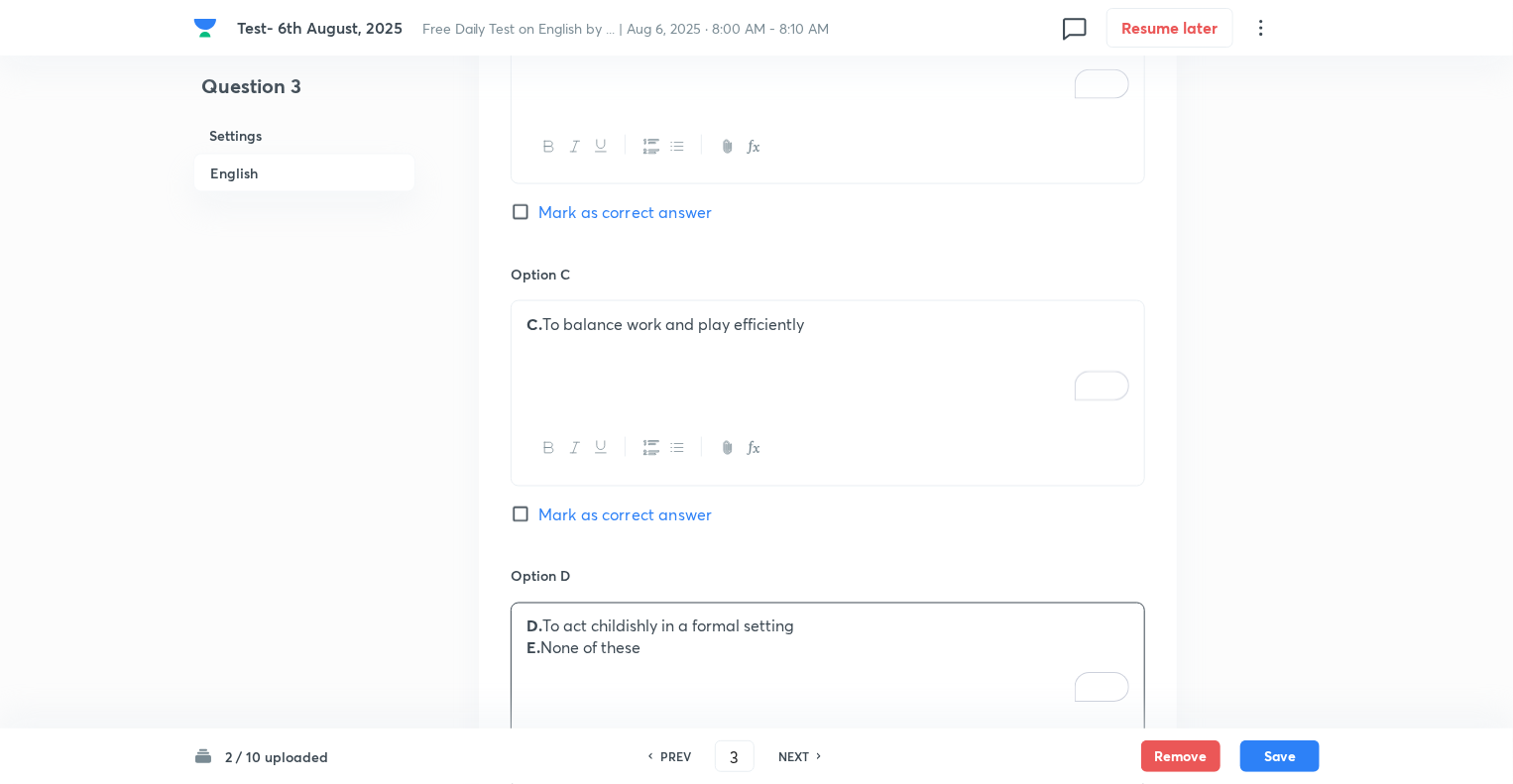 drag, startPoint x: 665, startPoint y: 648, endPoint x: 495, endPoint y: 654, distance: 170.10585 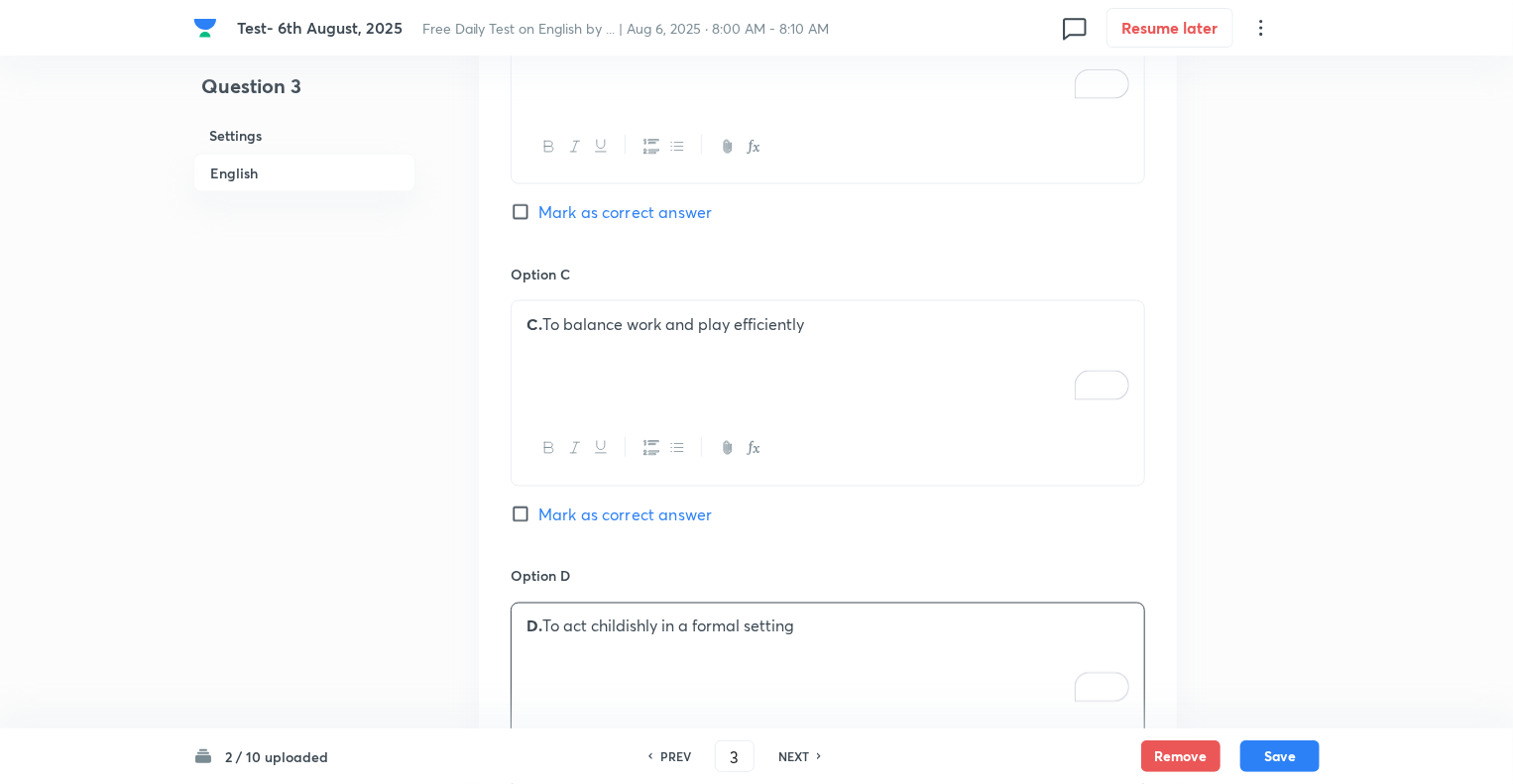 click on "Question 3 Settings English Settings Type Single choice correct 5 options + 1 mark - 0.25 marks Edit Concept English Language Vocabulary Idioms Idioms Edit Additional details Moderate Fact Not from PYQ paper No equation Edit In English Question  What does the idiom  “Play ducks and drakes with something”  mean? Option A A.  To be involved in many activities at once Mark as correct answer Option B B.  To treat something valuable recklessly or wastefully  Mark as correct answer Option C C.  To balance work and play efficiently Mark as correct answer Option D D.  To act childishly in a formal setting Mark as correct answer Option E Mark as correct answer Solution Correct Answer:   B   Explanation:   Playing ducks and drakes  with money or time means squandering or mismanaging it carelessly." at bounding box center [756, 160] 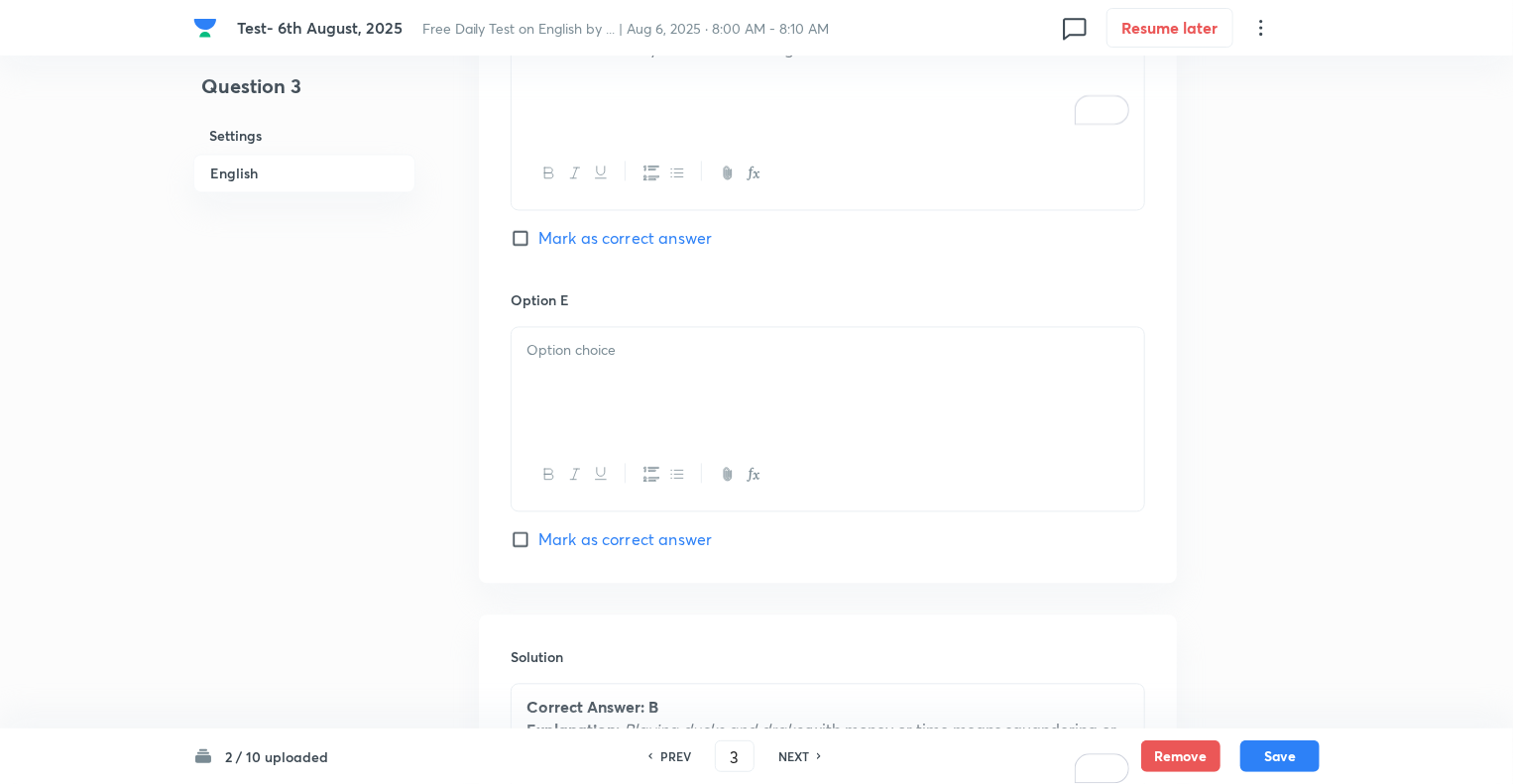 scroll, scrollTop: 1928, scrollLeft: 0, axis: vertical 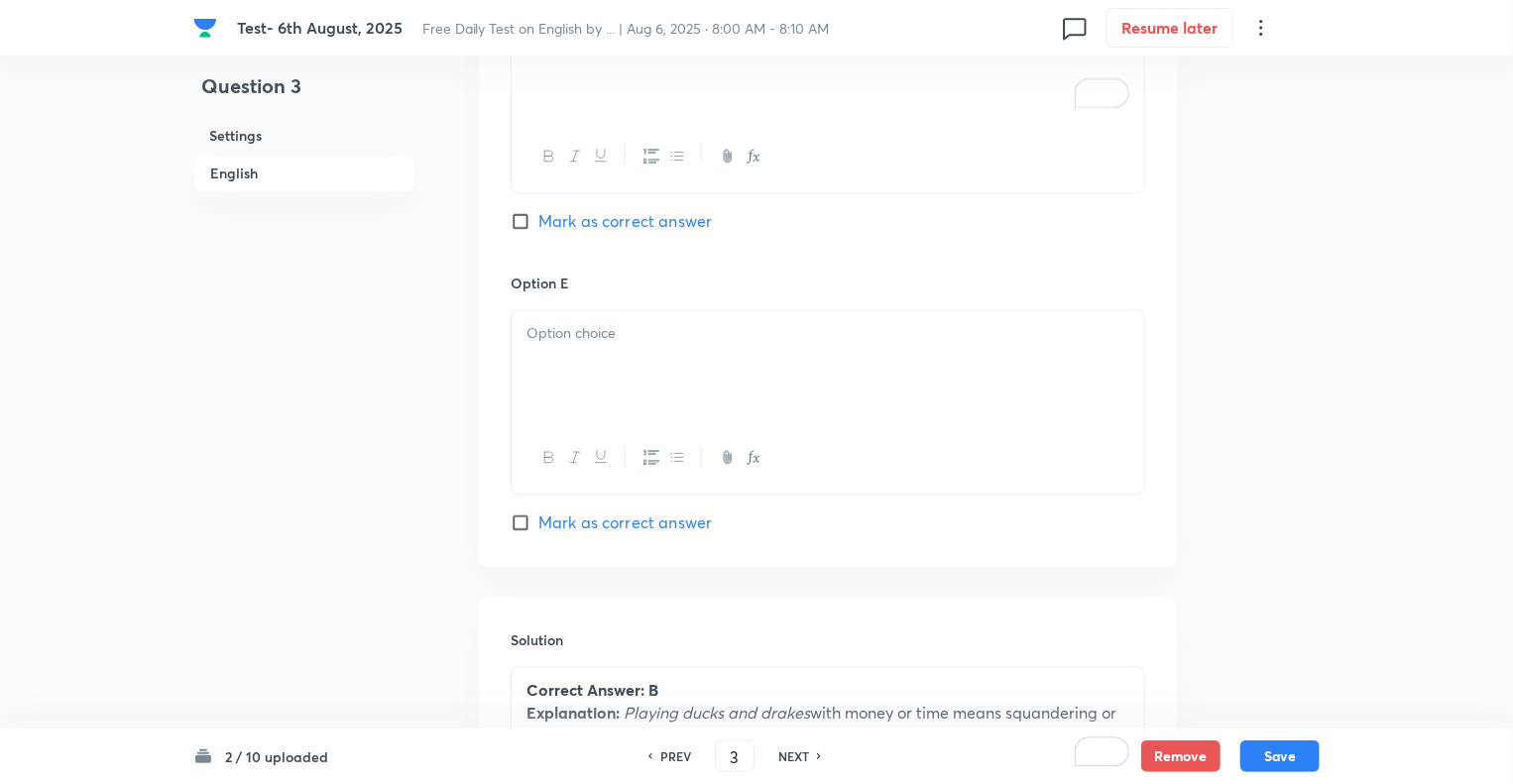 click at bounding box center [828, 366] 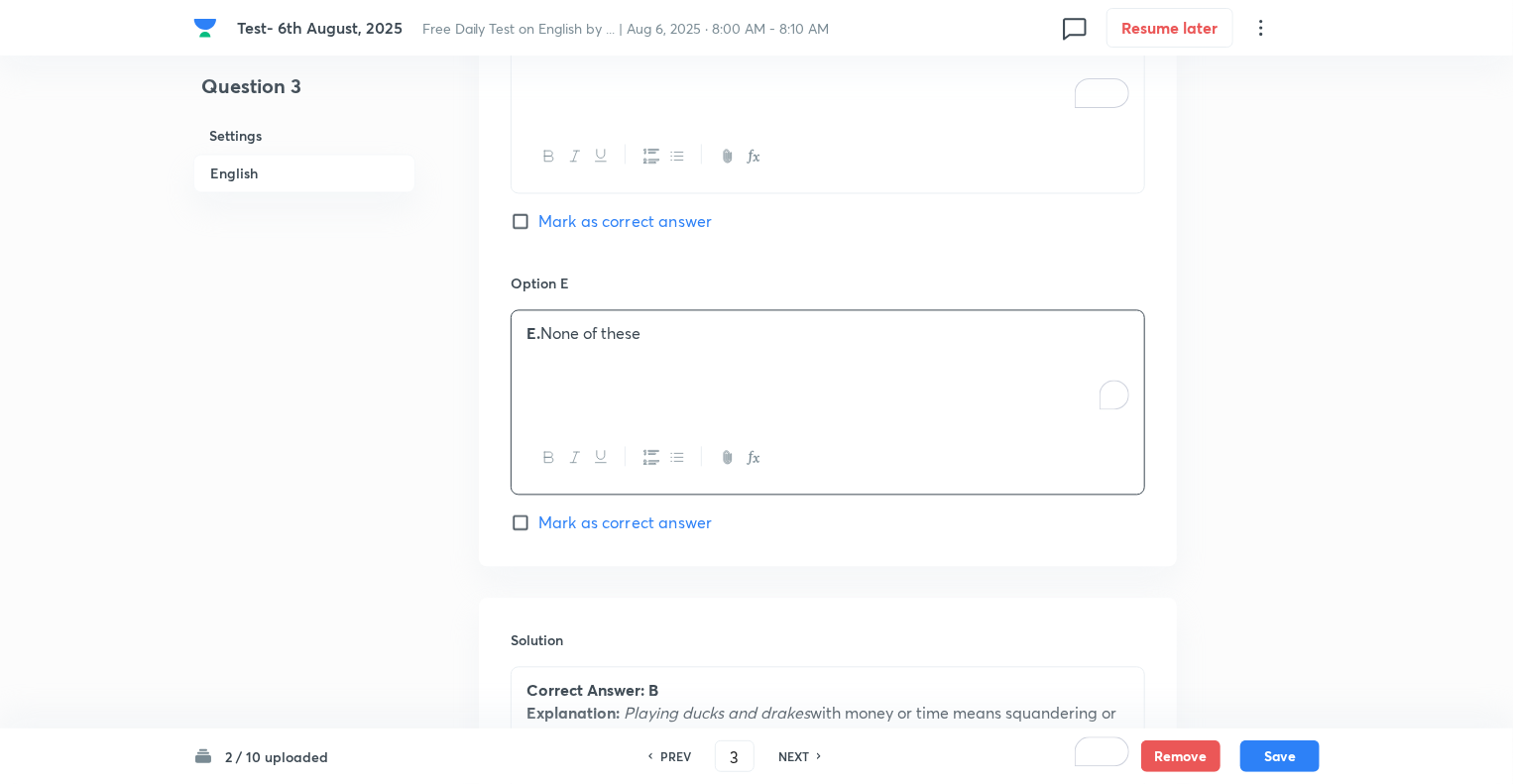 click on "Question 3 Settings English" at bounding box center [304, -435] 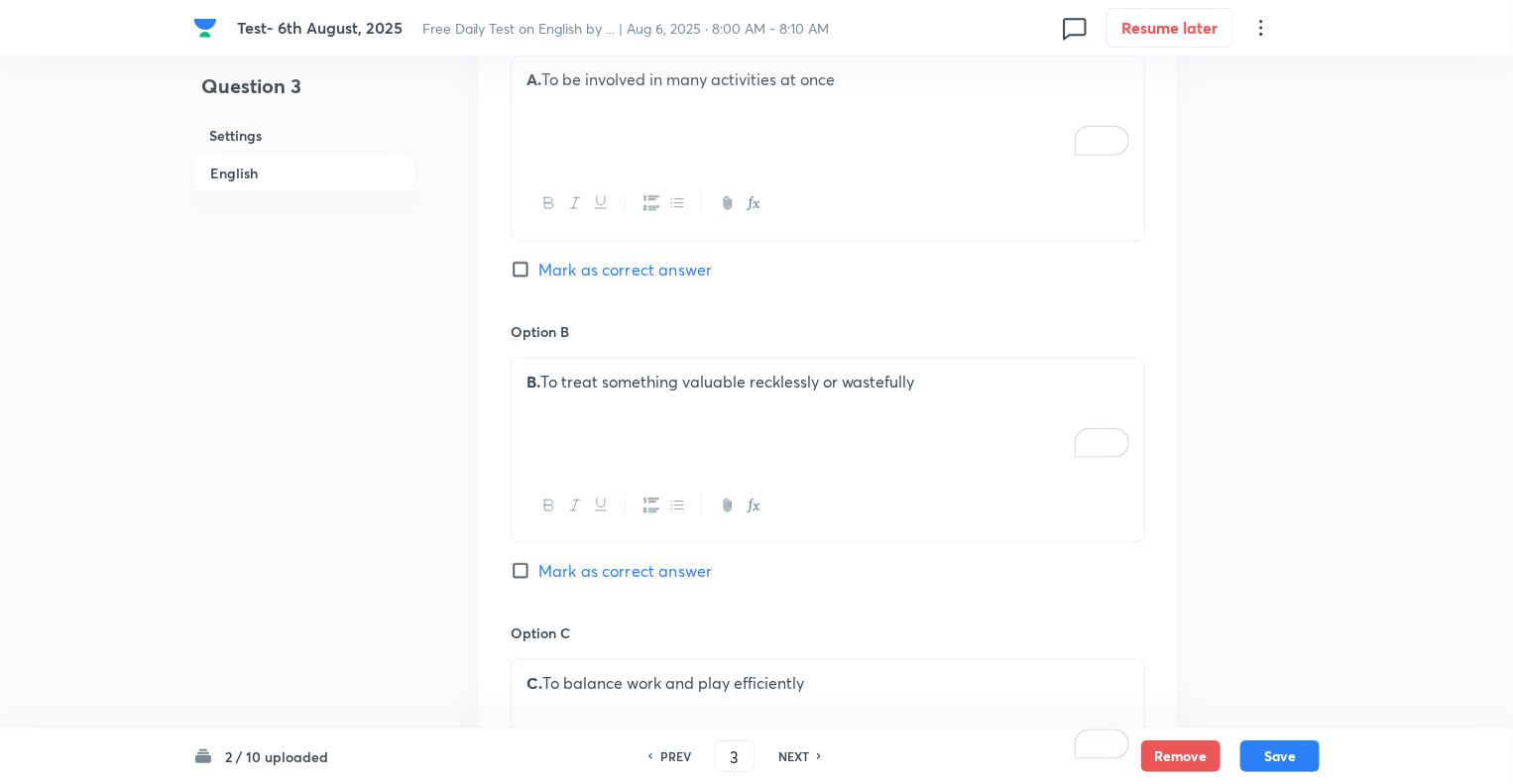 scroll, scrollTop: 976, scrollLeft: 0, axis: vertical 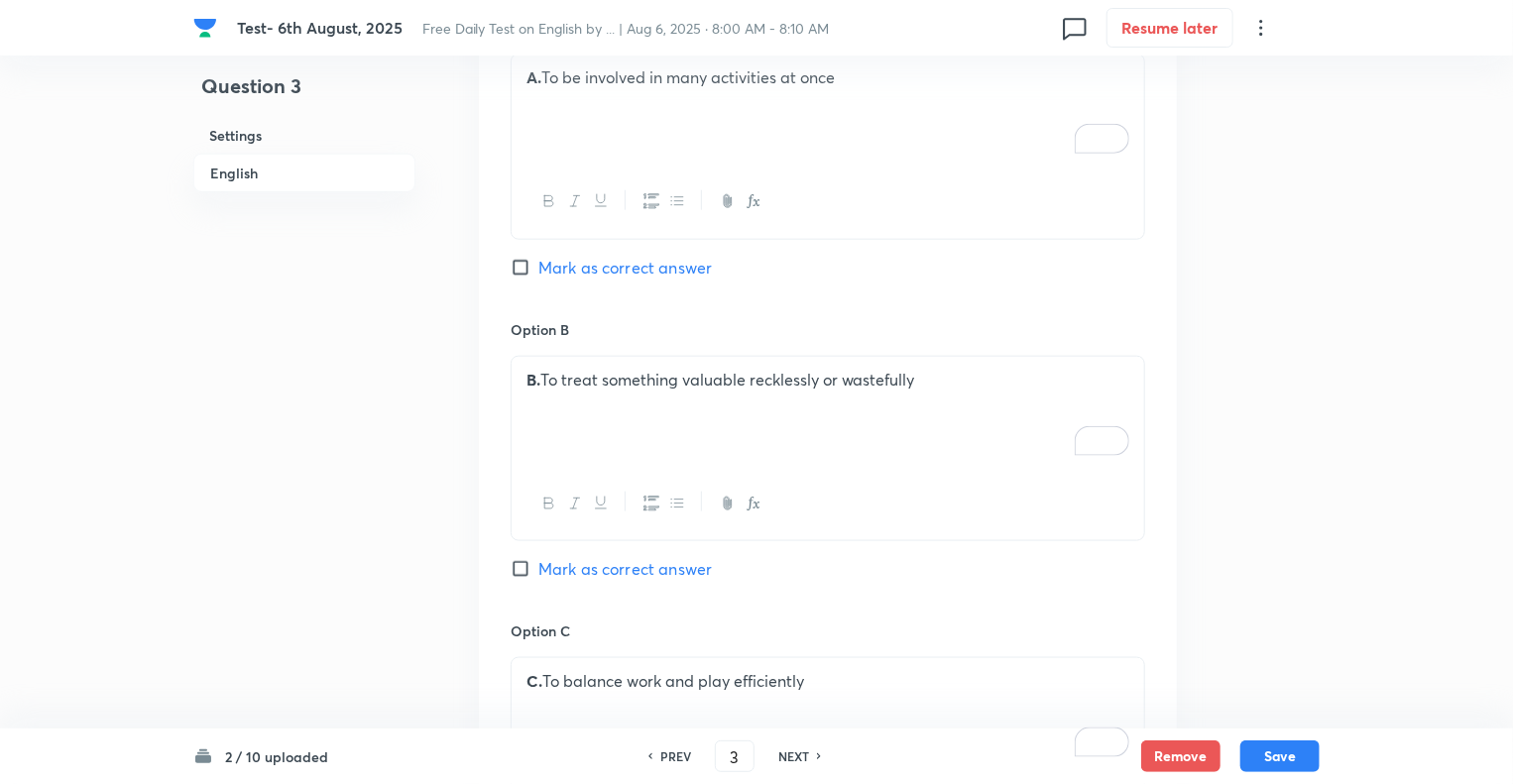 click on "Mark as correct answer" at bounding box center [524, 569] 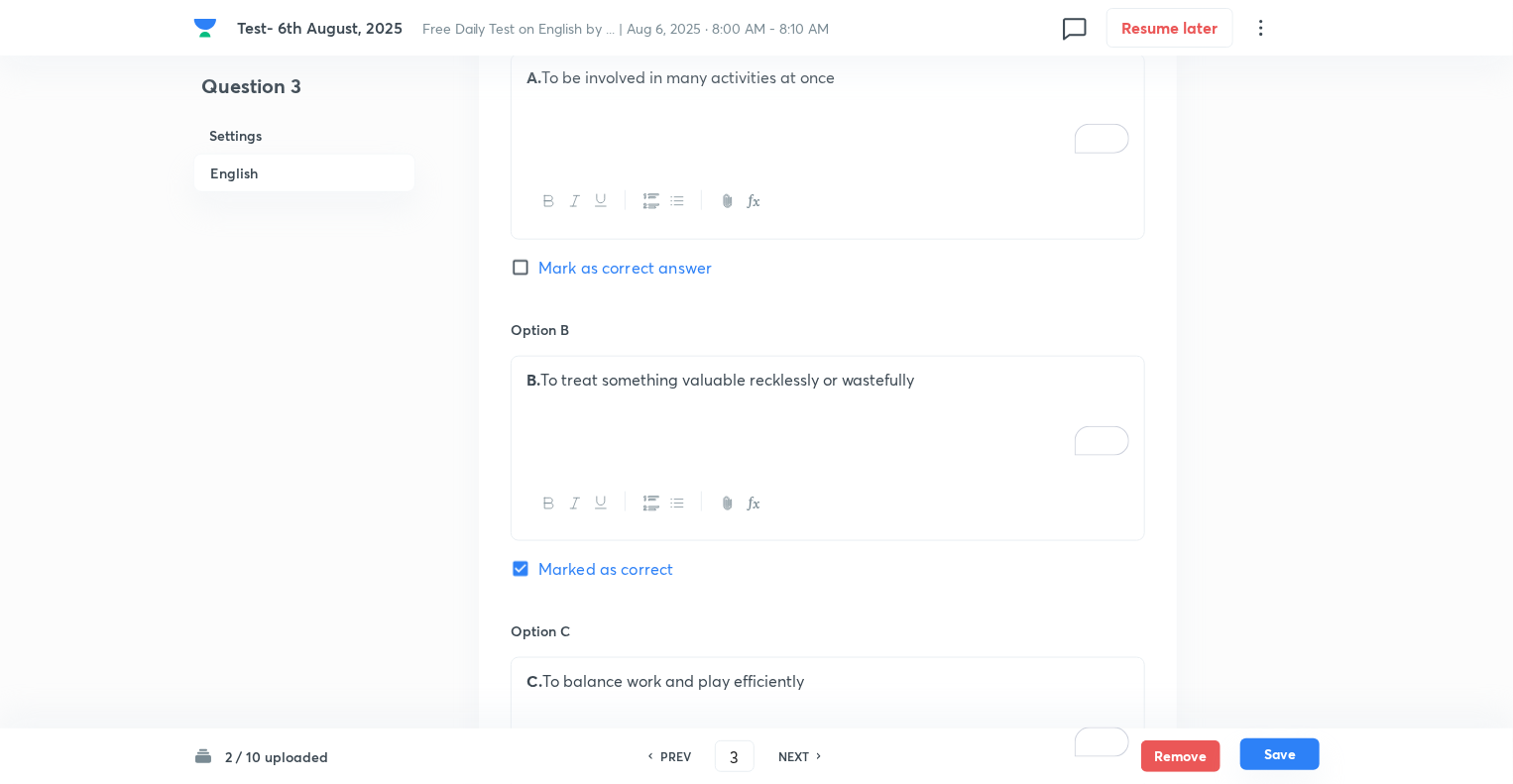 click on "Save" at bounding box center (1280, 754) 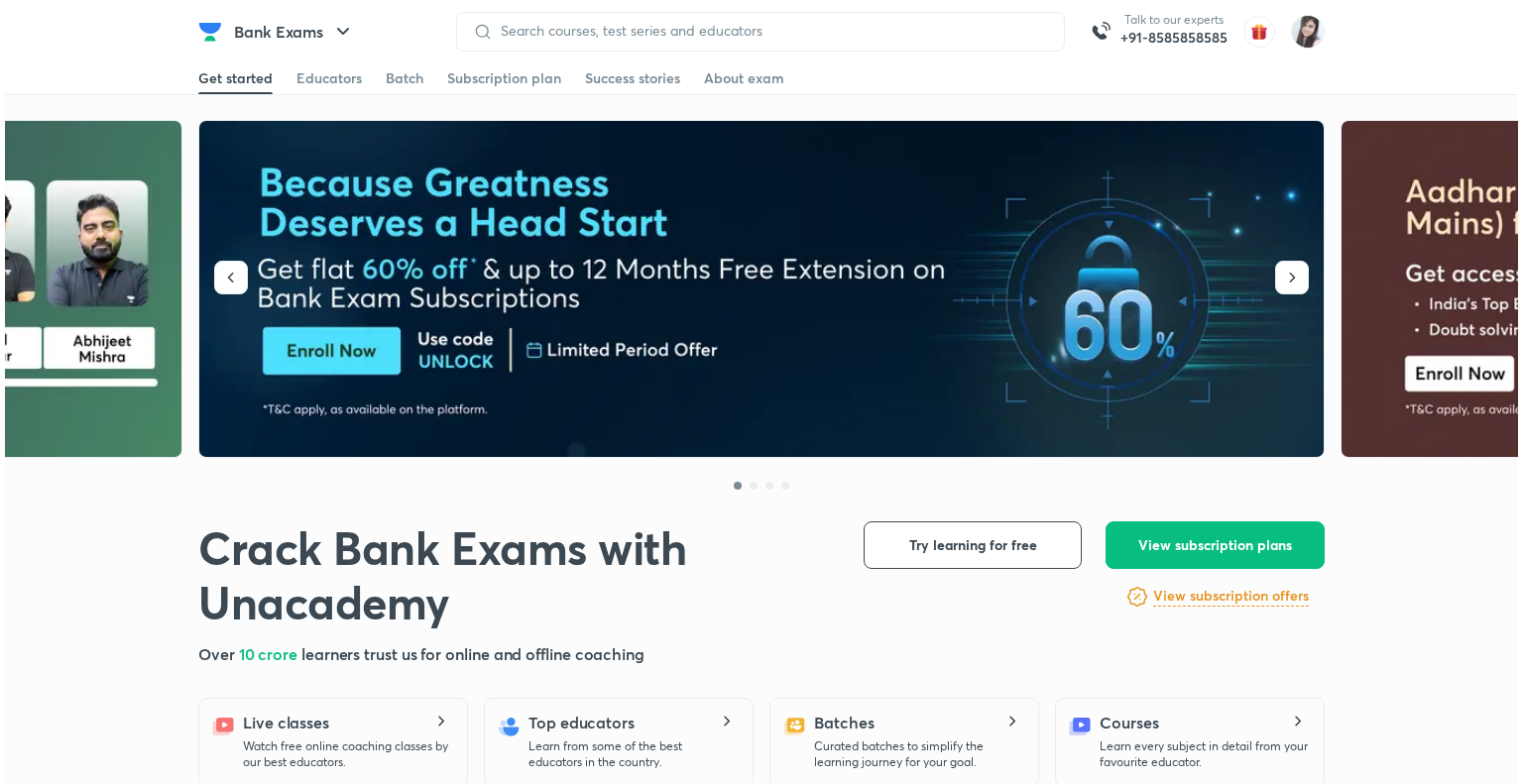 scroll, scrollTop: 0, scrollLeft: 0, axis: both 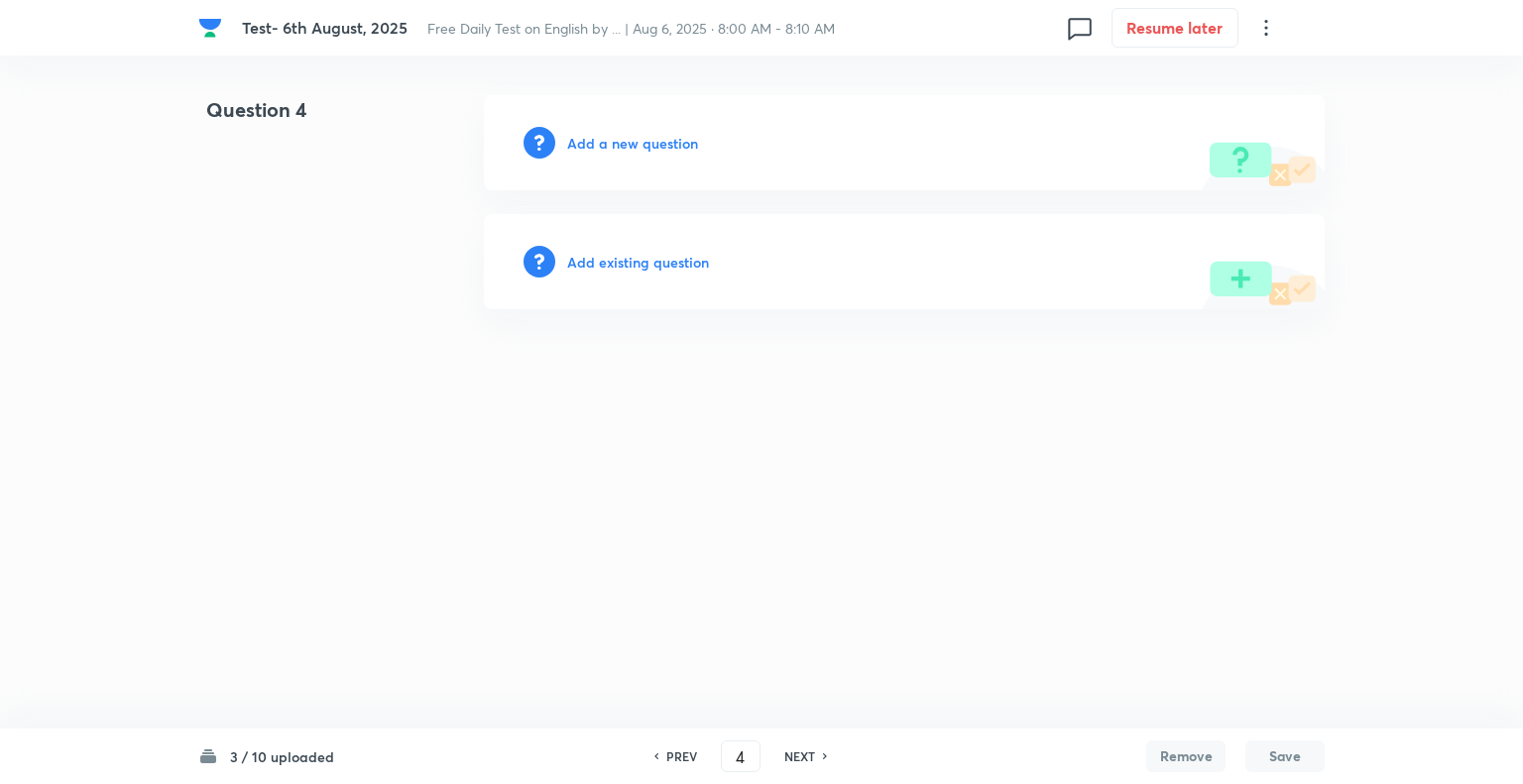 click on "Add a new question" at bounding box center (633, 143) 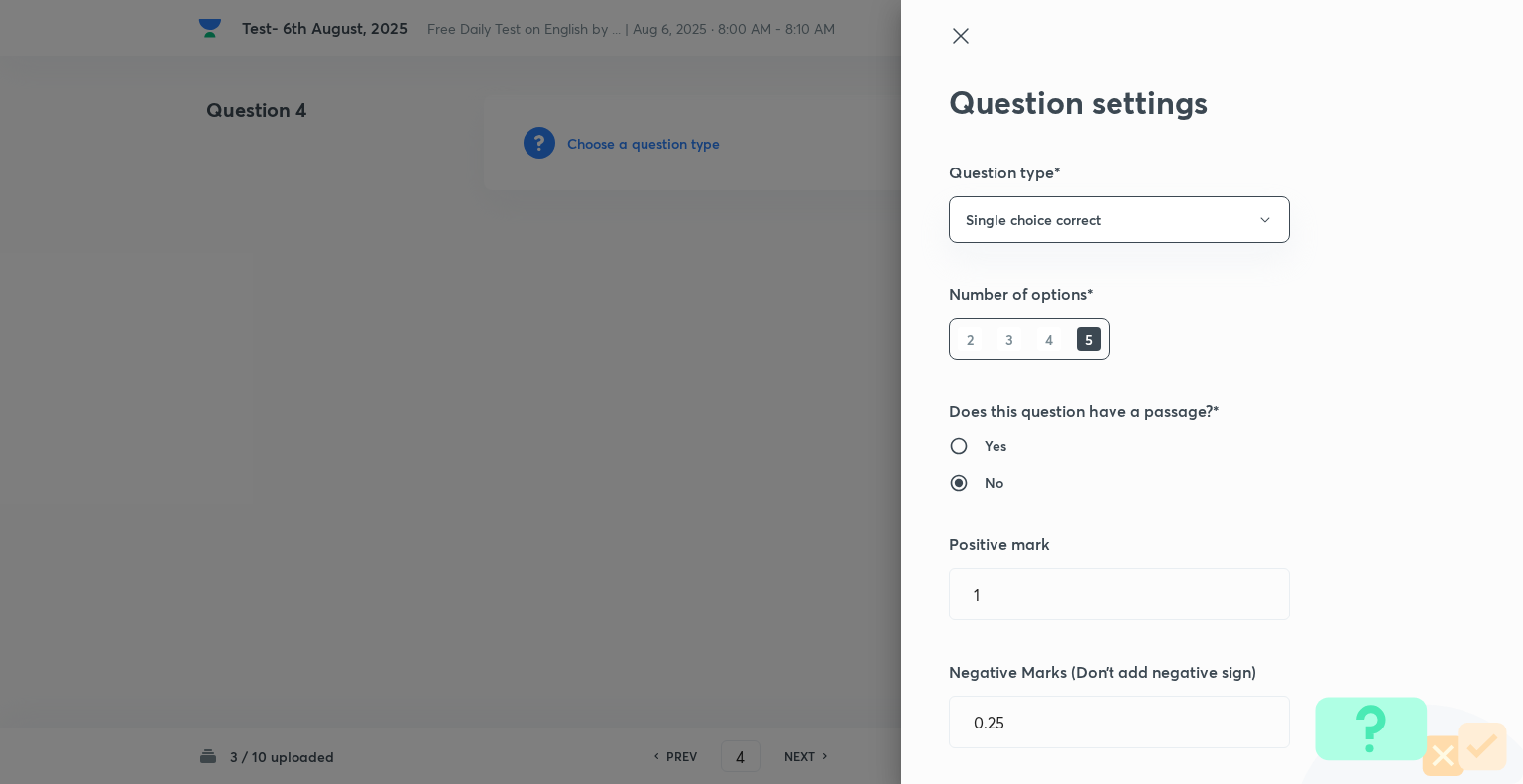 type 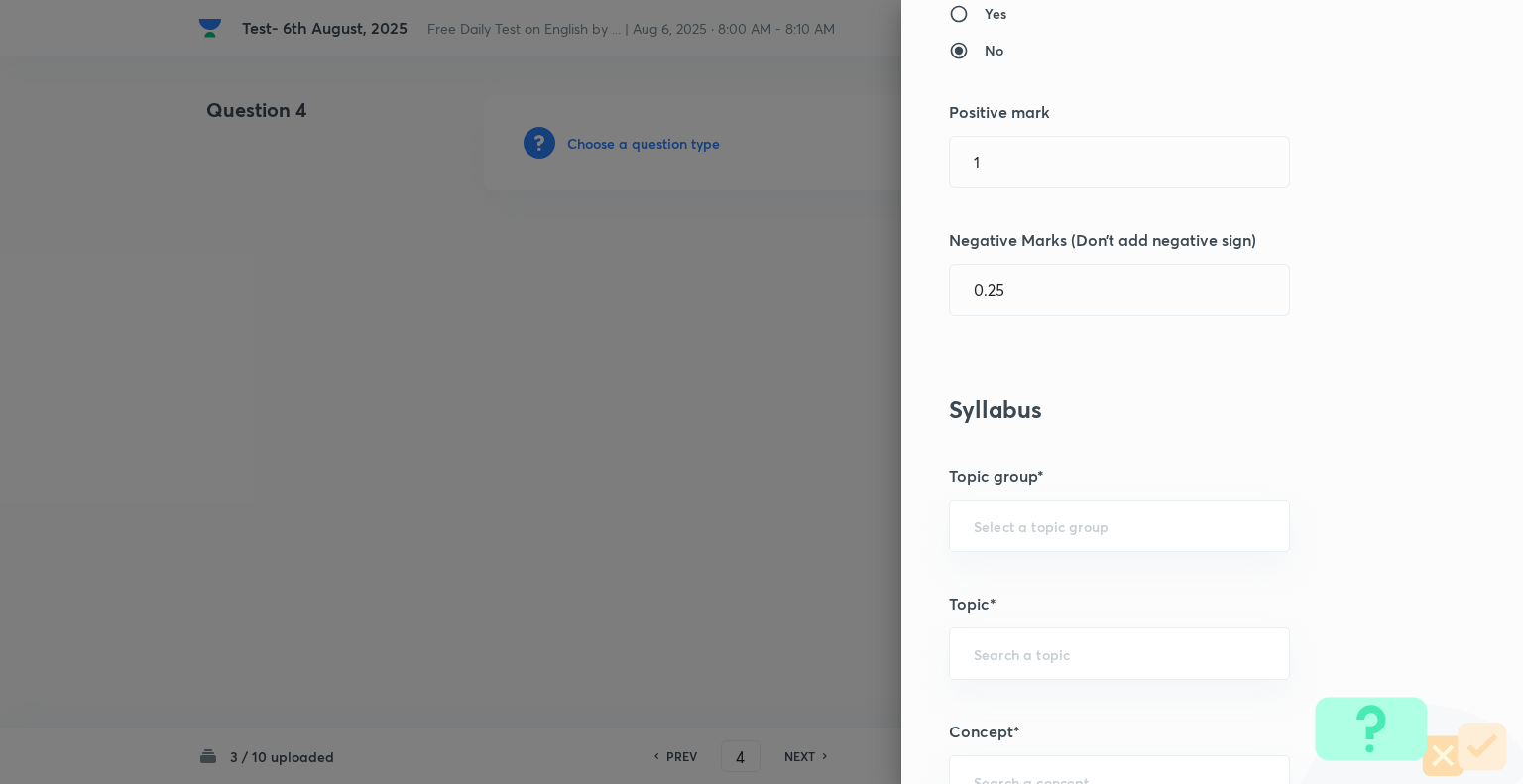 scroll, scrollTop: 567, scrollLeft: 0, axis: vertical 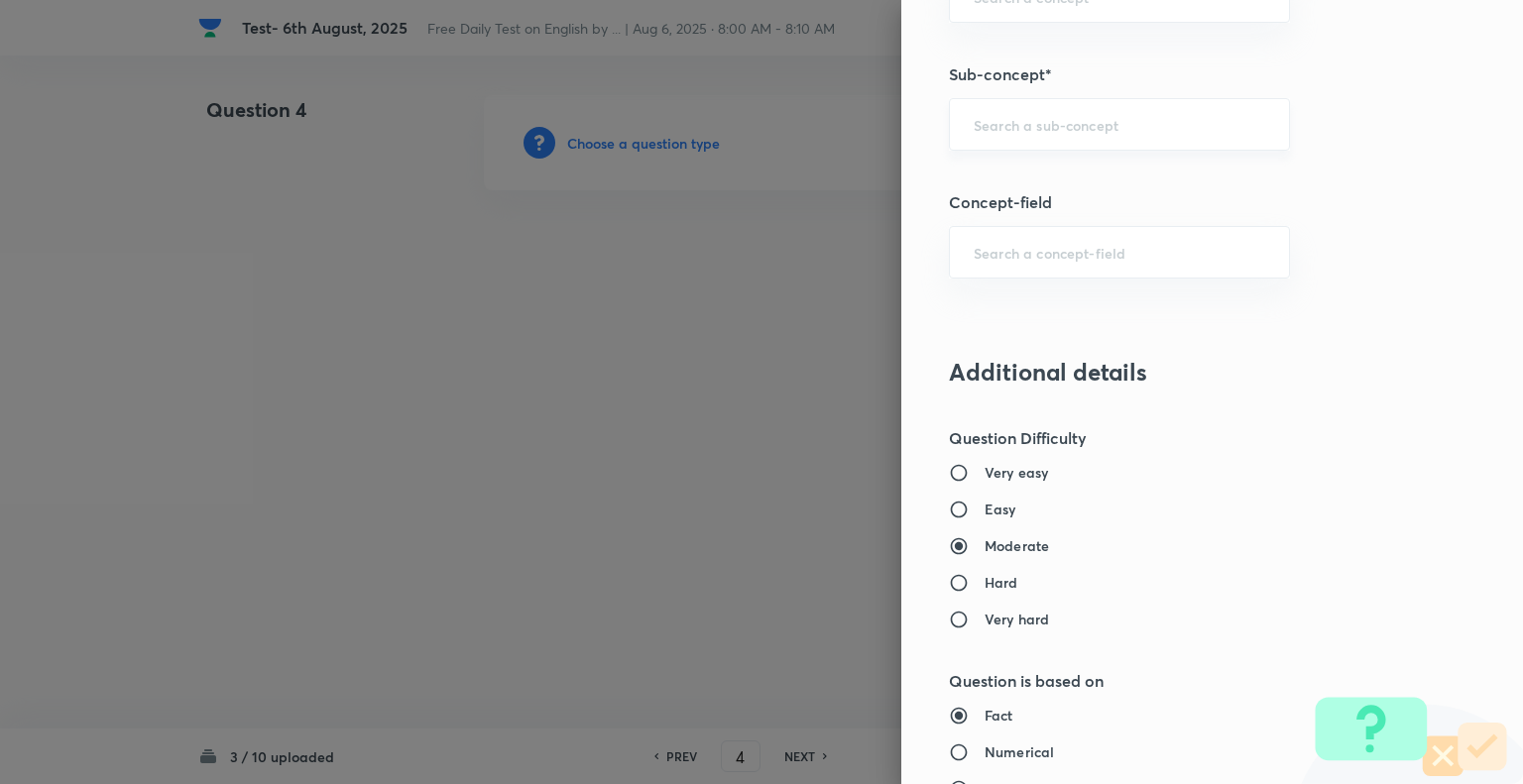 click at bounding box center (1119, 124) 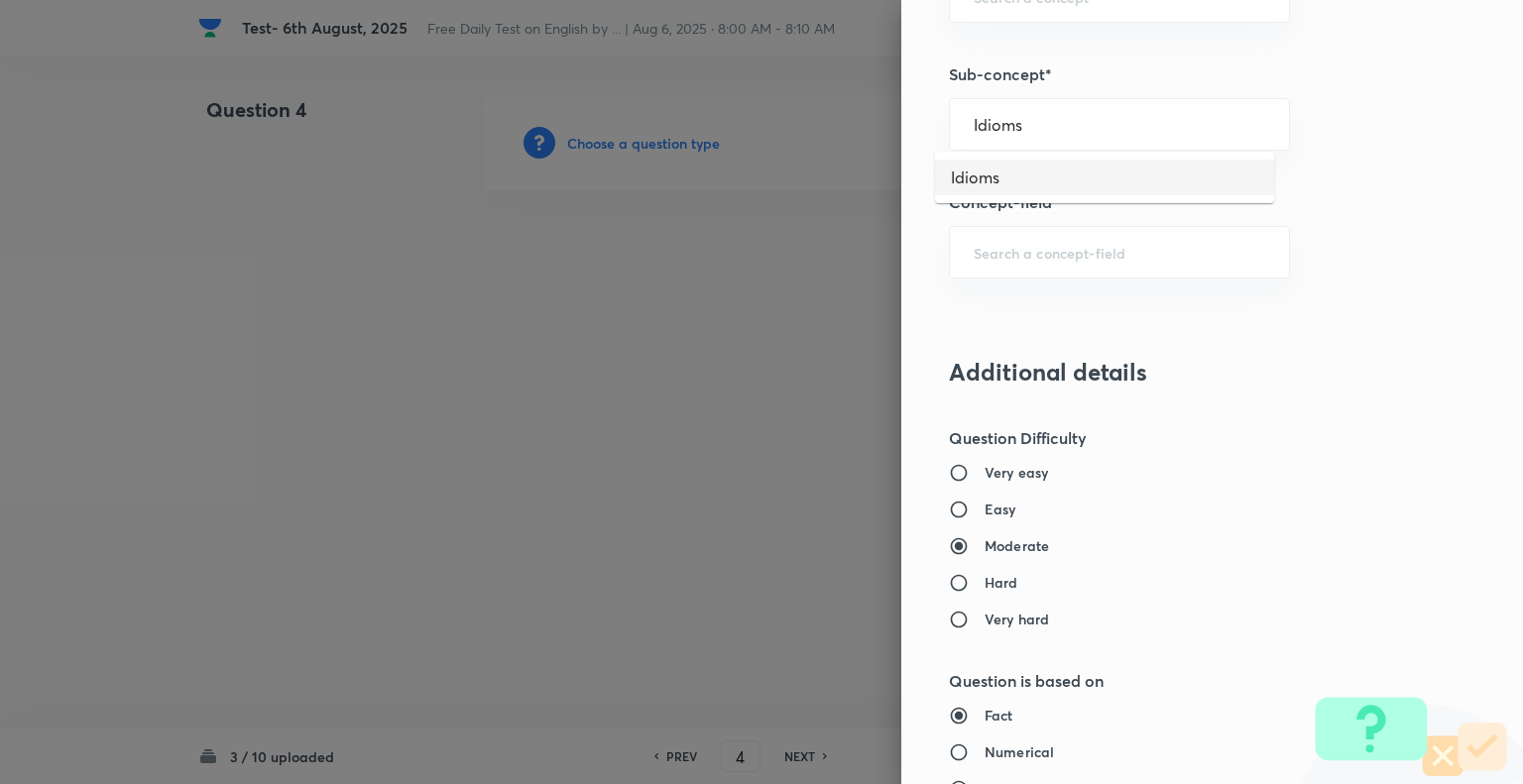 click on "Idioms" at bounding box center (1105, 177) 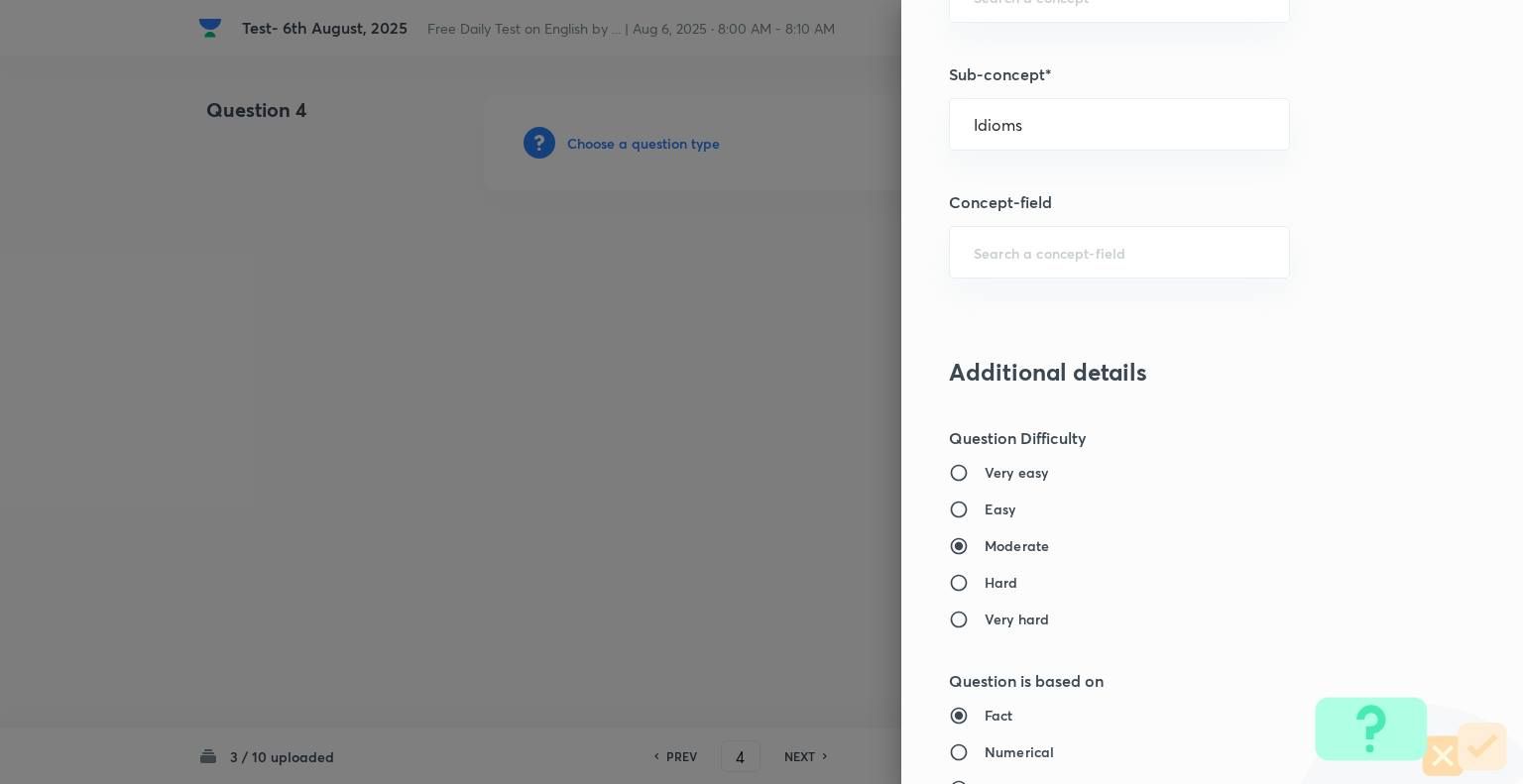 type on "English Language" 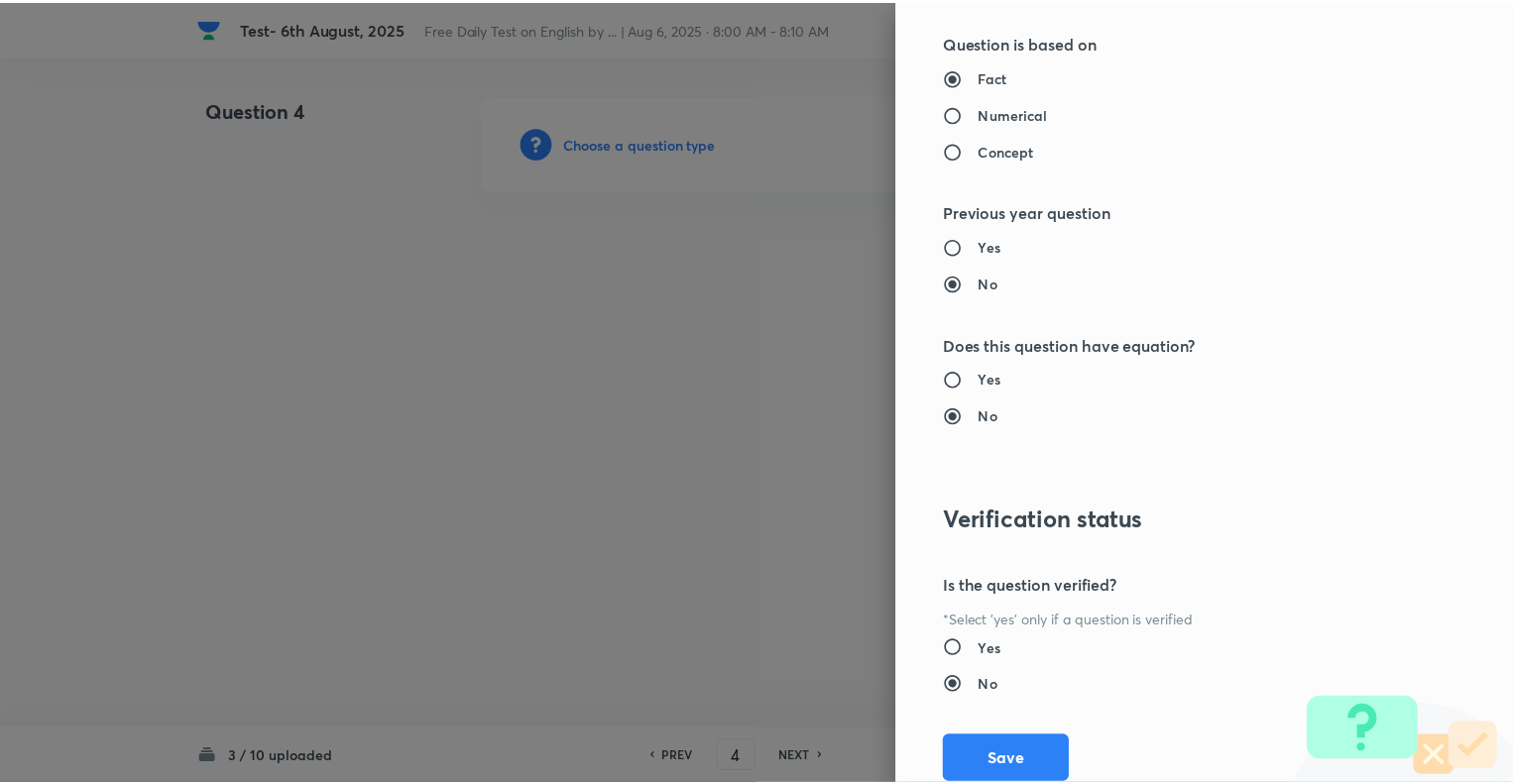 scroll, scrollTop: 1914, scrollLeft: 0, axis: vertical 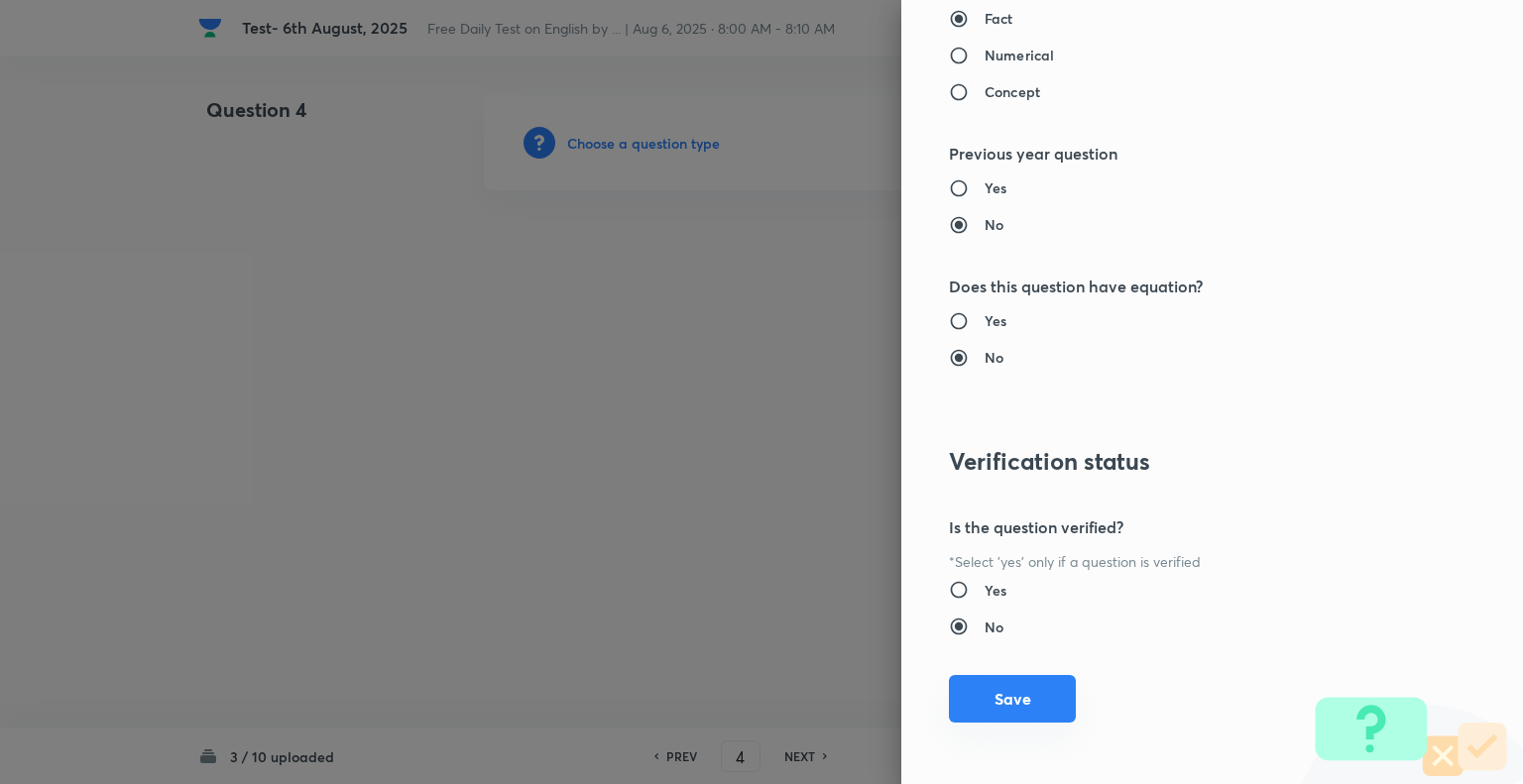 click on "Save" at bounding box center (1012, 699) 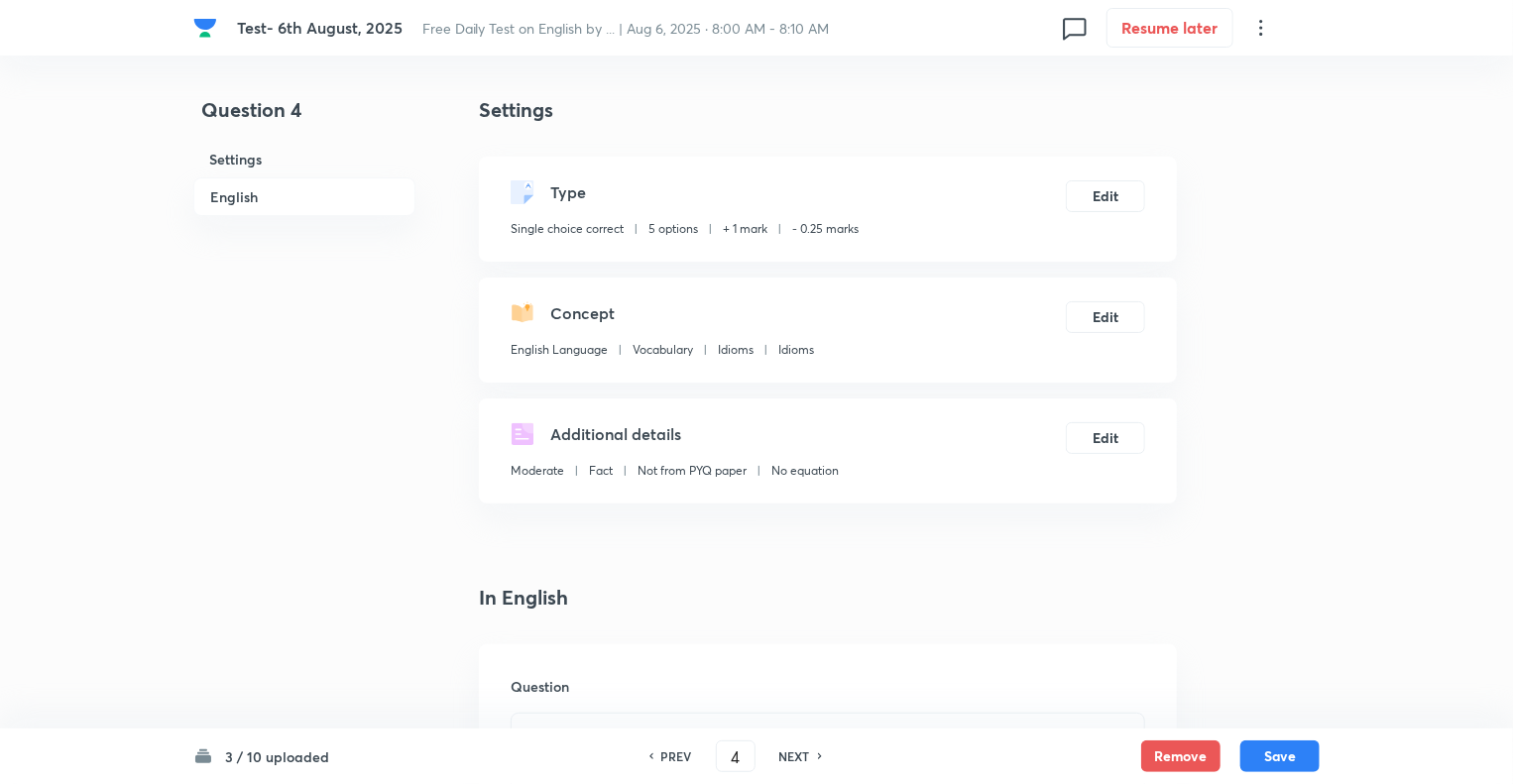 click on "Question 4 Settings English Settings Type Single choice correct 5 options + 1 mark - 0.25 marks Edit Concept English Language Vocabulary Idioms Idioms Edit Additional details Moderate Fact Not from PYQ paper No equation Edit In English Question Option A Mark as correct answer Option B Mark as correct answer Option C Mark as correct answer Option D Mark as correct answer Option E Mark as correct answer Solution" at bounding box center [756, 1493] 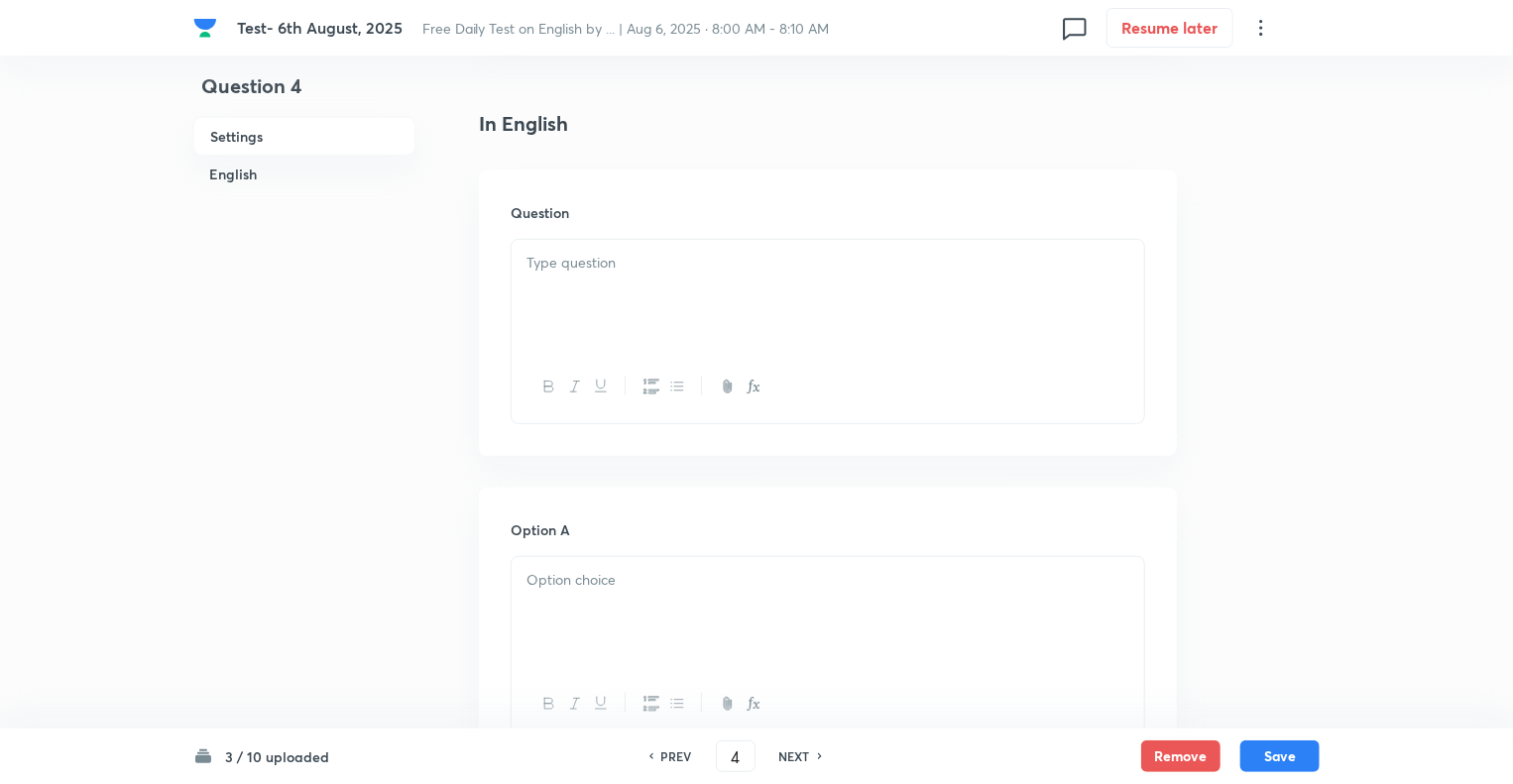 scroll, scrollTop: 476, scrollLeft: 0, axis: vertical 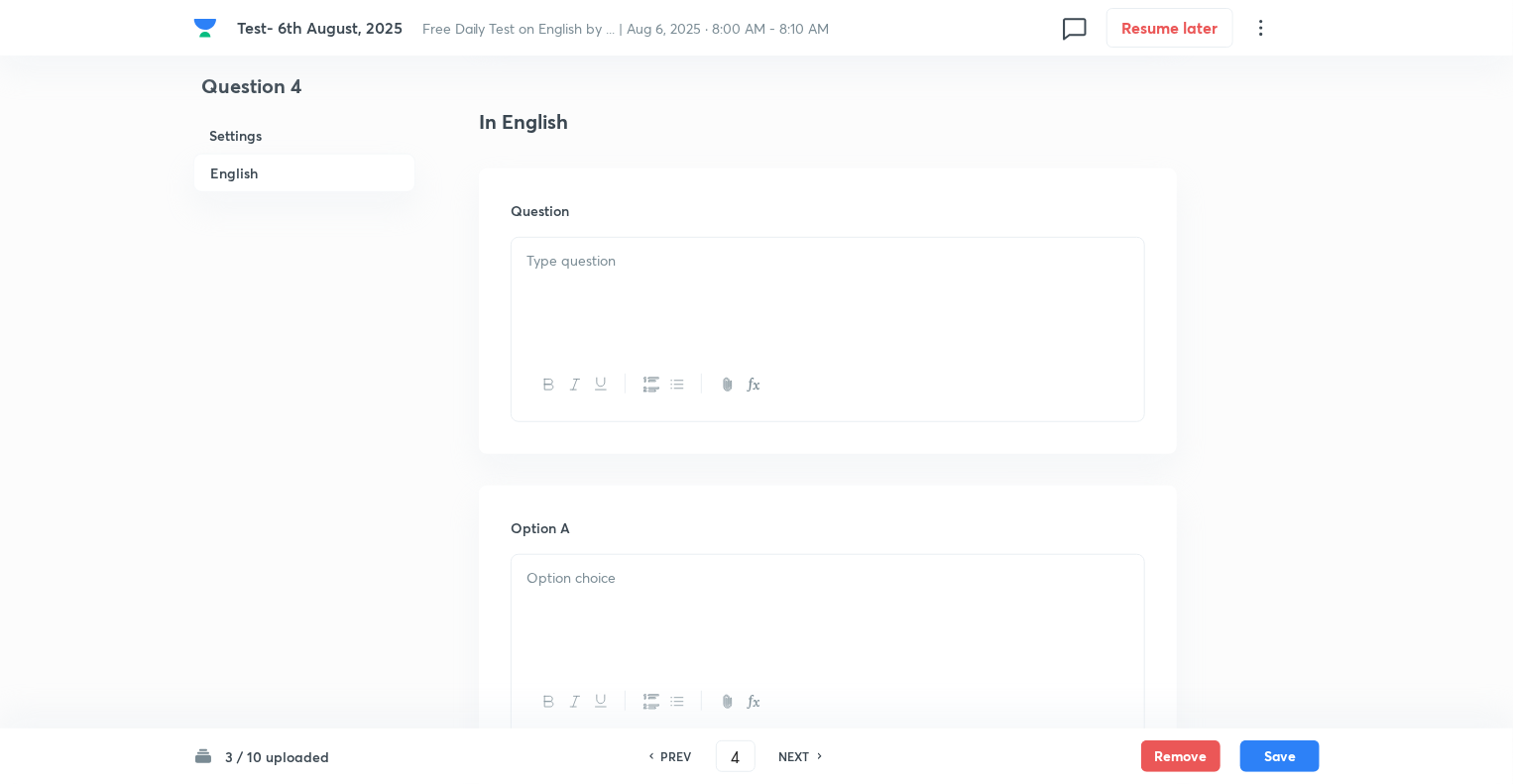 click at bounding box center (828, 293) 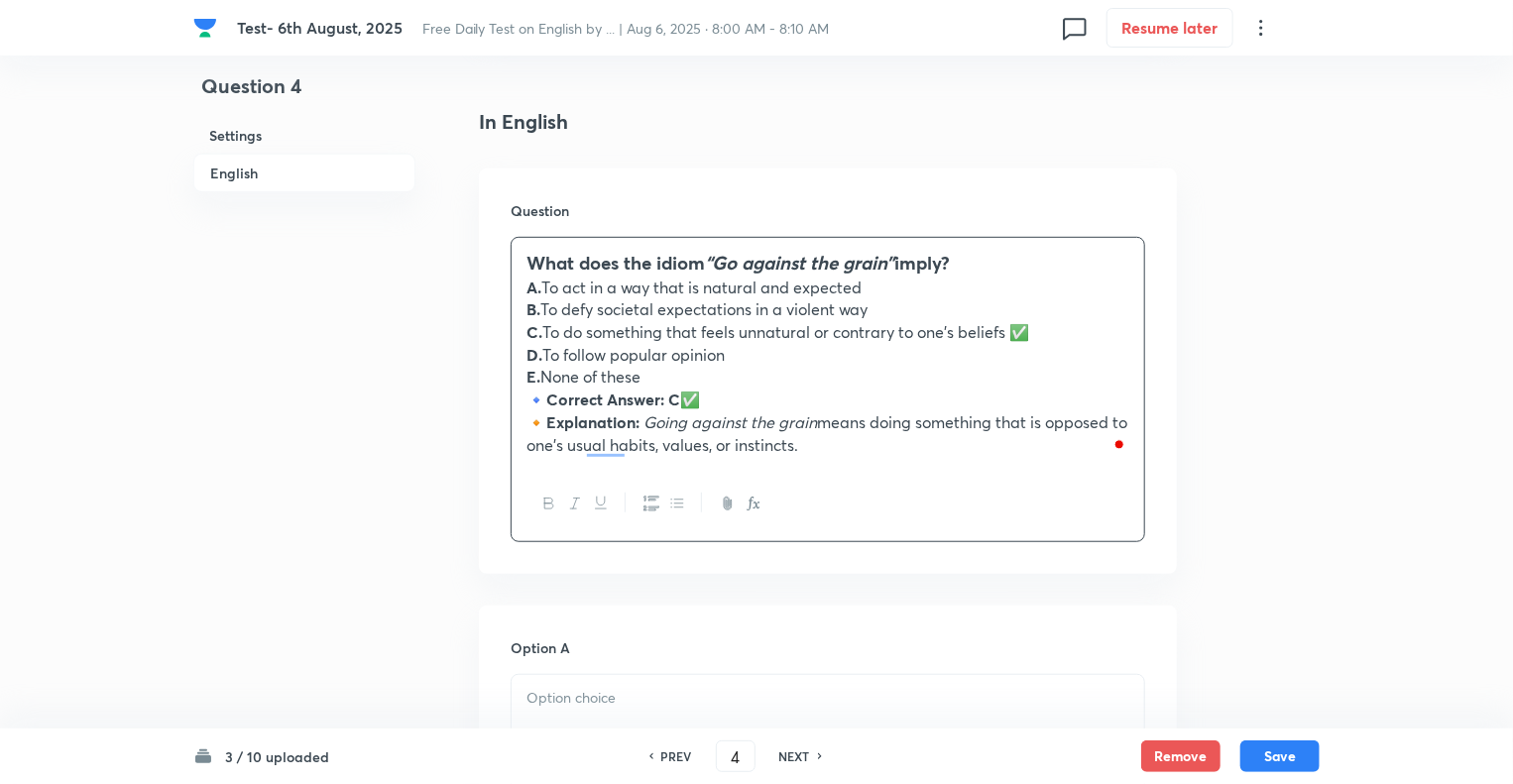 drag, startPoint x: 809, startPoint y: 452, endPoint x: 524, endPoint y: 394, distance: 290.84188 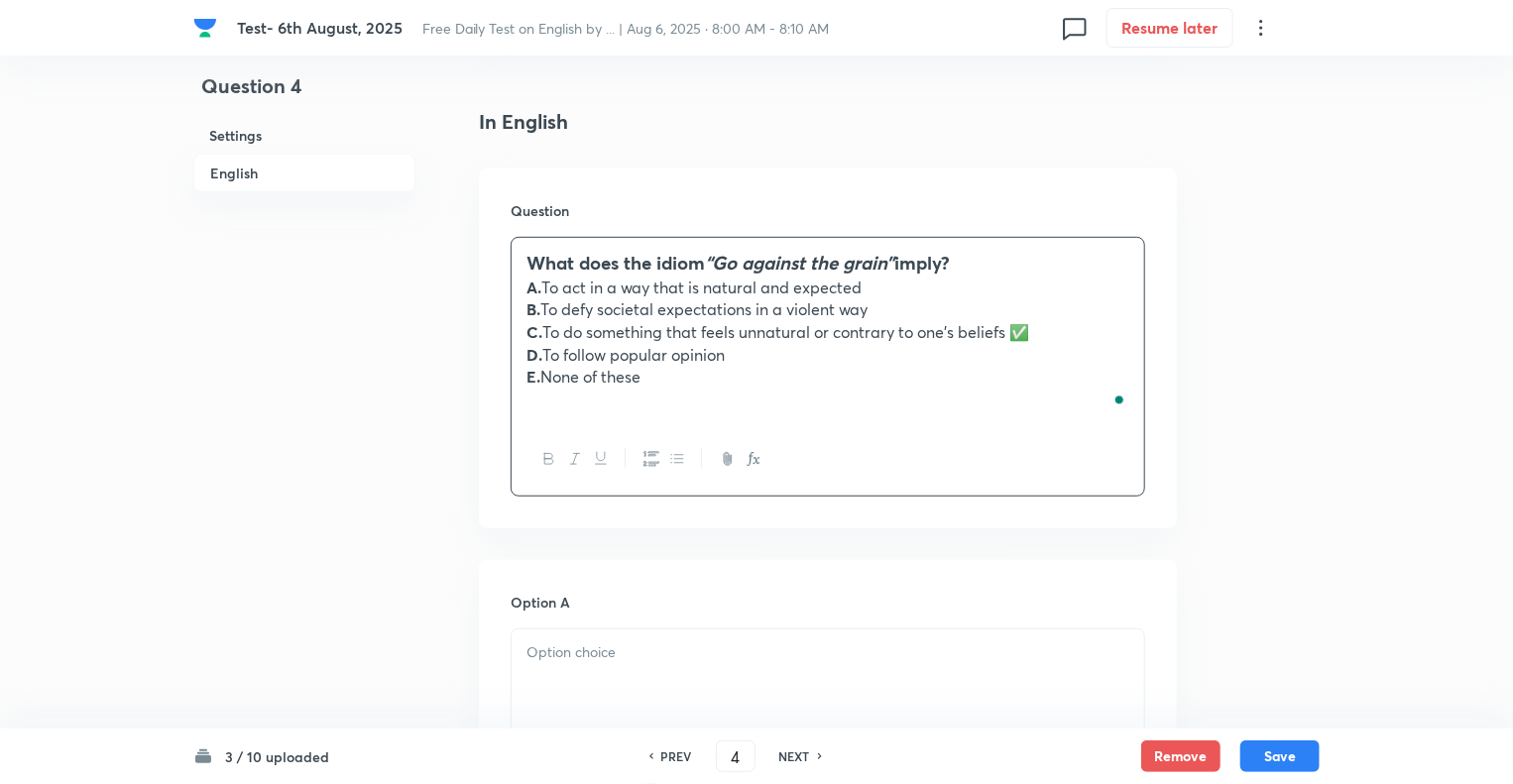 click on "Question 4 Settings English Settings Type Single choice correct 5 options + 1 mark - 0.25 marks Edit Concept English Language Vocabulary Idioms Idioms Edit Additional details Moderate Fact Not from PYQ paper No equation Edit In English Question What does the idiom  “Go against the grain”  imply? A.  To act in a way that is natural and expected B.  To defy societal expectations in a violent way C.  To do something that feels unnatural or contrary to one’s beliefs ✅ D.  To follow popular opinion E.  None of these Option A Mark as correct answer Option B Mark as correct answer Option C Mark as correct answer Option D Mark as correct answer Option E Mark as correct answer Solution" at bounding box center (756, 1055) 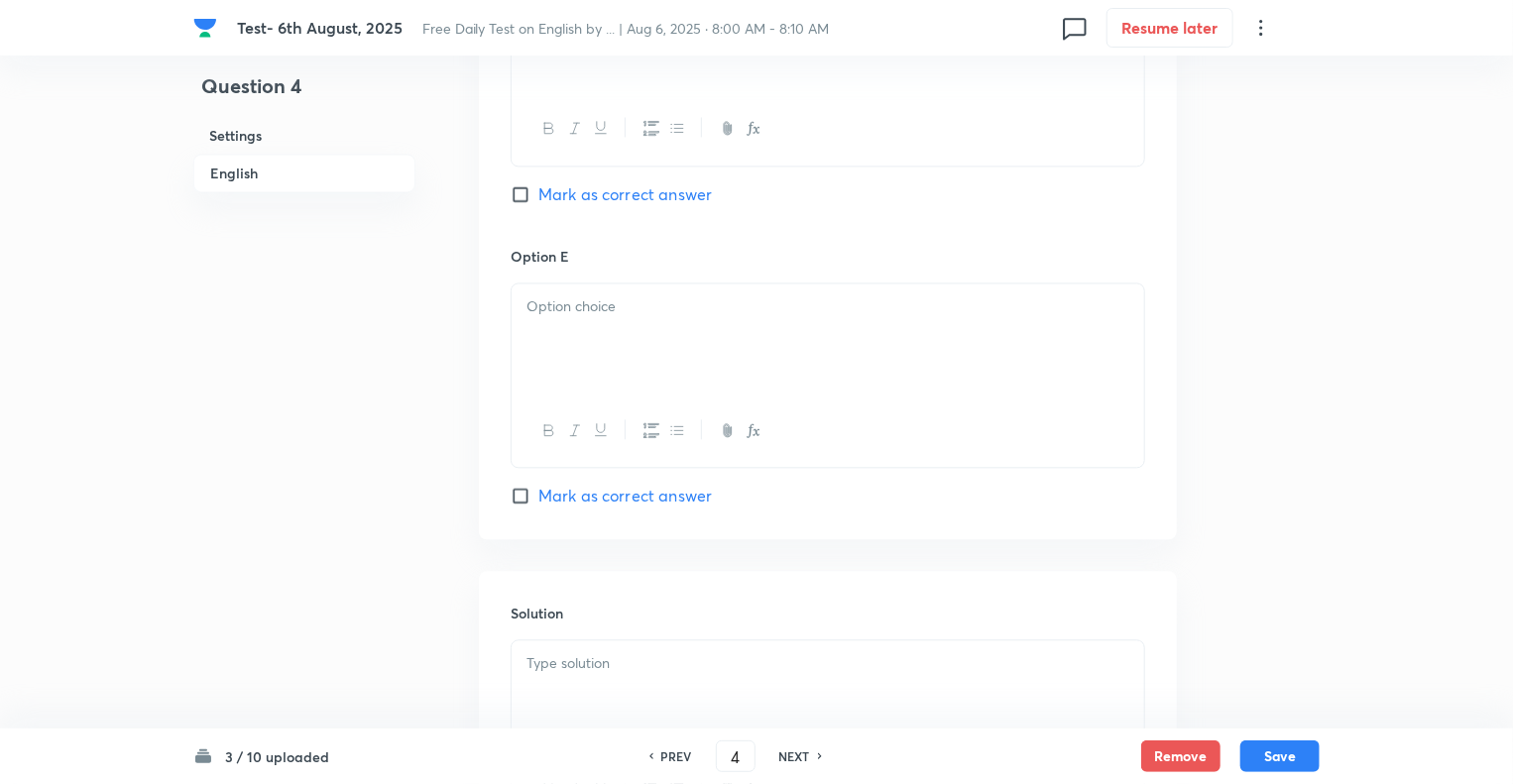 scroll, scrollTop: 2272, scrollLeft: 0, axis: vertical 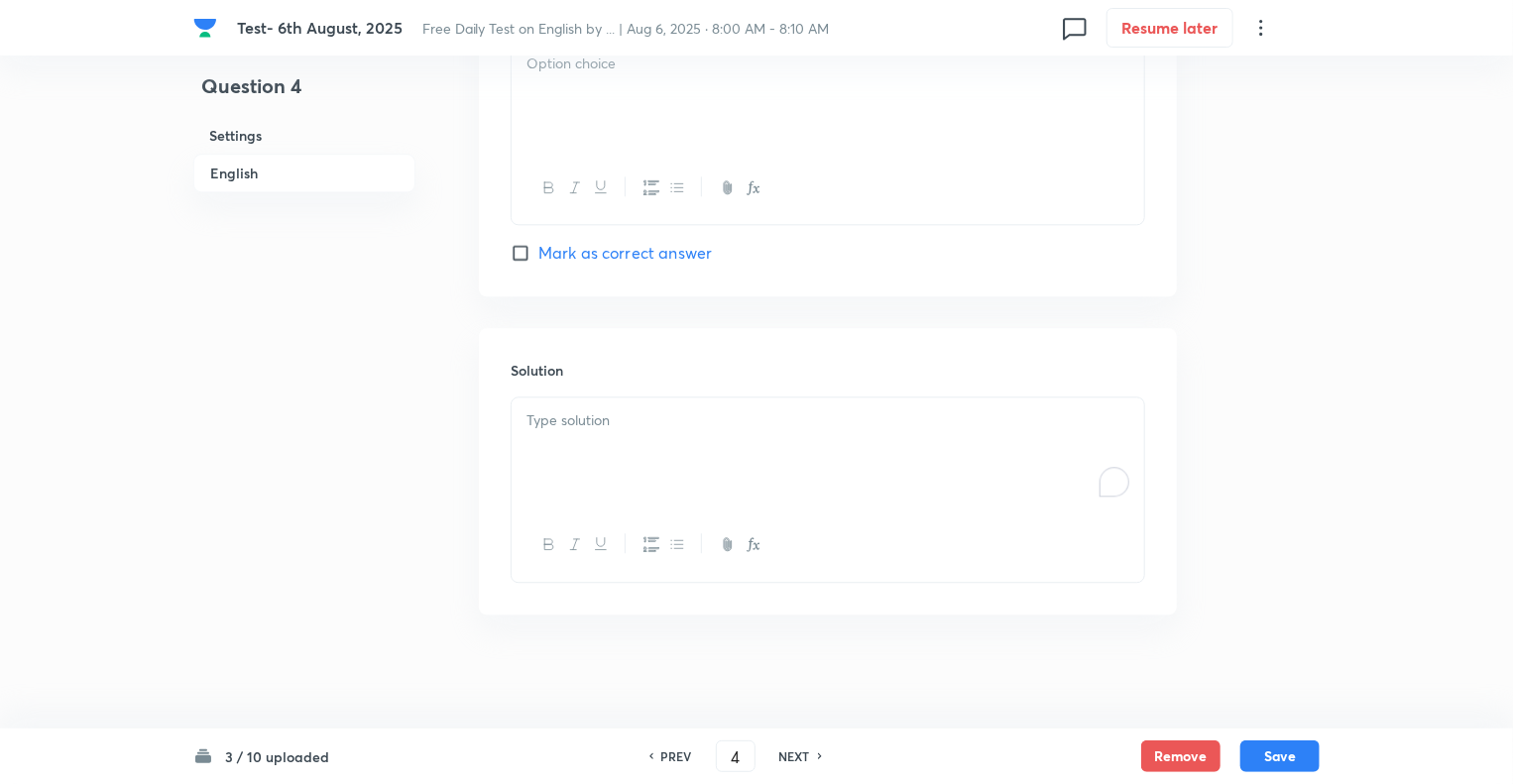 click at bounding box center (828, 453) 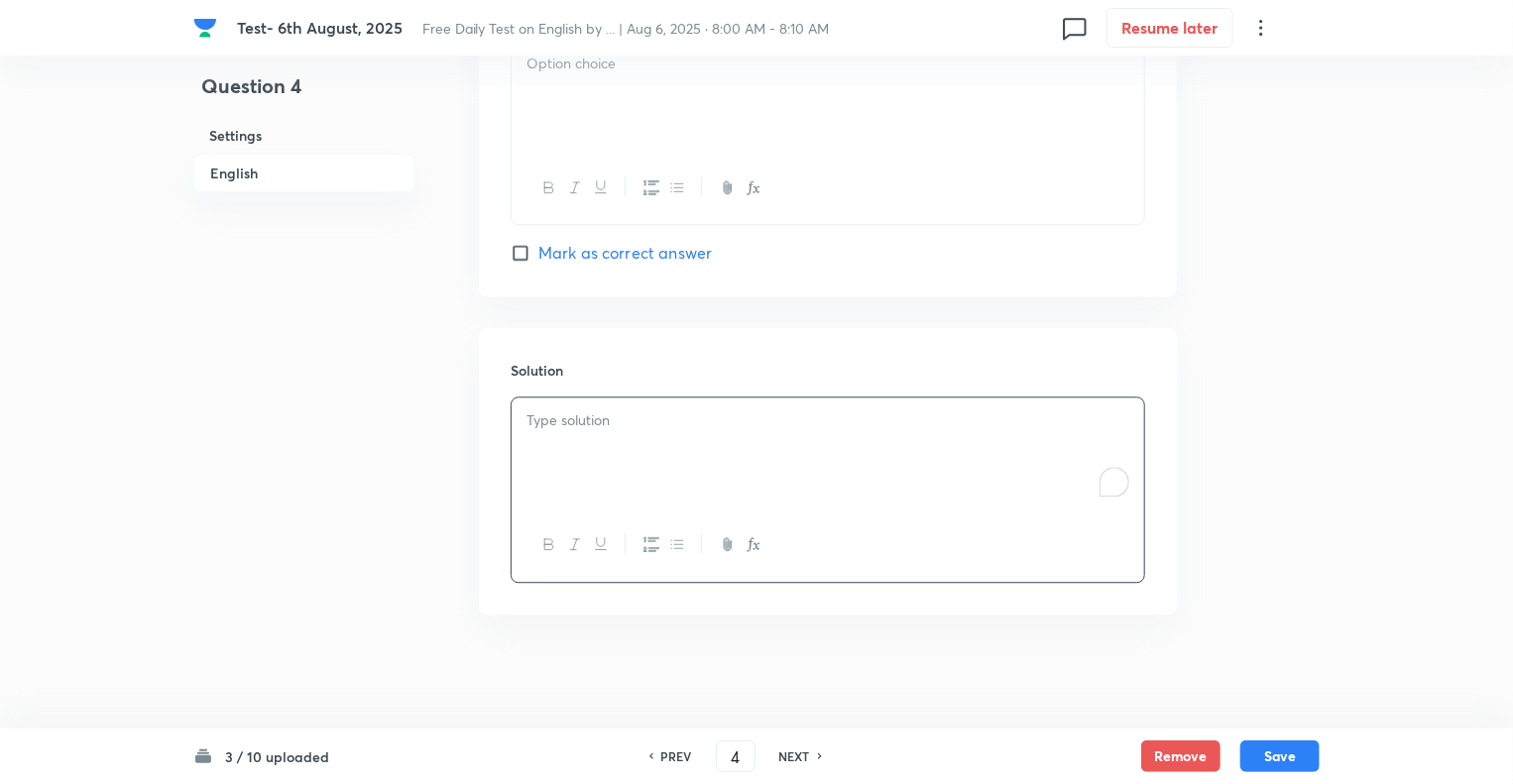 paste 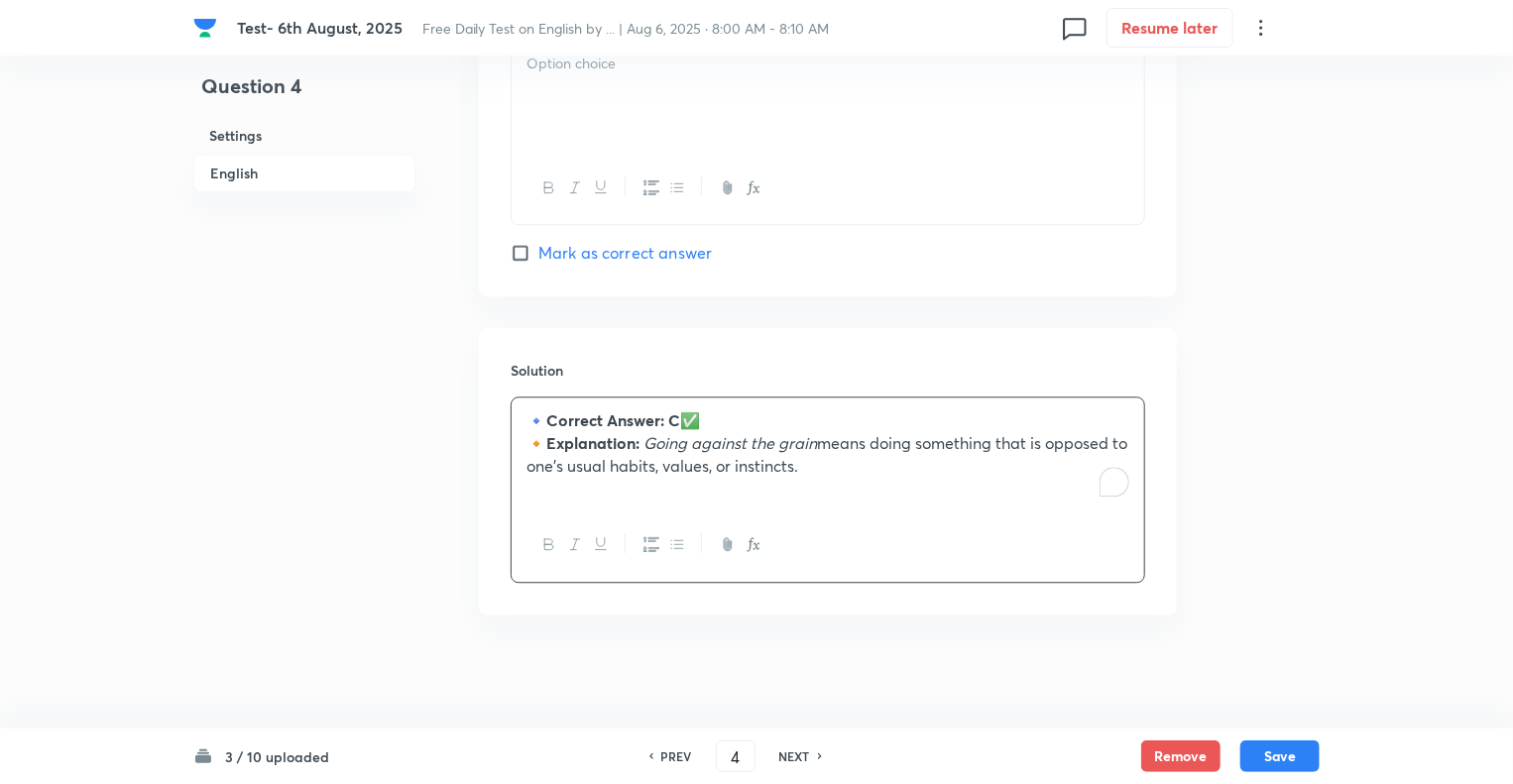 click on "🔹  Correct Answer:   C  ✅" at bounding box center [828, 420] 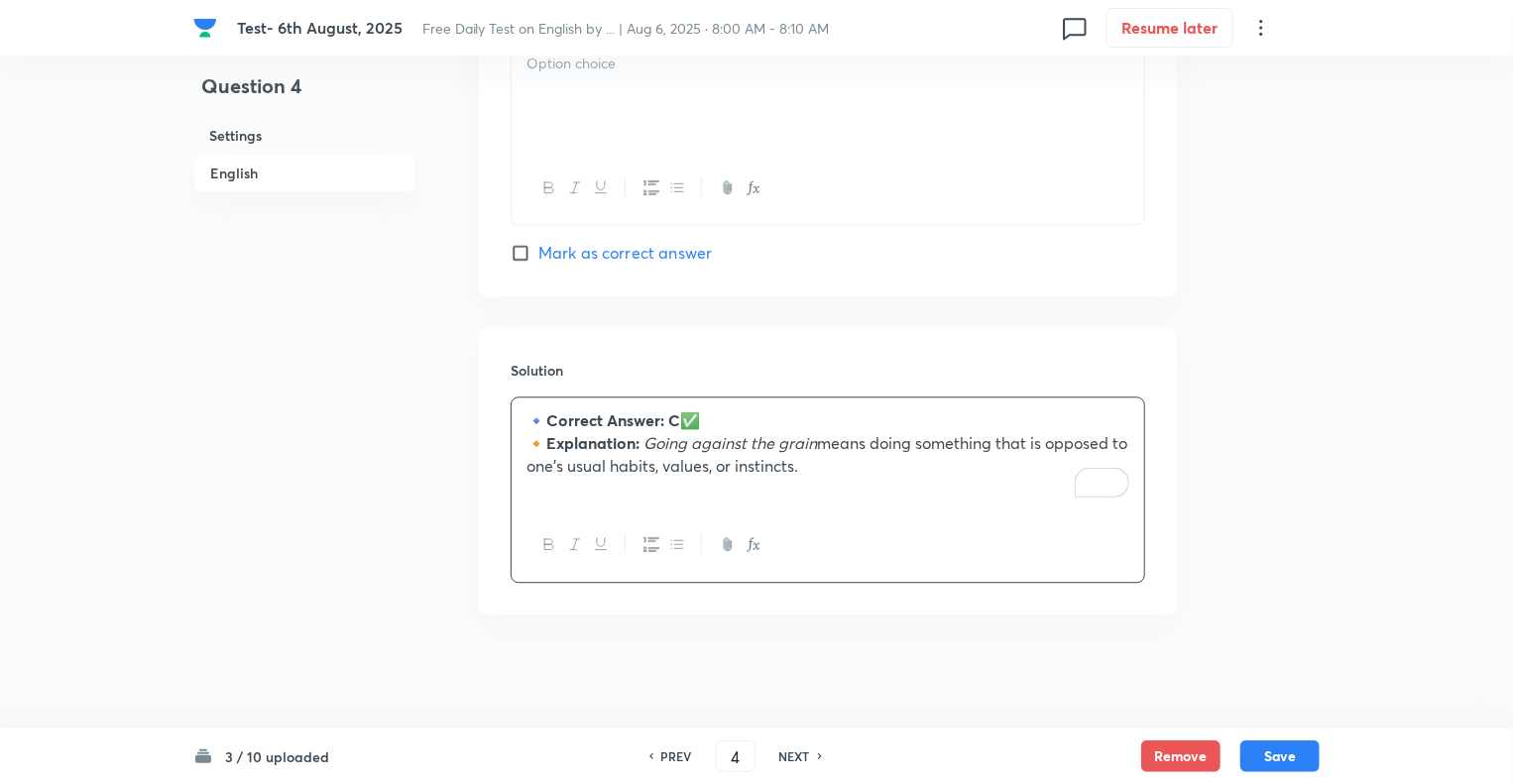 type 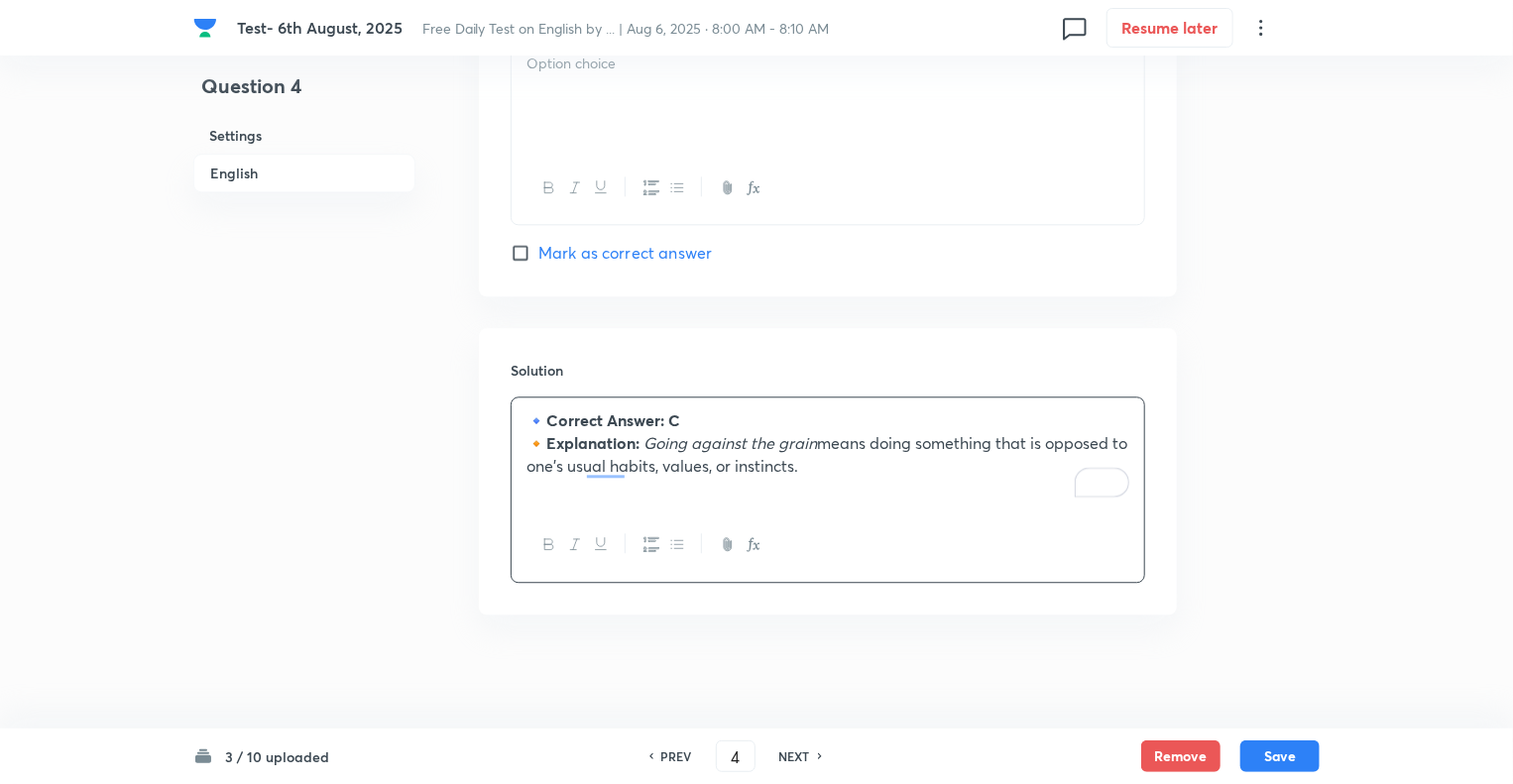 click on "🔸  Explanation:   Going against the grain  means doing something that is opposed to one’s usual habits, values, or instincts." at bounding box center (828, 454) 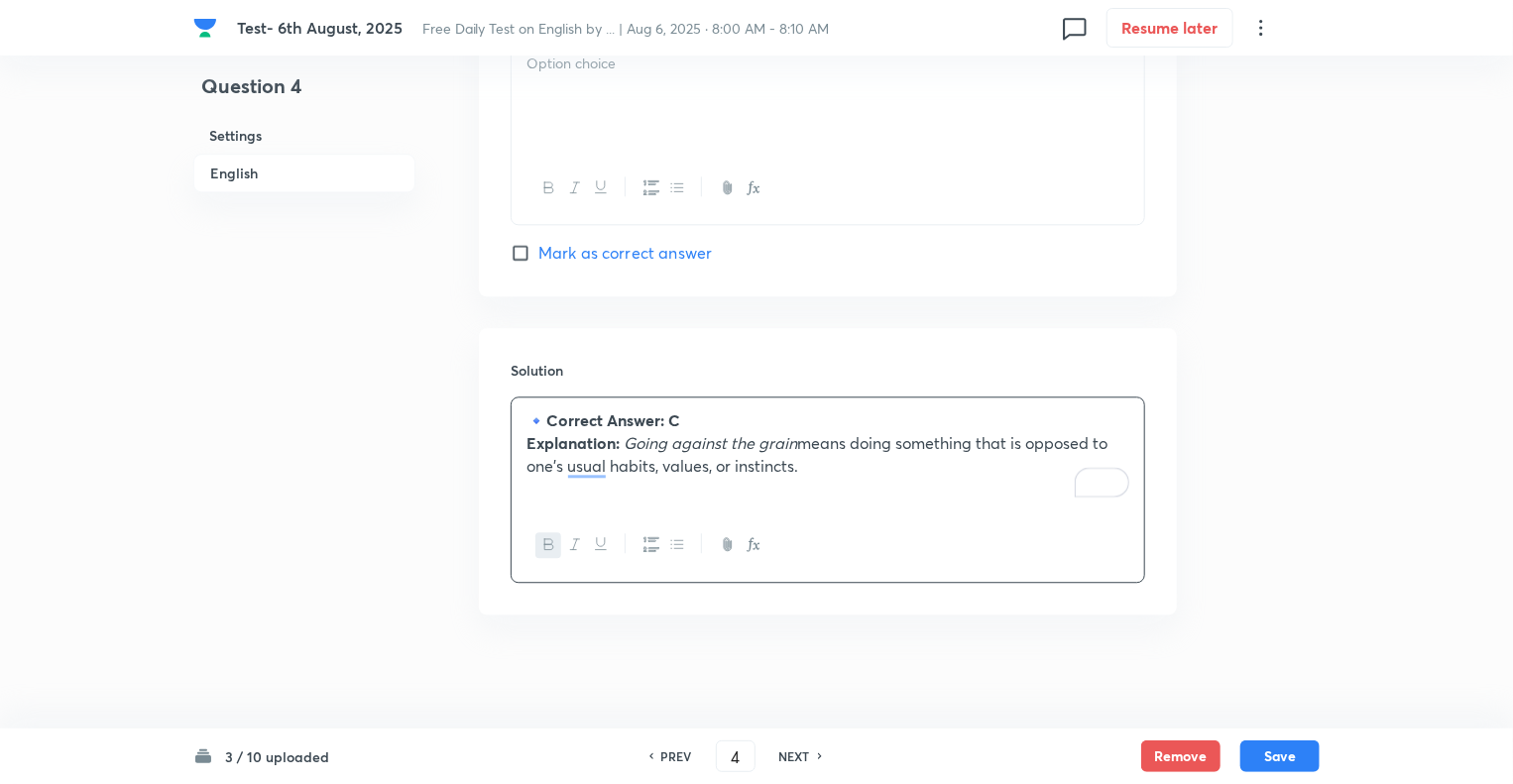 click on "Correct Answer:" at bounding box center (605, 419) 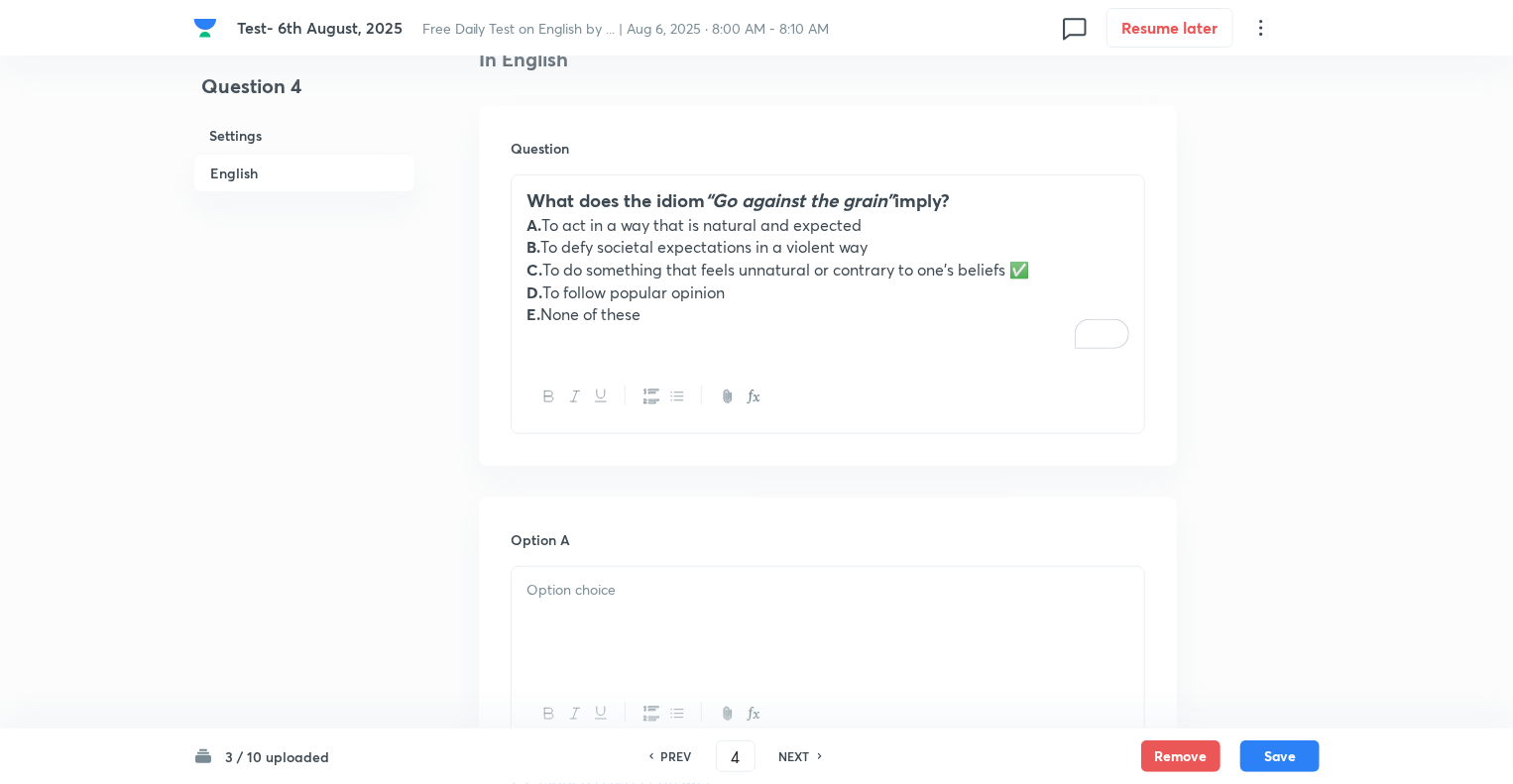 scroll, scrollTop: 515, scrollLeft: 0, axis: vertical 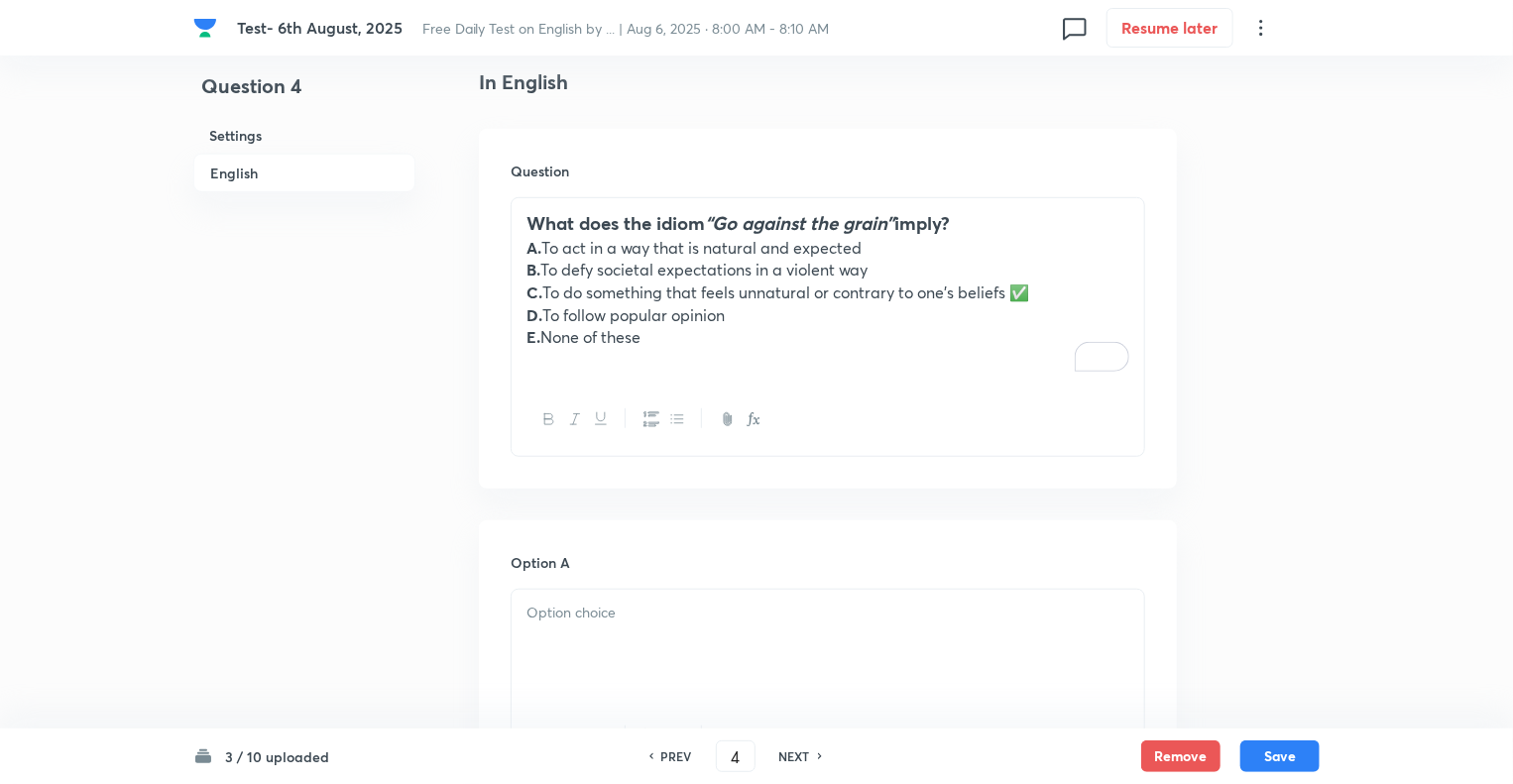 click on "E.  None of these" at bounding box center (828, 337) 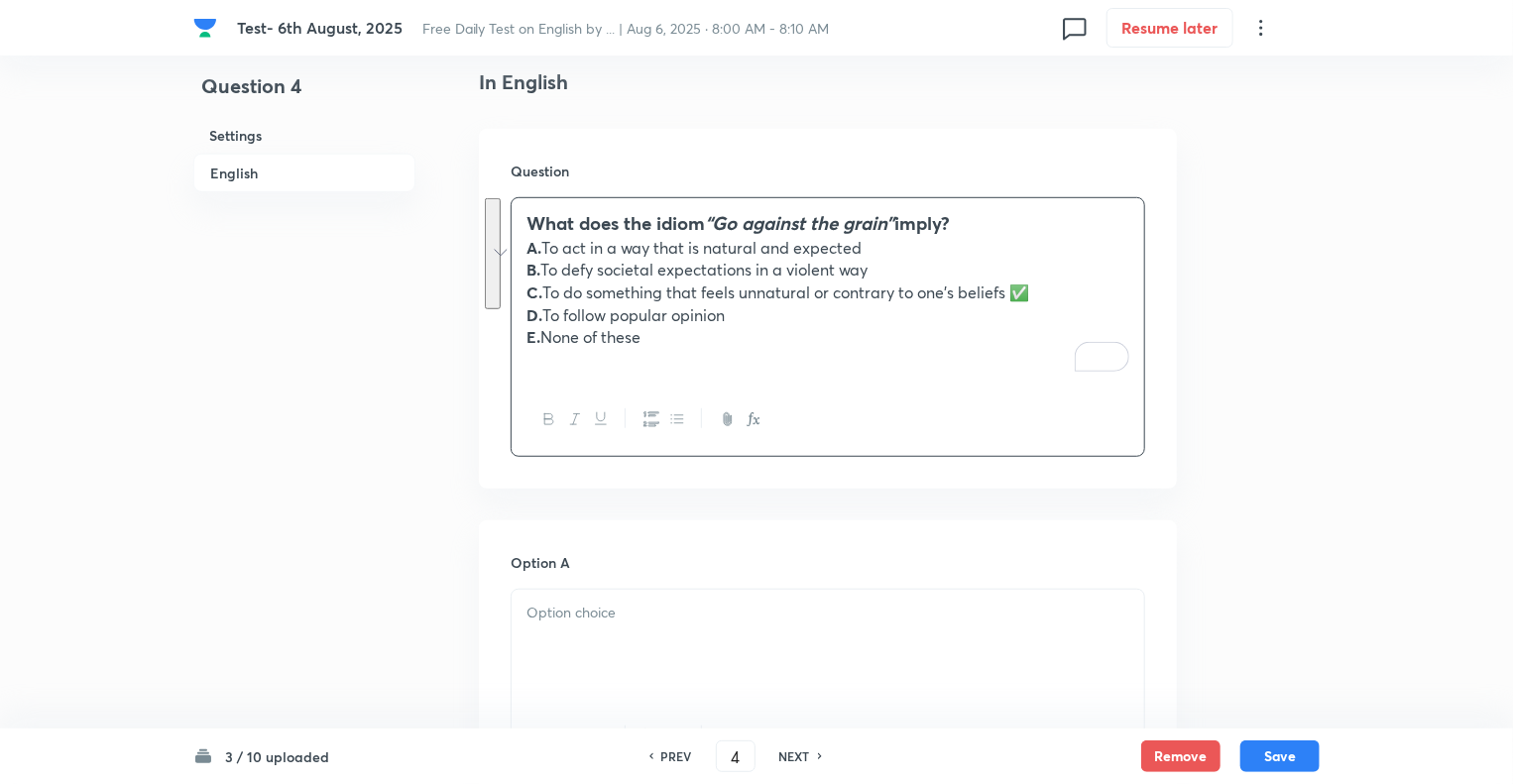 drag, startPoint x: 670, startPoint y: 335, endPoint x: 513, endPoint y: 243, distance: 181.96978 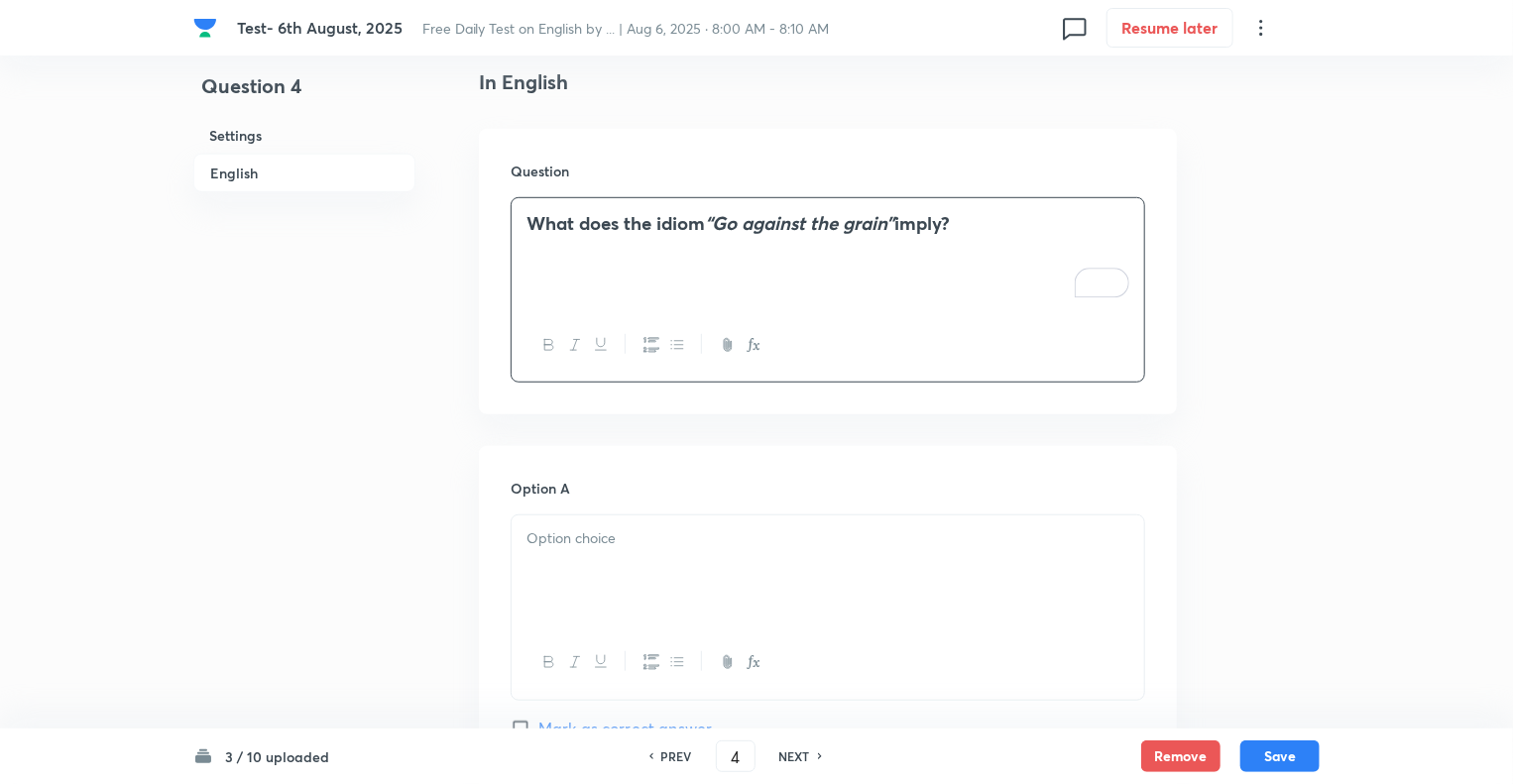 click at bounding box center [828, 538] 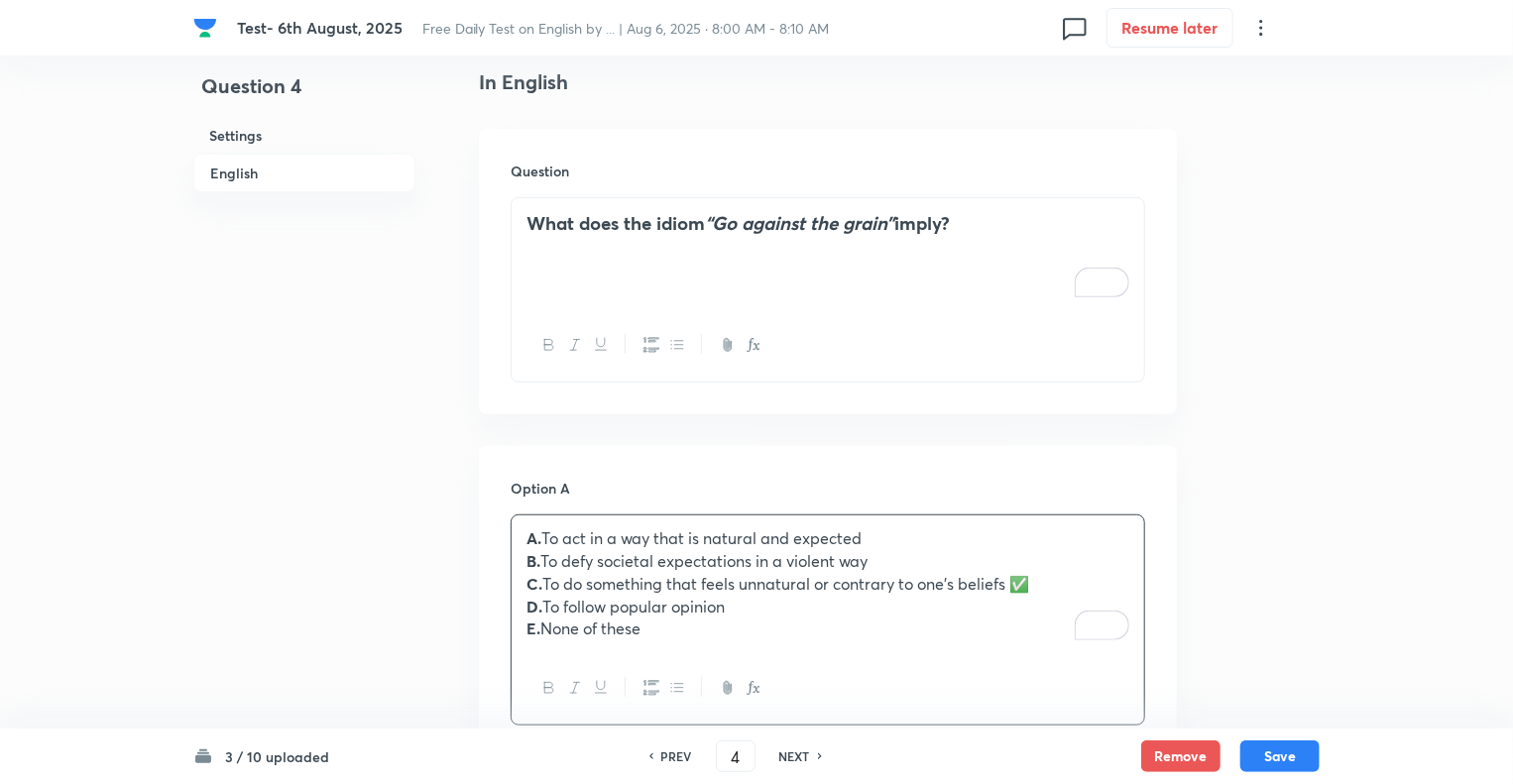 click on "E.  None of these" at bounding box center [828, 628] 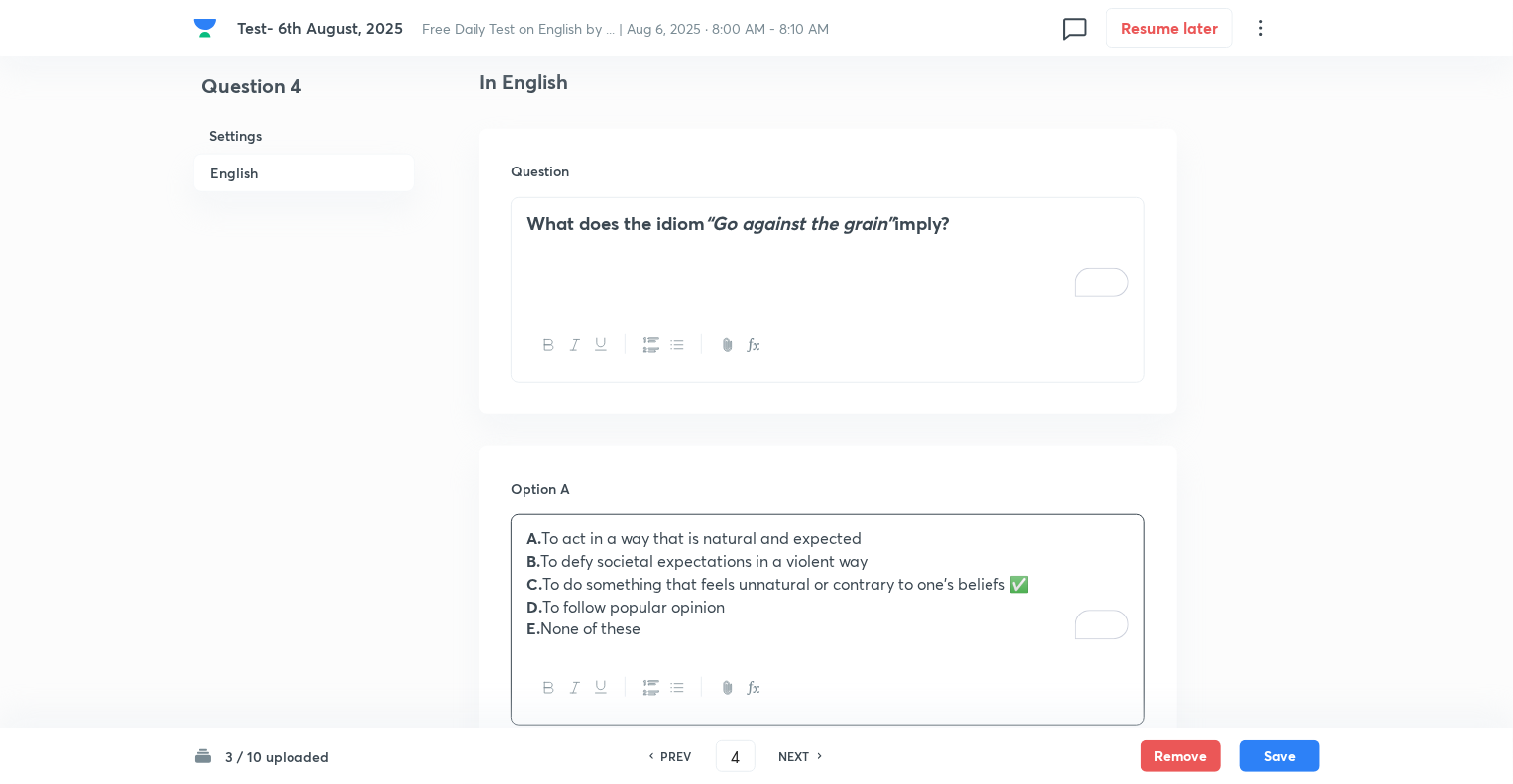 drag, startPoint x: 659, startPoint y: 625, endPoint x: 513, endPoint y: 561, distance: 159.41142 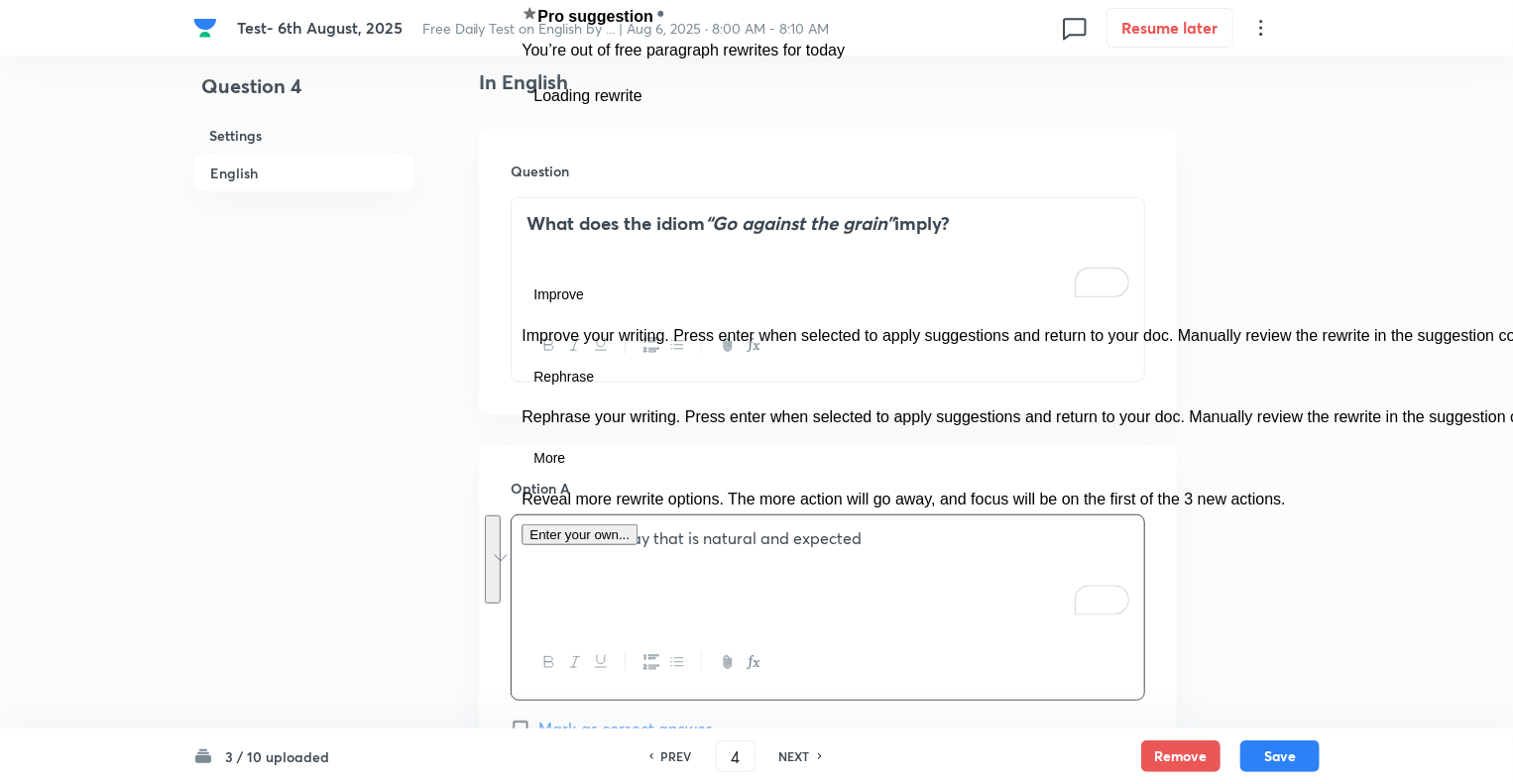 click on "Question 4 Settings English" at bounding box center (304, 977) 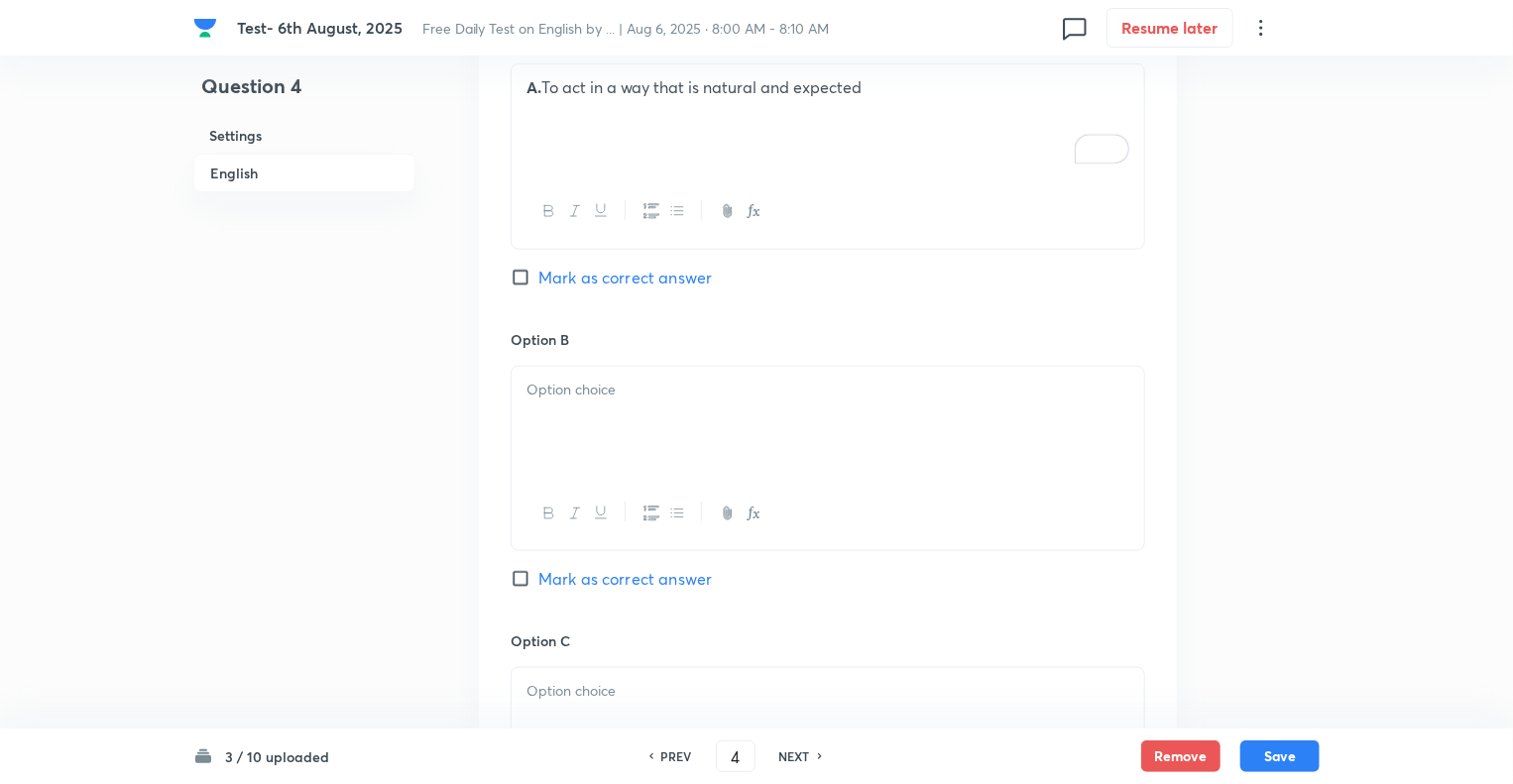 scroll, scrollTop: 1031, scrollLeft: 0, axis: vertical 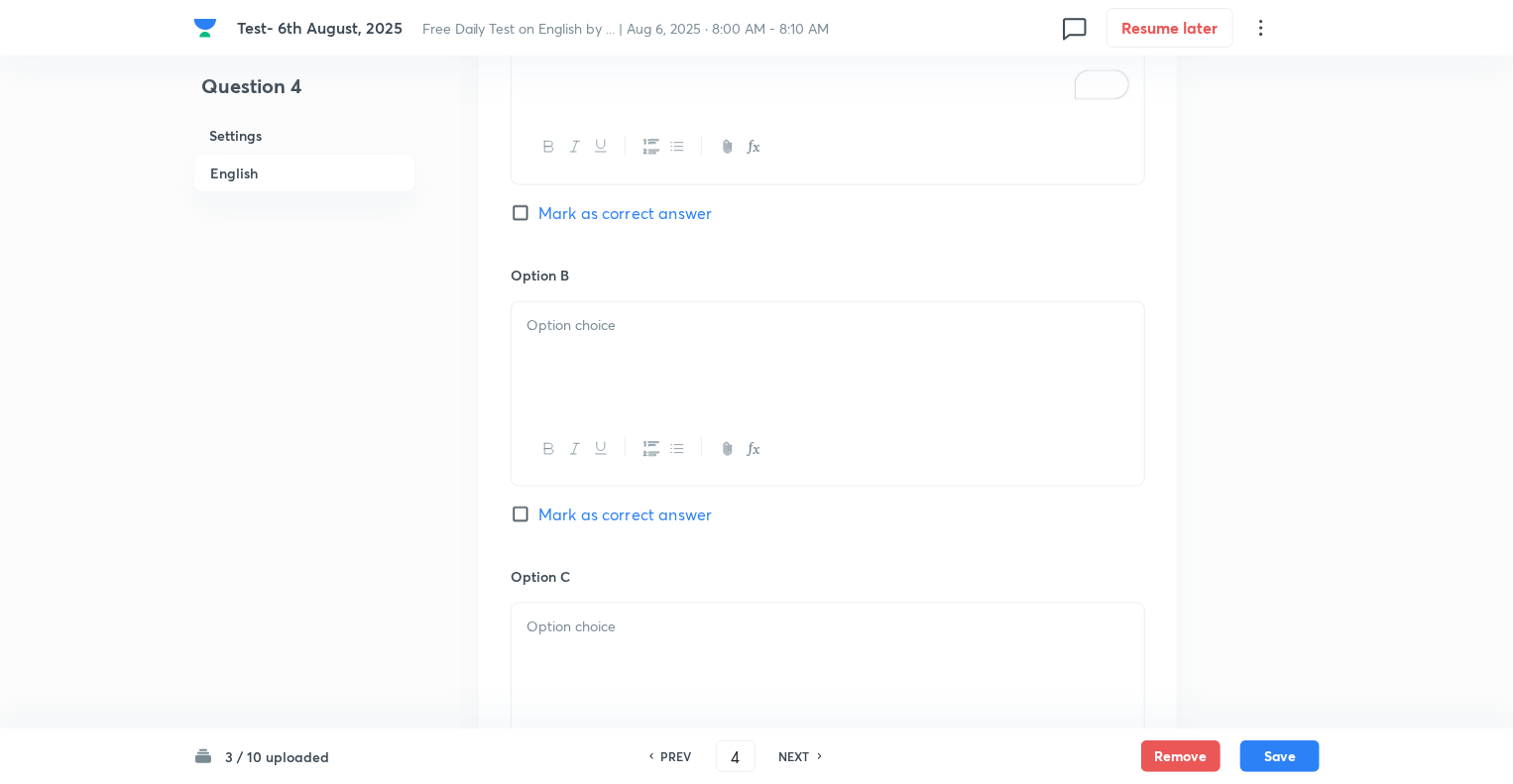 click at bounding box center (828, 358) 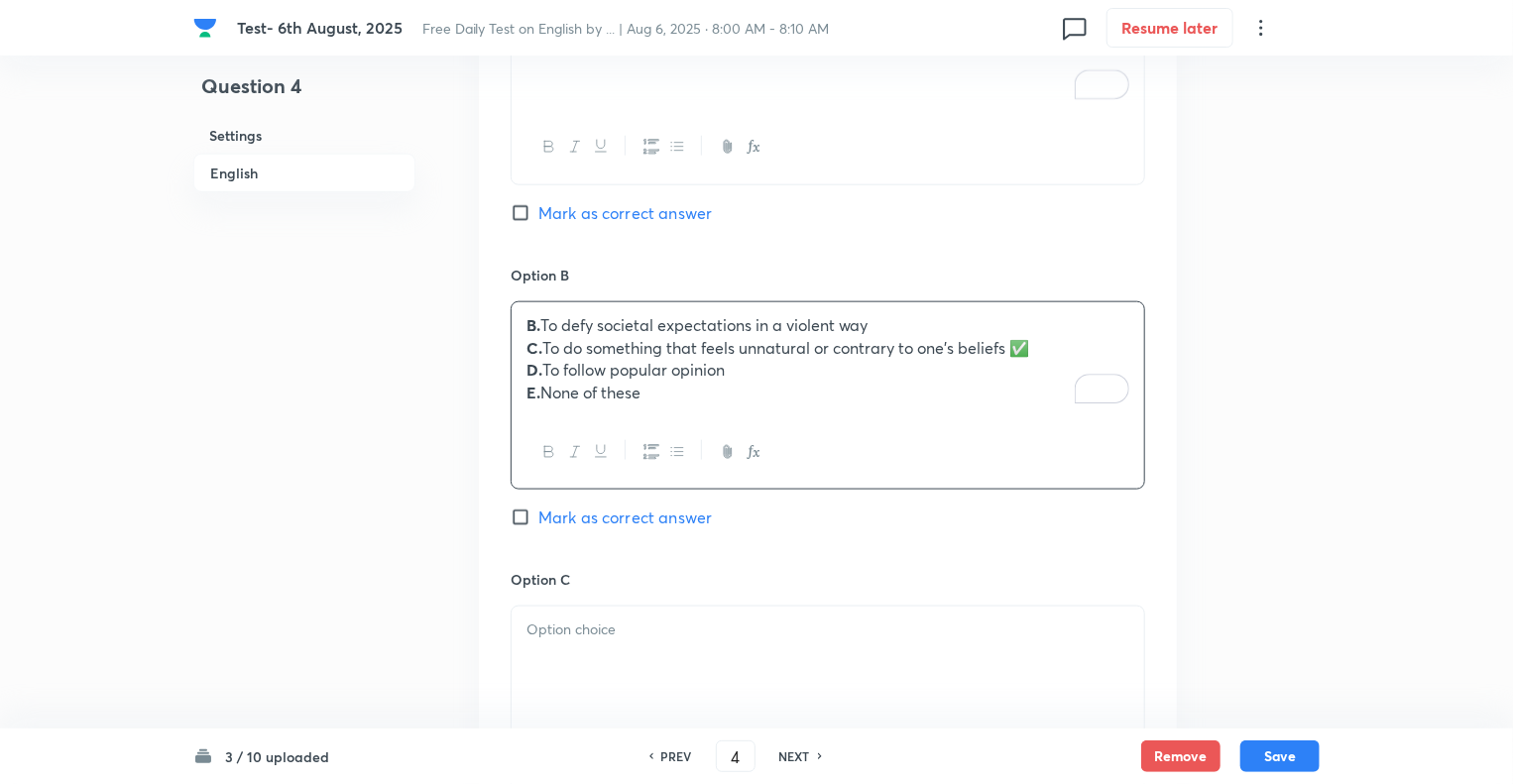 drag, startPoint x: 662, startPoint y: 390, endPoint x: 514, endPoint y: 345, distance: 154.69 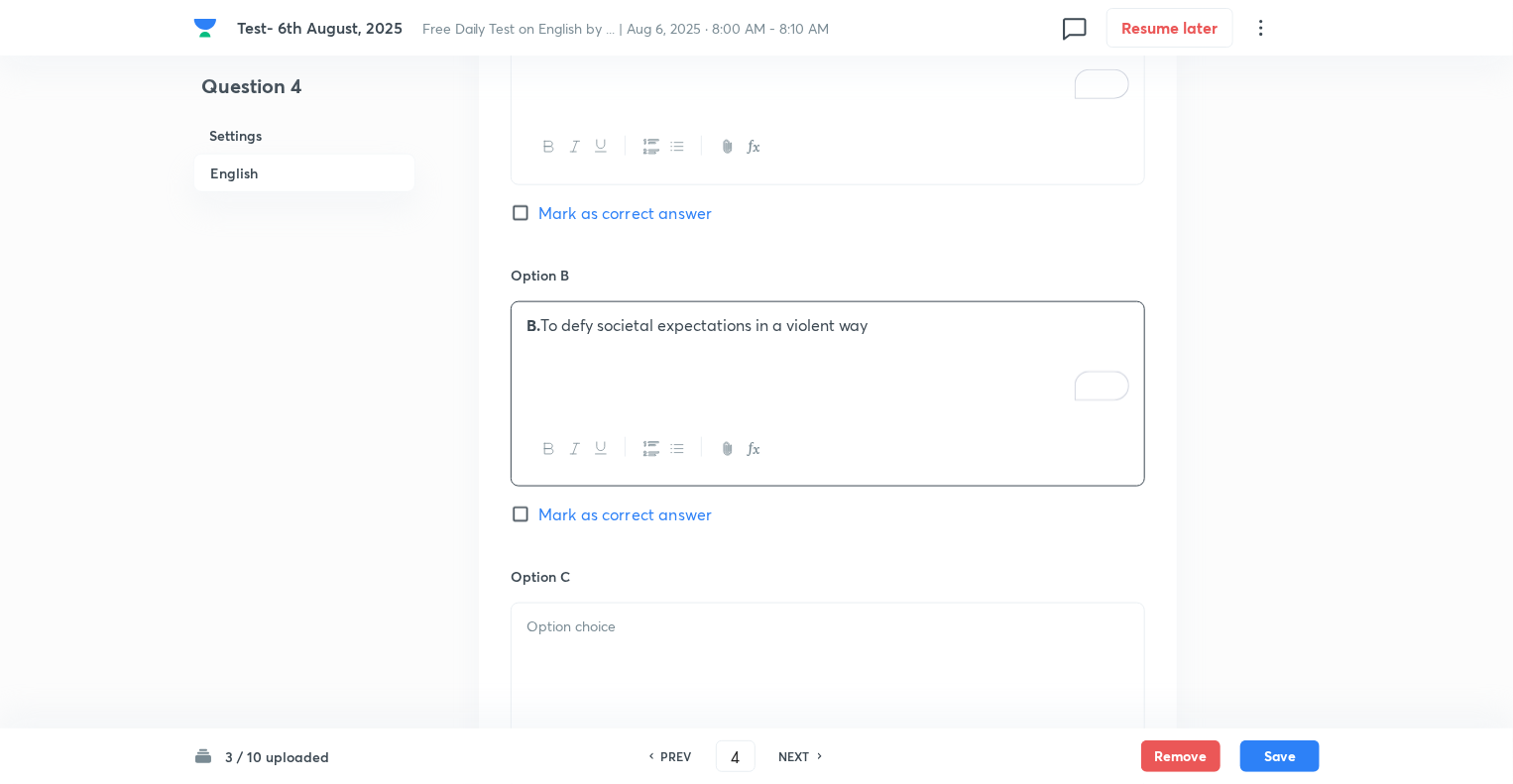 click at bounding box center [828, 659] 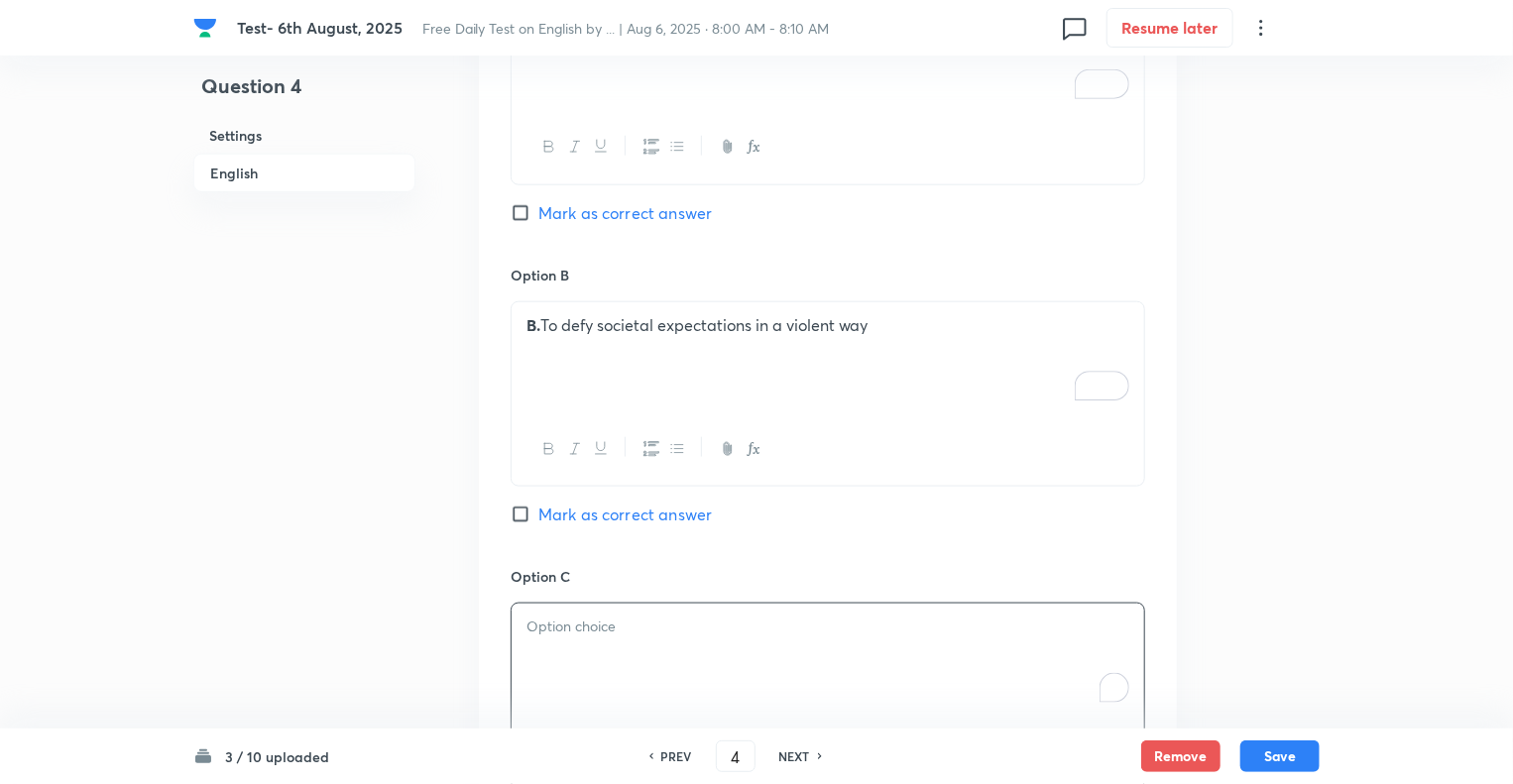 paste 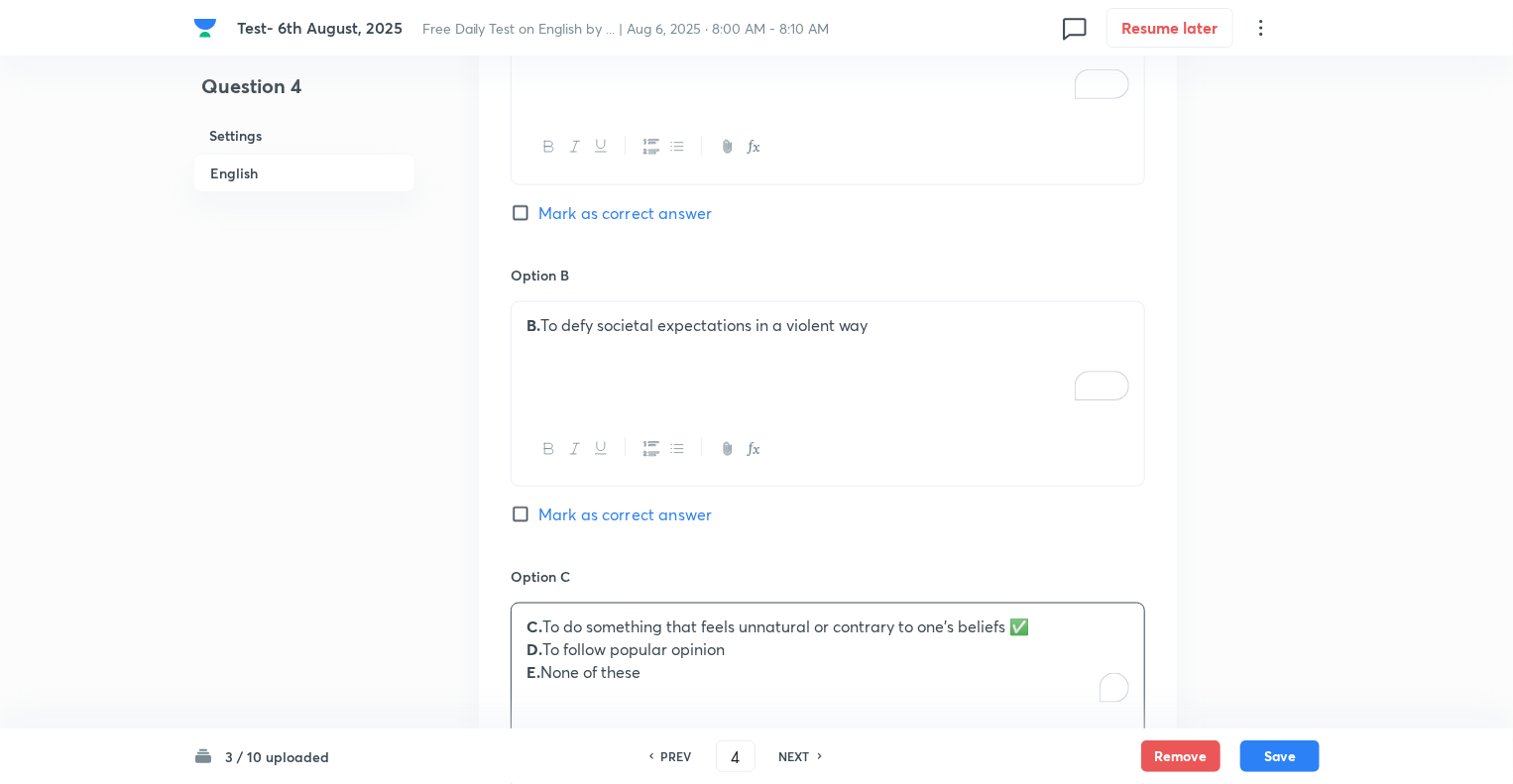 click on "C.  To do something that feels unnatural or contrary to one’s beliefs ✅" at bounding box center [828, 626] 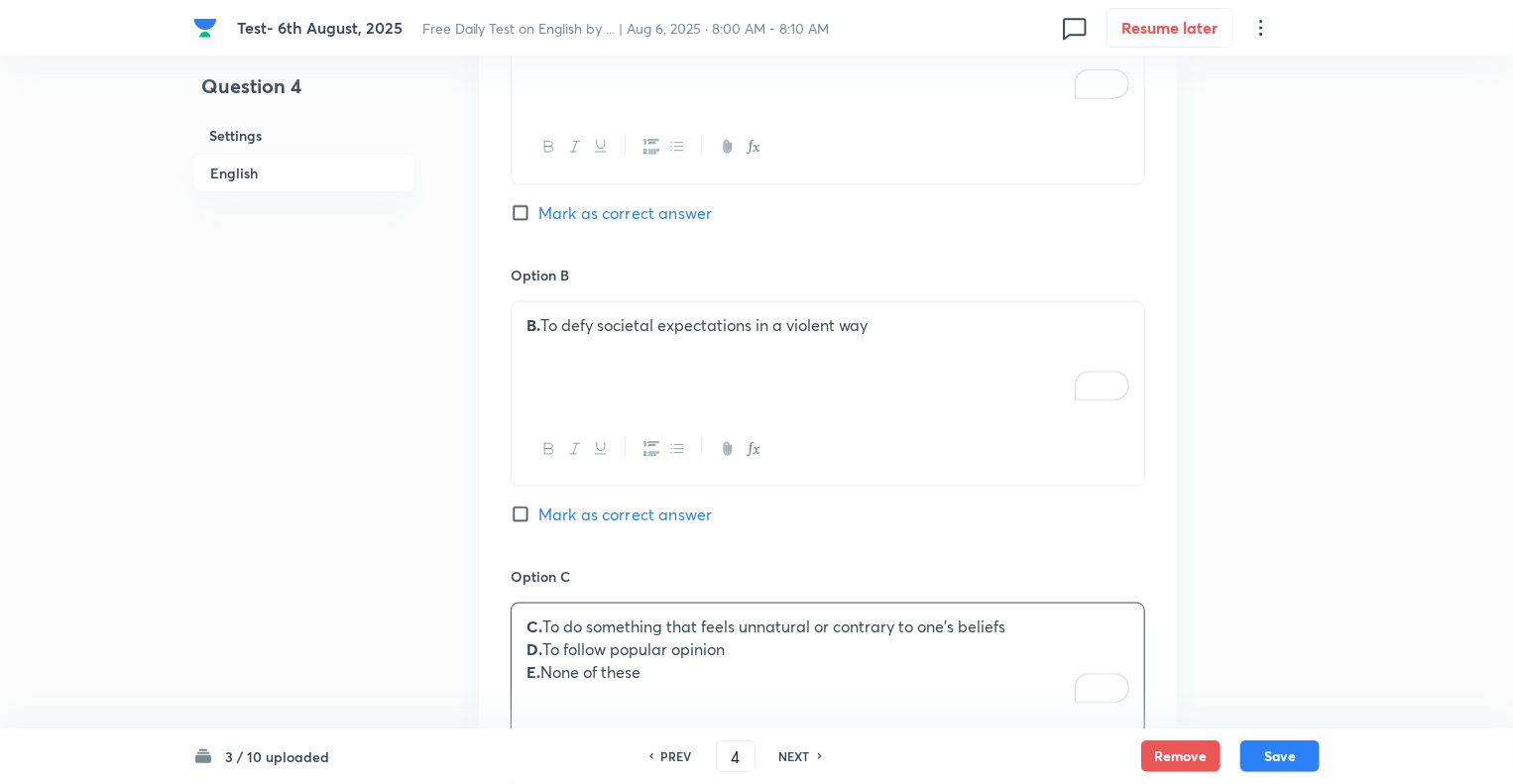 click on "C.  To do something that feels unnatural or contrary to one’s beliefs  D.  To follow popular opinion E.  None of these" at bounding box center [828, 659] 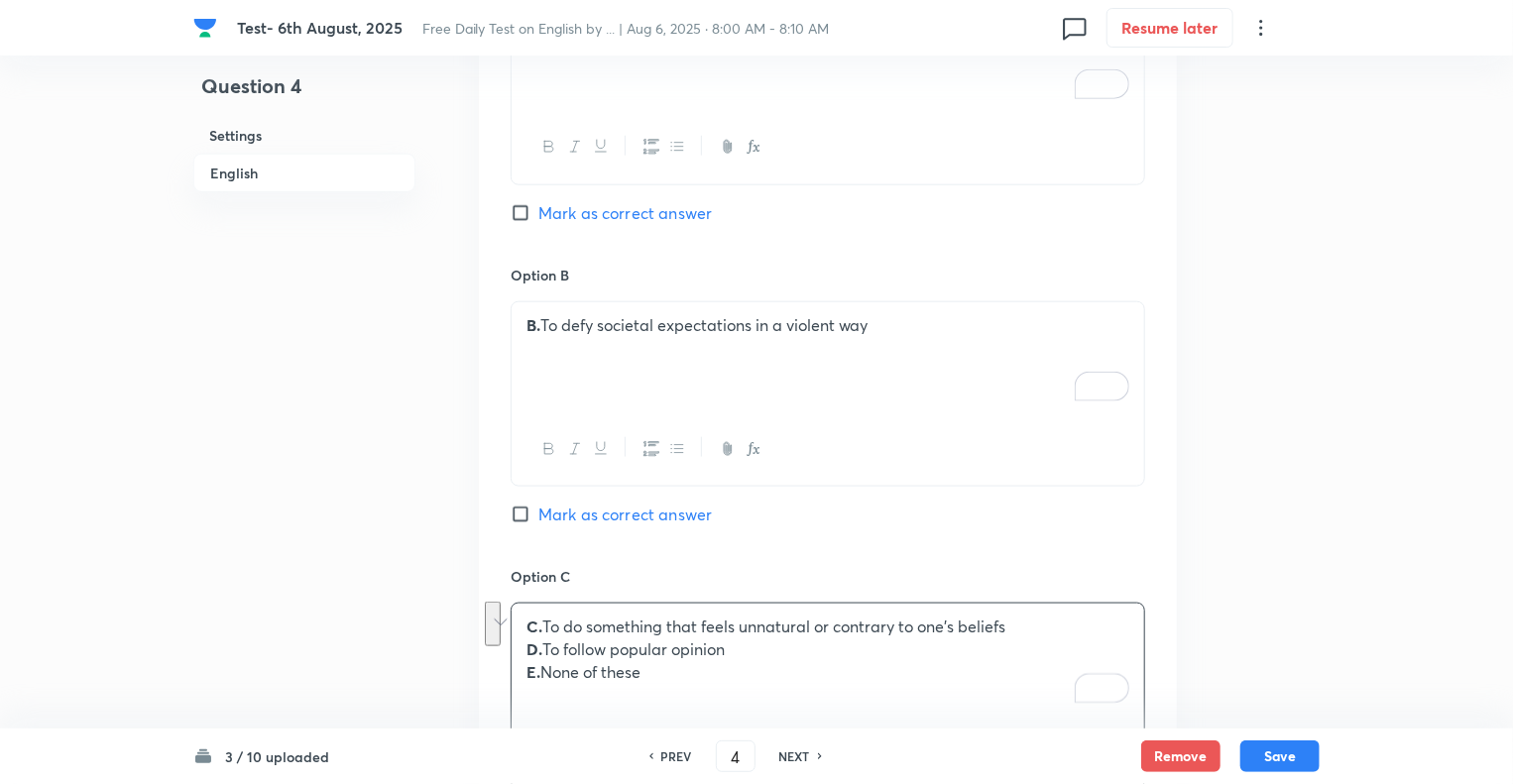 drag, startPoint x: 663, startPoint y: 679, endPoint x: 496, endPoint y: 650, distance: 169.49926 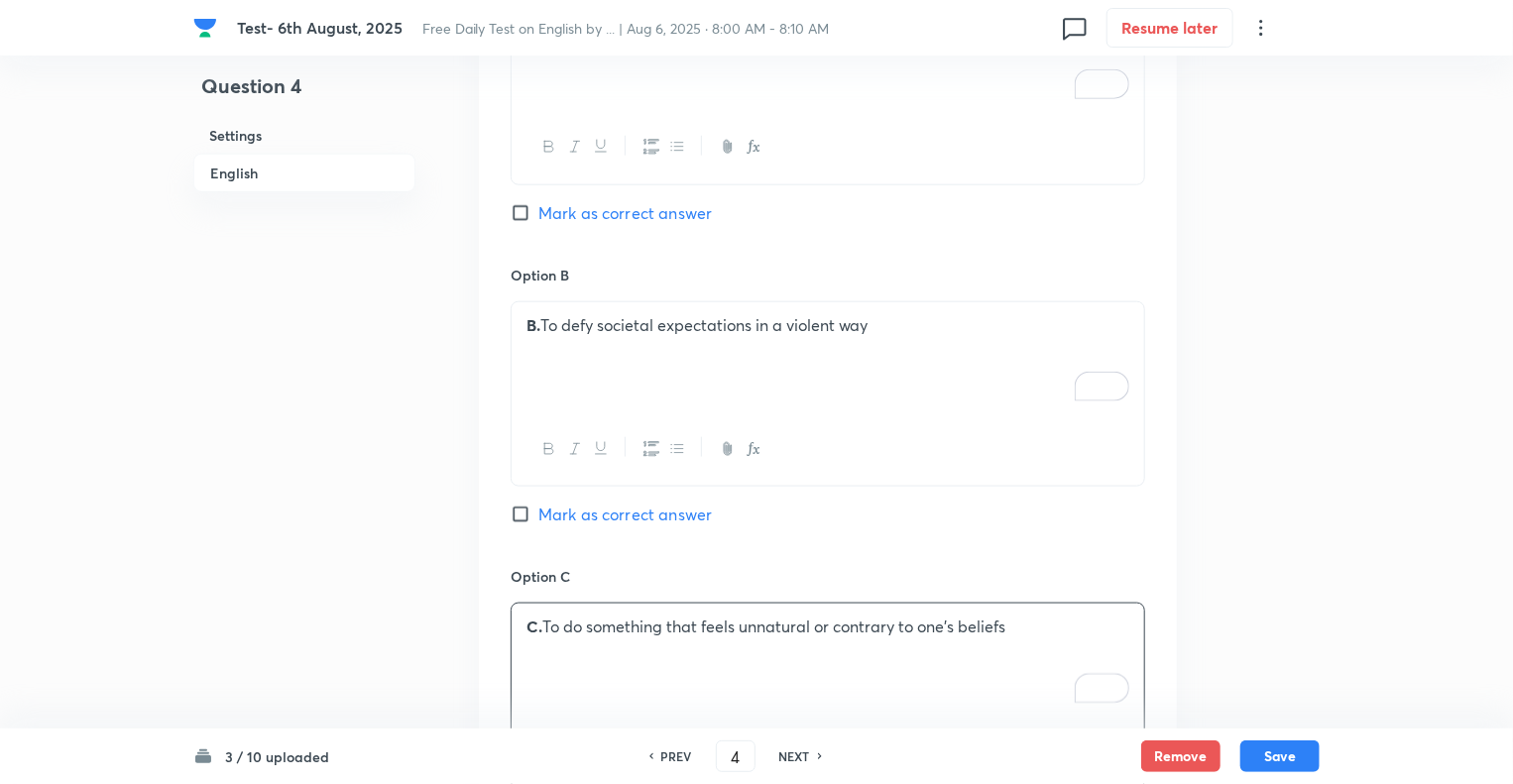 click on "Question 4 Settings English" at bounding box center [304, 462] 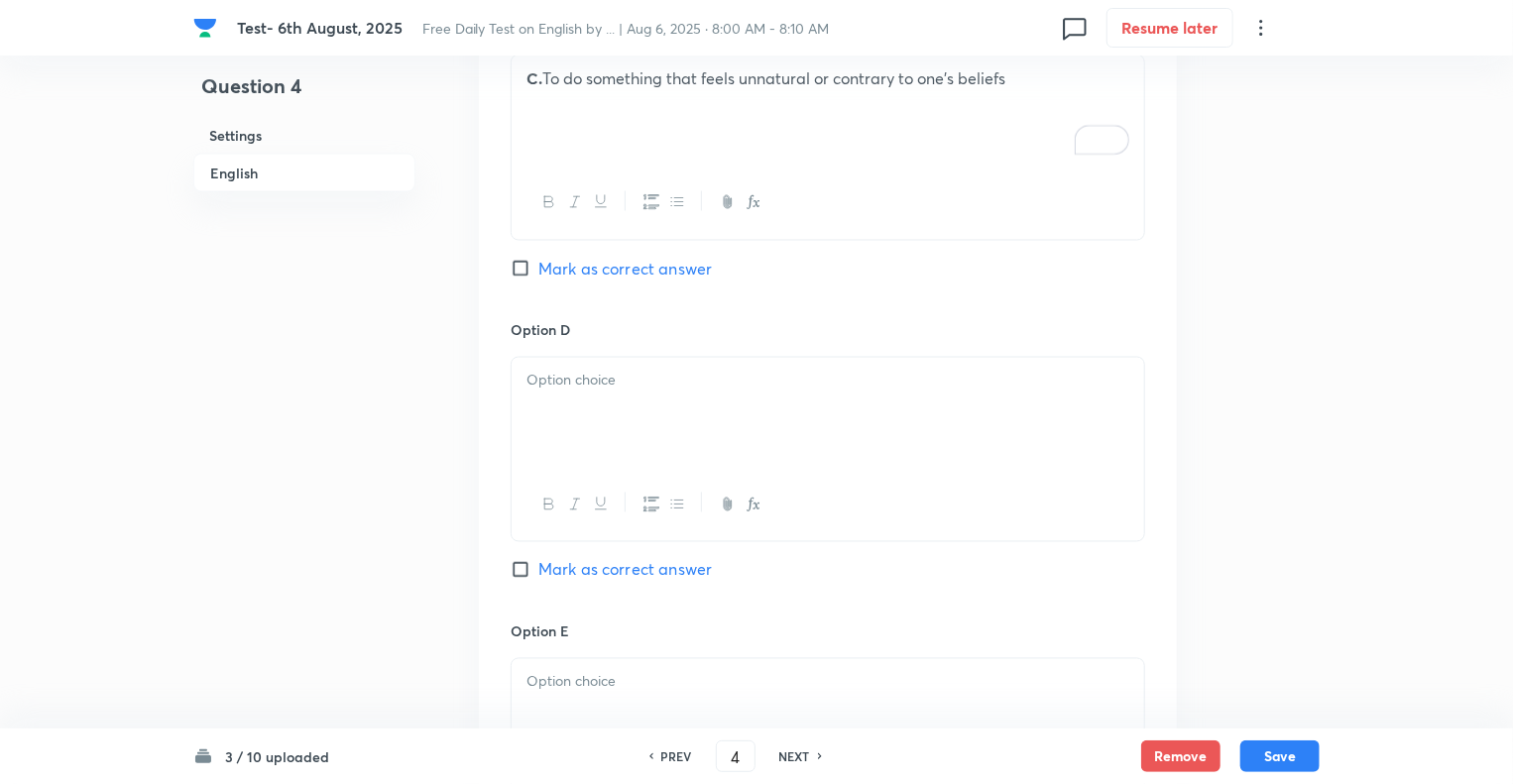 scroll, scrollTop: 1625, scrollLeft: 0, axis: vertical 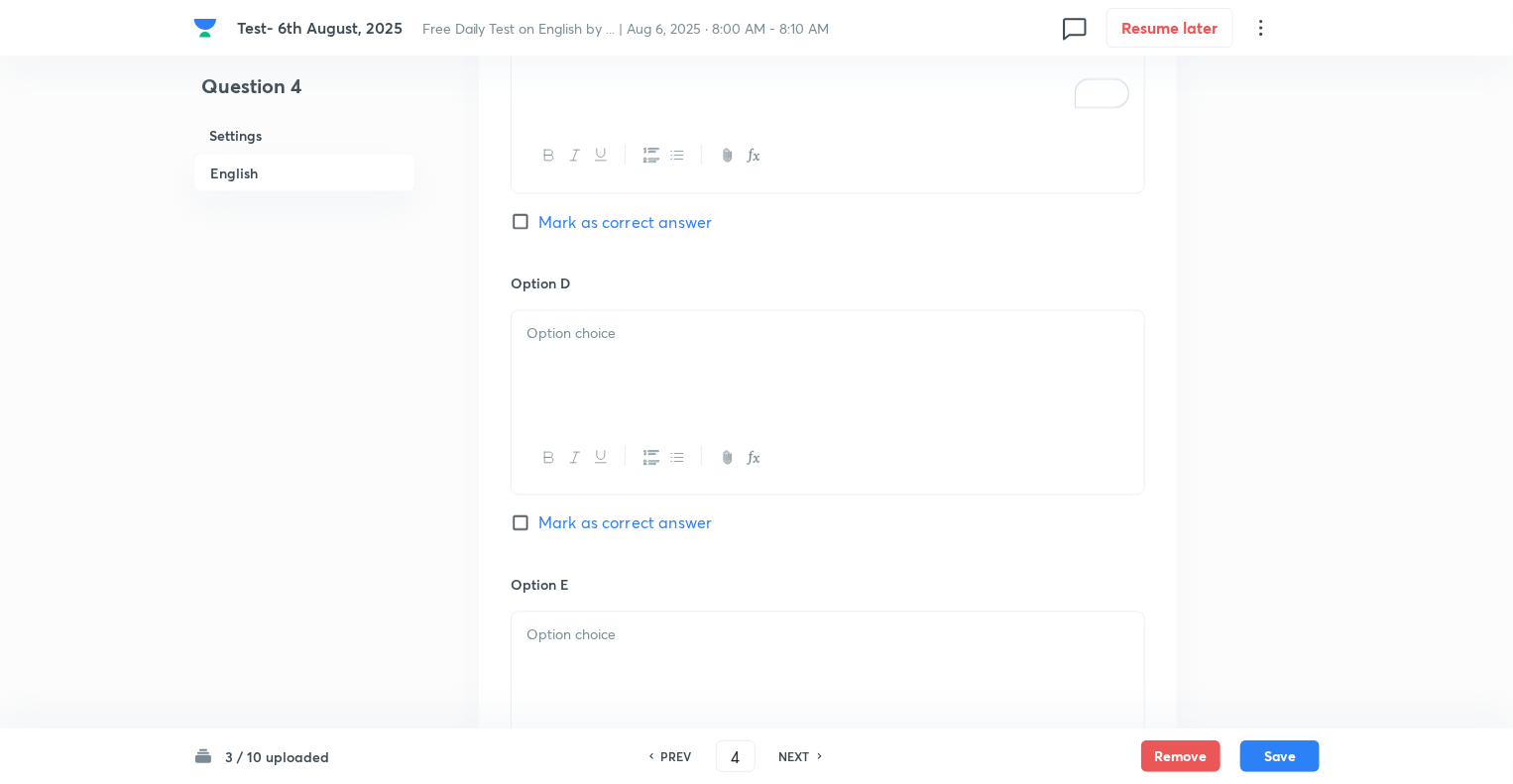 click on "Mark as correct answer" at bounding box center [524, 222] 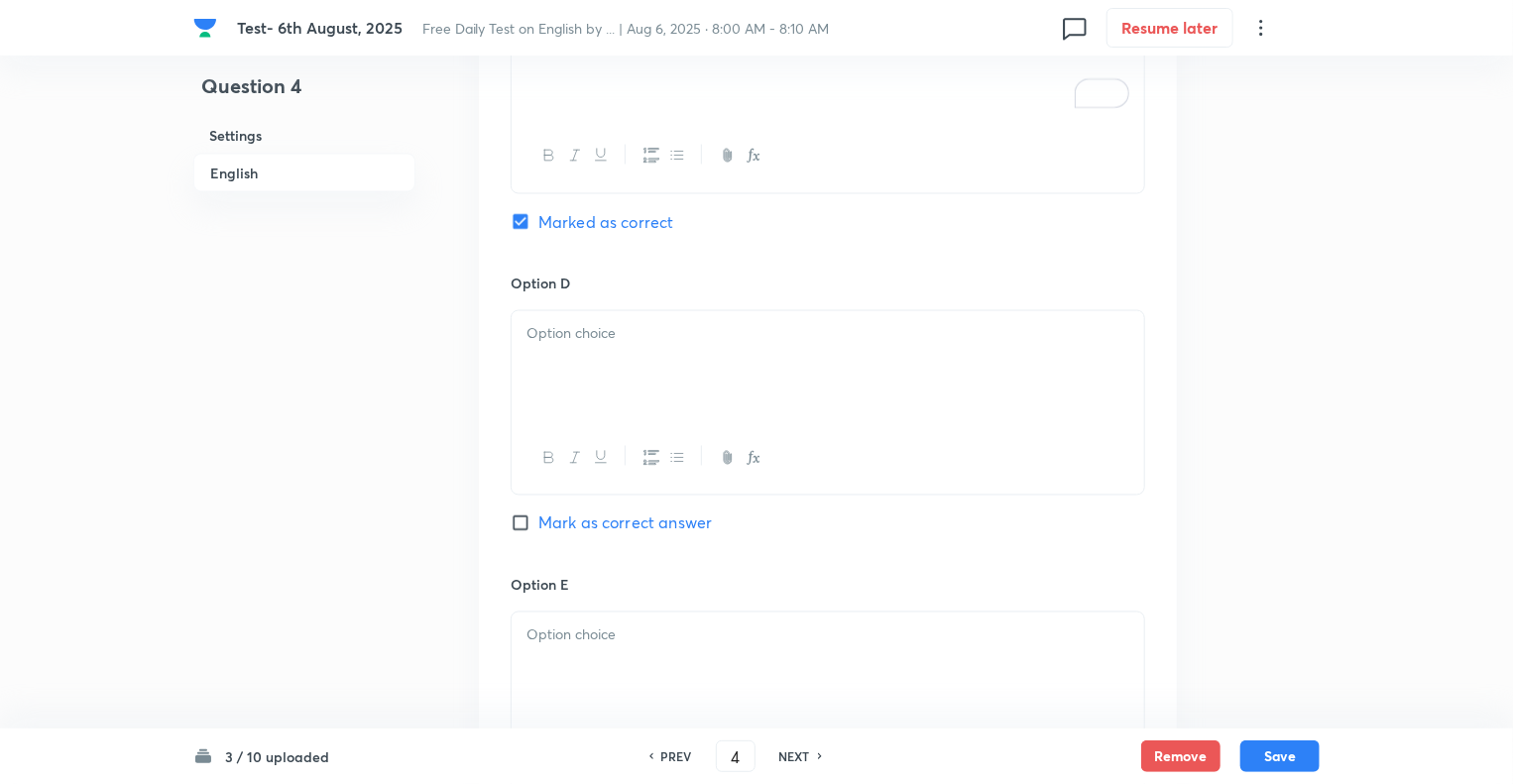 click at bounding box center (828, 402) 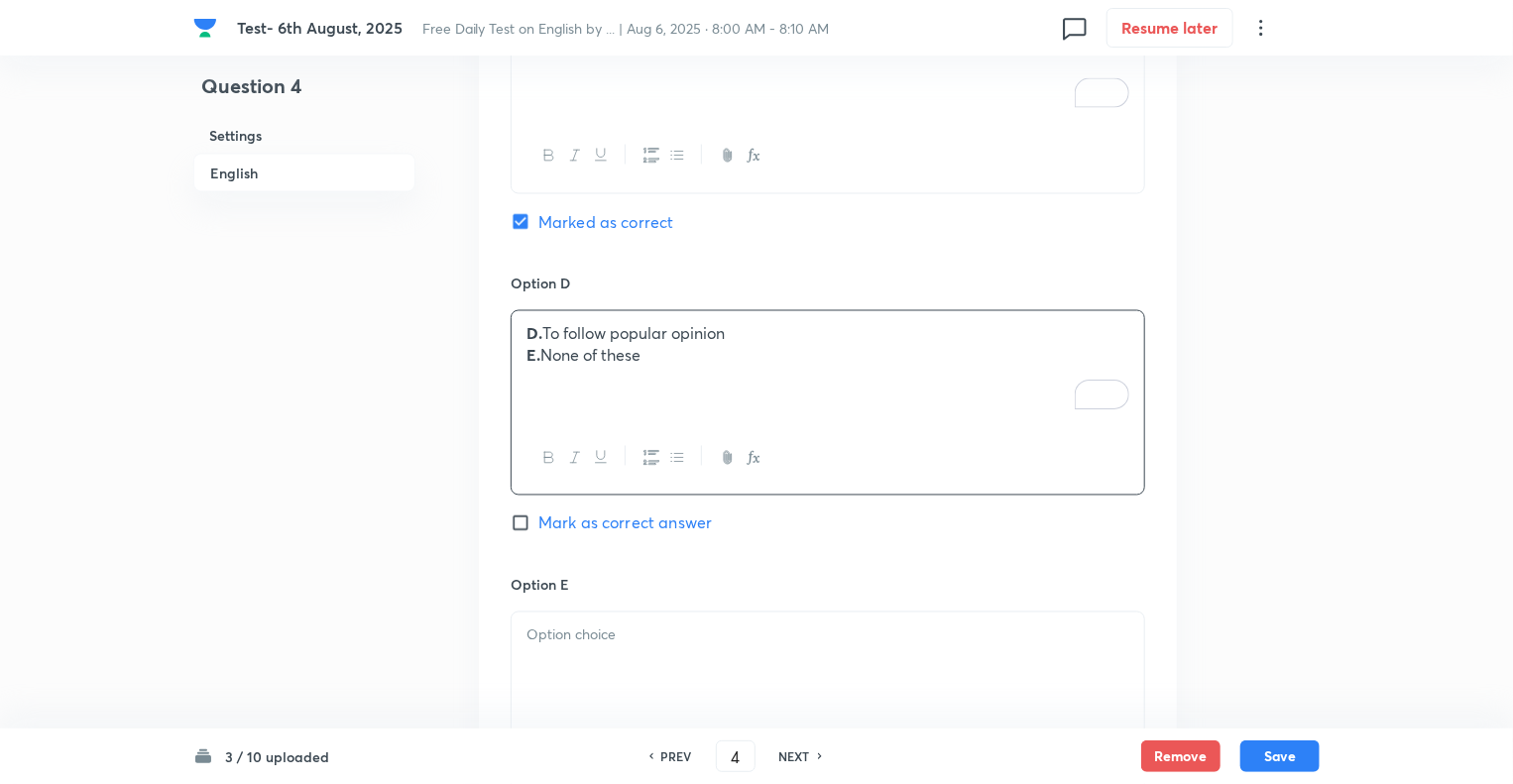 drag, startPoint x: 665, startPoint y: 357, endPoint x: 477, endPoint y: 348, distance: 188.2153 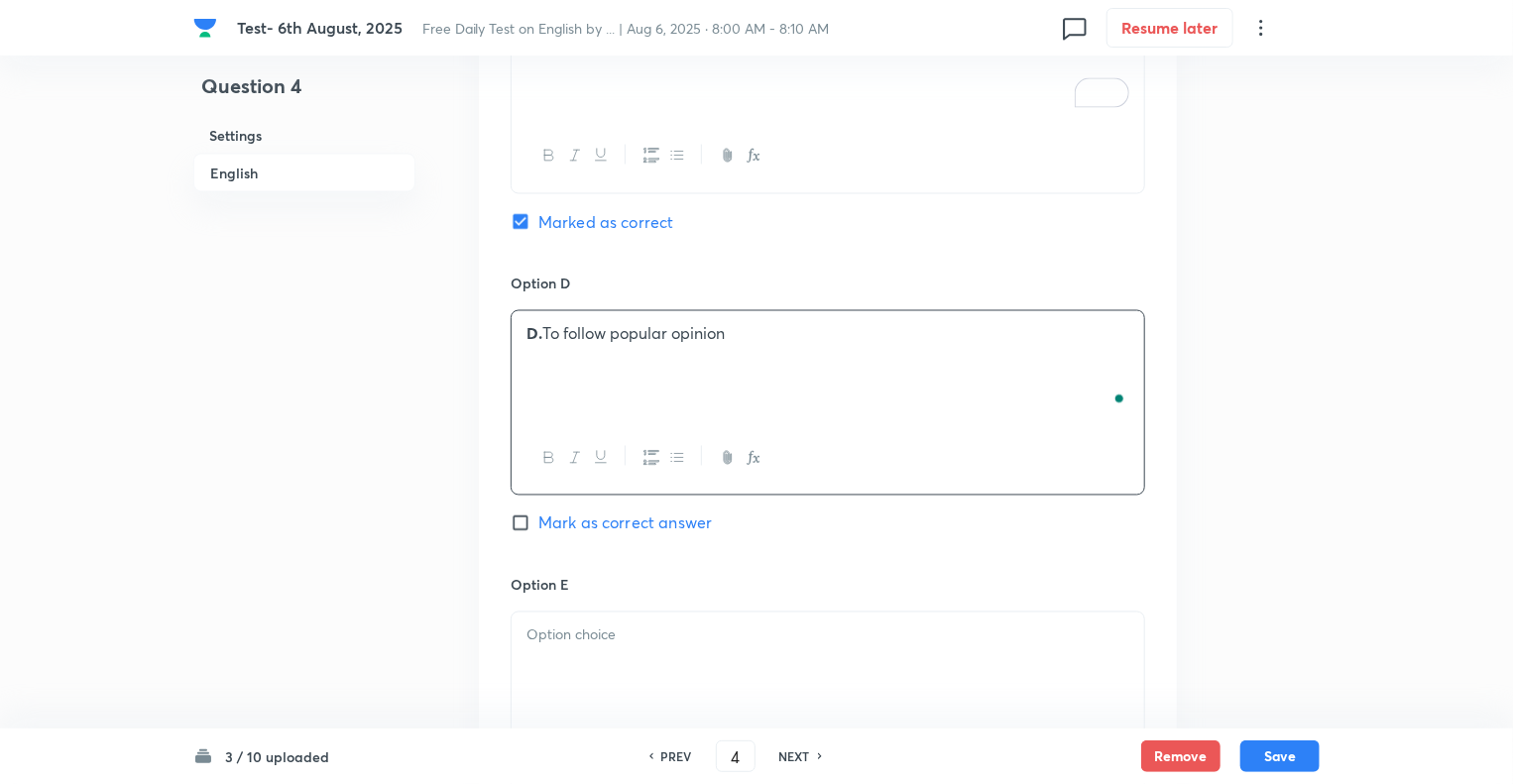 click at bounding box center [828, 668] 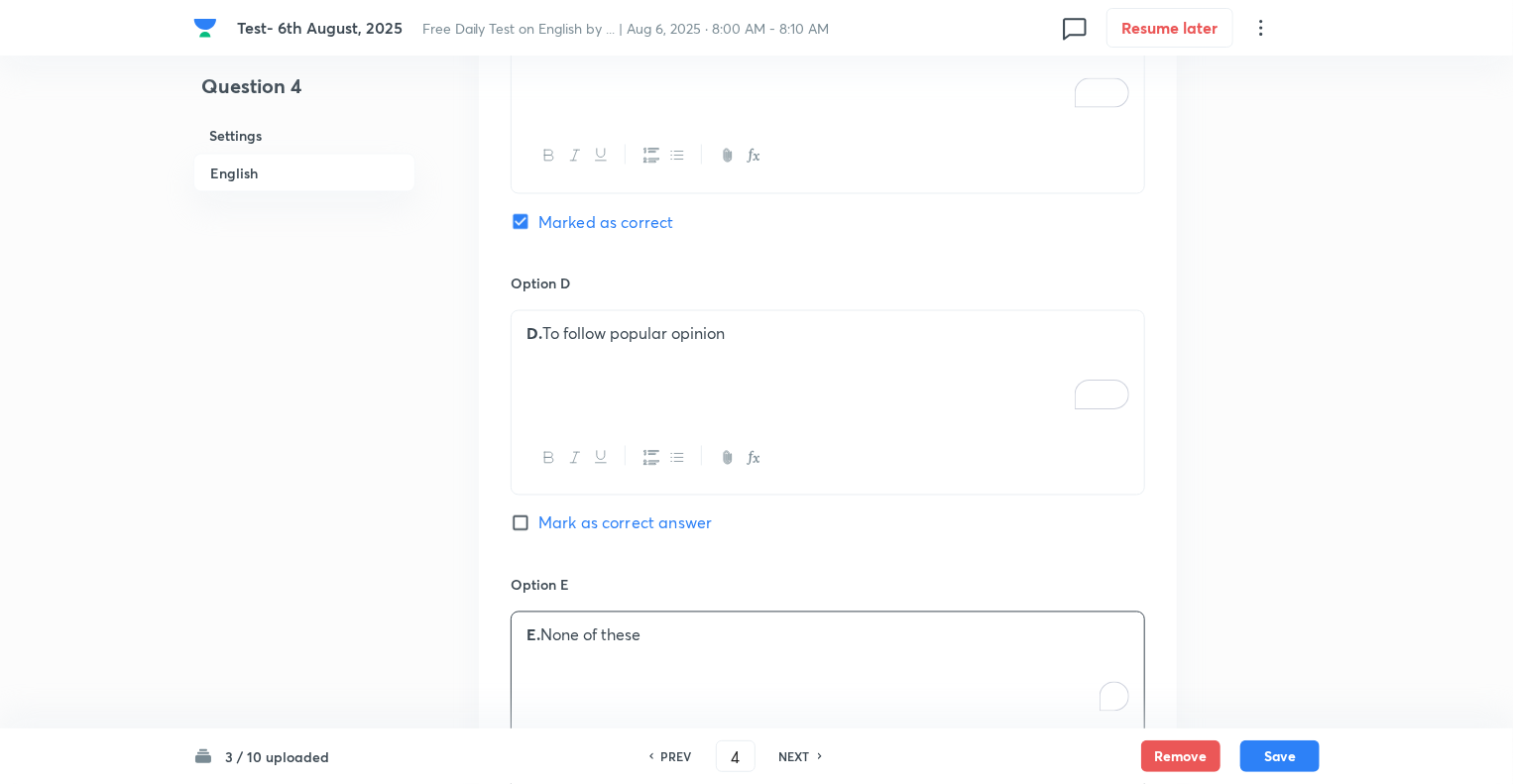 click on "Question 4 Settings English Settings Type Single choice correct 5 options + 1 mark - 0.25 marks Edit Concept English Language Vocabulary Idioms Idioms Edit Additional details Moderate Fact Not from PYQ paper No equation Edit In English Question What does the idiom  “Go against the grain”  imply? Option A A.  To act in a way that is natural and expected Mark as correct answer Option B B.  To defy societal expectations in a violent way Mark as correct answer Option C C.  To do something that feels unnatural or contrary to one’s beliefs  Marked as correct Option D D.  To follow popular opinion Mark as correct answer Option E E.  None of these  Mark as correct answer Solution Correct Answer:   C   Explanation:   Going against the grain  means doing something that is opposed to one’s usual habits, values, or instincts." at bounding box center [756, -133] 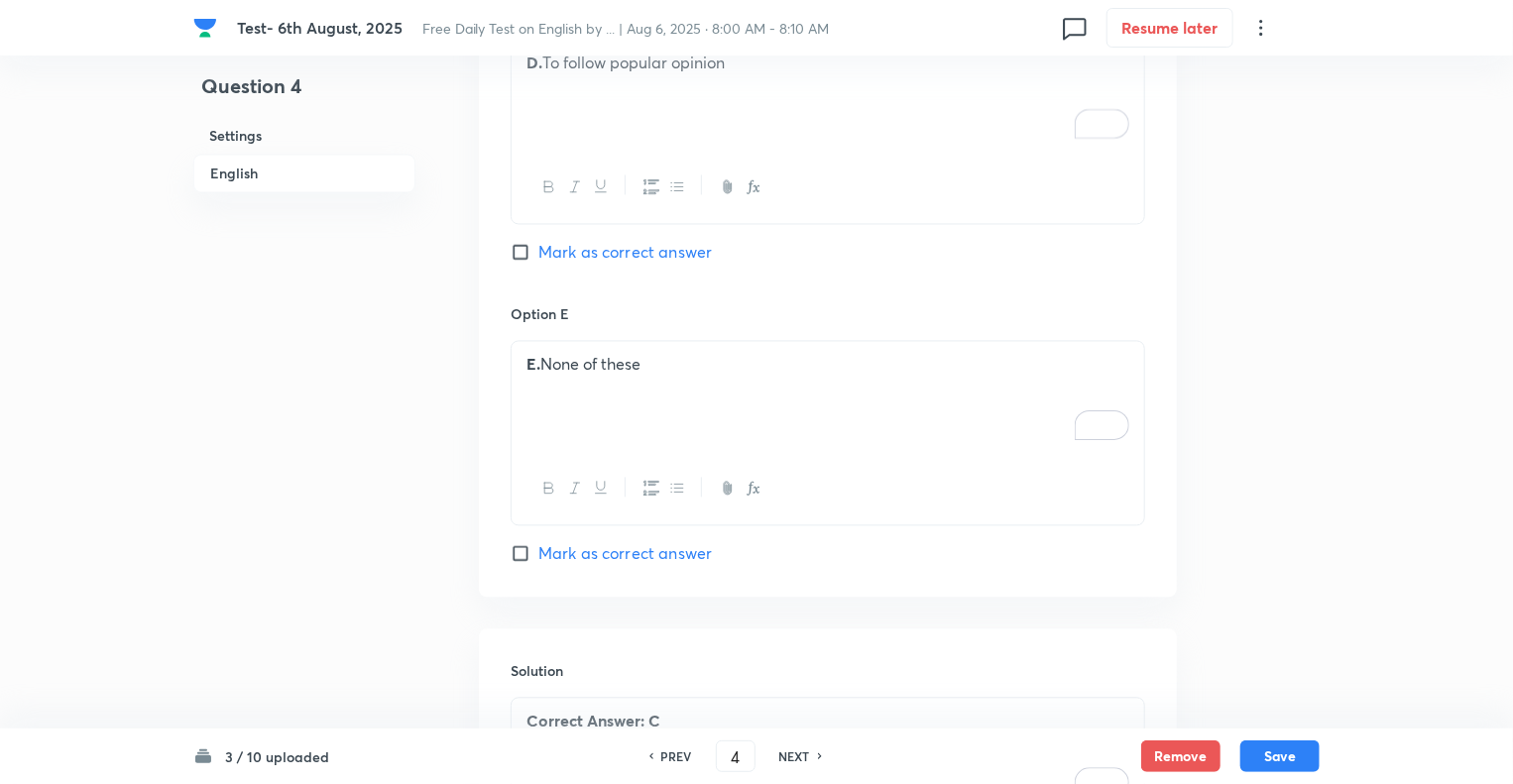 scroll, scrollTop: 2197, scrollLeft: 0, axis: vertical 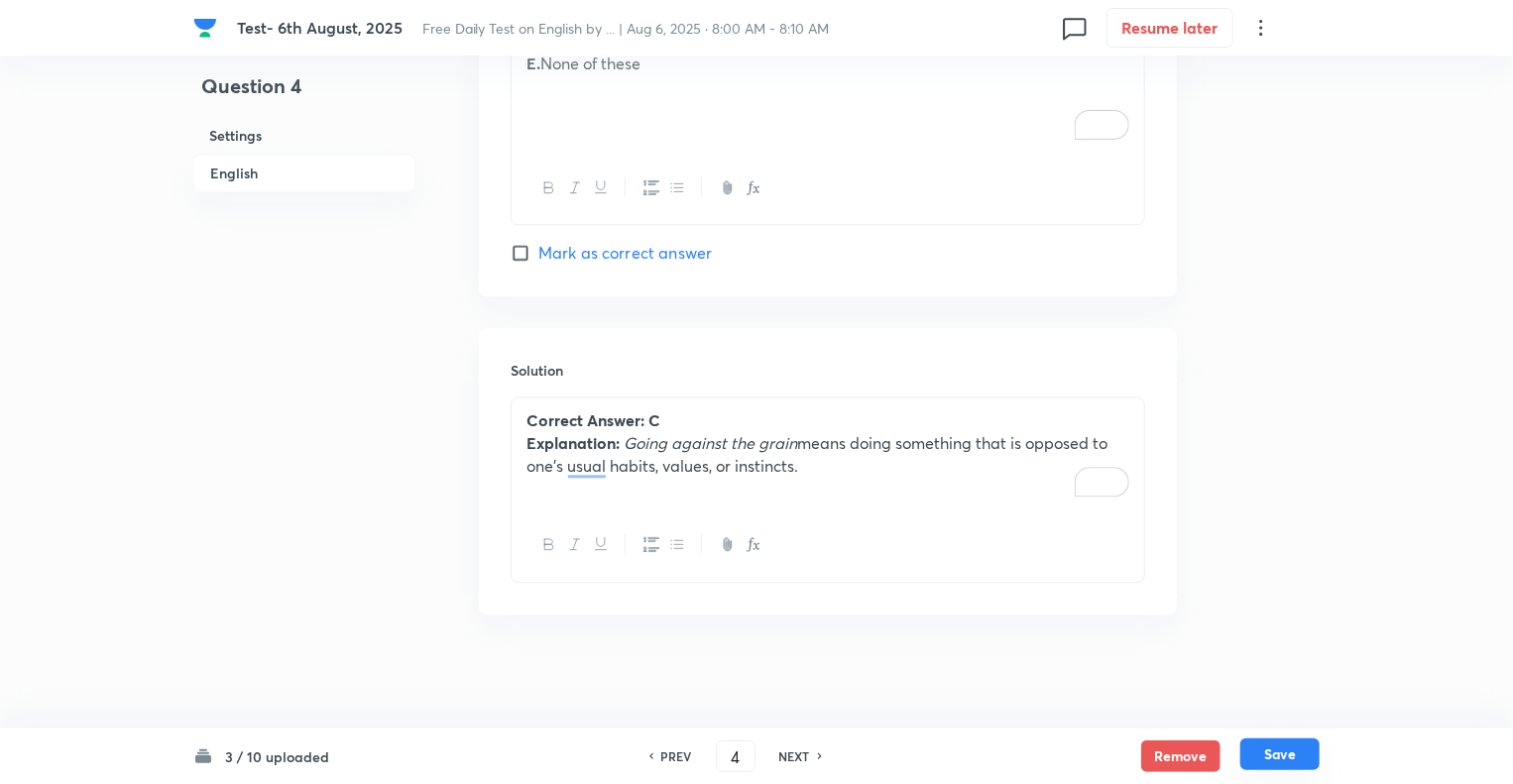 click on "Save" at bounding box center (1280, 754) 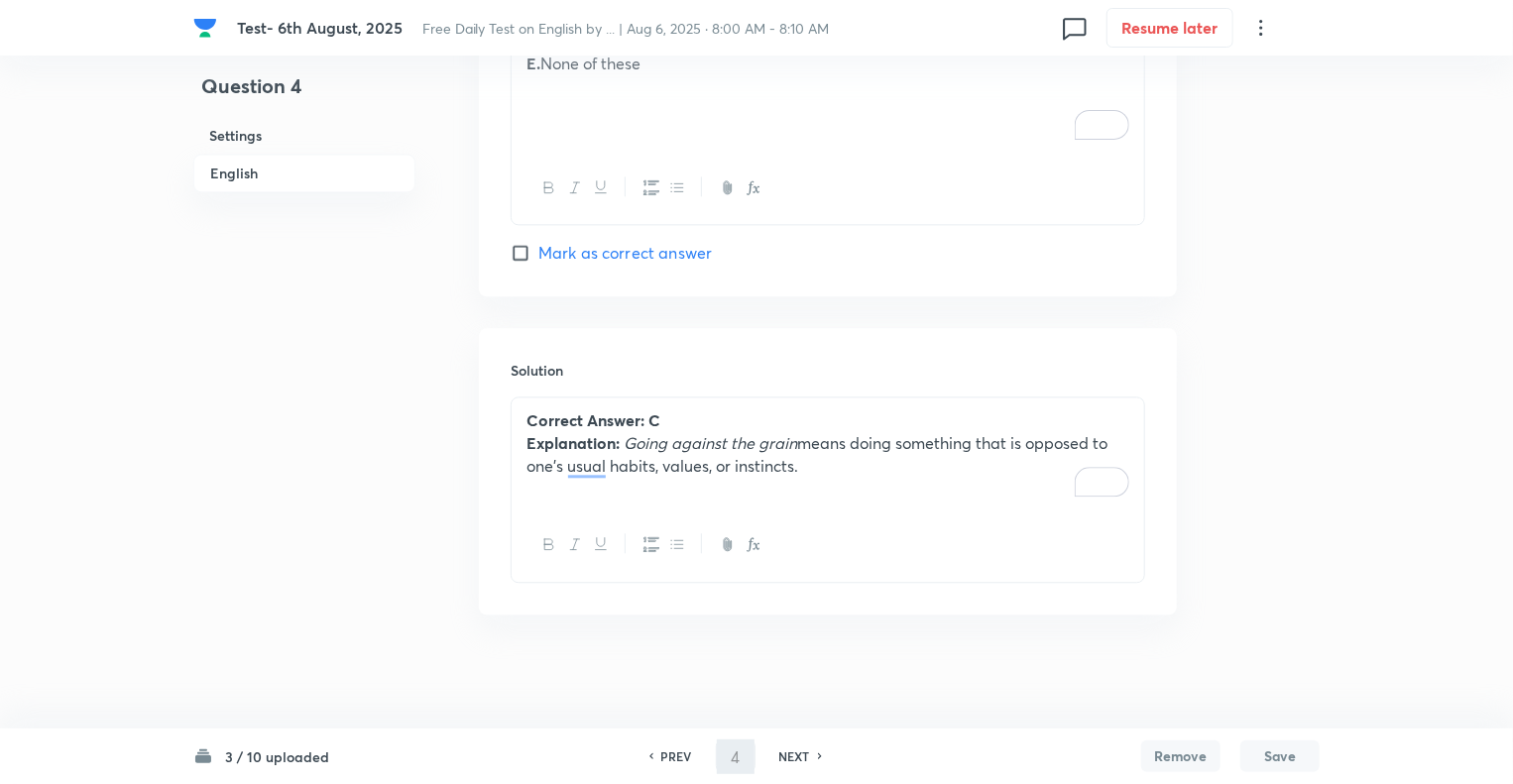 type on "5" 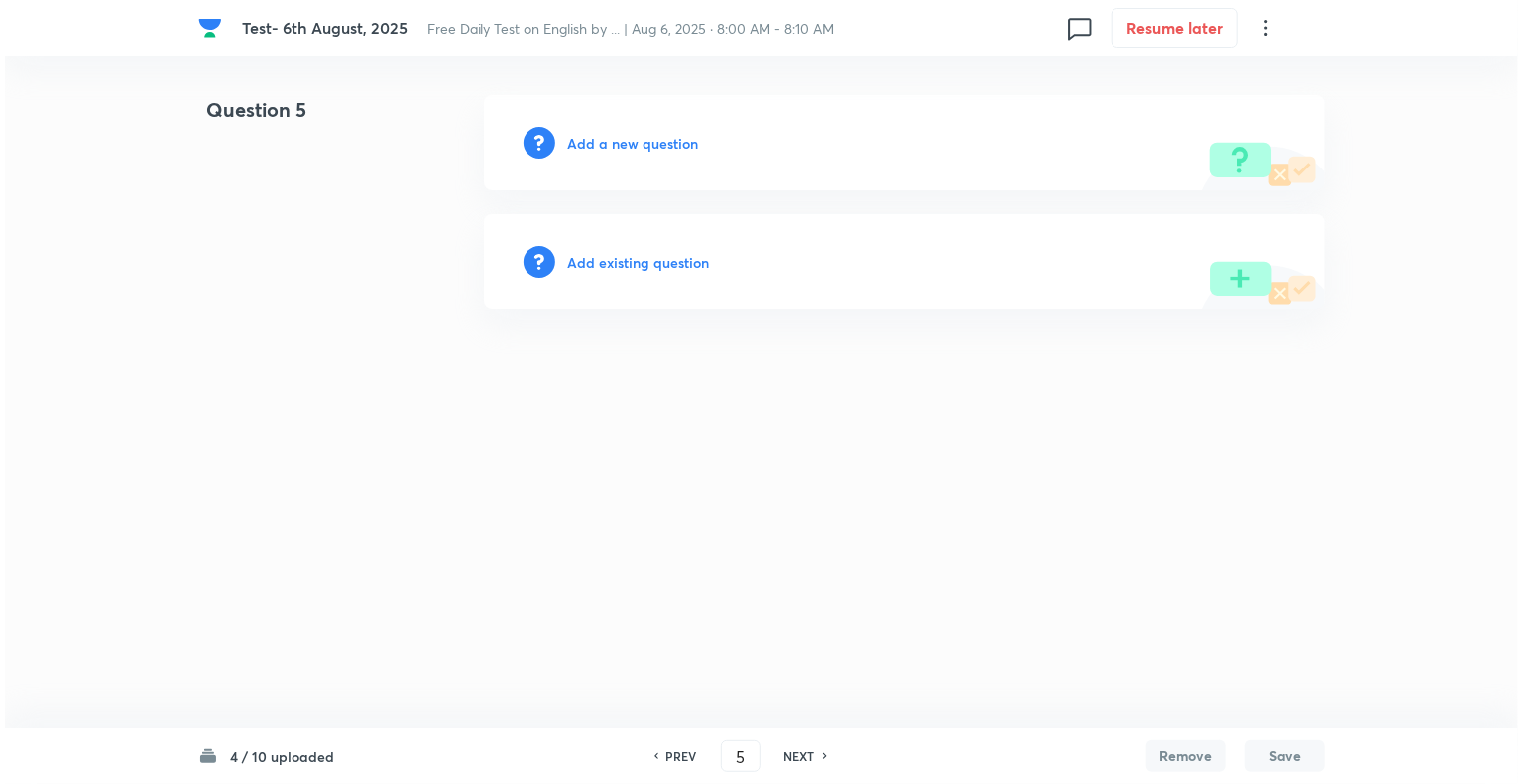 scroll, scrollTop: 0, scrollLeft: 0, axis: both 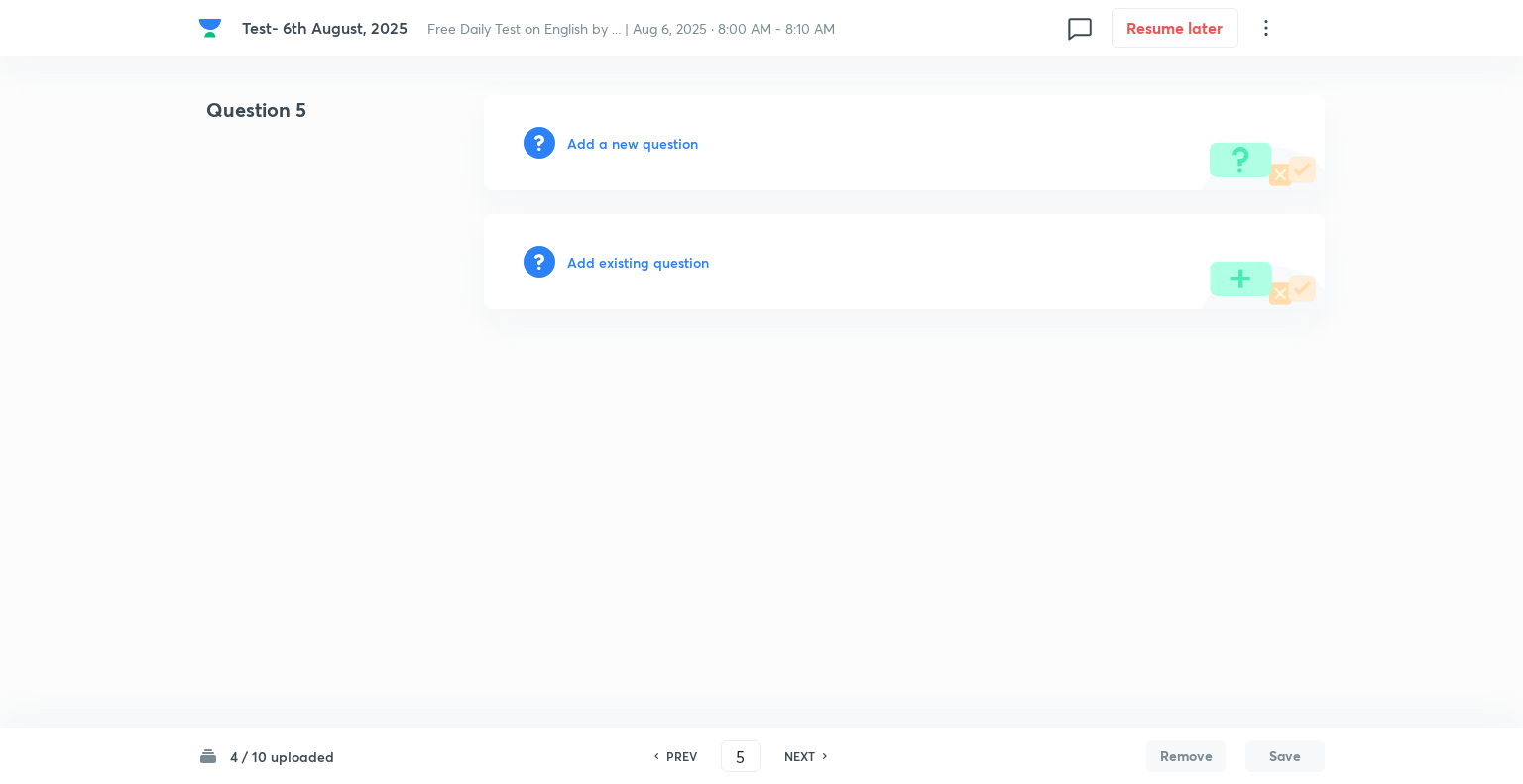click on "Add a new question" at bounding box center [633, 143] 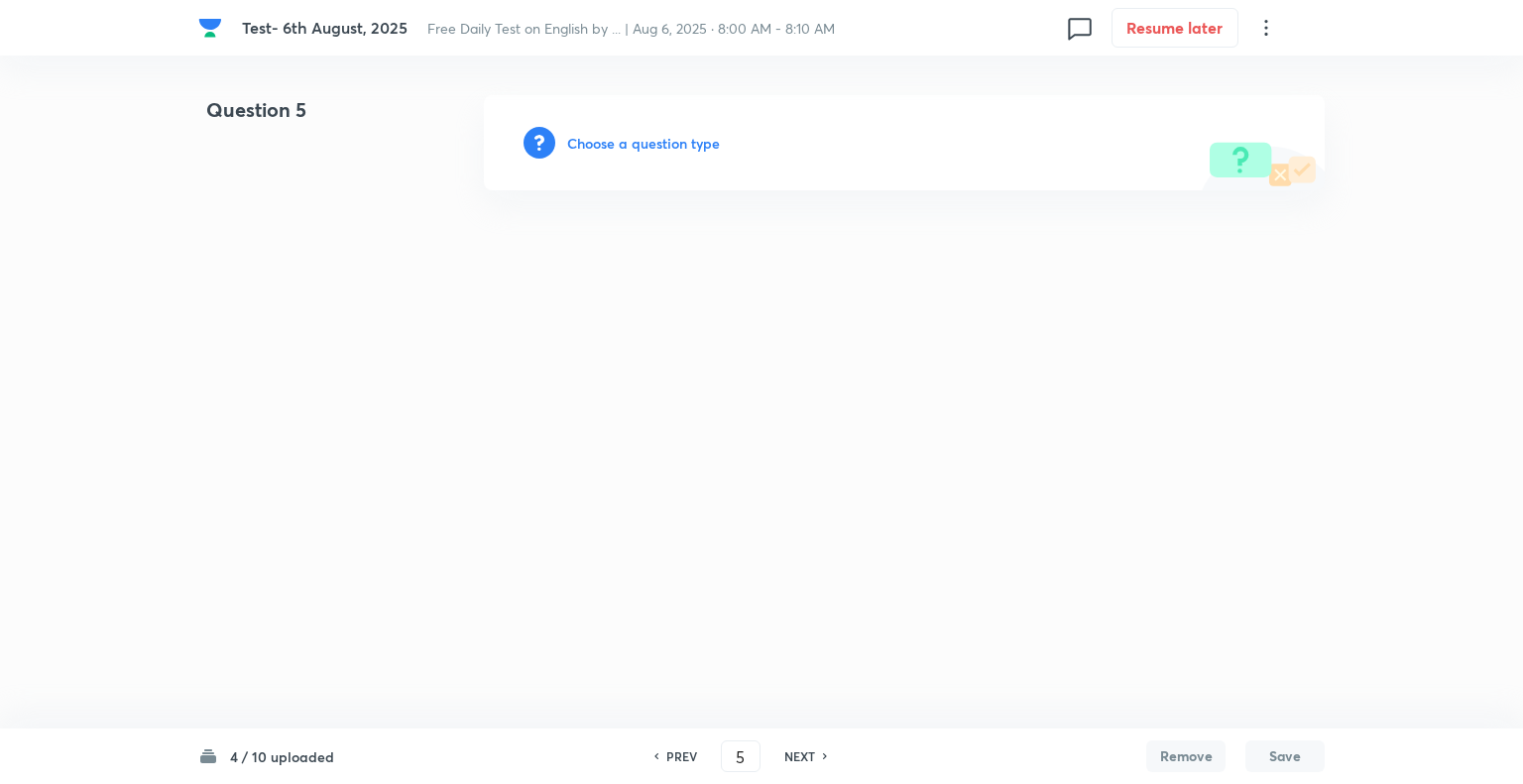 click on "Choose a question type" at bounding box center (644, 143) 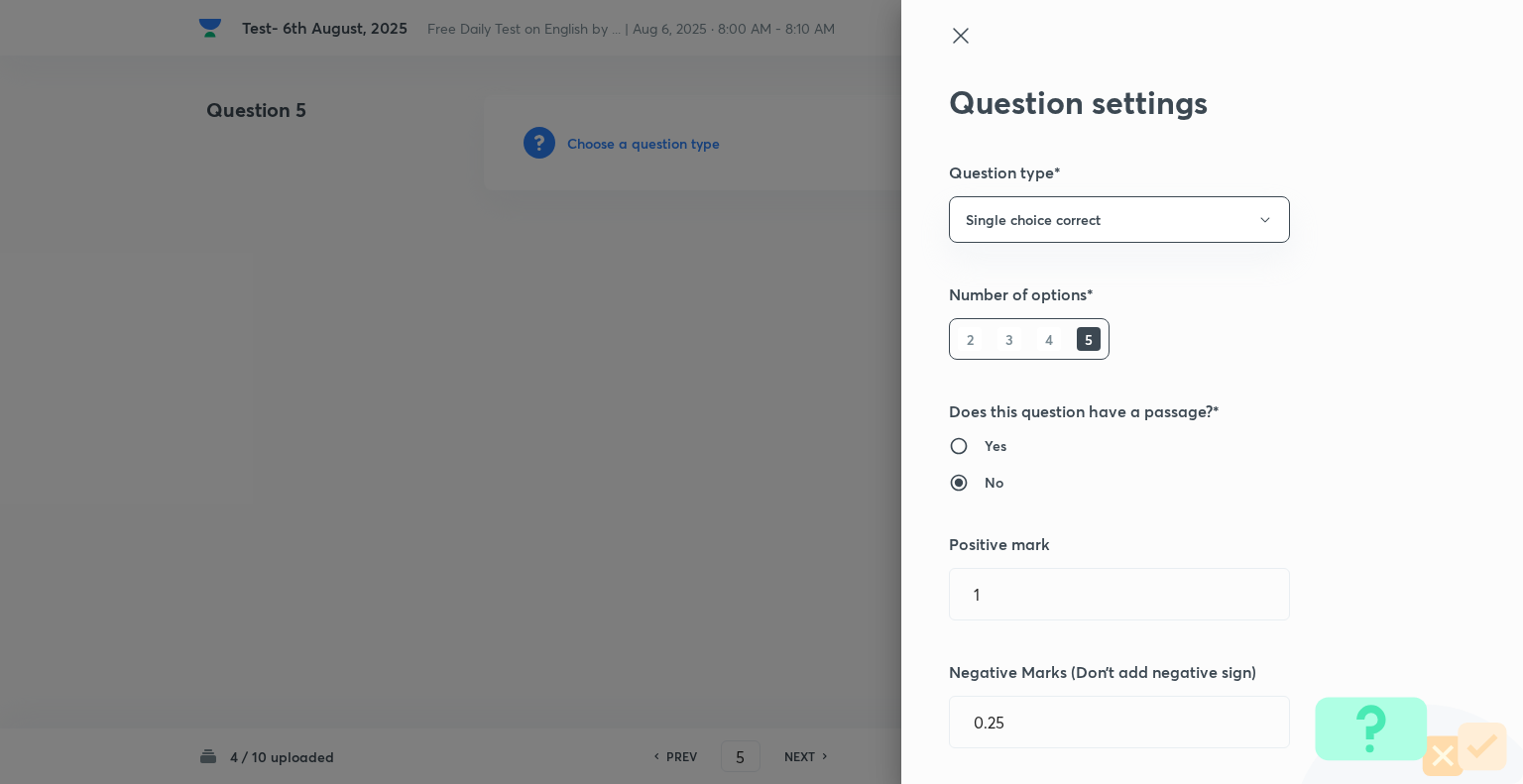 click at bounding box center [762, 392] 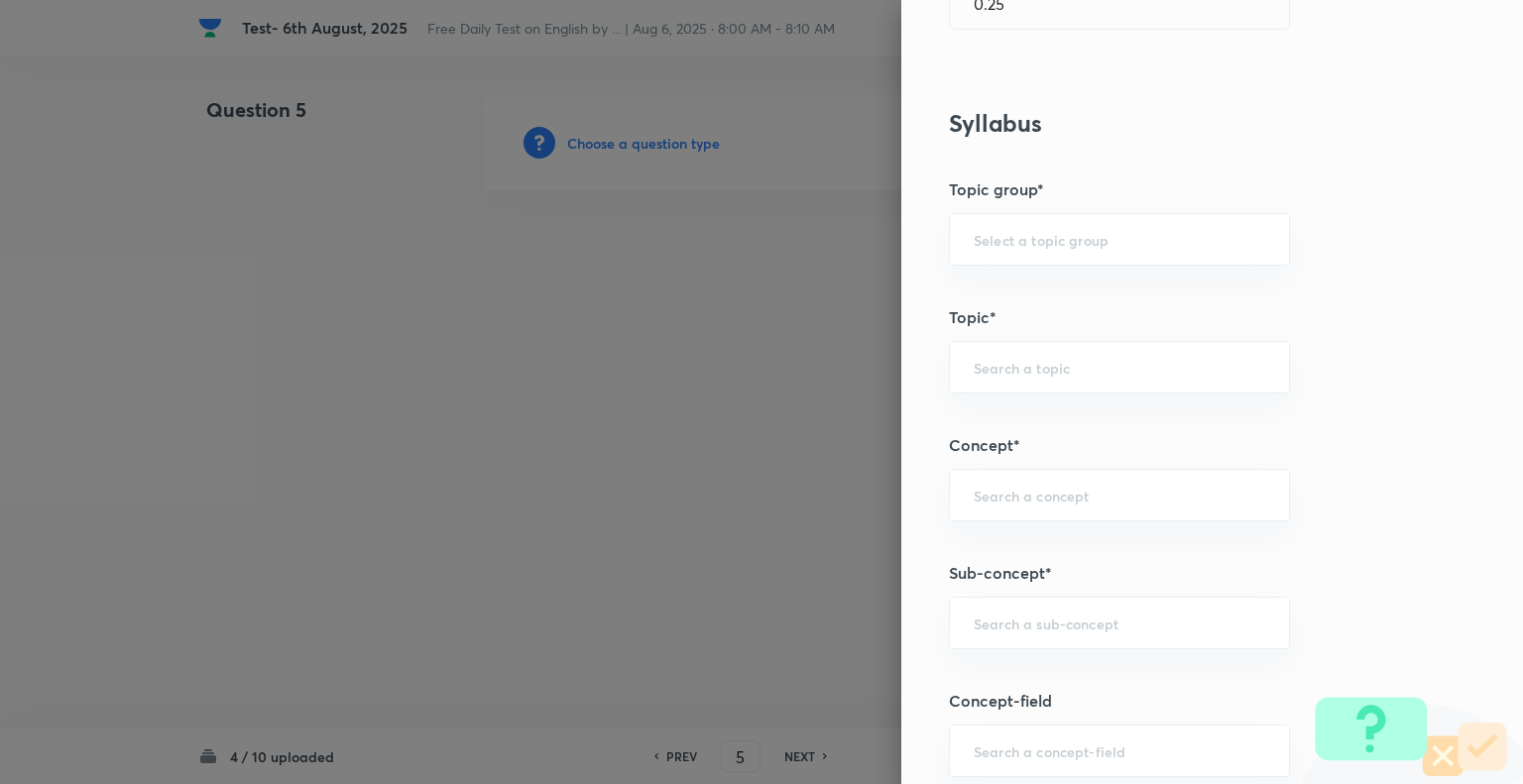 scroll, scrollTop: 741, scrollLeft: 0, axis: vertical 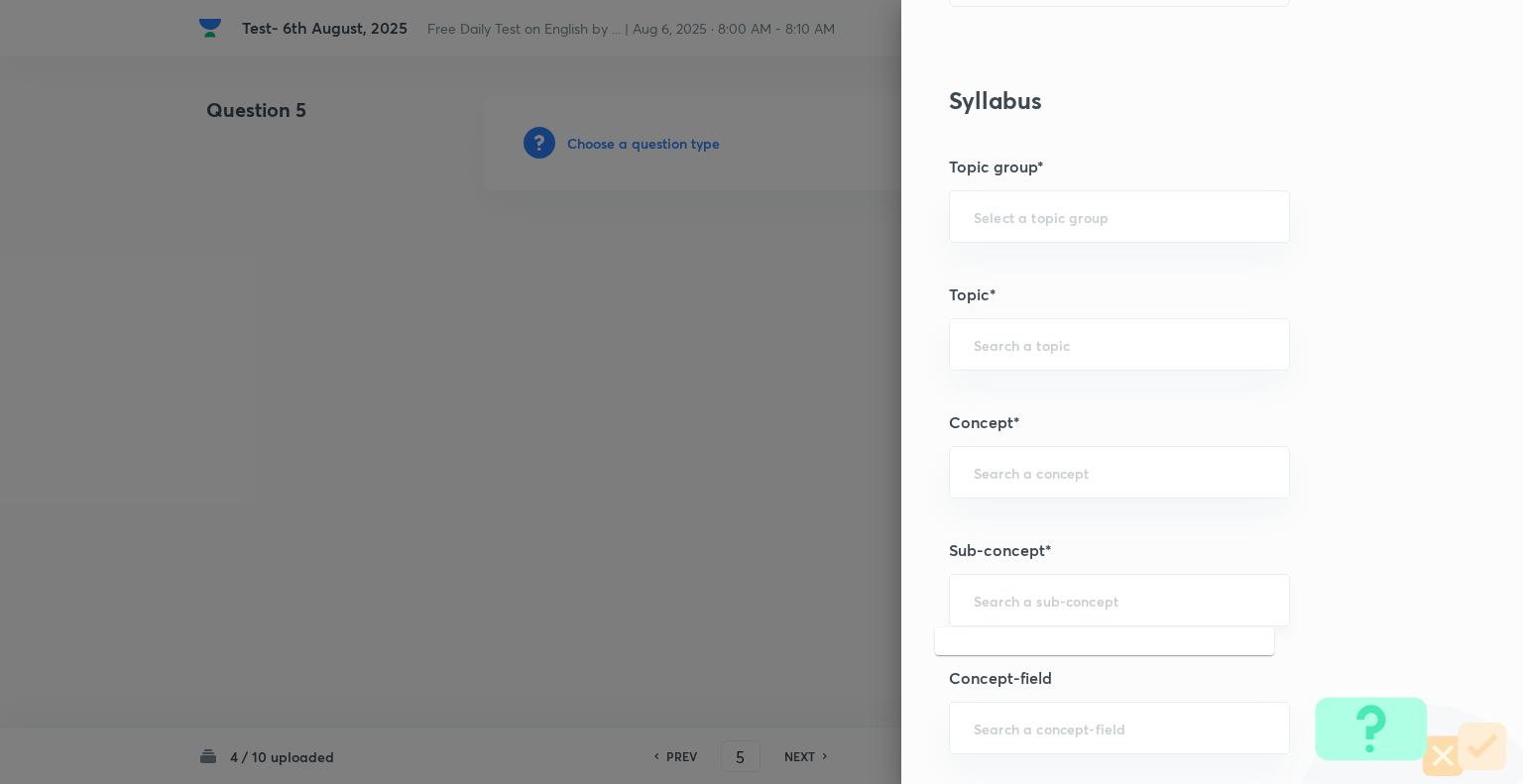 click at bounding box center (1119, 600) 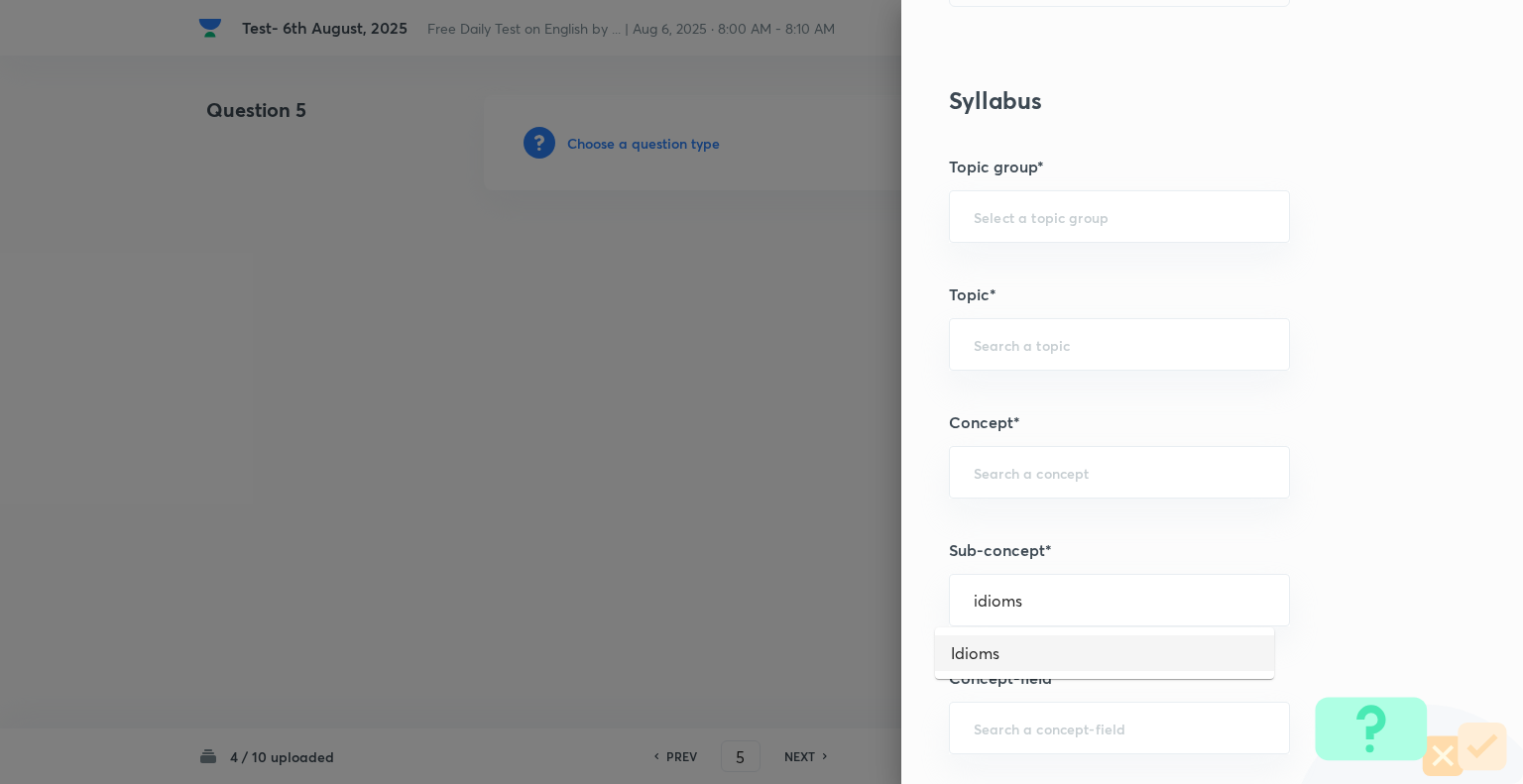 click on "Idioms" at bounding box center (1105, 653) 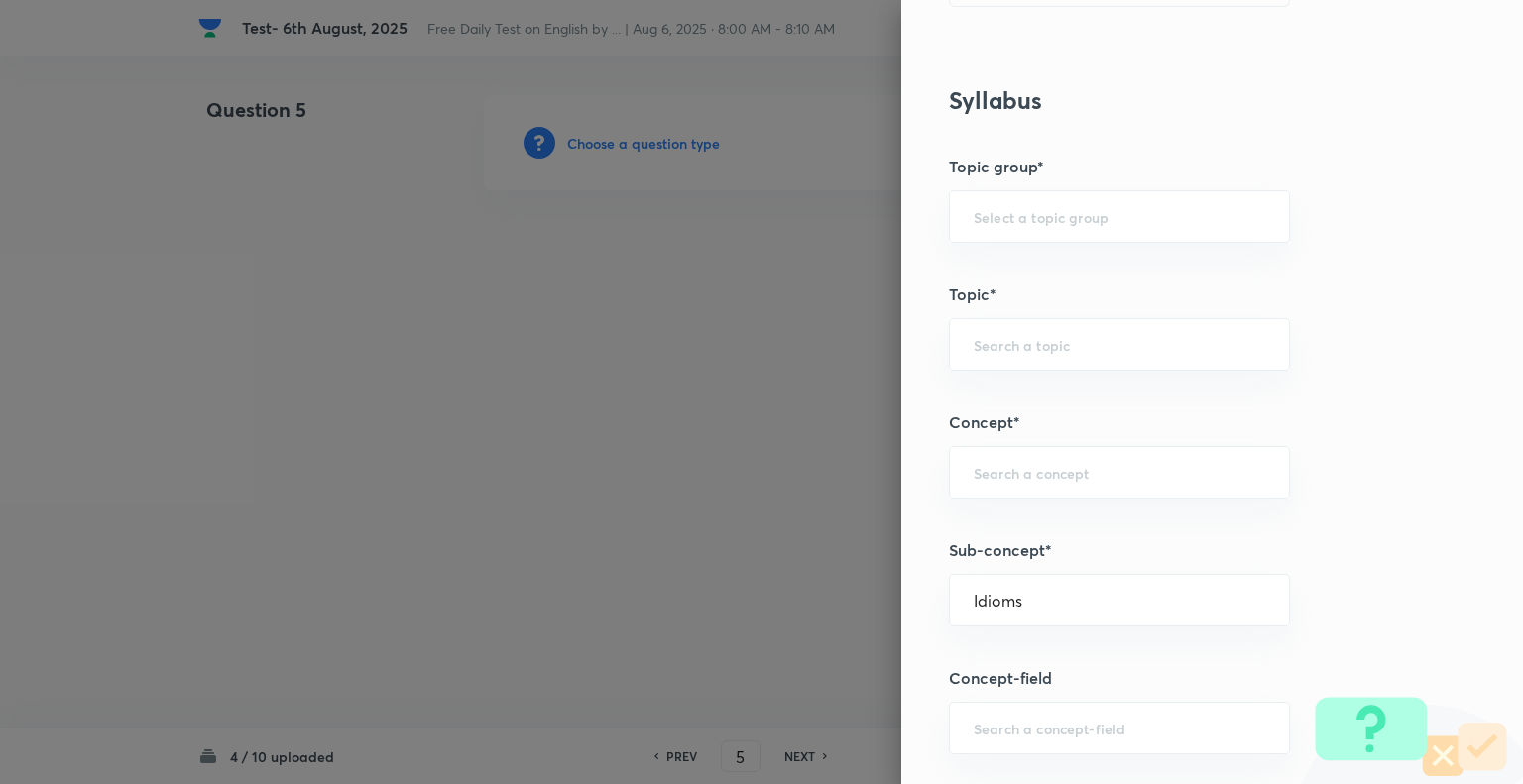 type on "English Language" 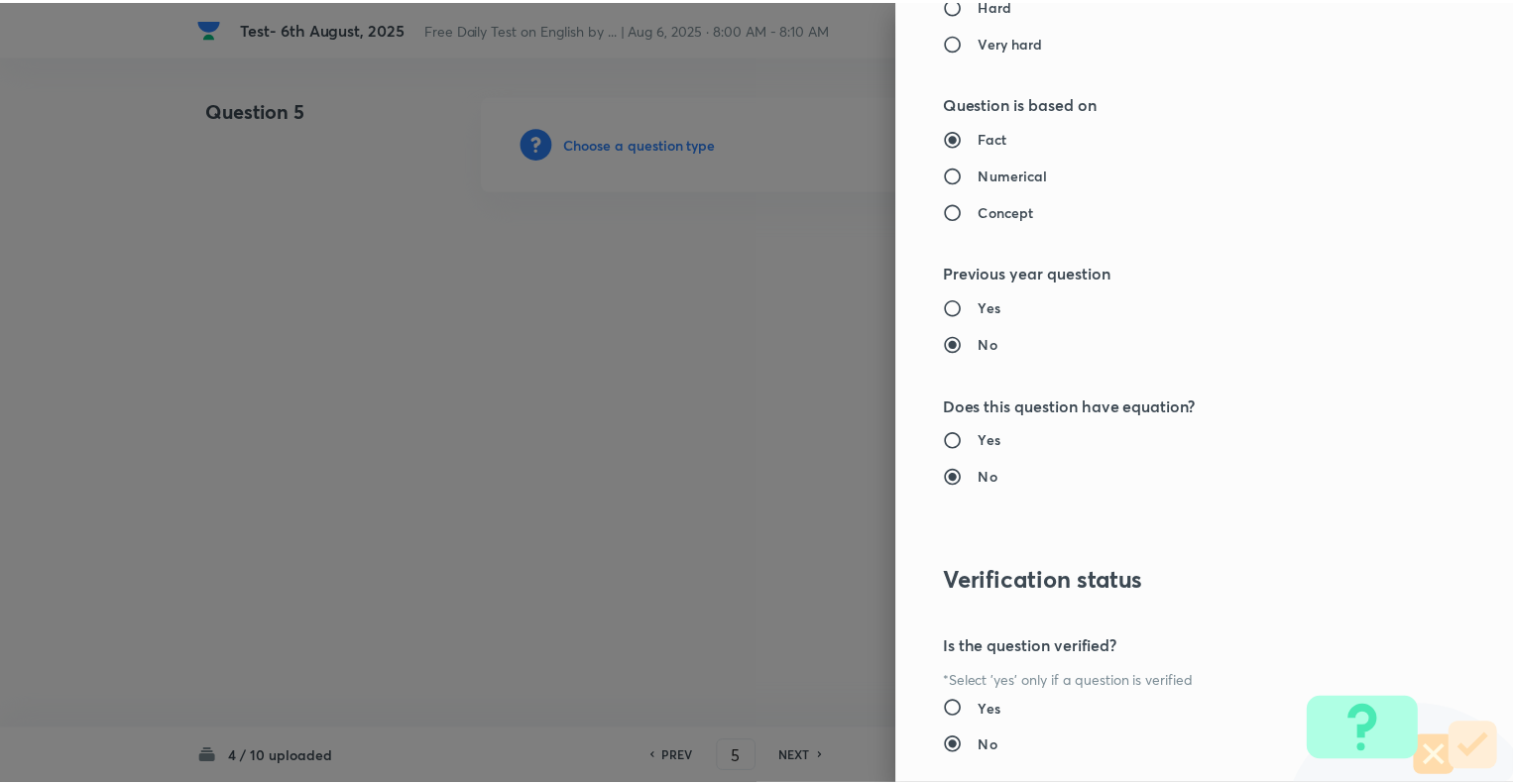 scroll, scrollTop: 1914, scrollLeft: 0, axis: vertical 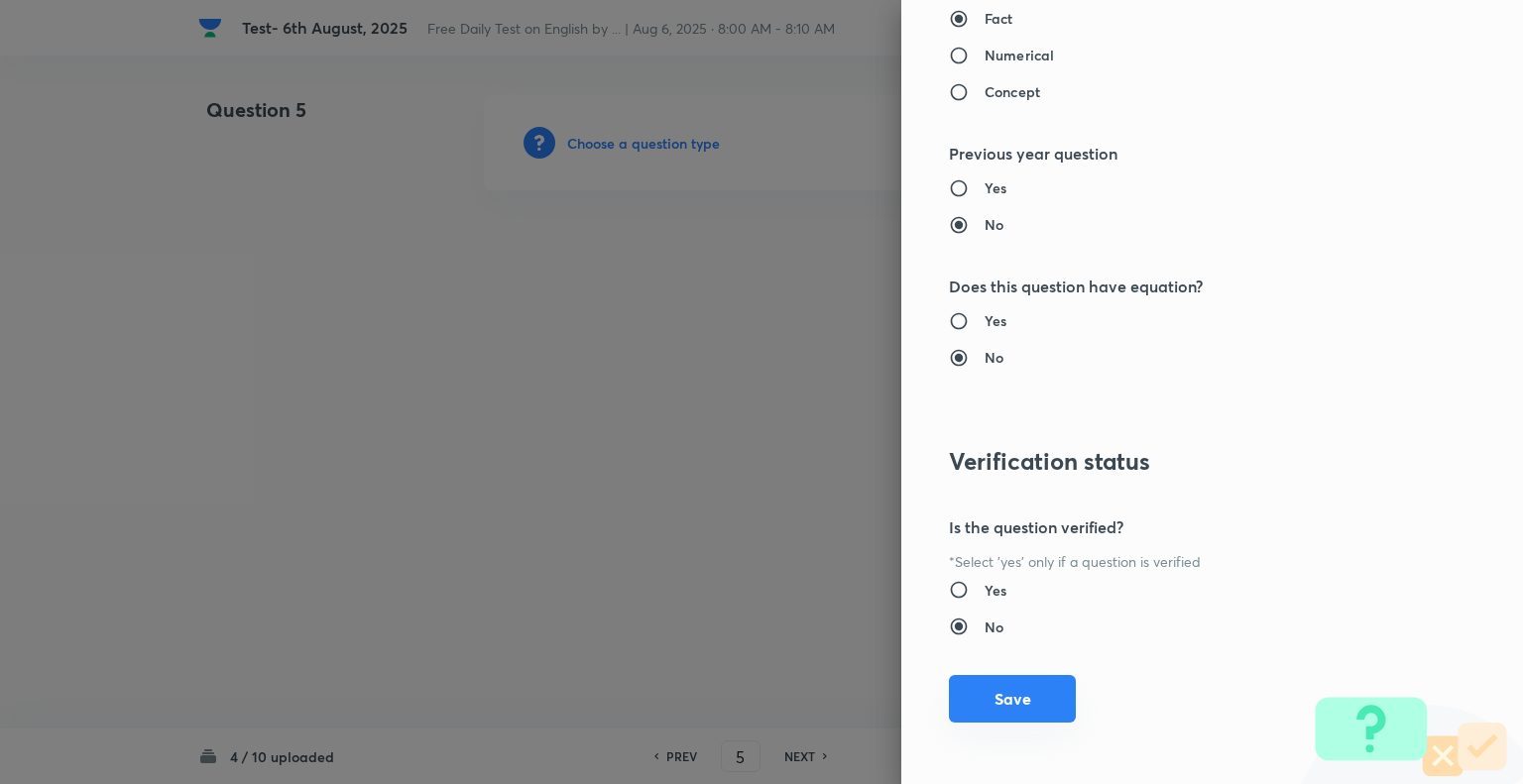 click on "Save" at bounding box center (1012, 699) 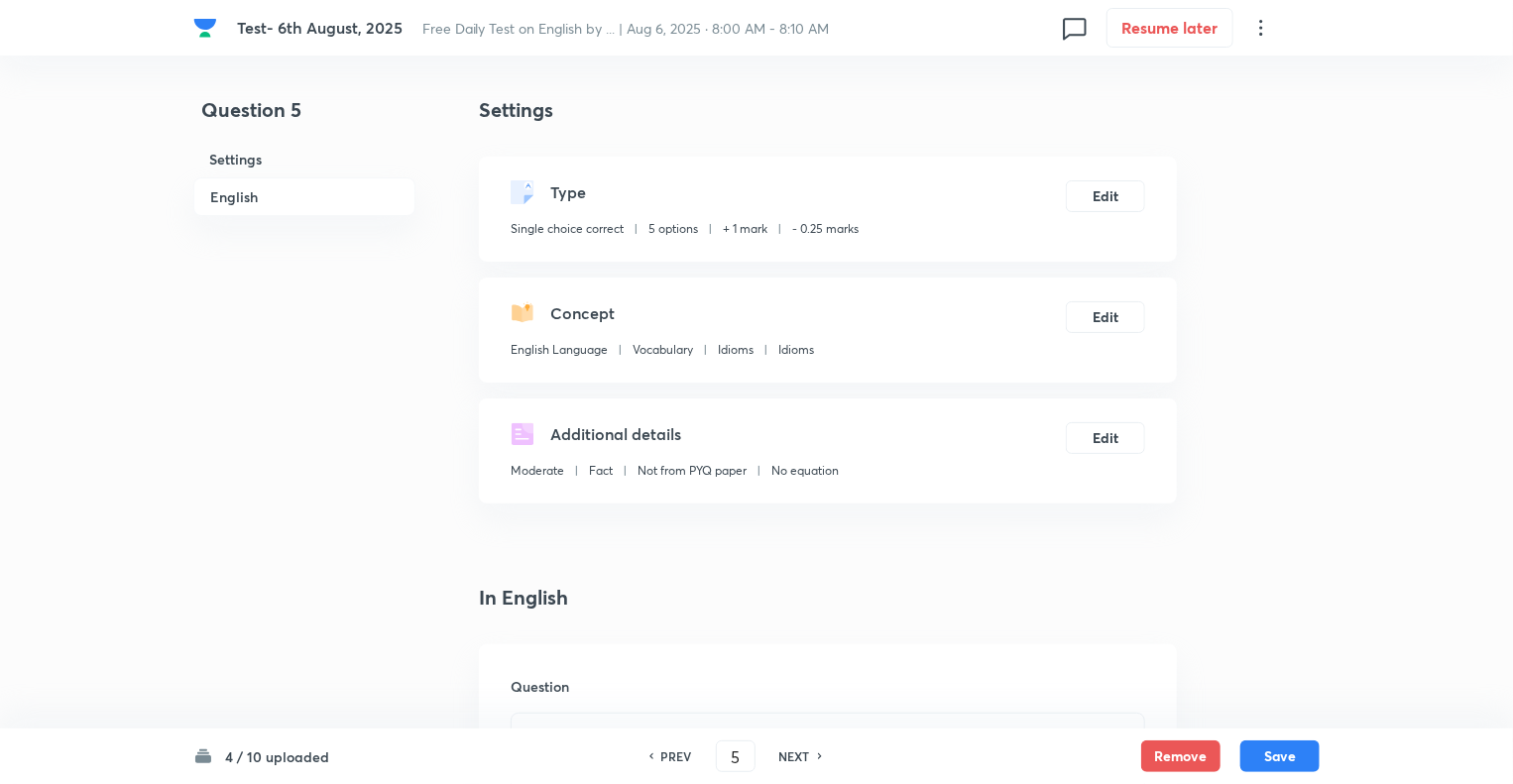 click on "Question 5 Settings English" at bounding box center (304, 1493) 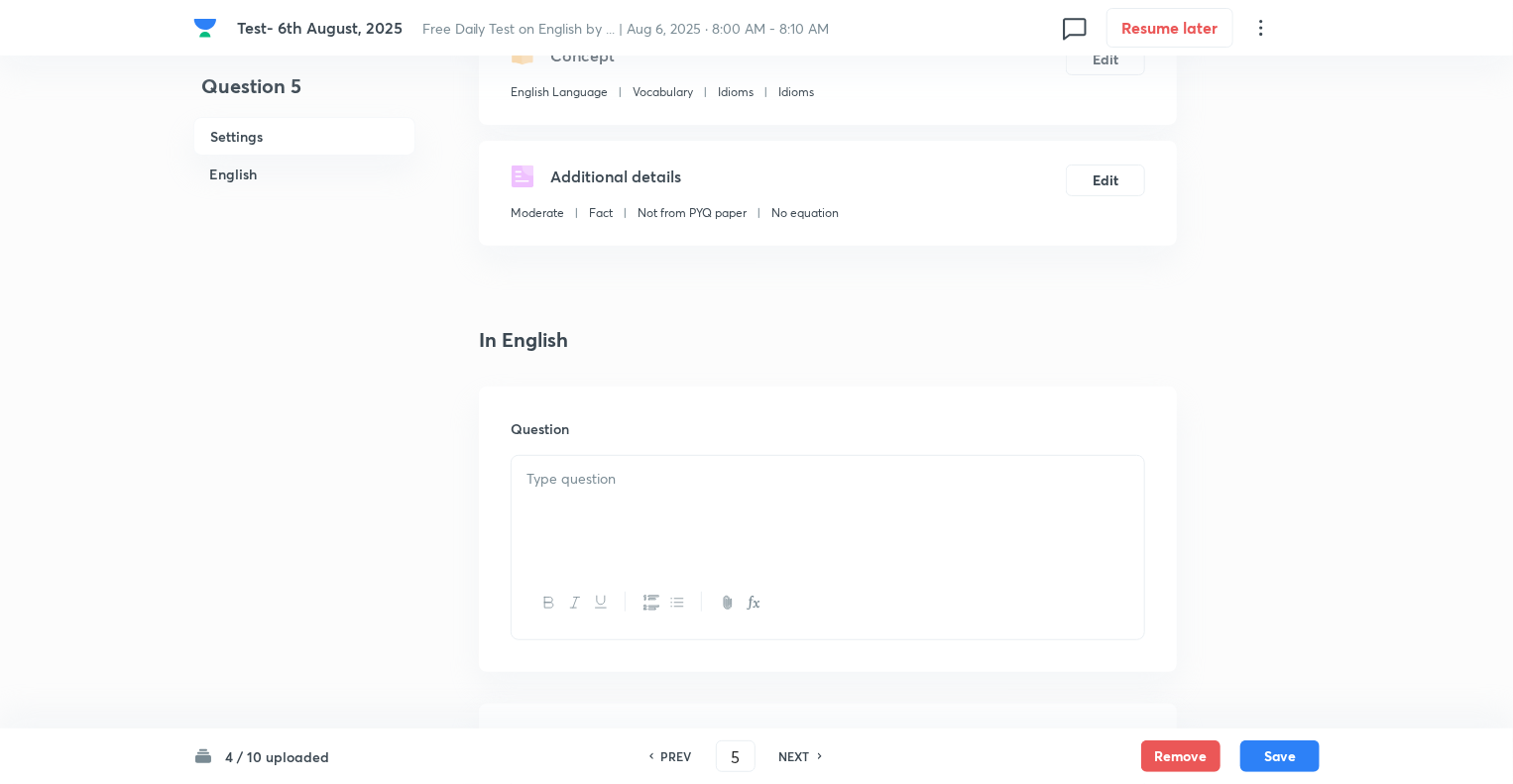 scroll, scrollTop: 436, scrollLeft: 0, axis: vertical 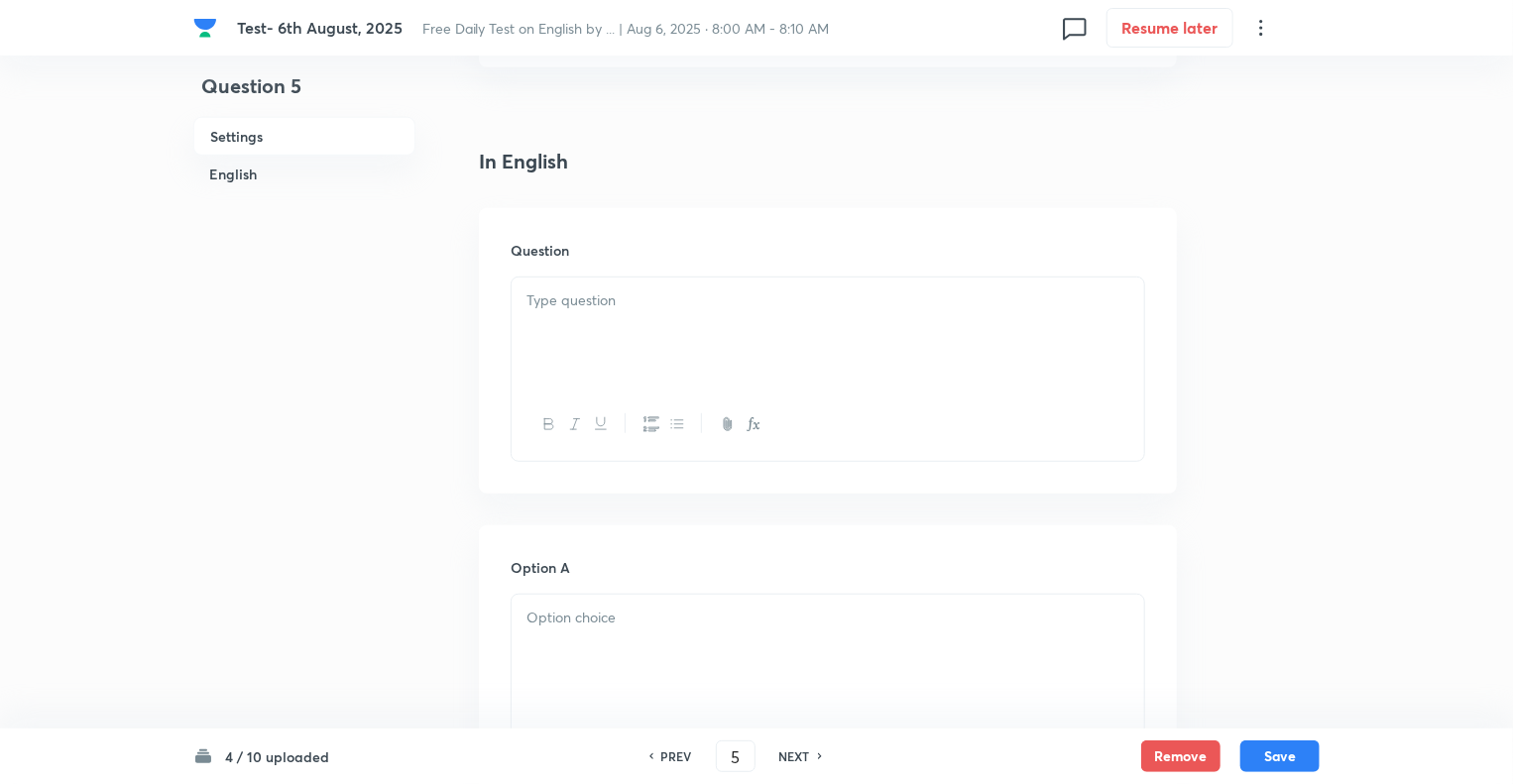 click at bounding box center [828, 333] 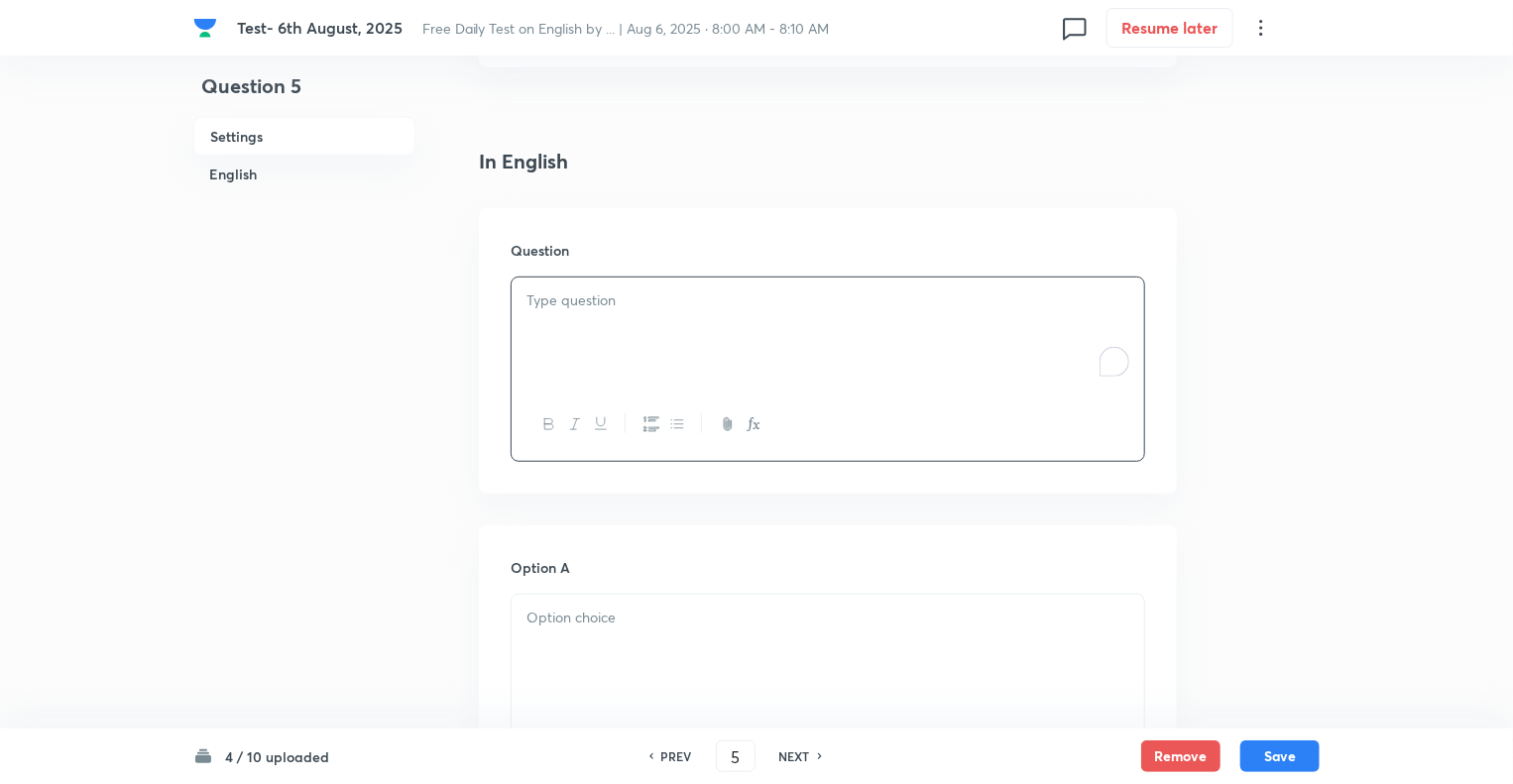 paste 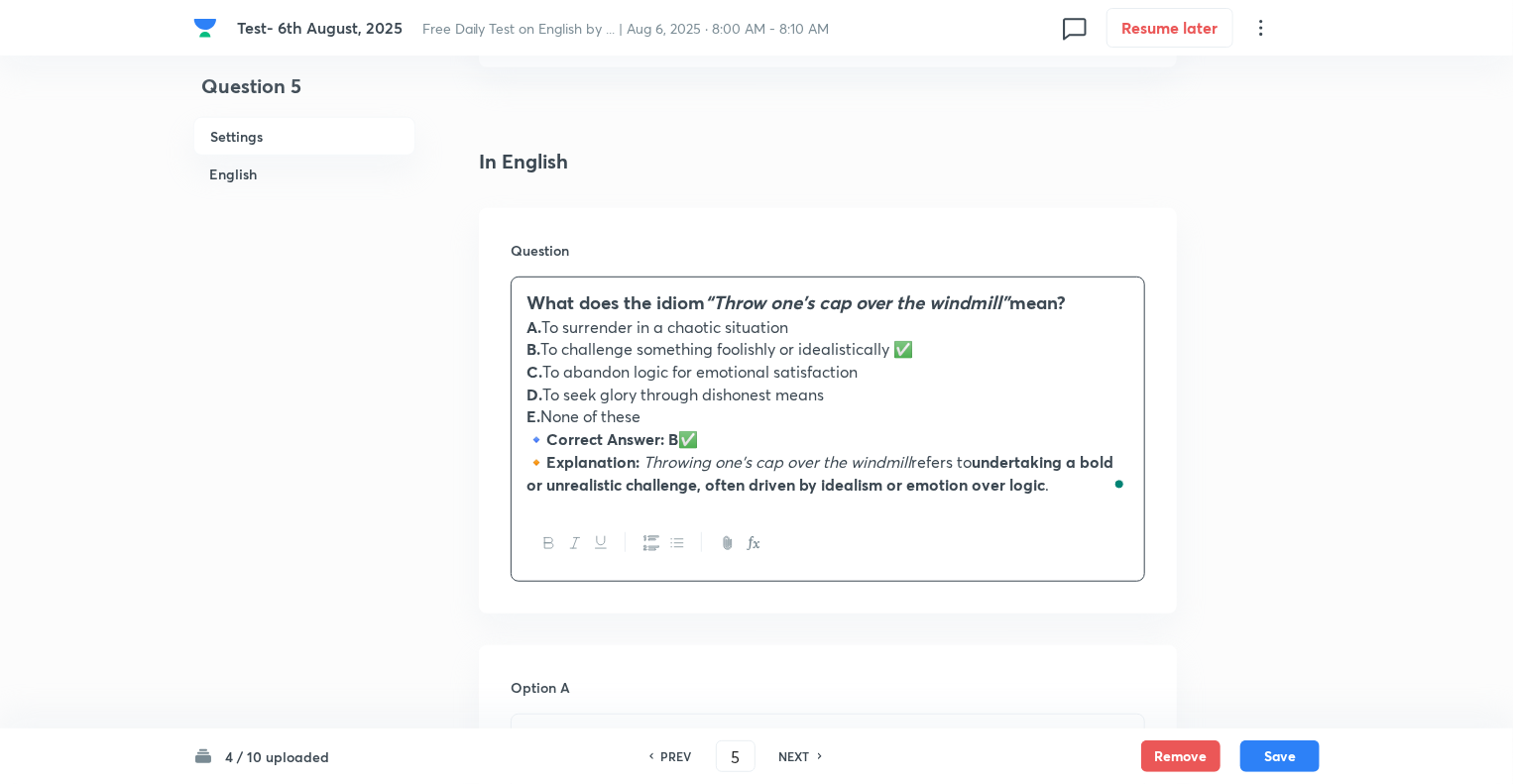 click on "B.  To challenge something foolishly or idealistically ✅" at bounding box center [828, 349] 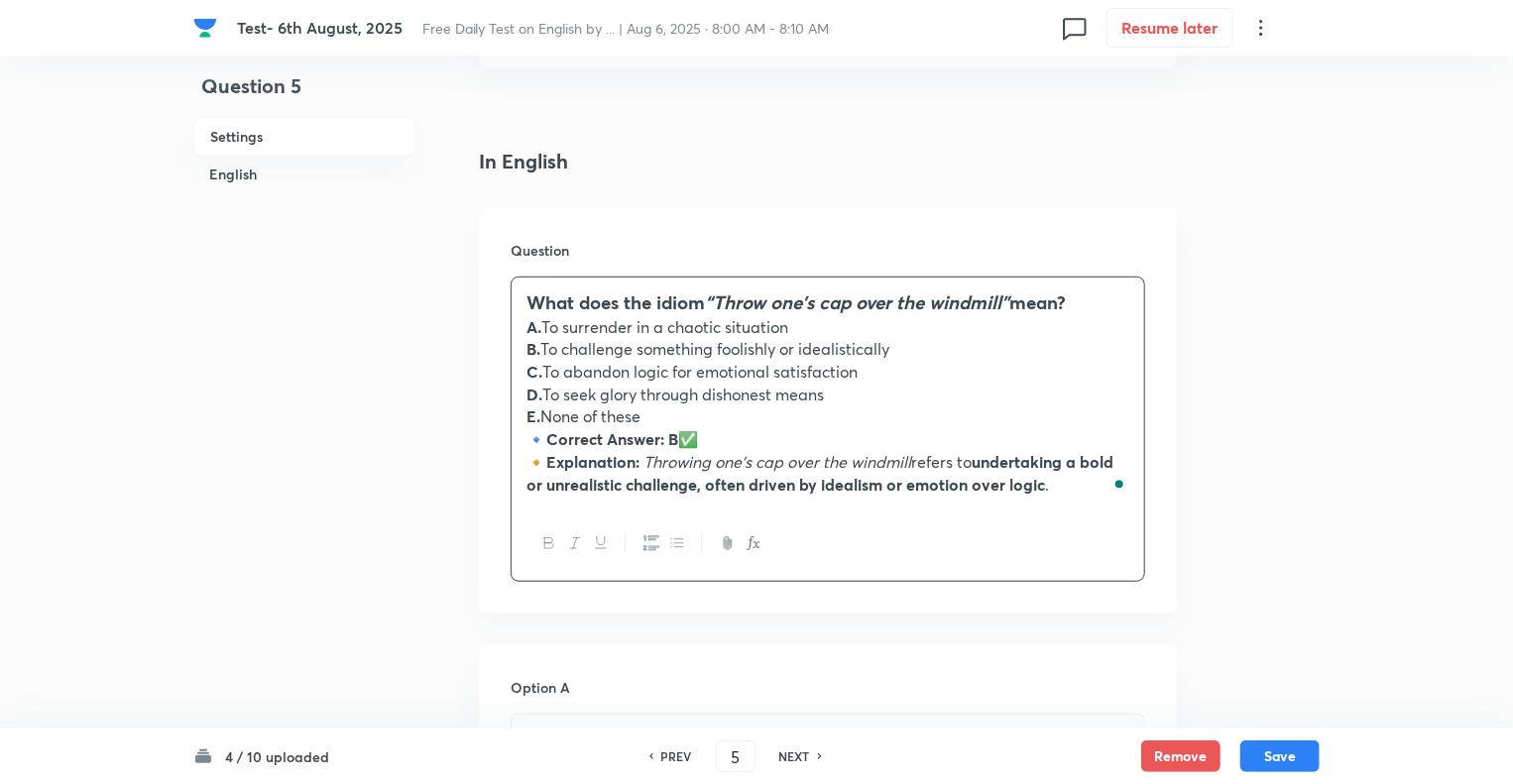click on "🔹  Correct Answer:   B  ✅" at bounding box center (828, 439) 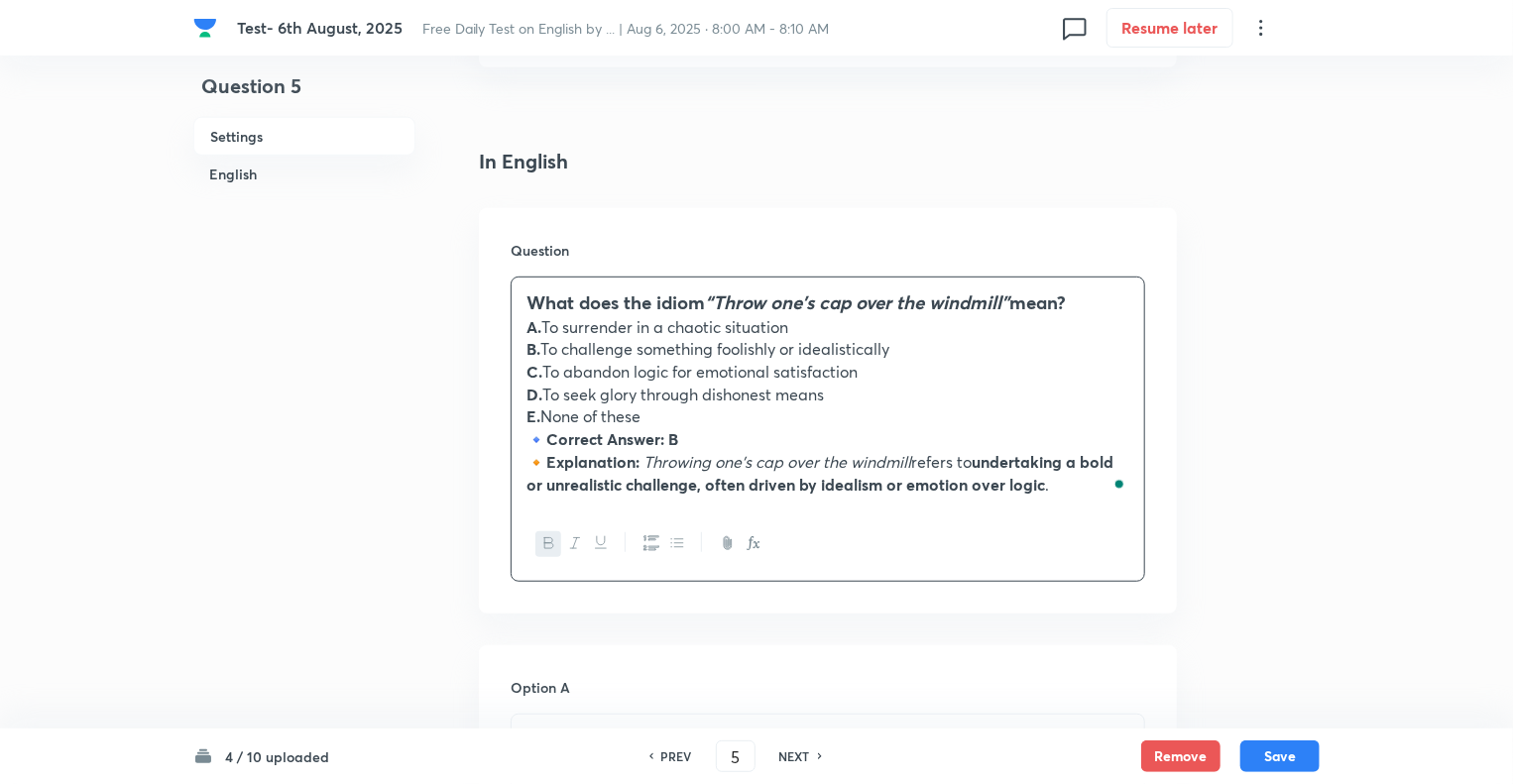 click on "🔹  Correct Answer:   B" at bounding box center [828, 439] 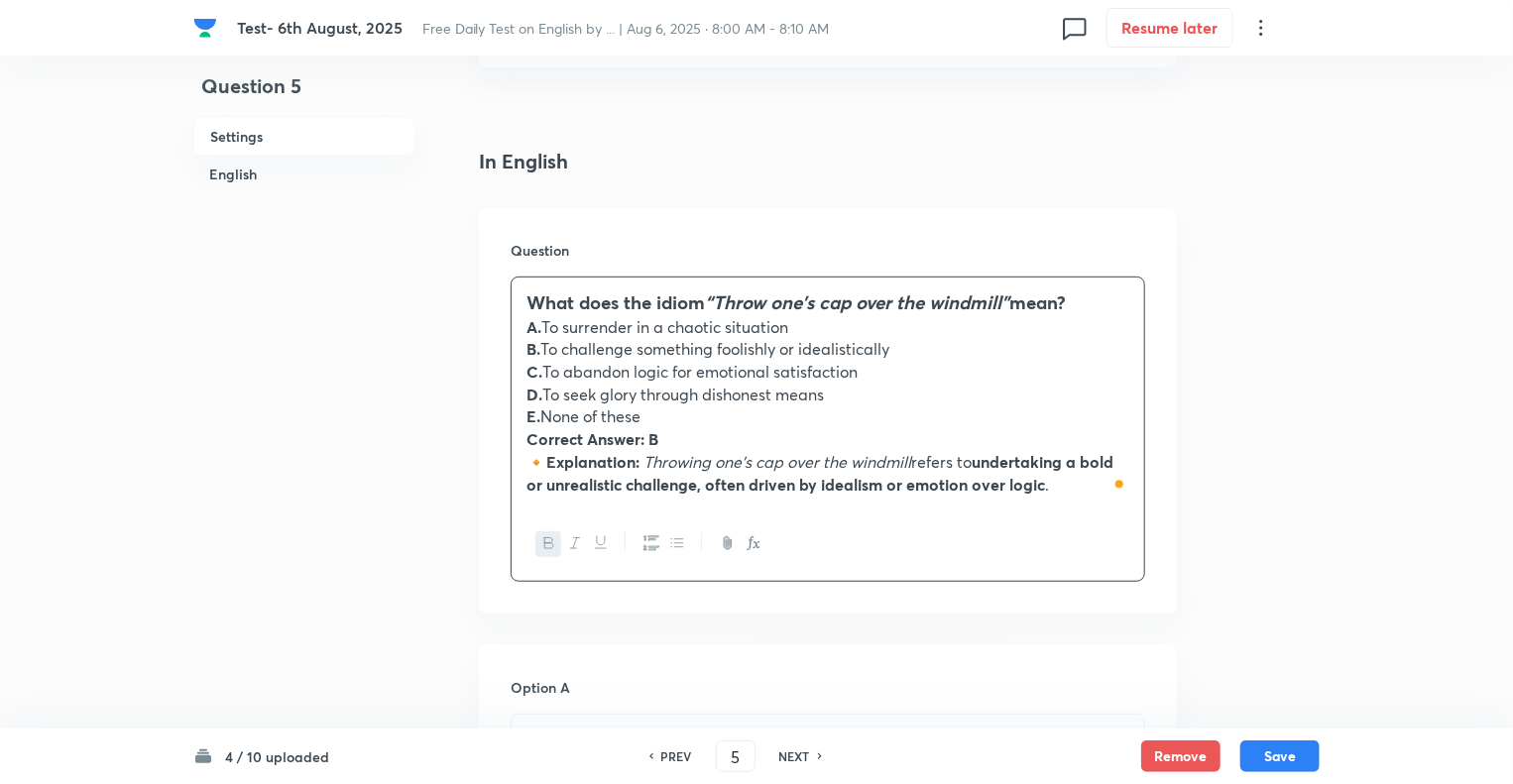 click on "🔸  Explanation:   Throwing one's cap over the windmill  refers to  undertaking a bold or unrealistic challenge, often driven by idealism or emotion over logic ." at bounding box center (828, 473) 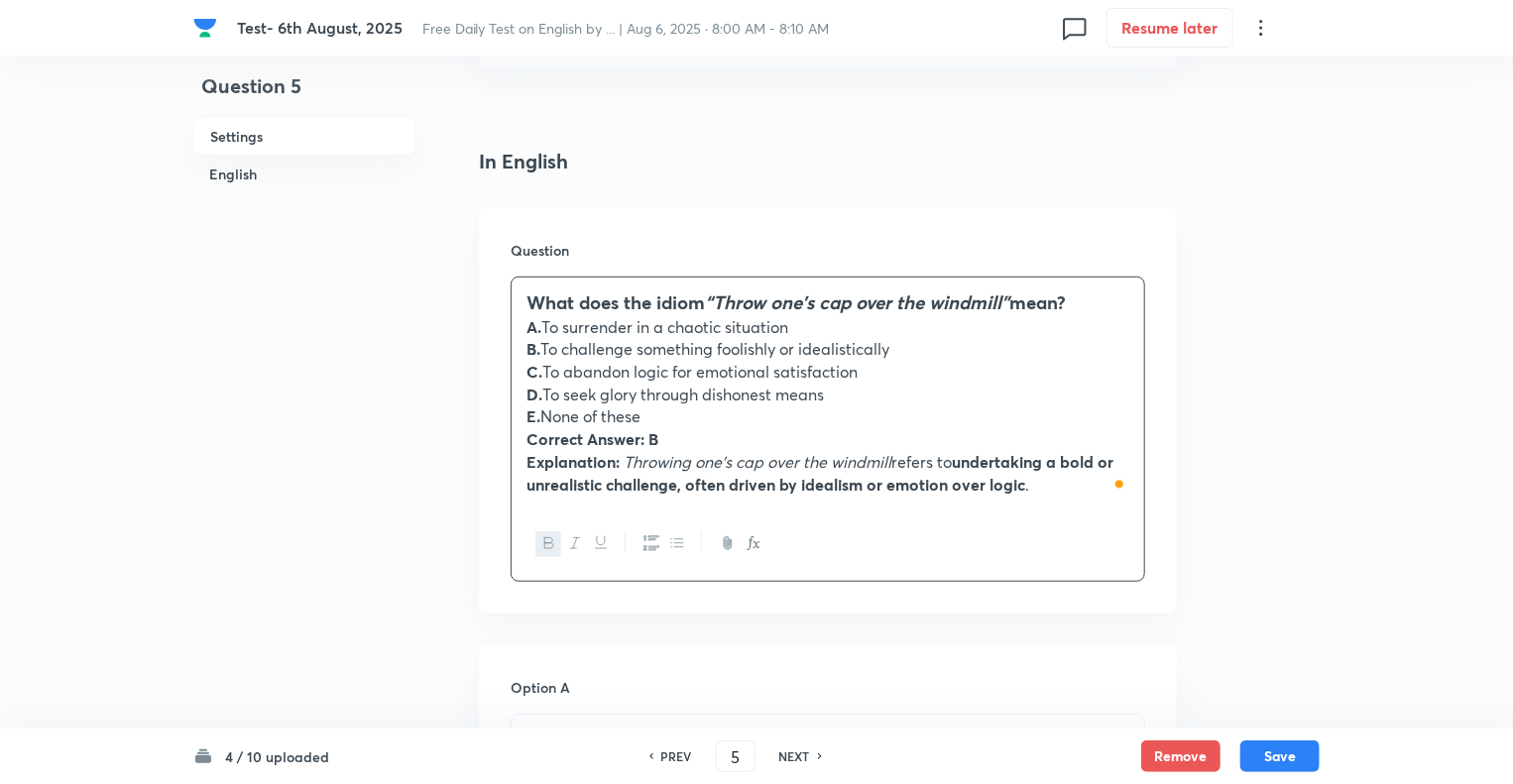 click on "Explanation:   Throwing one's cap over the windmill  refers to  undertaking a bold or unrealistic challenge, often driven by idealism or emotion over logic ." at bounding box center (828, 473) 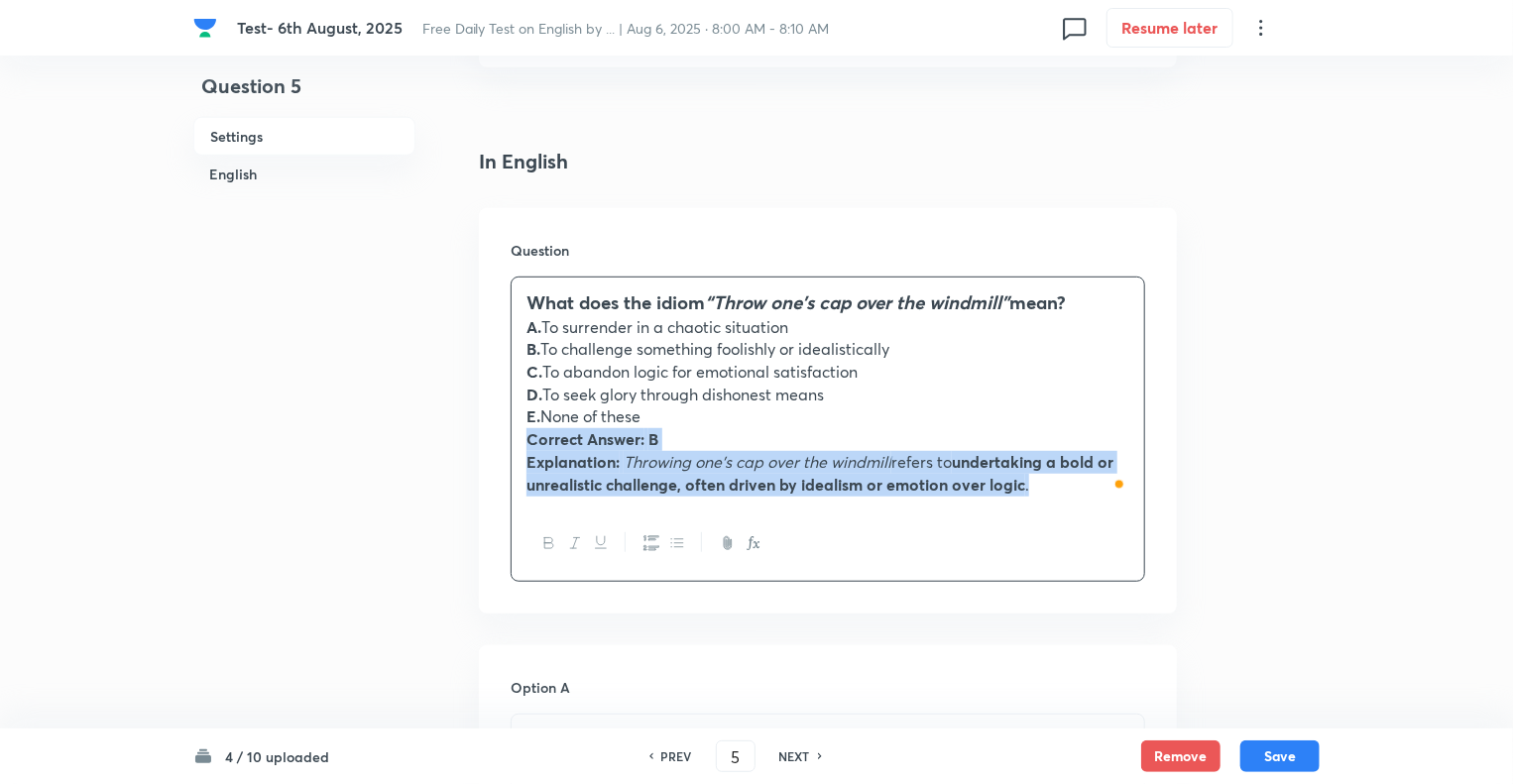 drag, startPoint x: 1030, startPoint y: 483, endPoint x: 527, endPoint y: 441, distance: 504.75043 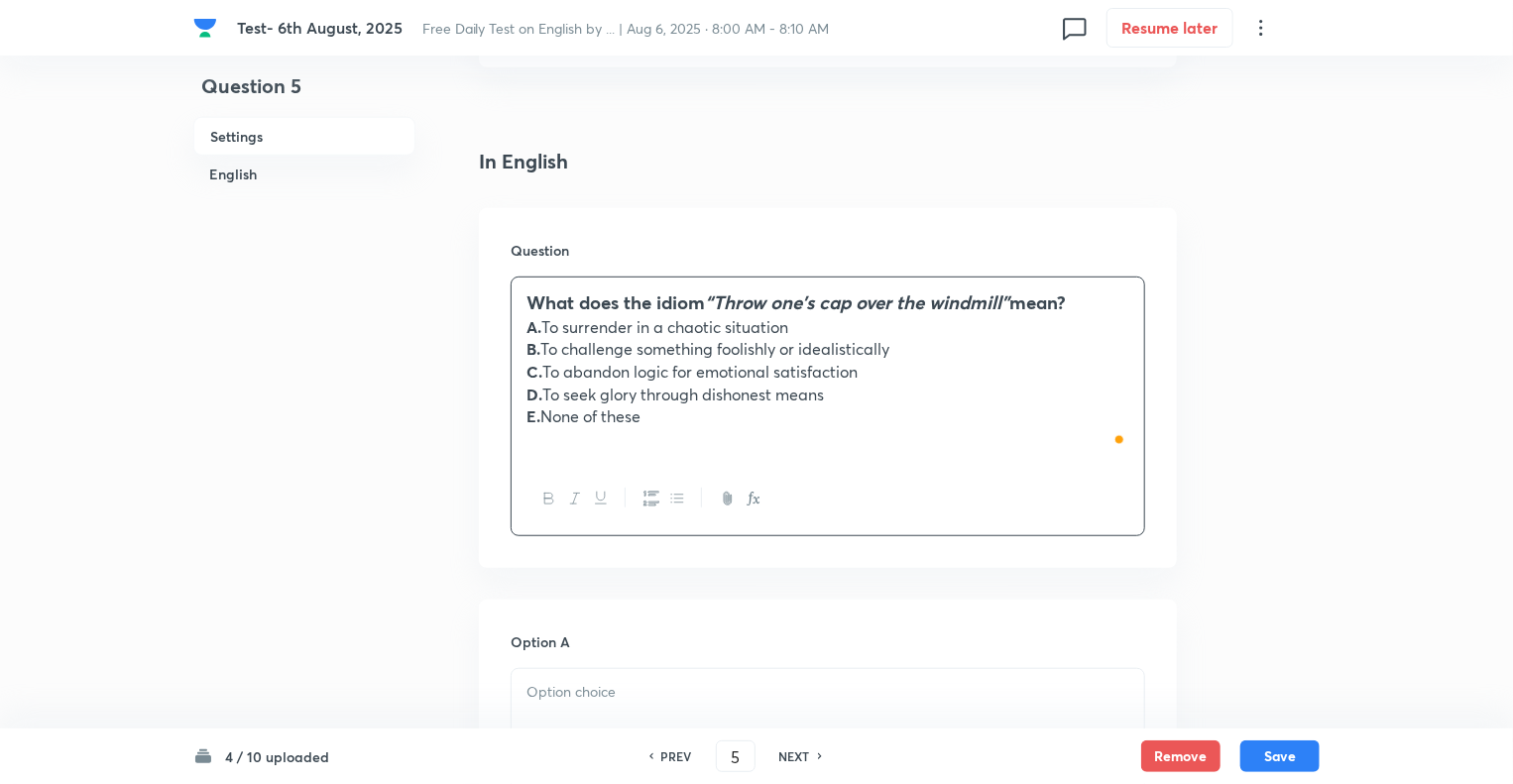 click on "Question 5 Settings English" at bounding box center [304, 1094] 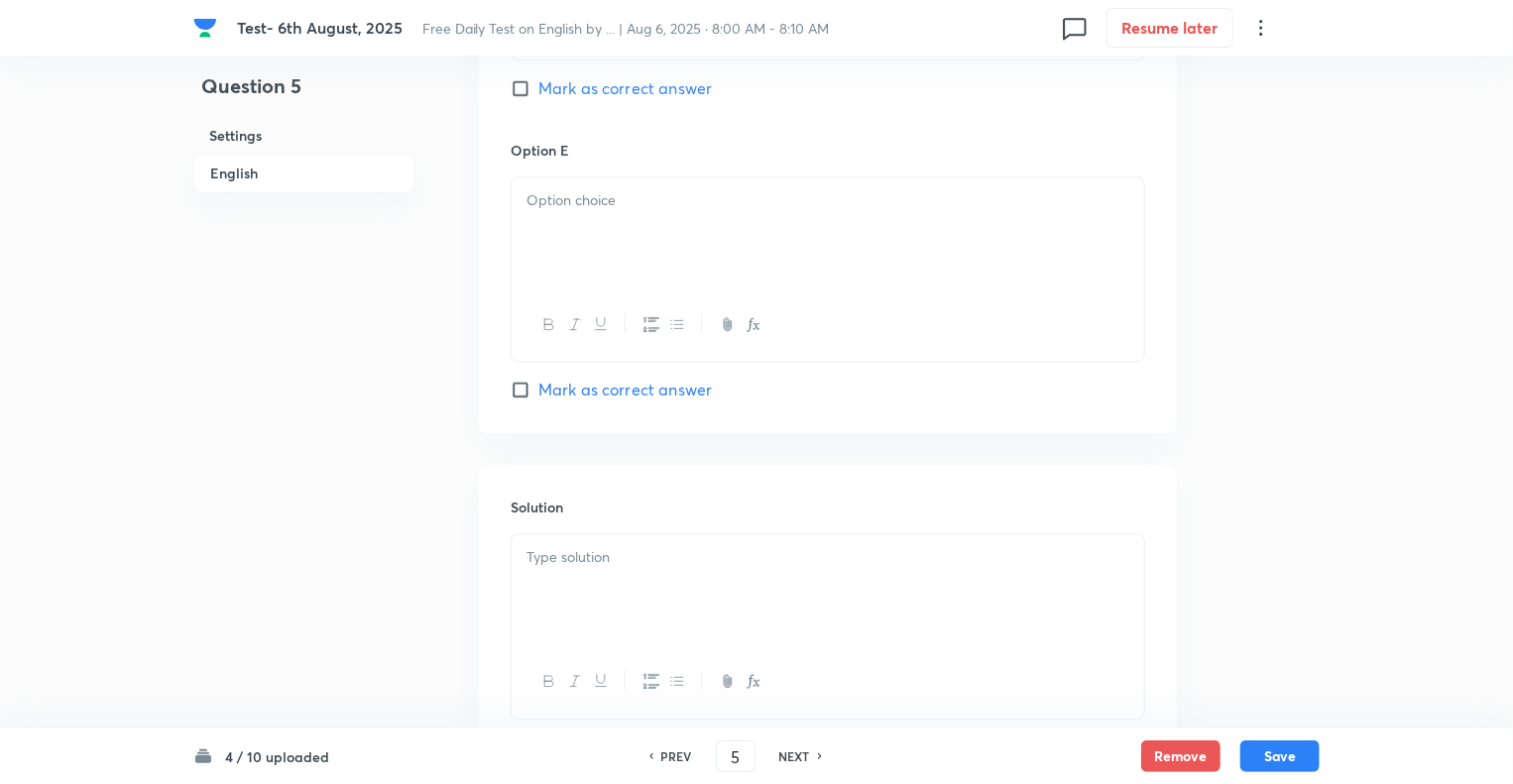 scroll, scrollTop: 2141, scrollLeft: 0, axis: vertical 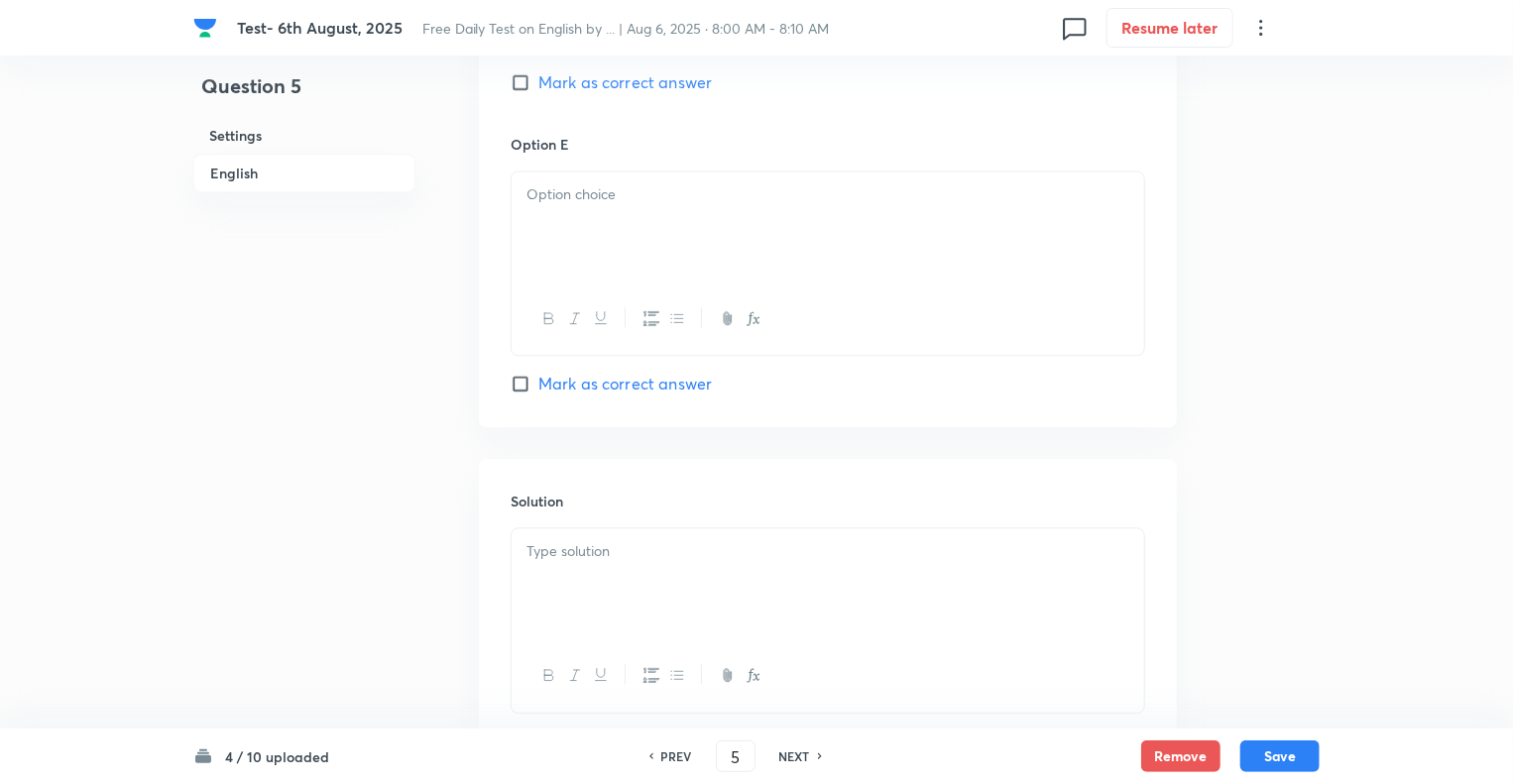 click at bounding box center (828, 584) 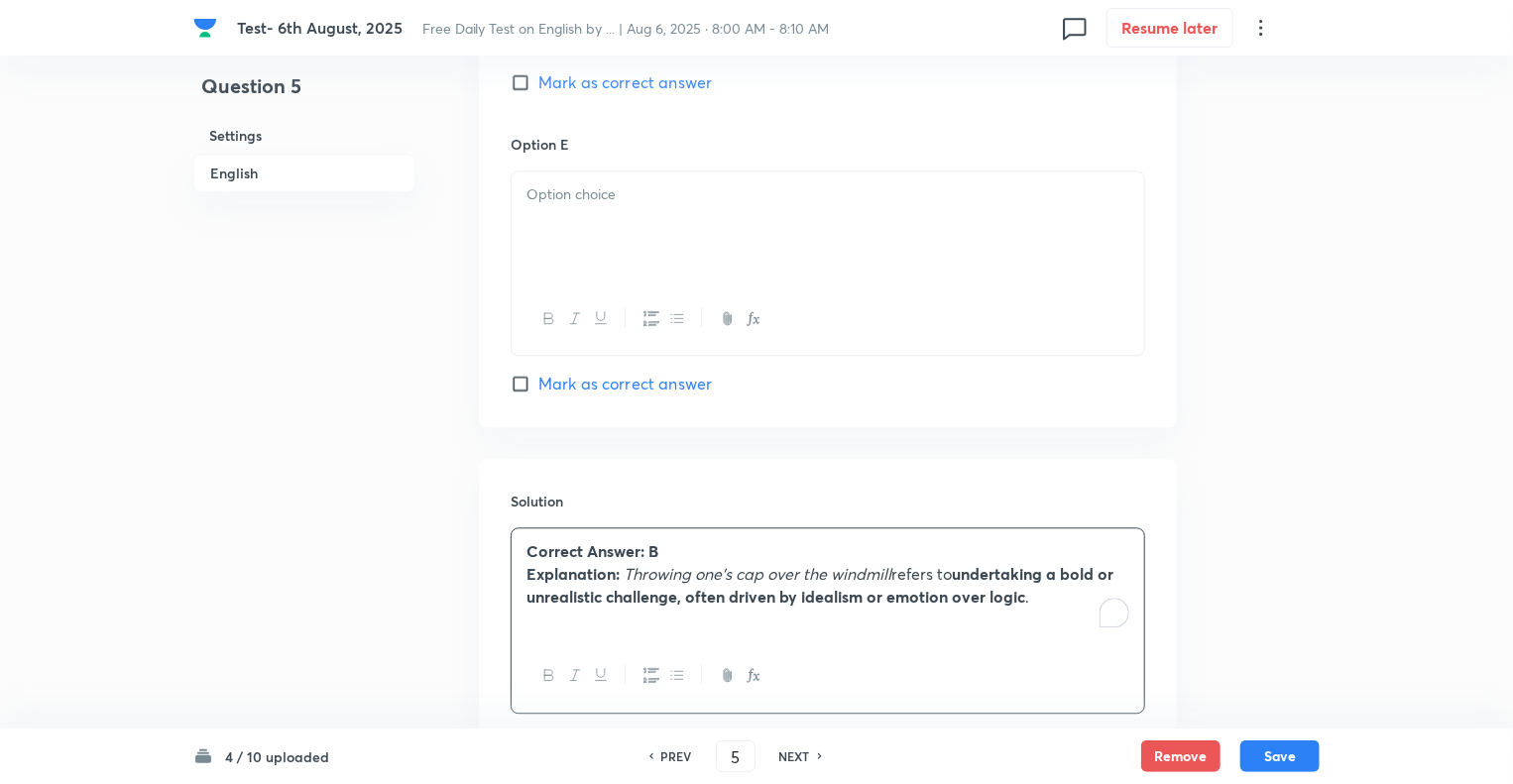 click on "Question 5 Settings English Settings Type Single choice correct 5 options + 1 mark - 0.25 marks Edit Concept English Language Vocabulary Idioms Idioms Edit Additional details Moderate Fact Not from PYQ paper No equation Edit In English Question What does the idiom  “Throw one's cap over the windmill”  mean? A.  To surrender in a chaotic situation B.  To challenge something foolishly or idealistically  C.  To abandon logic for emotional satisfaction D.  To seek glory through dishonest means E.  None of these Option A Mark as correct answer Option B Mark as correct answer Option C Mark as correct answer Option D Mark as correct answer Option E Mark as correct answer Solution Correct Answer:   B Explanation:   Throwing one's cap over the windmill  refers to  undertaking a bold or unrealistic challenge, often driven by idealism or emotion over logic ." at bounding box center (756, -611) 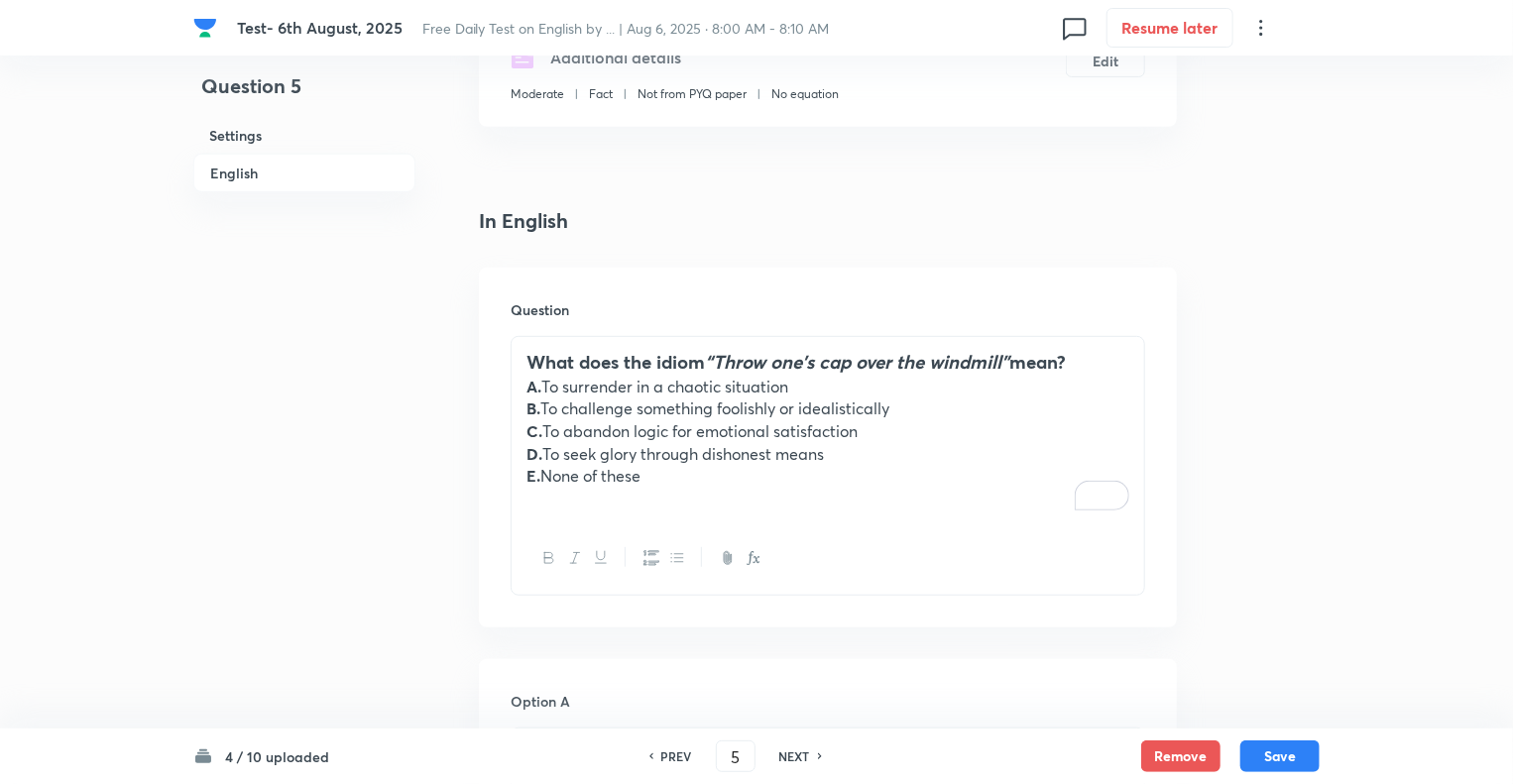 scroll, scrollTop: 317, scrollLeft: 0, axis: vertical 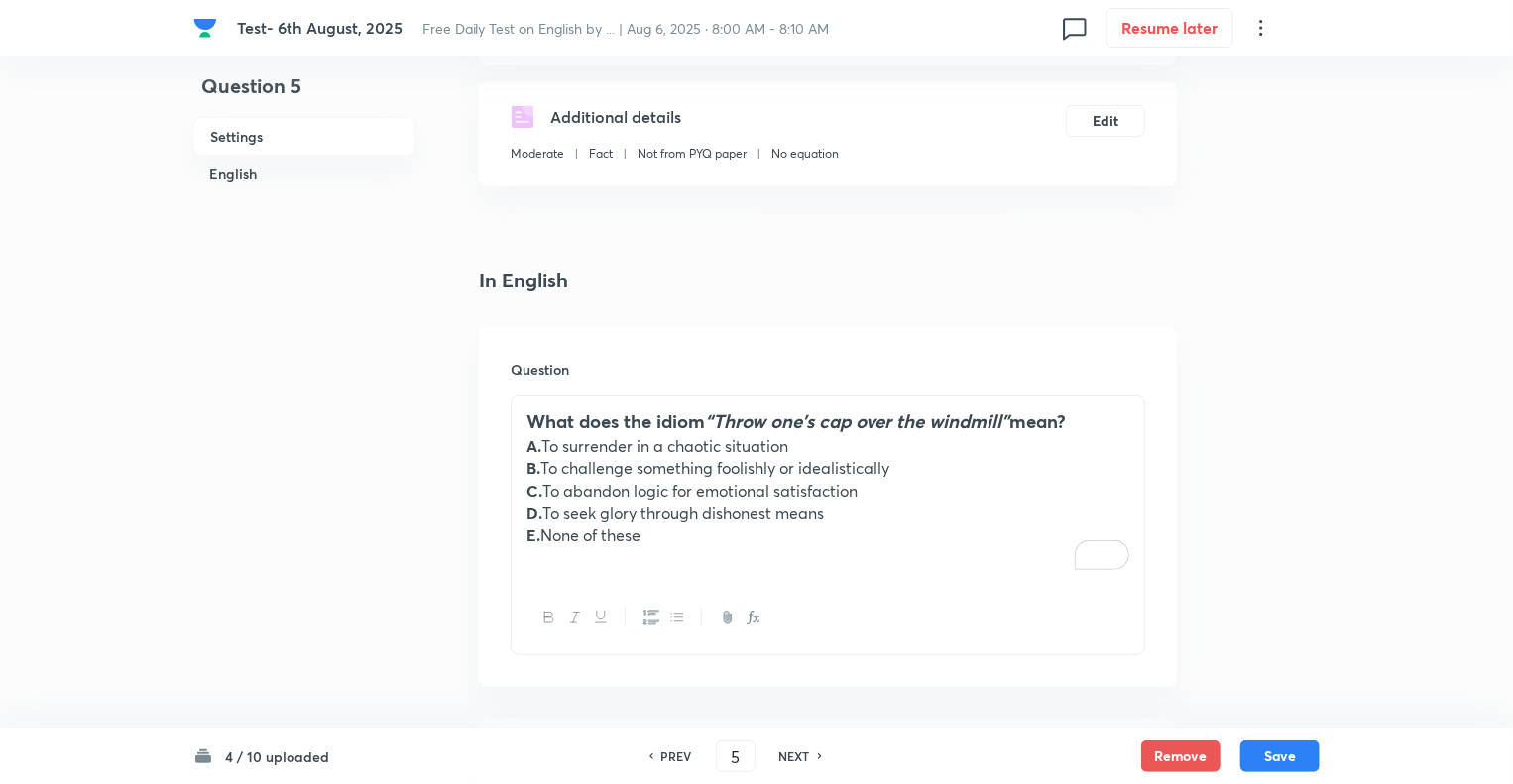 click on "E.  None of these" at bounding box center (828, 535) 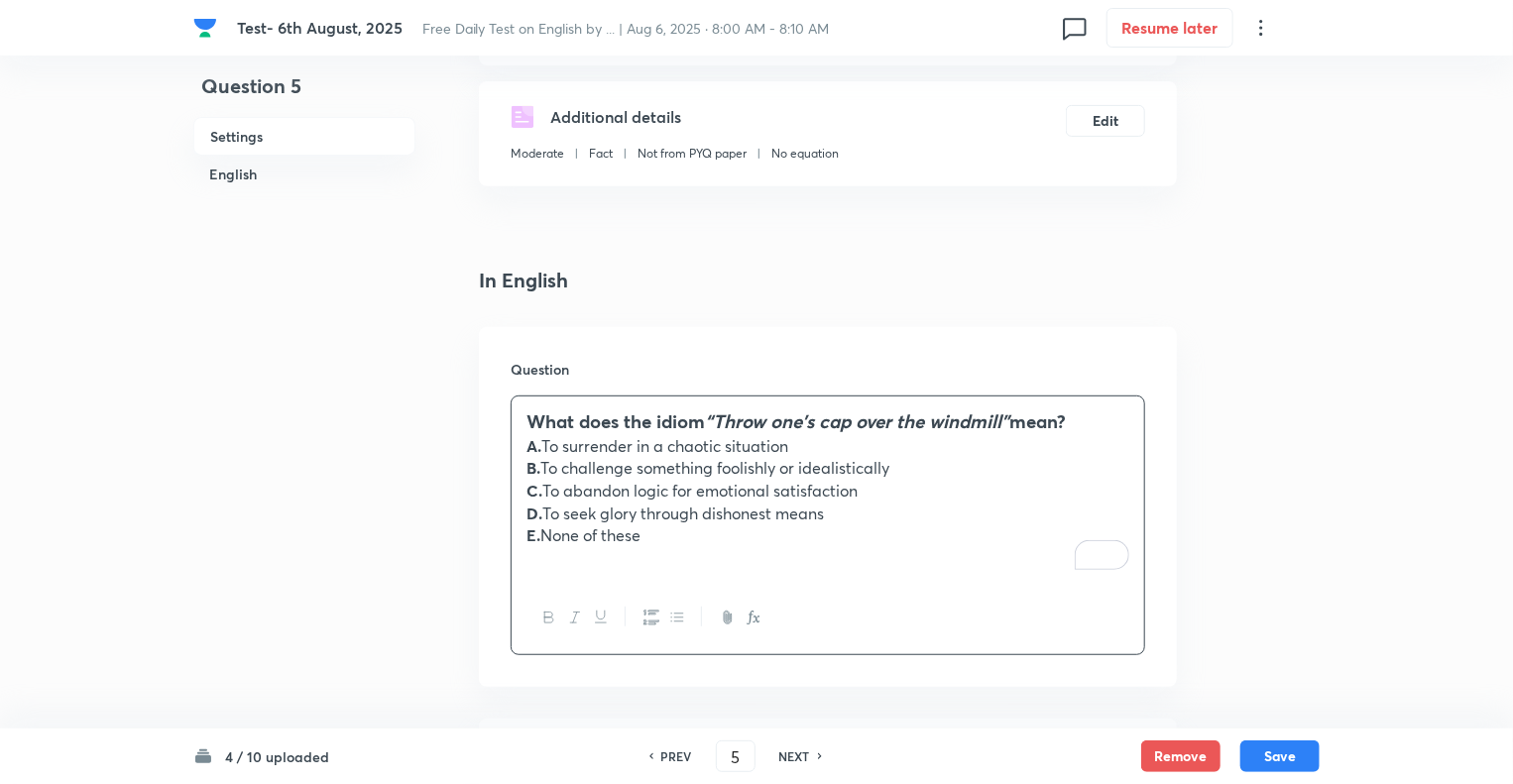 click on "Test- [DATE], [YEAR] Free Daily Test on English by ... | Aug 6, [YEAR] · 8:00 AM - 8:10 AM 0 Resume later Question 5 Settings English Settings Type Single choice correct 5 options + 1 mark - 0.25 marks Edit Concept English Language Vocabulary Idioms Idioms Edit Additional details Moderate Fact Not from PYQ paper No equation Edit In English Question What does the idiom  “Throw one's cap over the windmill”  mean? A.  To surrender in a chaotic situation B.  To challenge something foolishly or idealistically  C.  To abandon logic for emotional satisfaction D.  To seek glory through dishonest means E.  None of these Option A Mark as correct answer Option B Mark as correct answer Option C Mark as correct answer Option D Mark as correct answer Option E Mark as correct answer Solution Correct Answer:   B Explanation:   Throwing one's cap over the windmill  refers to  undertaking a bold or unrealistic challenge, often driven by idealism or emotion over logic .
4 / 10 uploaded
PREV 5 ​ NEXT" at bounding box center (756, 1213) 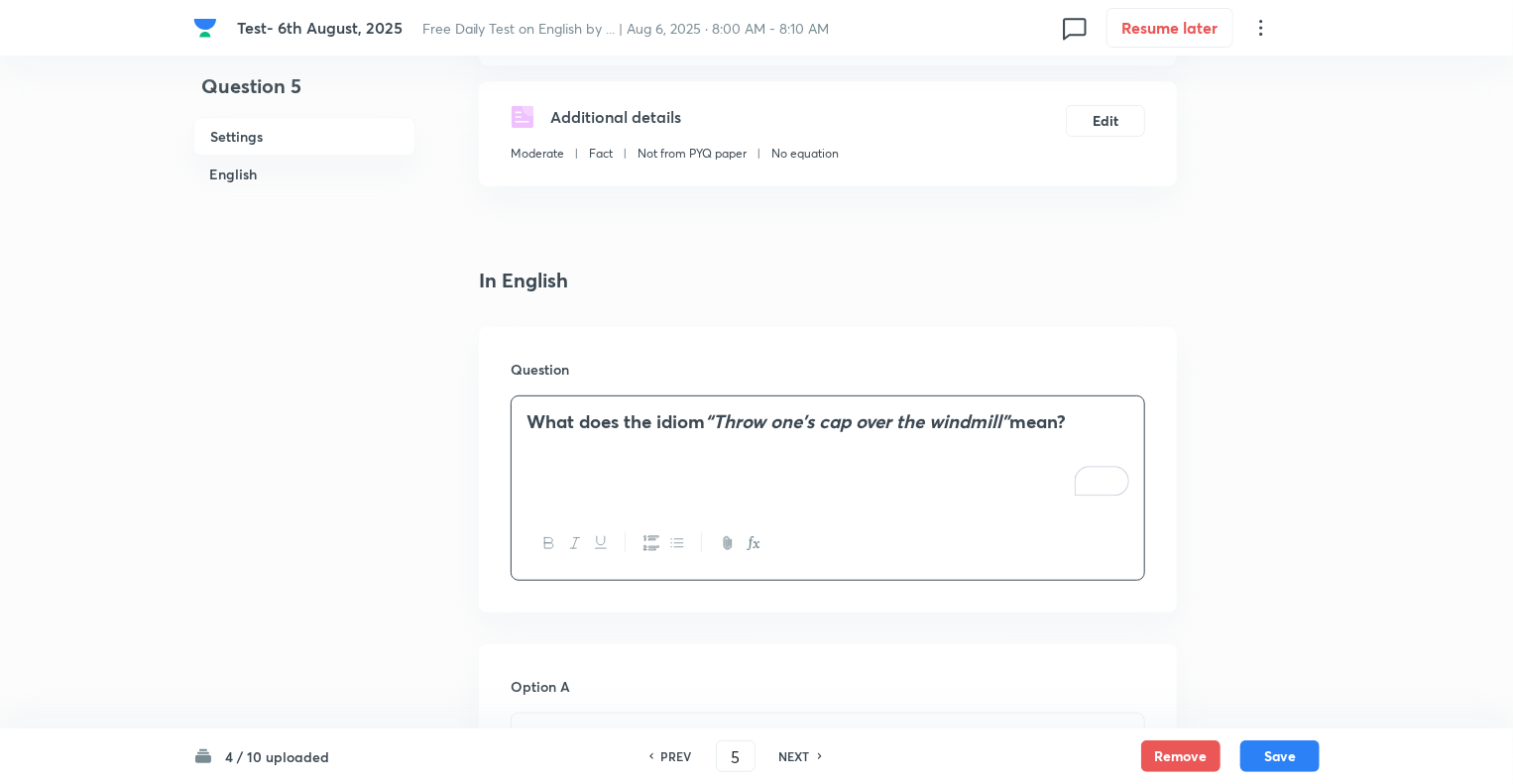 click on "Question 5 Settings English Settings Type Single choice correct 5 options + 1 mark - 0.25 marks Edit Concept English Language Vocabulary Idioms Idioms Edit Additional details Moderate Fact Not from PYQ paper No equation Edit In English Question What does the idiom  “Throw one's cap over the windmill”  mean? Option A Mark as correct answer Option B Mark as correct answer Option C Mark as correct answer Option D Mark as correct answer Option E Mark as correct answer Solution Correct Answer:   B Explanation:   Throwing one's cap over the windmill  refers to  undertaking a bold or unrealistic challenge, often driven by idealism or emotion over logic ." at bounding box center (756, 1176) 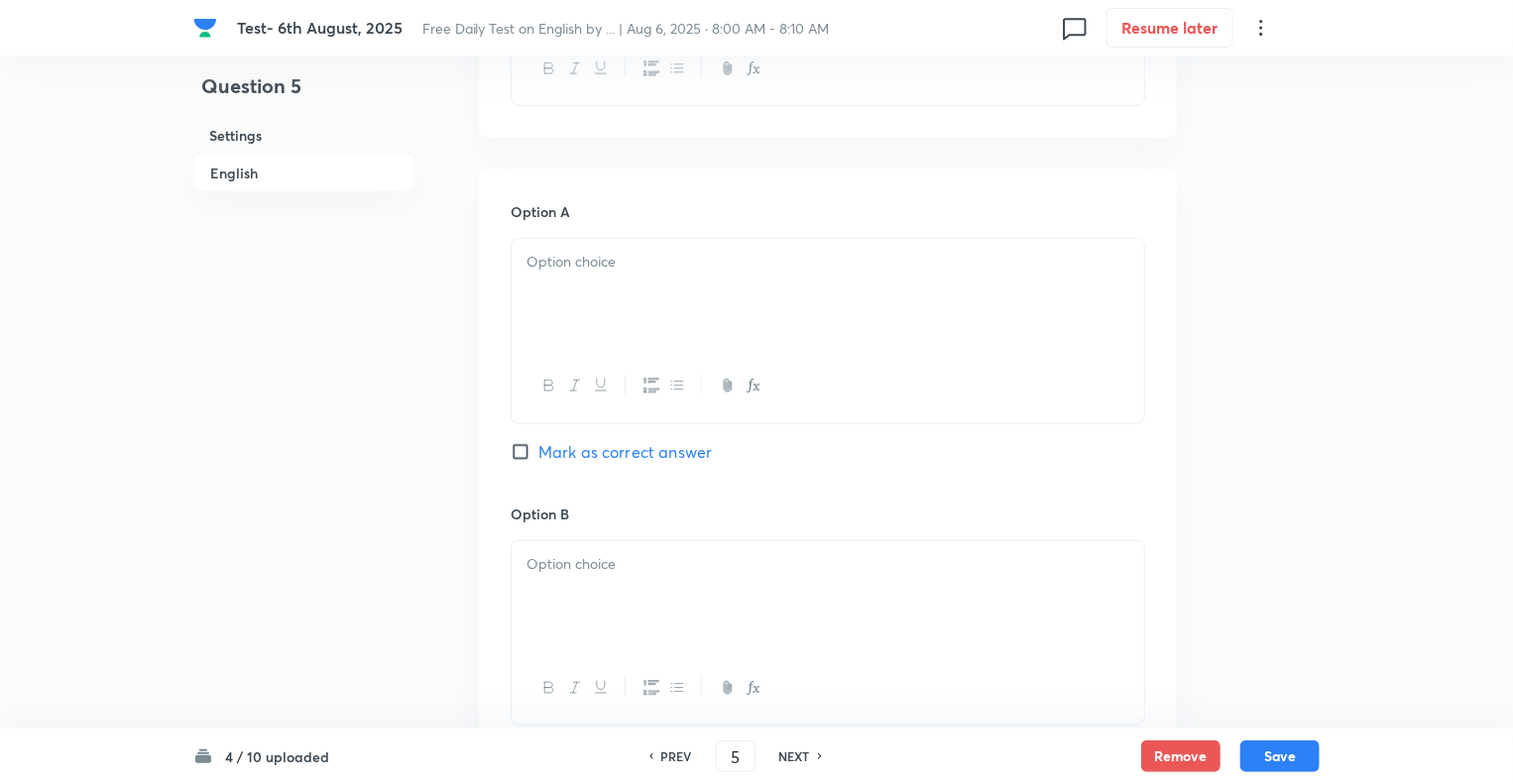 scroll, scrollTop: 833, scrollLeft: 0, axis: vertical 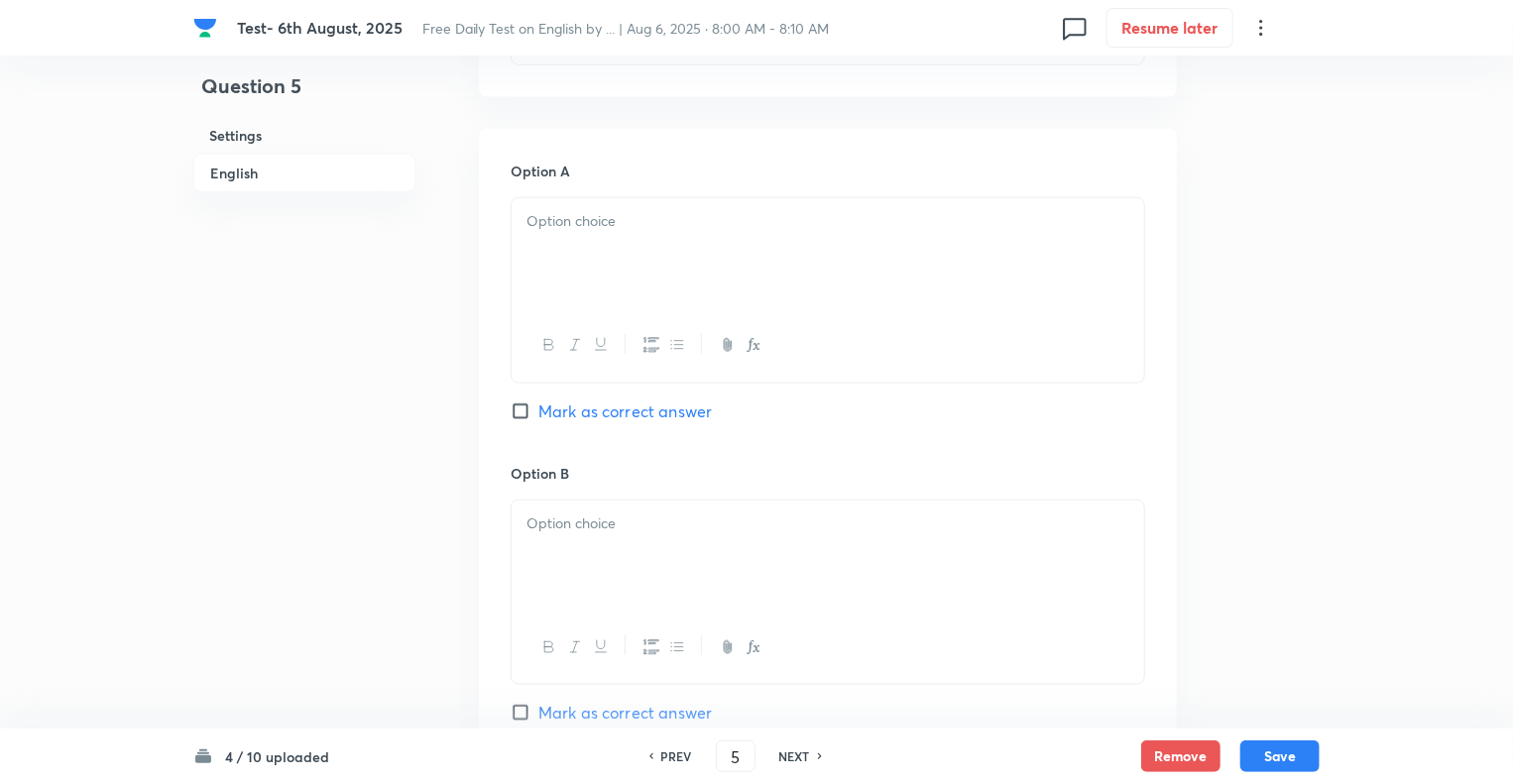 click at bounding box center [828, 221] 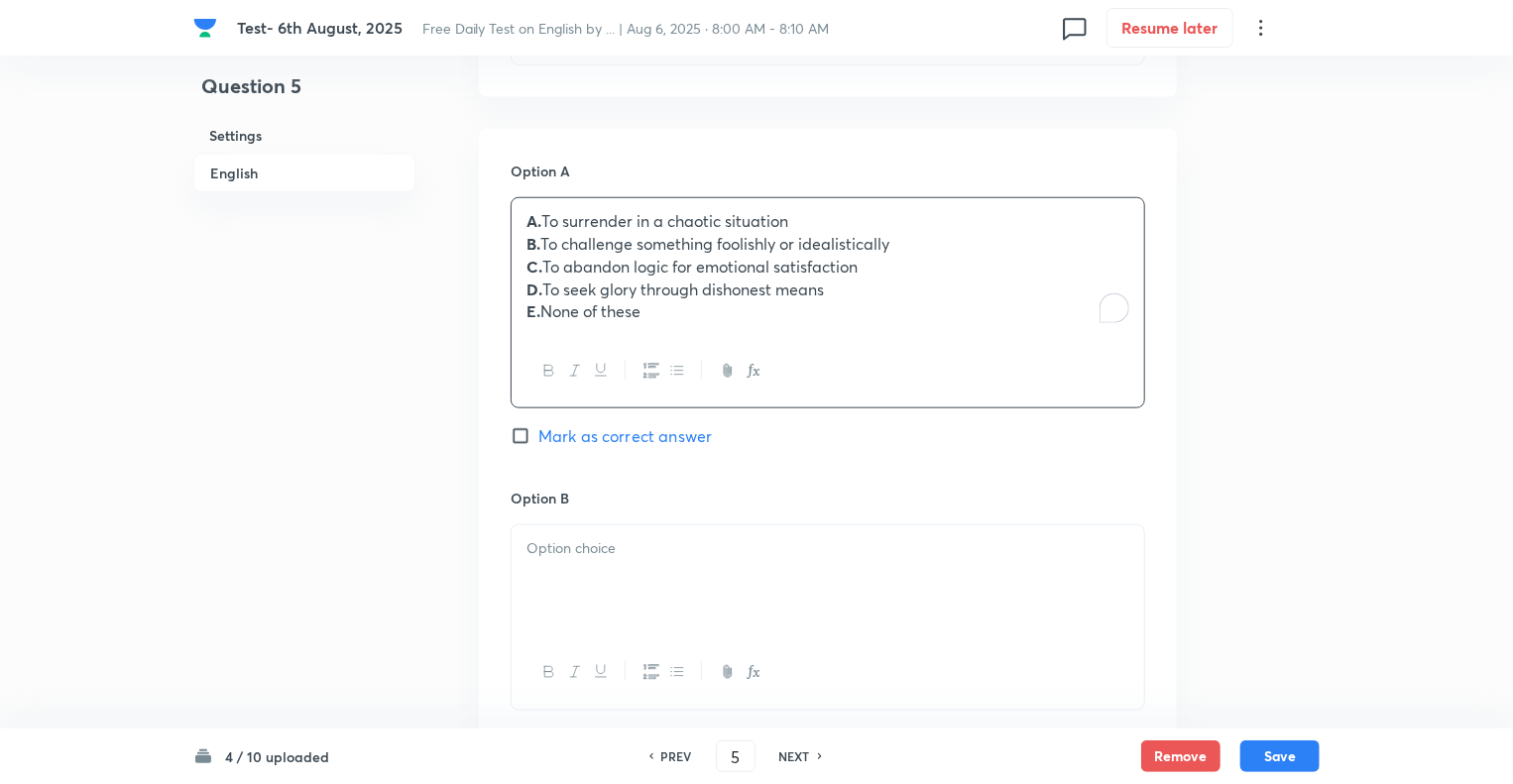 click on "E.  None of these" at bounding box center (828, 311) 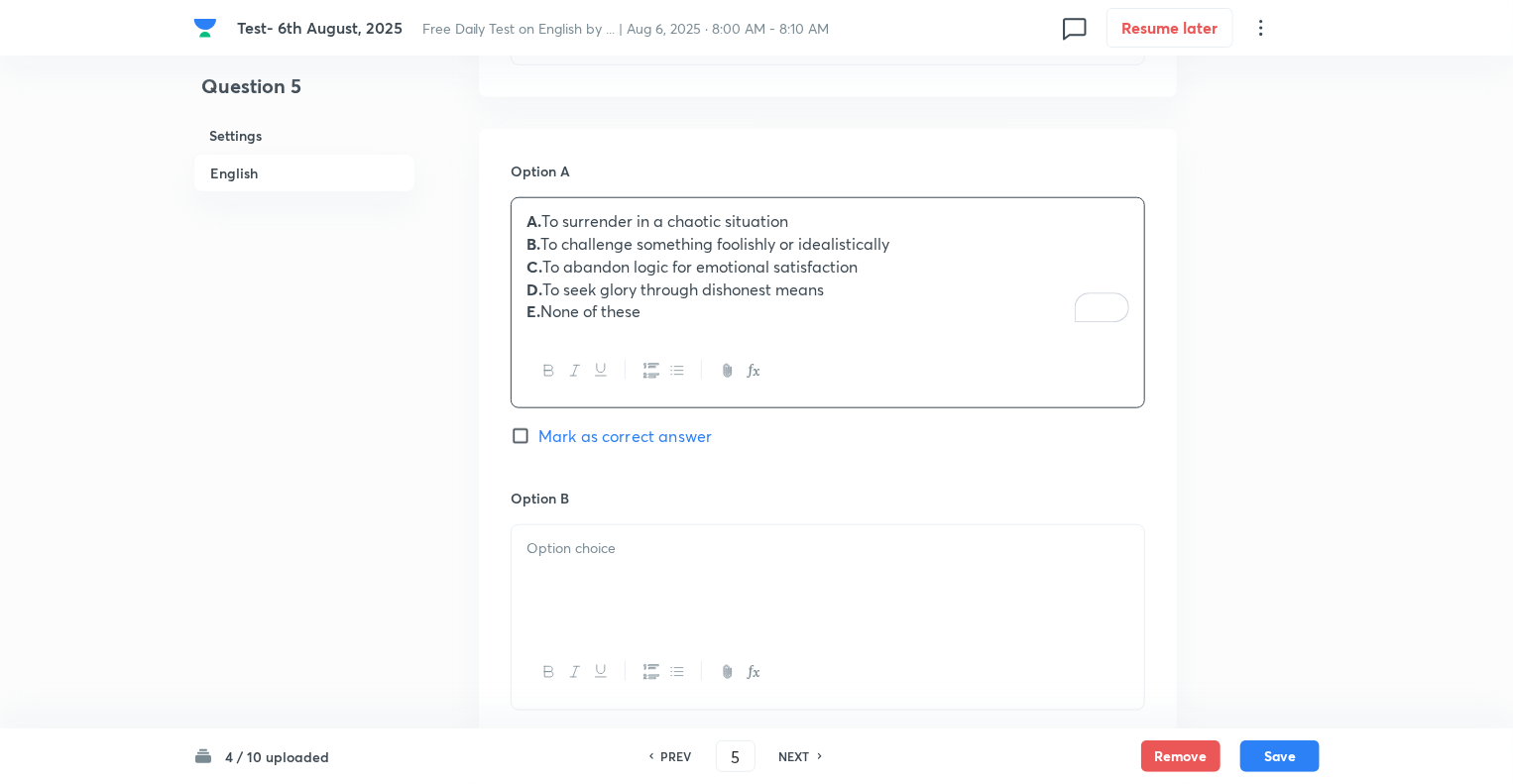 drag, startPoint x: 663, startPoint y: 313, endPoint x: 510, endPoint y: 239, distance: 169.95588 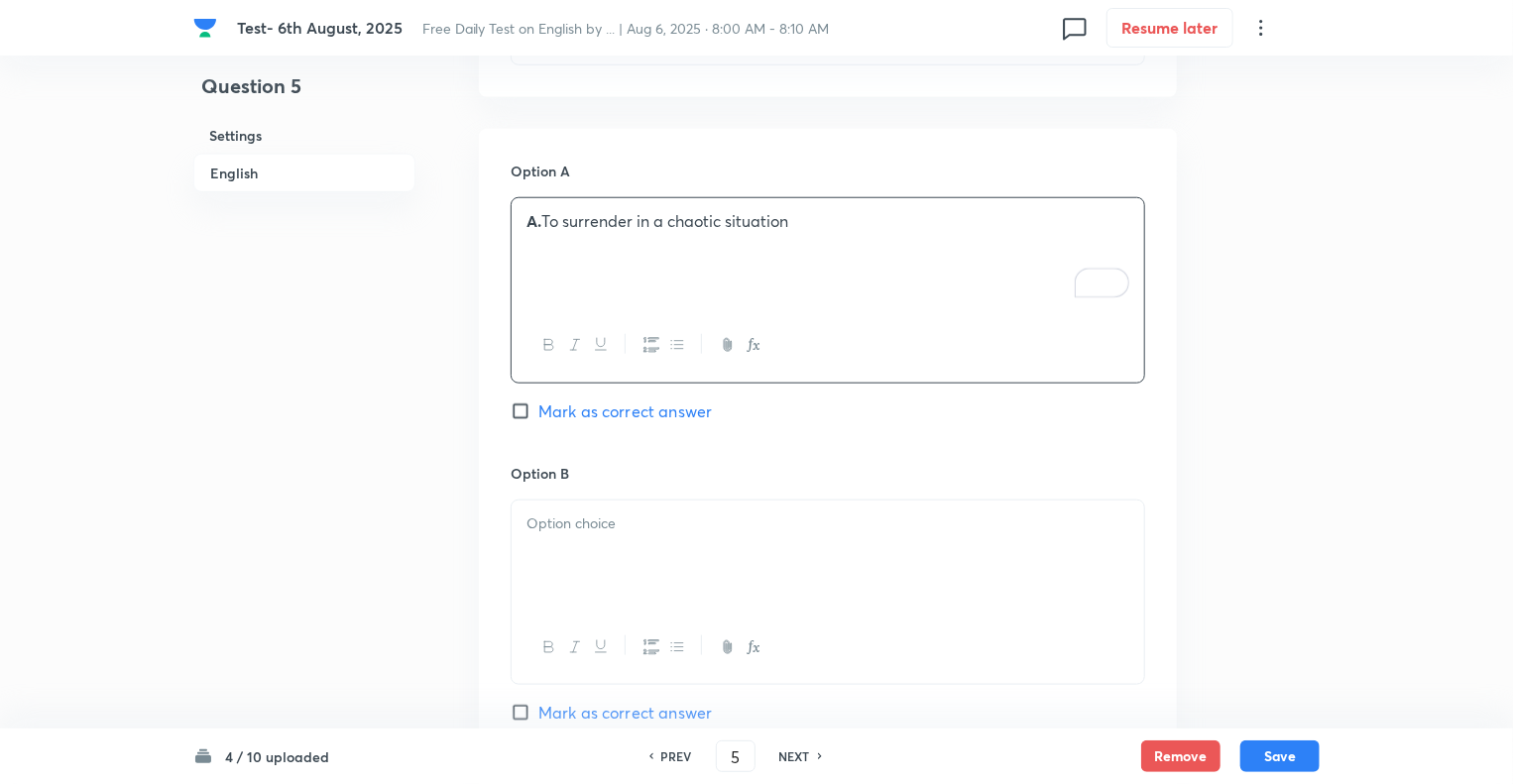 click at bounding box center [828, 523] 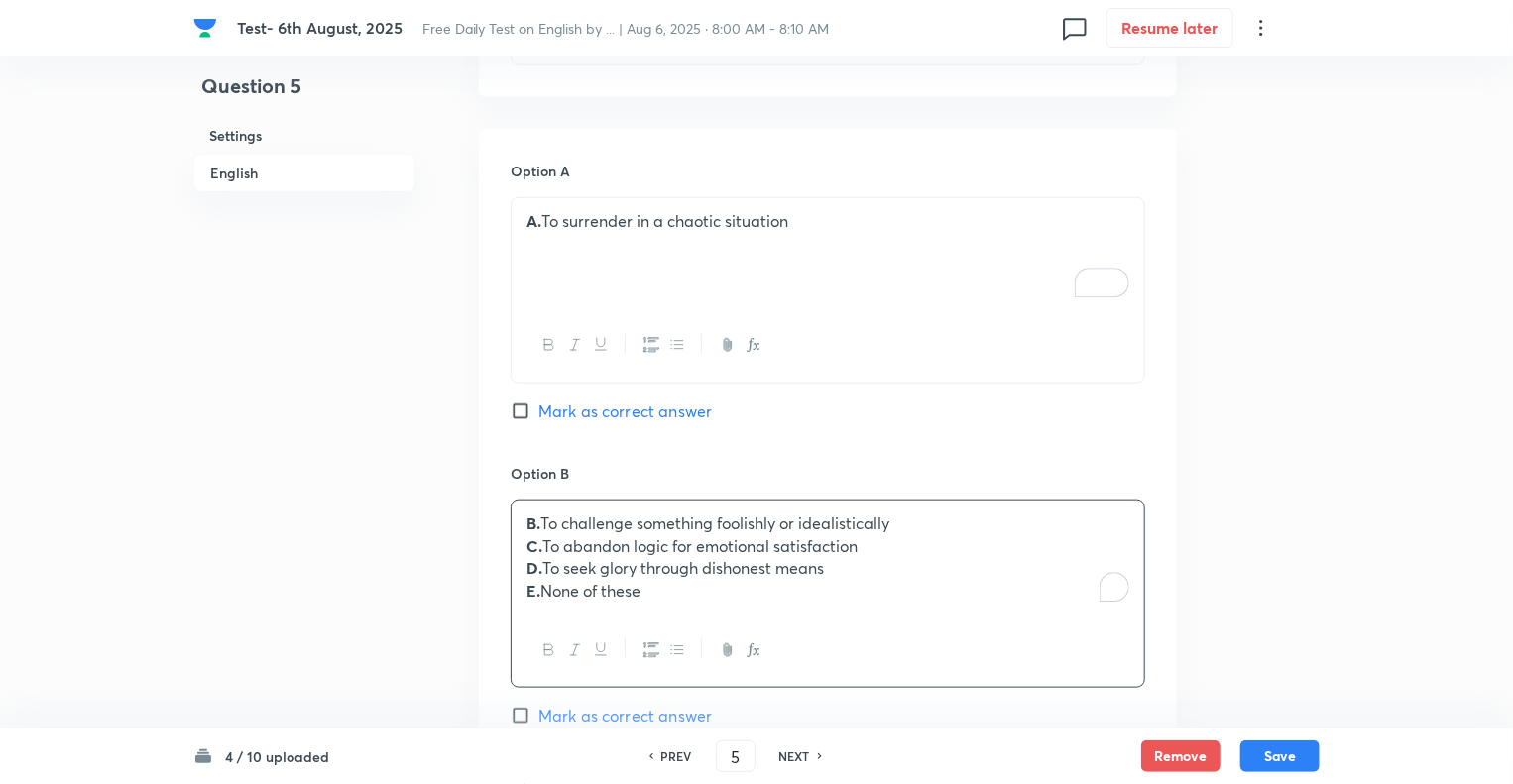 drag, startPoint x: 579, startPoint y: 570, endPoint x: 507, endPoint y: 546, distance: 75.894664 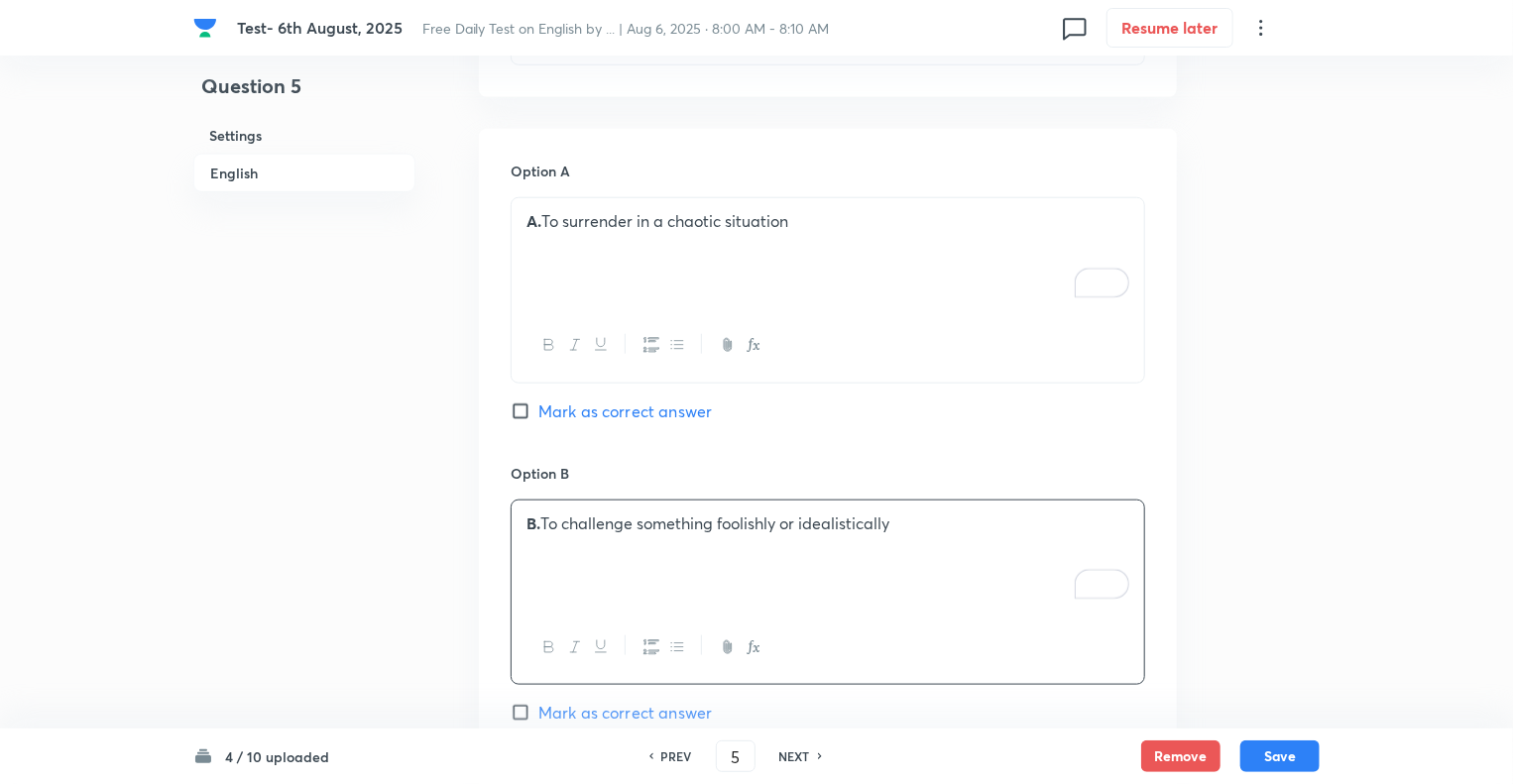 click on "Question 5 Settings English Settings Type Single choice correct 5 options + 1 mark - 0.25 marks Edit Concept English Language Vocabulary Idioms Idioms Edit Additional details Moderate Fact Not from PYQ paper No equation Edit In English Question What does the idiom  “Throw one's cap over the windmill”  mean? Option A A.  To surrender in a chaotic situation Mark as correct answer Option B B.  To challenge something foolishly or idealistically  Mark as correct answer Option C Mark as correct answer Option D Mark as correct answer Option E Mark as correct answer Solution Correct Answer:   B Explanation:   Throwing one's cap over the windmill  refers to  undertaking a bold or unrealistic challenge, often driven by idealism or emotion over logic ." at bounding box center (756, 660) 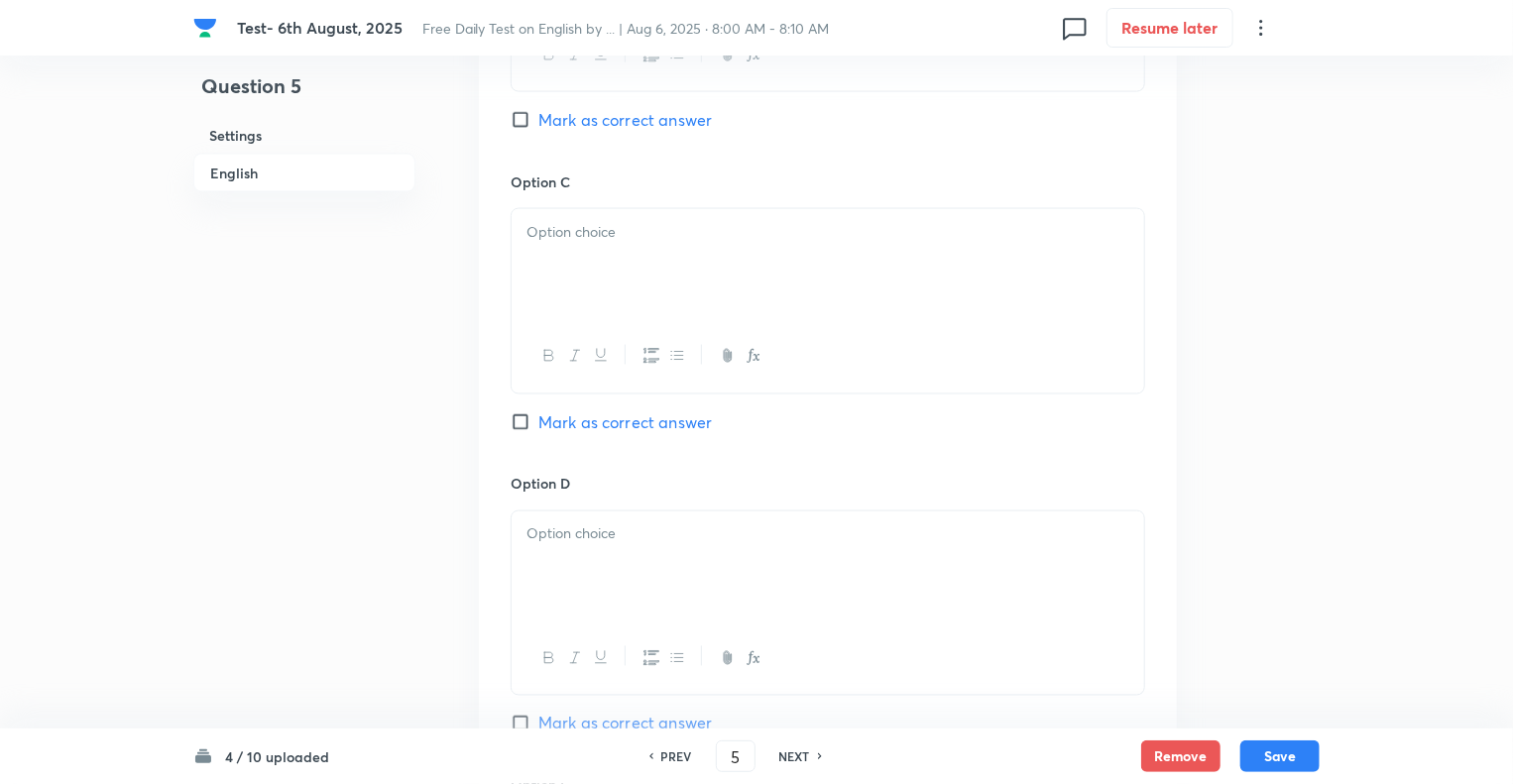scroll, scrollTop: 1467, scrollLeft: 0, axis: vertical 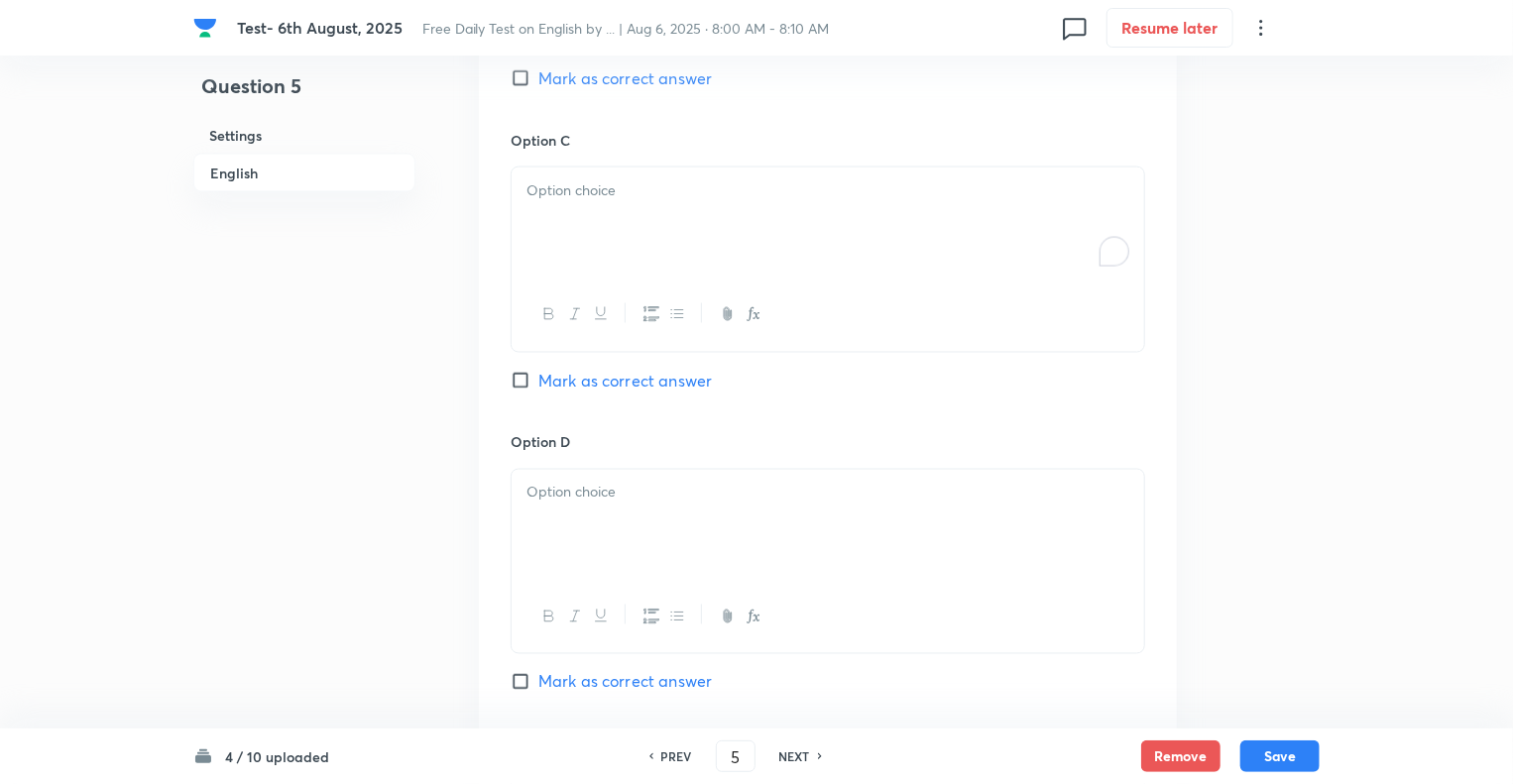 click at bounding box center [828, 223] 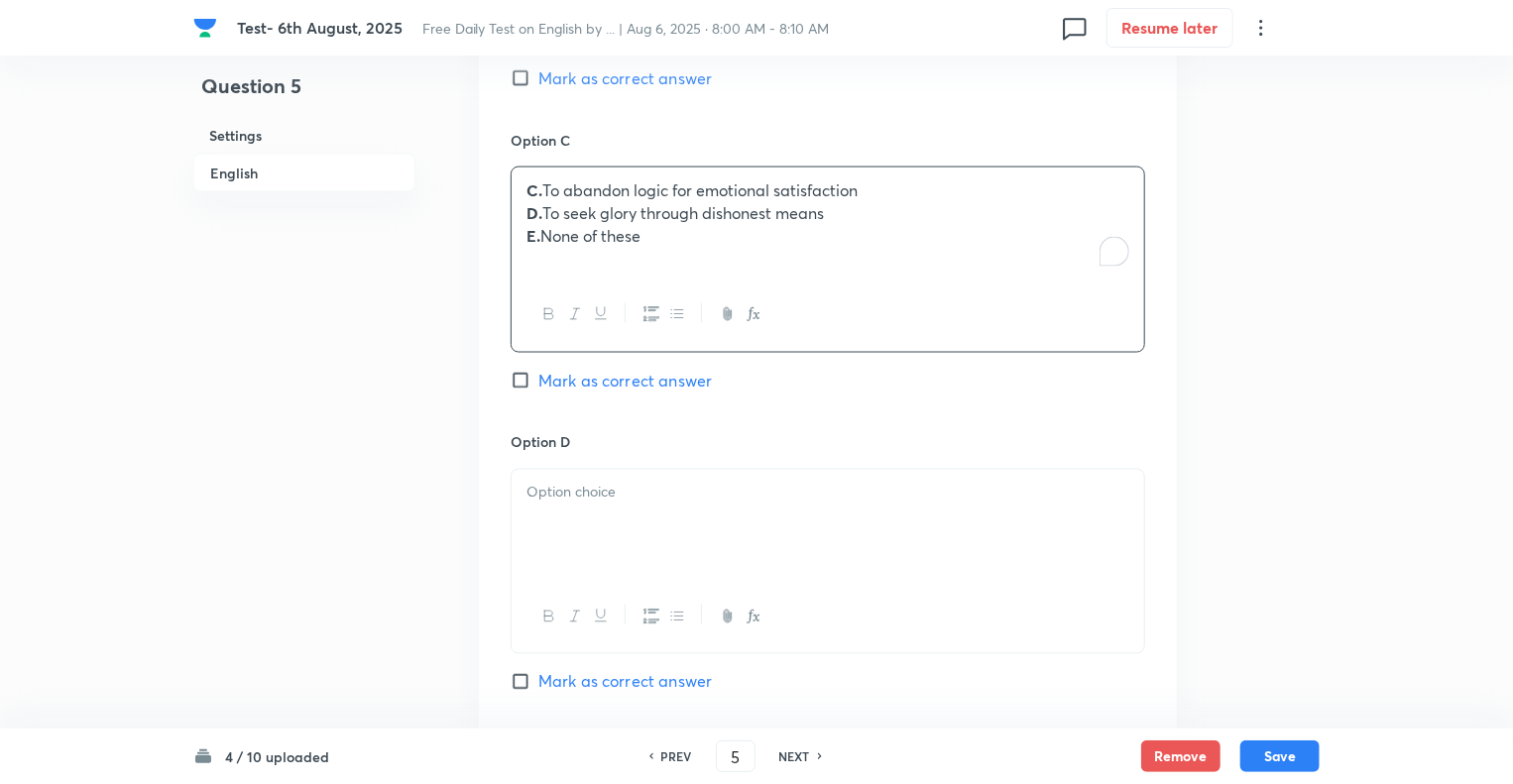 drag, startPoint x: 661, startPoint y: 237, endPoint x: 512, endPoint y: 213, distance: 150.92051 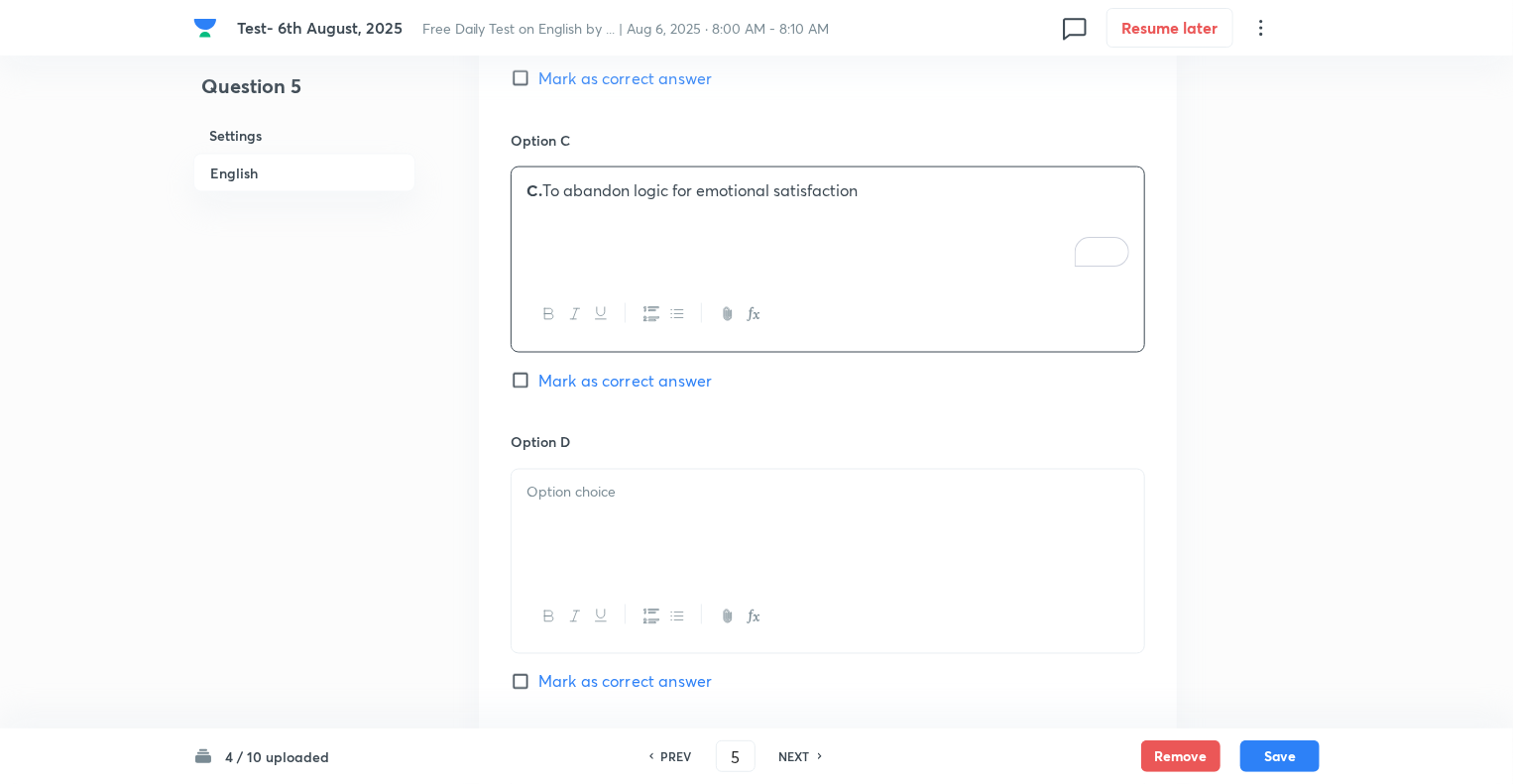 click at bounding box center (828, 493) 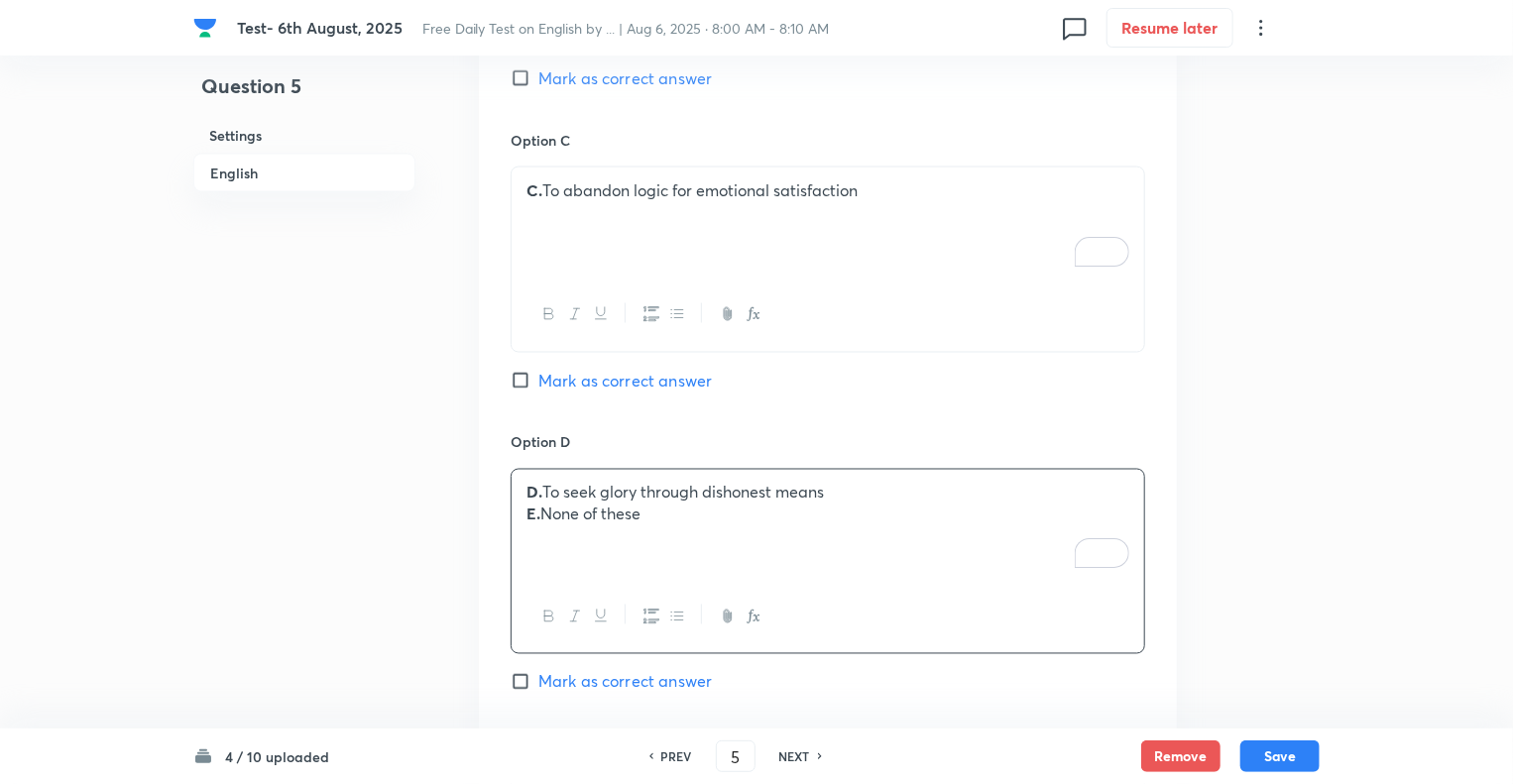 drag, startPoint x: 654, startPoint y: 516, endPoint x: 500, endPoint y: 518, distance: 154.01299 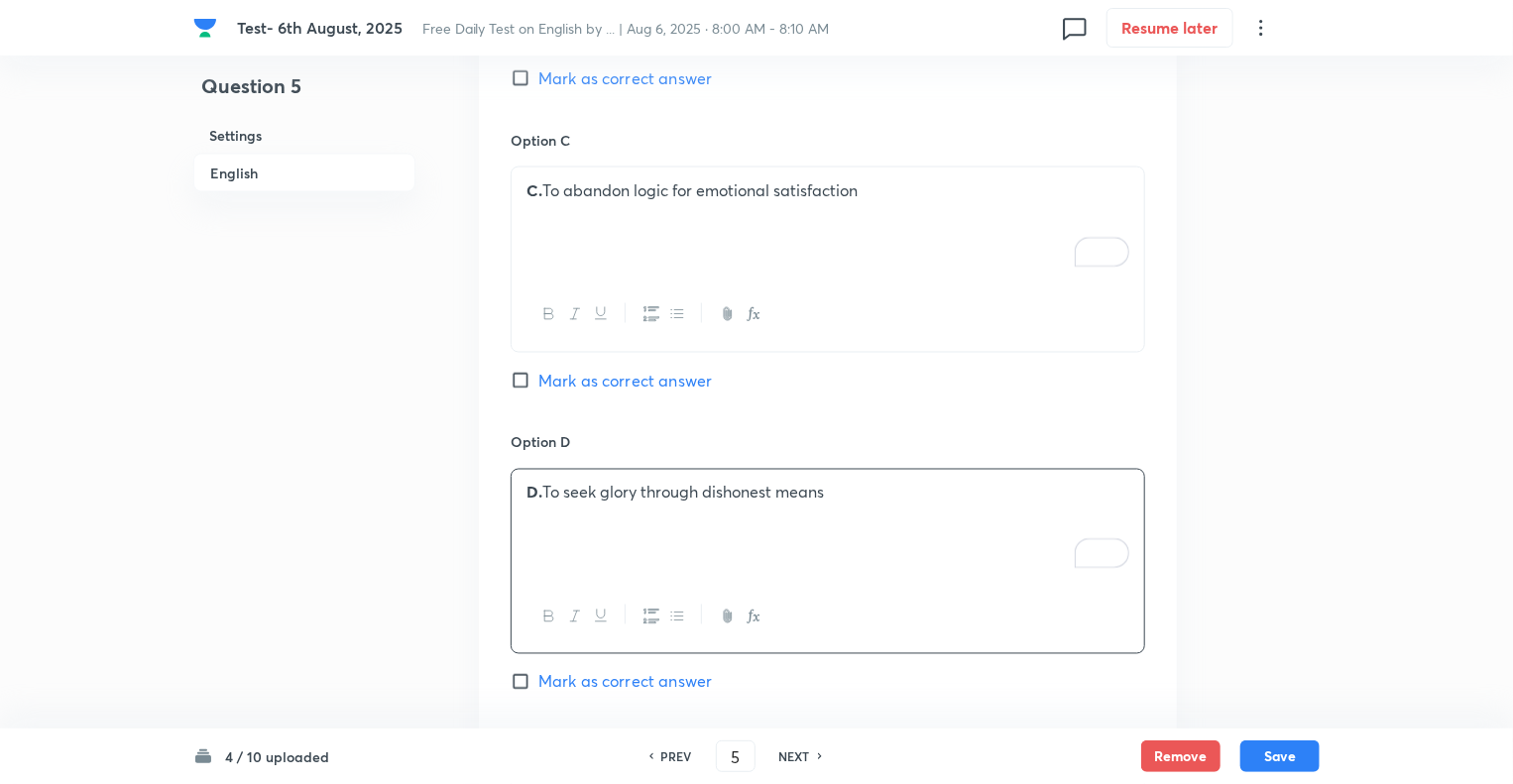 click on "Question 5 Settings English" at bounding box center [304, 26] 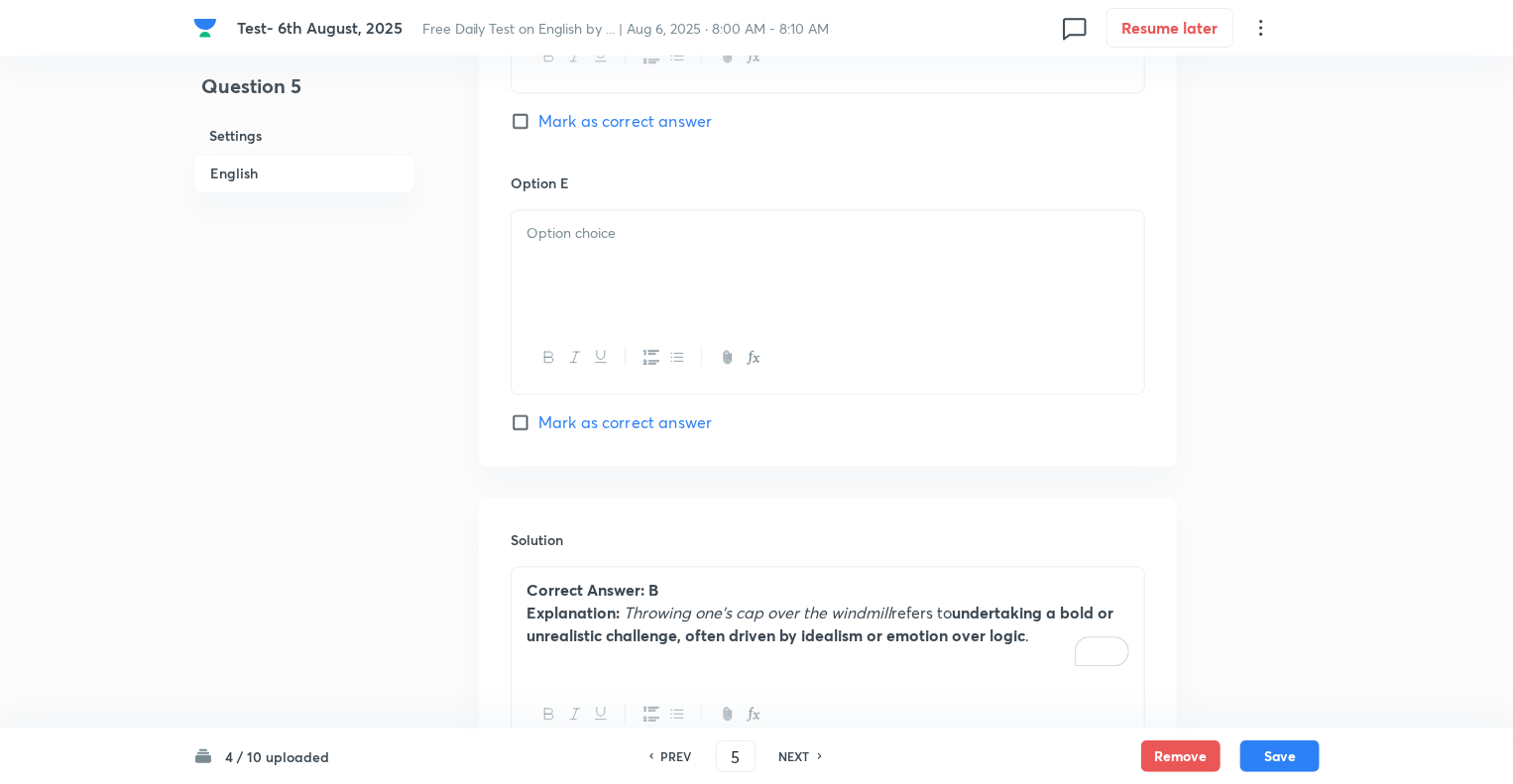 scroll, scrollTop: 2062, scrollLeft: 0, axis: vertical 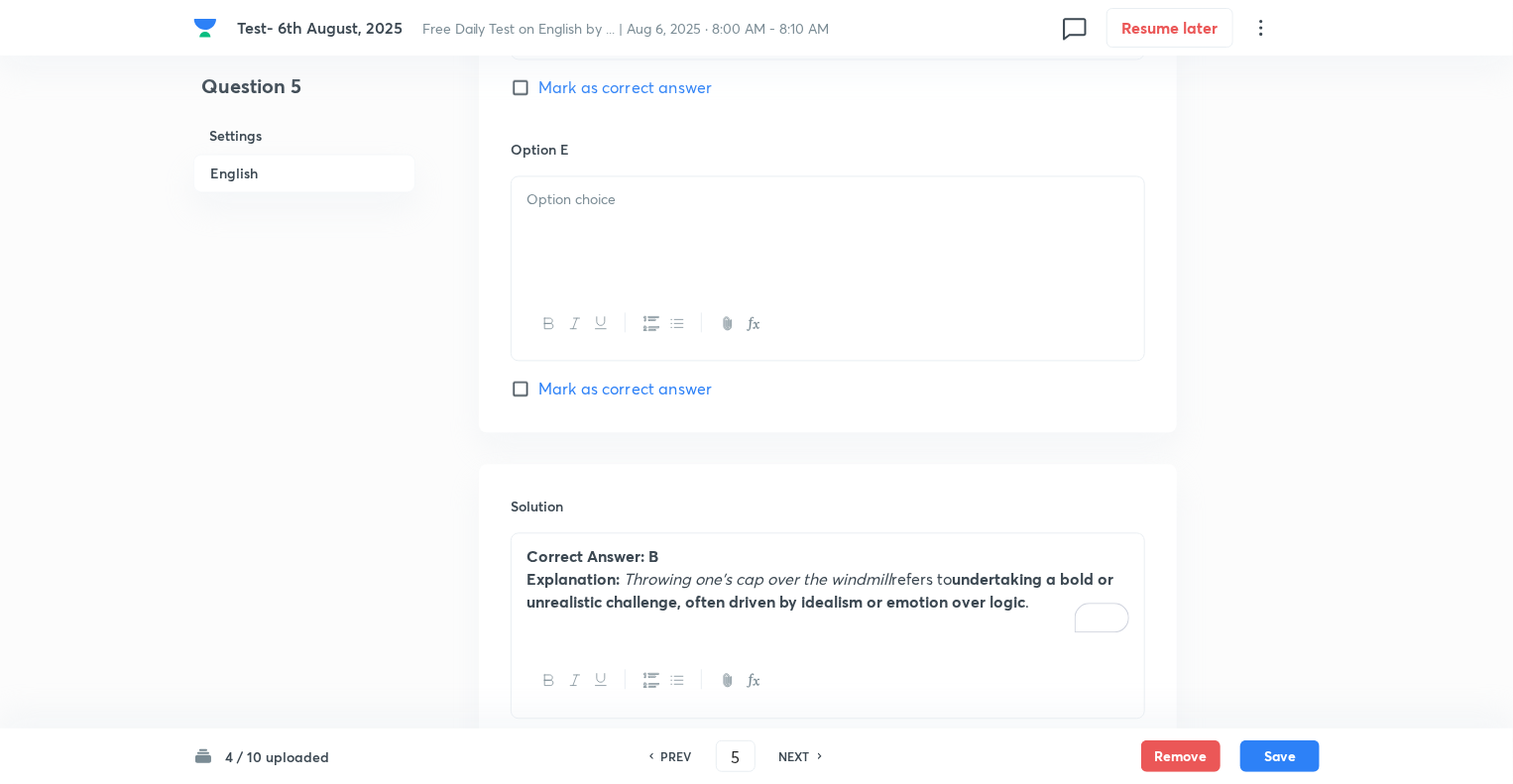 click at bounding box center (828, 232) 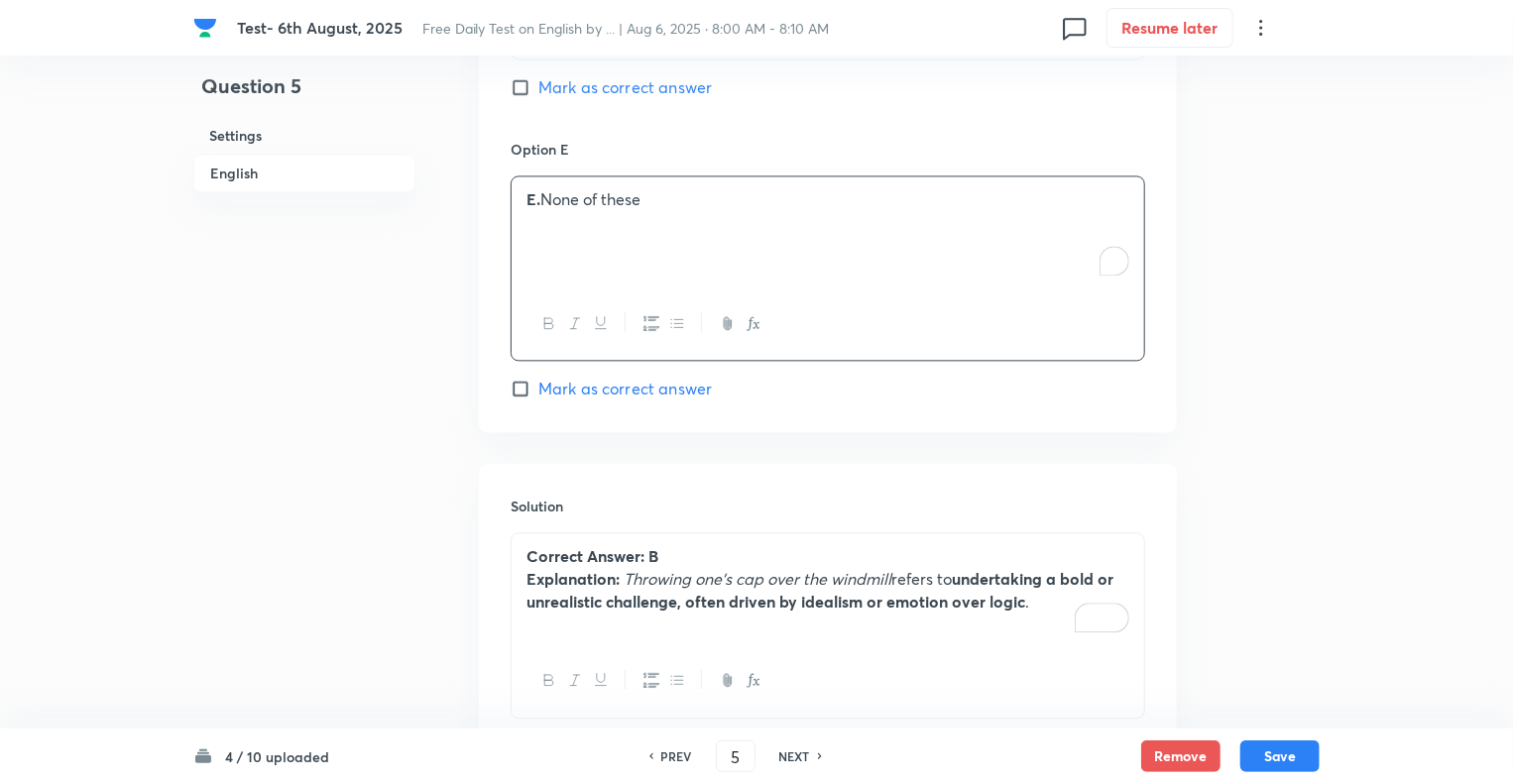 click on "Question 5 Settings English" at bounding box center (304, -569) 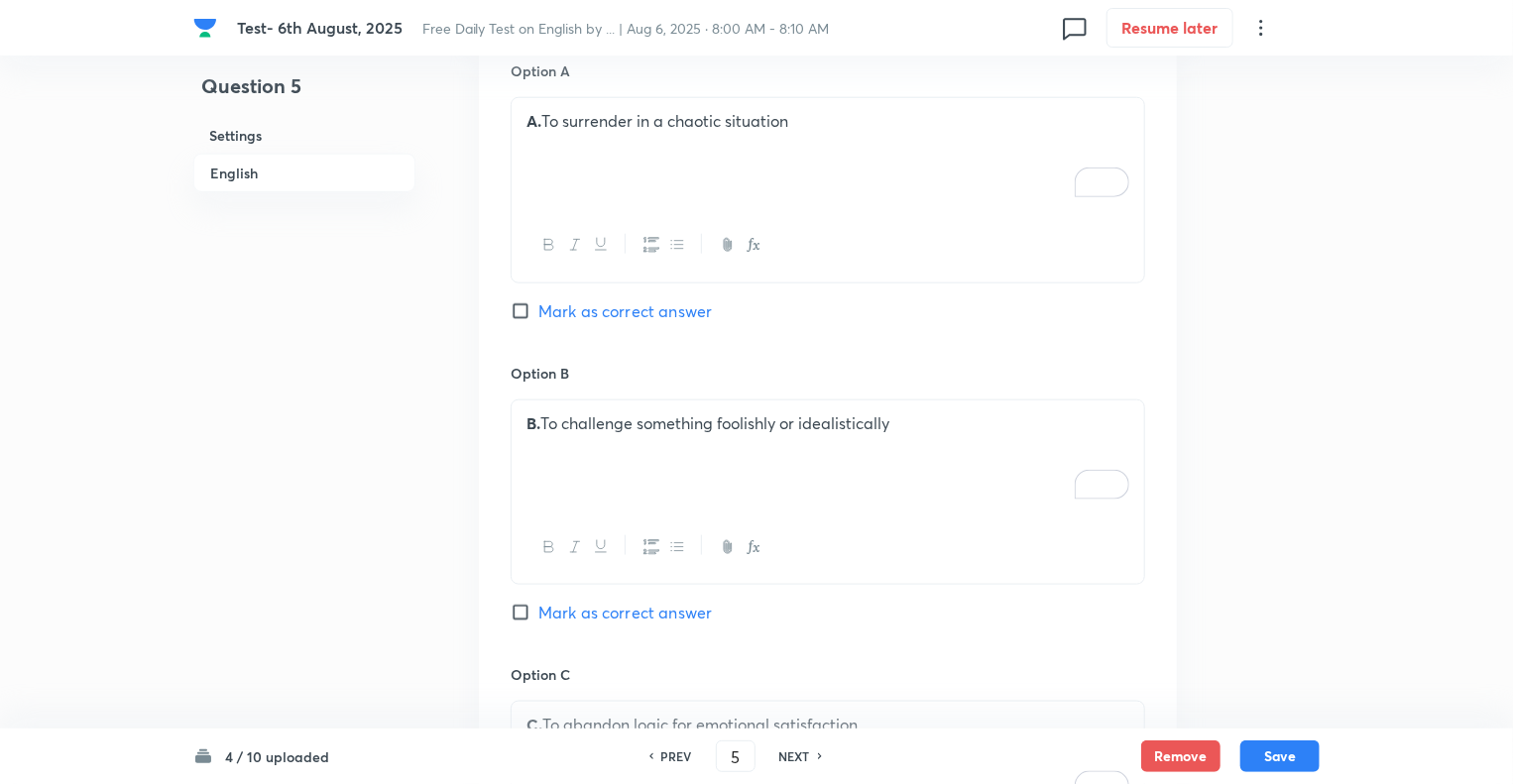 scroll, scrollTop: 872, scrollLeft: 0, axis: vertical 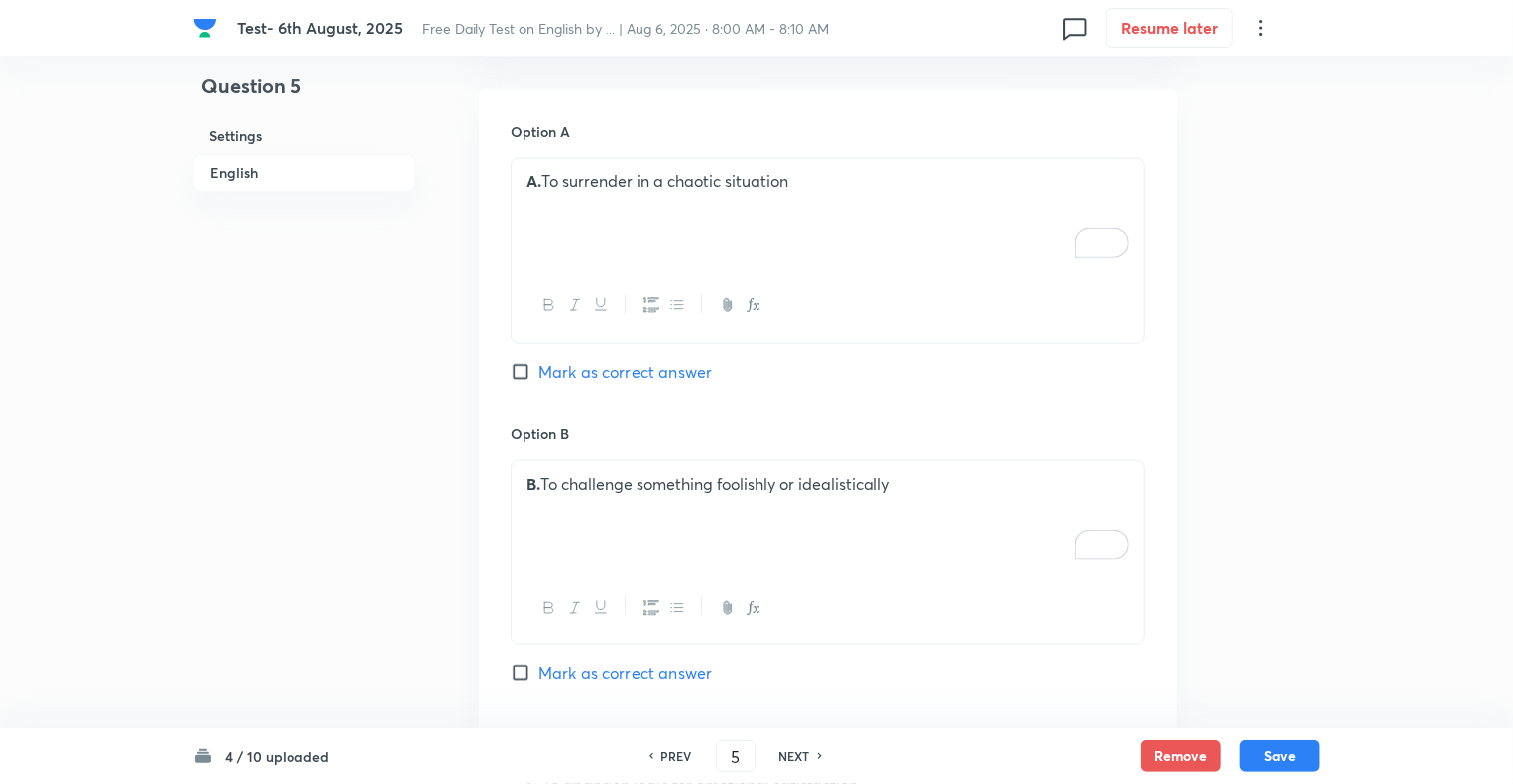 click on "Mark as correct answer" at bounding box center [524, 673] 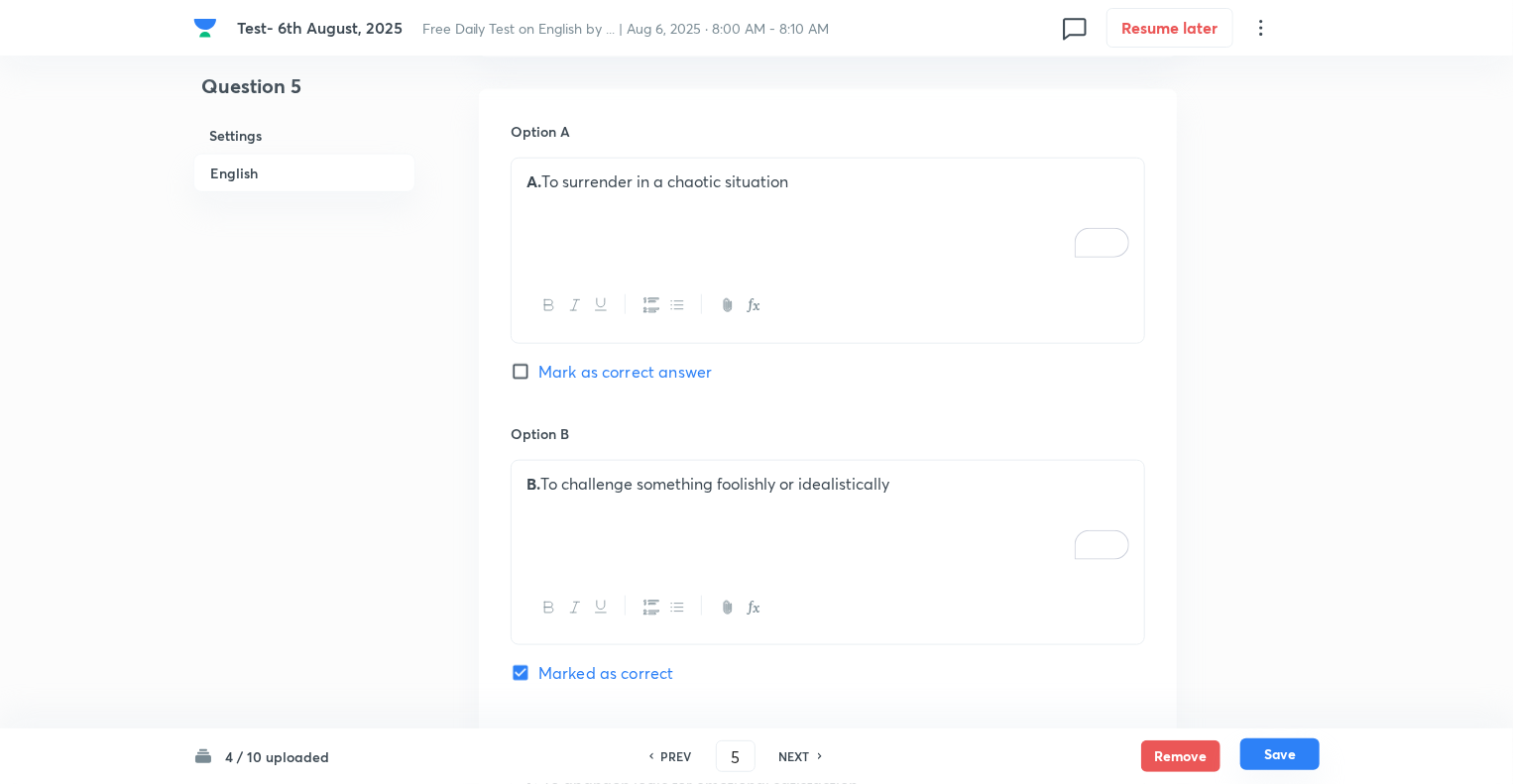 click on "Save" at bounding box center (1280, 754) 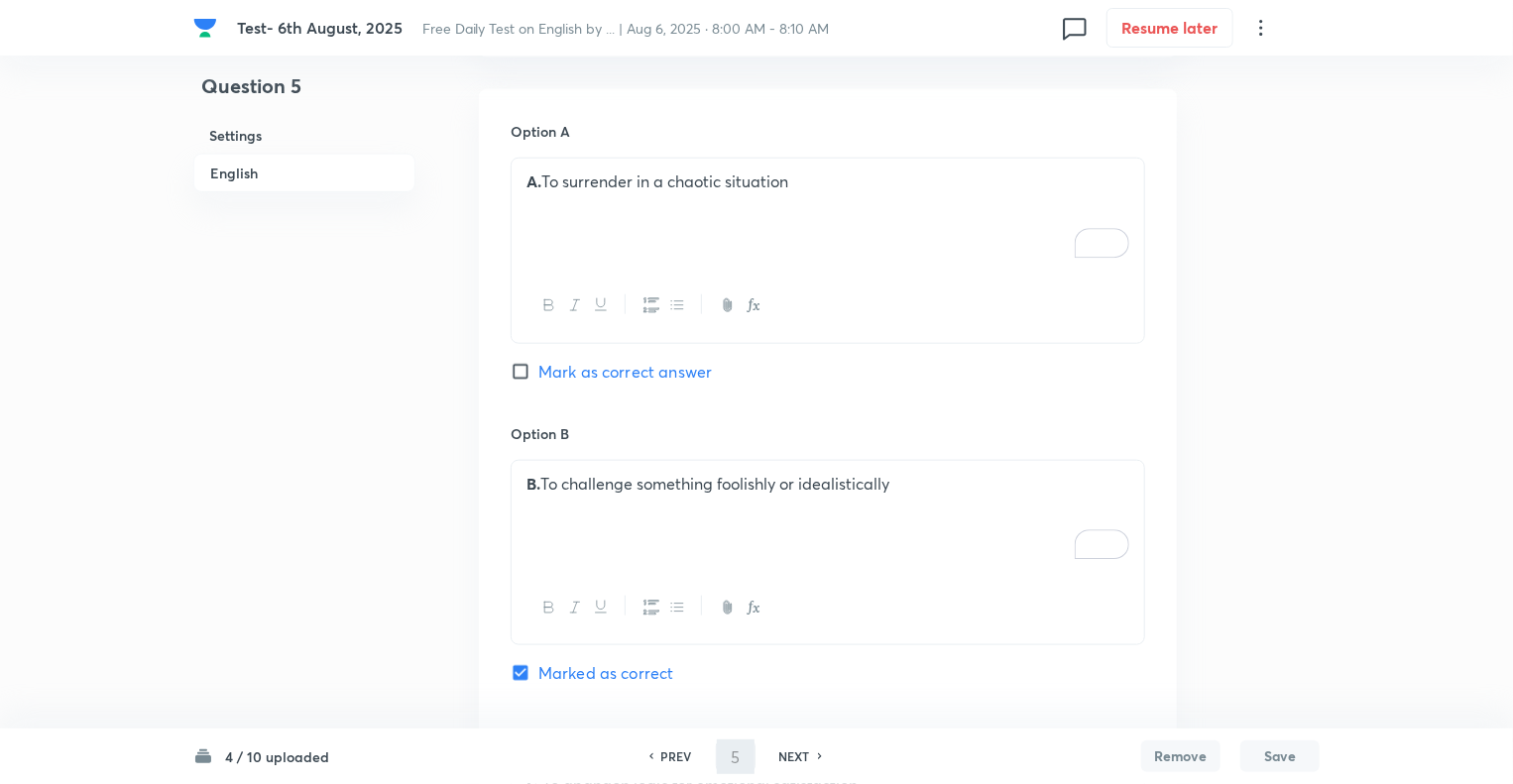 type on "6" 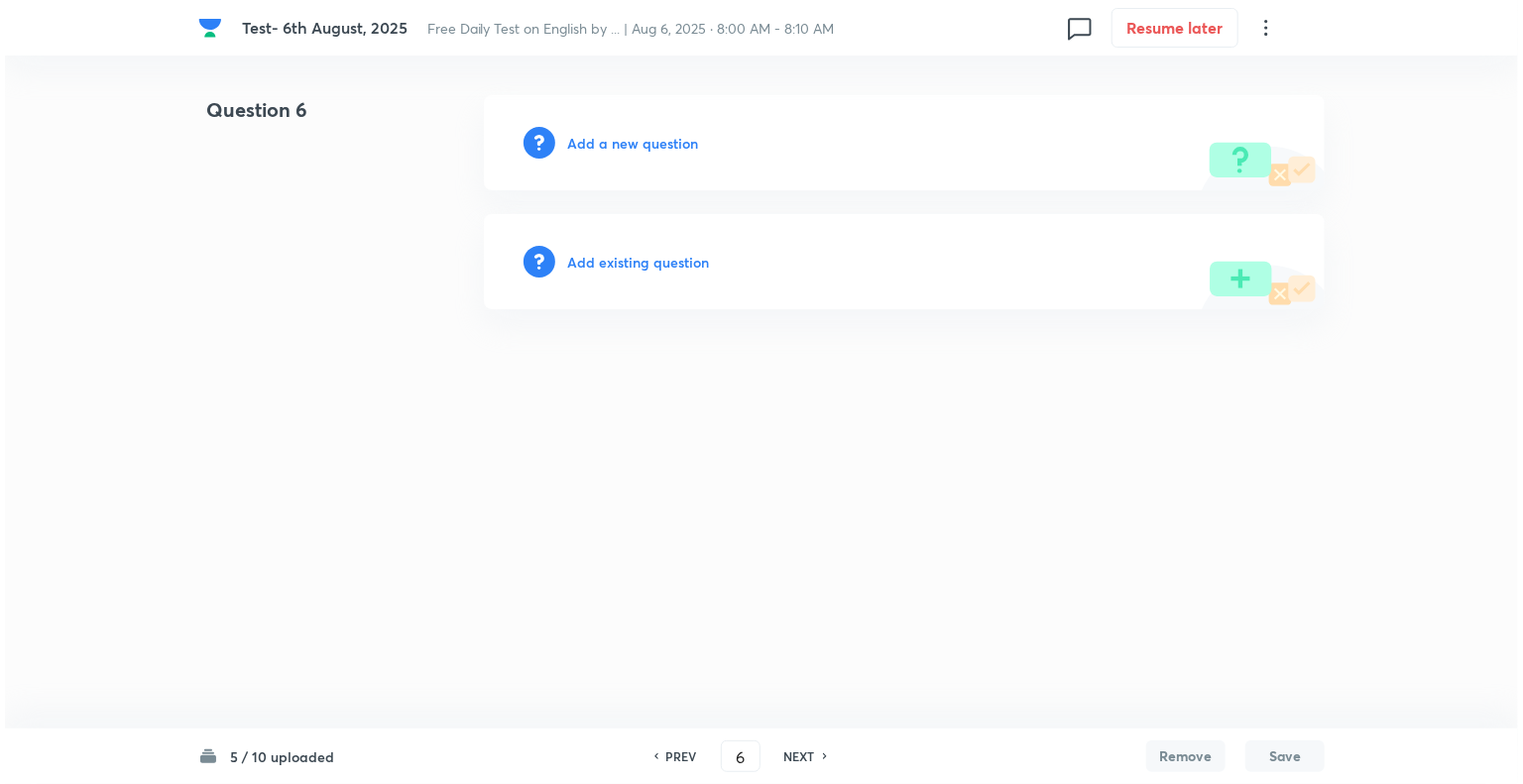 scroll, scrollTop: 0, scrollLeft: 0, axis: both 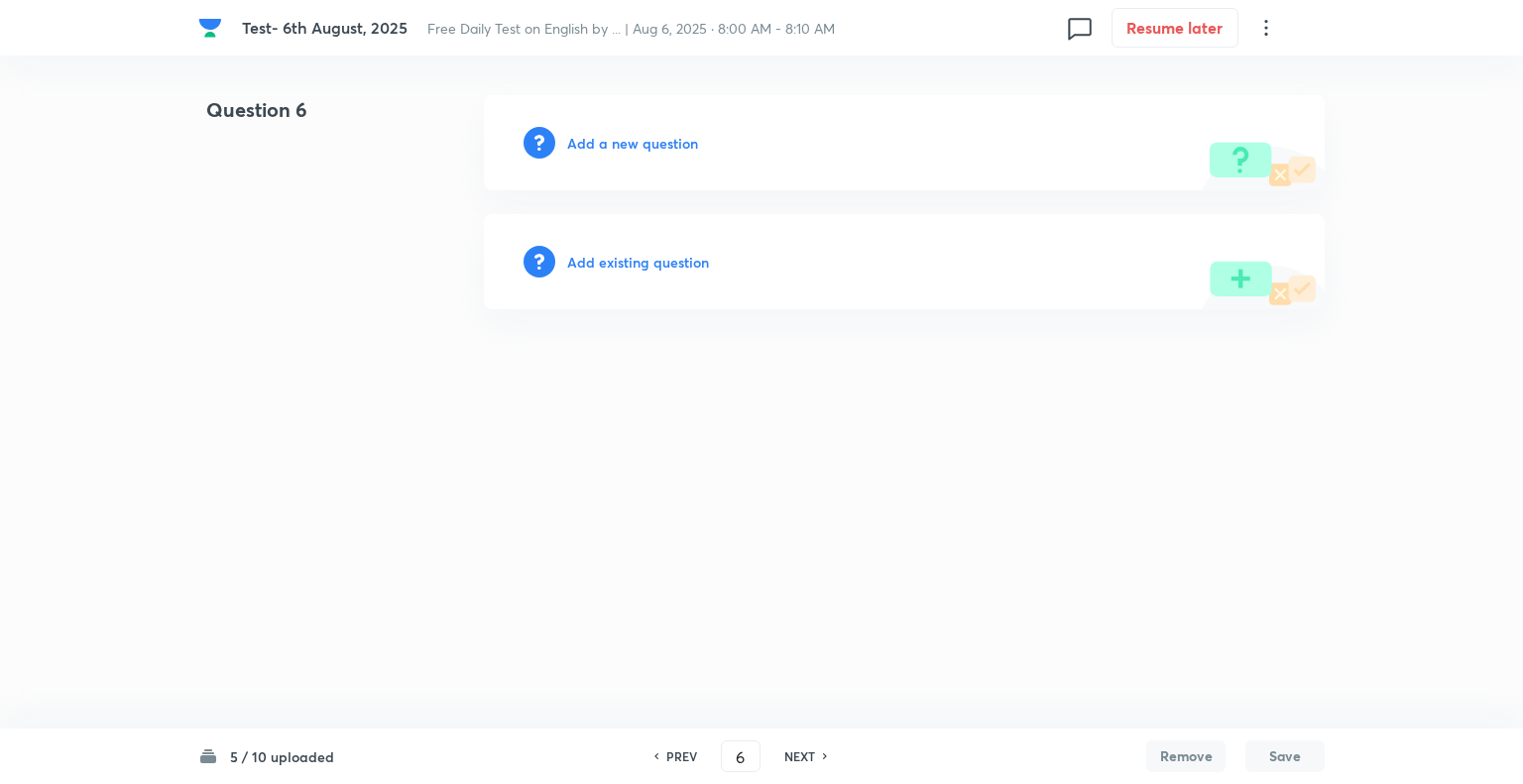 click on "Add a new question" at bounding box center [633, 143] 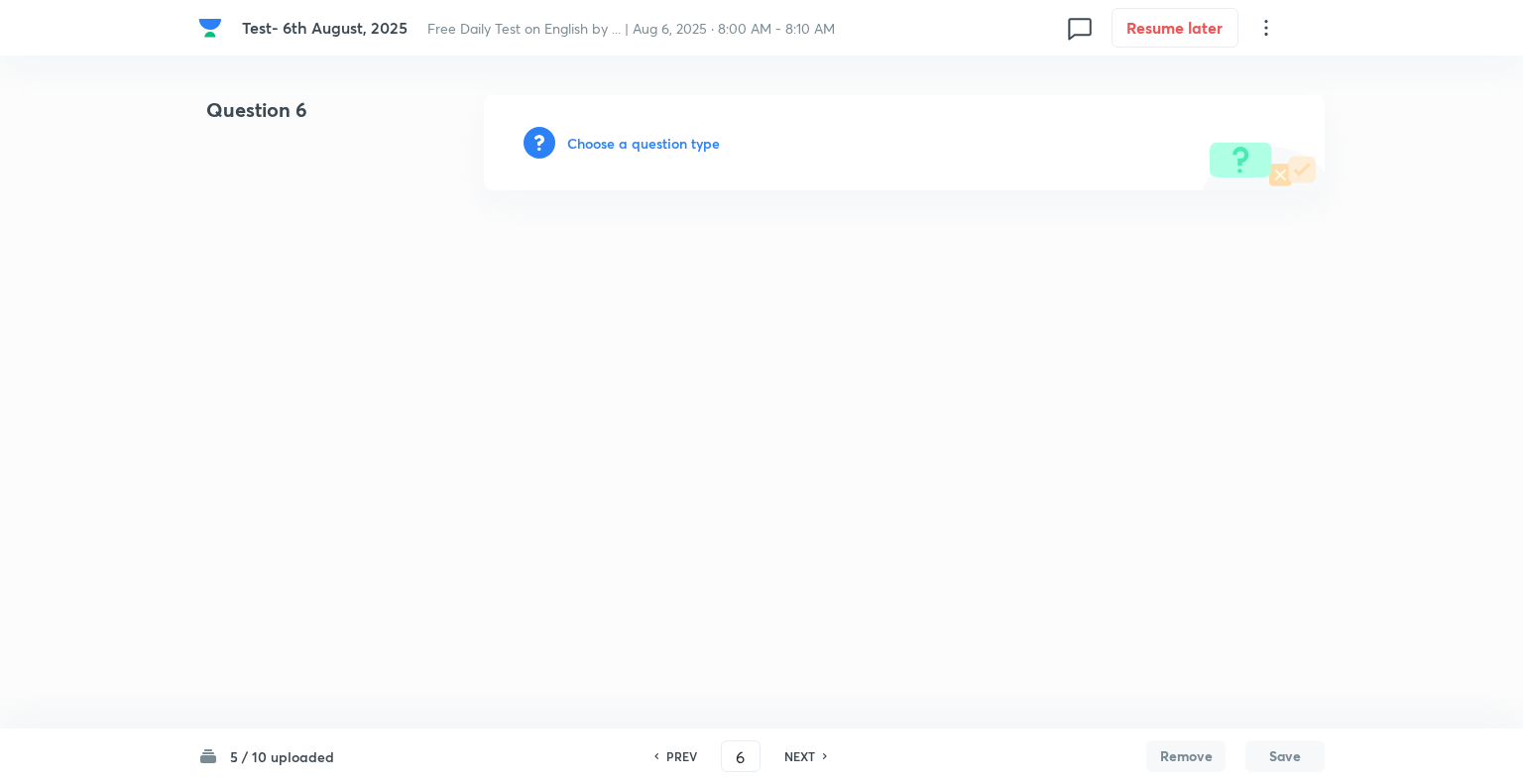 click on "Choose a question type" at bounding box center [644, 143] 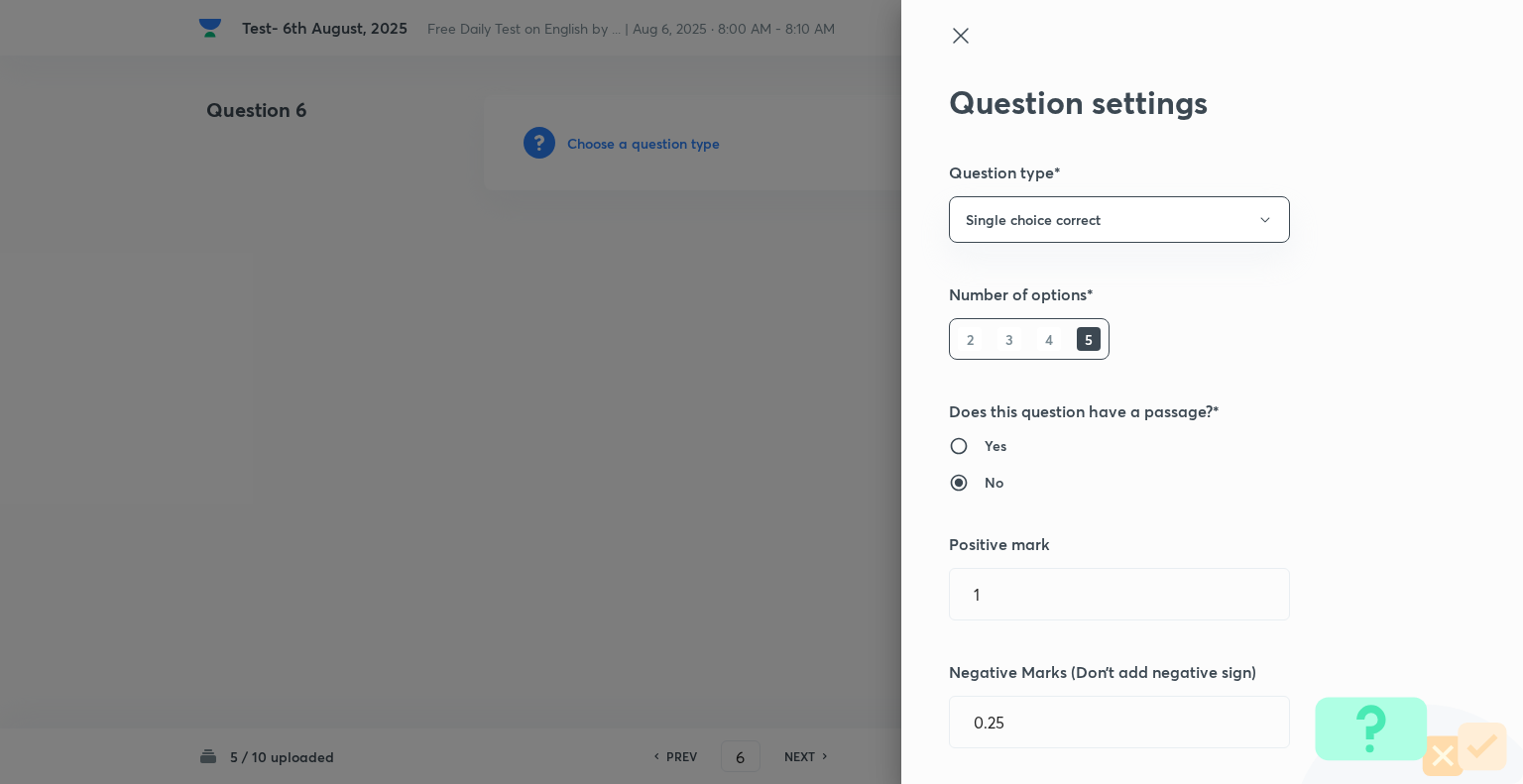 type 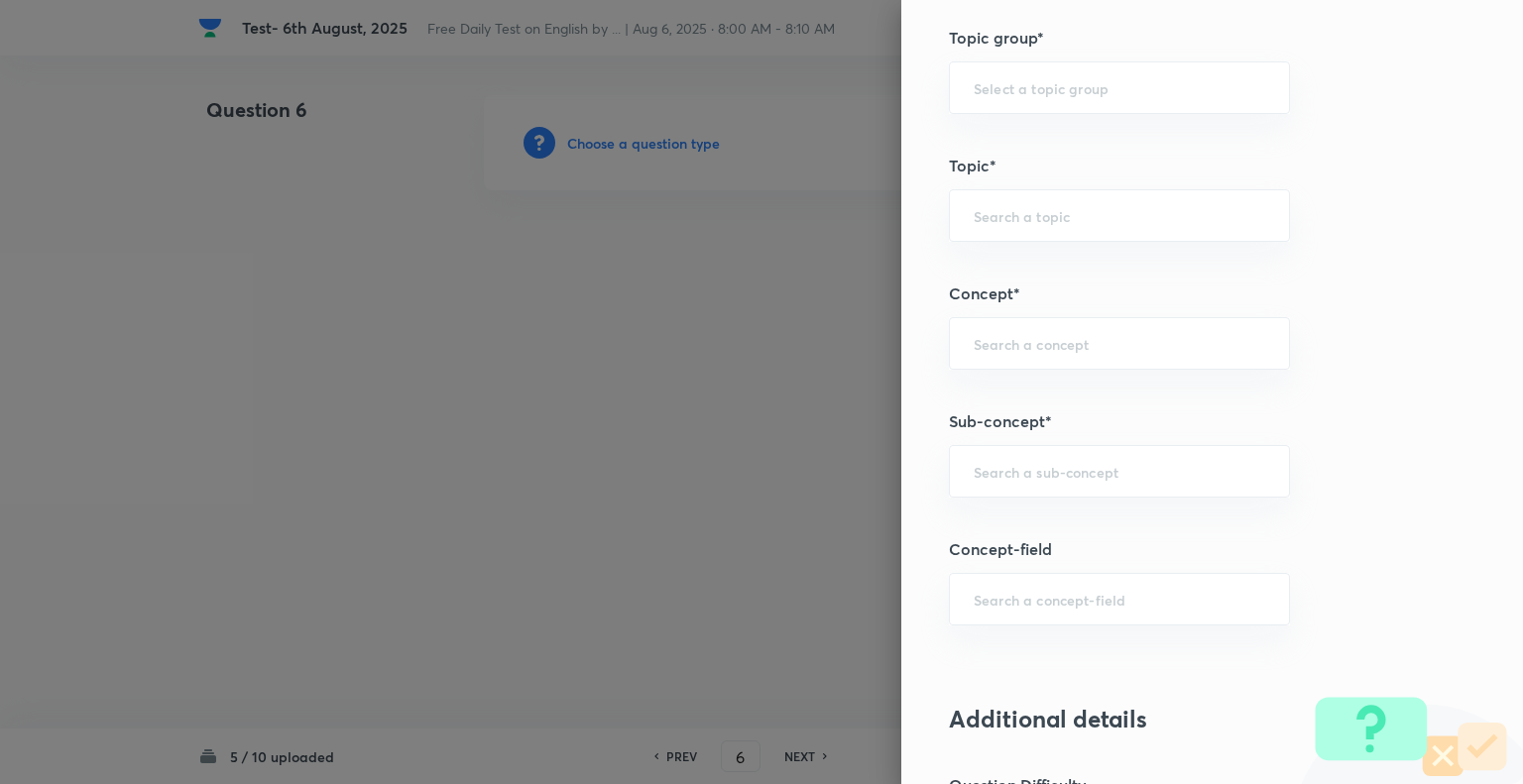 scroll, scrollTop: 896, scrollLeft: 0, axis: vertical 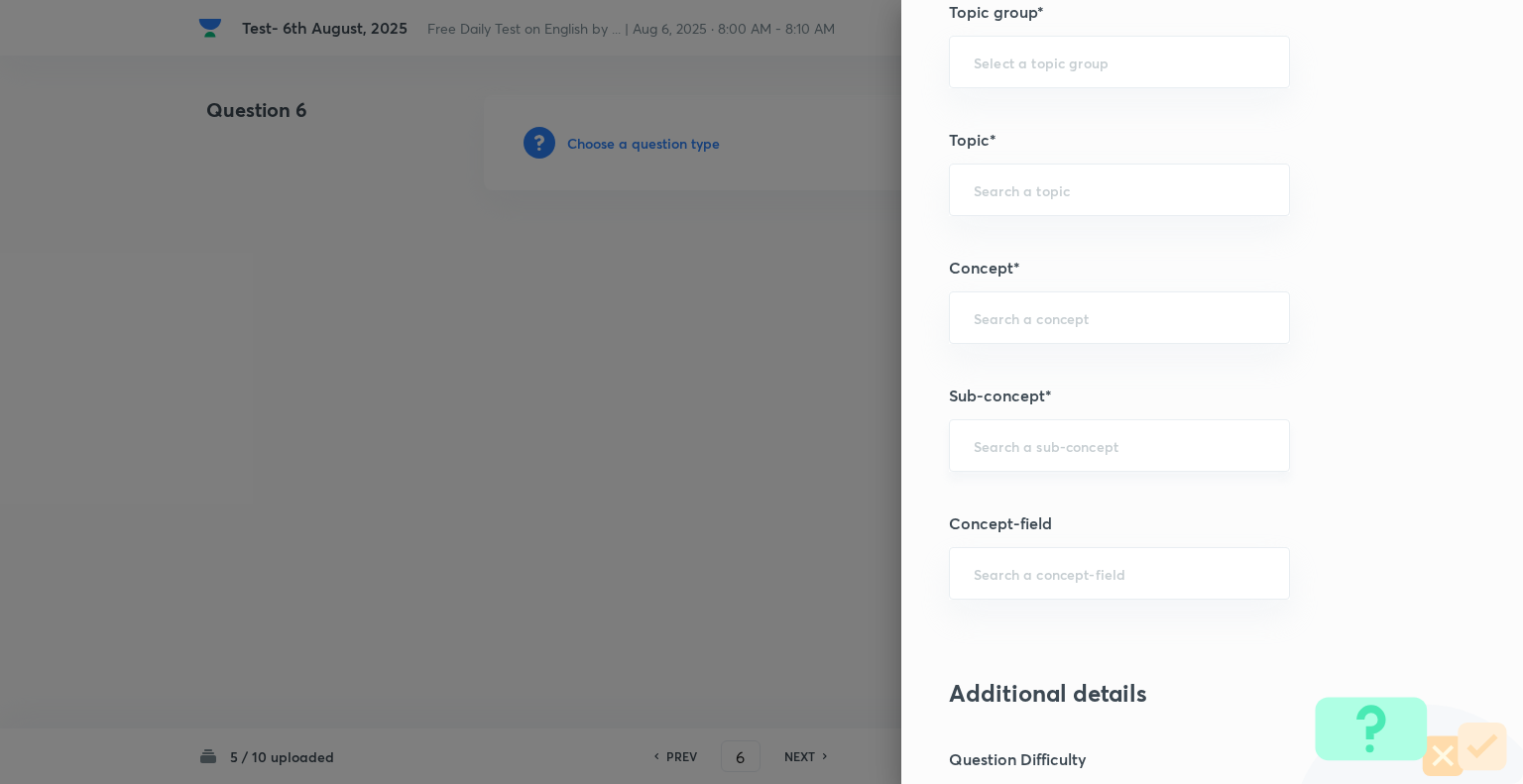 click on "​" at bounding box center [1119, 445] 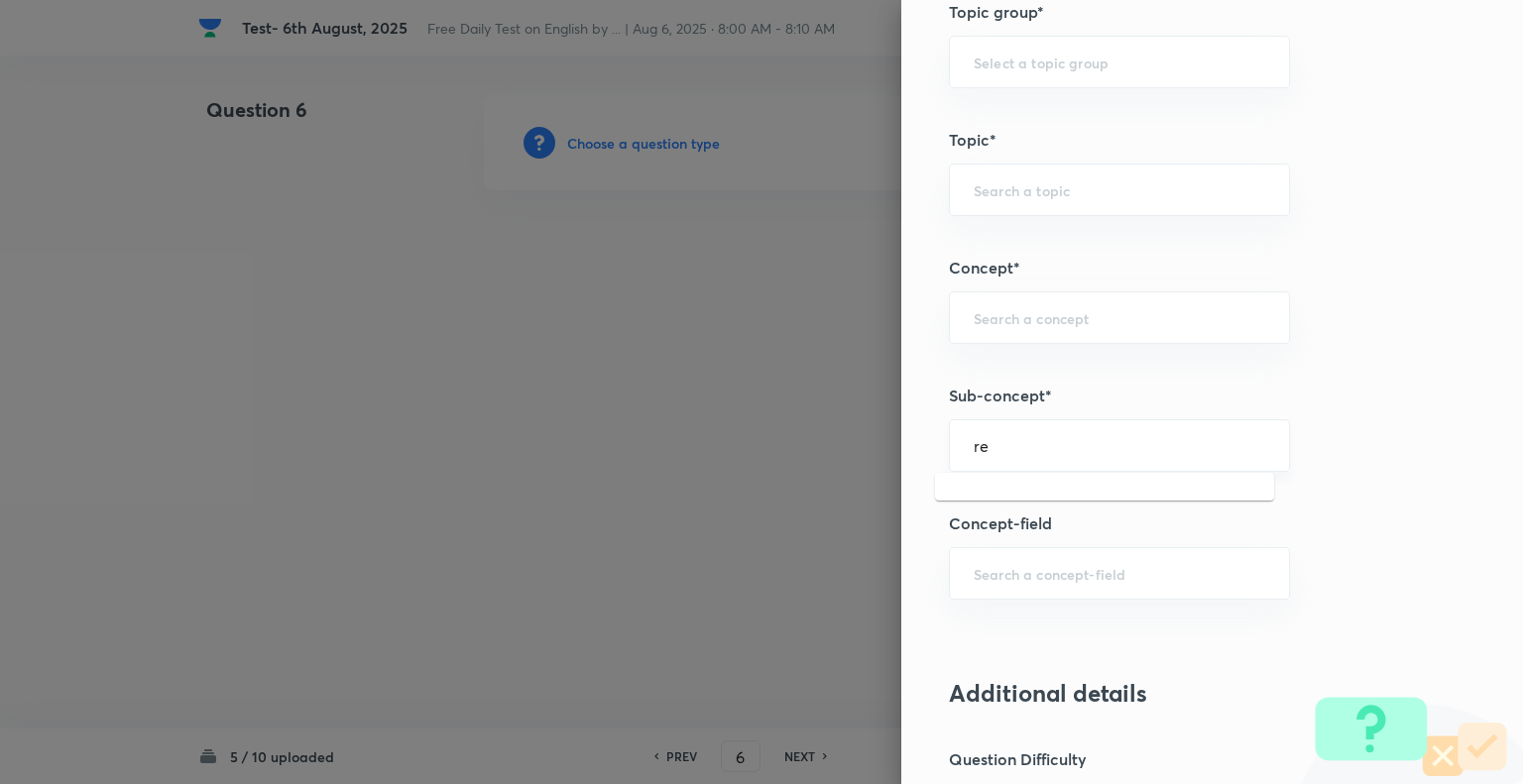 type on "r" 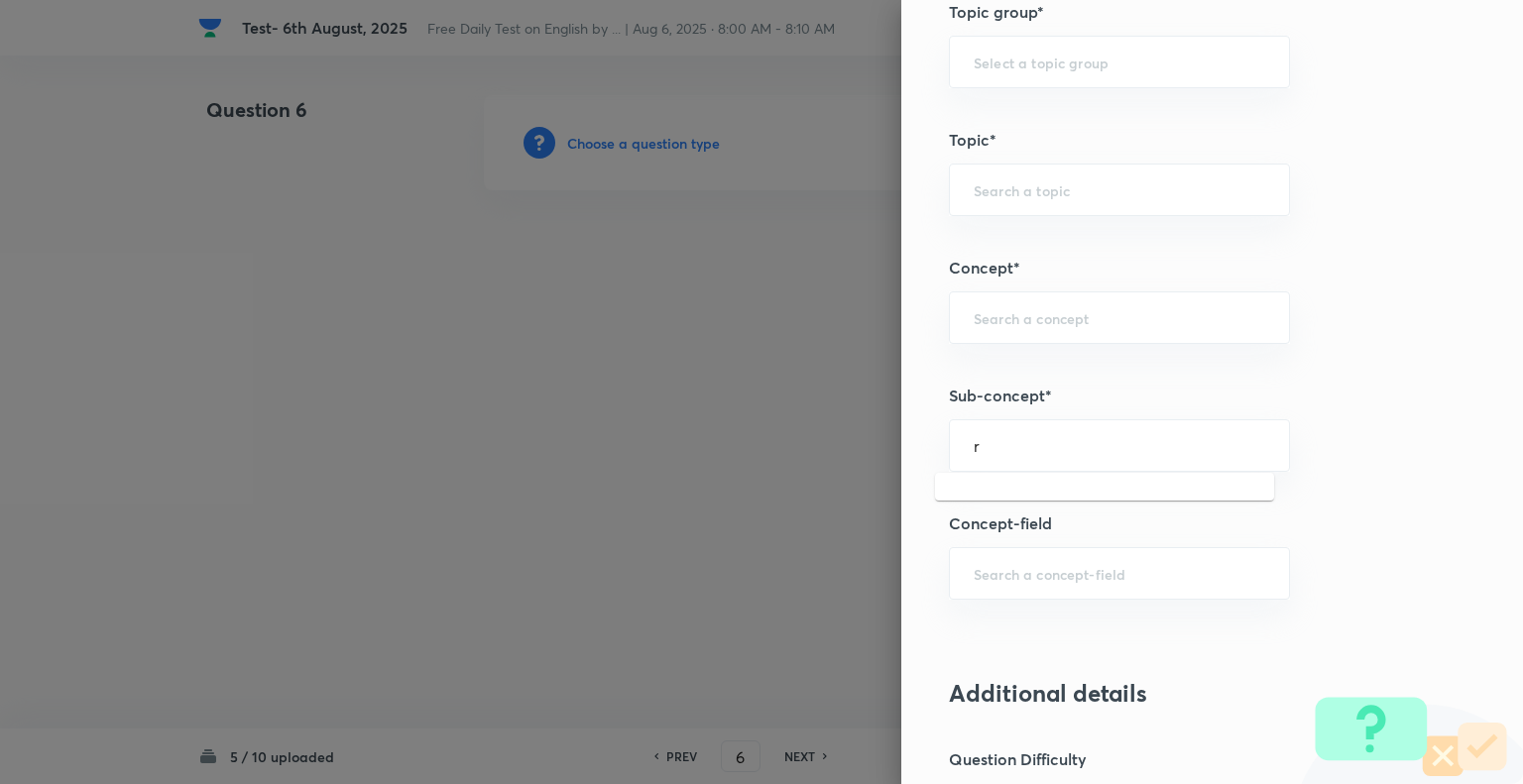 type 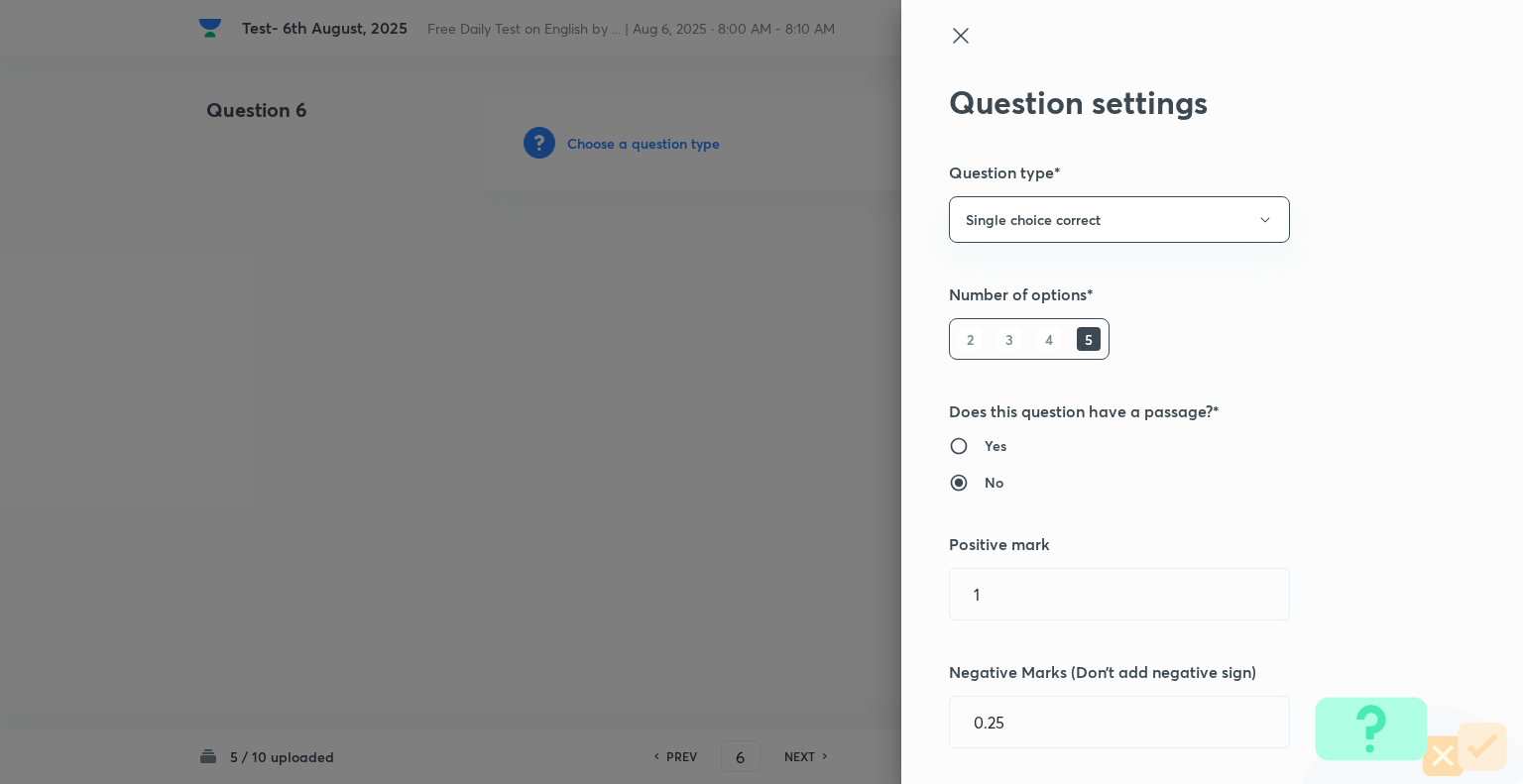 scroll, scrollTop: 0, scrollLeft: 0, axis: both 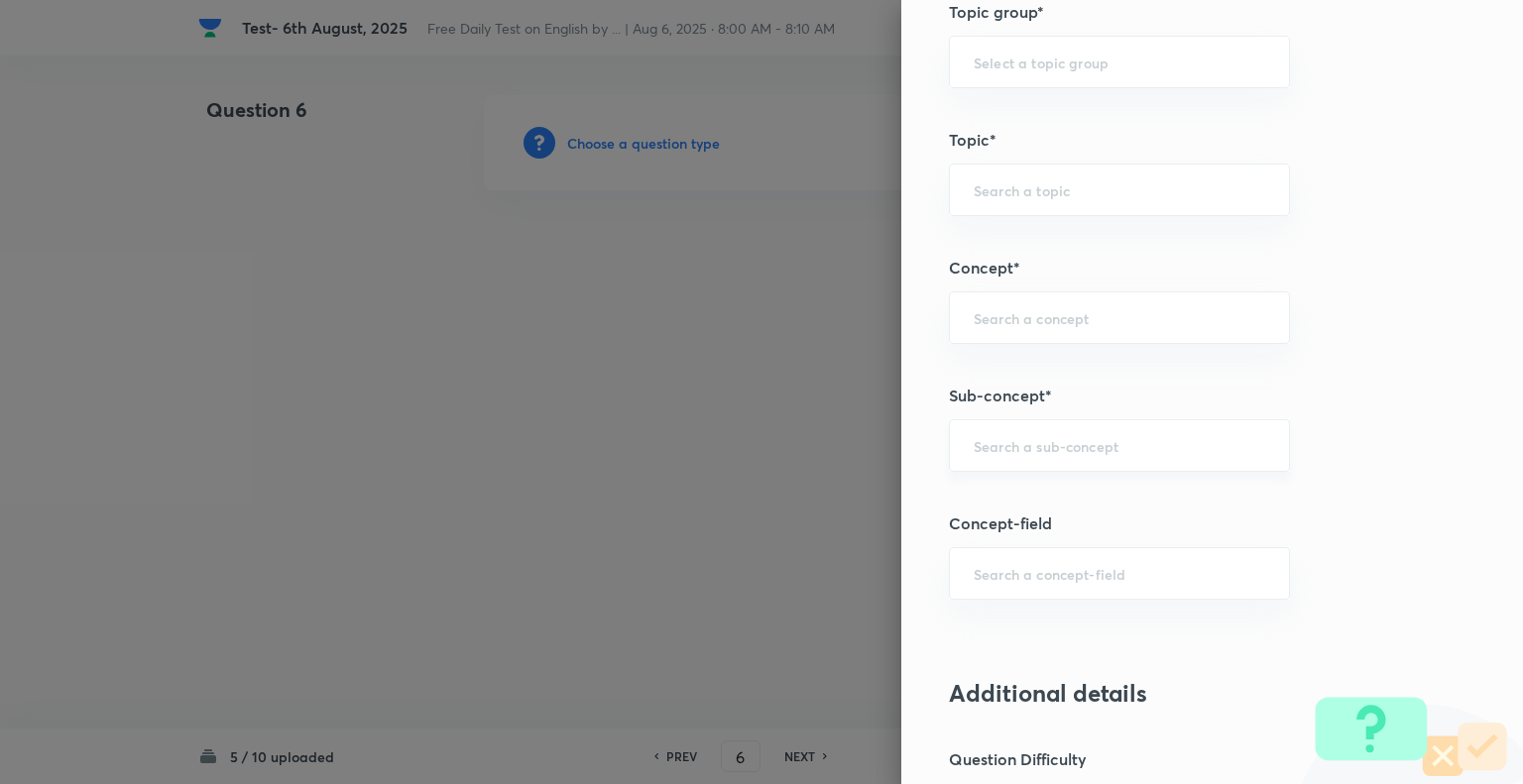 click on "​" at bounding box center [1119, 445] 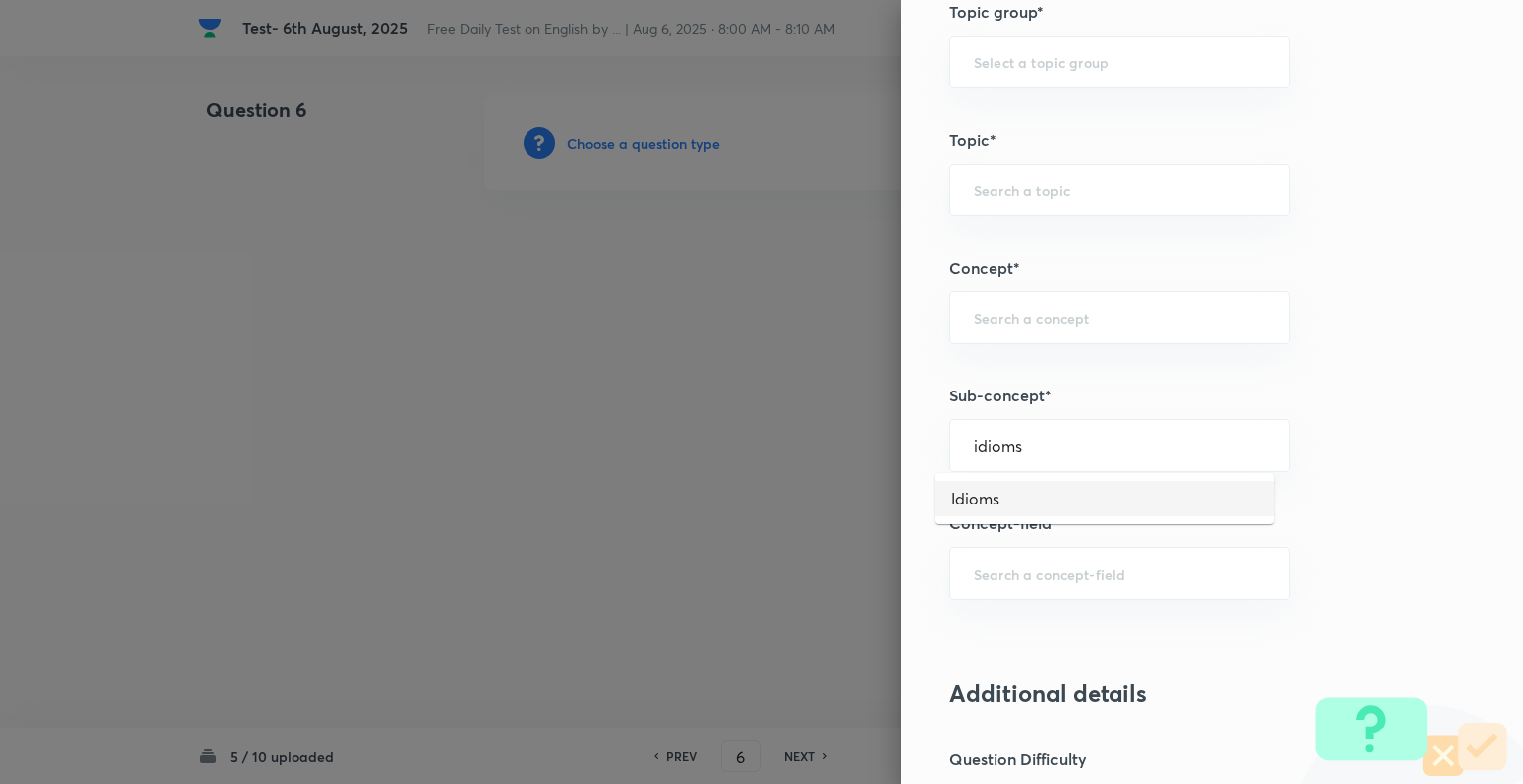 click on "Idioms" at bounding box center [1105, 499] 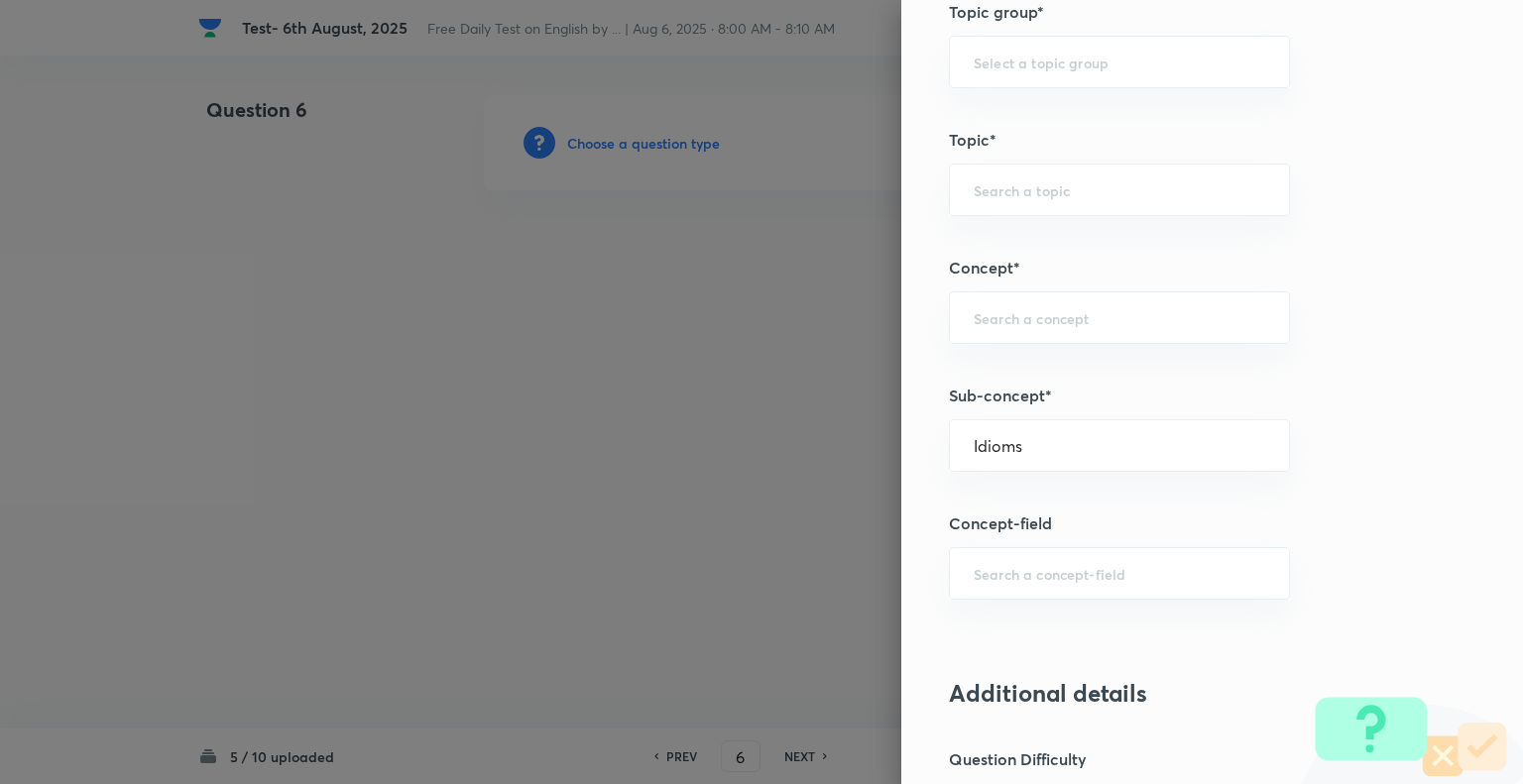 type on "English Language" 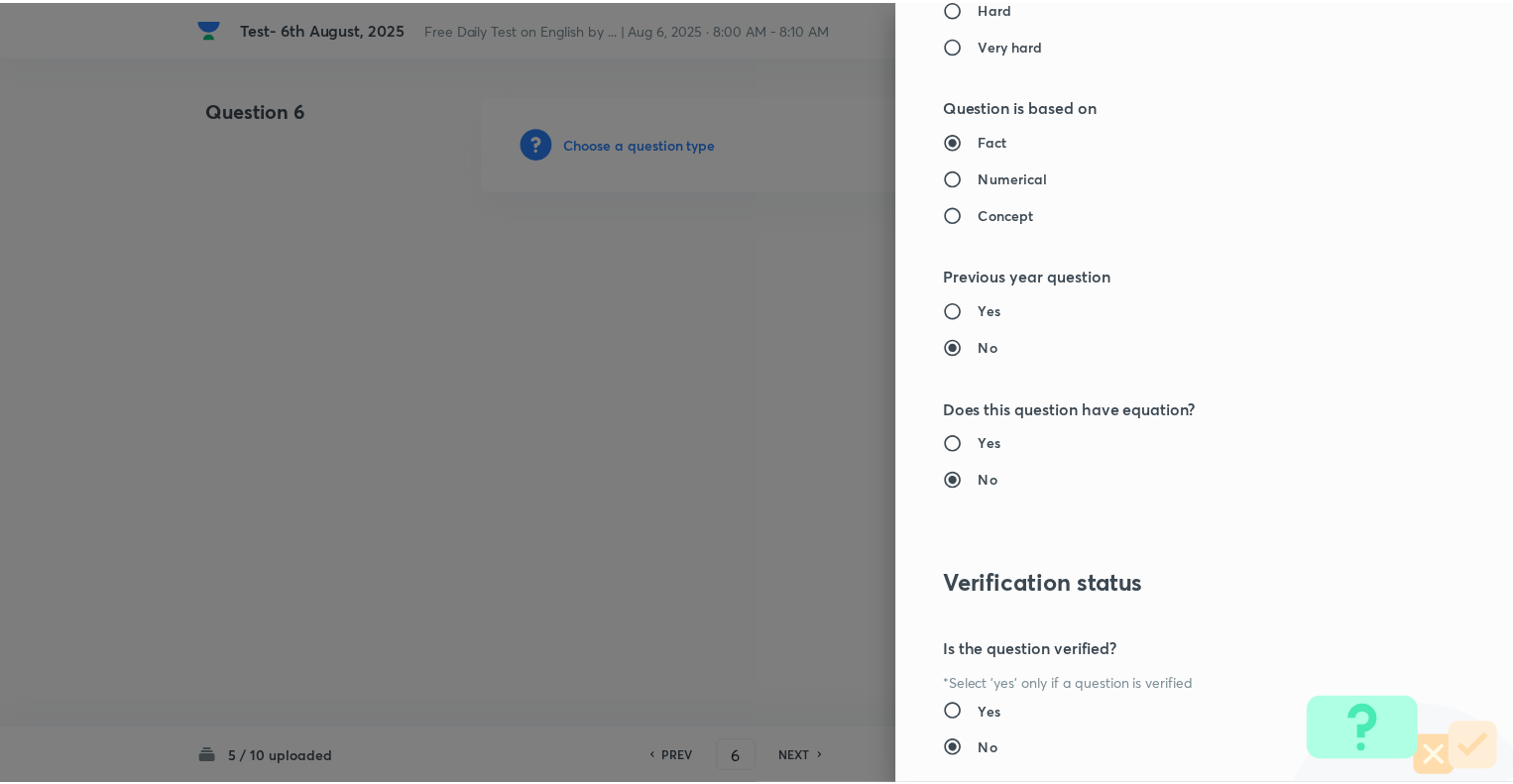 scroll, scrollTop: 1914, scrollLeft: 0, axis: vertical 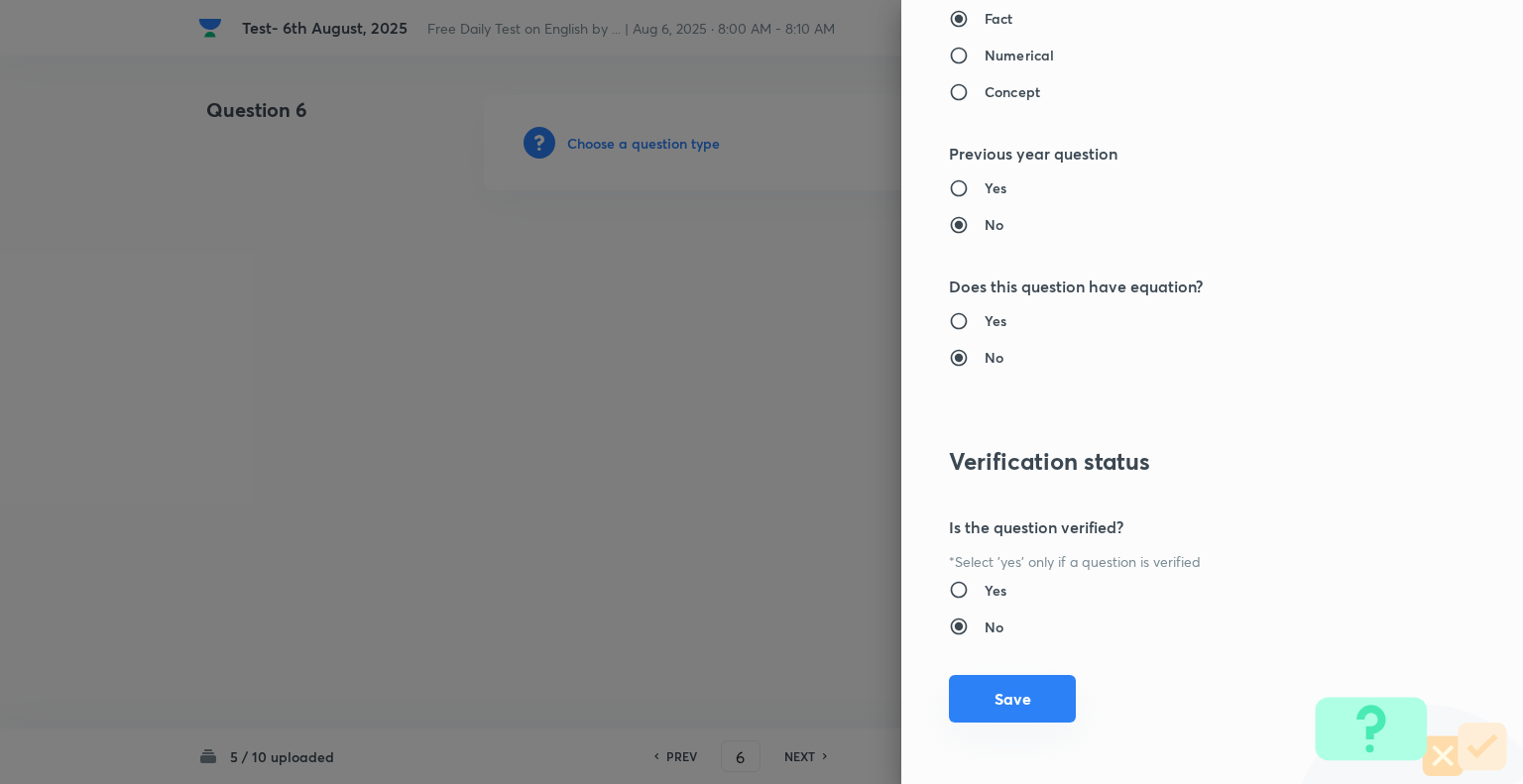 click on "Save" at bounding box center (1012, 699) 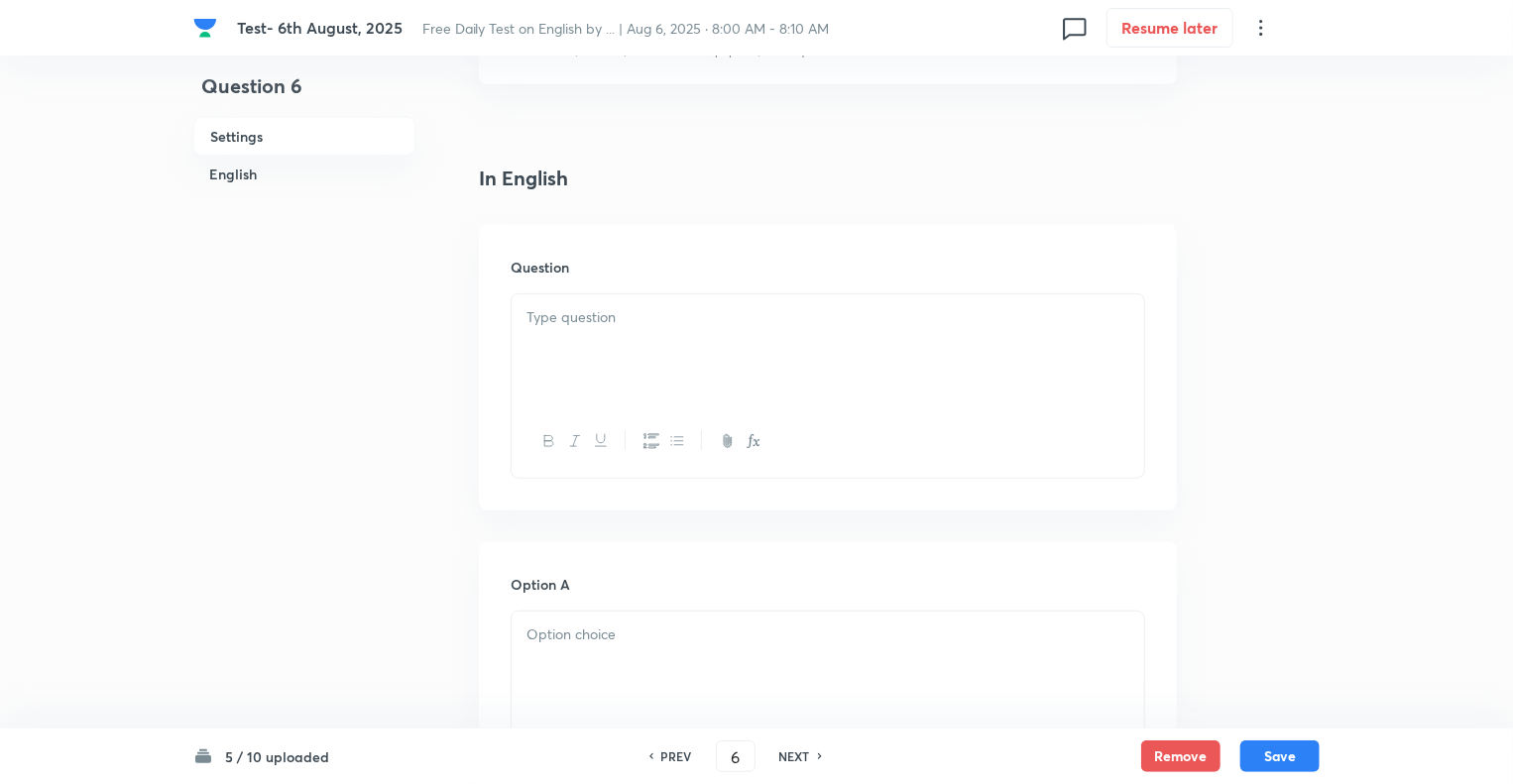 scroll, scrollTop: 436, scrollLeft: 0, axis: vertical 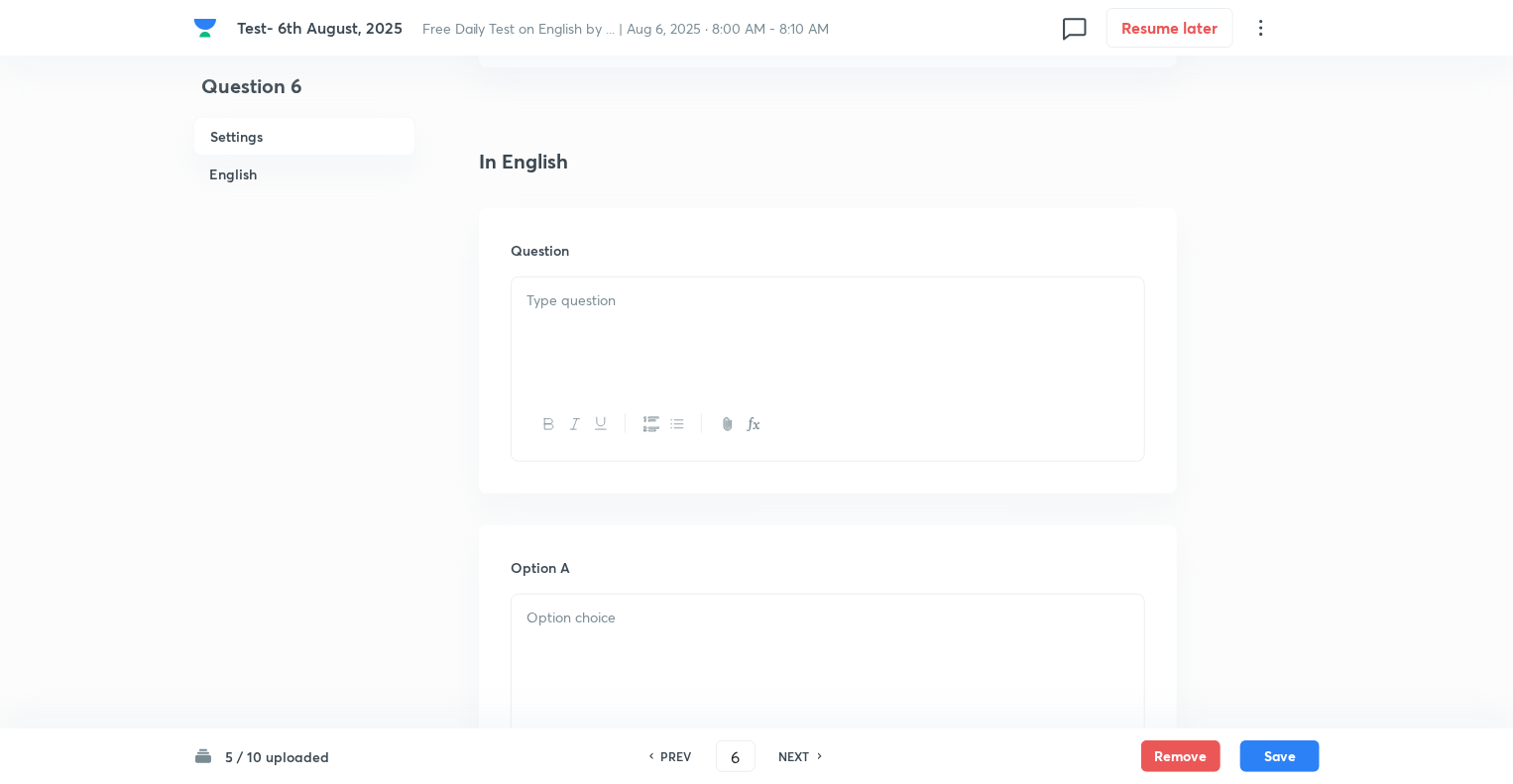 click at bounding box center (828, 333) 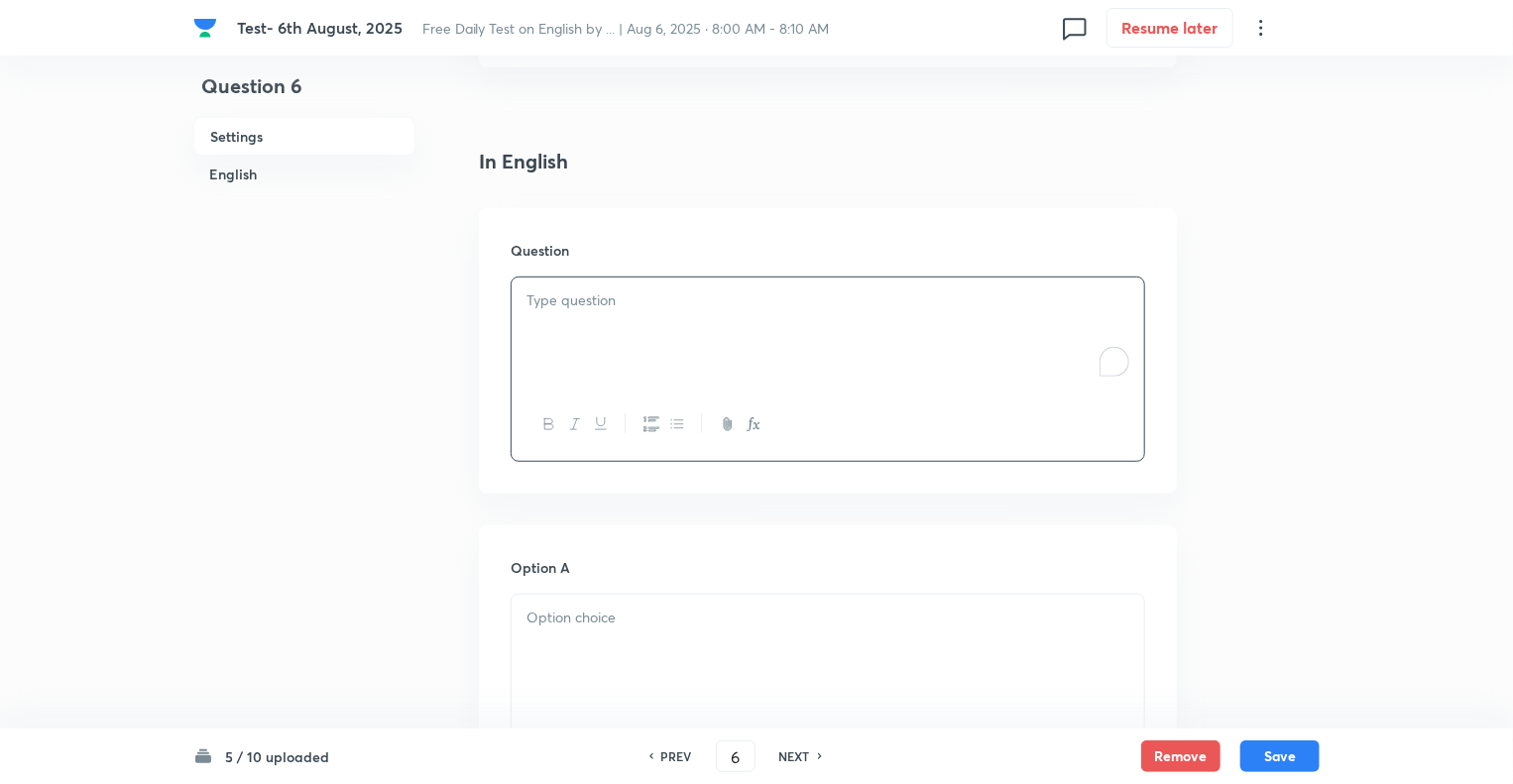 paste 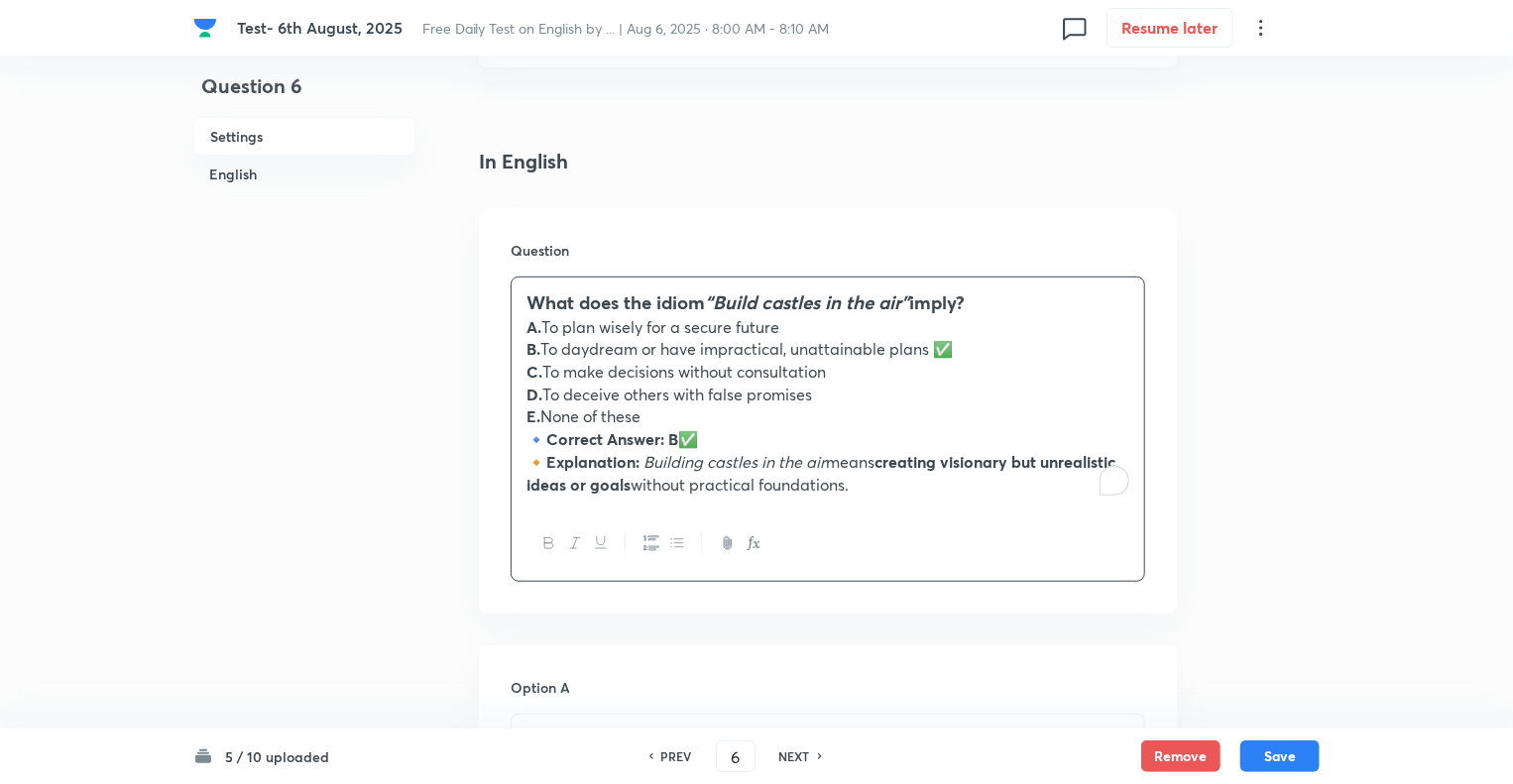 click on "B.  To daydream or have impractical, unattainable plans ✅" at bounding box center (828, 349) 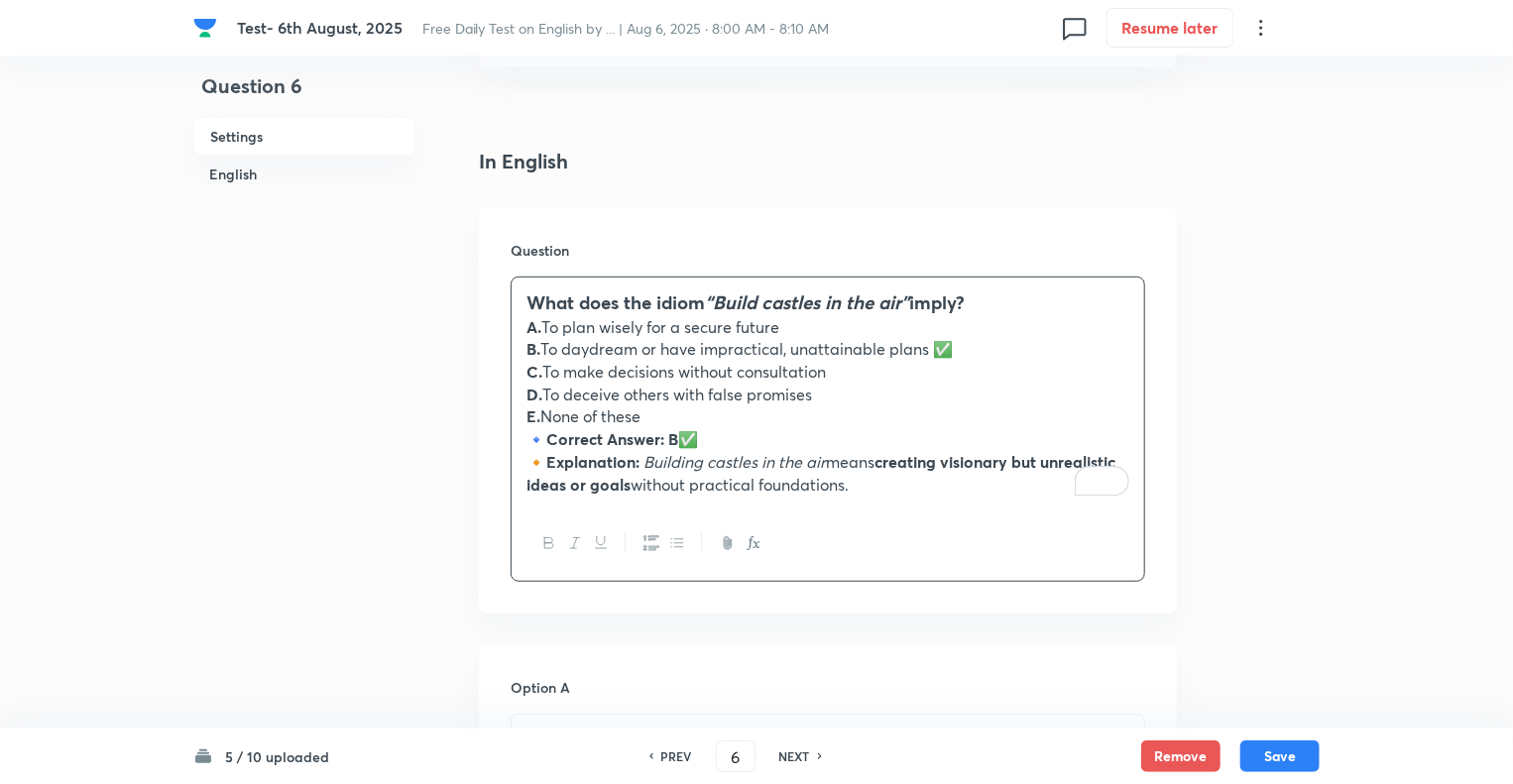 type 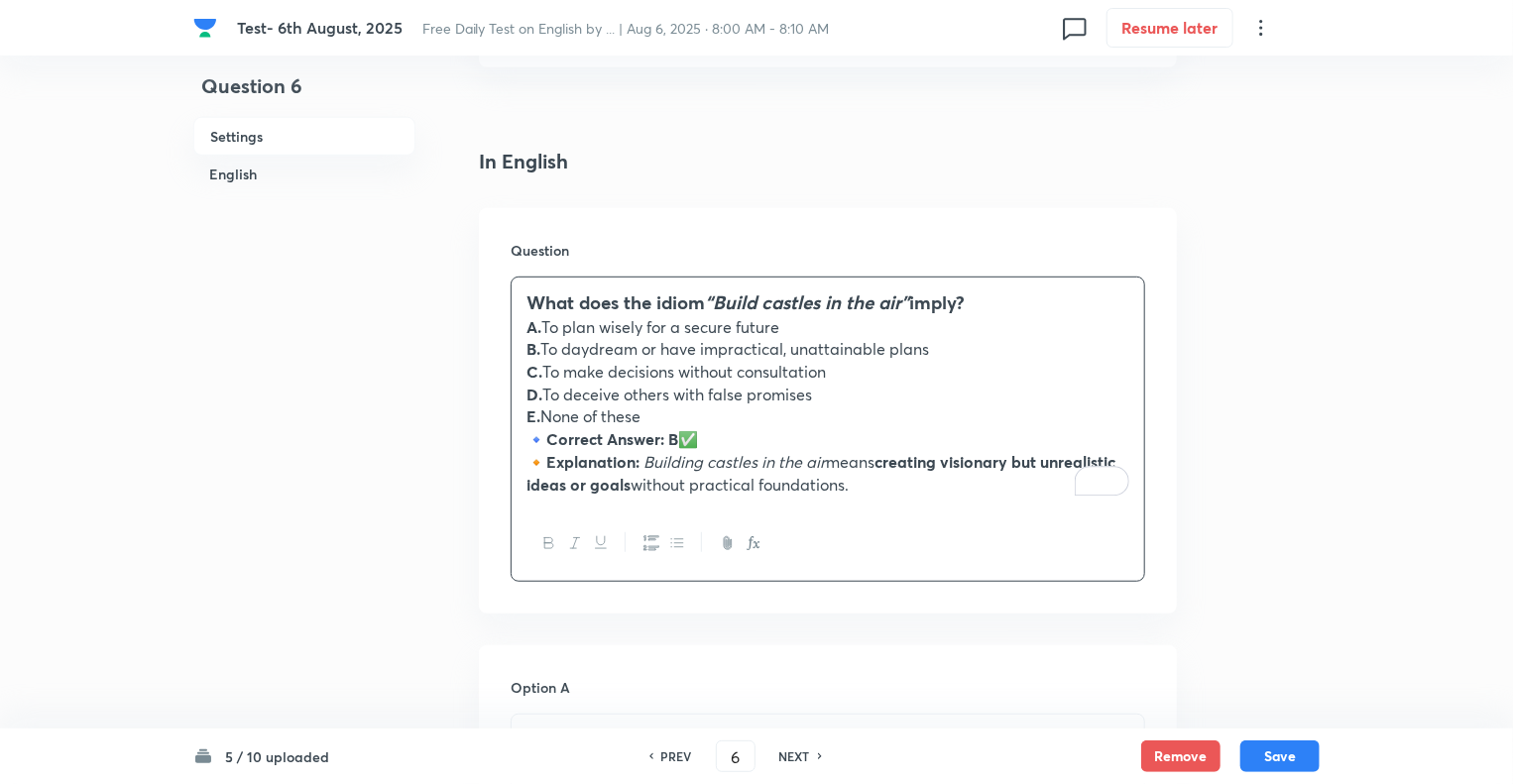 click on "🔹  Correct Answer:   B  ✅" at bounding box center (828, 439) 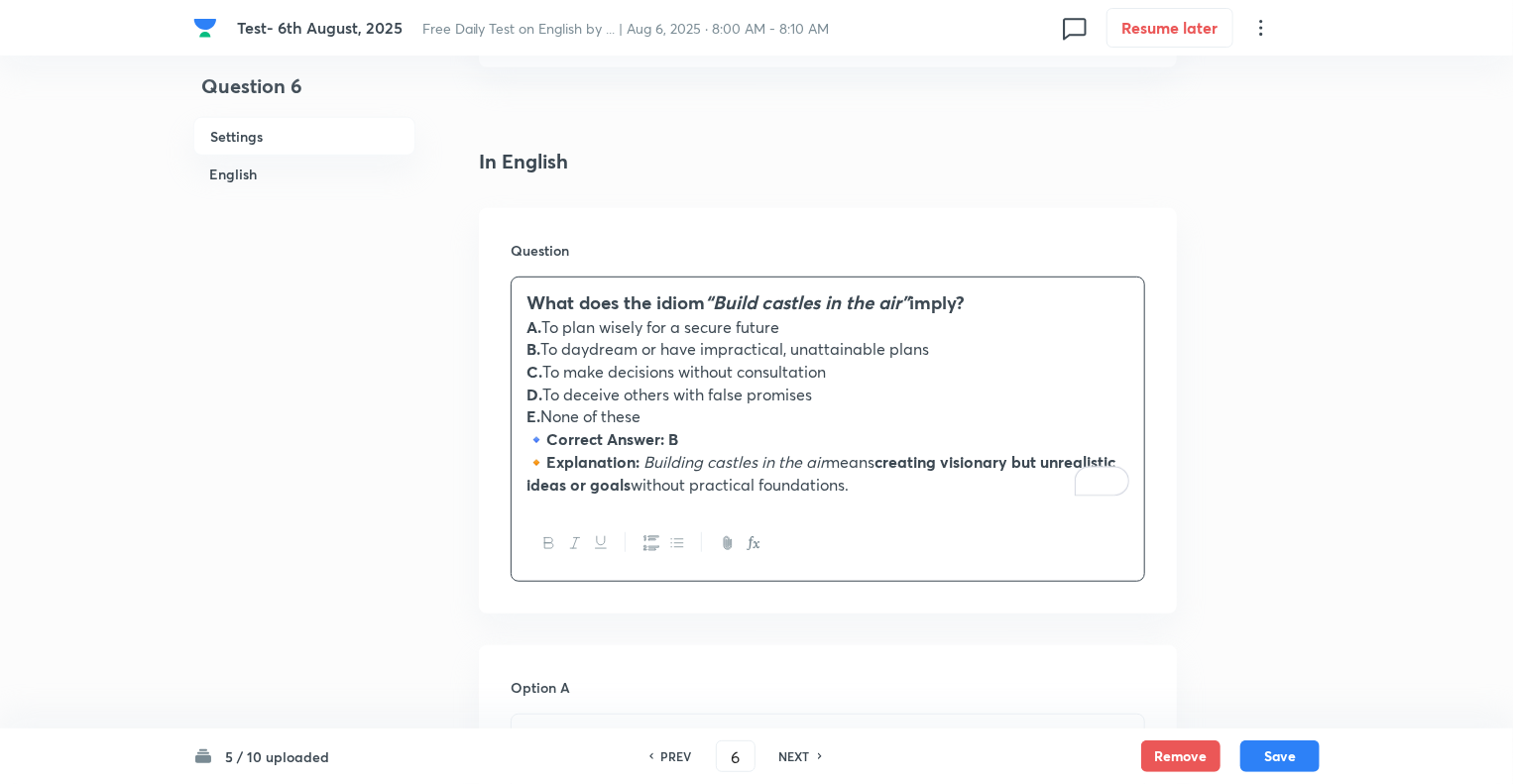 click on "🔹  Correct Answer:   B" at bounding box center [828, 439] 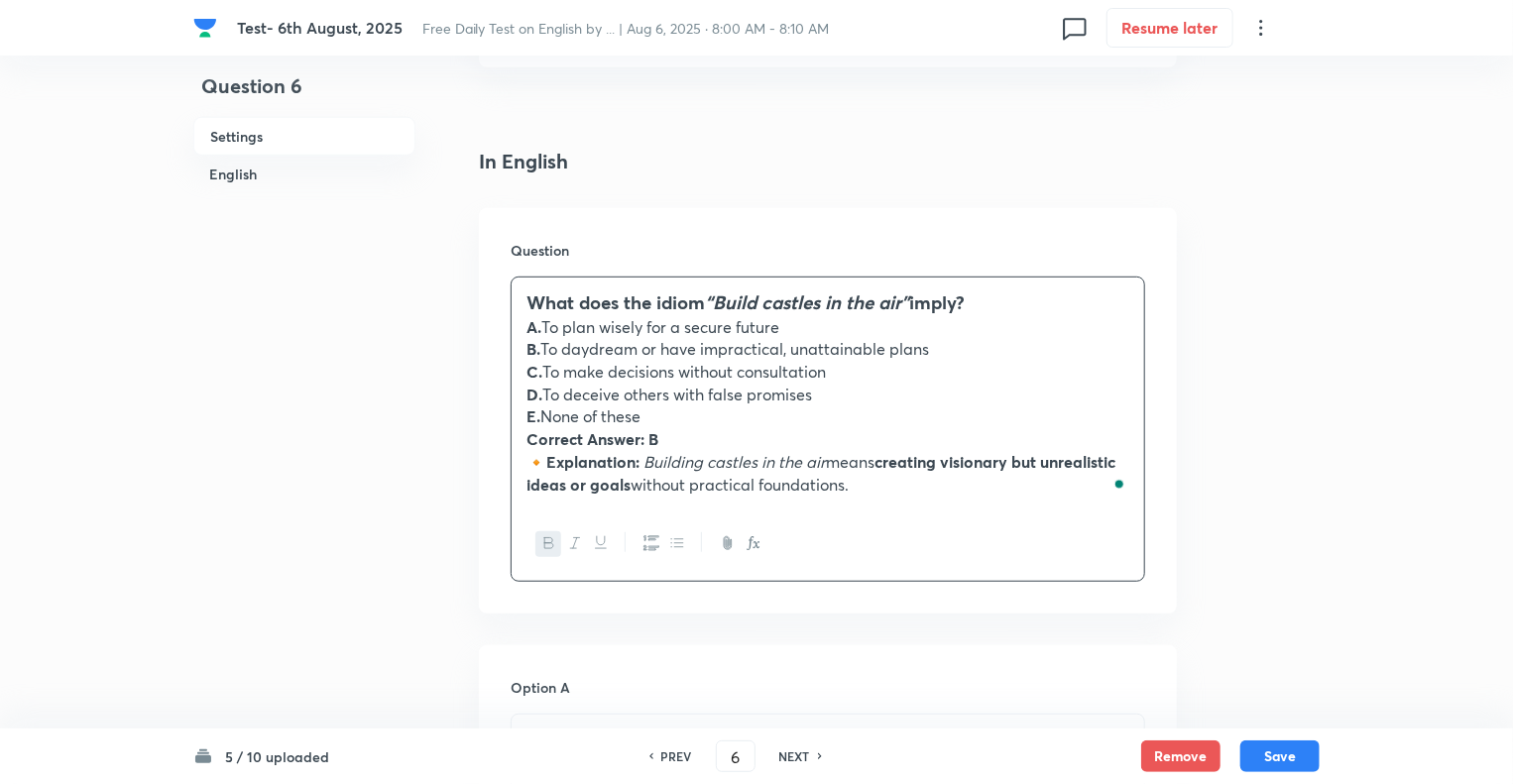 click on "Explanation:" at bounding box center (593, 461) 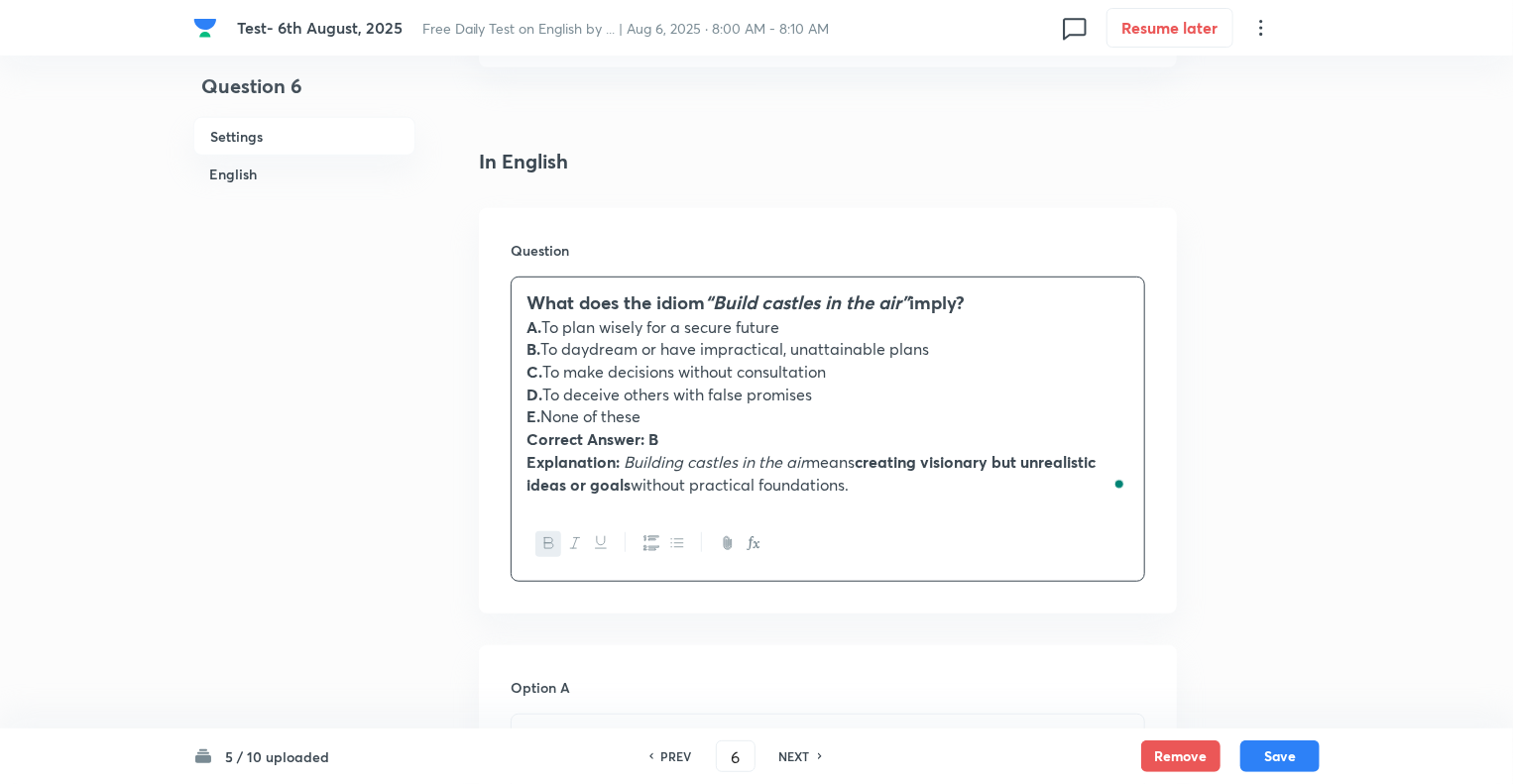 click on "Explanation:   Building castles in the air  means  creating visionary but unrealistic ideas or goals  without practical foundations." at bounding box center [828, 473] 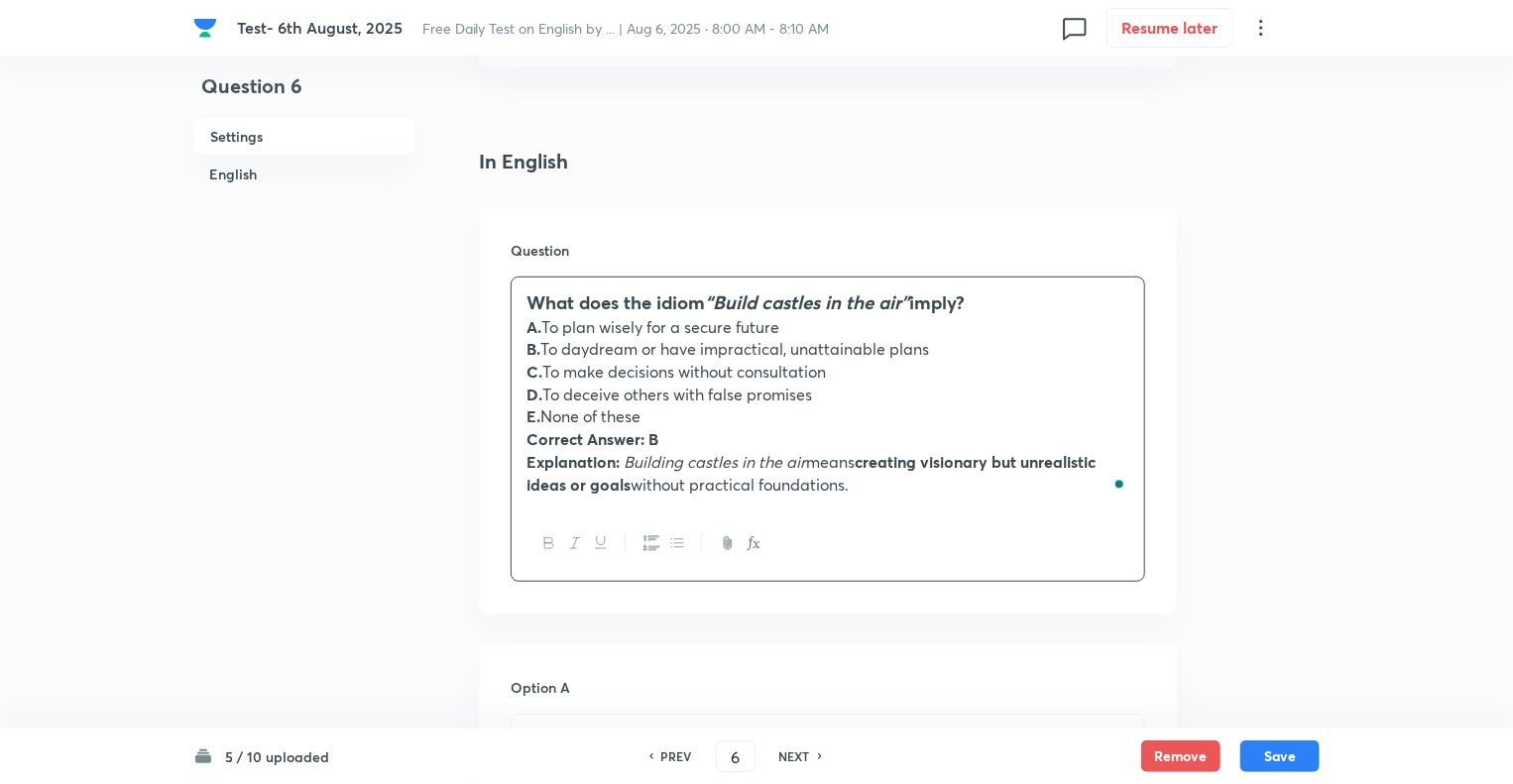 click on "Test- 6th August, 2025 Free Daily Test on English by ... | Aug 6, 2025 · 8:00 AM - 8:10 AM 0 Resume later Question 6 Settings English Settings Type Single choice correct 5 options + 1 mark - 0.25 marks Edit Concept English Language Vocabulary Idioms Idioms Edit Additional details Moderate Fact Not from PYQ paper No equation Edit In English Question What does the idiom  “Build castles in the air”  imply? A.  To plan wisely for a secure future B.  To daydream or have impractical, unattainable plans  C.  To make decisions without consultation D.  To deceive others with false promises E.  None of these Correct Answer:   B   Explanation:   Building castles in the air  means  creating visionary but unrealistic ideas or goals  without practical foundations. Option A Mark as correct answer Option B Mark as correct answer Option C Mark as correct answer Option D Mark as correct answer Option E Mark as correct answer Solution
5 / 10 uploaded
PREV 6 ​ NEXT Remove Save No internet connection" at bounding box center (756, 1116) 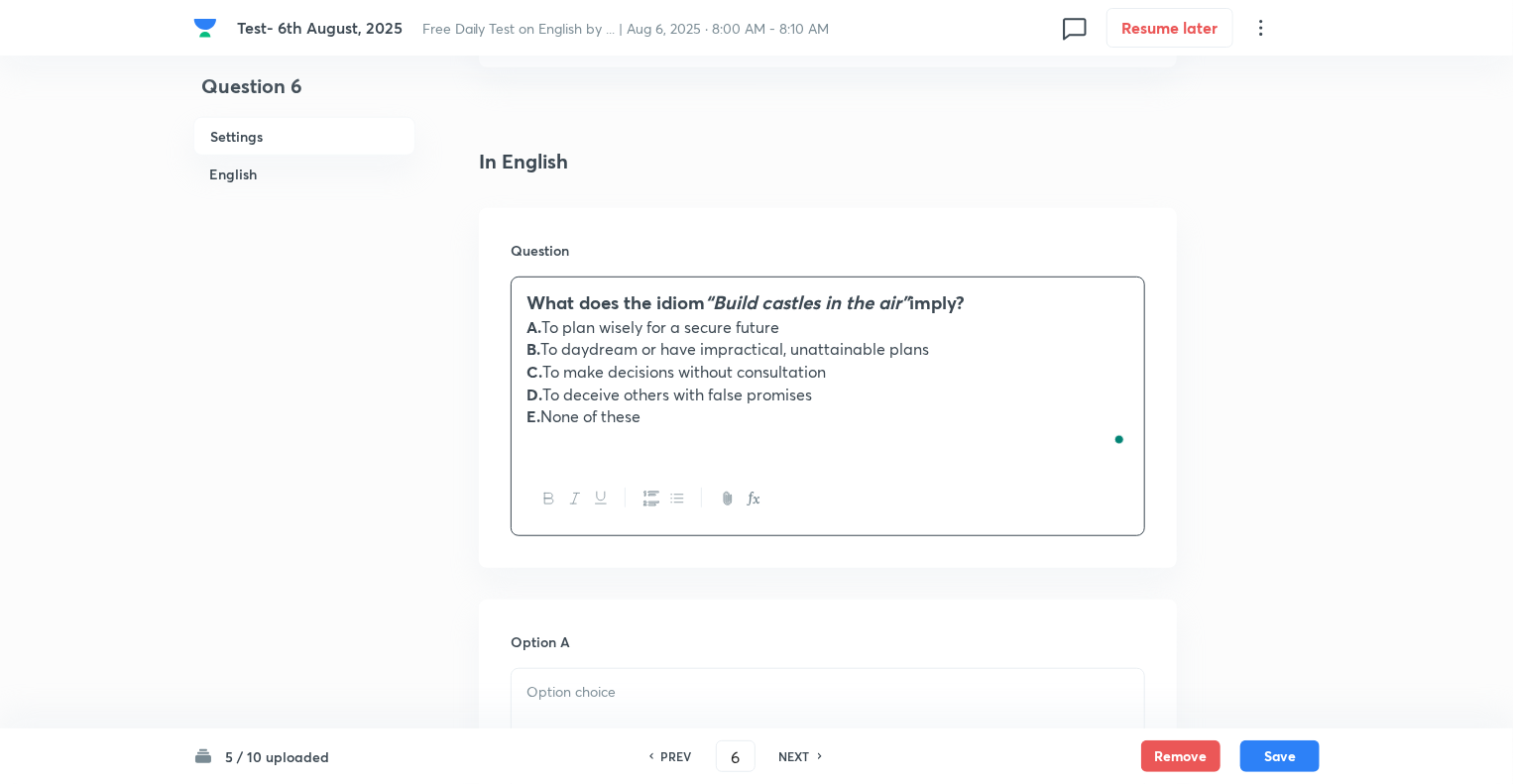 click on "Question 6 Settings English Settings Type Single choice correct 5 options + 1 mark - 0.25 marks Edit Concept English Language Vocabulary Idioms Idioms Edit Additional details Moderate Fact Not from PYQ paper No equation Edit In English Question What does the idiom  “Build castles in the air”  imply? A.  To plan wisely for a secure future B.  To daydream or have impractical, unattainable plans  C.  To make decisions without consultation D.  To deceive others with false promises E.  None of these Option A Mark as correct answer Option B Mark as correct answer Option C Mark as correct answer Option D Mark as correct answer Option E Mark as correct answer Solution" at bounding box center (756, 1094) 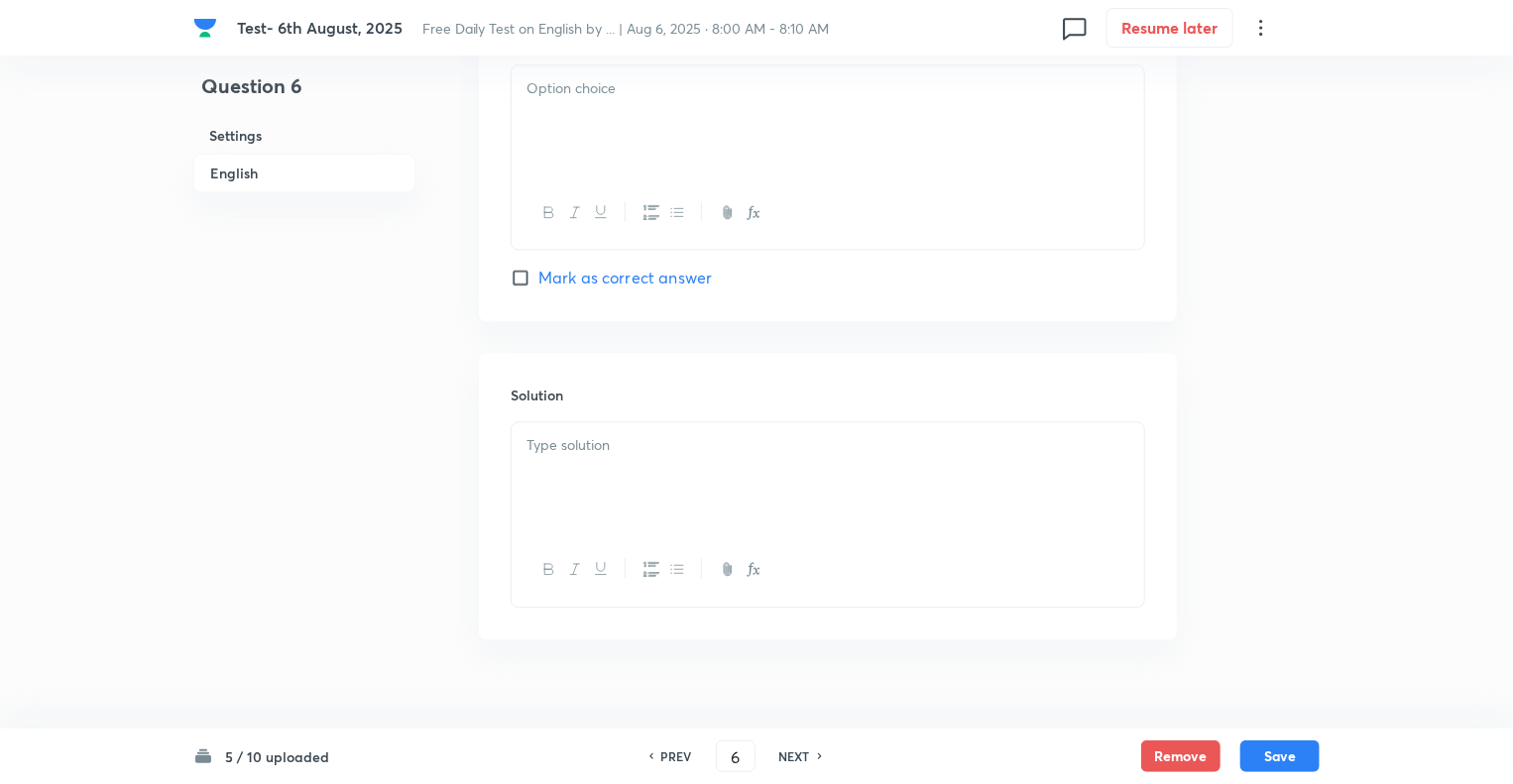 scroll, scrollTop: 2272, scrollLeft: 0, axis: vertical 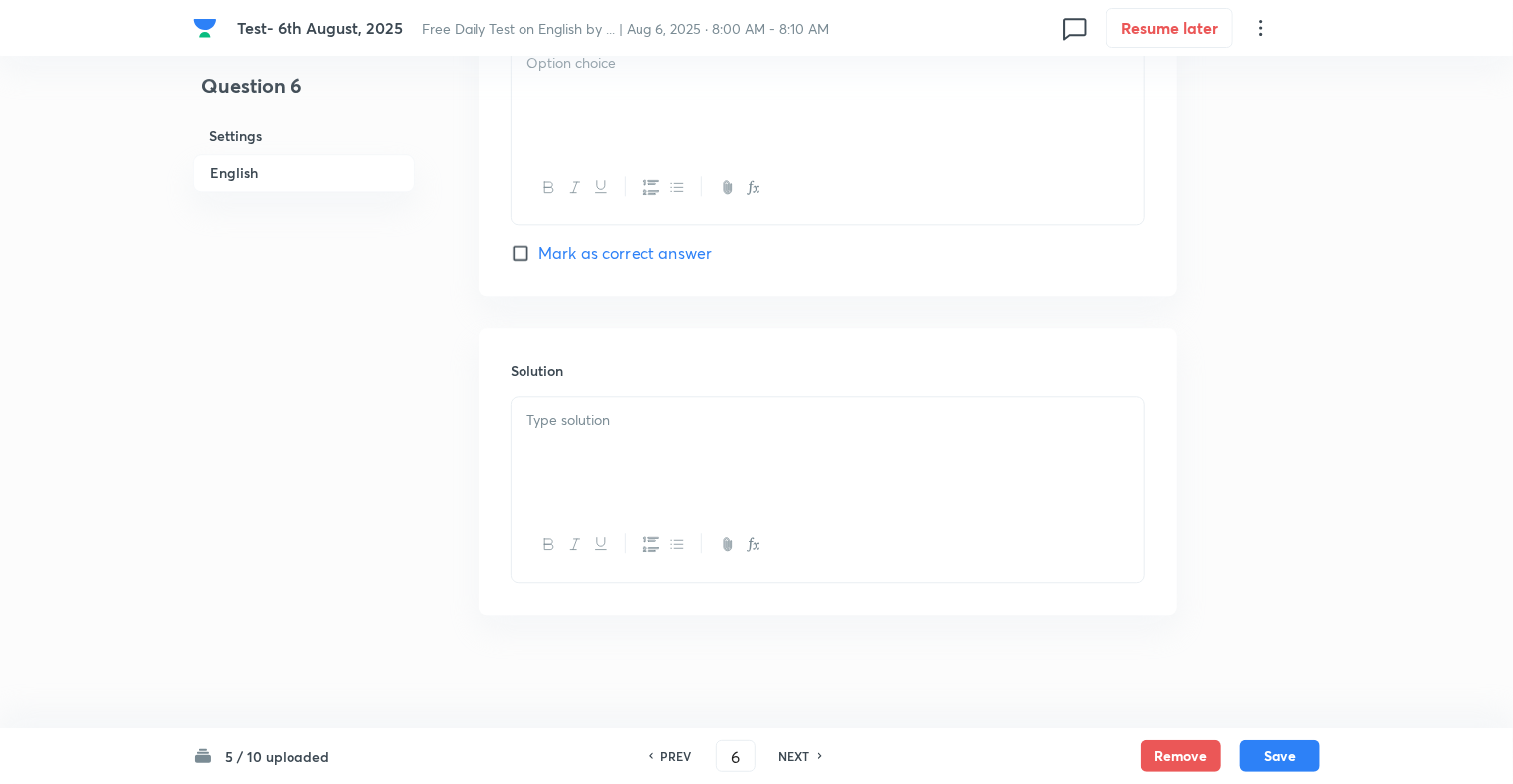 click at bounding box center (828, 453) 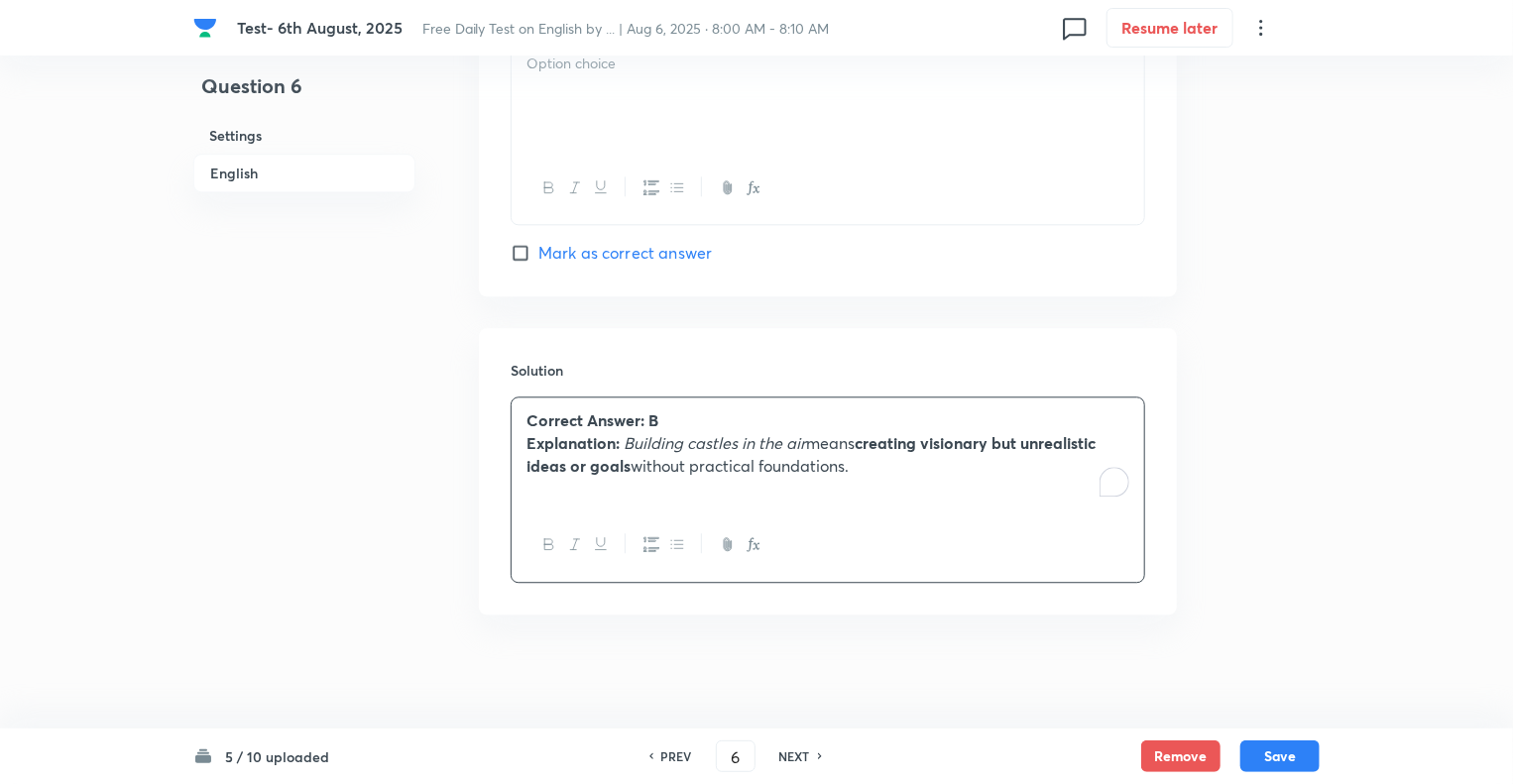 click on "Question 6 Settings English" at bounding box center (304, -741) 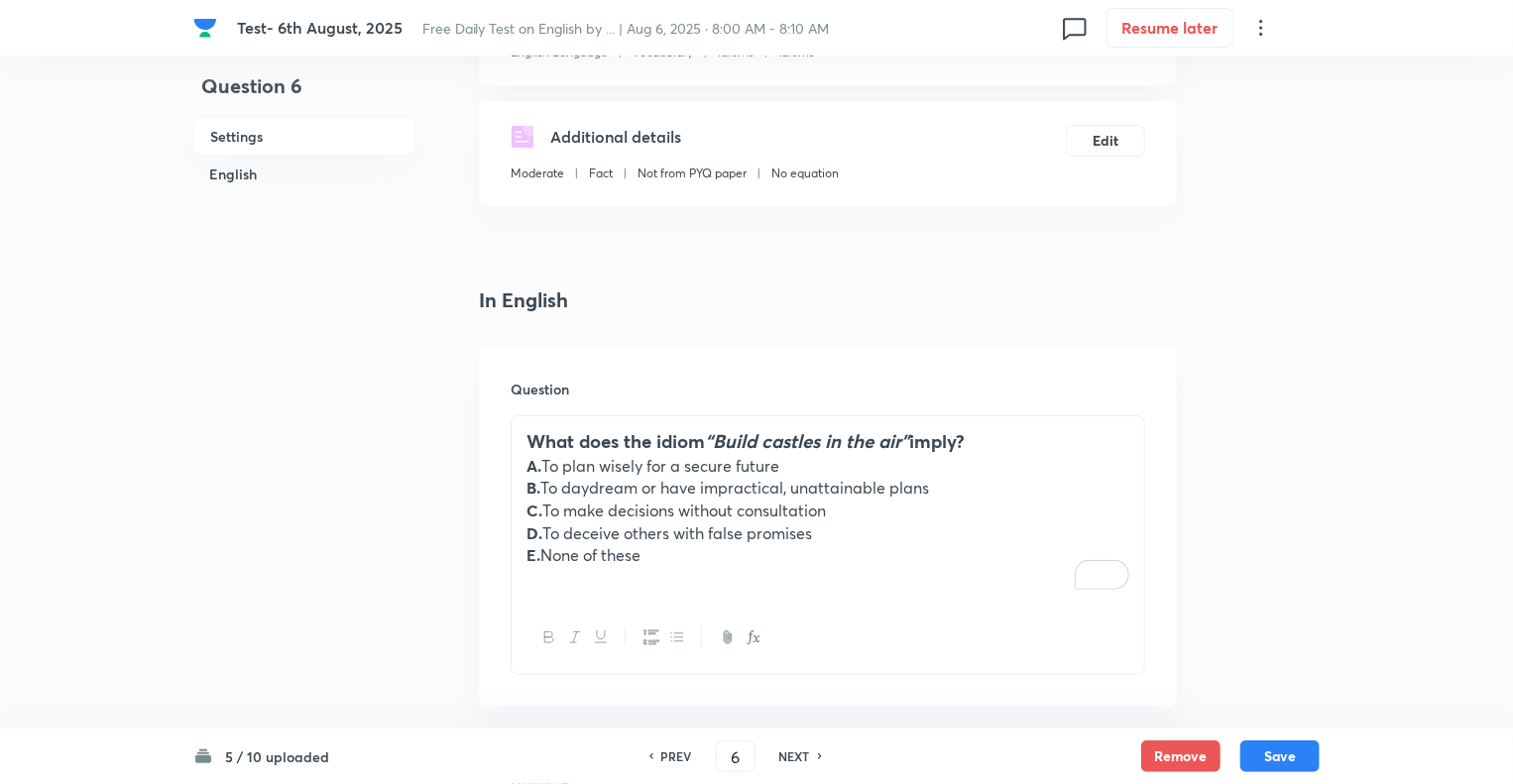 scroll, scrollTop: 250, scrollLeft: 0, axis: vertical 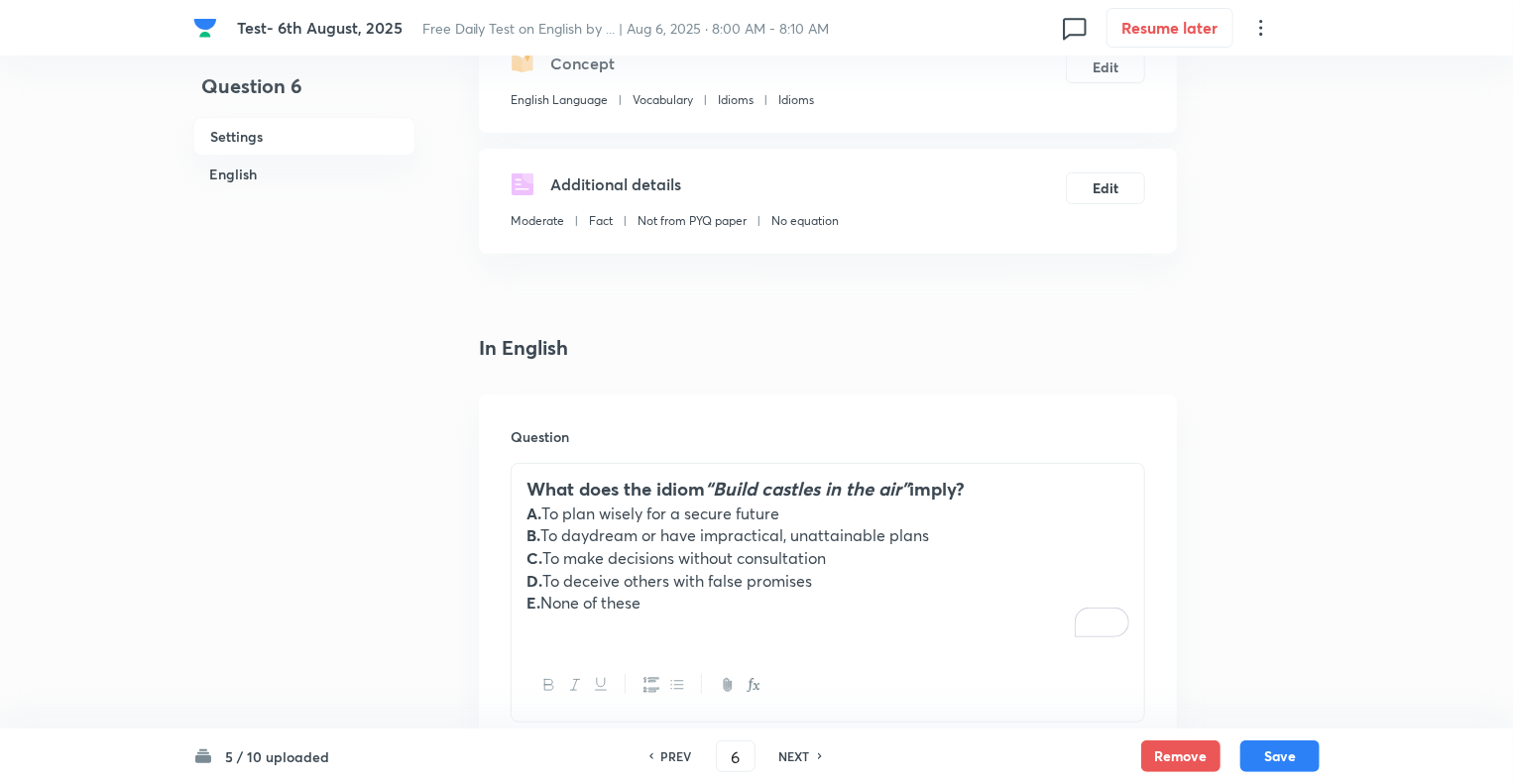 click on "E.  None of these" at bounding box center (828, 603) 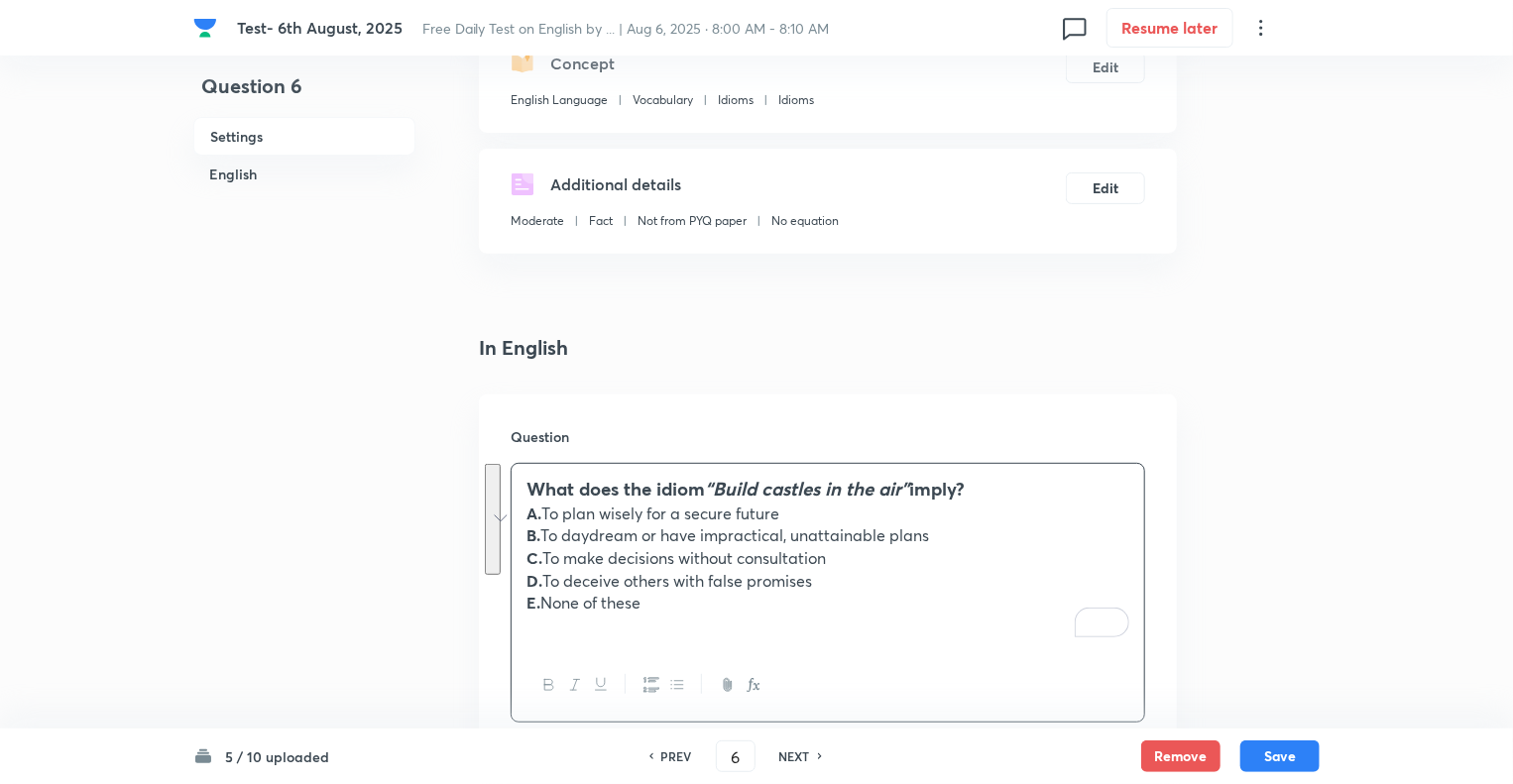 drag, startPoint x: 659, startPoint y: 604, endPoint x: 500, endPoint y: 516, distance: 181.72782 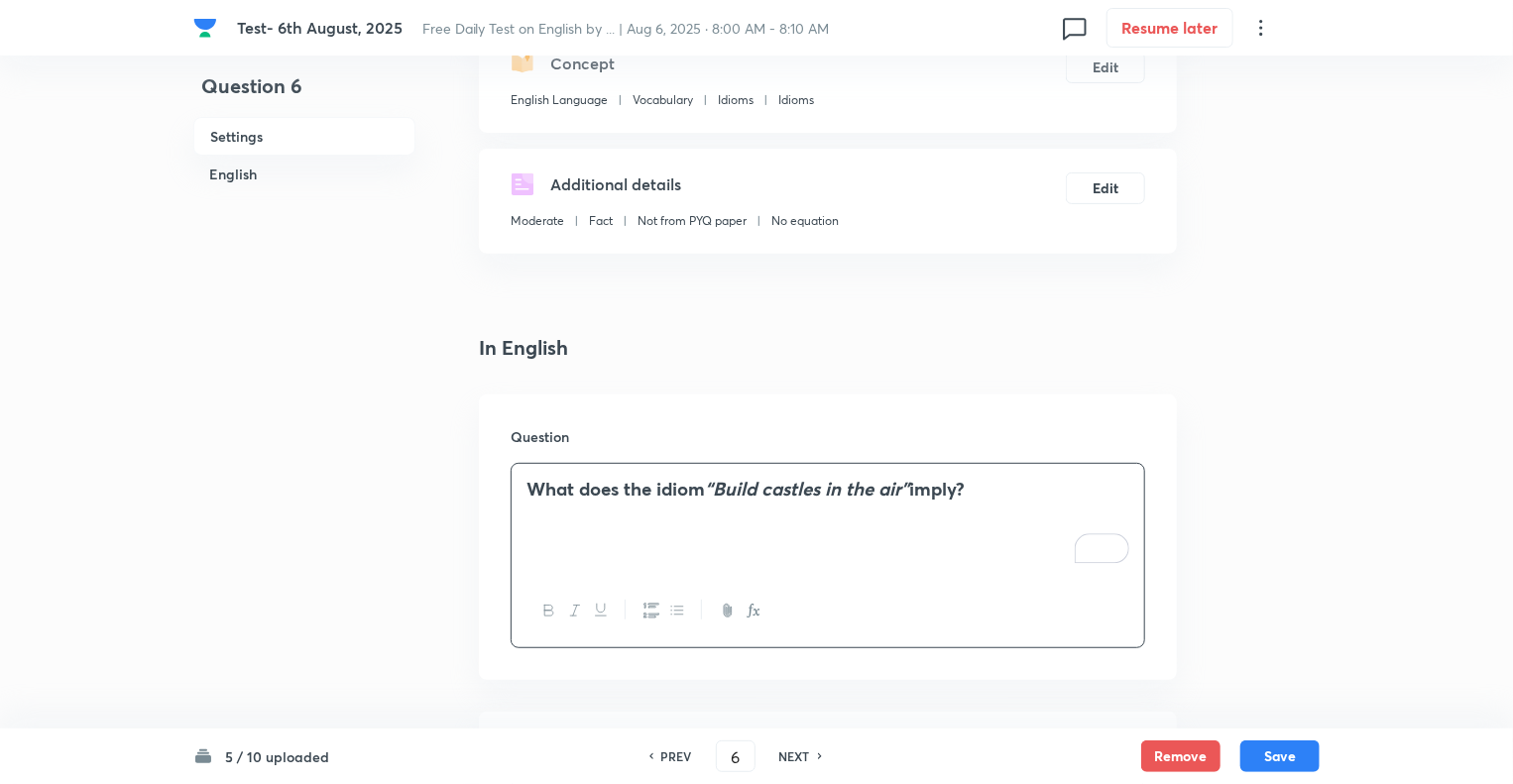 click on "Question 6 Settings English Settings Type Single choice correct 5 options + 1 mark - 0.25 marks Edit Concept English Language Vocabulary Idioms Idioms Edit Additional details Moderate Fact Not from PYQ paper No equation Edit In English Question What does the idiom  “Build castles in the air”  imply? Option A Mark as correct answer Option B Mark as correct answer Option C Mark as correct answer Option D Mark as correct answer Option E Mark as correct answer Solution Correct Answer:   B   Explanation:   Building castles in the air  means  creating visionary but unrealistic ideas or goals  without practical foundations." at bounding box center (756, 1243) 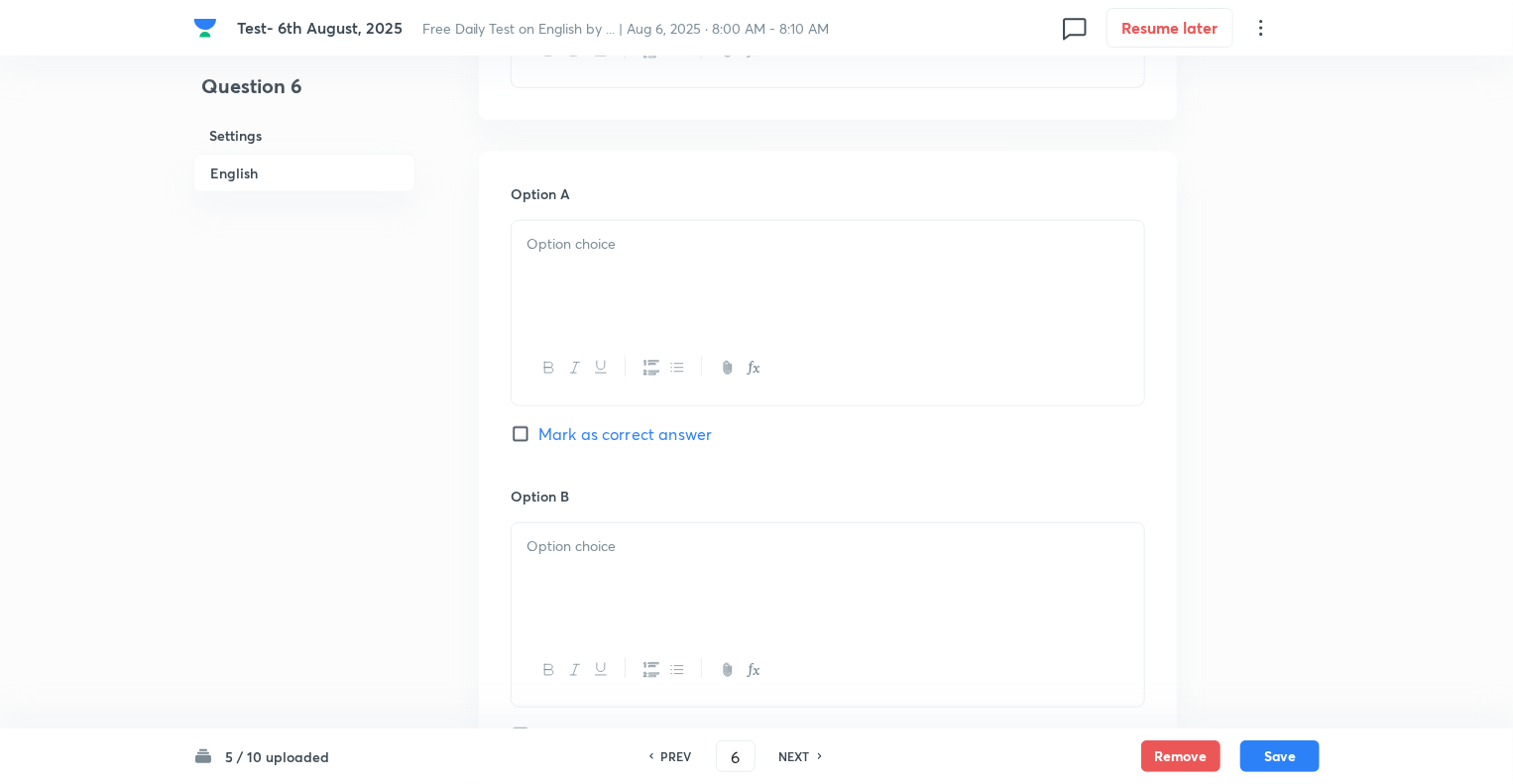 scroll, scrollTop: 844, scrollLeft: 0, axis: vertical 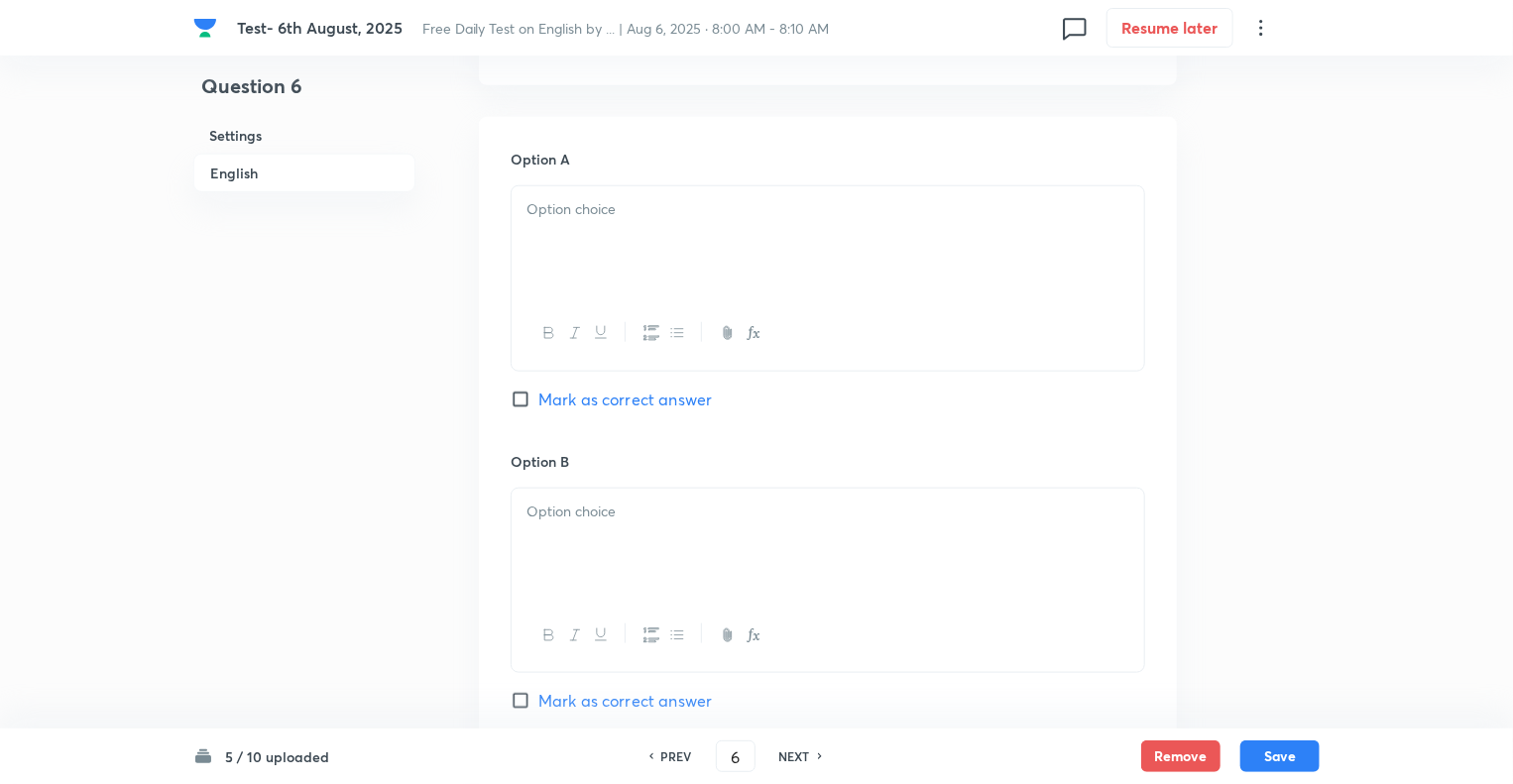 click at bounding box center (828, 209) 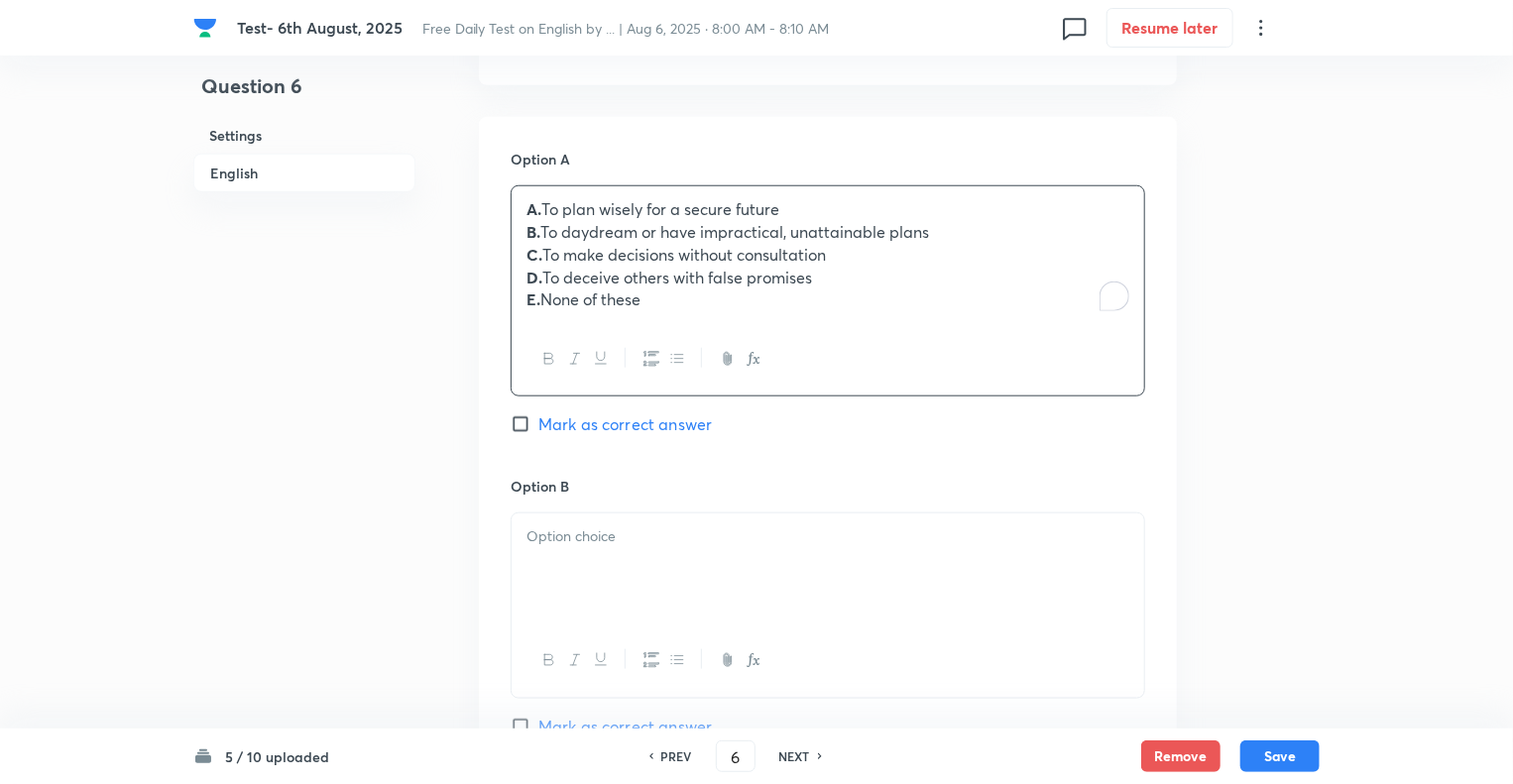 click on "E.  None of these" at bounding box center [828, 299] 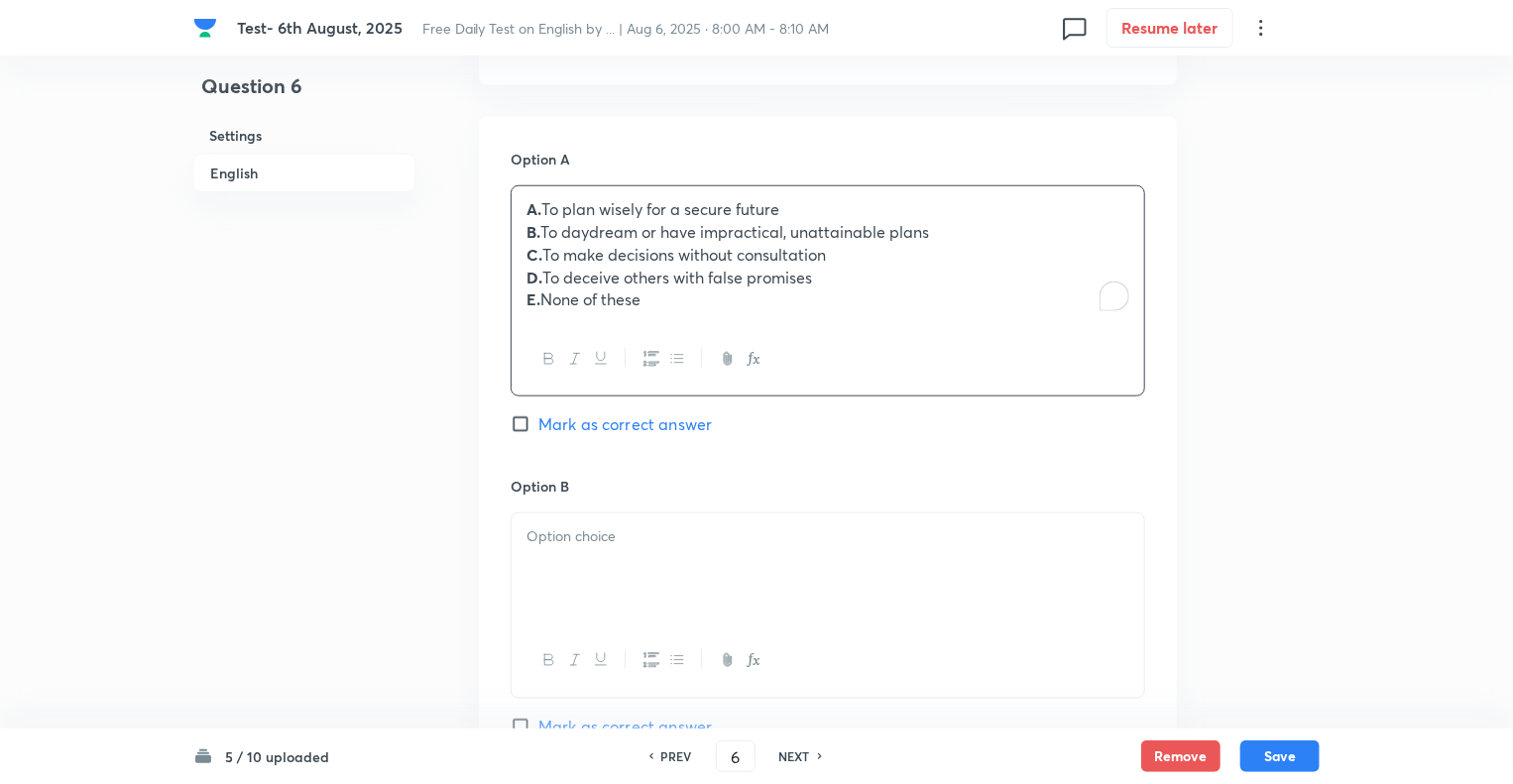 drag, startPoint x: 652, startPoint y: 294, endPoint x: 503, endPoint y: 234, distance: 160.6269 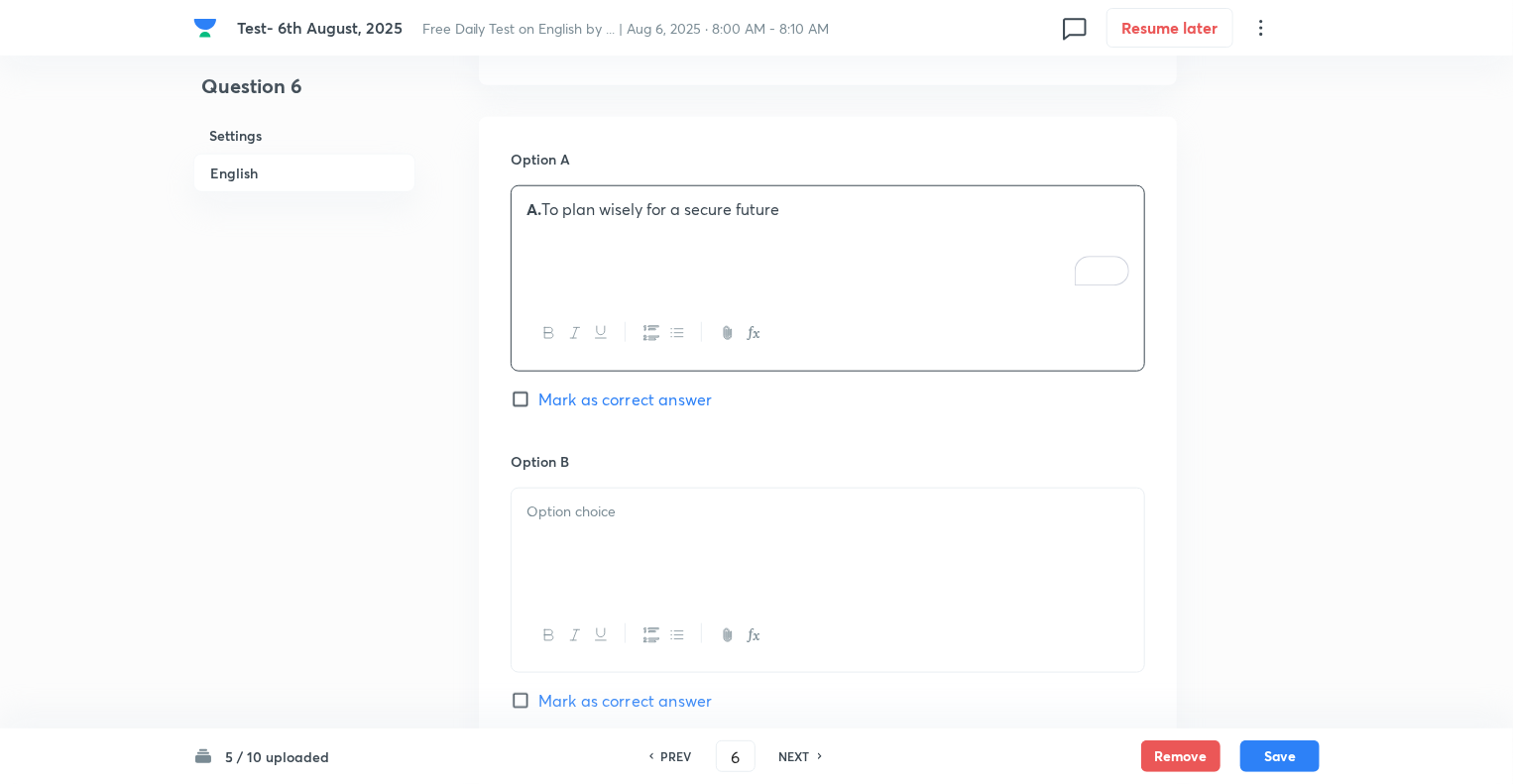 click at bounding box center [828, 511] 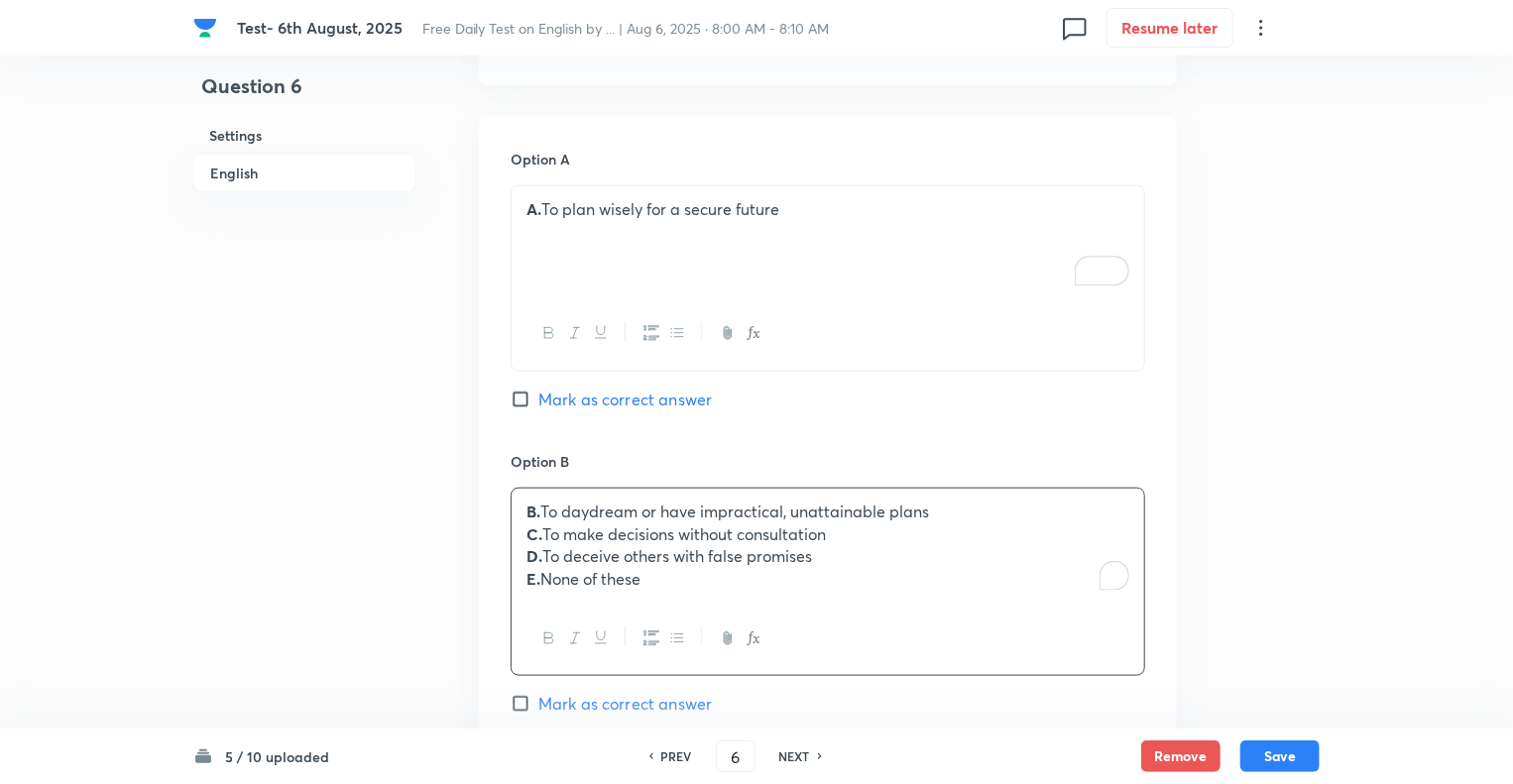 click on "E.  None of these" at bounding box center [828, 579] 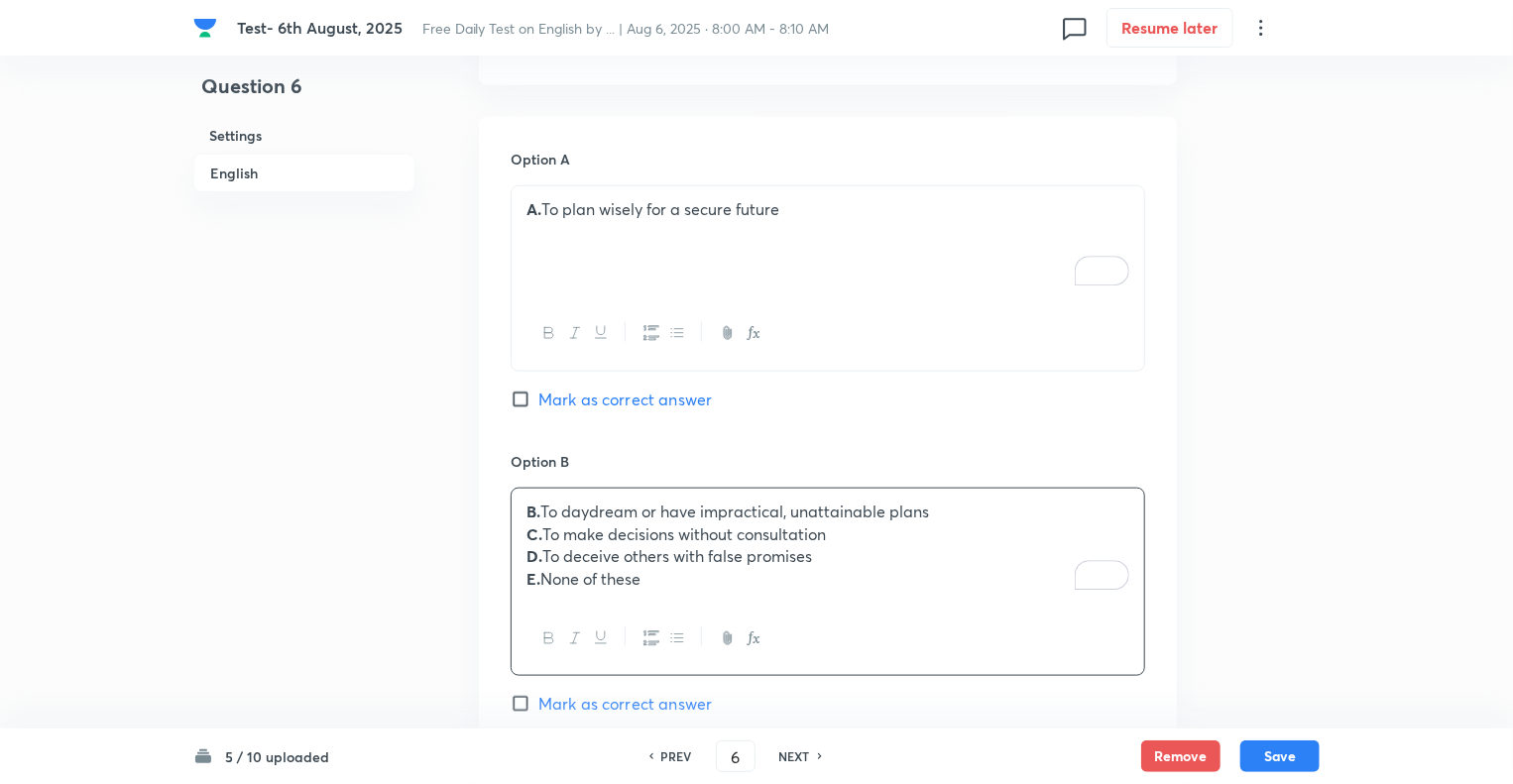 drag, startPoint x: 653, startPoint y: 578, endPoint x: 487, endPoint y: 538, distance: 170.75128 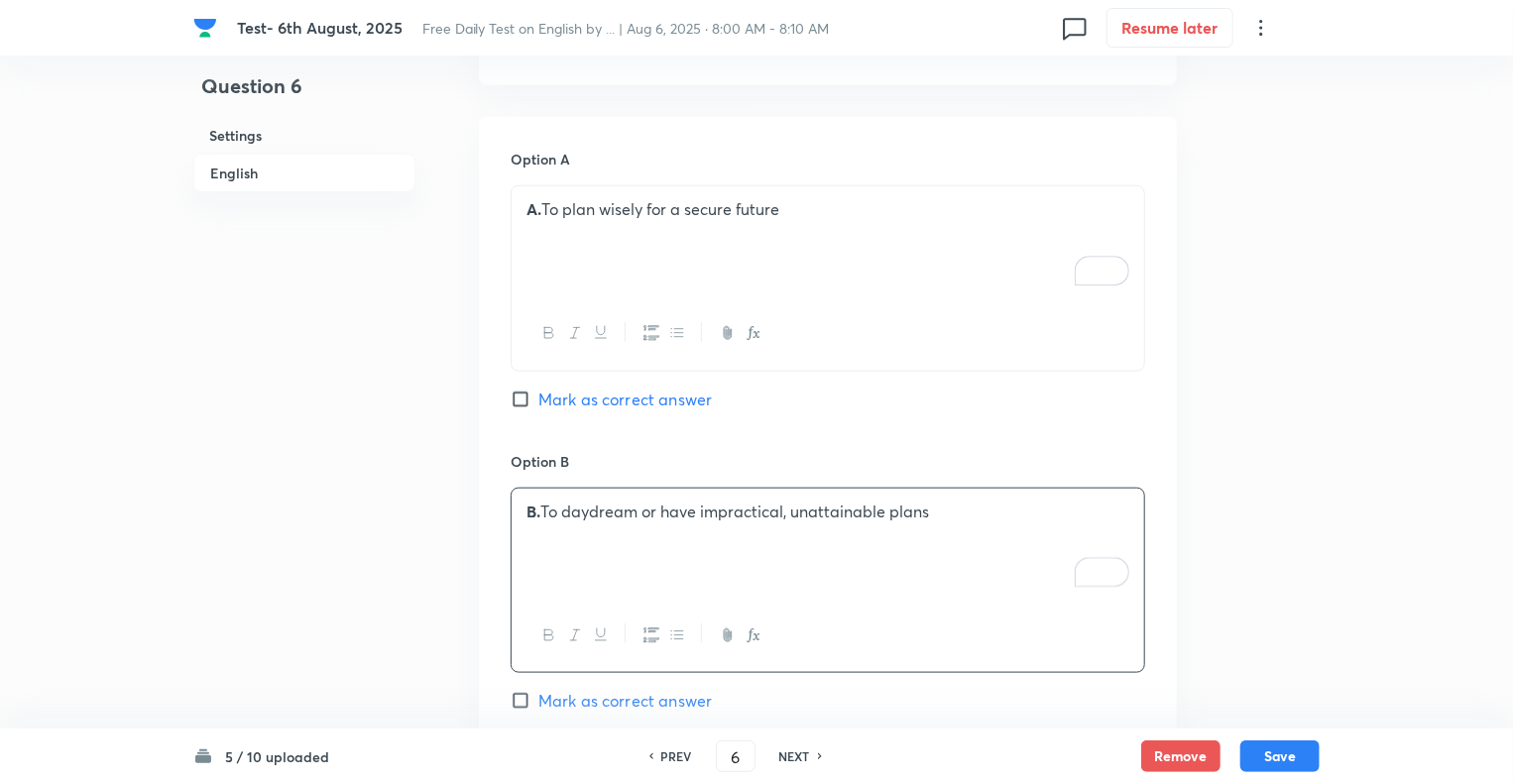 click on "Question 6 Settings English" at bounding box center (304, 648) 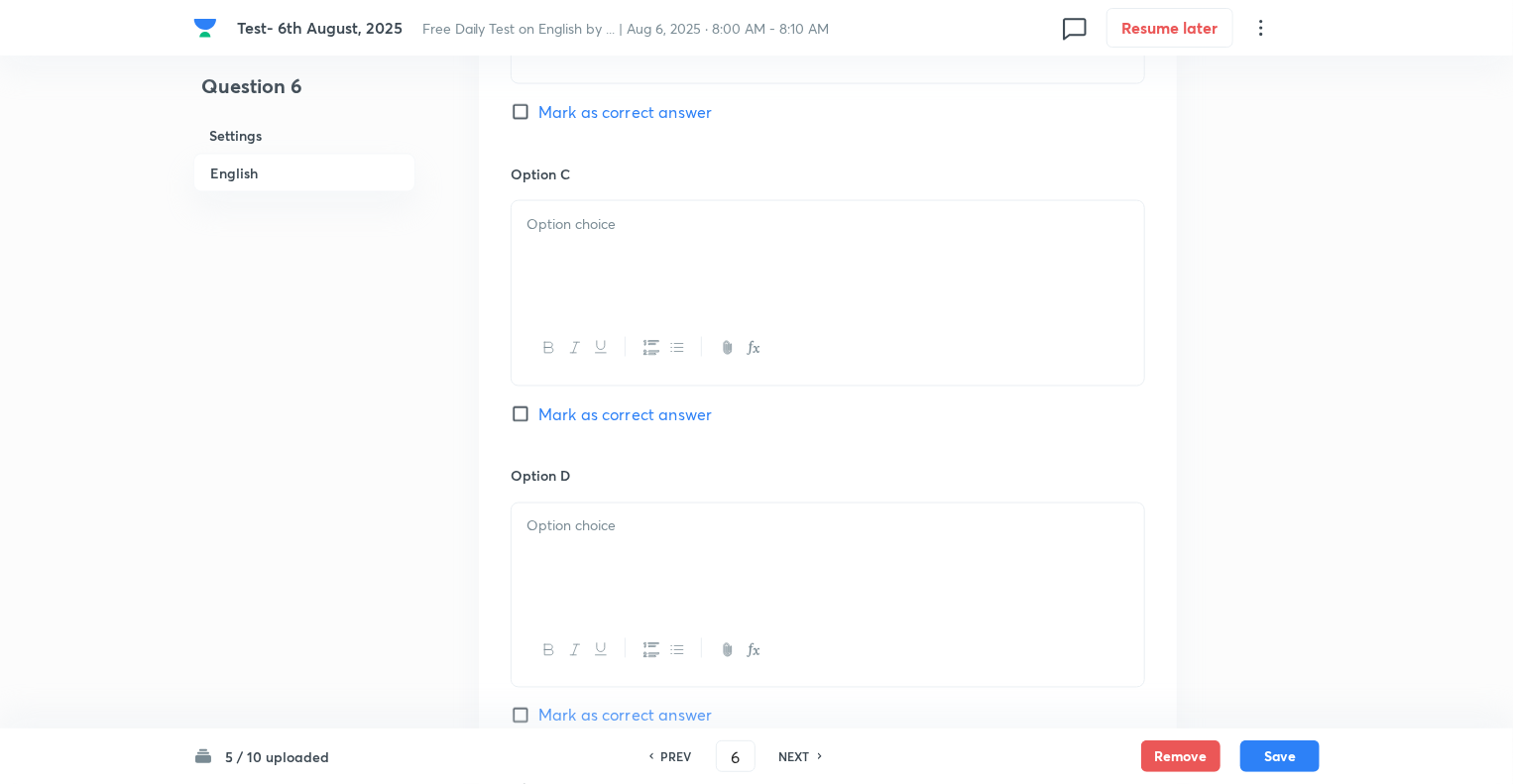 scroll, scrollTop: 1439, scrollLeft: 0, axis: vertical 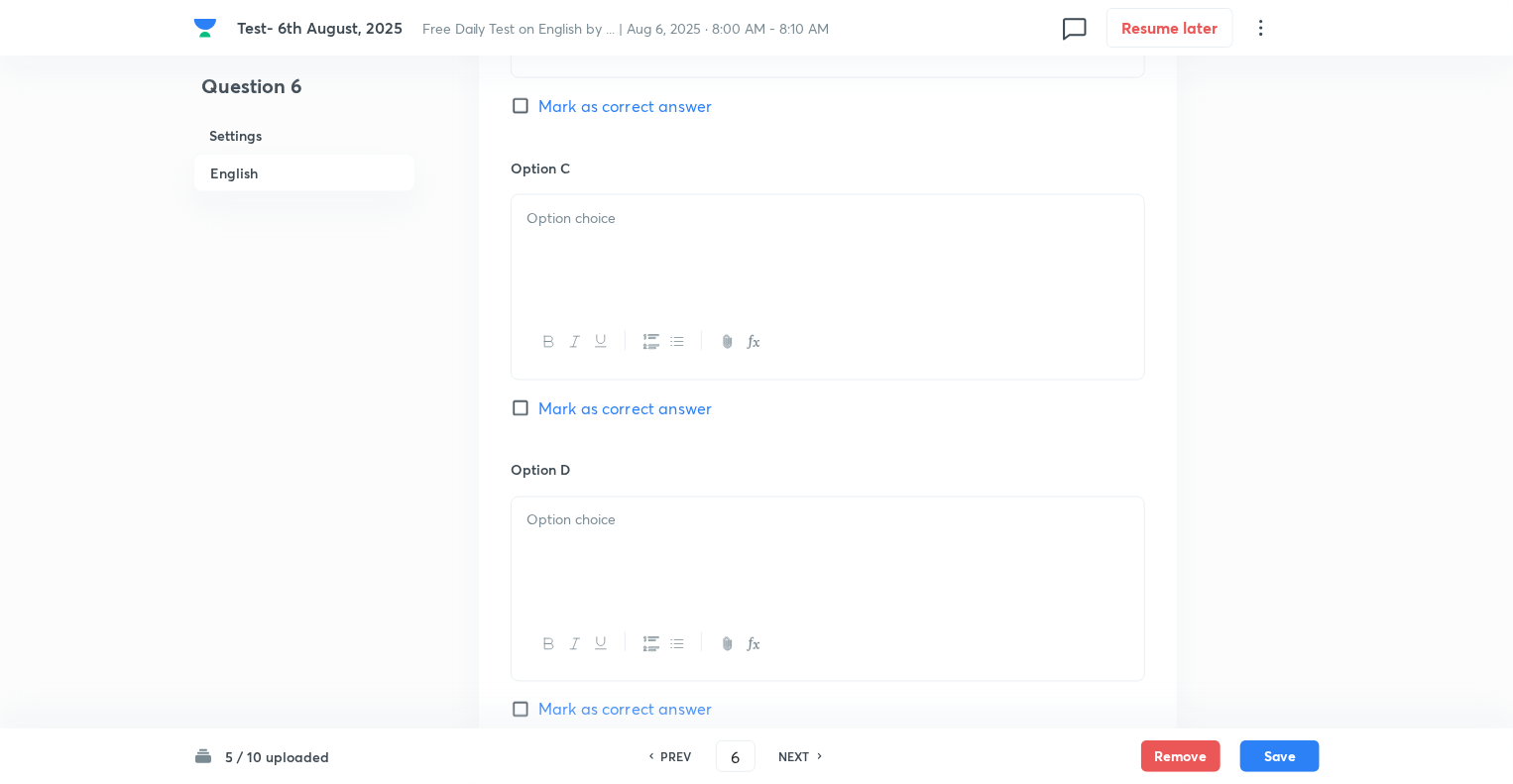 click at bounding box center [828, 218] 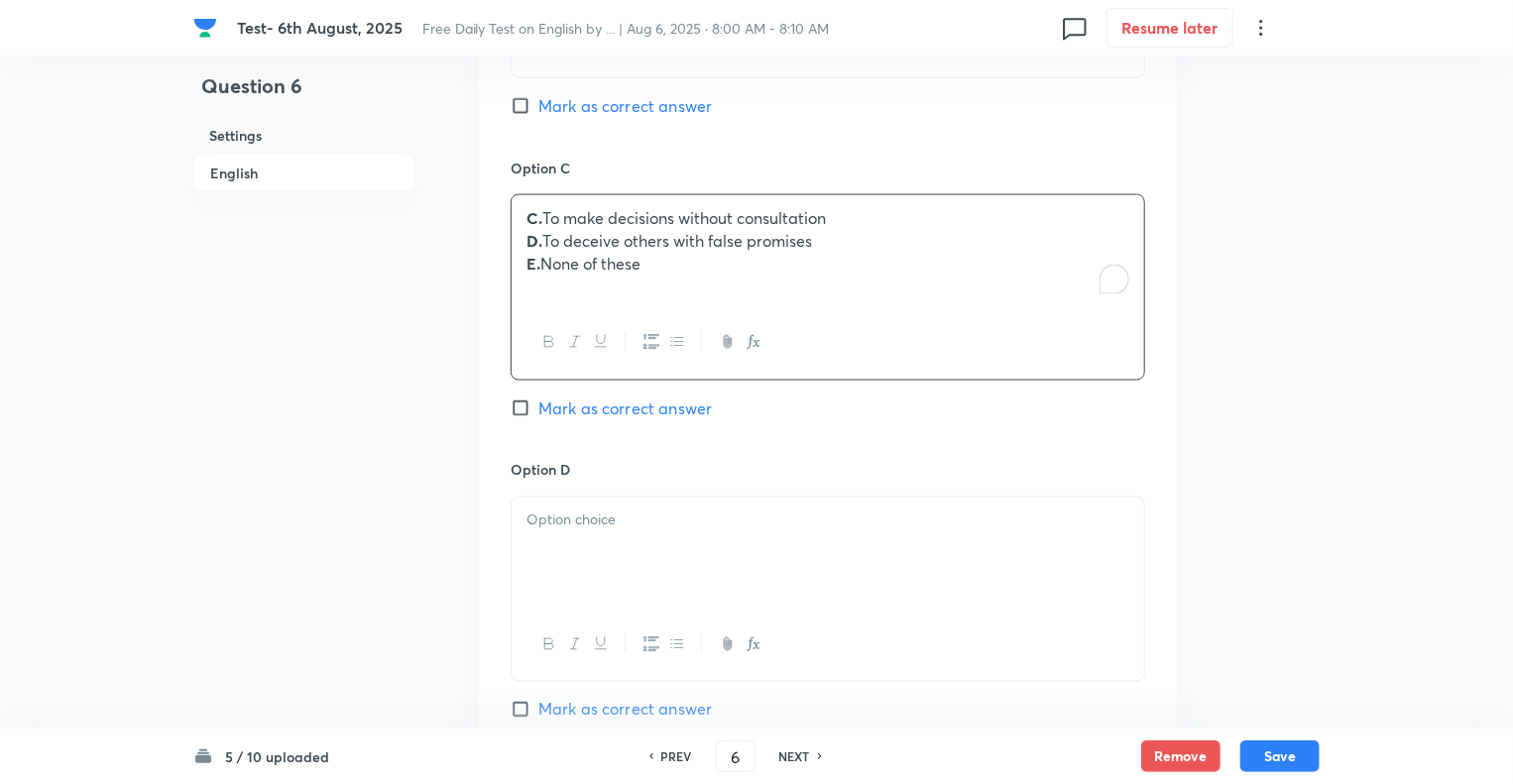 click on "E.  None of these" at bounding box center [828, 264] 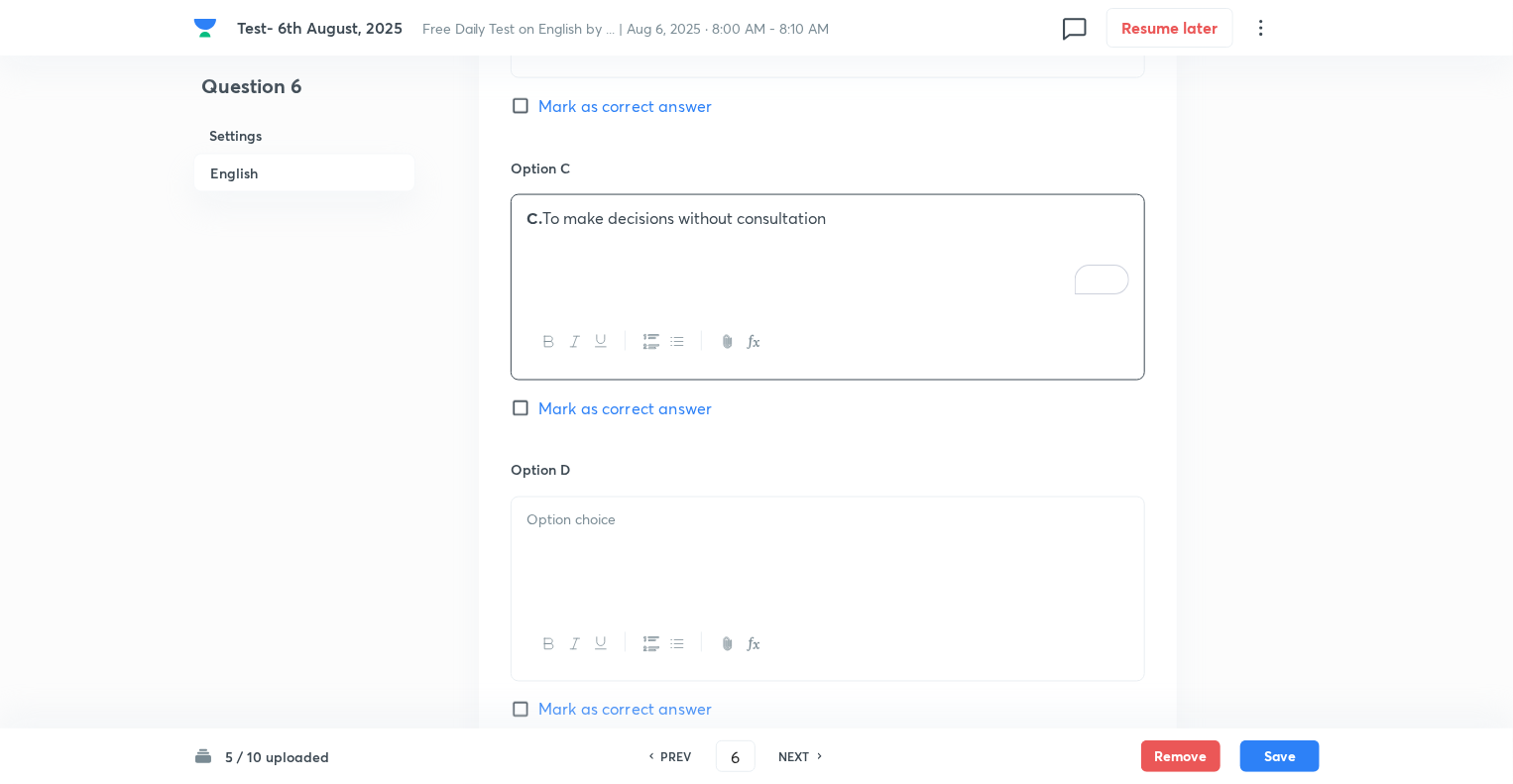 click at bounding box center [828, 553] 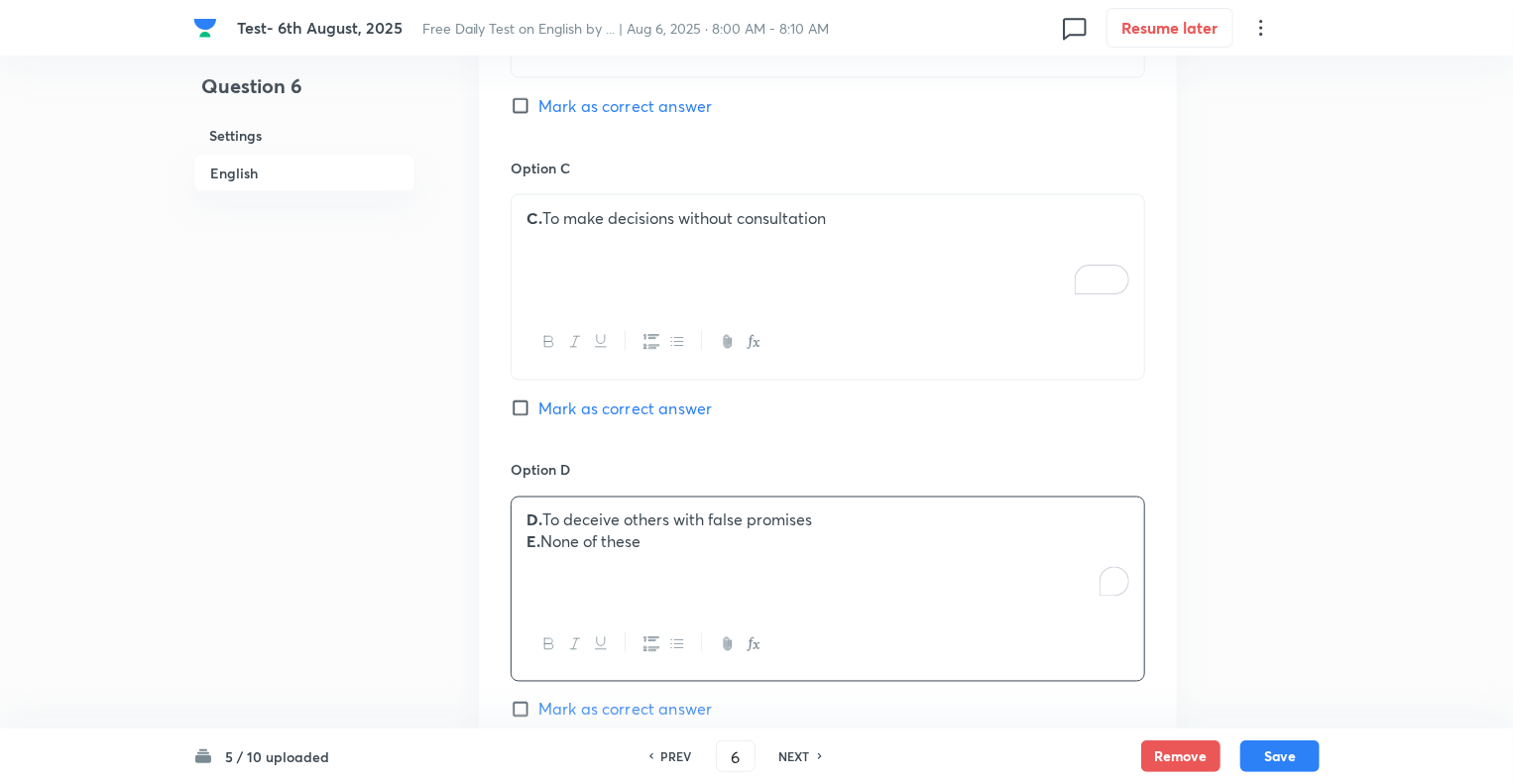 click on "E.  None of these" at bounding box center [828, 542] 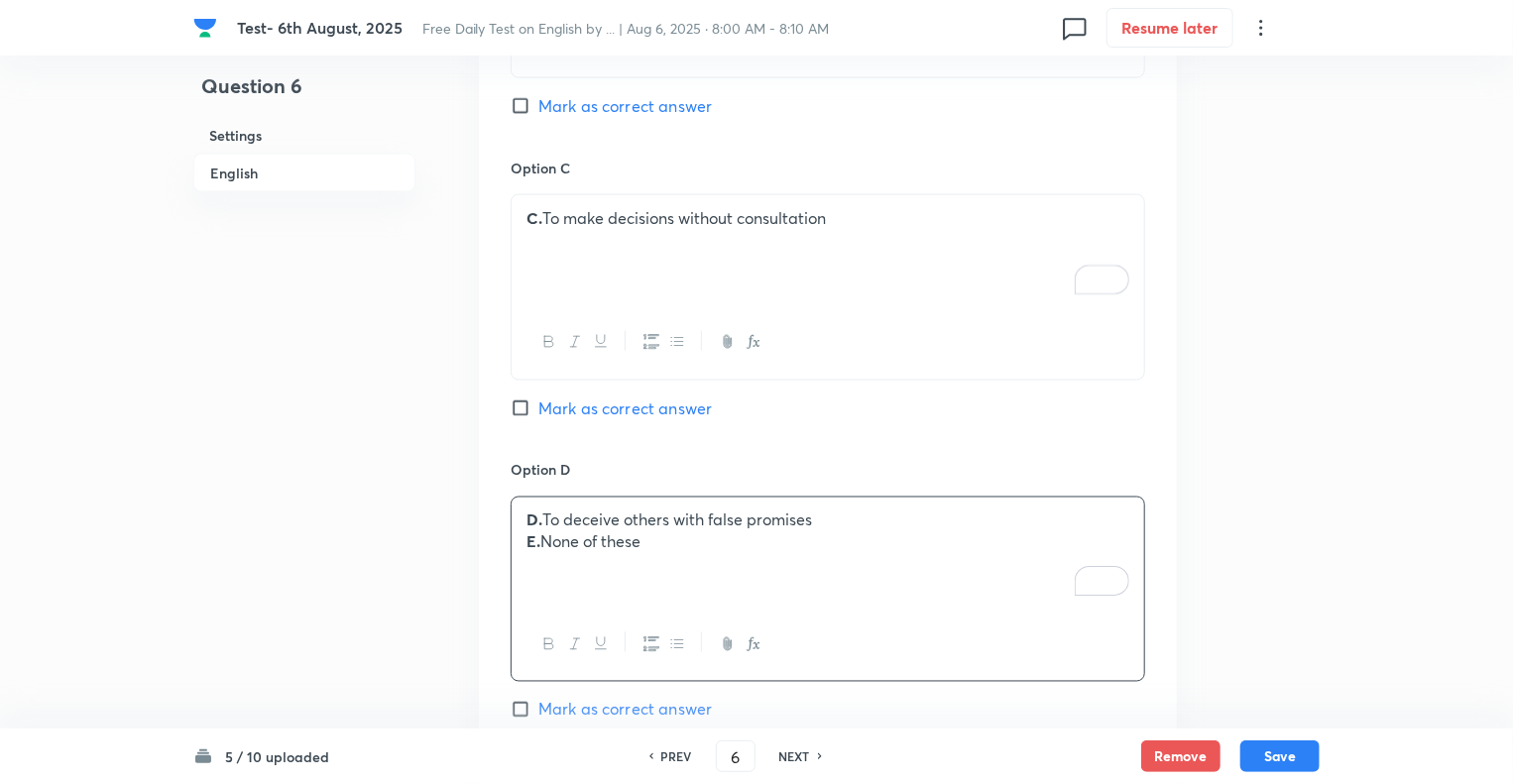 drag, startPoint x: 662, startPoint y: 545, endPoint x: 487, endPoint y: 554, distance: 175.23128 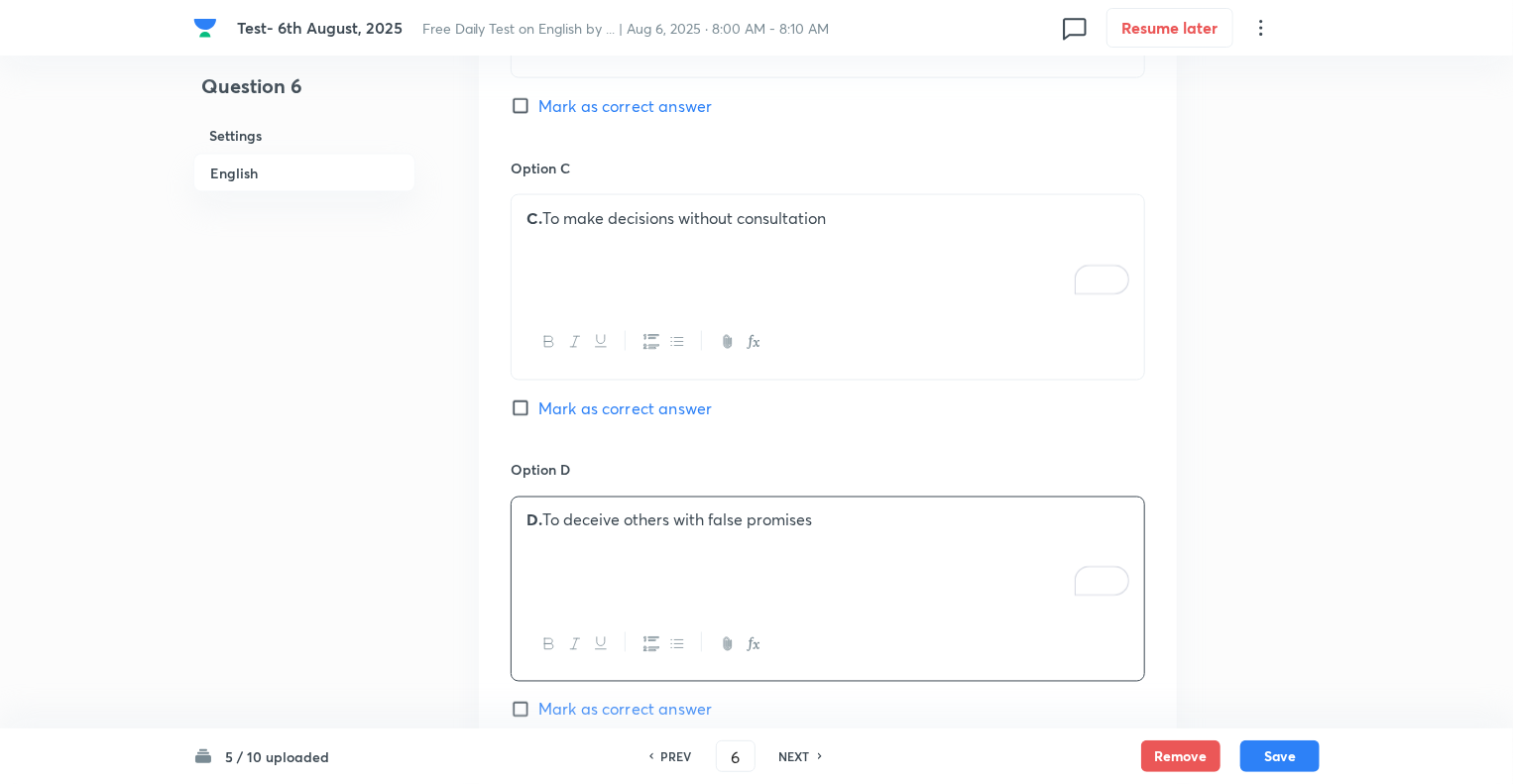click on "Question 6 Settings English Settings Type Single choice correct 5 options + 1 mark - 0.25 marks Edit Concept English Language Vocabulary Idioms Idioms Edit Additional details Moderate Fact Not from PYQ paper No equation Edit In English Question What does the idiom  “Build castles in the air”  imply? Option A A.  To plan wisely for a secure future Mark as correct answer Option B B.  To daydream or have impractical, unattainable plans  Mark as correct answer Option C C.  To make decisions without consultation Mark as correct answer Option D D.  To deceive others with false promises Mark as correct answer Option E Mark as correct answer Solution Correct Answer:   B   Explanation:   Building castles in the air  means  creating visionary but unrealistic ideas or goals  without practical foundations." at bounding box center [756, 54] 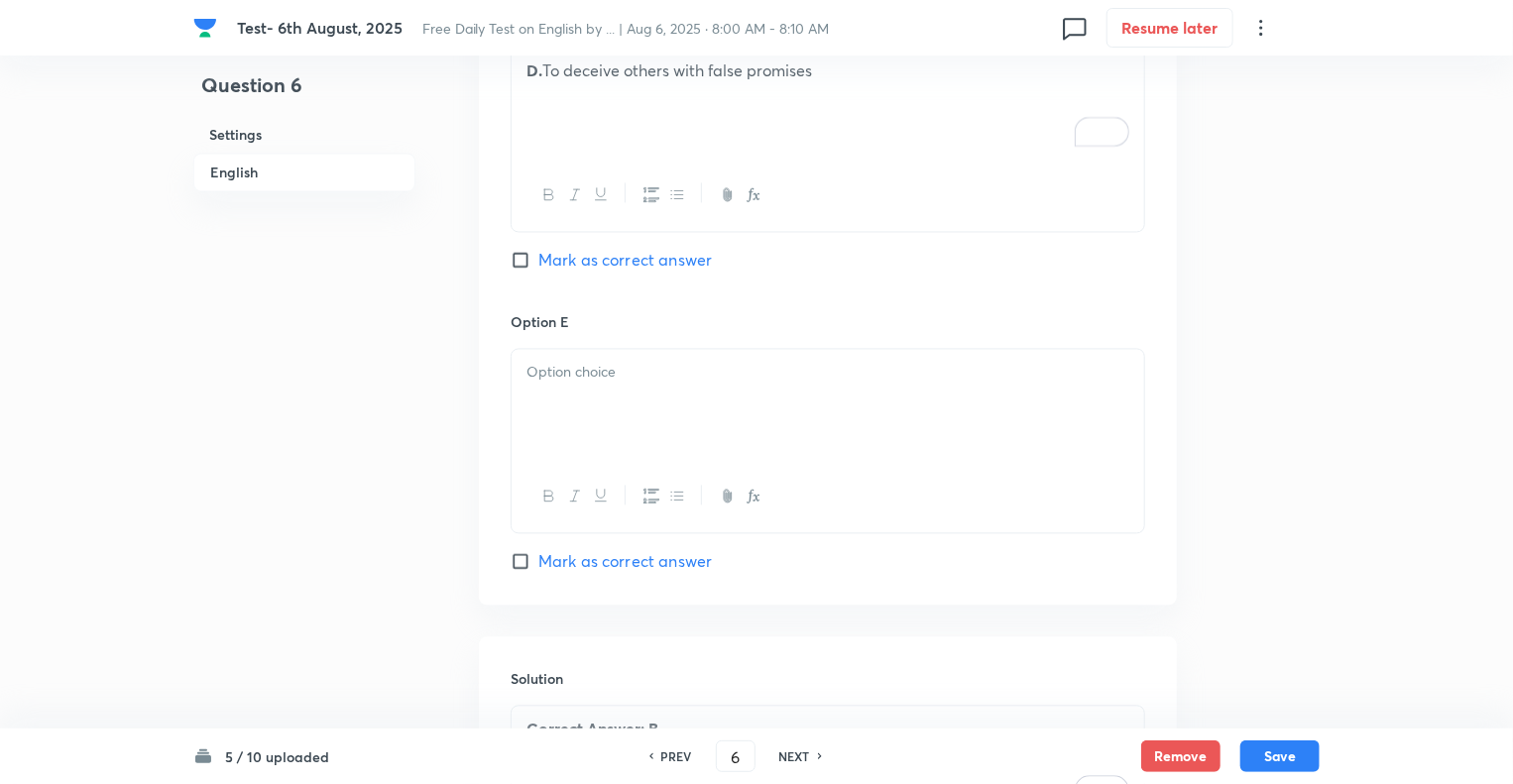 scroll, scrollTop: 1915, scrollLeft: 0, axis: vertical 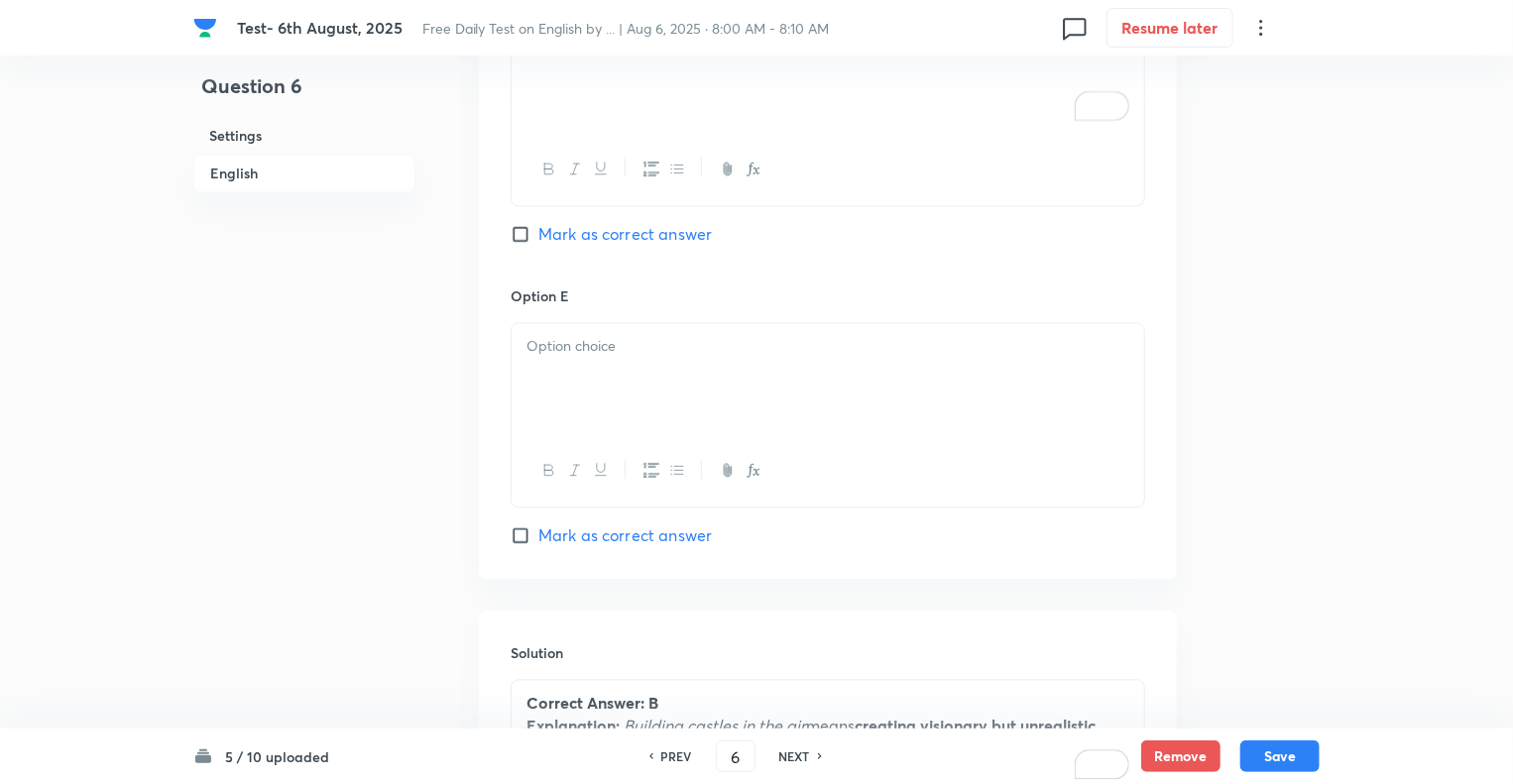 click at bounding box center (828, 379) 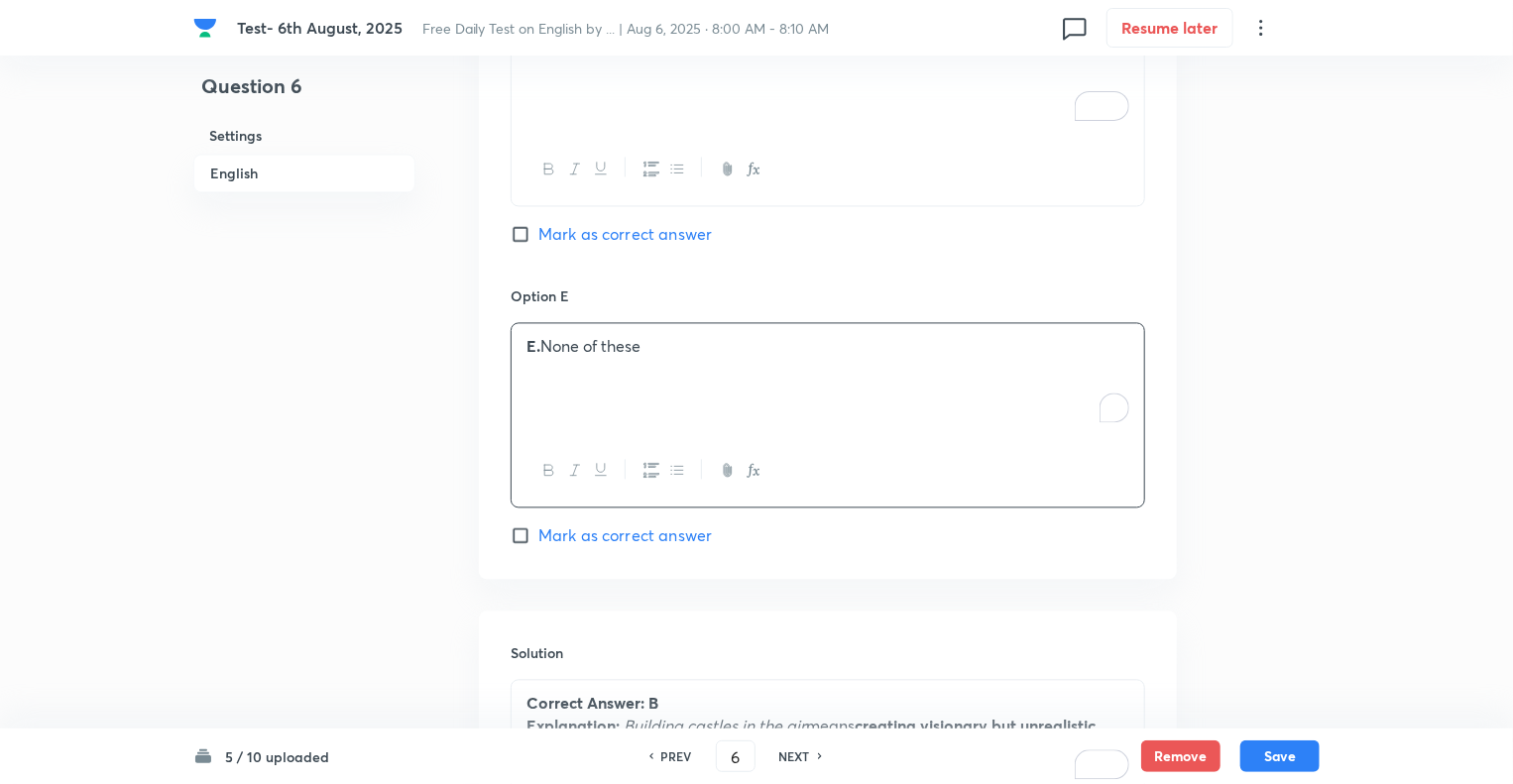 click on "Question 6 Settings English" at bounding box center (304, -422) 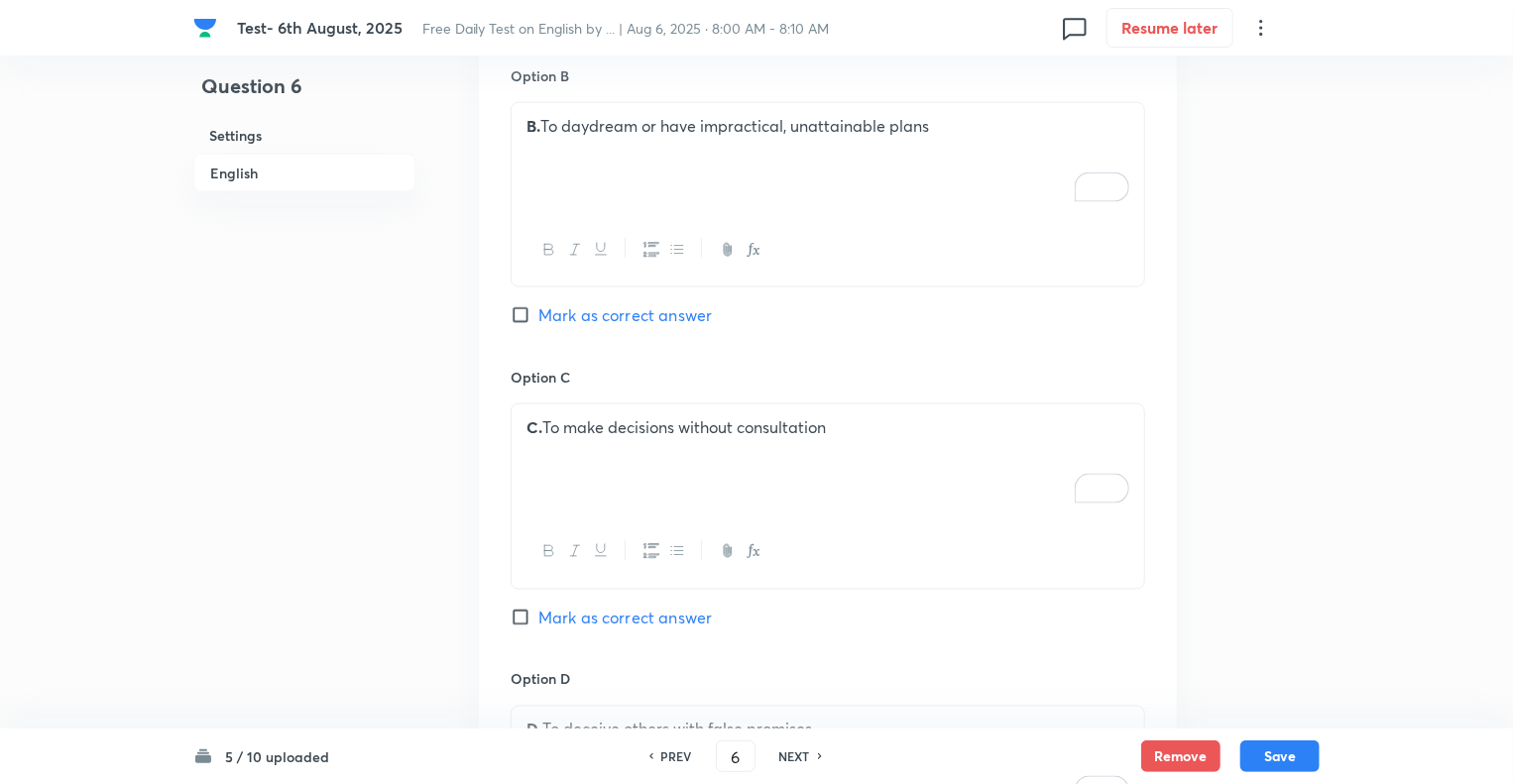scroll, scrollTop: 1122, scrollLeft: 0, axis: vertical 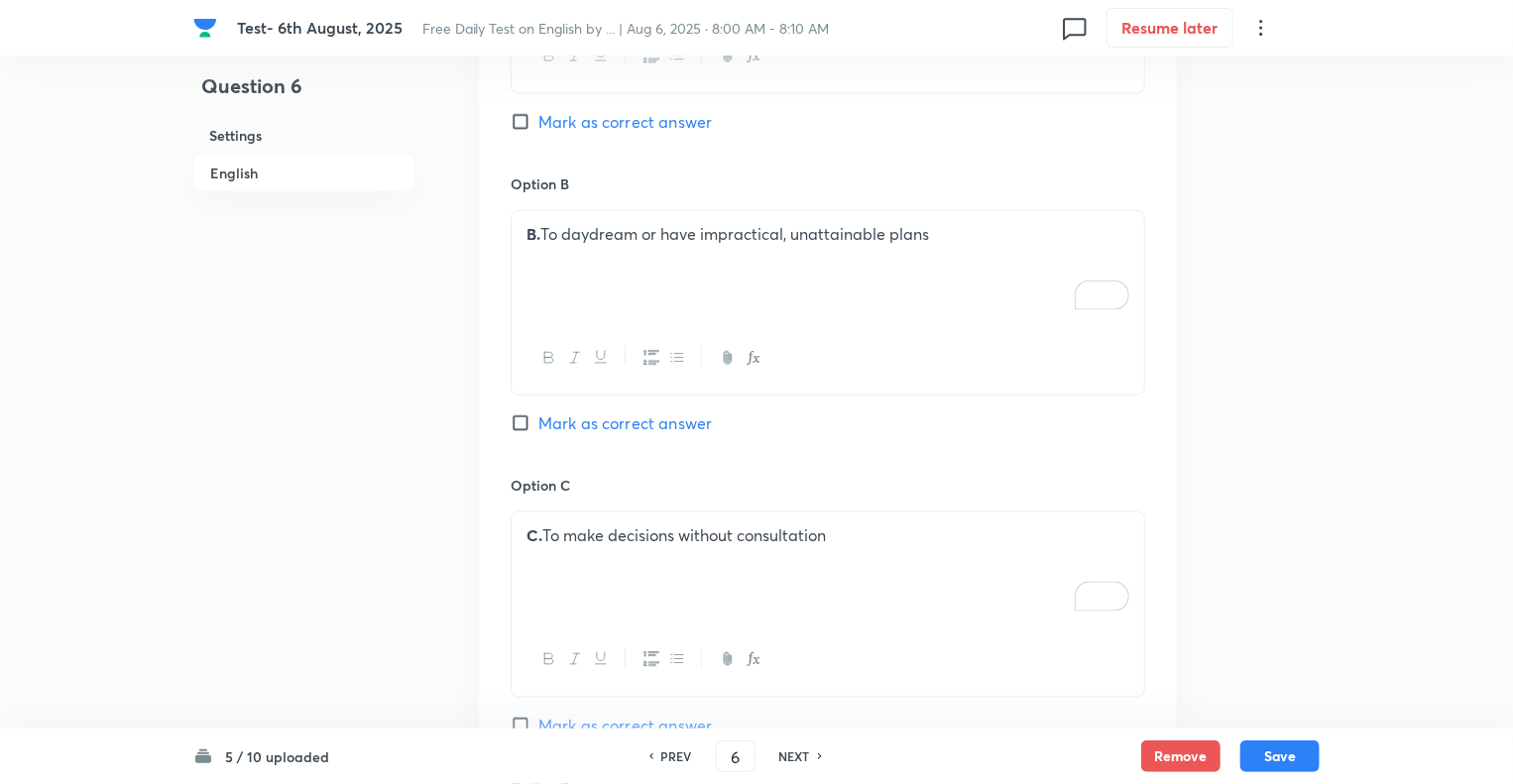 click on "Mark as correct answer" at bounding box center (524, 423) 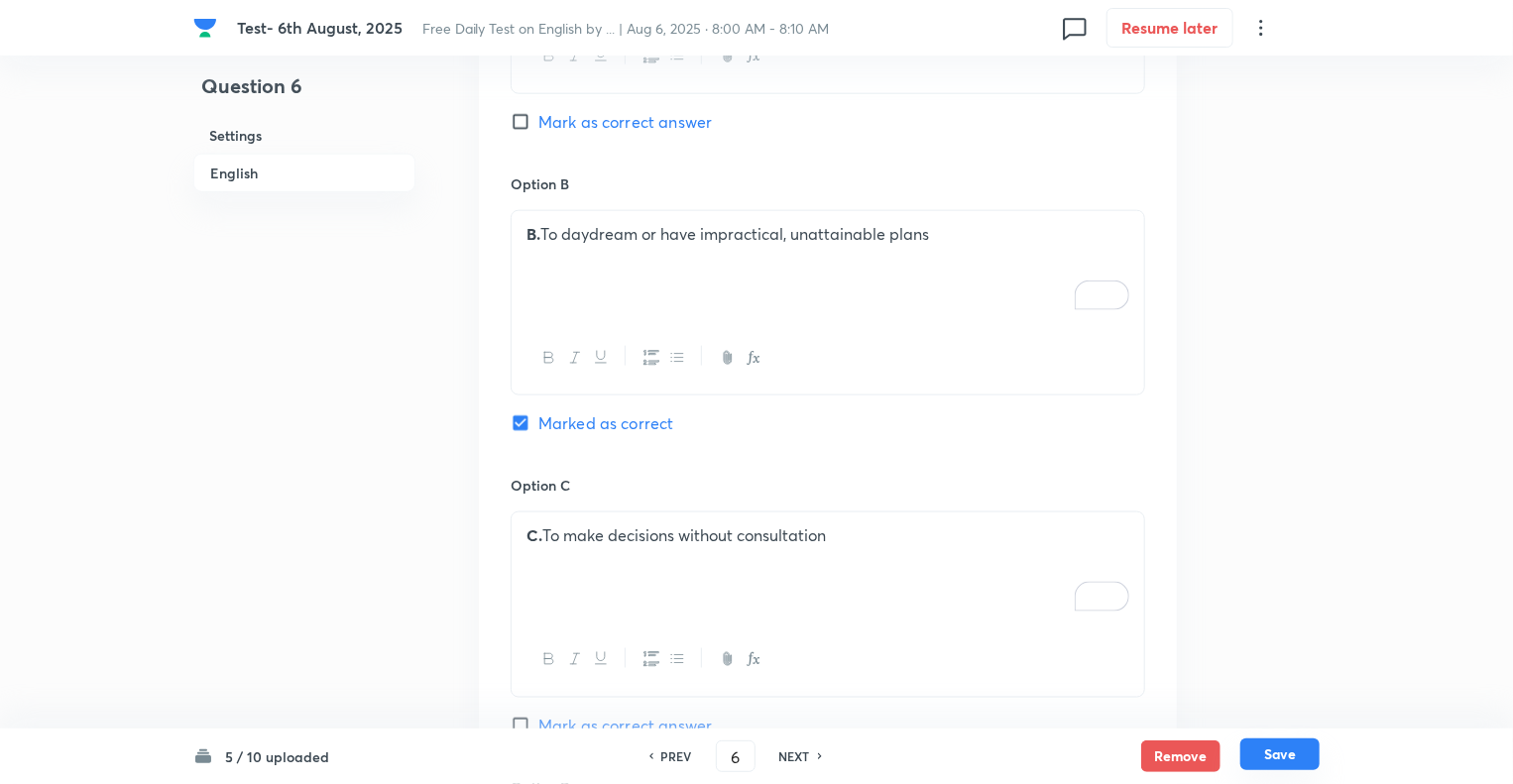 click on "Save" at bounding box center (1280, 754) 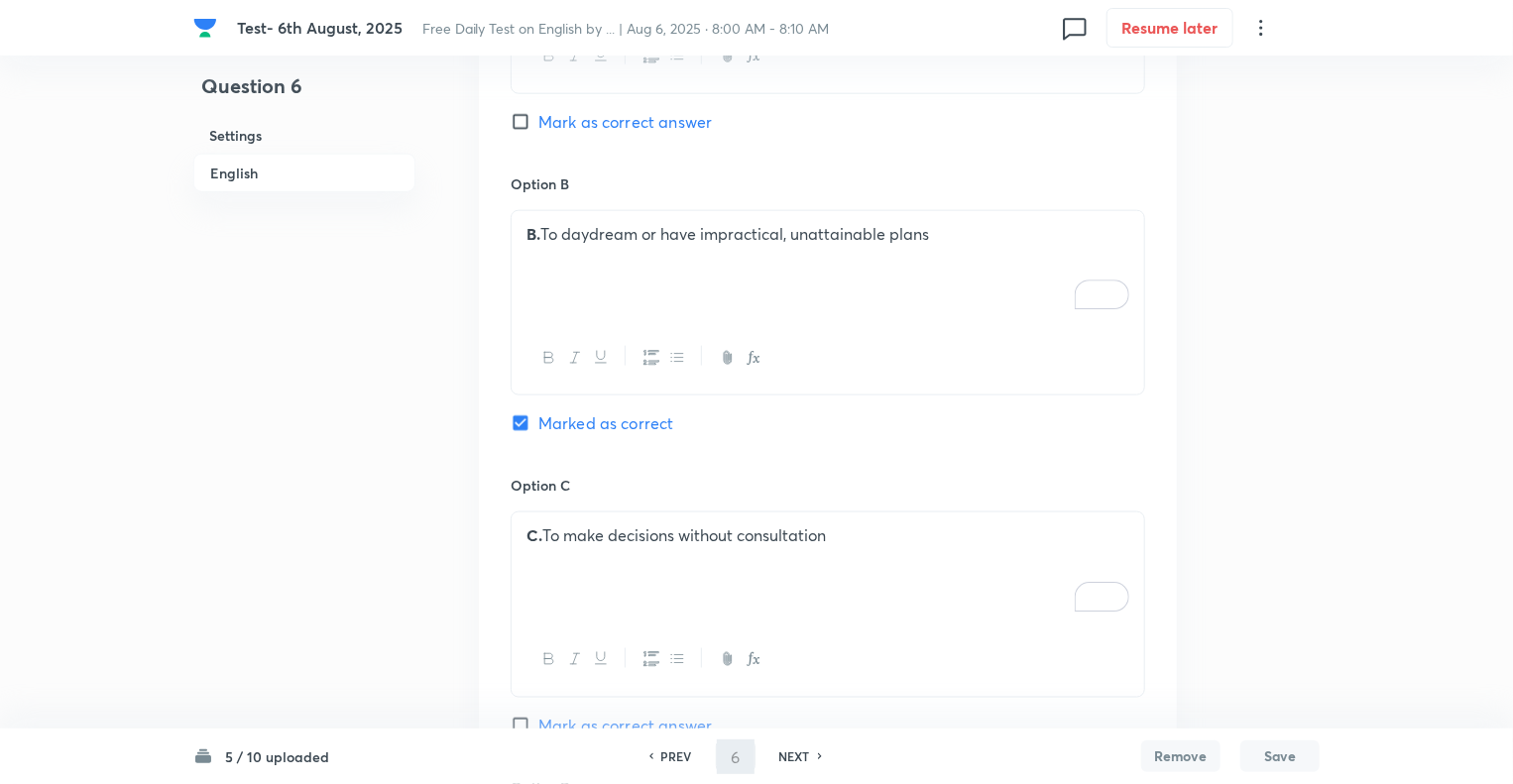 type on "7" 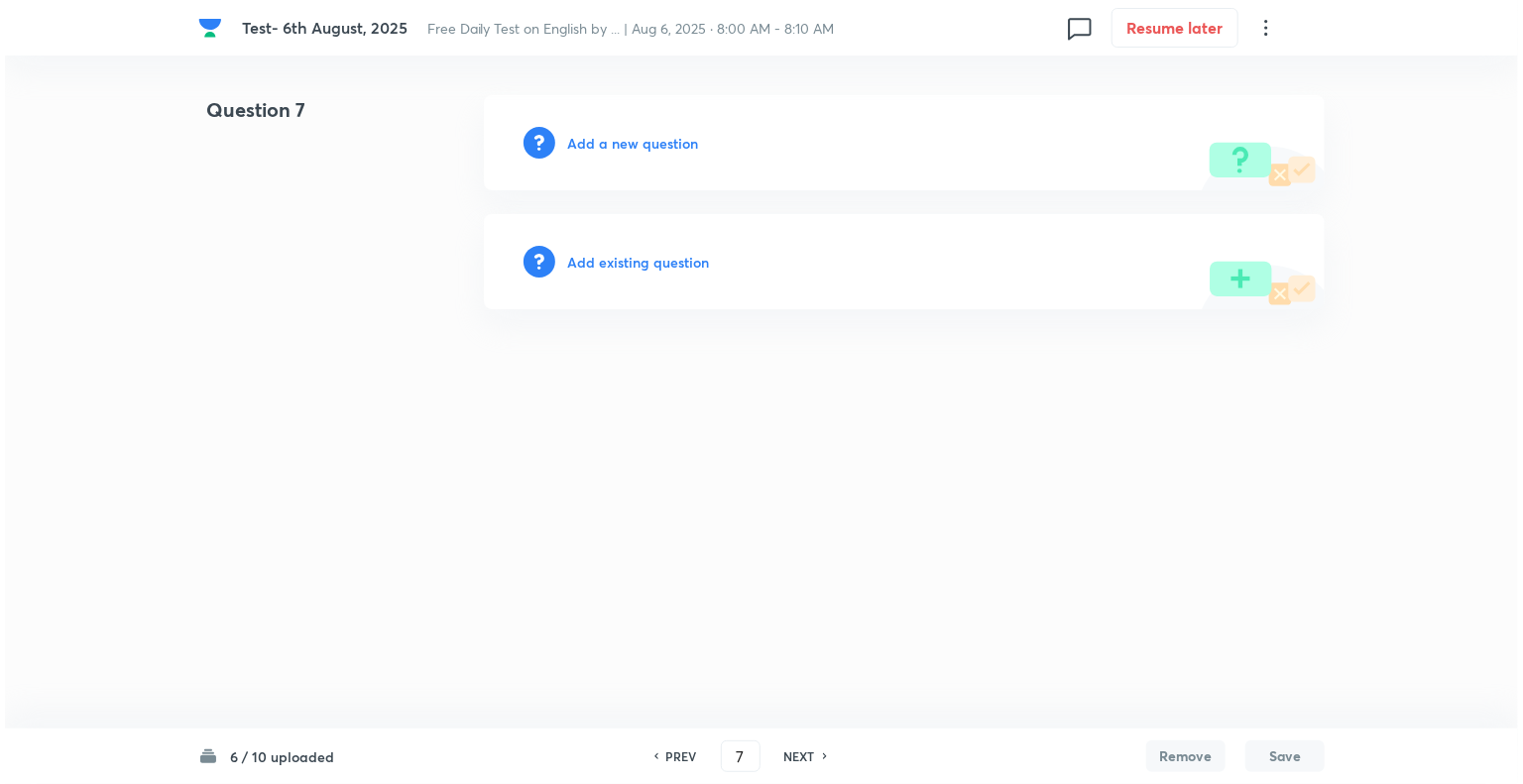 scroll, scrollTop: 0, scrollLeft: 0, axis: both 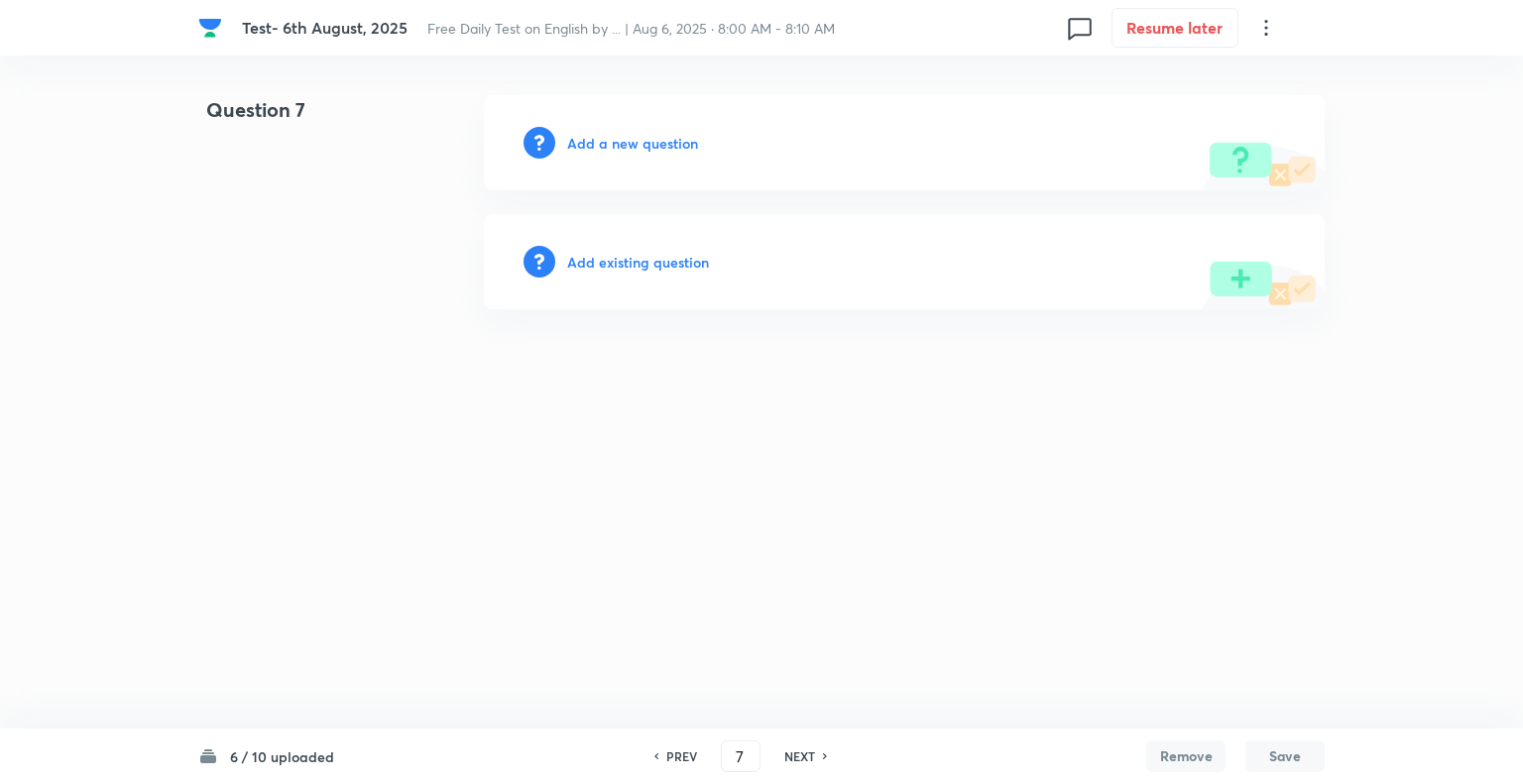 click on "Add a new question" at bounding box center (633, 143) 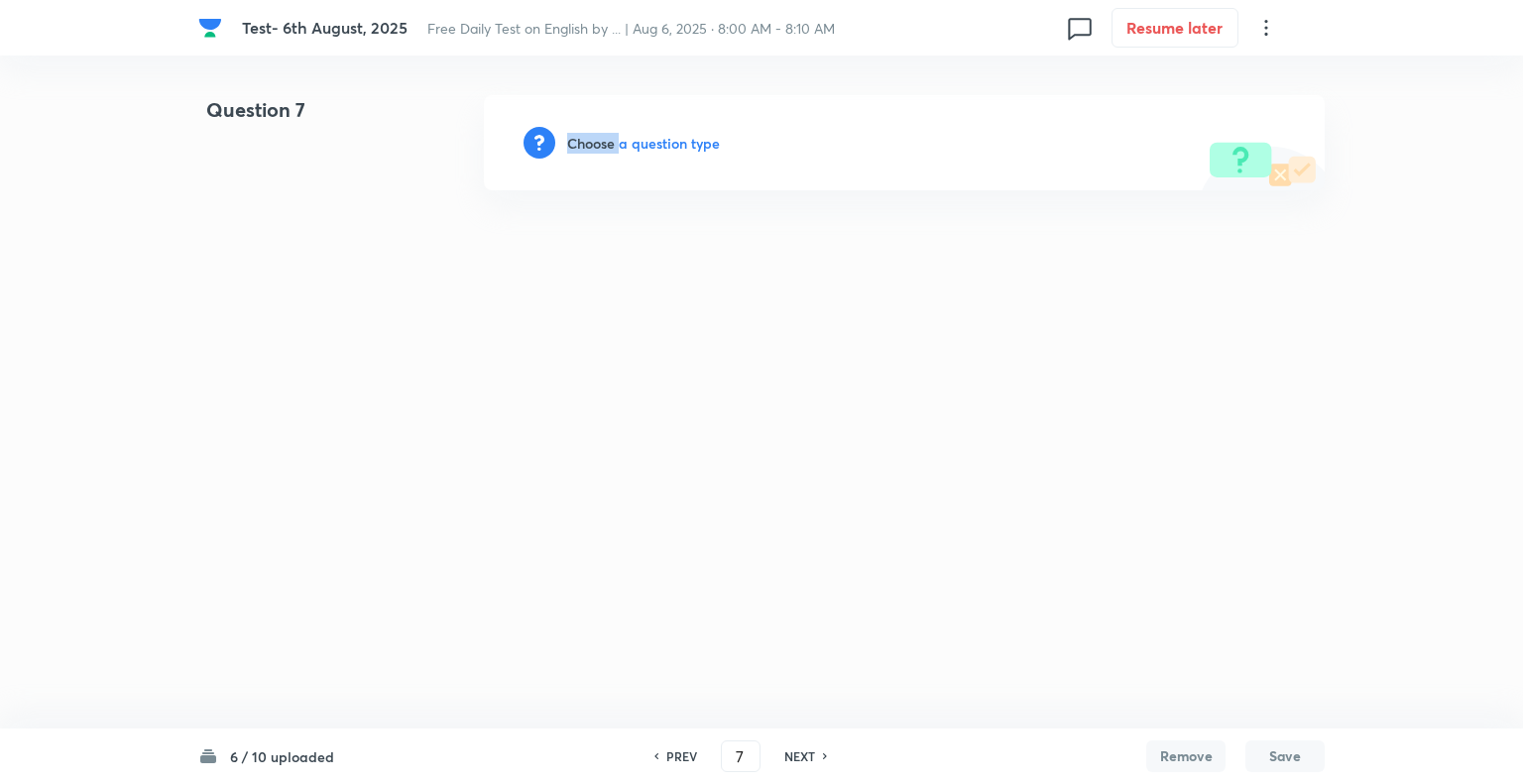click on "Choose a question type" at bounding box center [644, 143] 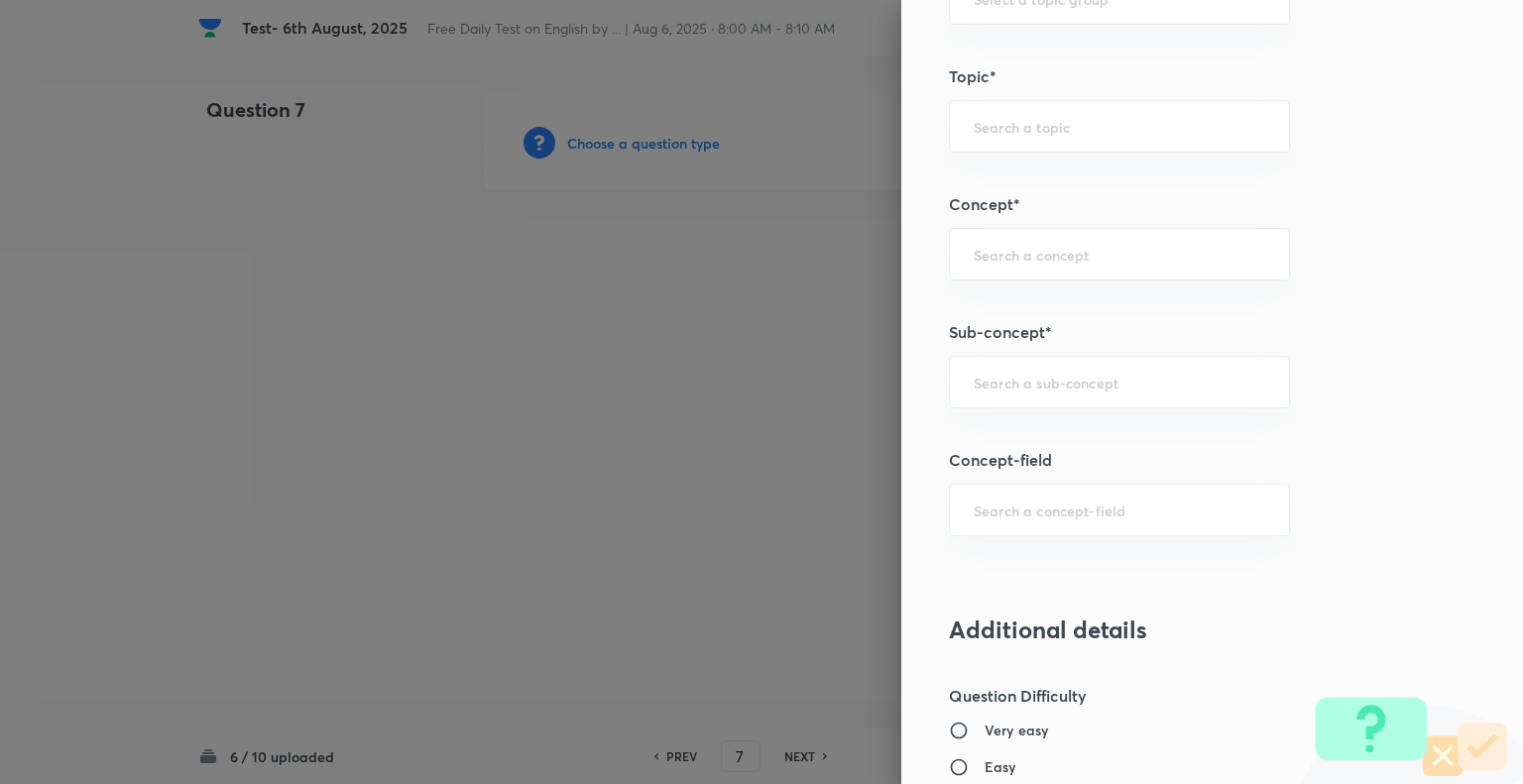 scroll, scrollTop: 1002, scrollLeft: 0, axis: vertical 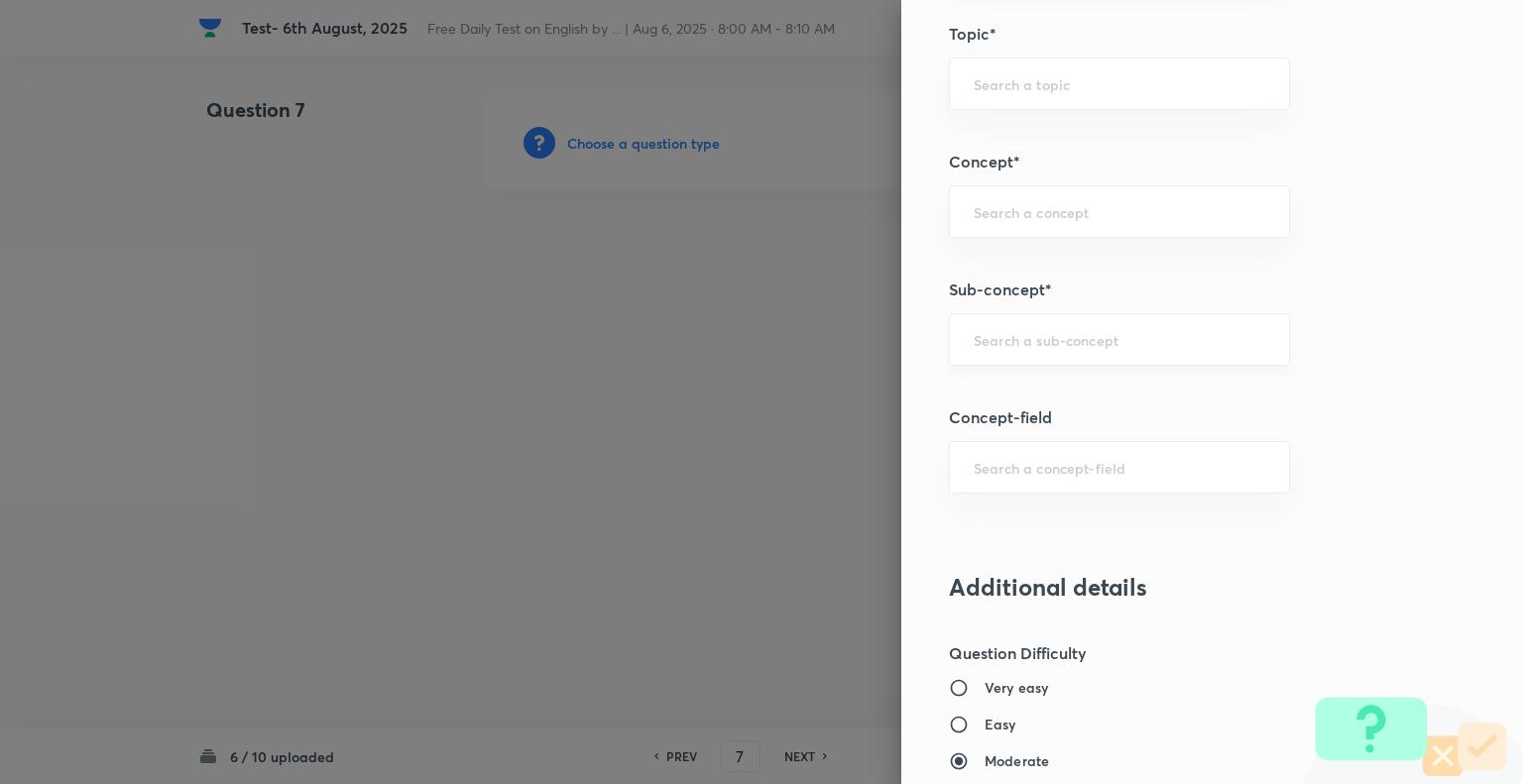 click at bounding box center (1119, 339) 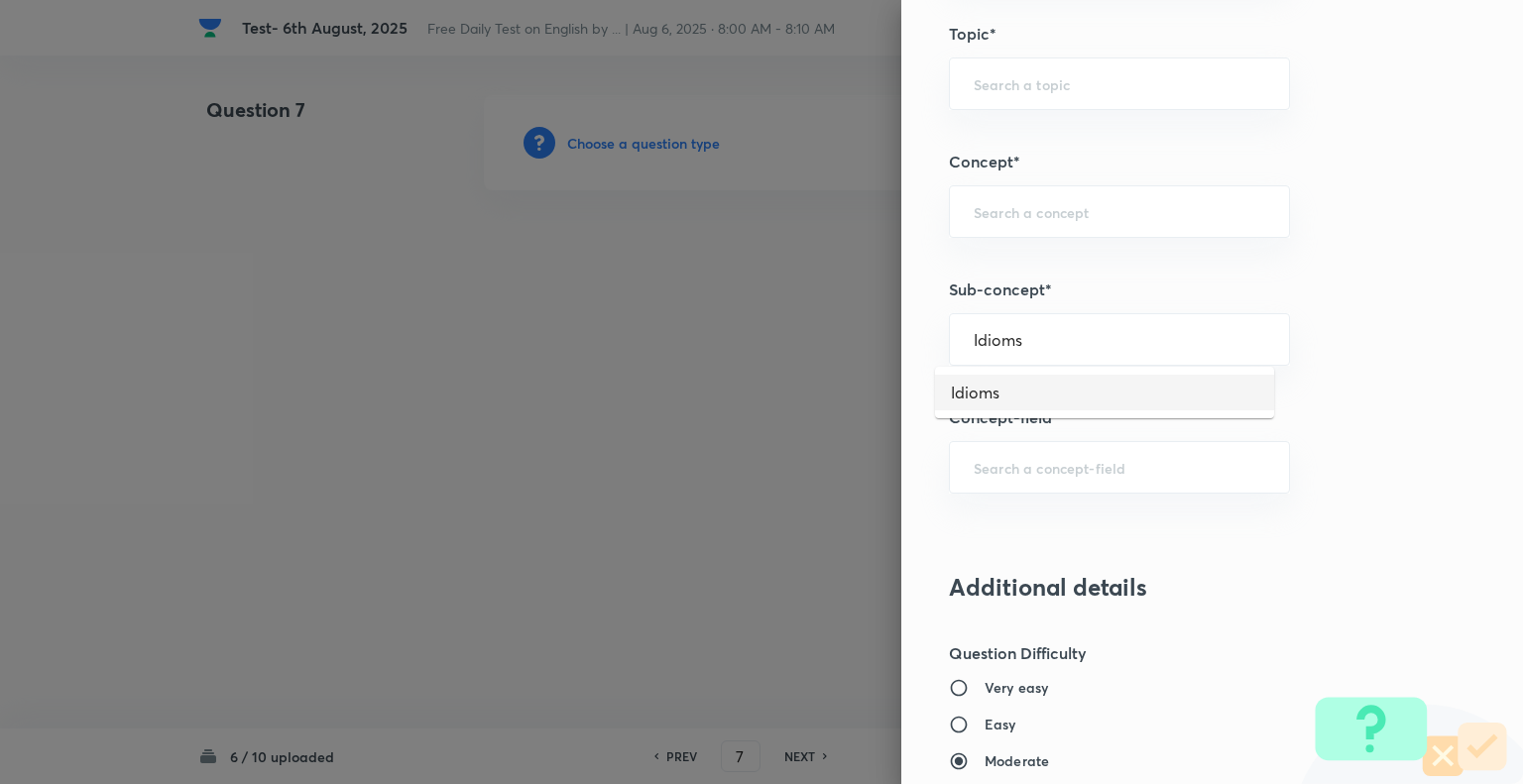 click on "Idioms" at bounding box center (1105, 392) 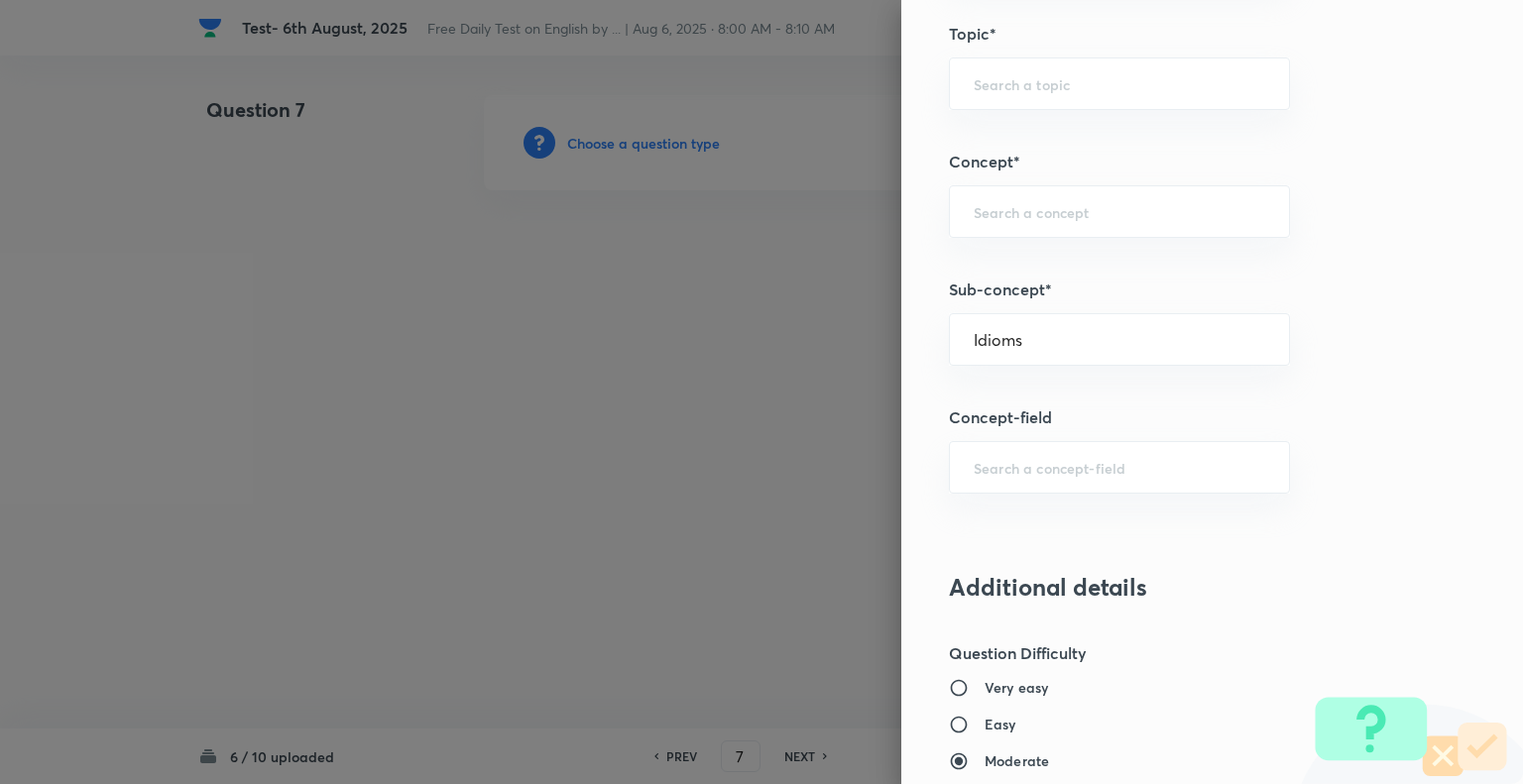 type on "English Language" 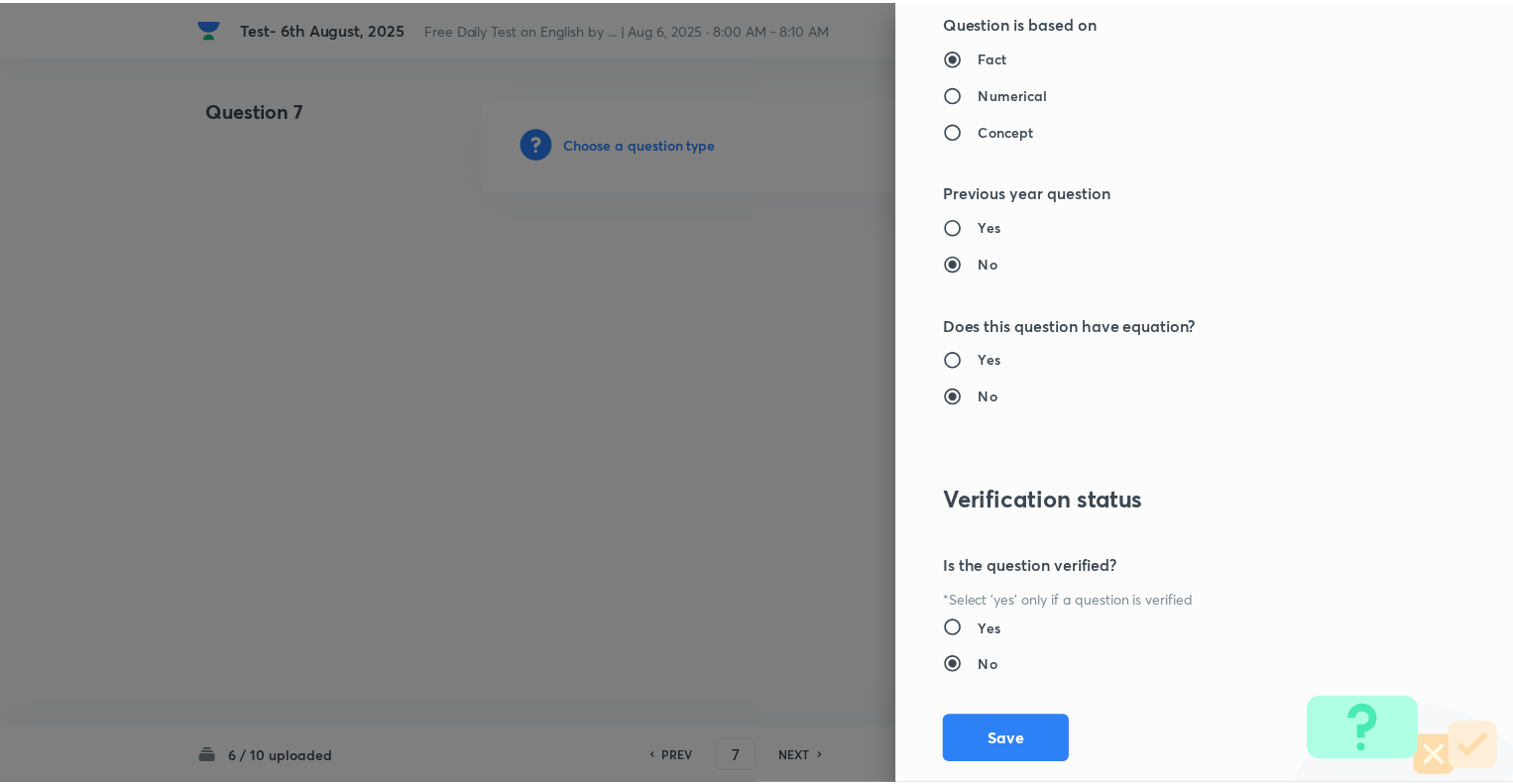 scroll, scrollTop: 1914, scrollLeft: 0, axis: vertical 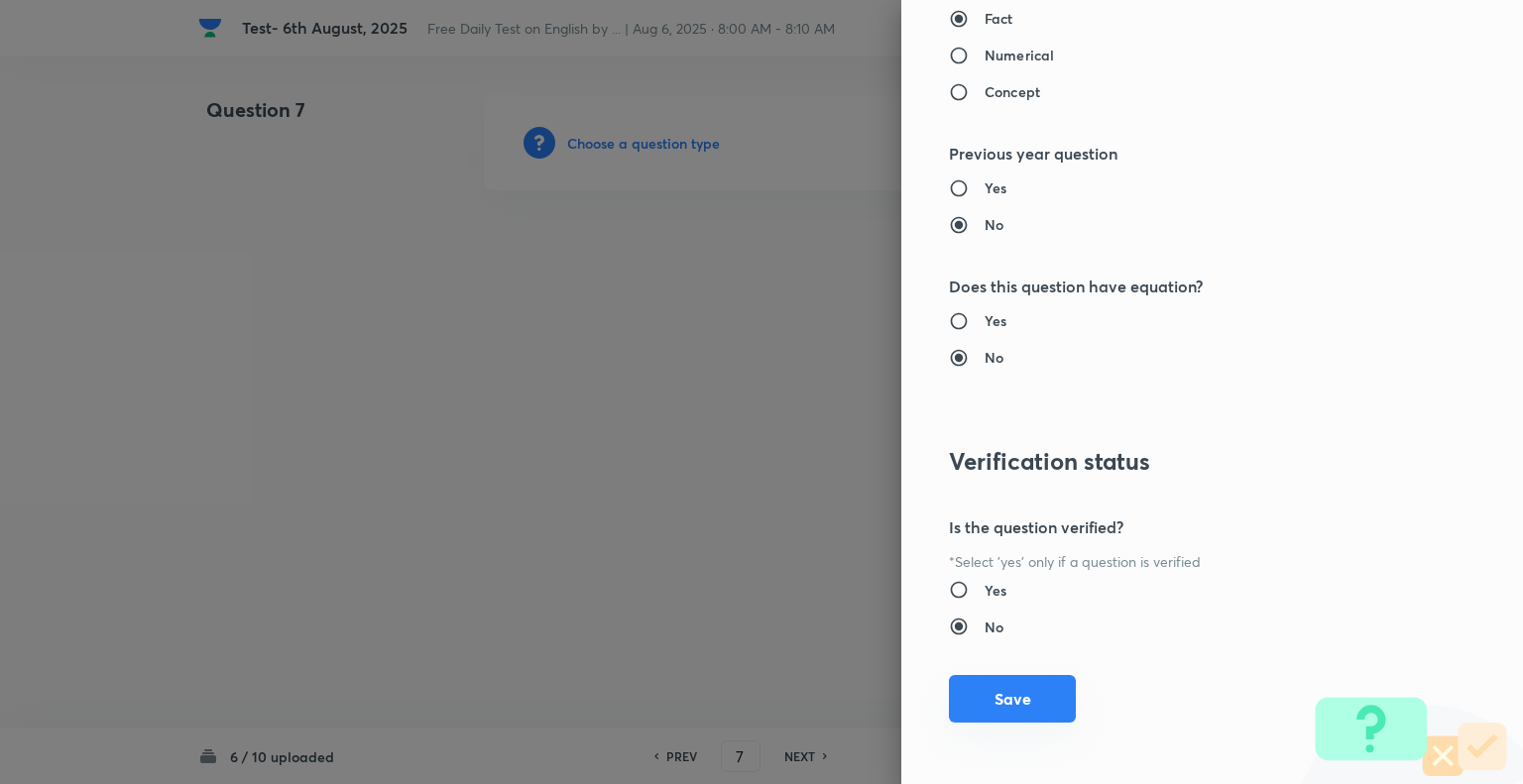 click on "Save" at bounding box center [1012, 699] 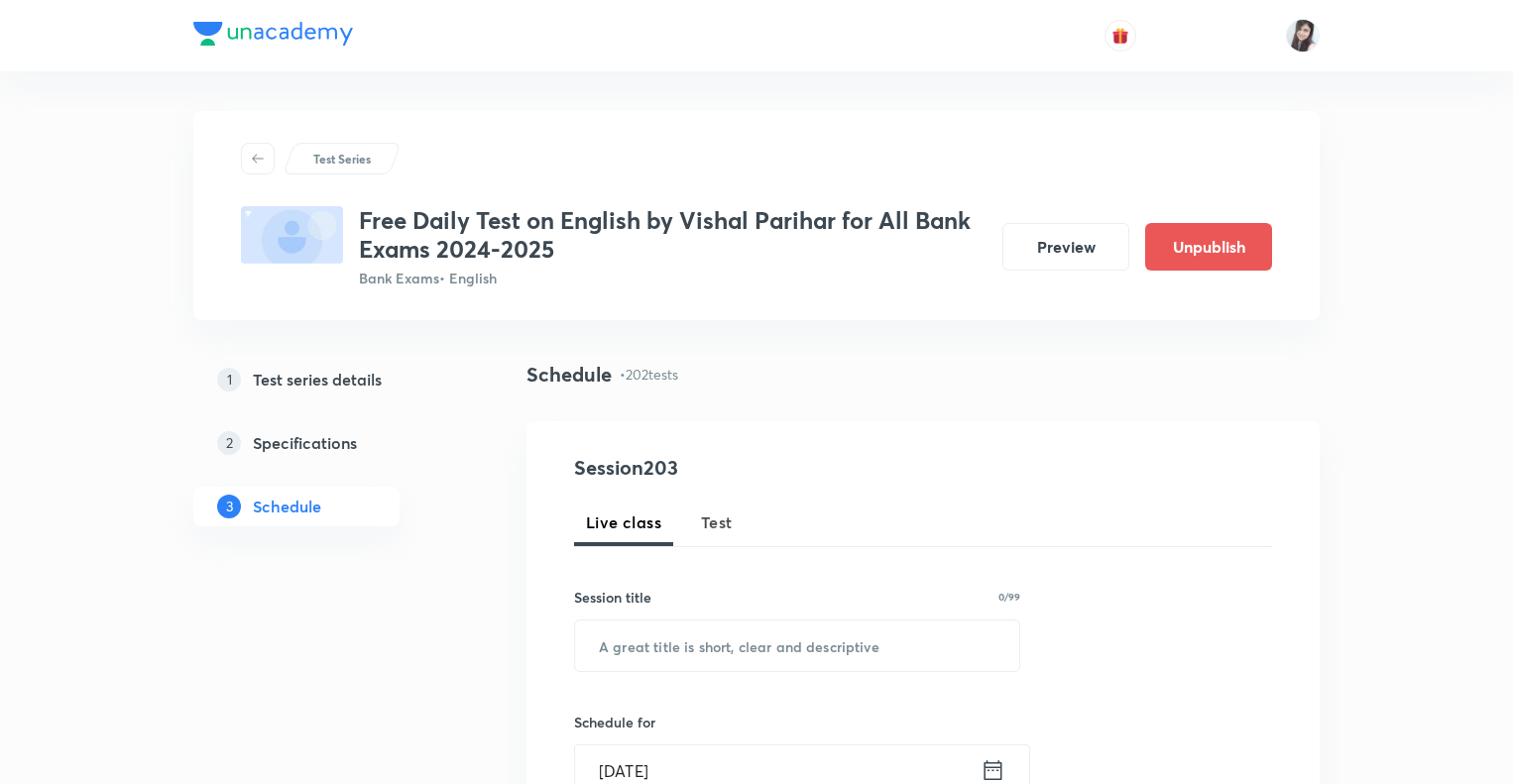 scroll, scrollTop: 39329, scrollLeft: 0, axis: vertical 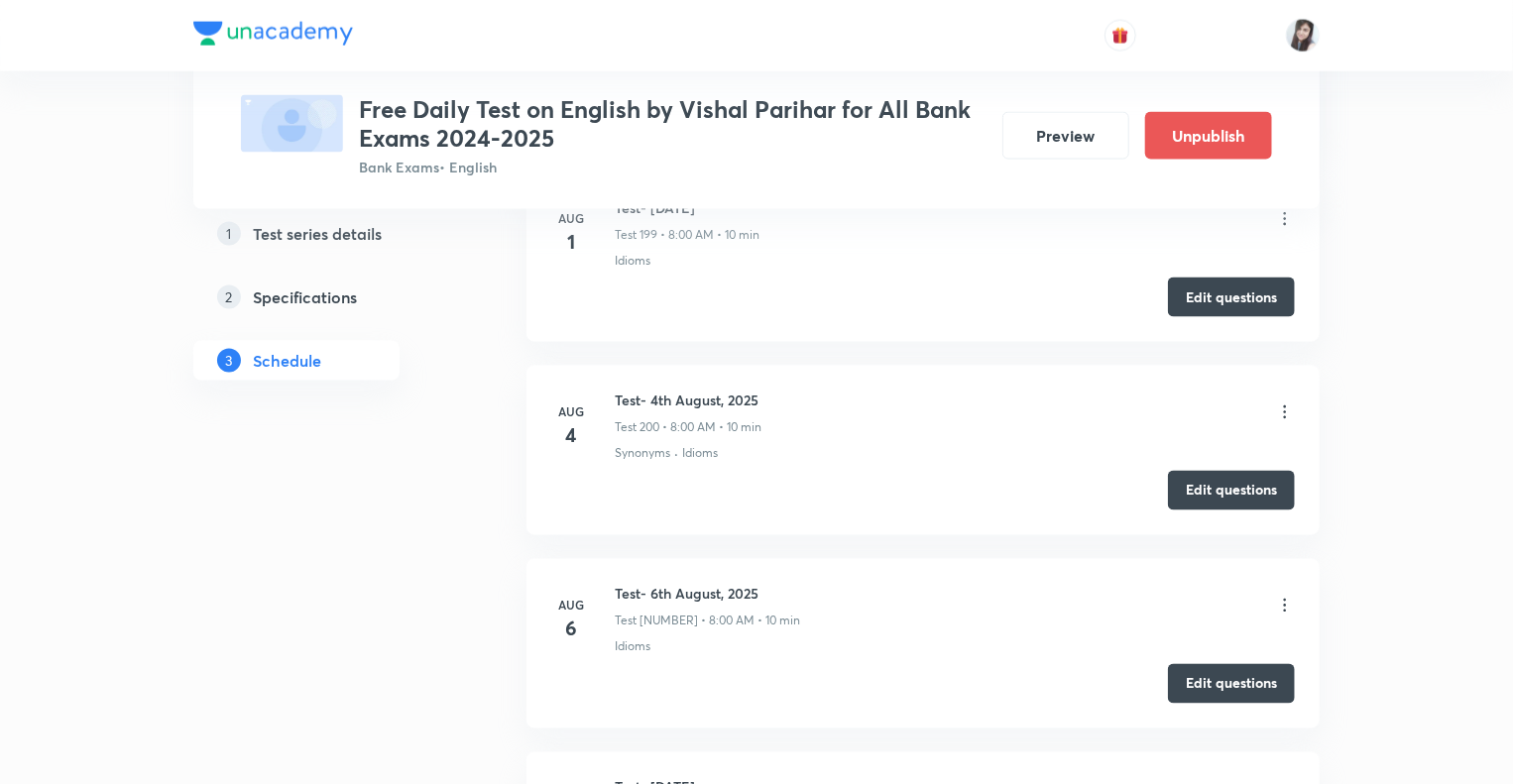 click on "Free Daily Test on English by Vishal Parihar for All Bank Exams 2024-2025" at bounding box center (672, 124) 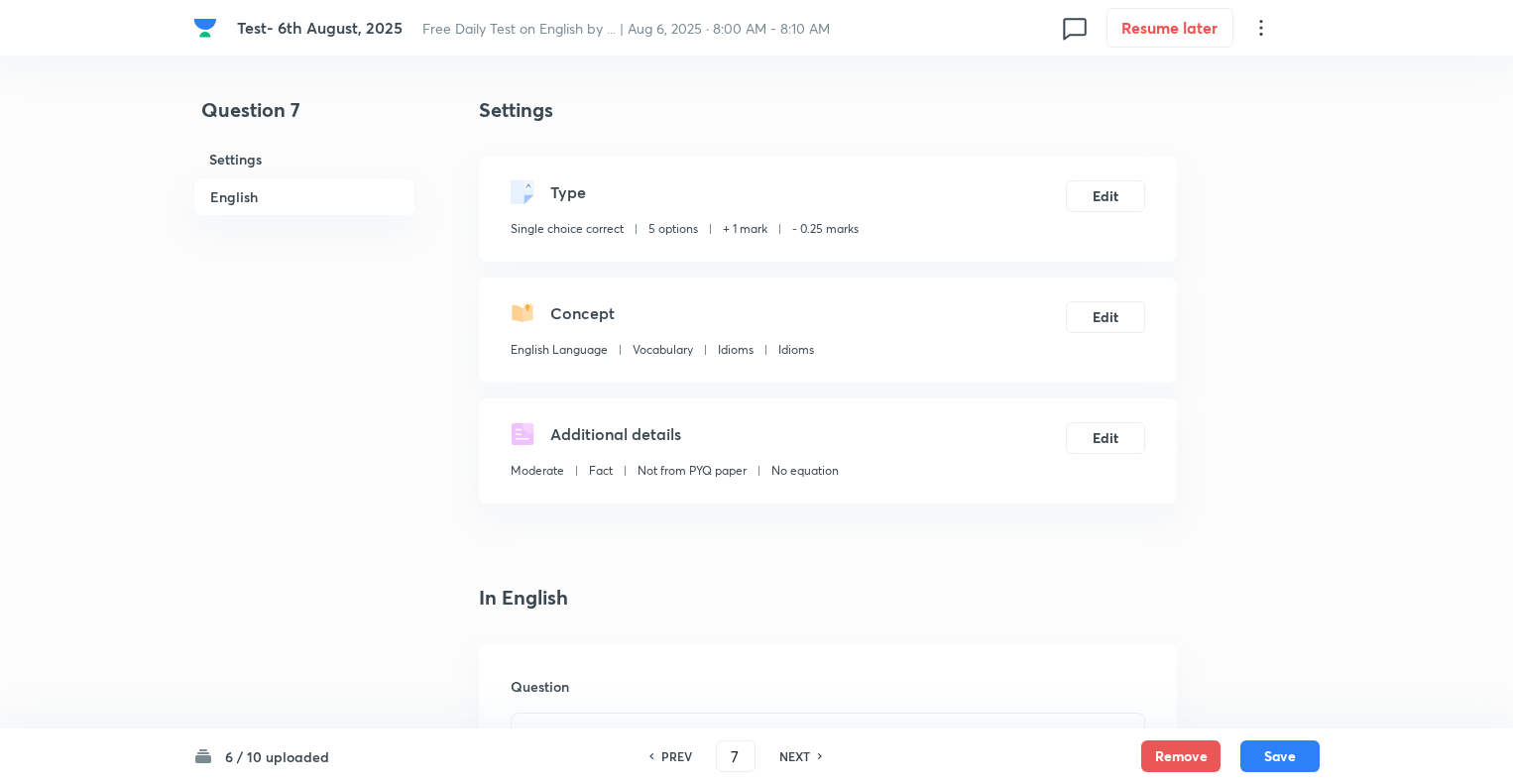 click on "Question 7 Settings English Settings Type Single choice correct 5 options + 1 mark - 0.25 marks Edit Concept English Language Vocabulary Idioms Idioms Edit Additional details Moderate Fact Not from PYQ paper No equation Edit In English Question Option A Mark as correct answer Option B Mark as correct answer Option C Mark as correct answer Option D Mark as correct answer Option E Mark as correct answer Solution" at bounding box center [756, 1493] 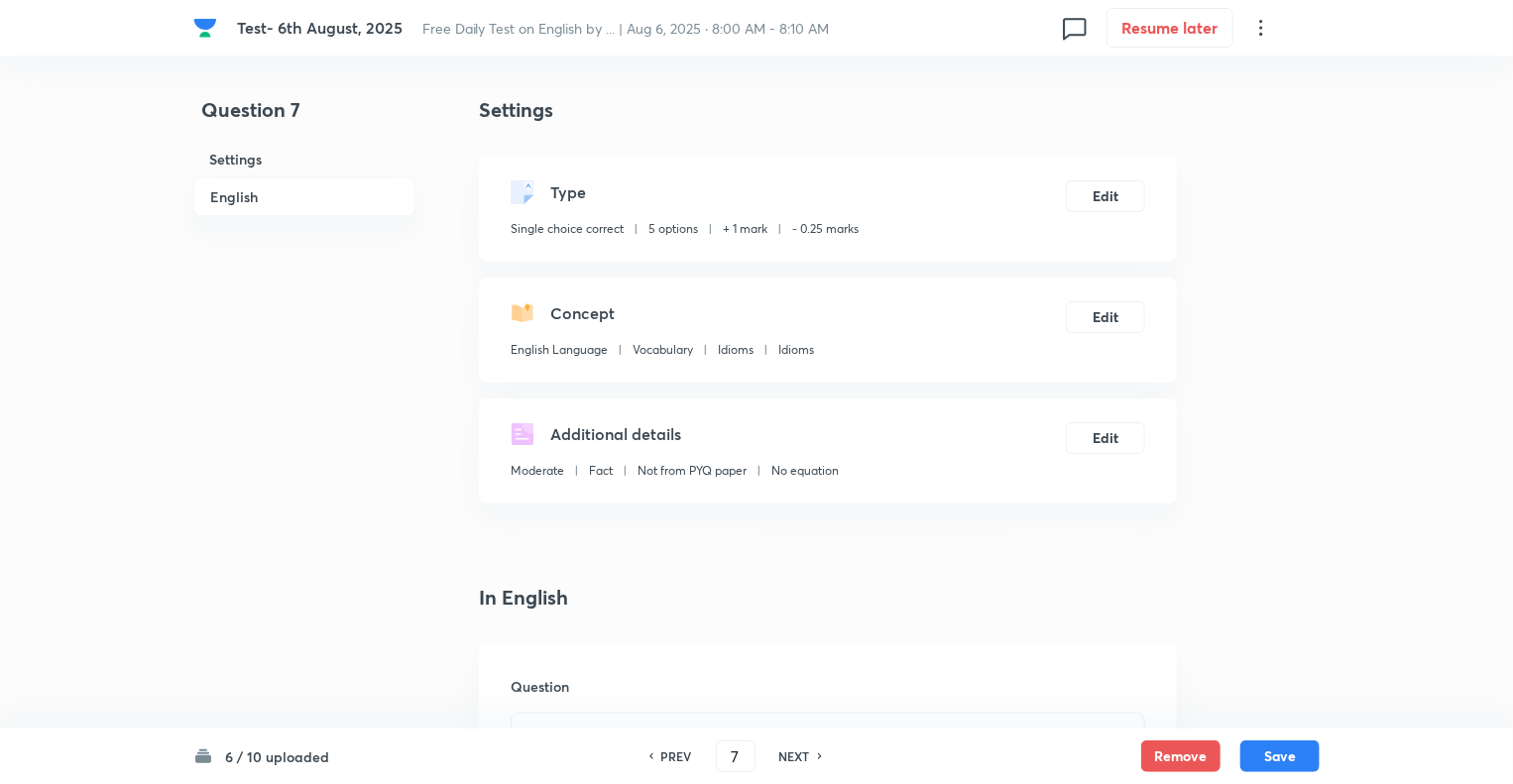 scroll, scrollTop: 0, scrollLeft: 0, axis: both 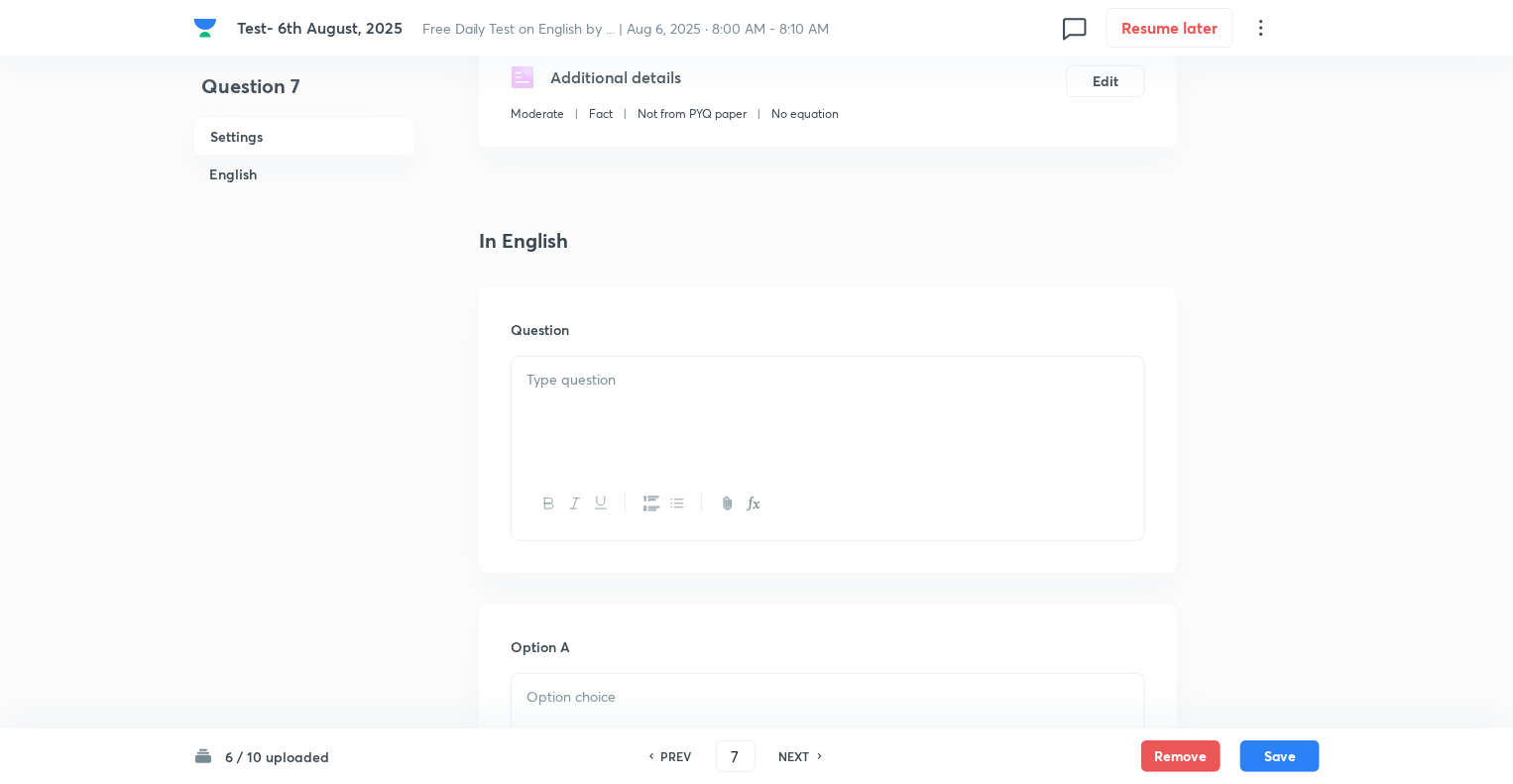 click at bounding box center (828, 380) 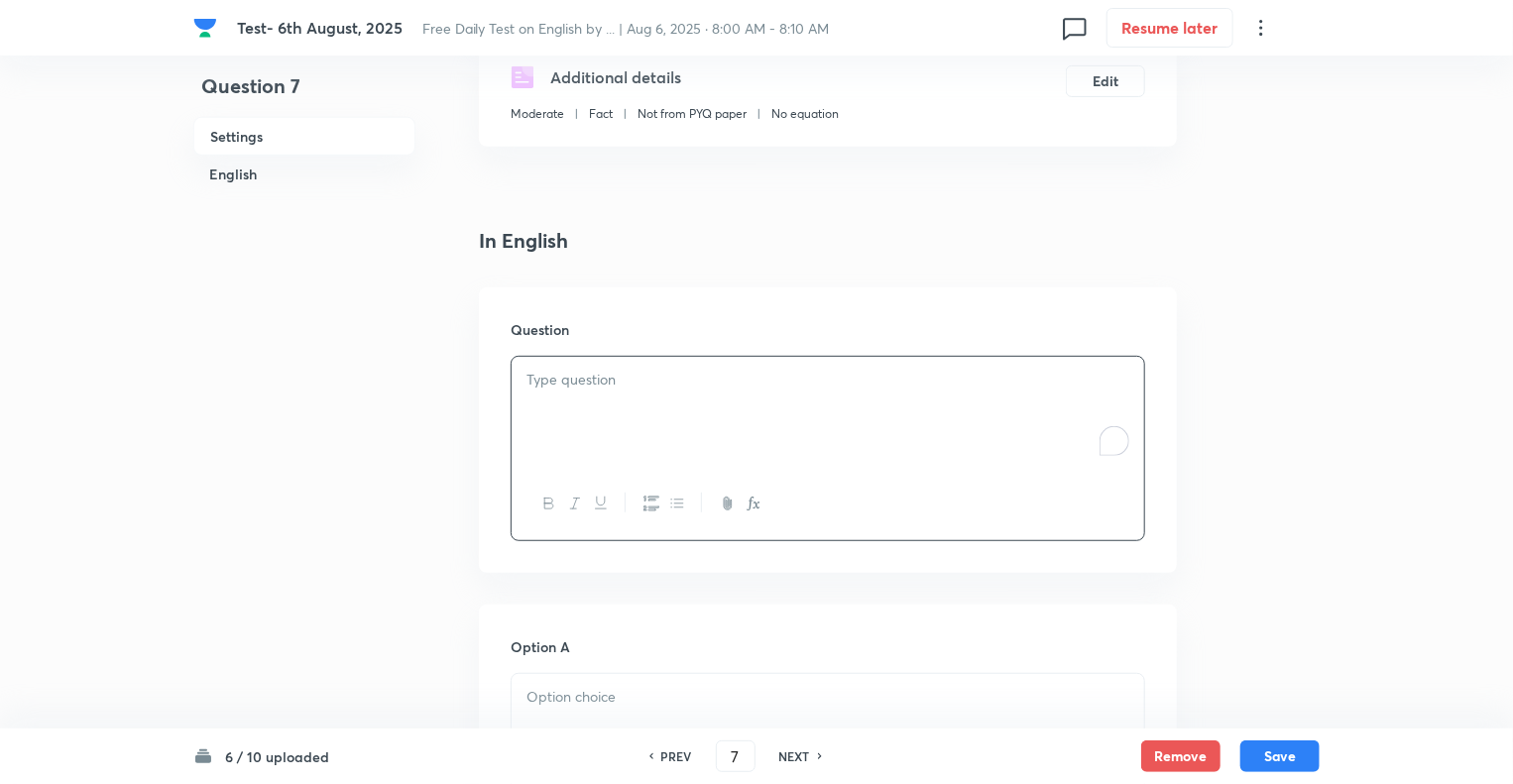 paste 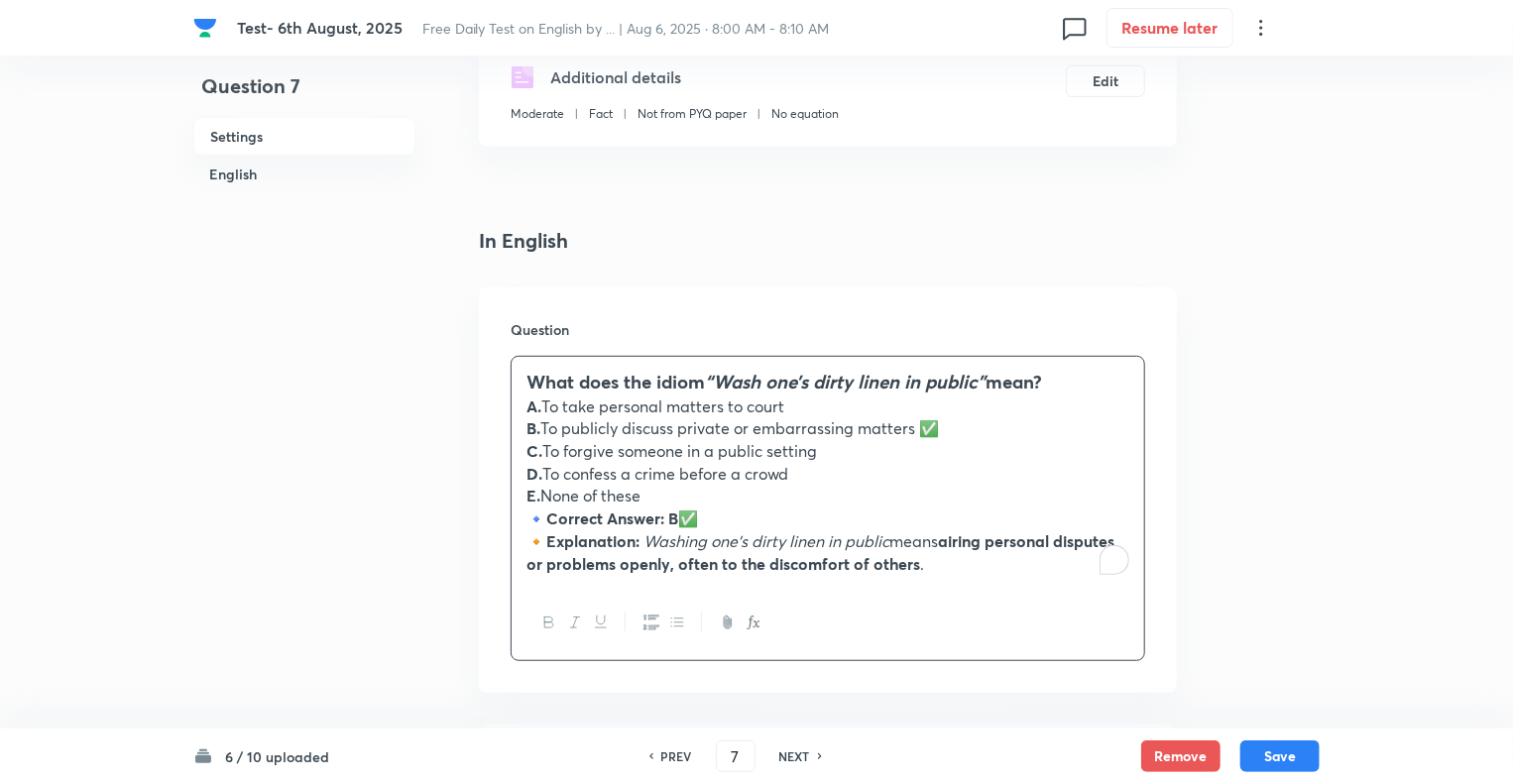 click on "B.  To publicly discuss private or embarrassing matters ✅" at bounding box center [828, 428] 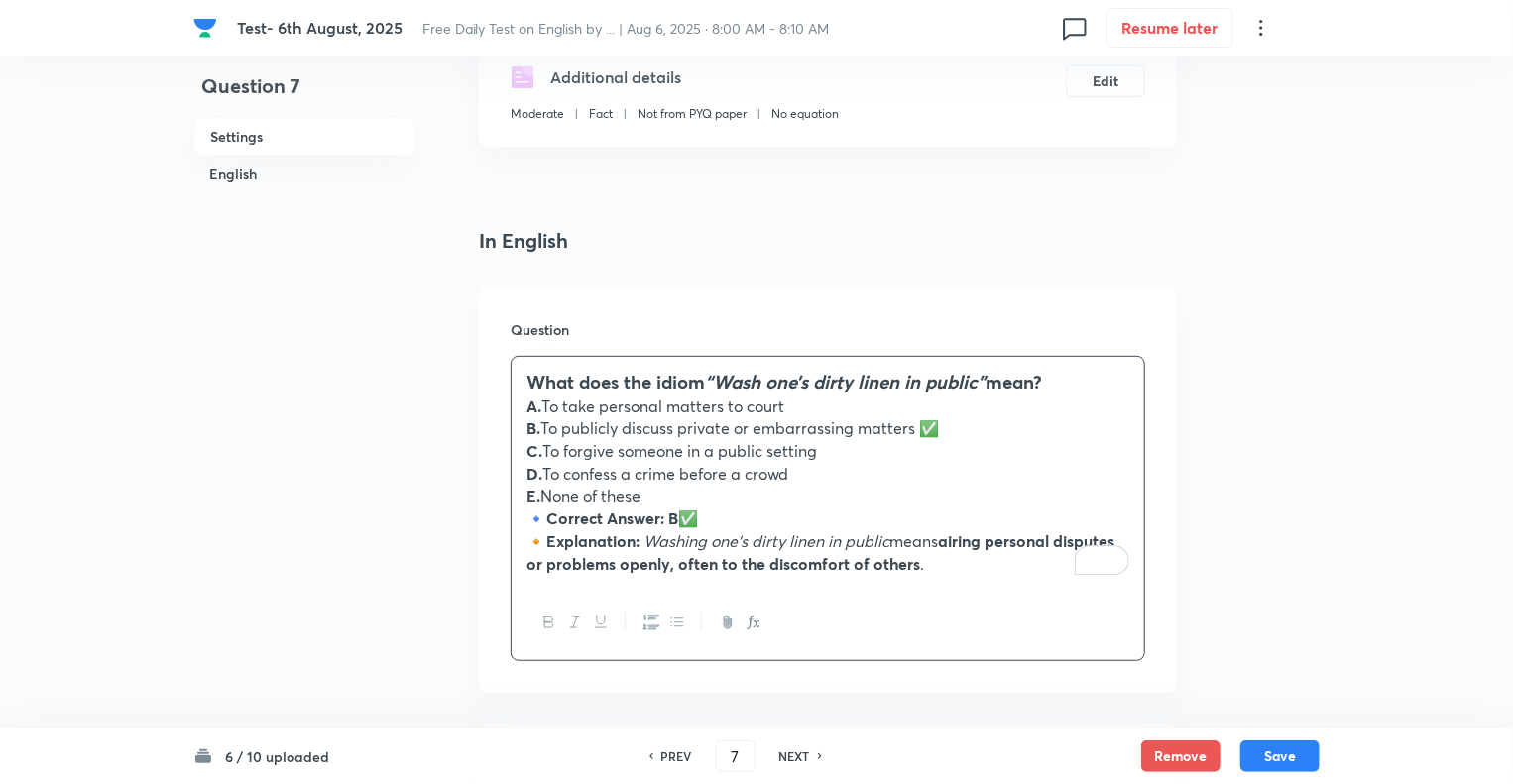 type 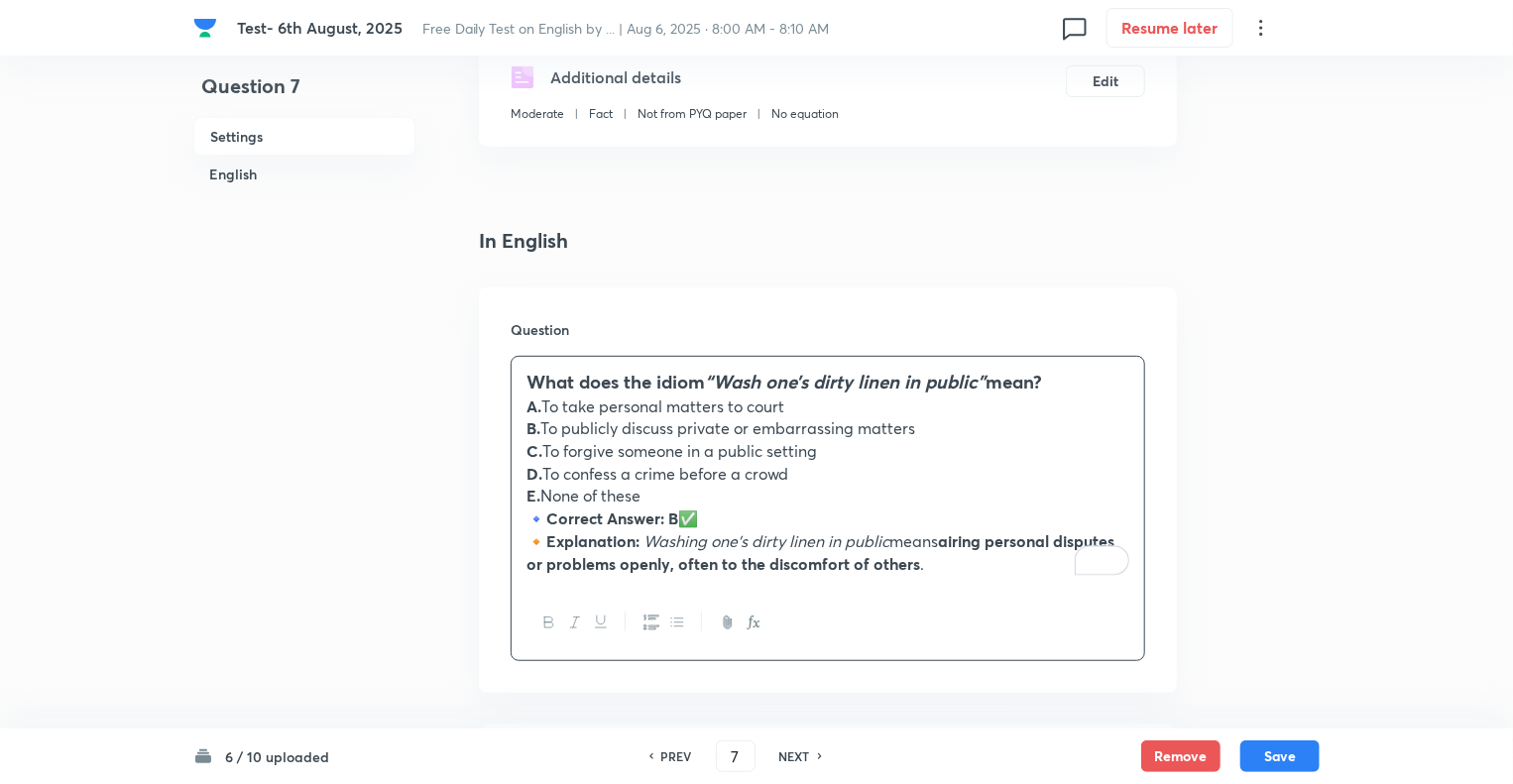 click on "🔹  Correct Answer:   B  ✅" at bounding box center [828, 518] 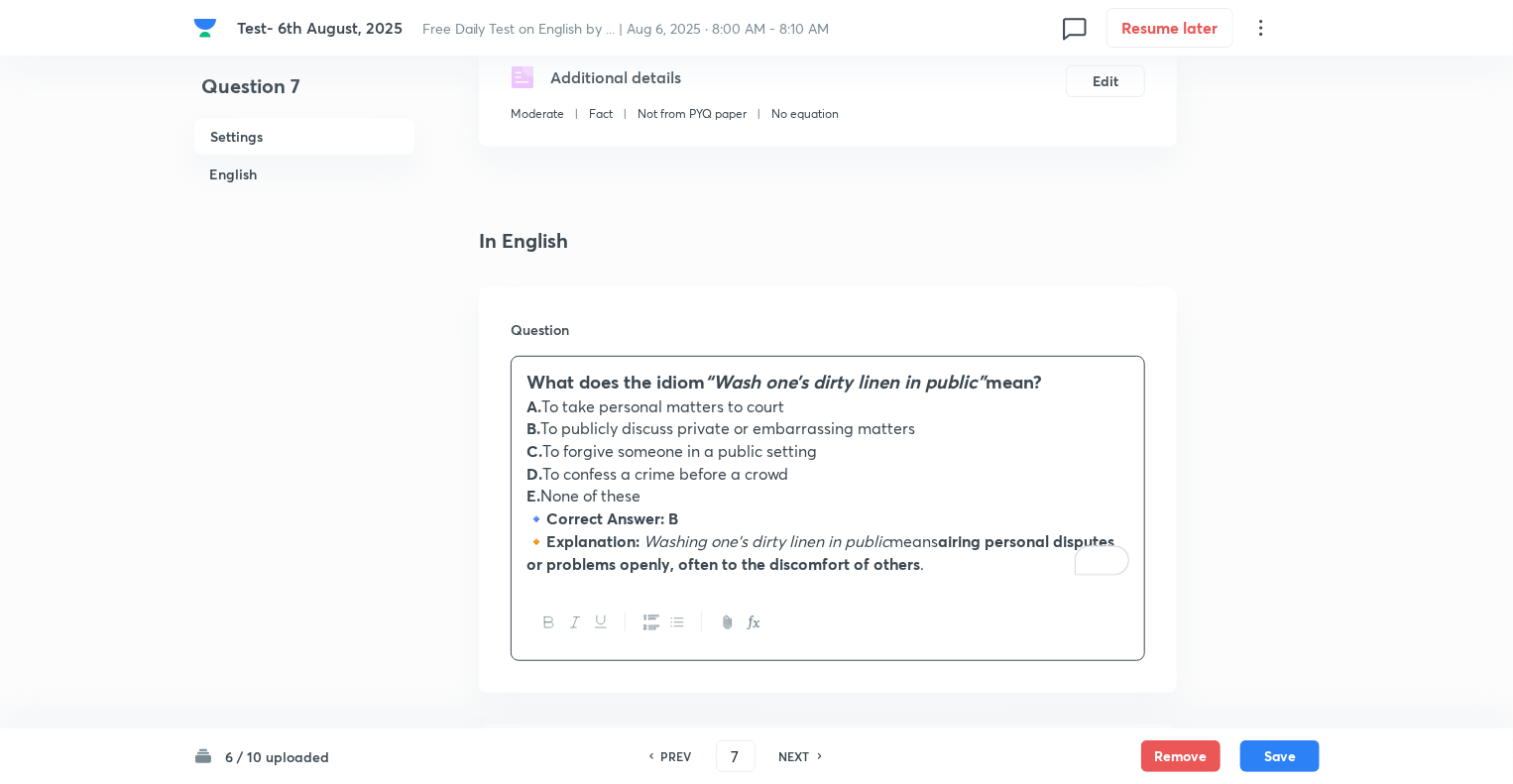 click on "🔸  Explanation:   Washing one’s dirty linen in public  means  airing personal disputes or problems openly, often to the discomfort of others ." at bounding box center (828, 552) 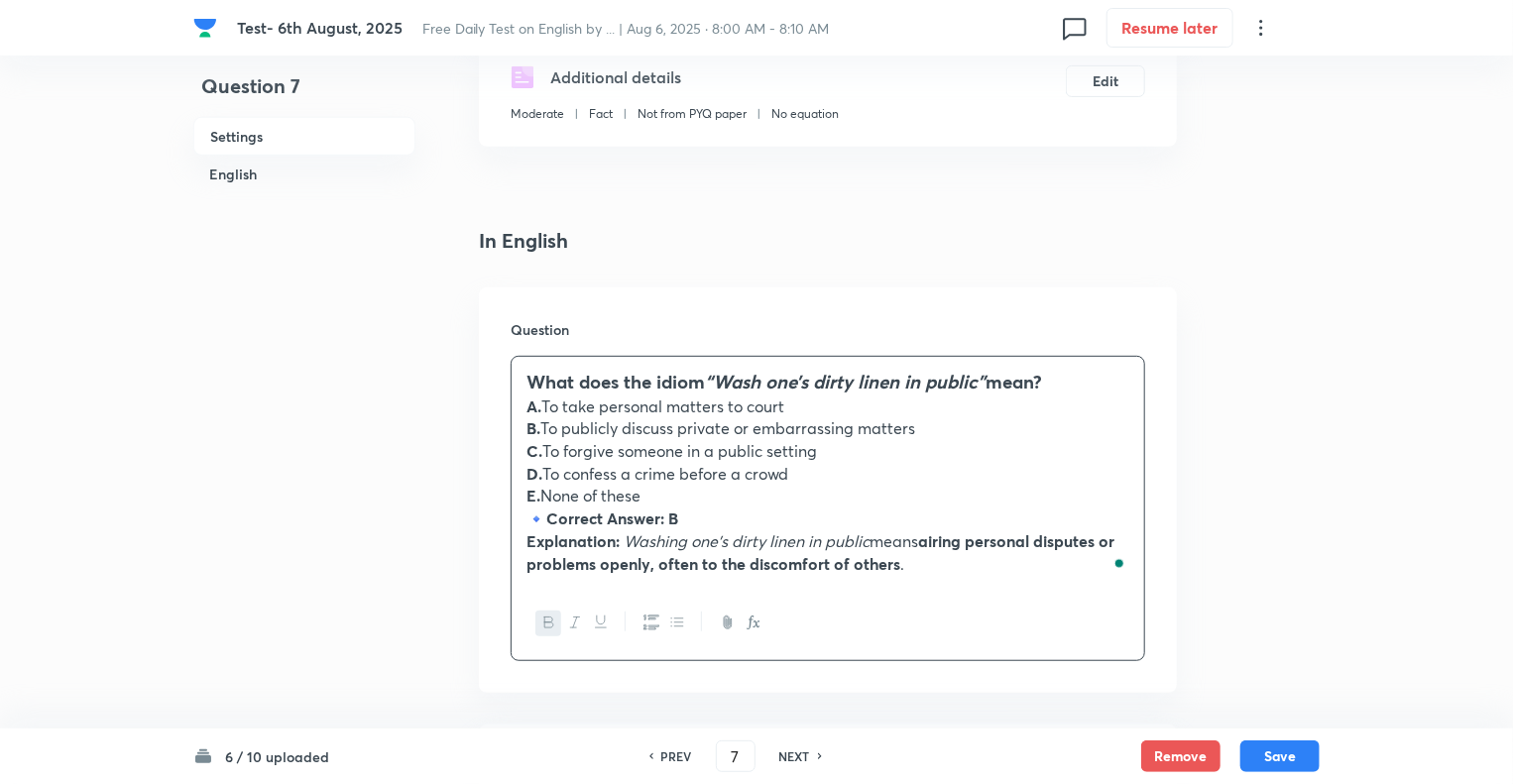 click on "🔹  Correct Answer:   B" at bounding box center (828, 518) 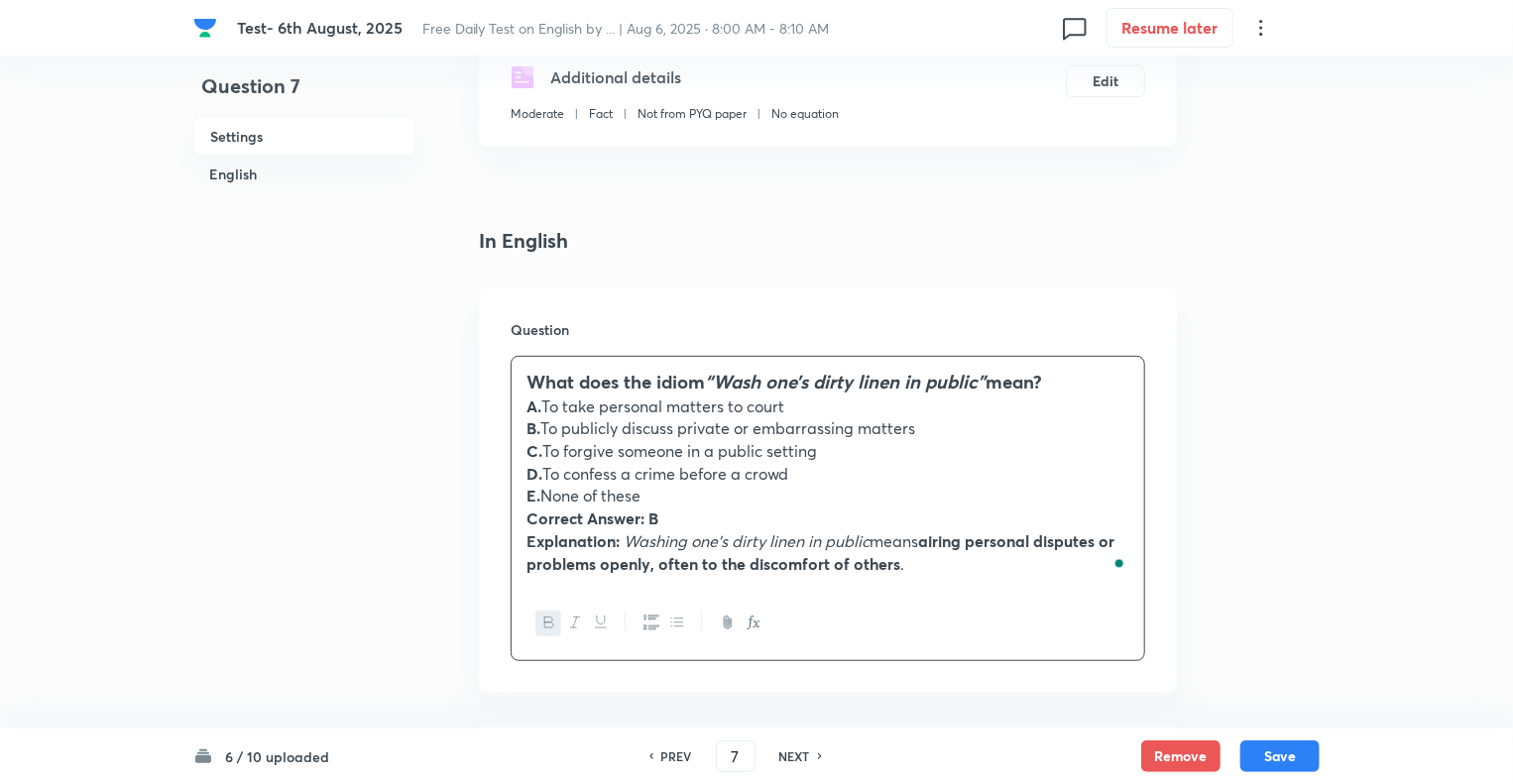 click on "E.  None of these" at bounding box center (828, 496) 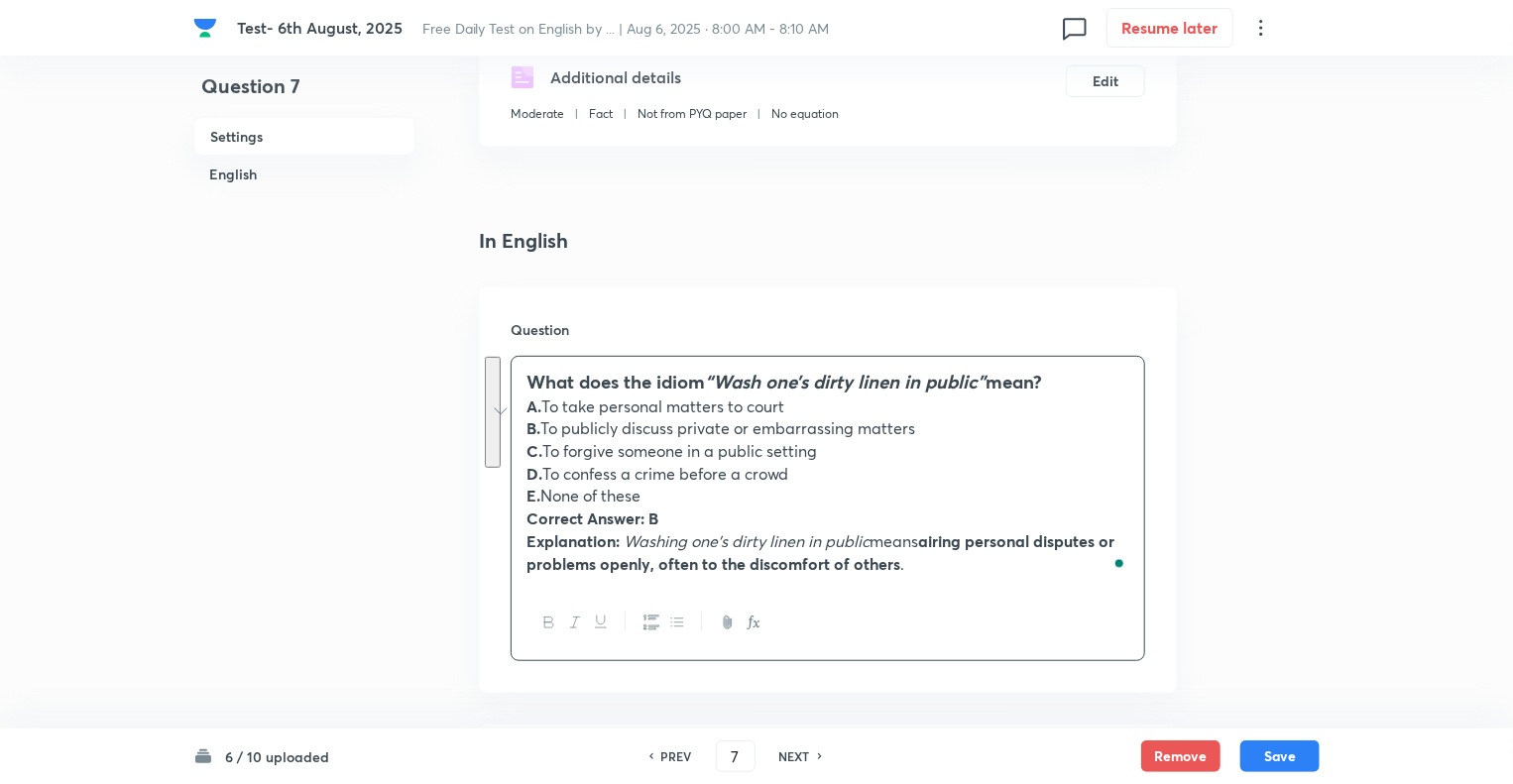 drag, startPoint x: 663, startPoint y: 497, endPoint x: 523, endPoint y: 411, distance: 164.3046 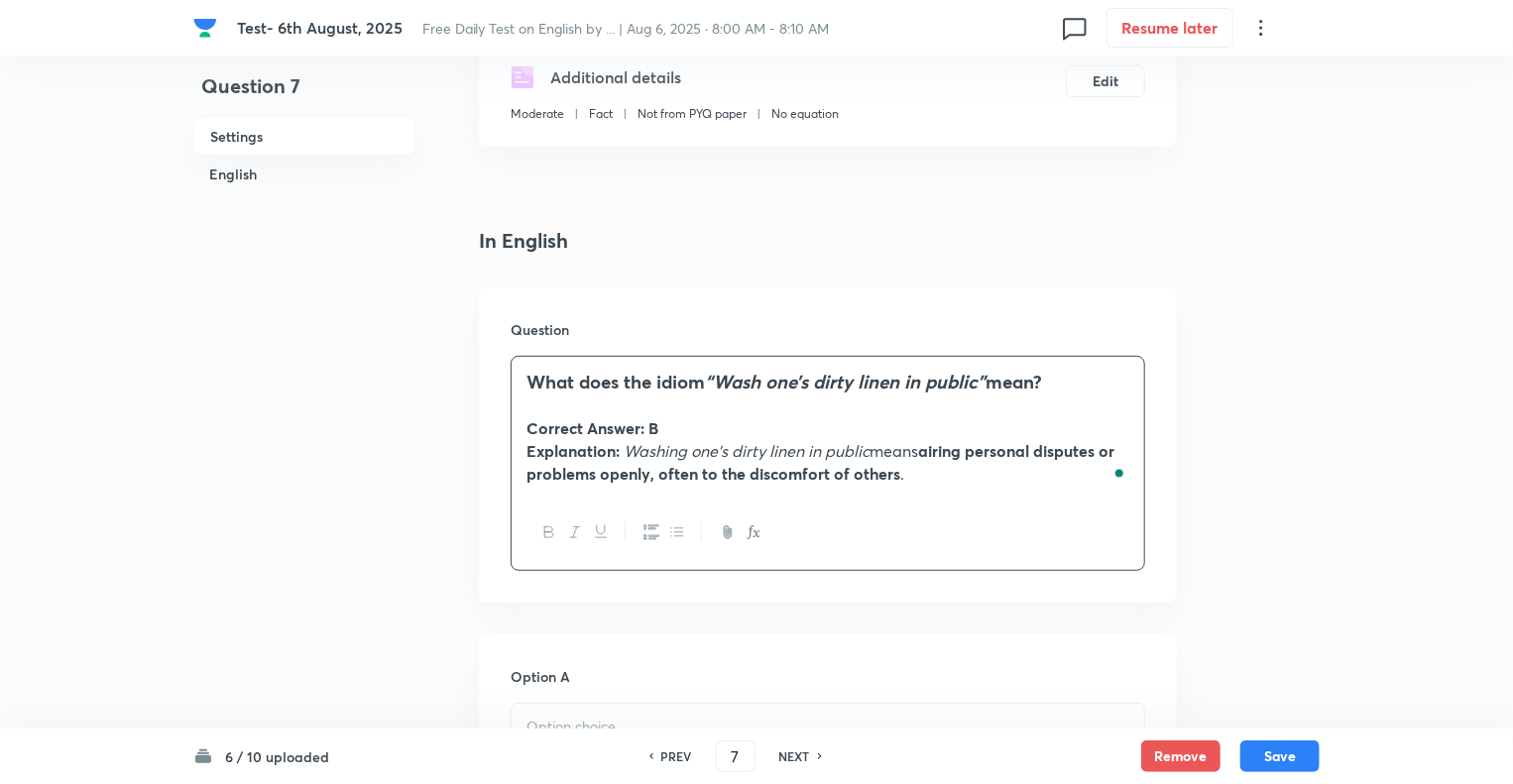 click on "Question 7 Settings English" at bounding box center (304, 1151) 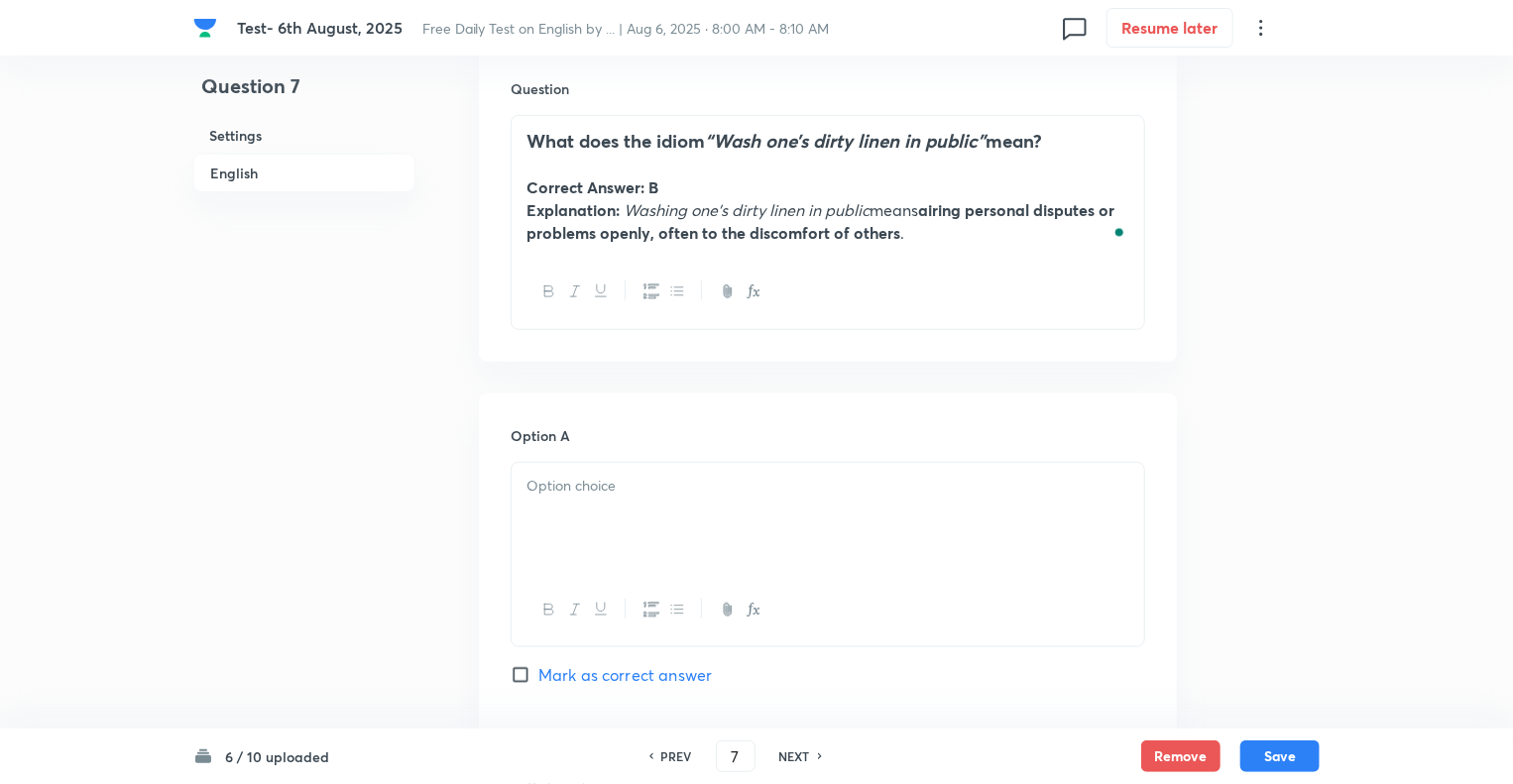 scroll, scrollTop: 634, scrollLeft: 0, axis: vertical 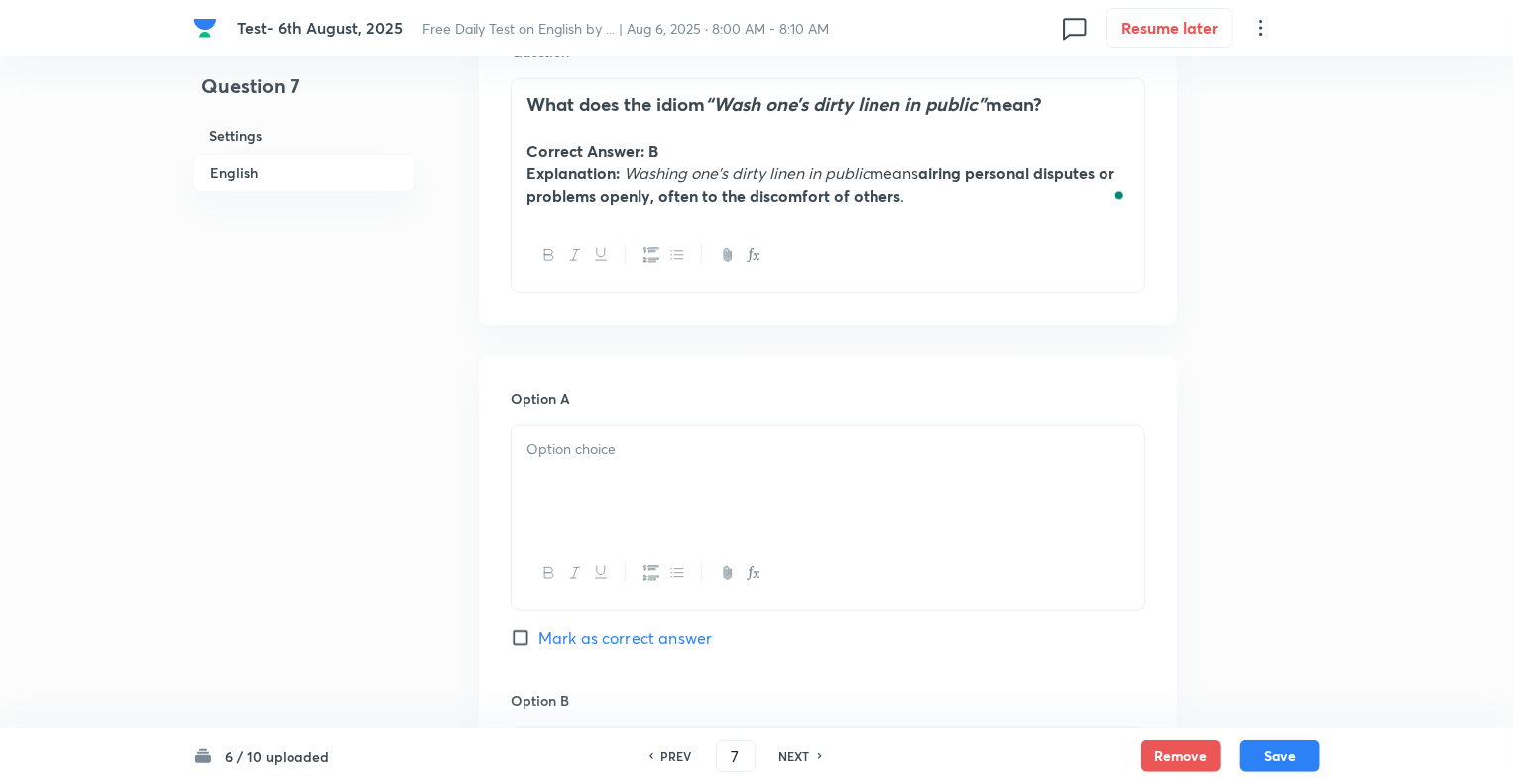 click at bounding box center [828, 449] 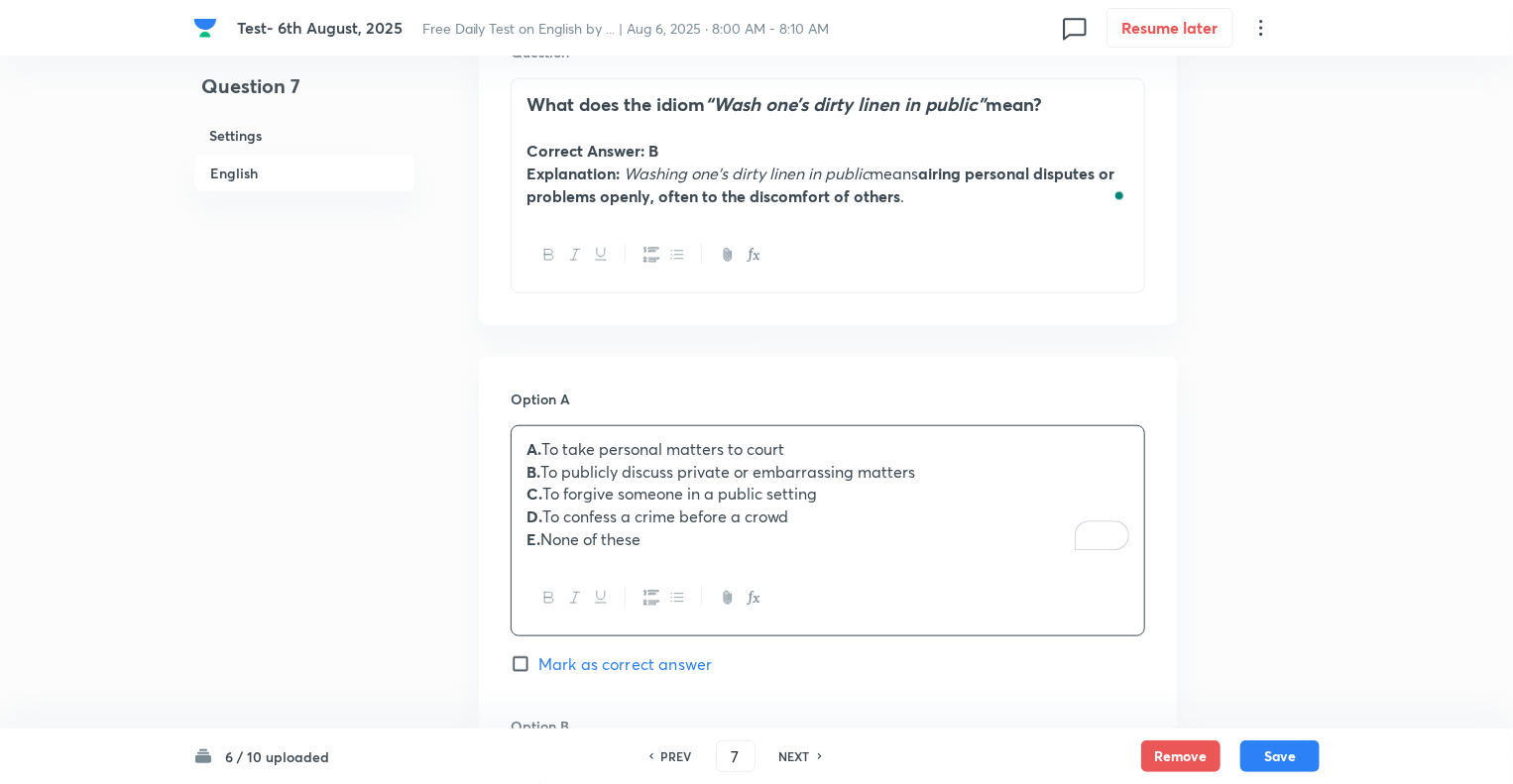 click on "E.  None of these" at bounding box center [828, 539] 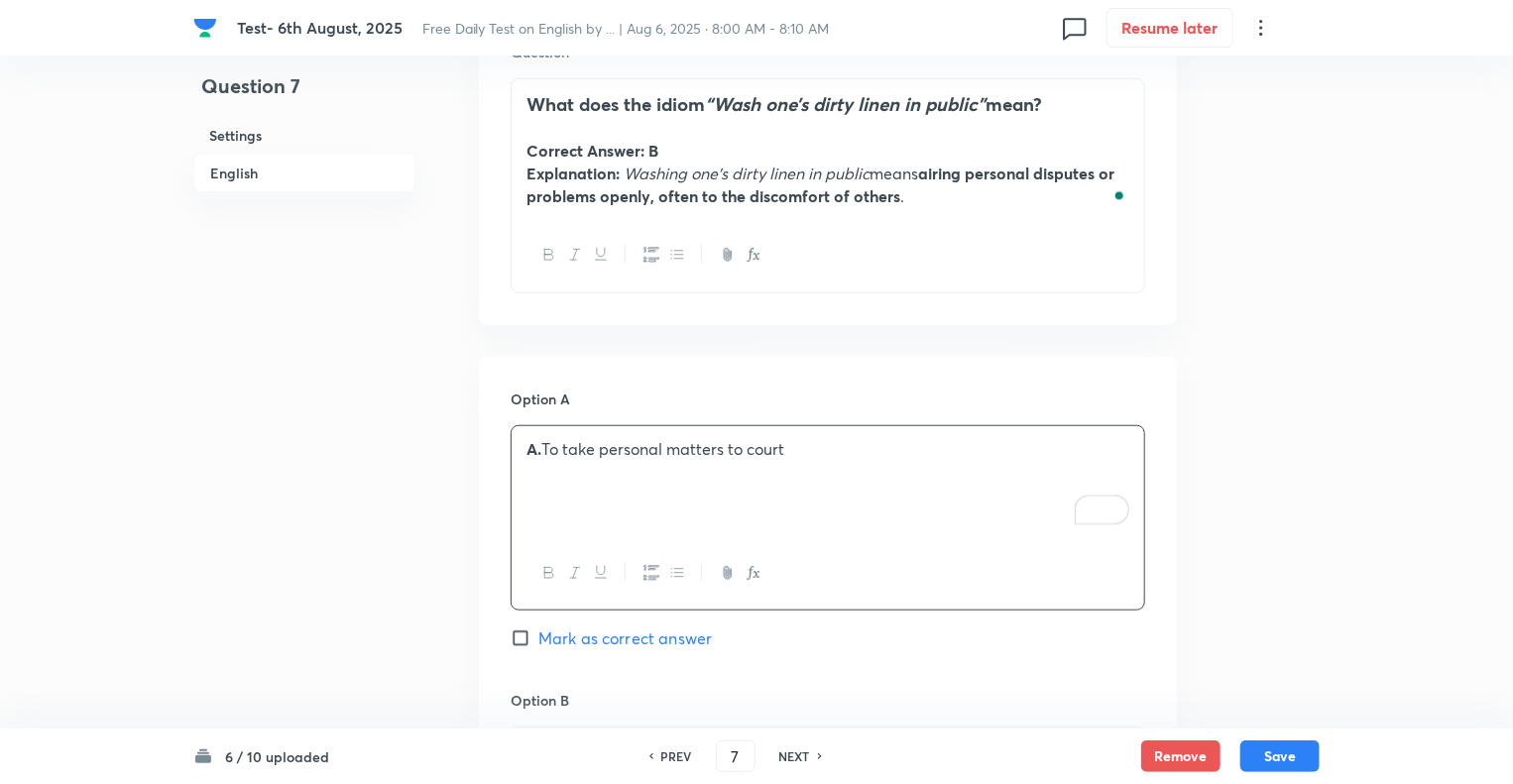 click on "Question 7 Settings English" at bounding box center (304, 873) 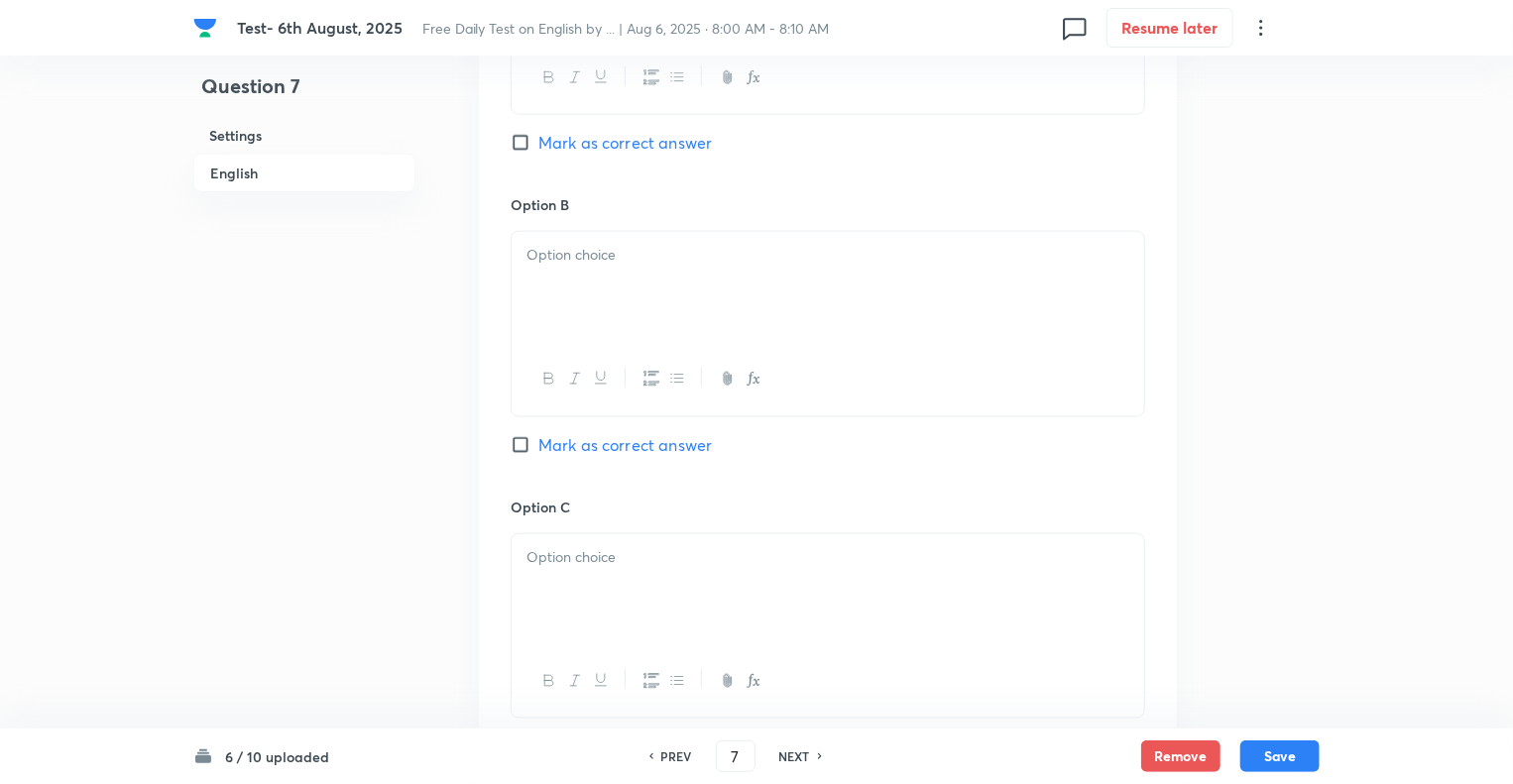 scroll, scrollTop: 1150, scrollLeft: 0, axis: vertical 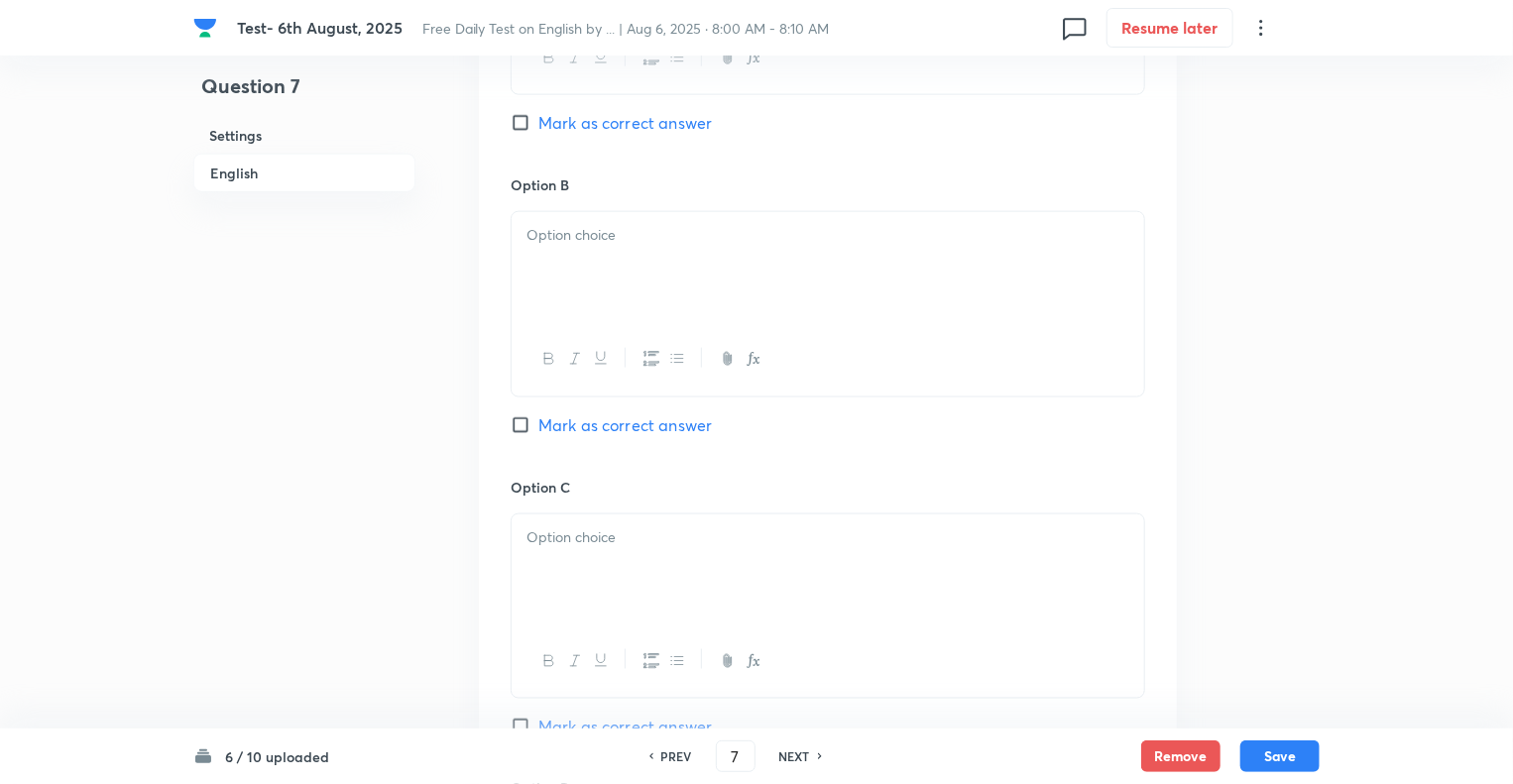 click at bounding box center [828, 268] 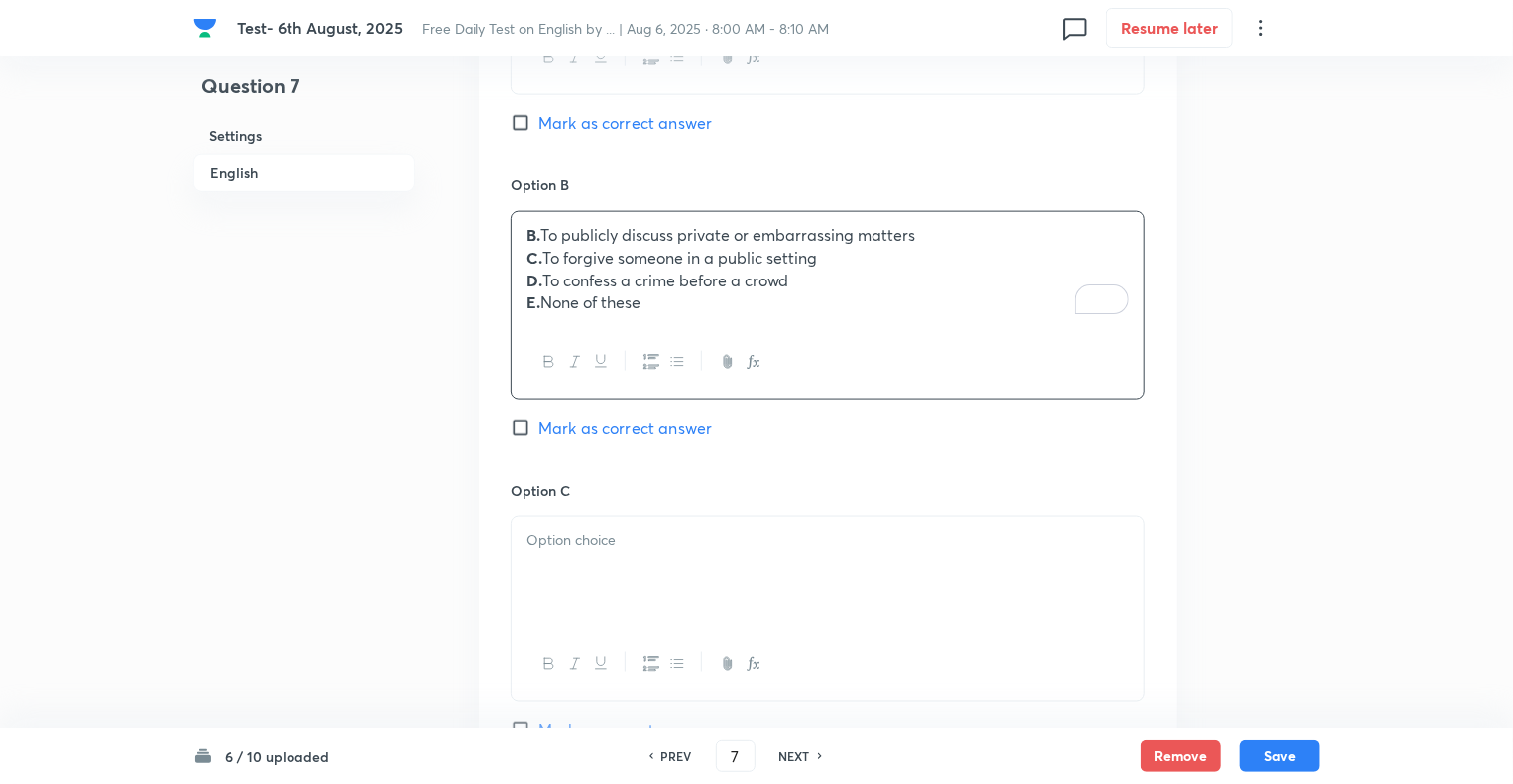 drag, startPoint x: 650, startPoint y: 306, endPoint x: 505, endPoint y: 251, distance: 155.08062 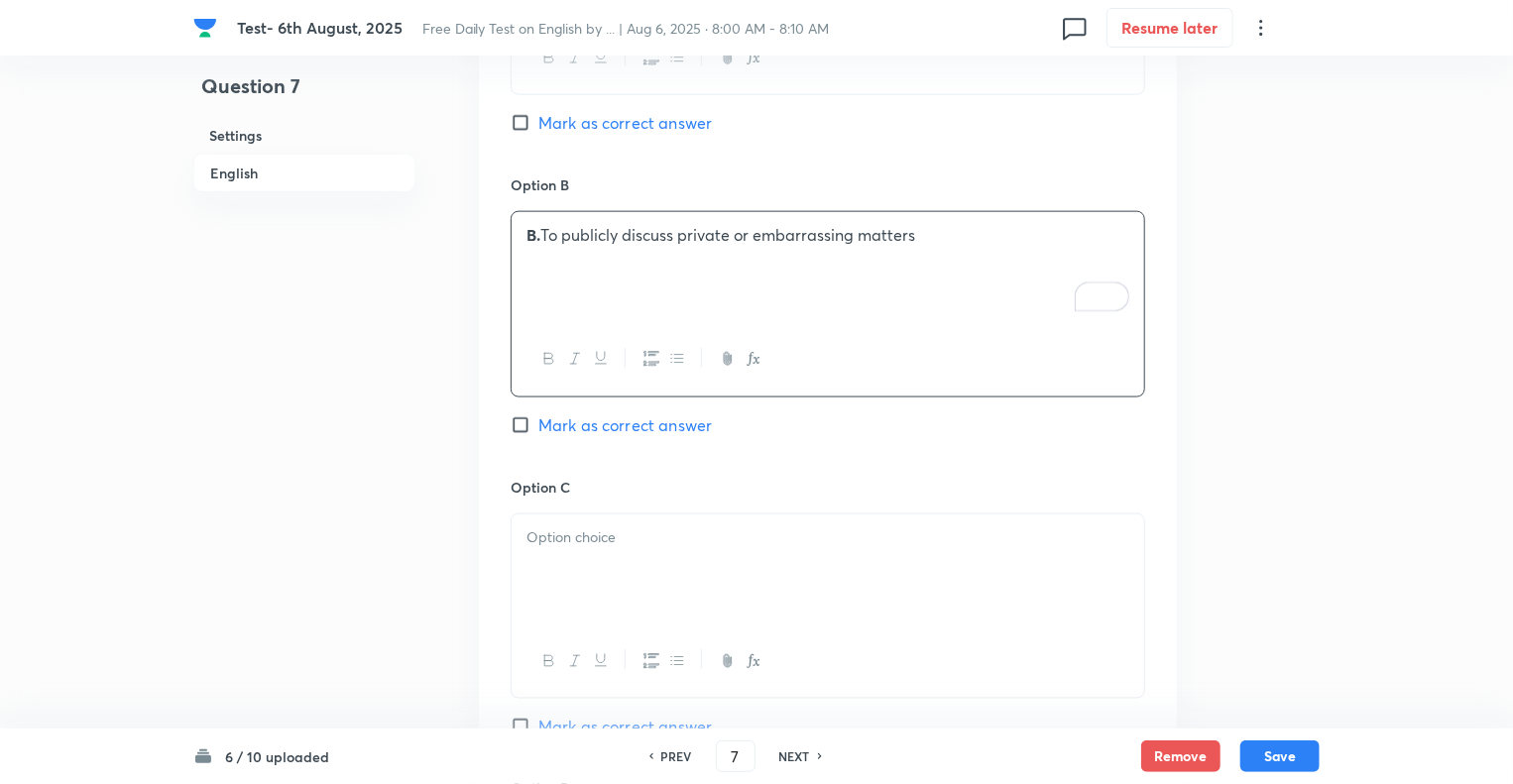 click at bounding box center [828, 570] 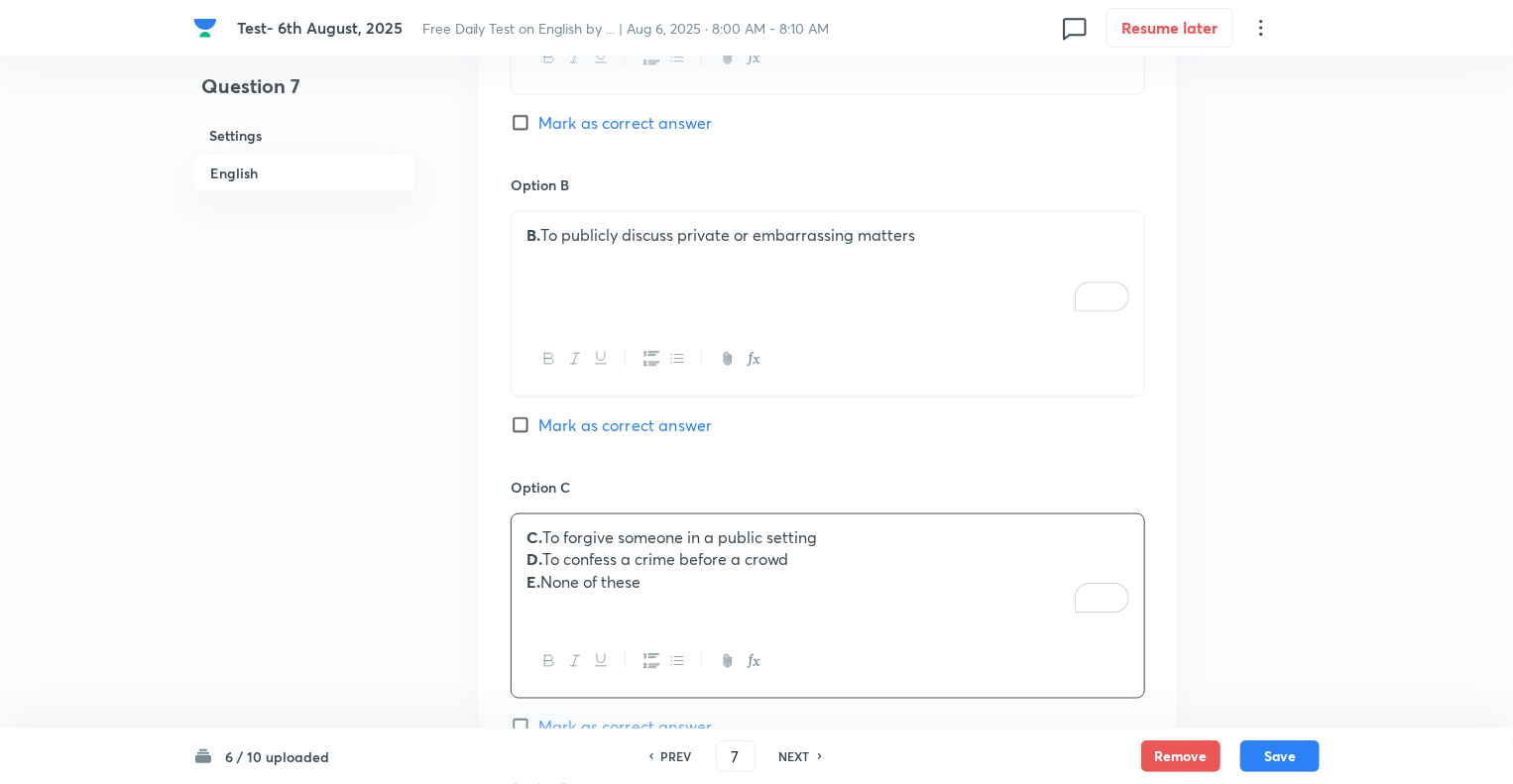drag, startPoint x: 666, startPoint y: 581, endPoint x: 488, endPoint y: 568, distance: 178.47409 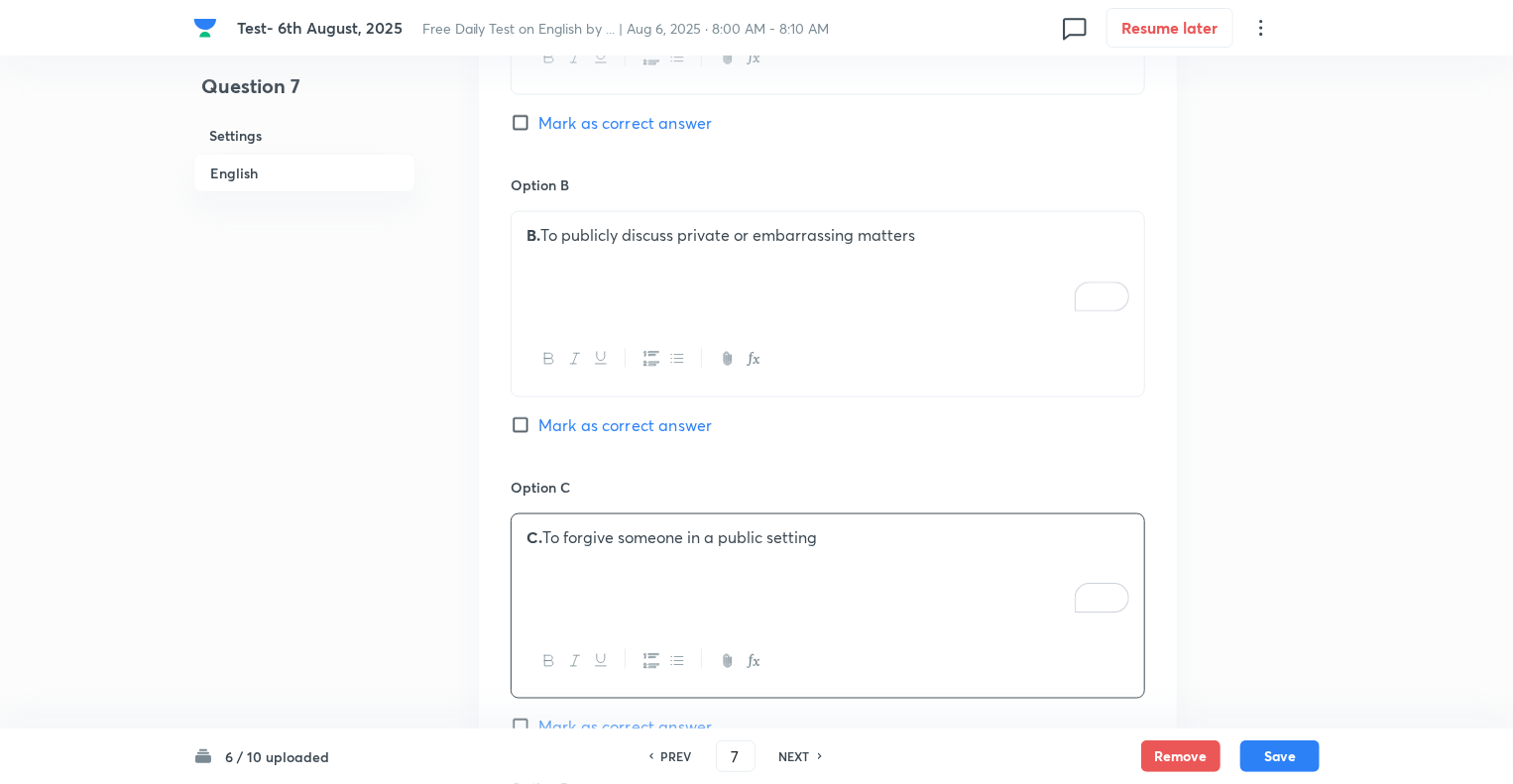click on "Question 7 Settings English Settings Type Single choice correct 5 options + 1 mark - 0.25 marks Edit Concept English Language Vocabulary Idioms Idioms Edit Additional details Moderate Fact Not from PYQ paper No equation Edit In English Question What does the idiom  “Wash one’s dirty linen in public”  mean? Correct Answer:   B   Explanation:   Washing one’s dirty linen in public  means  airing personal disputes or problems openly, often to the discomfort of others . Option A A.  To take personal matters to court Mark as correct answer Option B B.  To publicly discuss private or embarrassing matters  Mark as correct answer Option C C.  To forgive someone in a public setting Mark as correct answer Option D Mark as correct answer Option E Mark as correct answer Solution" at bounding box center [756, 358] 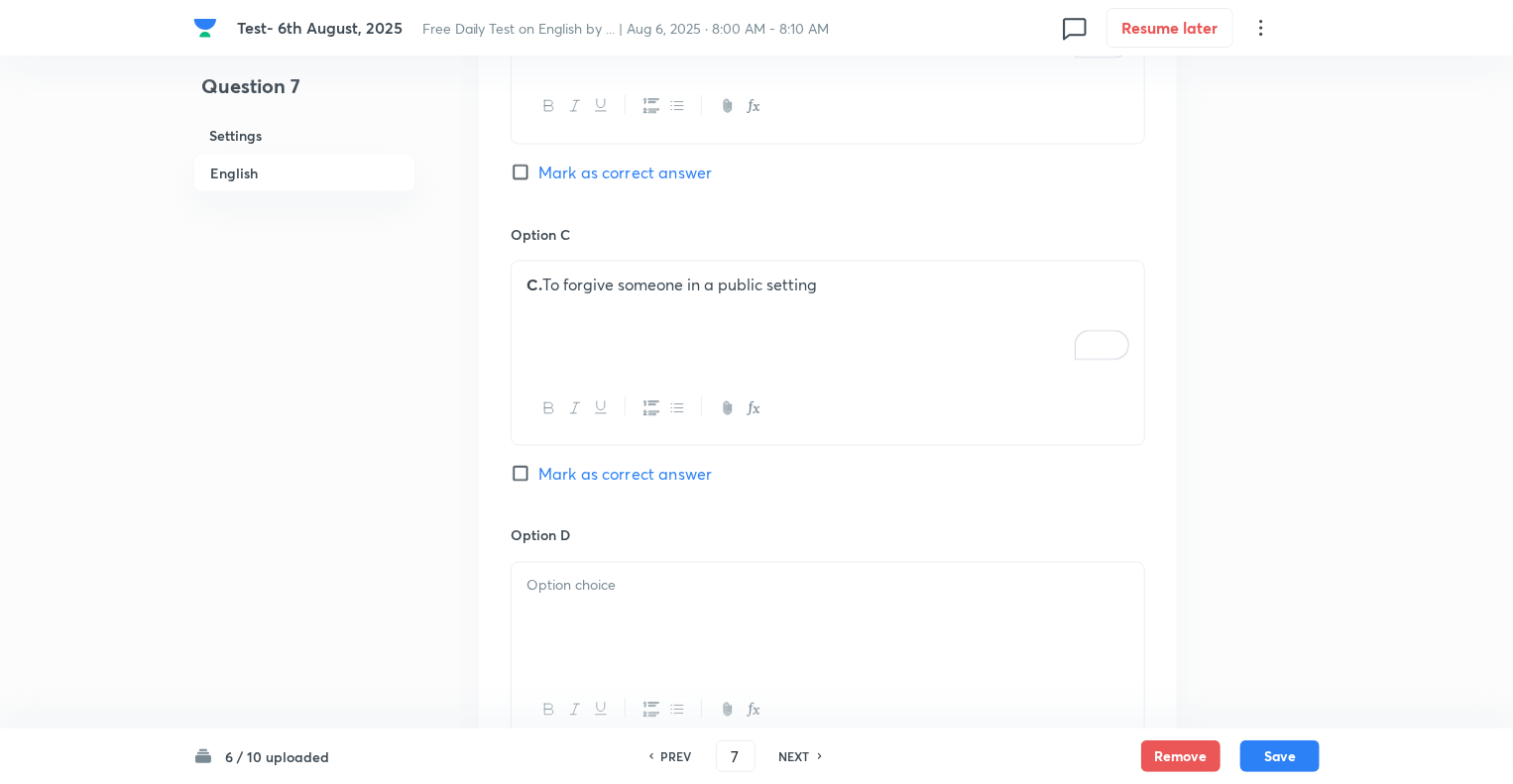 scroll, scrollTop: 1586, scrollLeft: 0, axis: vertical 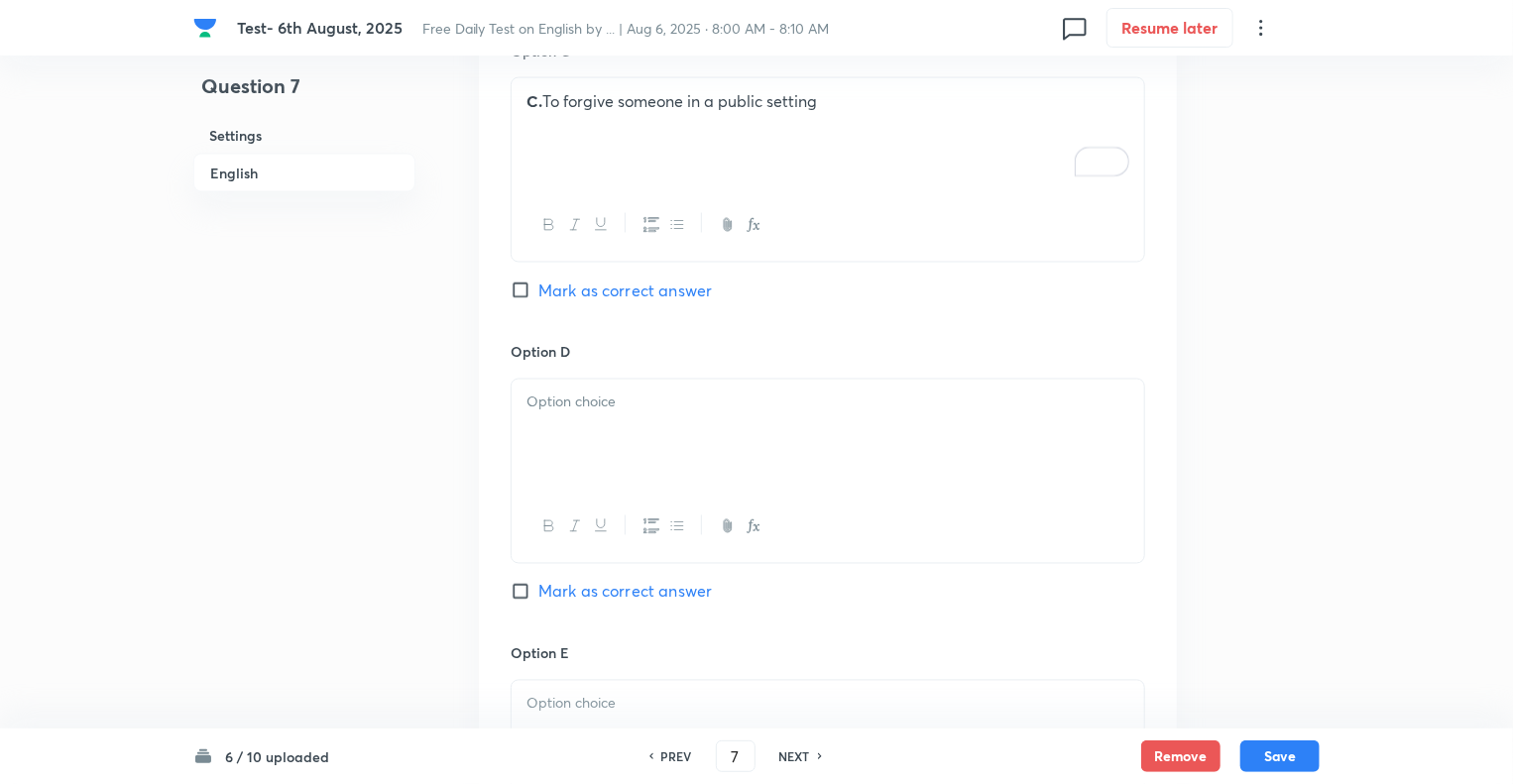 click at bounding box center (828, 435) 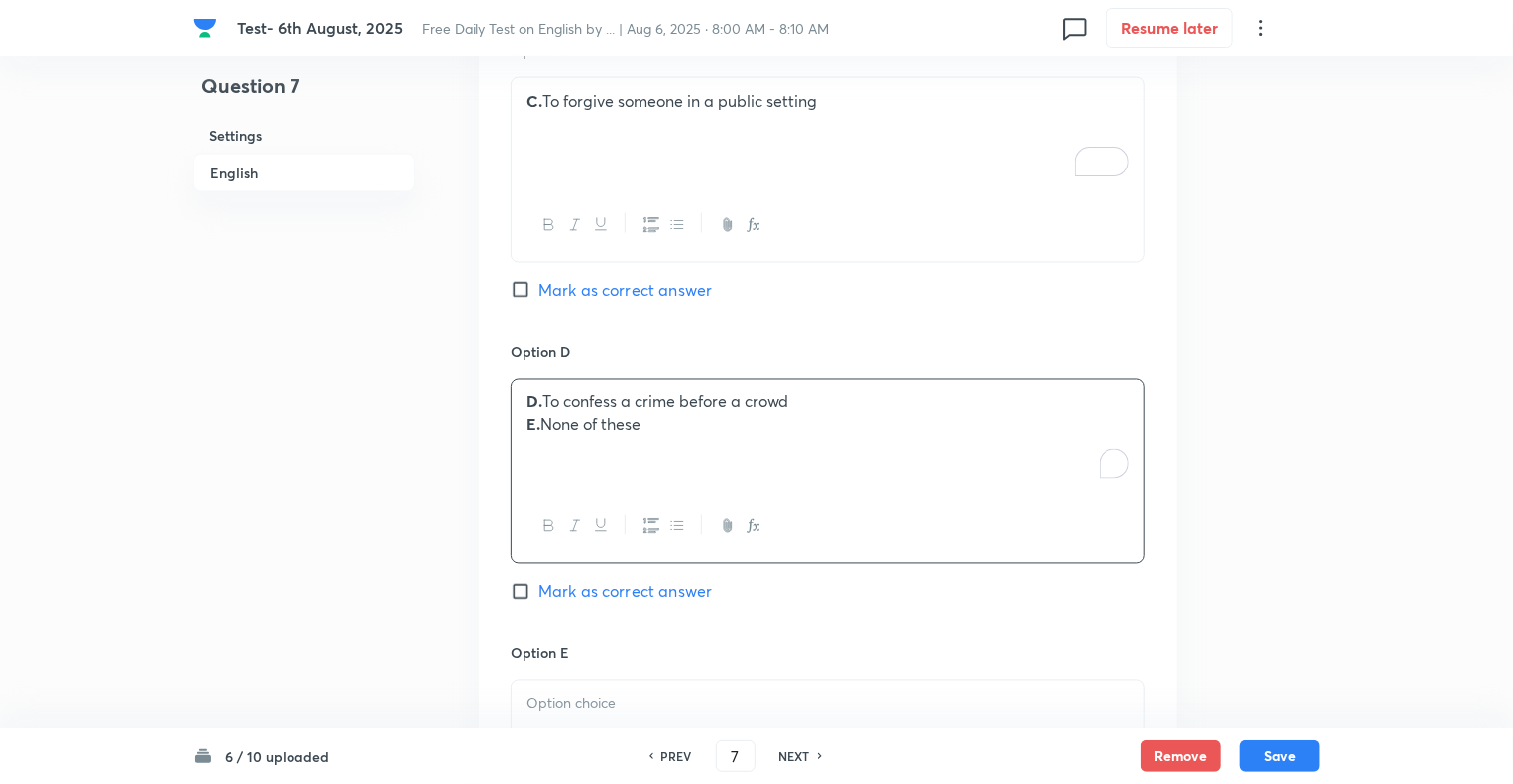 click on "E.  None of these" at bounding box center (828, 425) 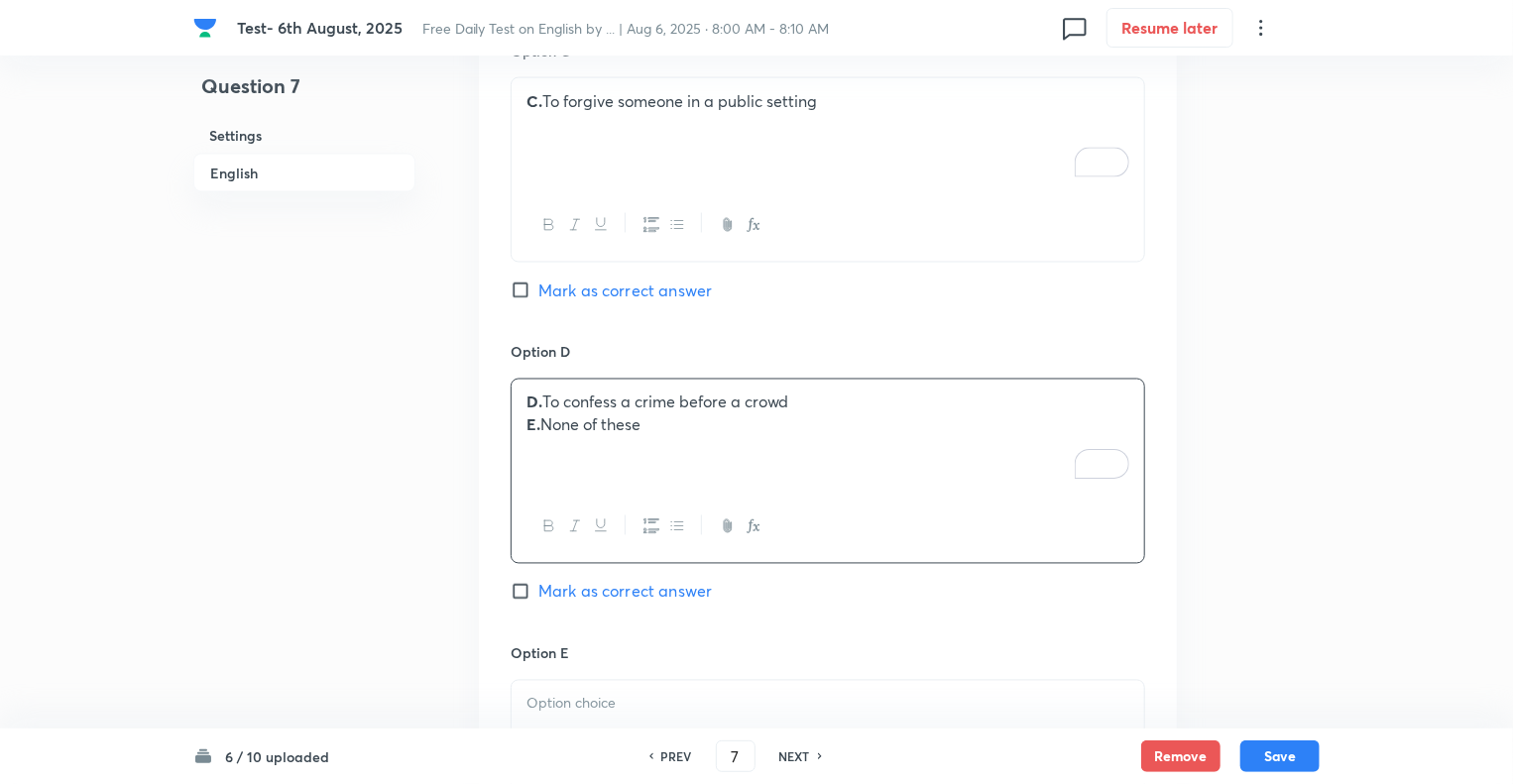 drag, startPoint x: 652, startPoint y: 427, endPoint x: 474, endPoint y: 428, distance: 178.00281 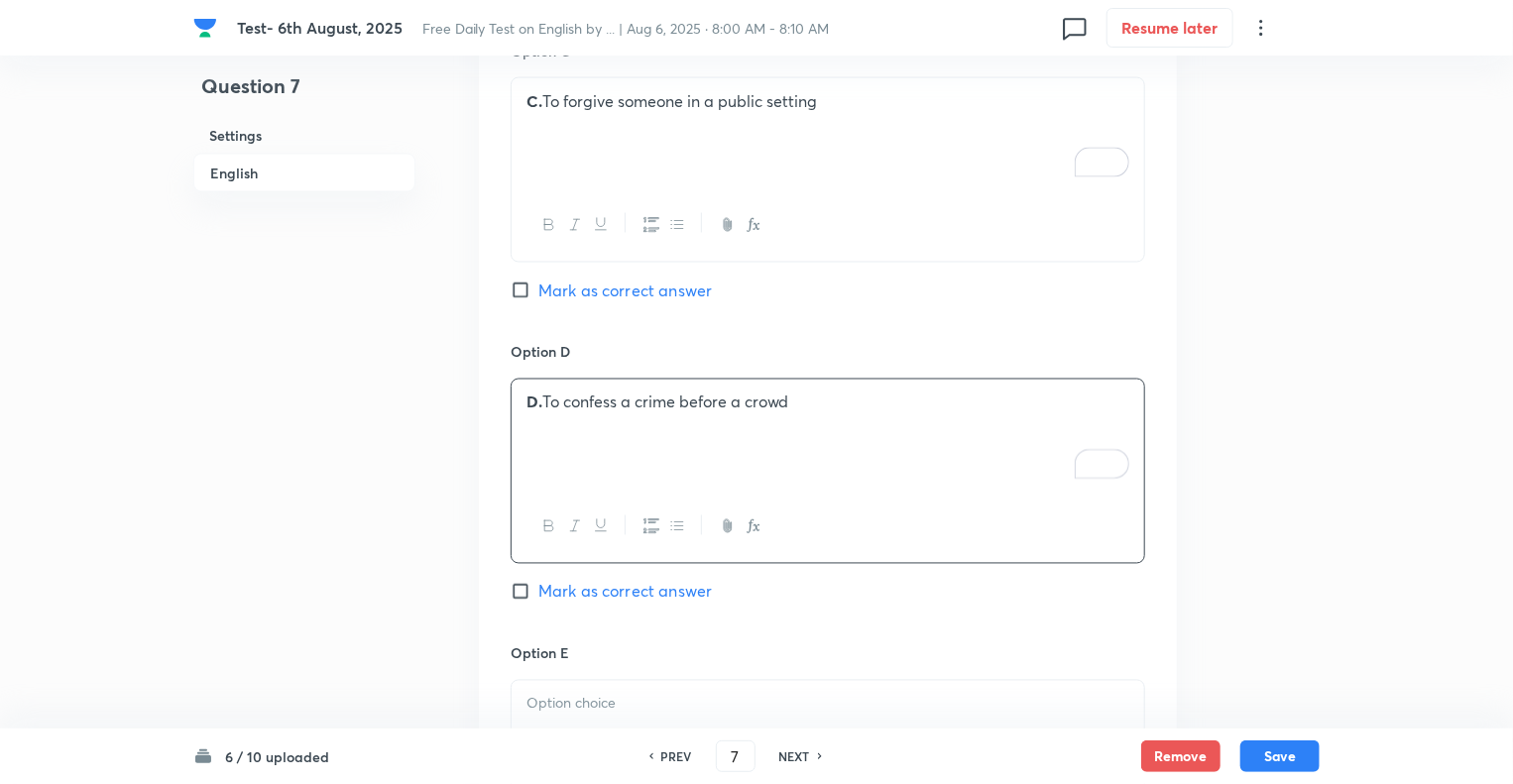 click at bounding box center (828, 704) 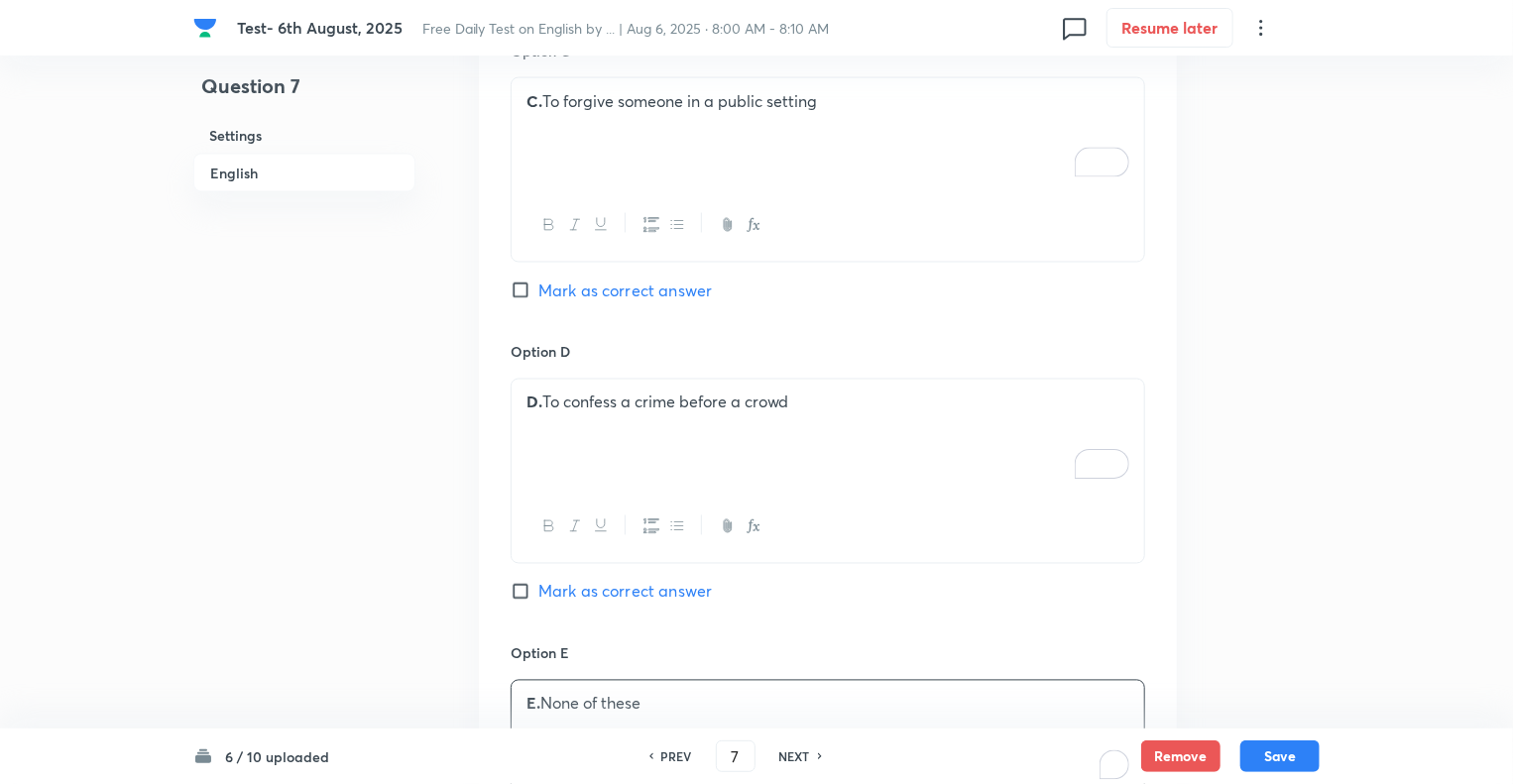 click on "Question 7 Settings English Settings Type Single choice correct 5 options + 1 mark - 0.25 marks Edit Concept English Language Vocabulary Idioms Idioms Edit Additional details Moderate Fact Not from PYQ paper No equation Edit In English Question What does the idiom  “Wash one’s dirty linen in public”  mean? Correct Answer:   B   Explanation:   Washing one’s dirty linen in public  means  airing personal disputes or problems openly, often to the discomfort of others . Option A A.  To take personal matters to court Mark as correct answer Option B B.  To publicly discuss private or embarrassing matters  Mark as correct answer Option C C.  To forgive someone in a public setting Mark as correct answer Option D D.  To confess a crime before a crowd Mark as correct answer Option E E.  None of these  Mark as correct answer Solution" at bounding box center (756, -78) 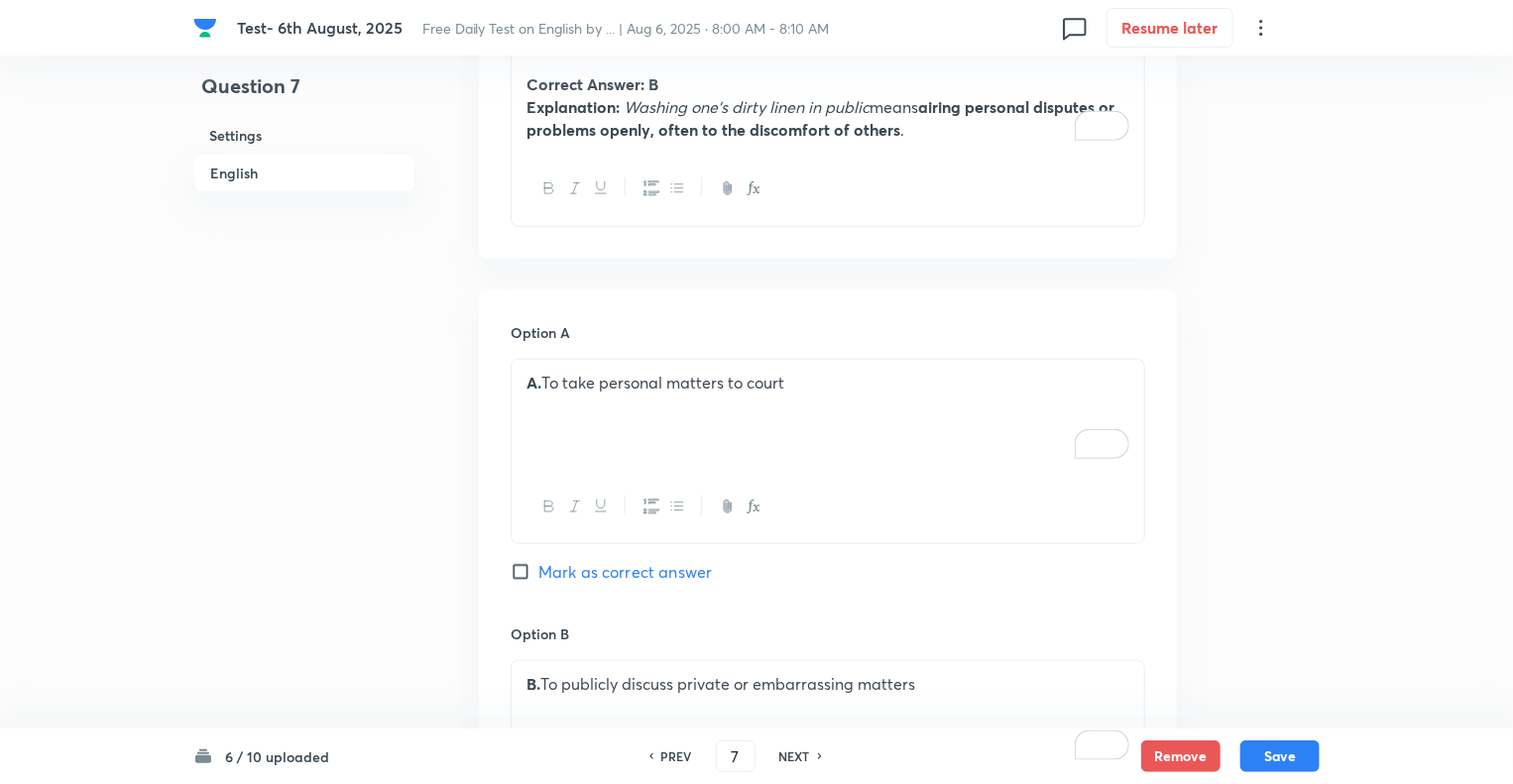 scroll, scrollTop: 674, scrollLeft: 0, axis: vertical 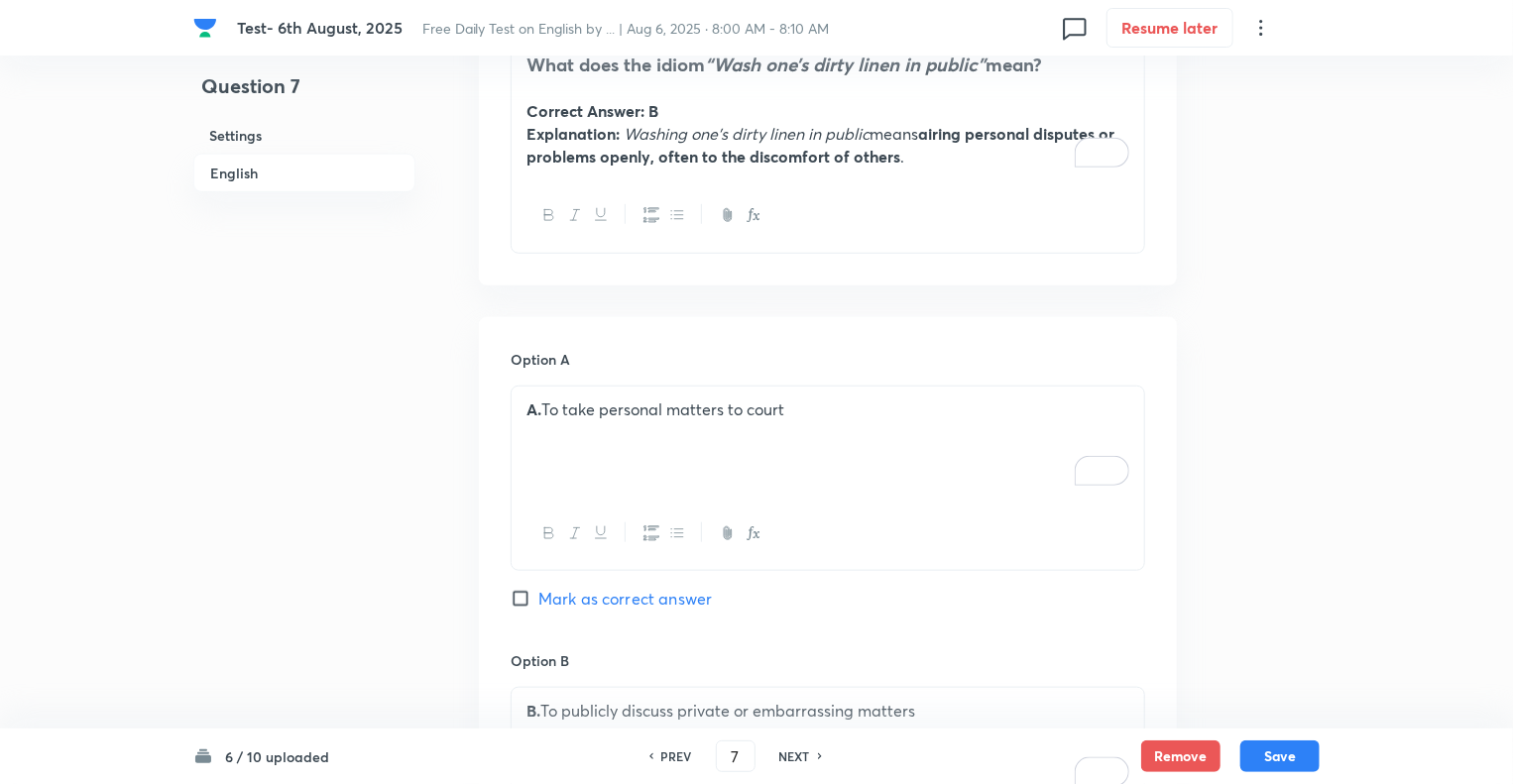 click on "Explanation:   Washing one’s dirty linen in public  means  airing personal disputes or problems openly, often to the discomfort of others ." at bounding box center [828, 145] 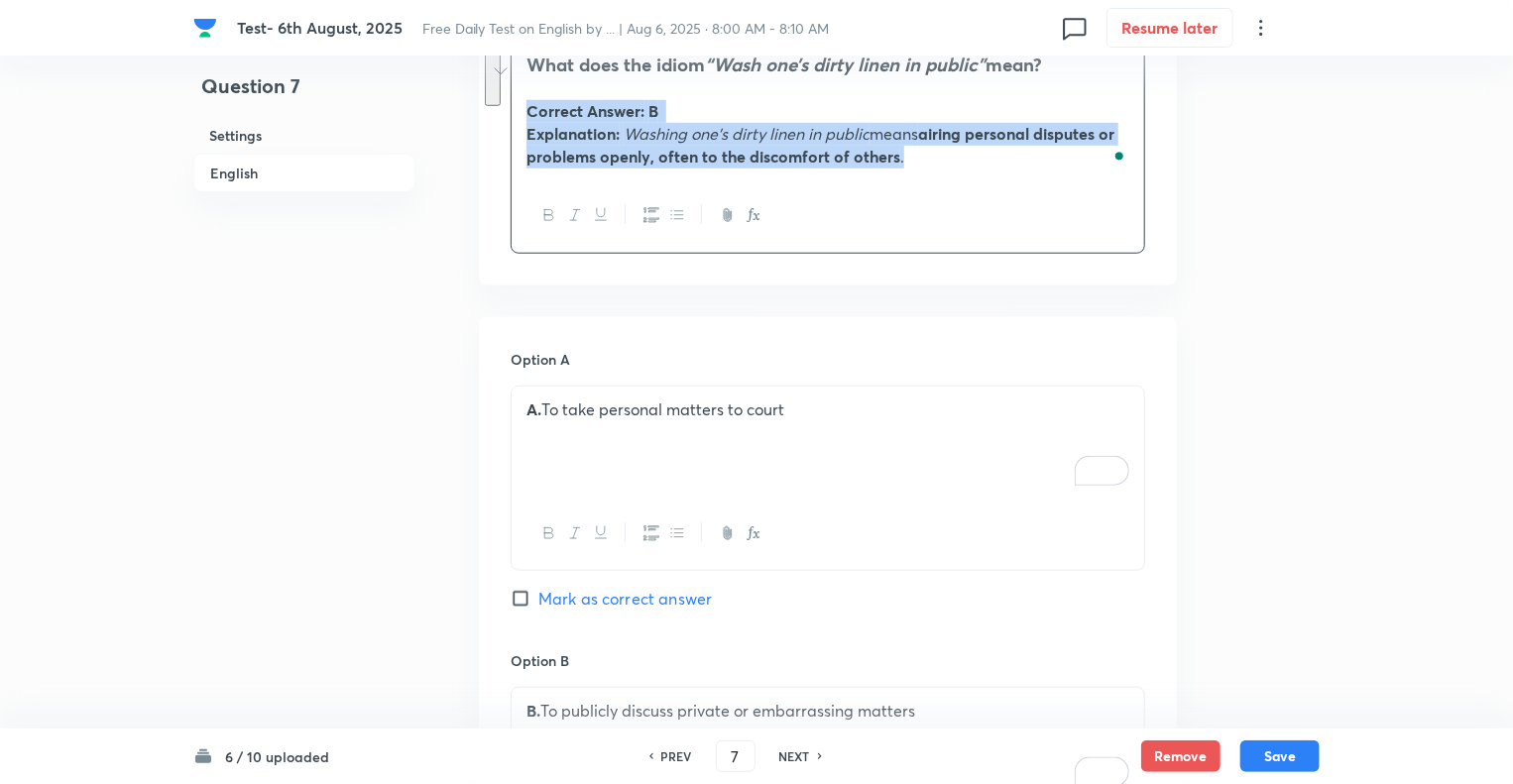 drag, startPoint x: 899, startPoint y: 162, endPoint x: 506, endPoint y: 106, distance: 396.96977 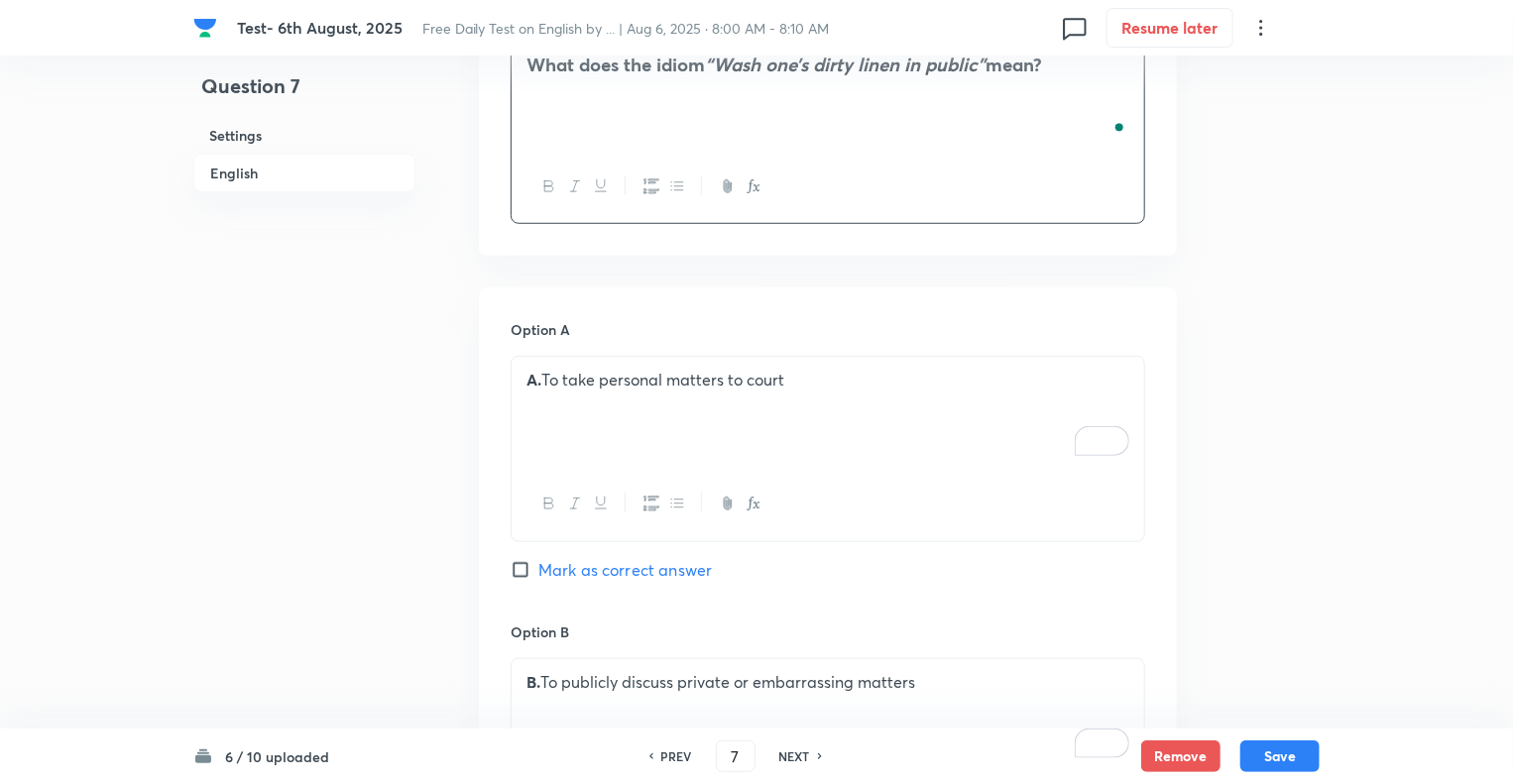 click on "Question 7 Settings English" at bounding box center [304, 819] 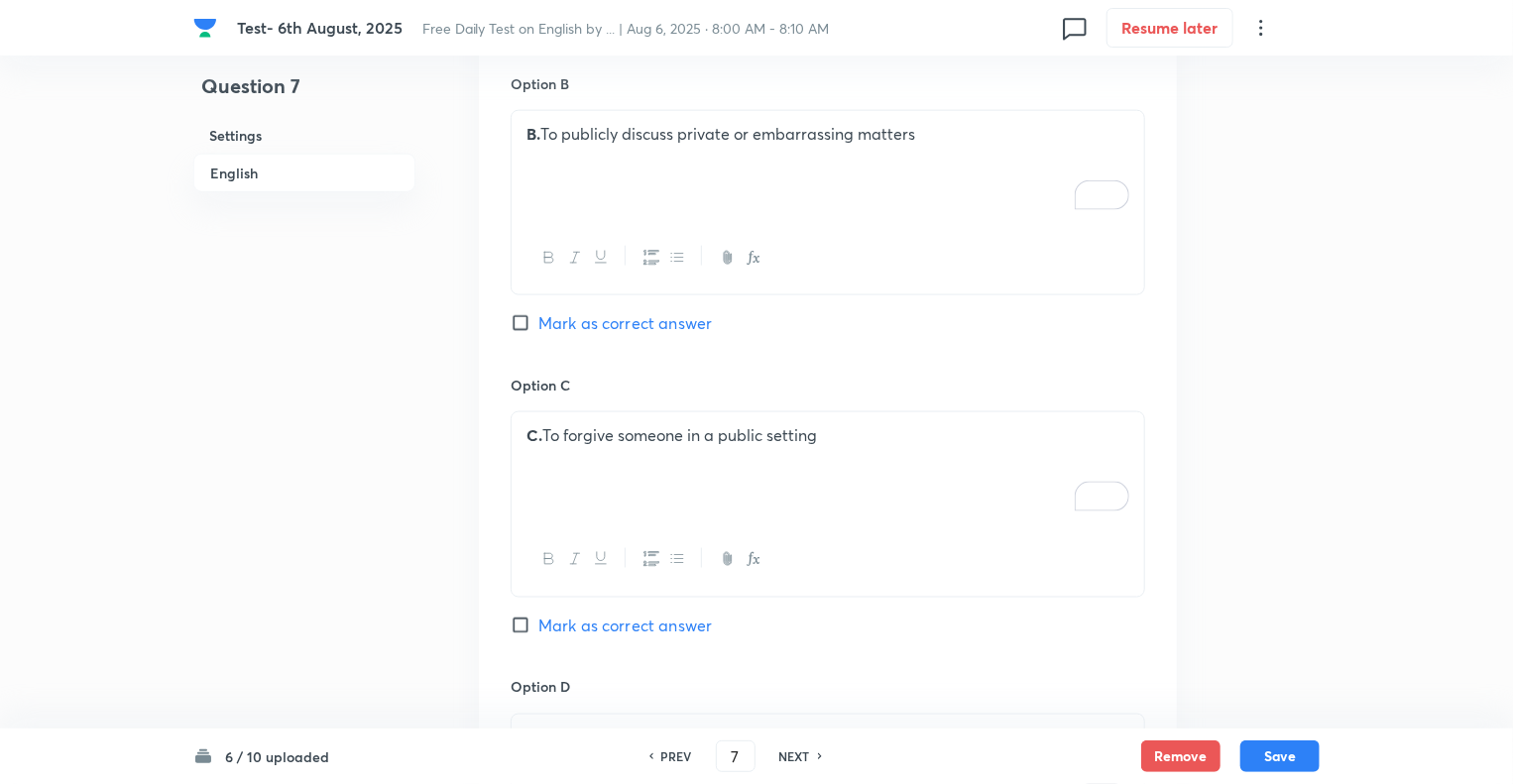 scroll, scrollTop: 1229, scrollLeft: 0, axis: vertical 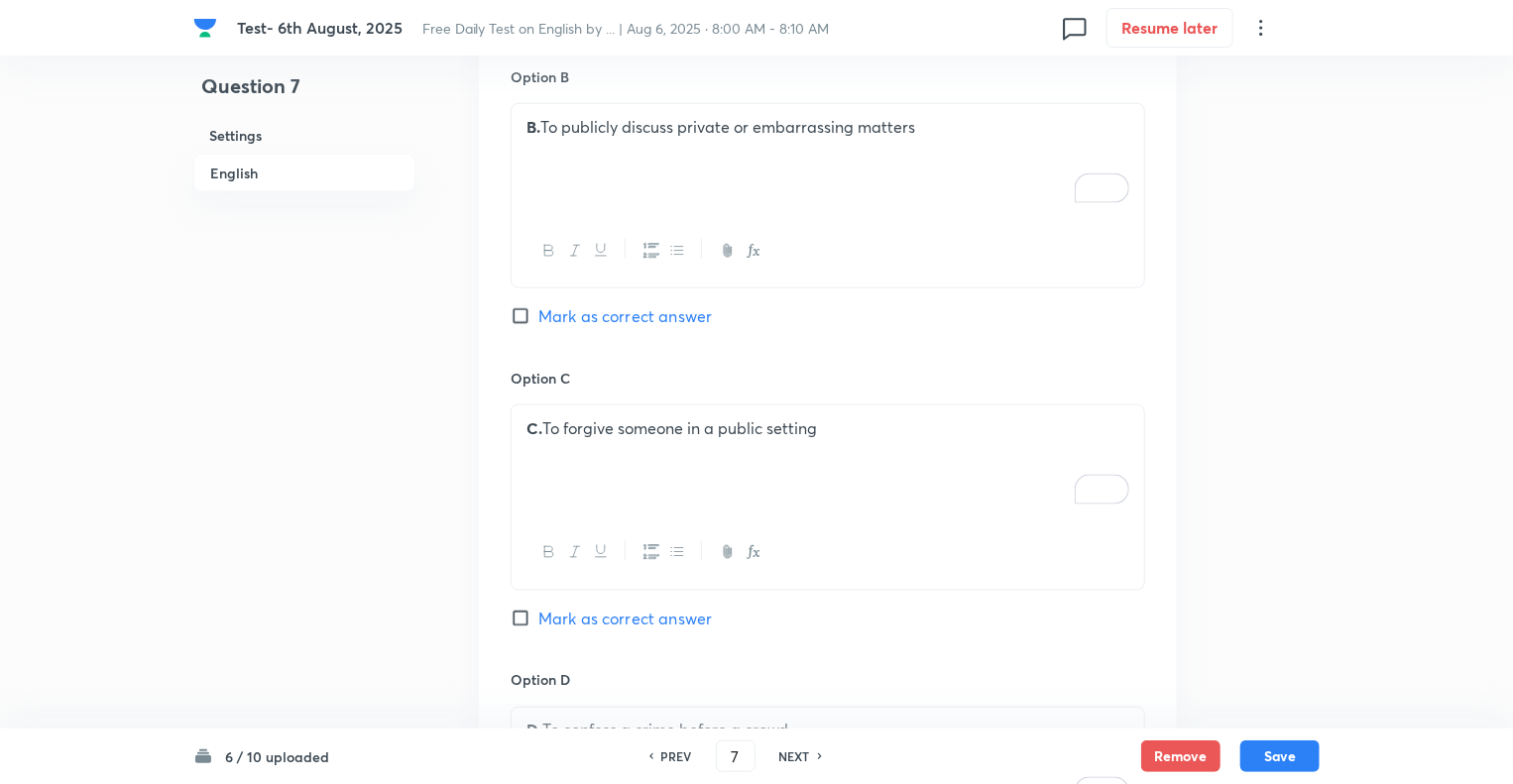 click on "Mark as correct answer" at bounding box center [524, 316] 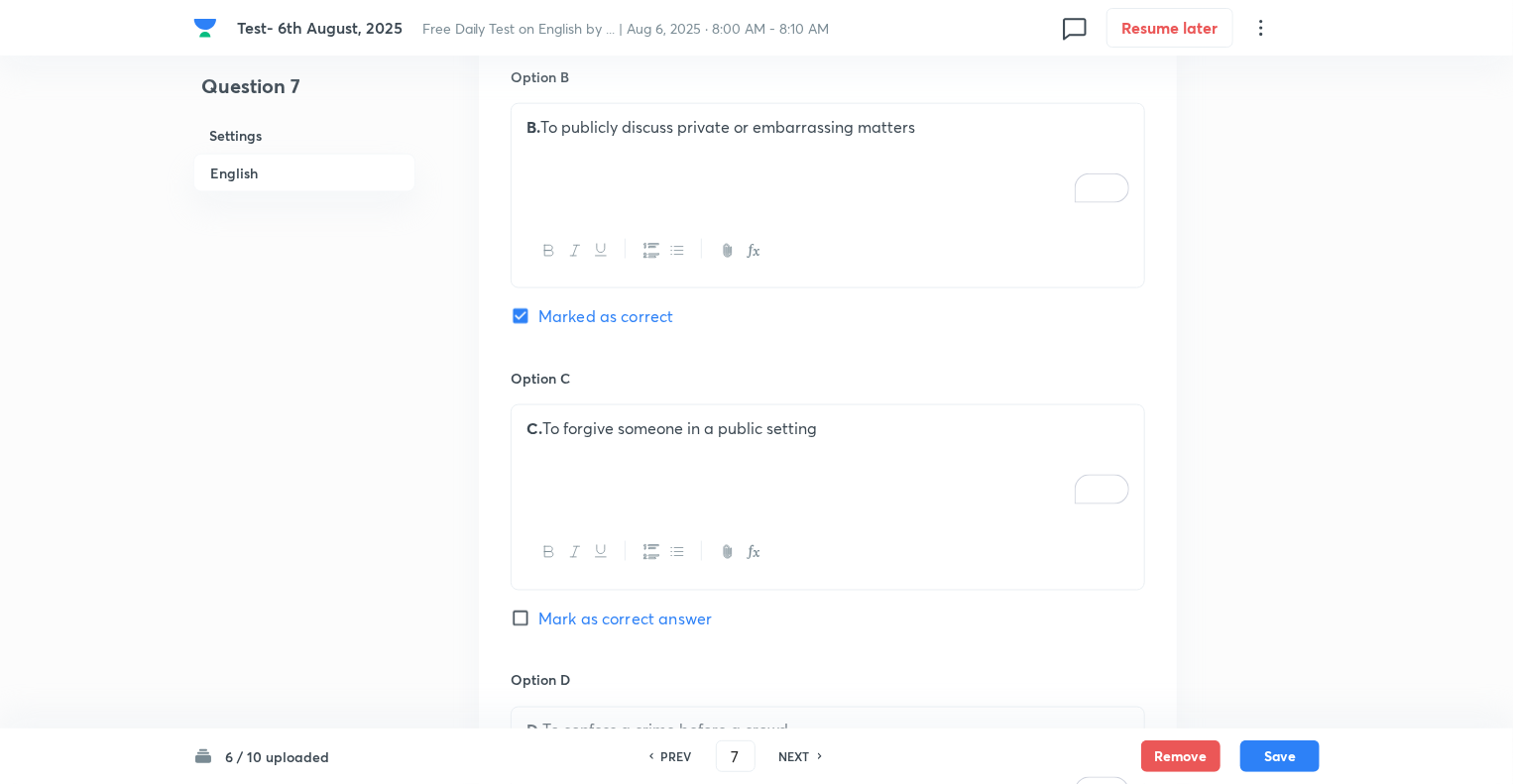 click on "Question 7 Settings English" at bounding box center [304, 264] 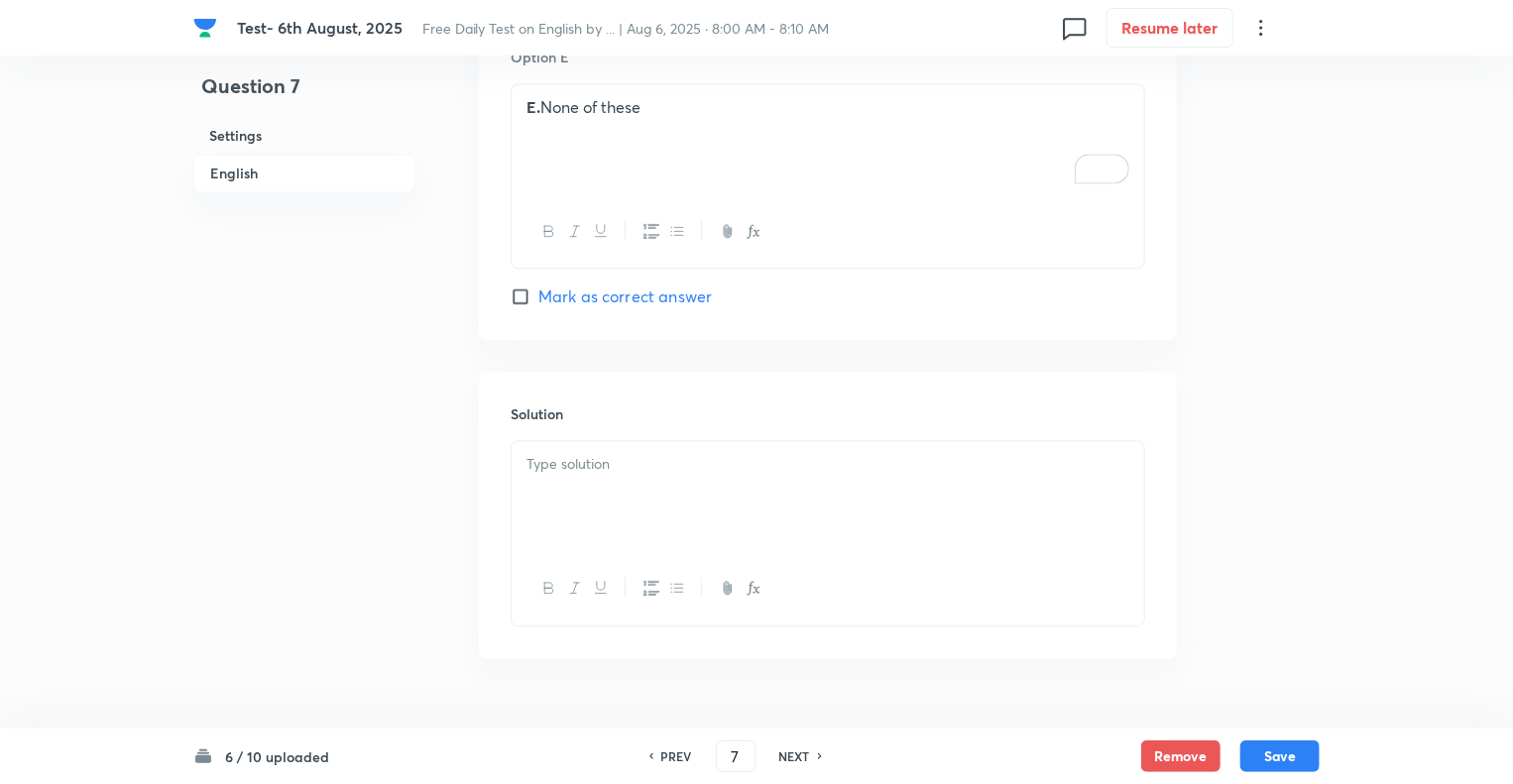 scroll, scrollTop: 2197, scrollLeft: 0, axis: vertical 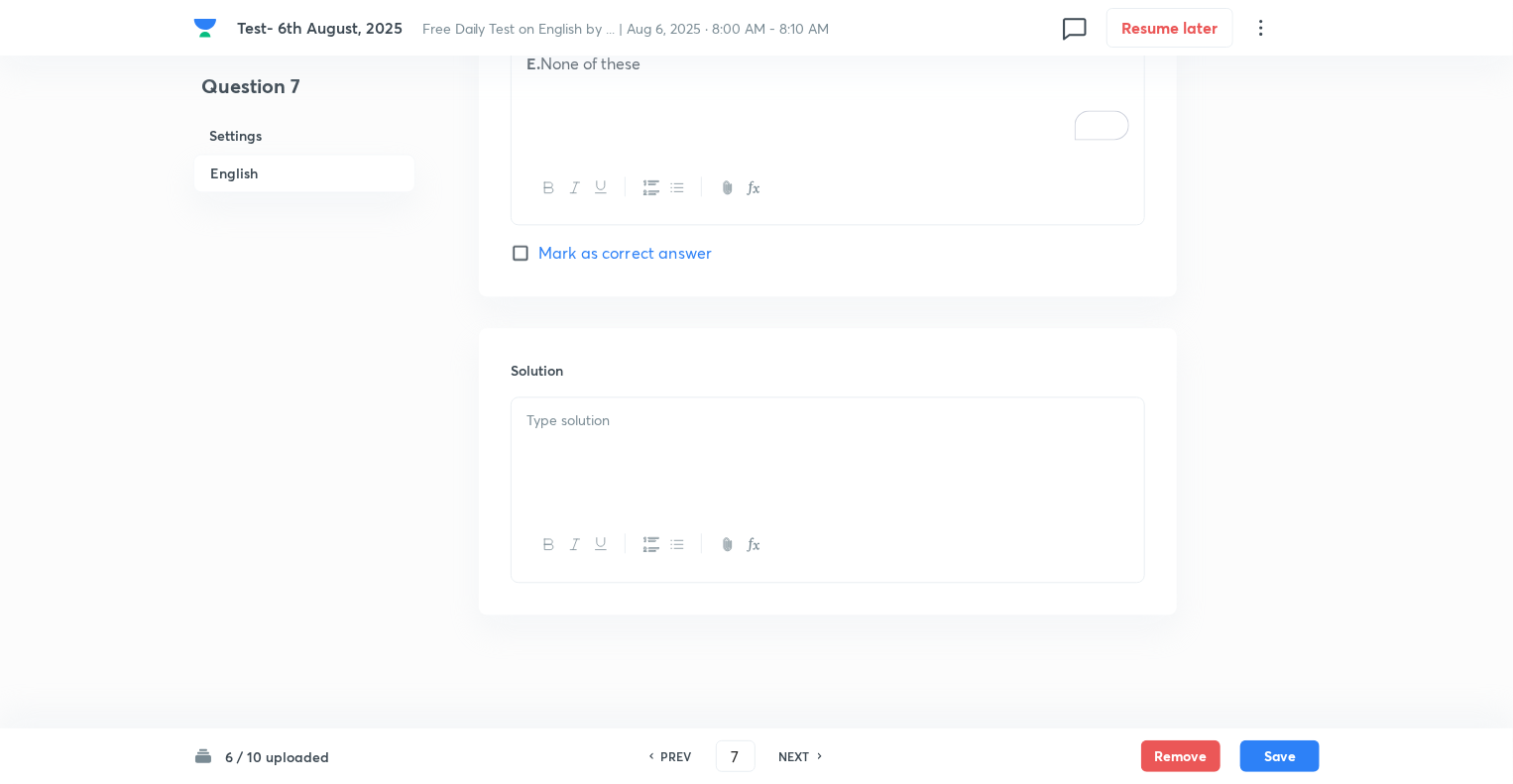 click at bounding box center [828, 420] 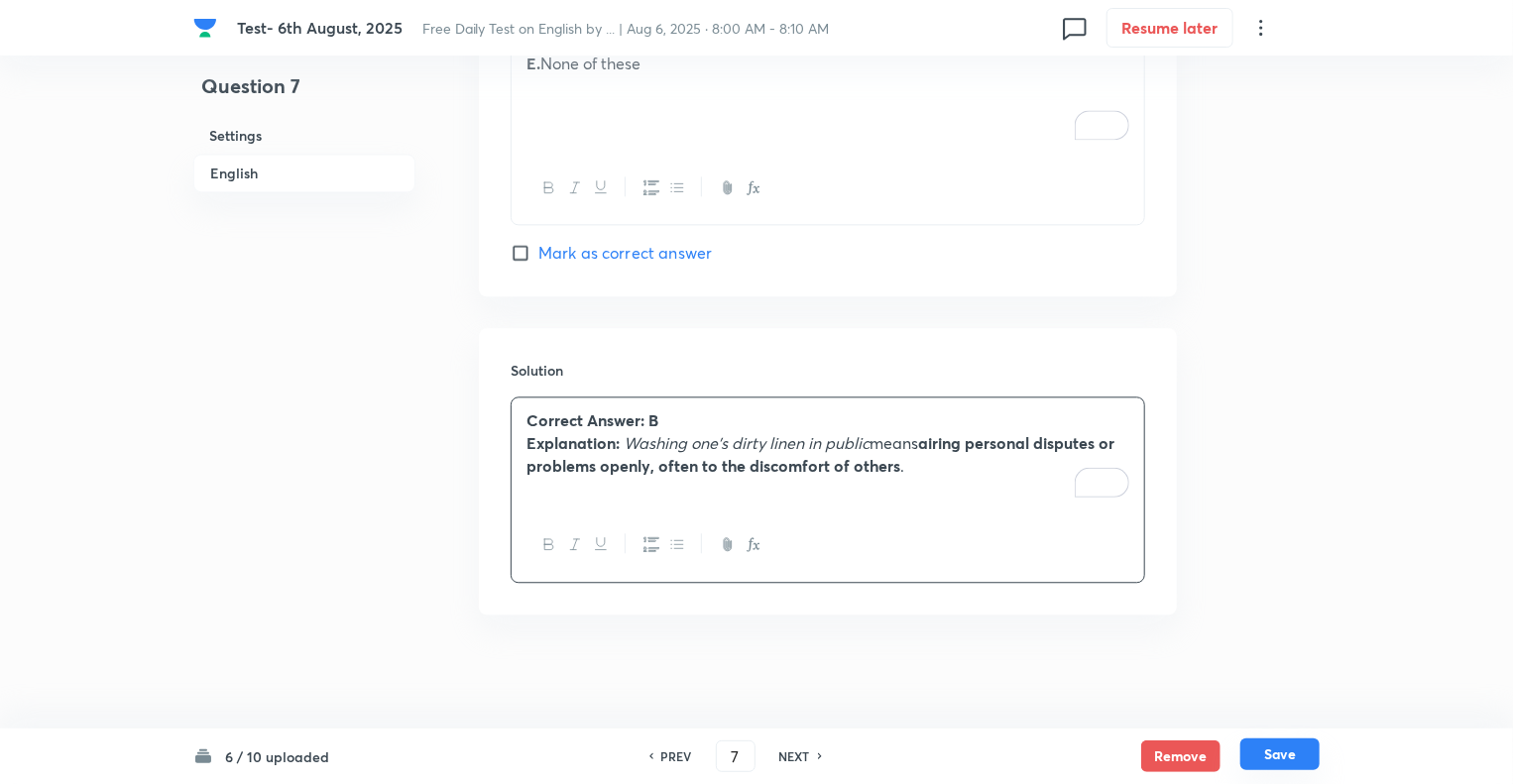 click on "Save" at bounding box center (1280, 754) 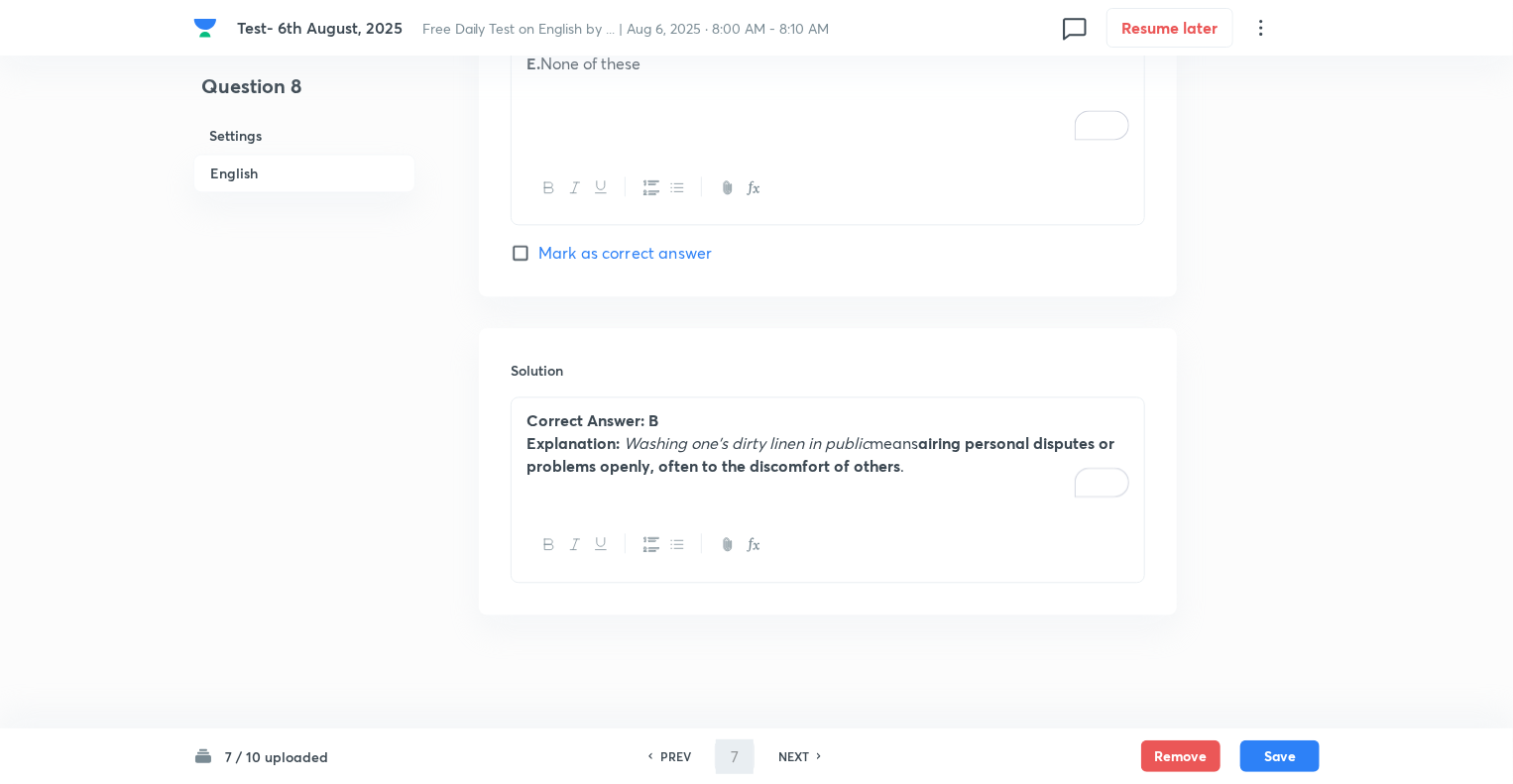 type on "8" 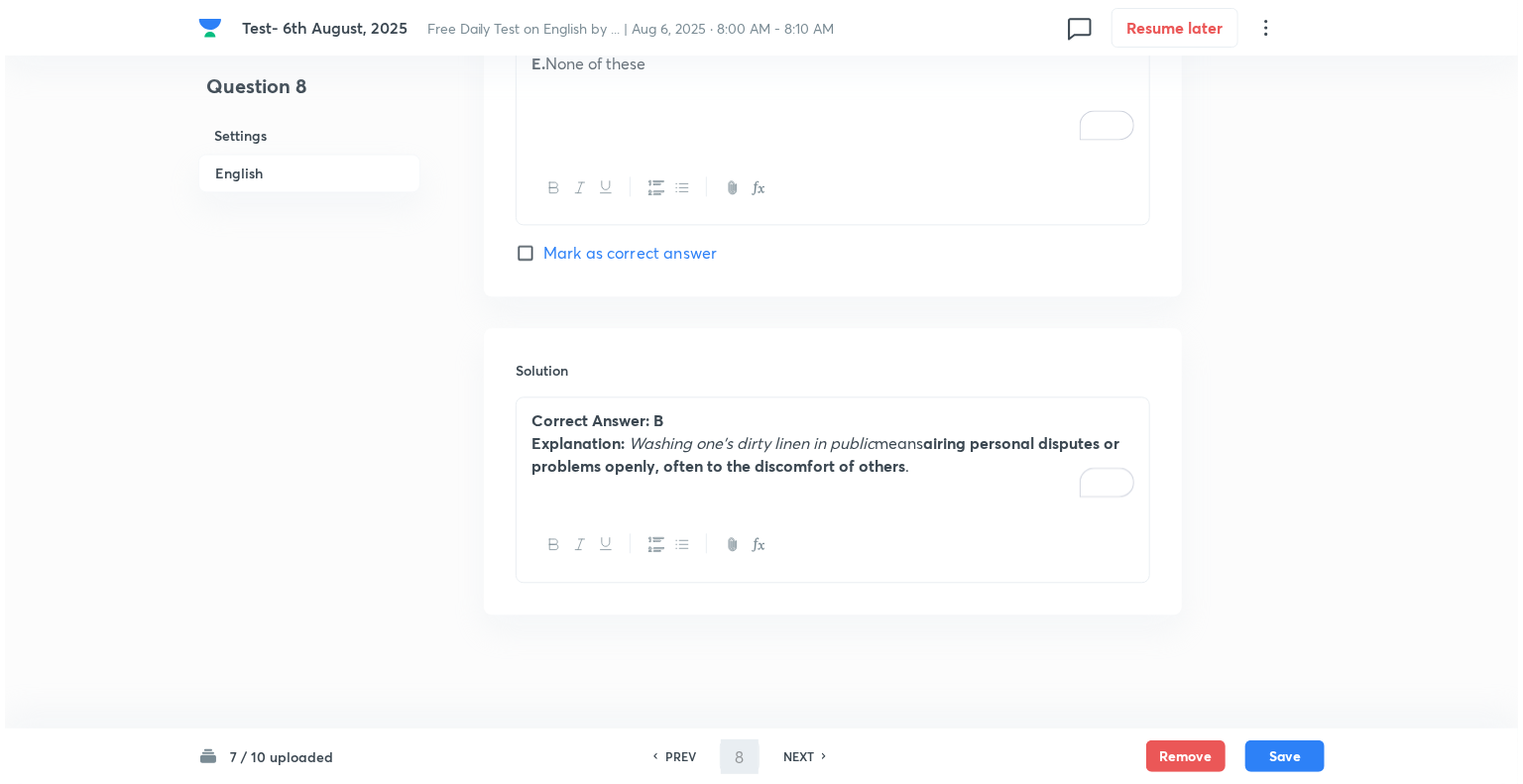 scroll, scrollTop: 0, scrollLeft: 0, axis: both 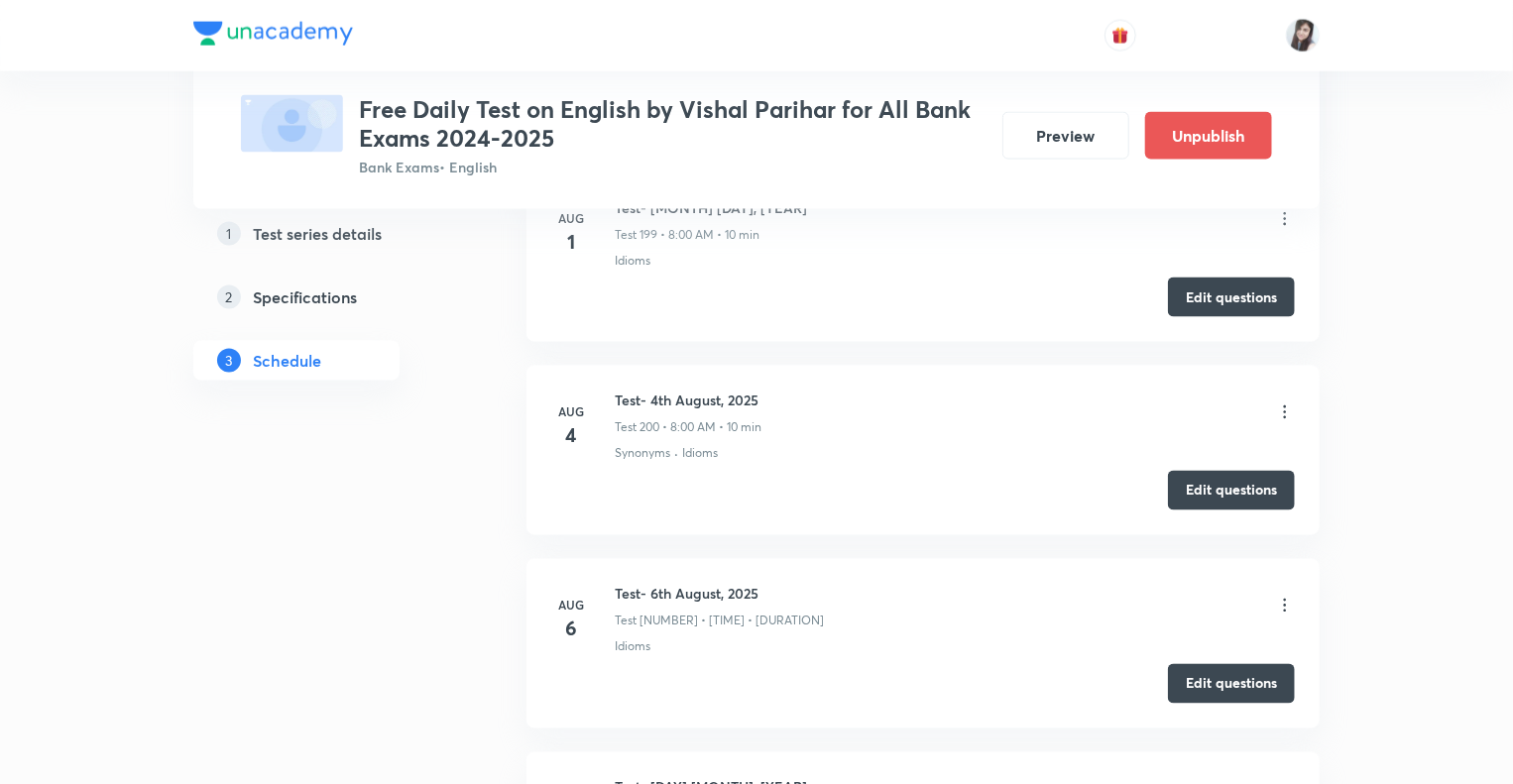 click on "1 Test series details 2 Specifications 3 Schedule" at bounding box center [328, -18944] 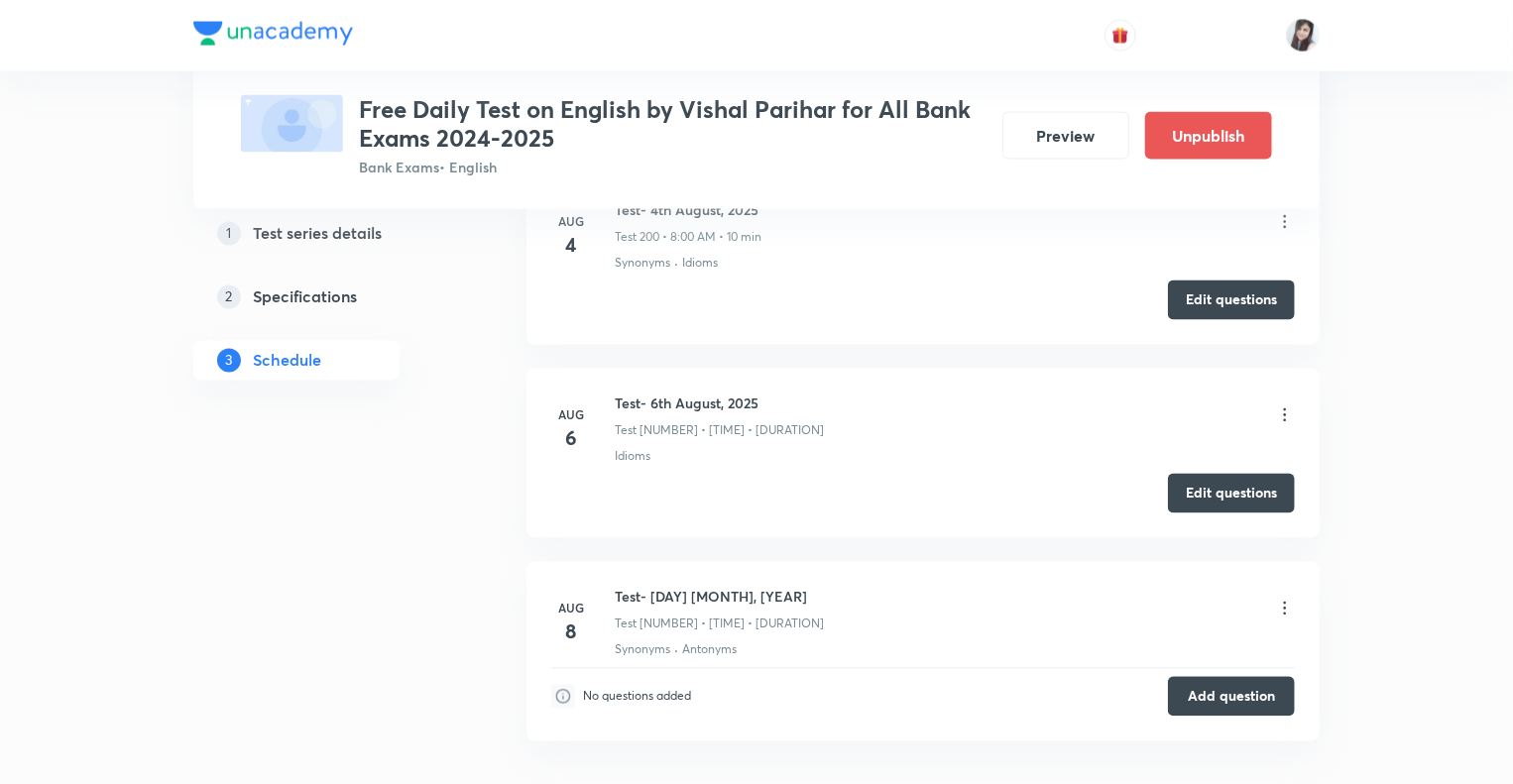 scroll, scrollTop: 39567, scrollLeft: 0, axis: vertical 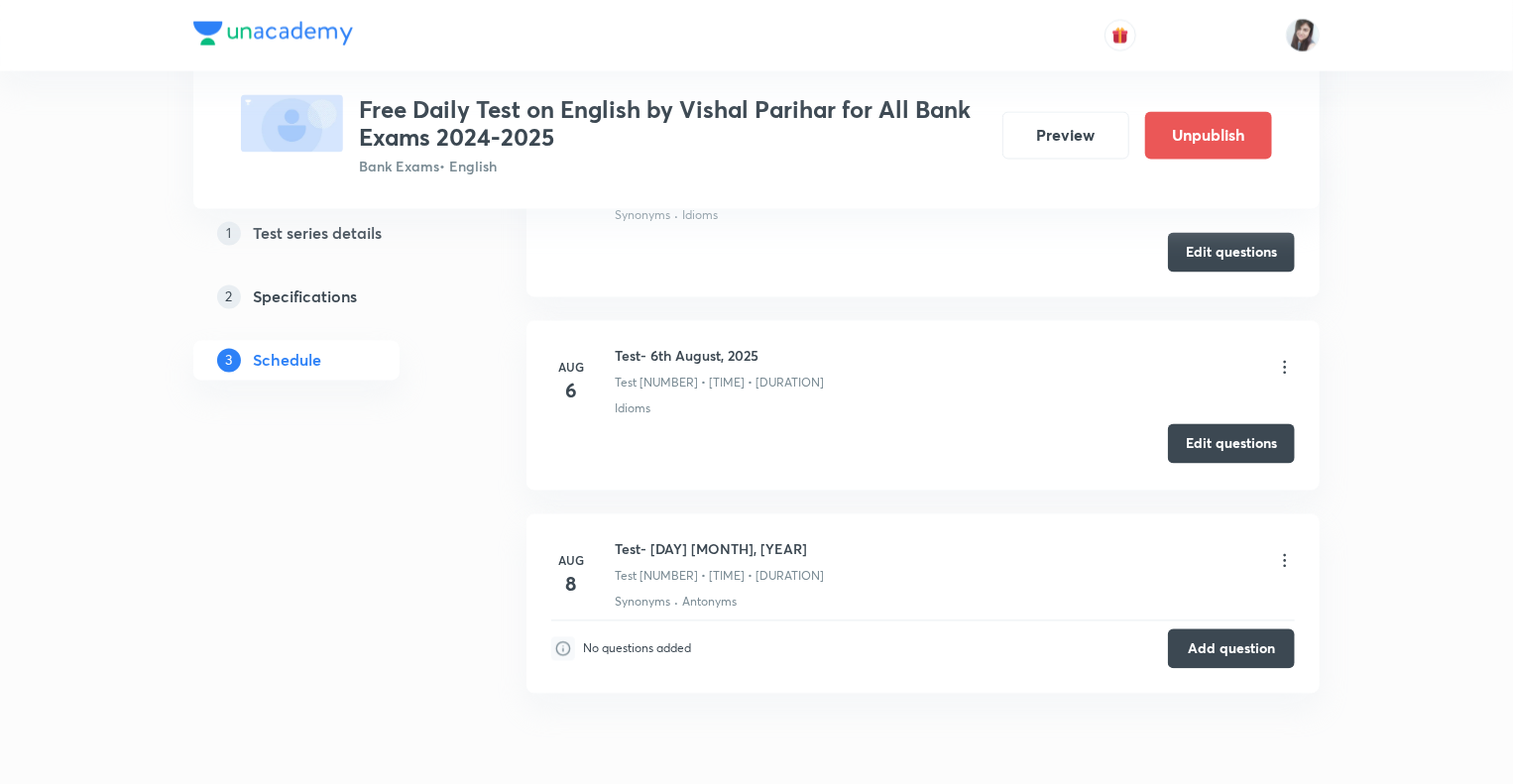 click on "Edit questions" at bounding box center [1231, 444] 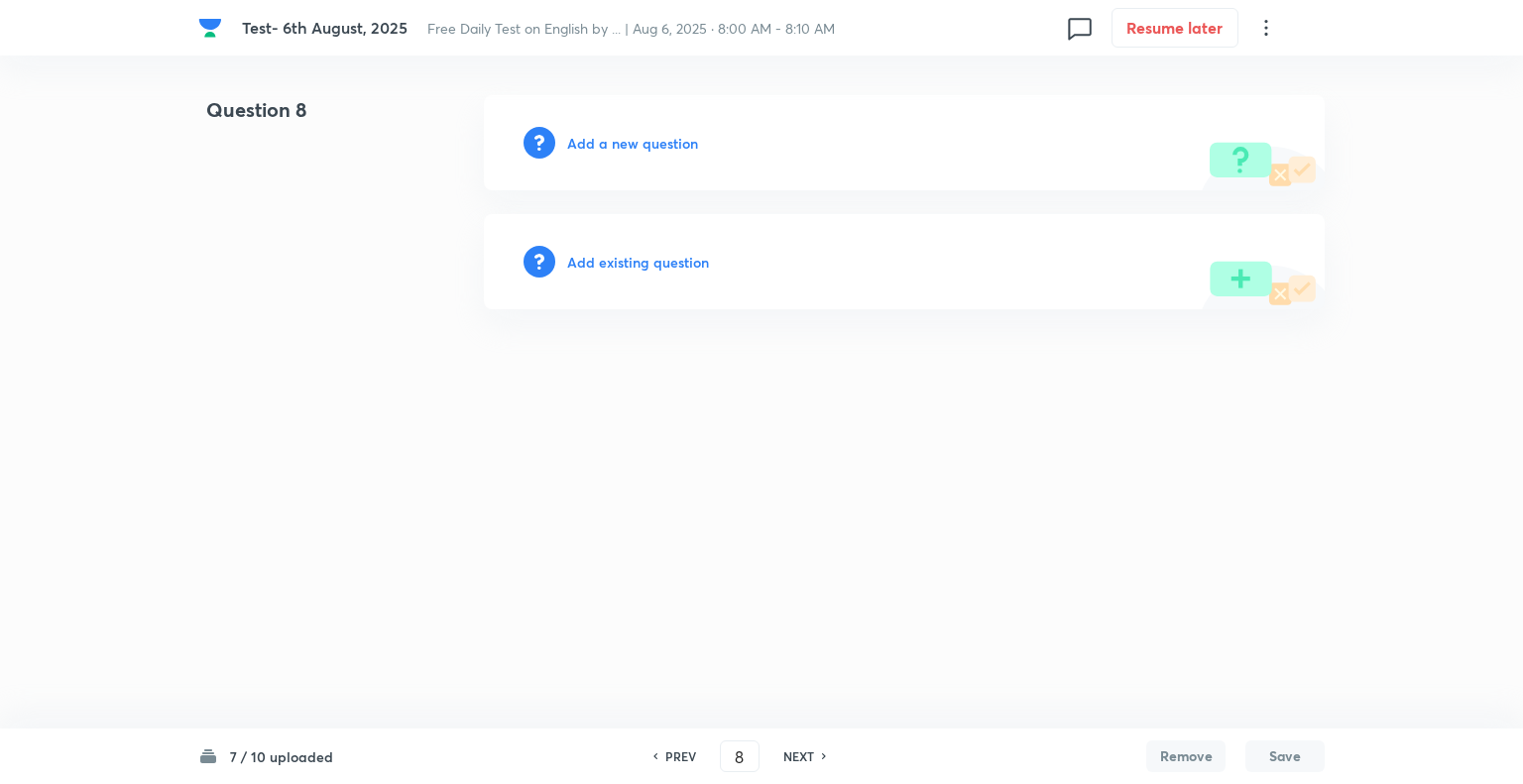 scroll, scrollTop: 0, scrollLeft: 0, axis: both 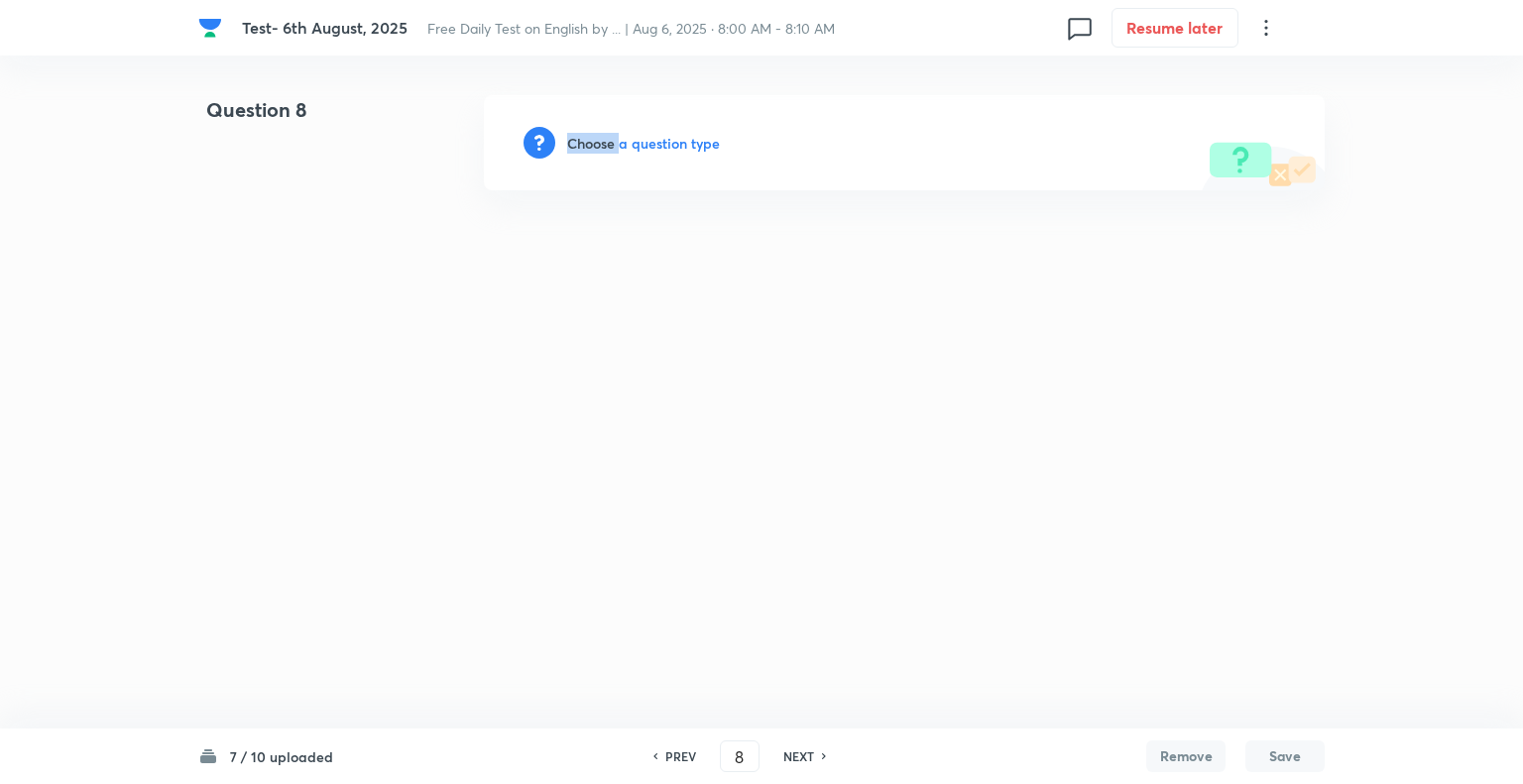 click on "Choose a question type" at bounding box center (644, 143) 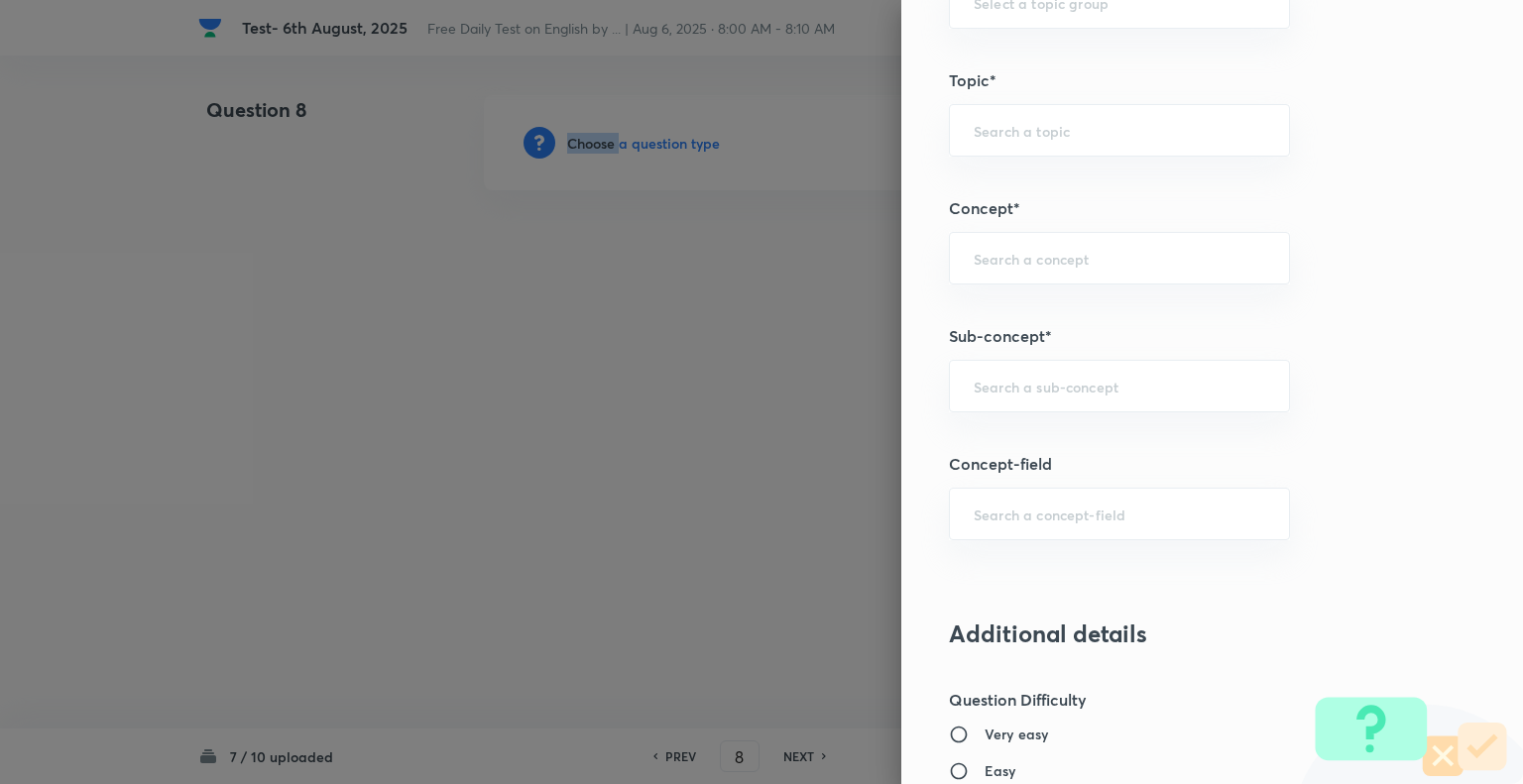 scroll, scrollTop: 970, scrollLeft: 0, axis: vertical 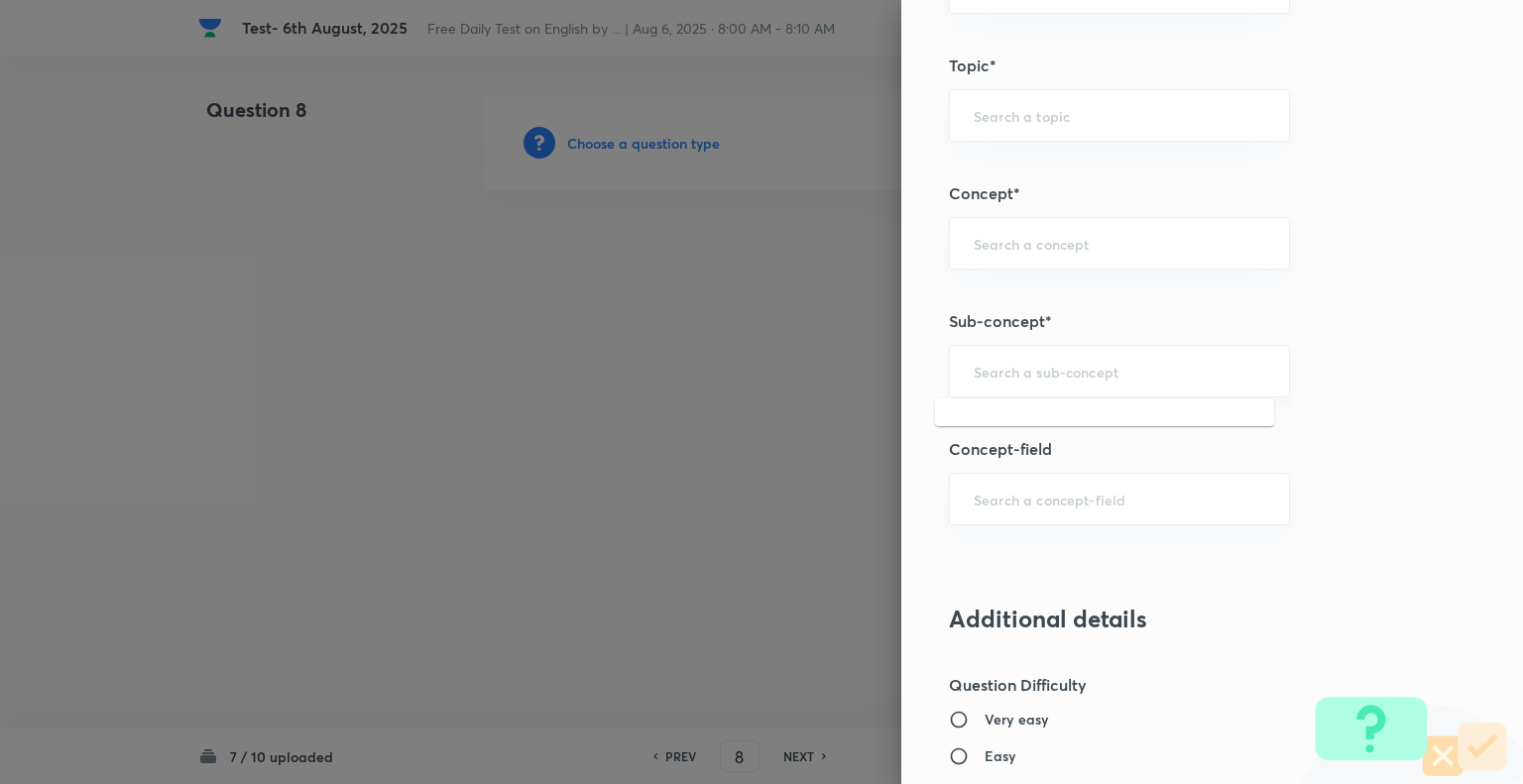 click at bounding box center (1119, 371) 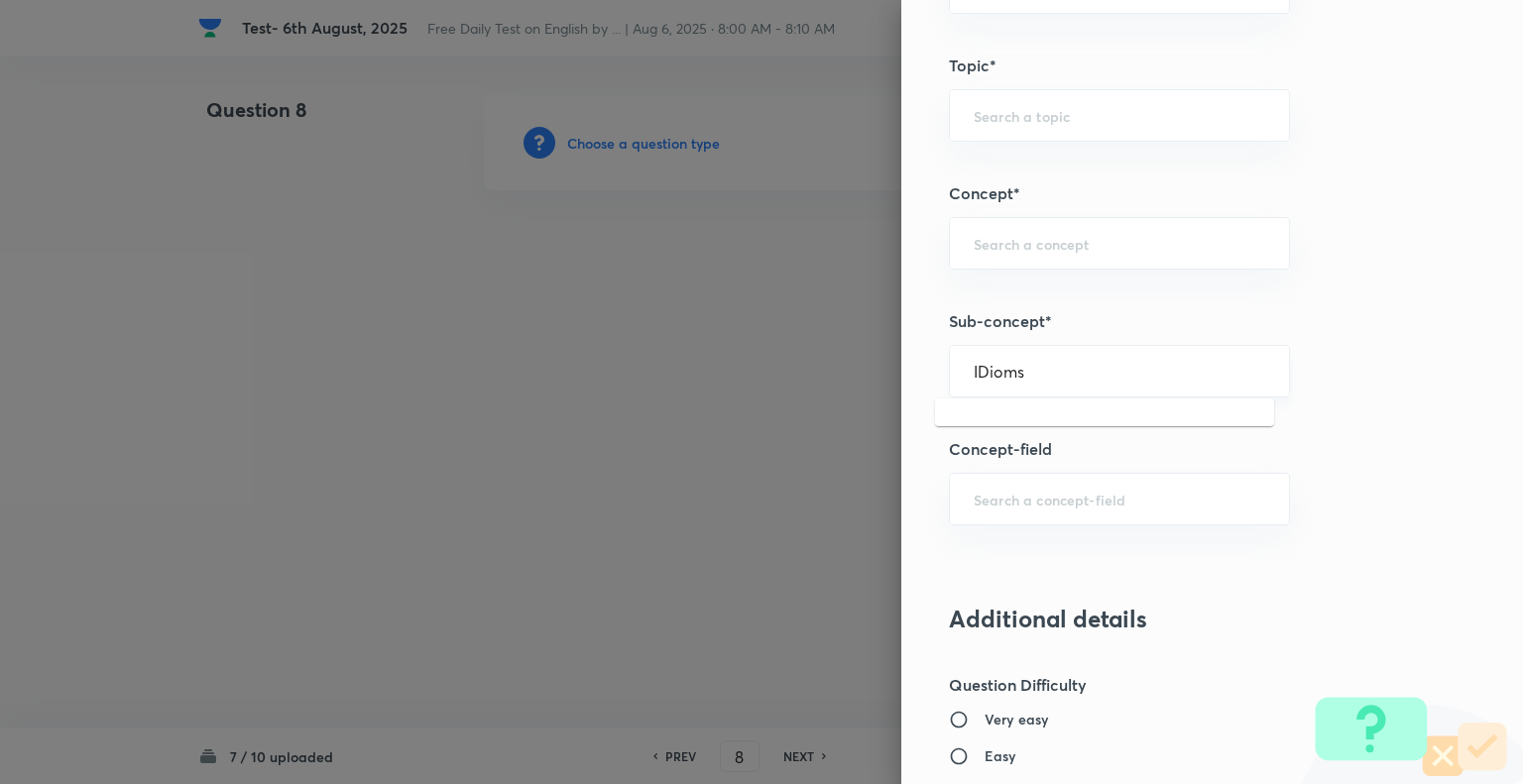 click on "IDioms" at bounding box center [1119, 371] 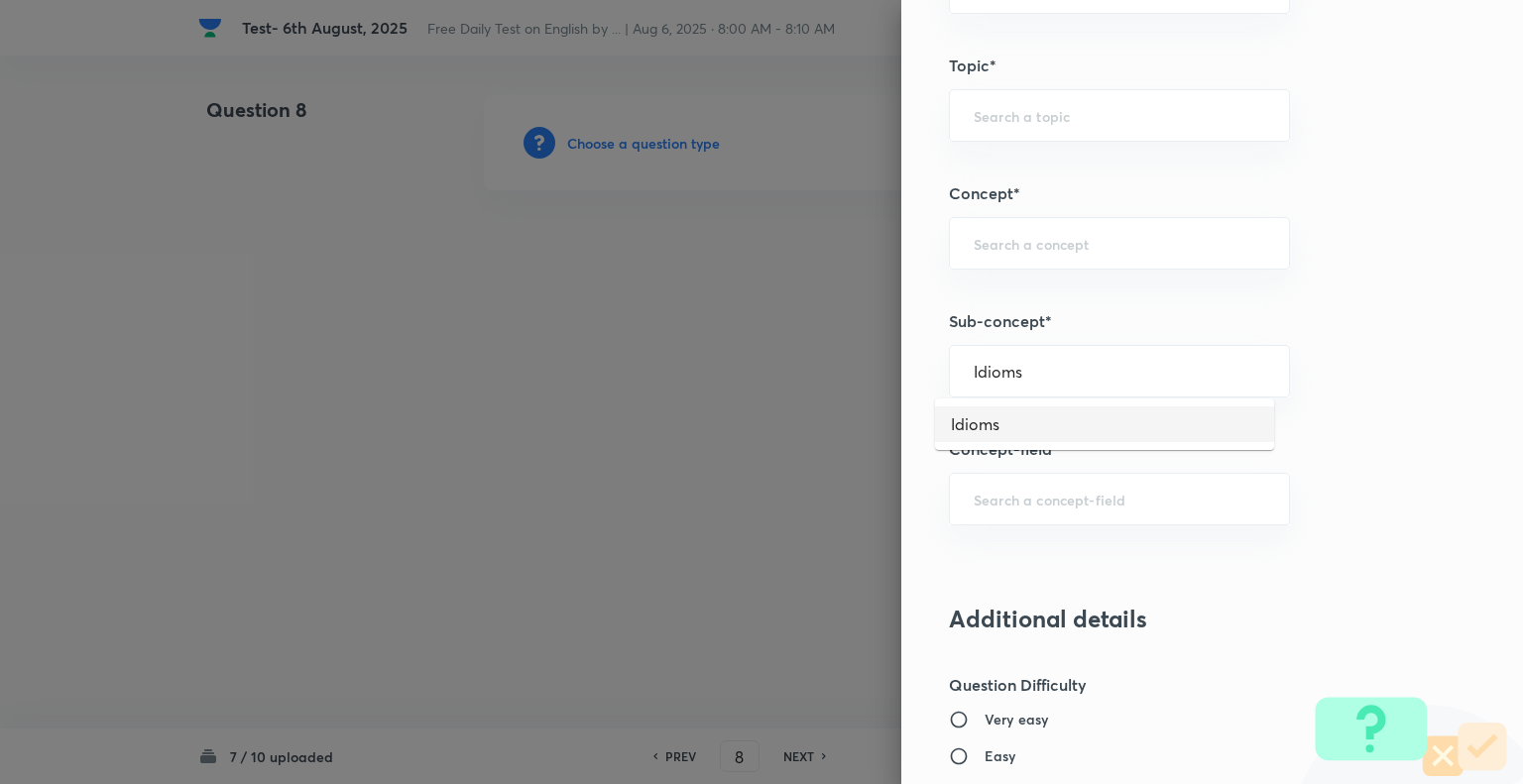 click on "Idioms" at bounding box center [1105, 424] 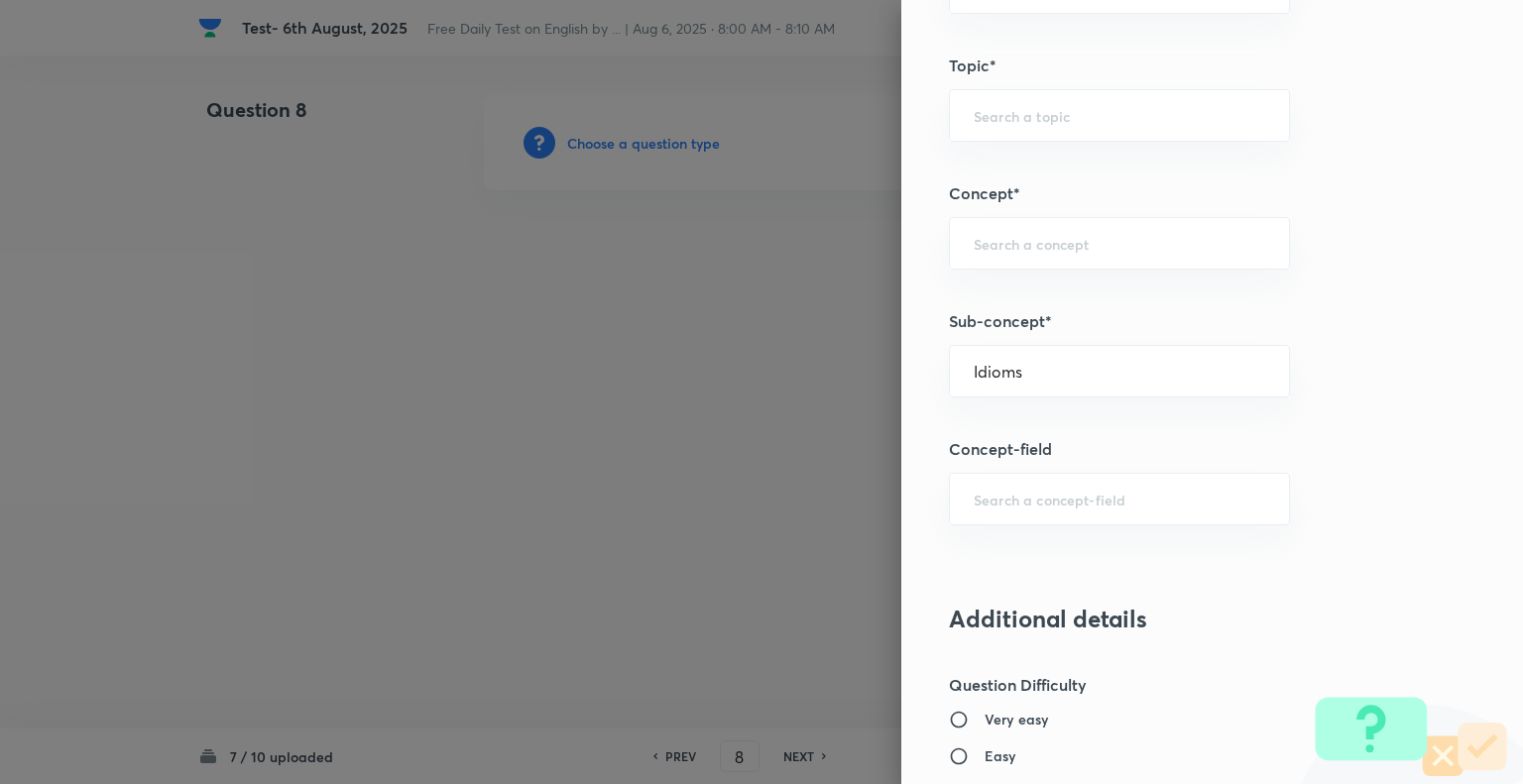 type on "English Language" 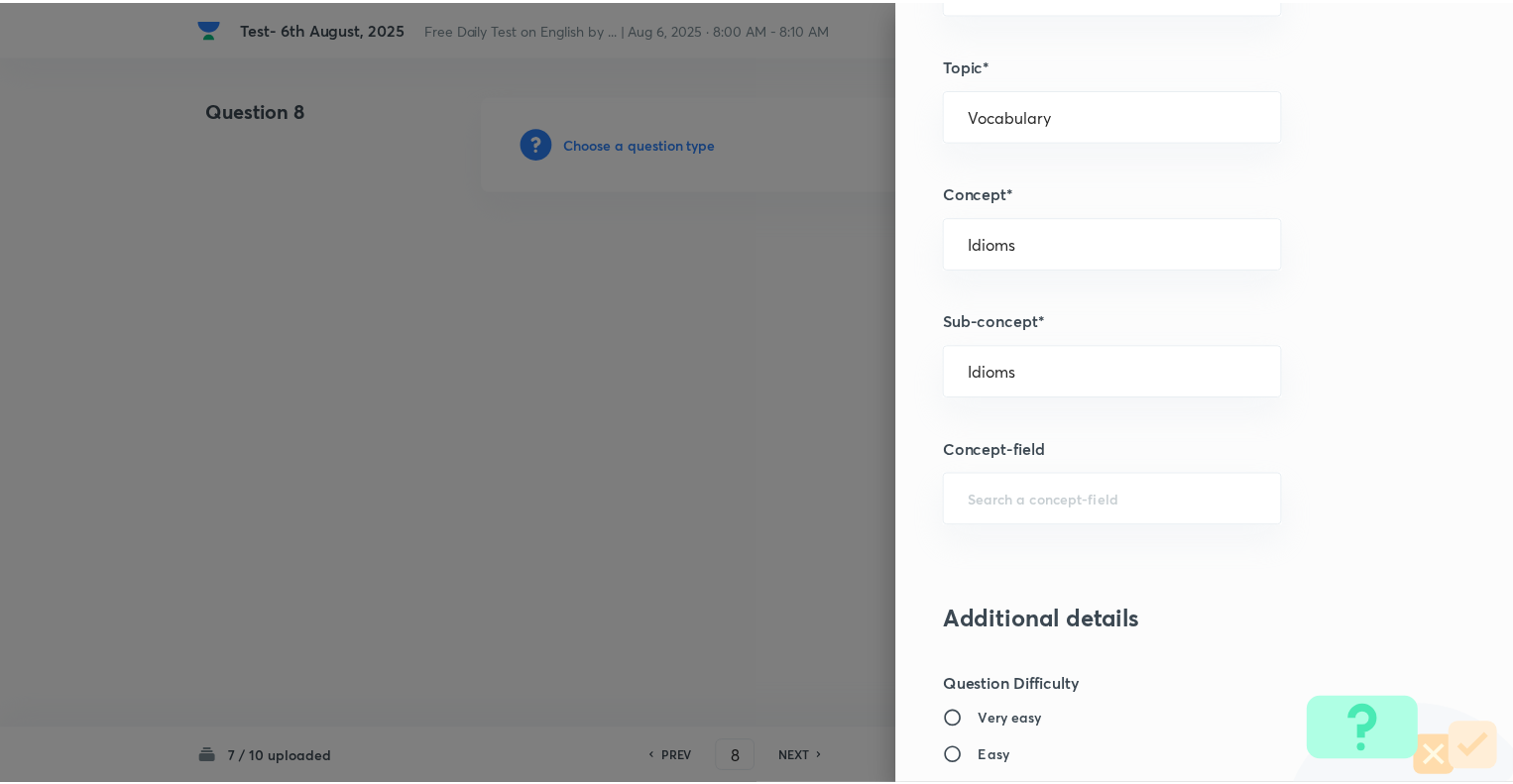 scroll, scrollTop: 1914, scrollLeft: 0, axis: vertical 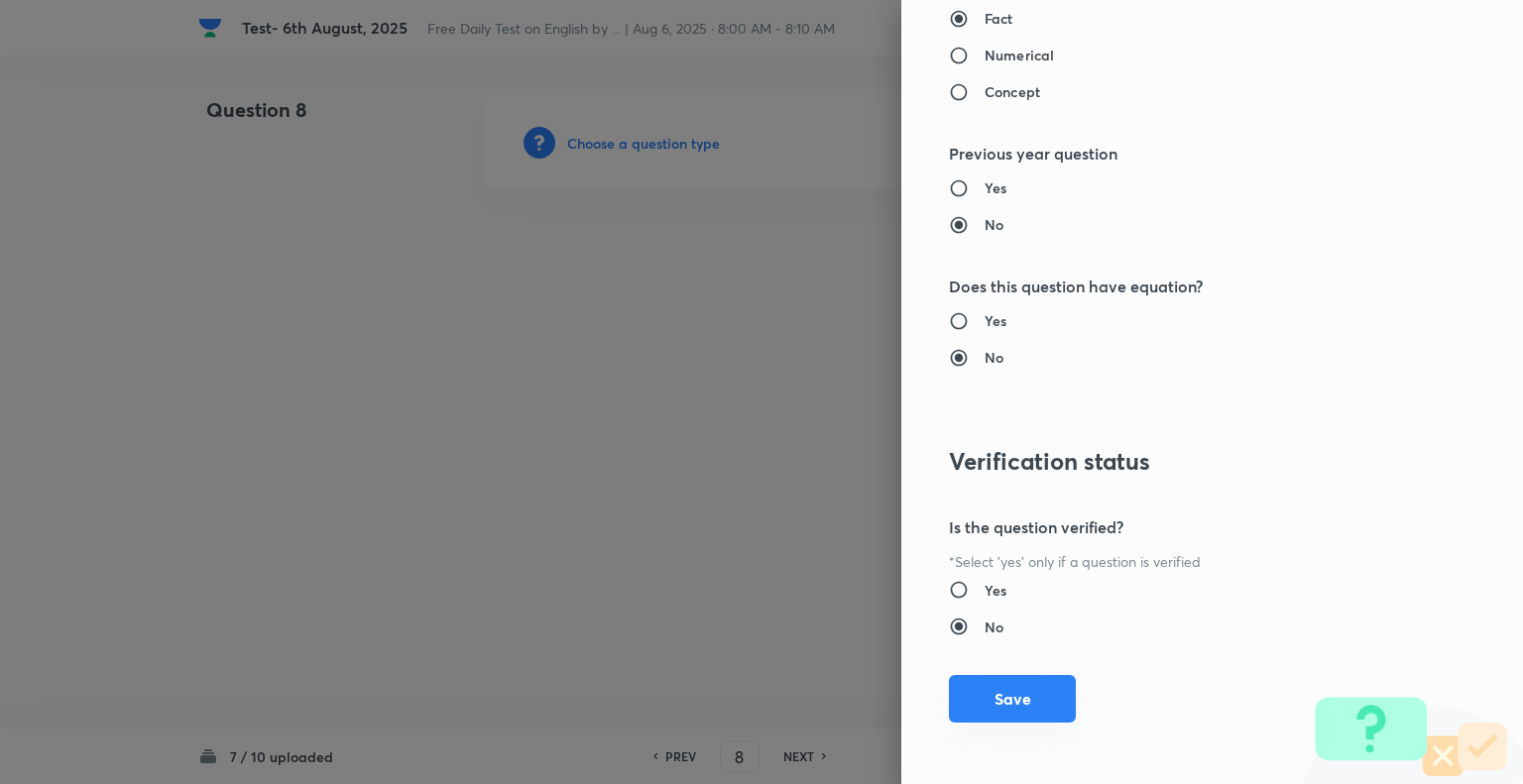 click on "Save" at bounding box center [1012, 699] 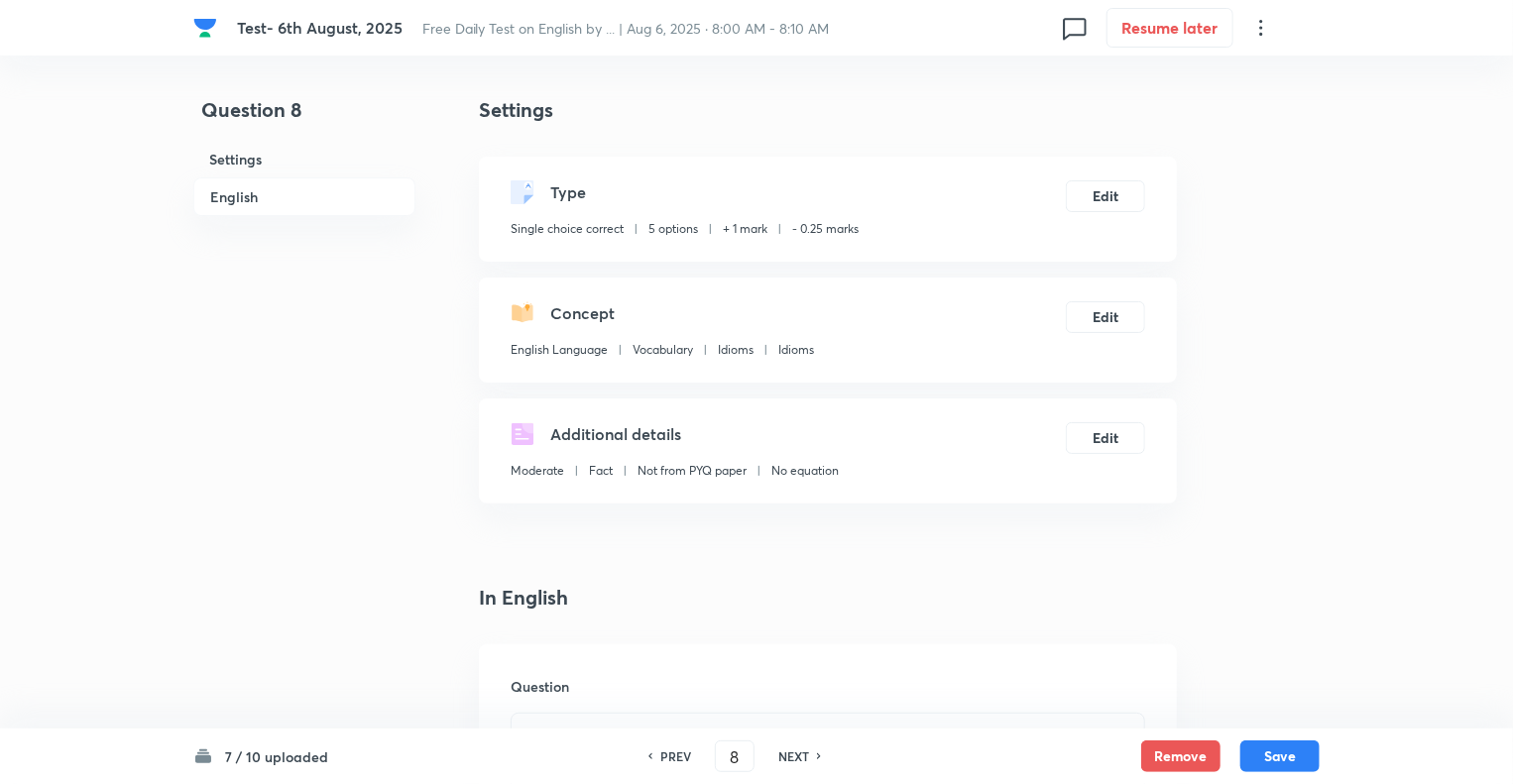 click on "Question 8 Settings English Settings Type Single choice correct 5 options + 1 mark - 0.25 marks Edit Concept English Language Vocabulary Idioms Idioms Edit Additional details Moderate Fact Not from PYQ paper No equation Edit In English Question Option A Mark as correct answer Option B Mark as correct answer Option C Mark as correct answer Option D Mark as correct answer Option E Mark as correct answer Solution" at bounding box center (756, 1493) 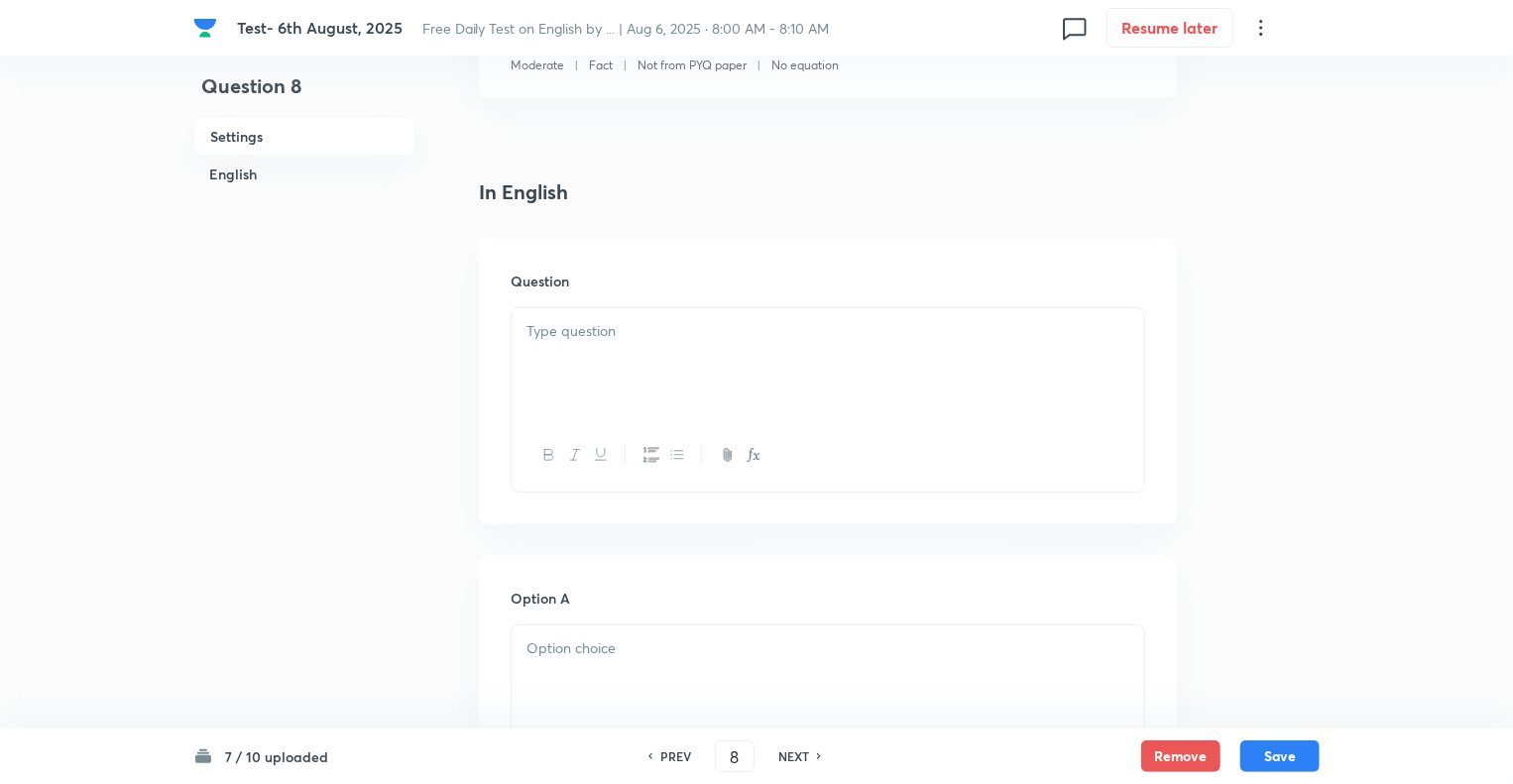 scroll, scrollTop: 436, scrollLeft: 0, axis: vertical 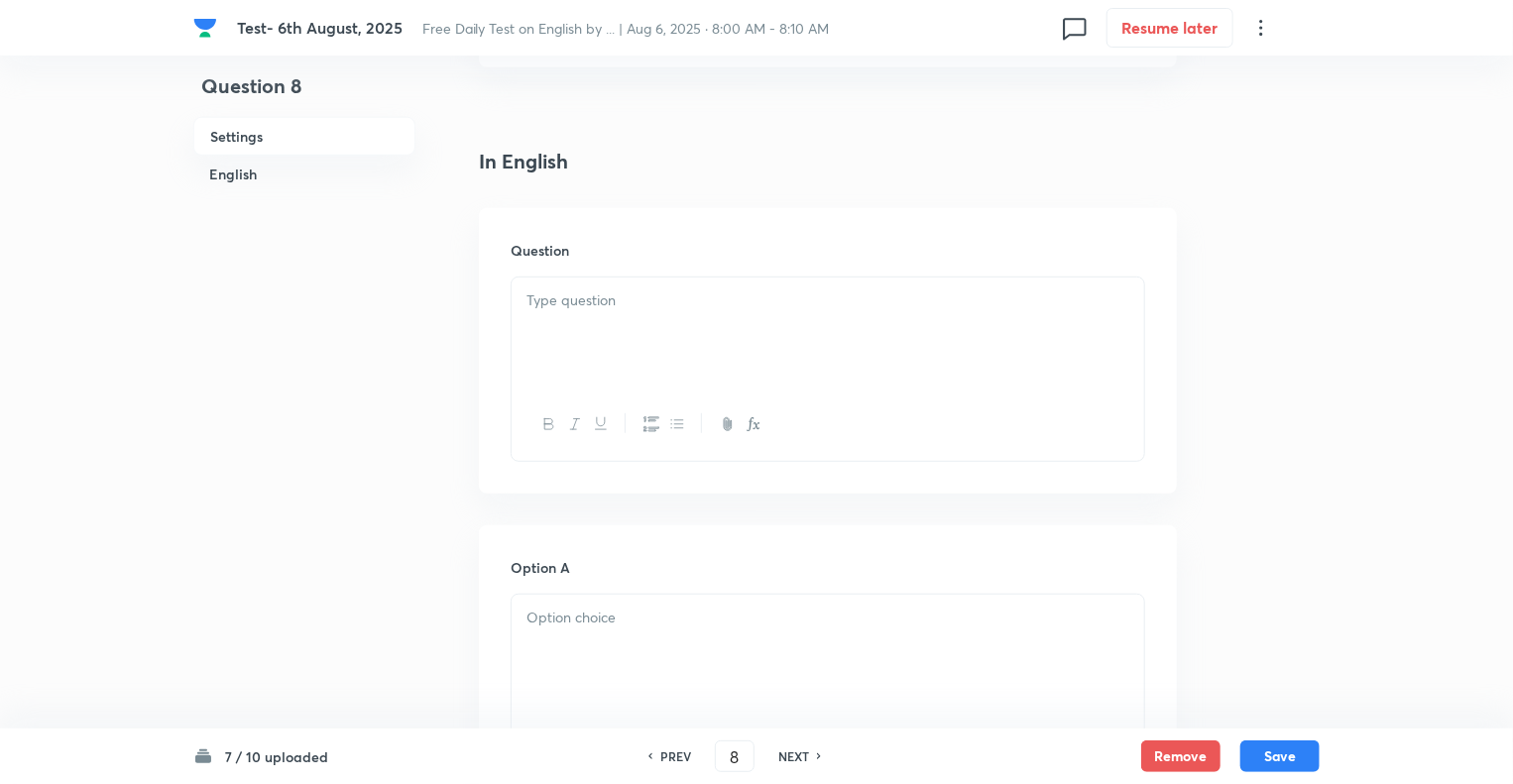 click at bounding box center (828, 300) 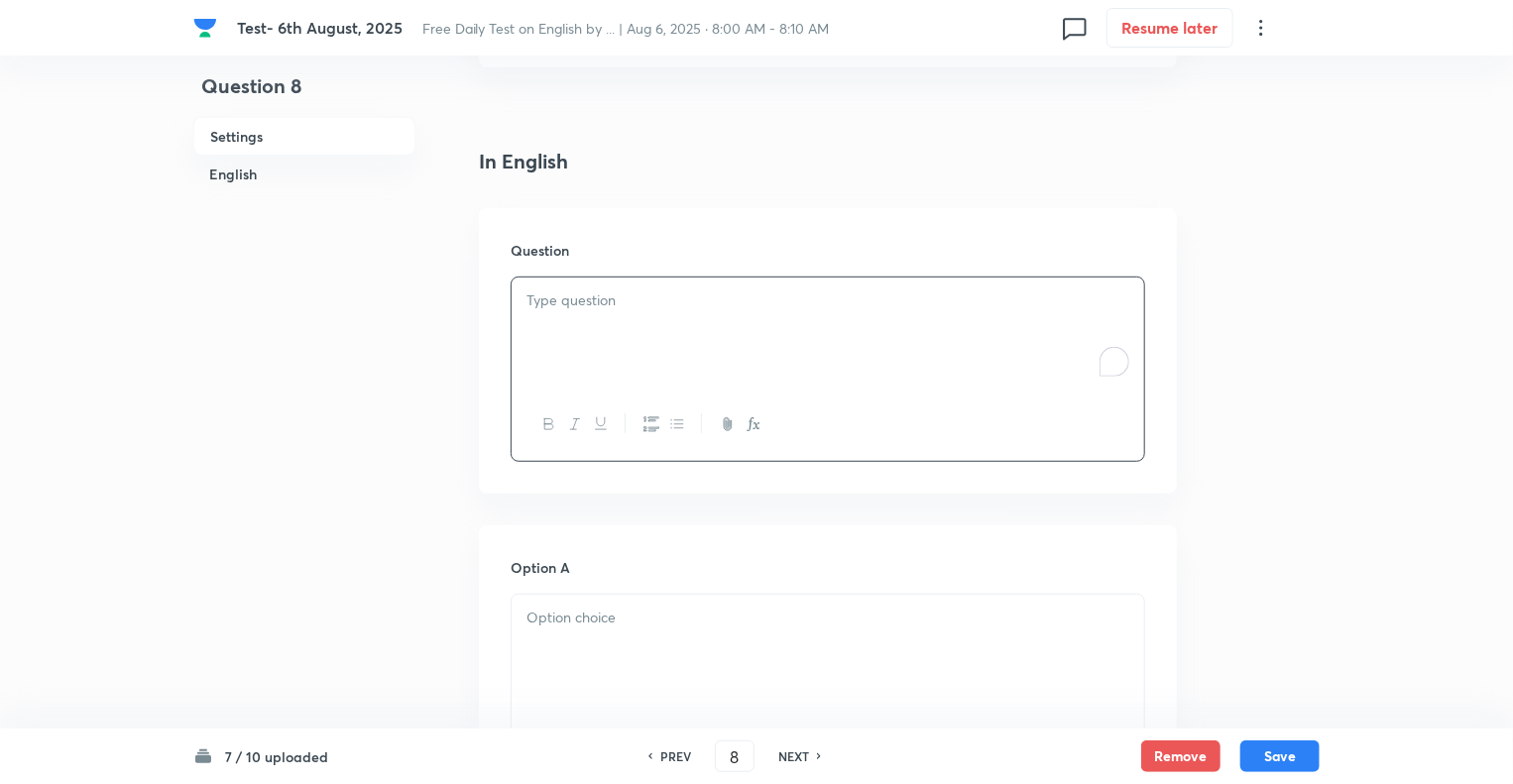 click at bounding box center [828, 300] 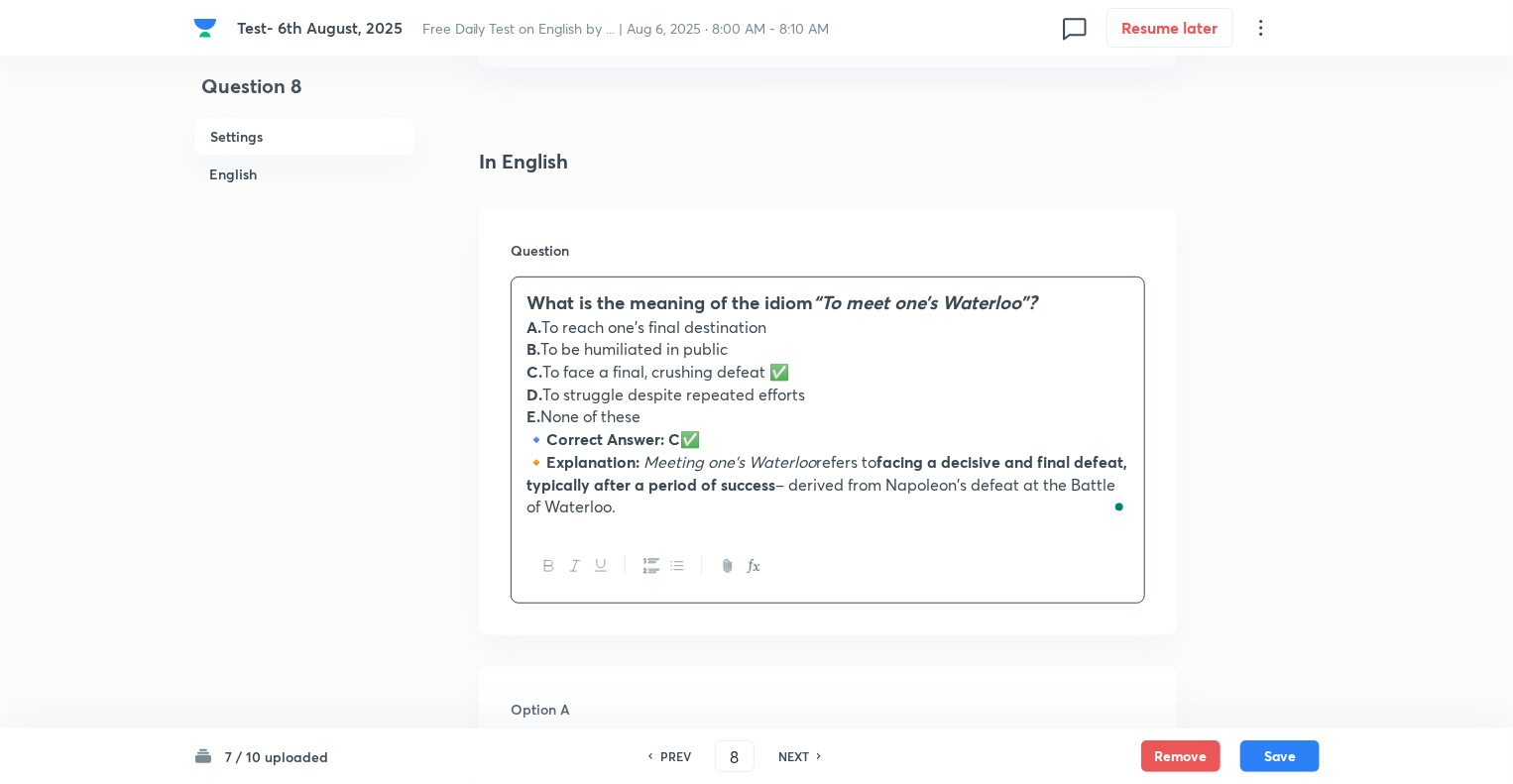 click on "C.  To face a final, crushing defeat ✅" at bounding box center [828, 372] 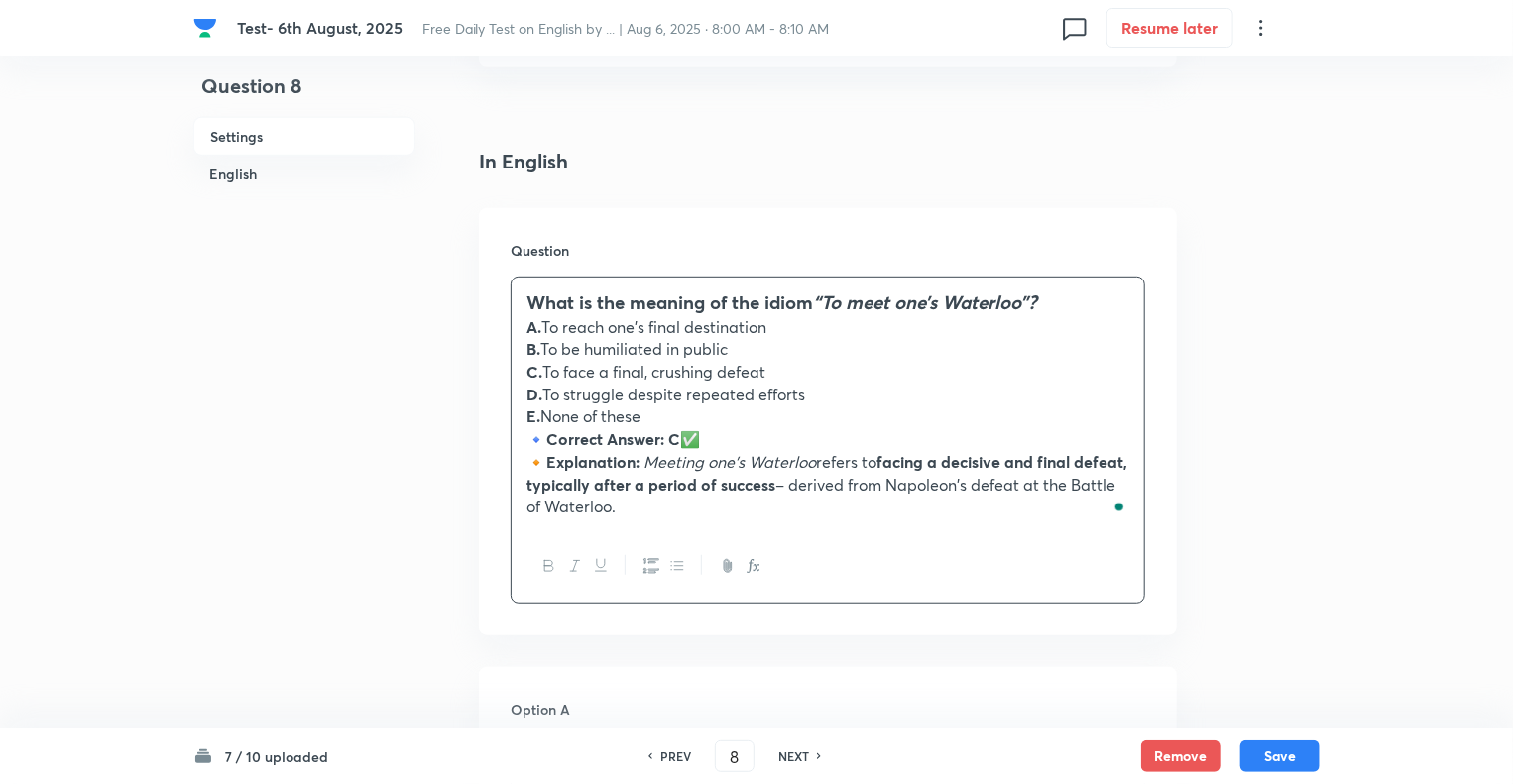click on "🔹  Correct Answer:   C  ✅" at bounding box center [828, 439] 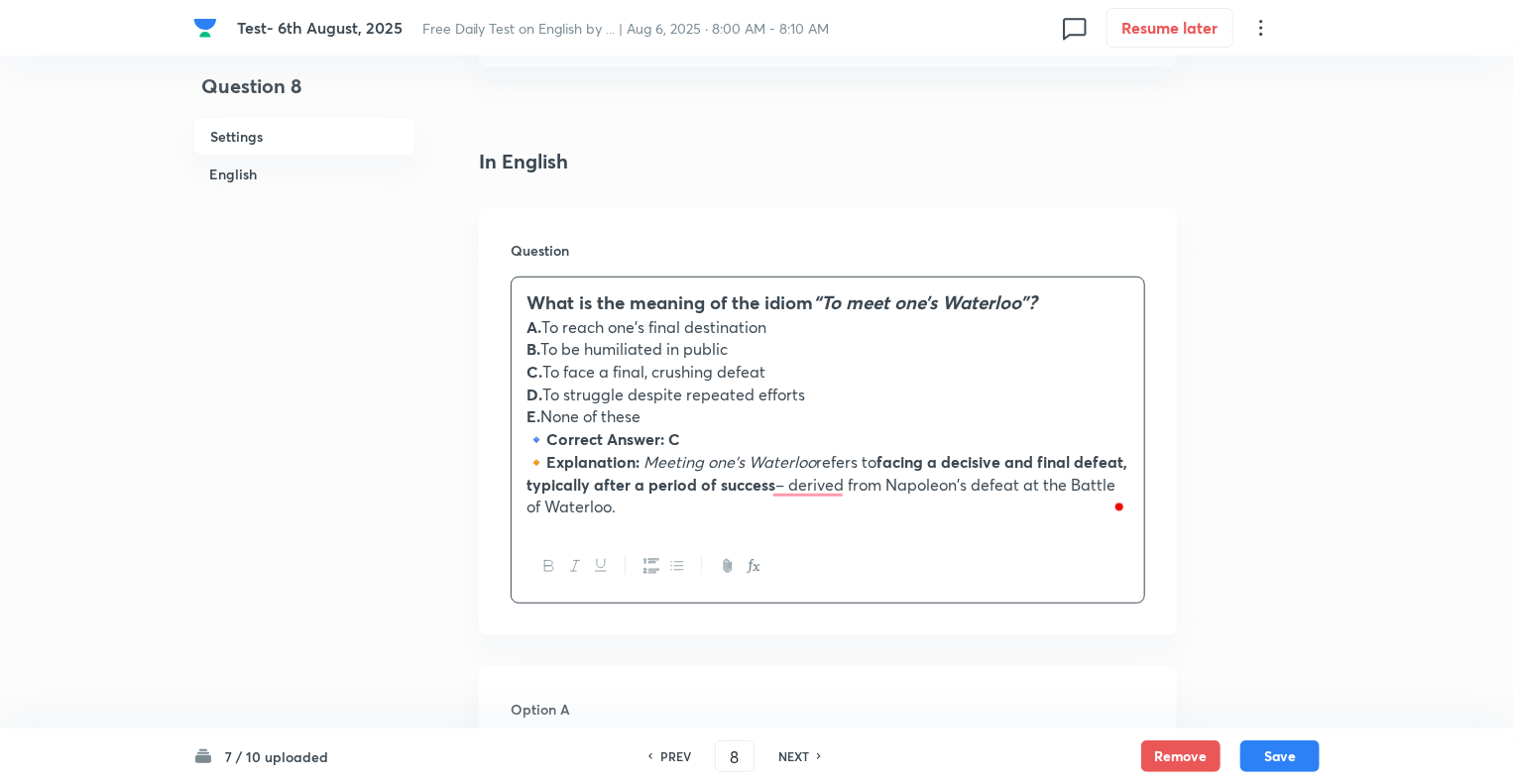 click on "🔹  Correct Answer:   C" at bounding box center (828, 439) 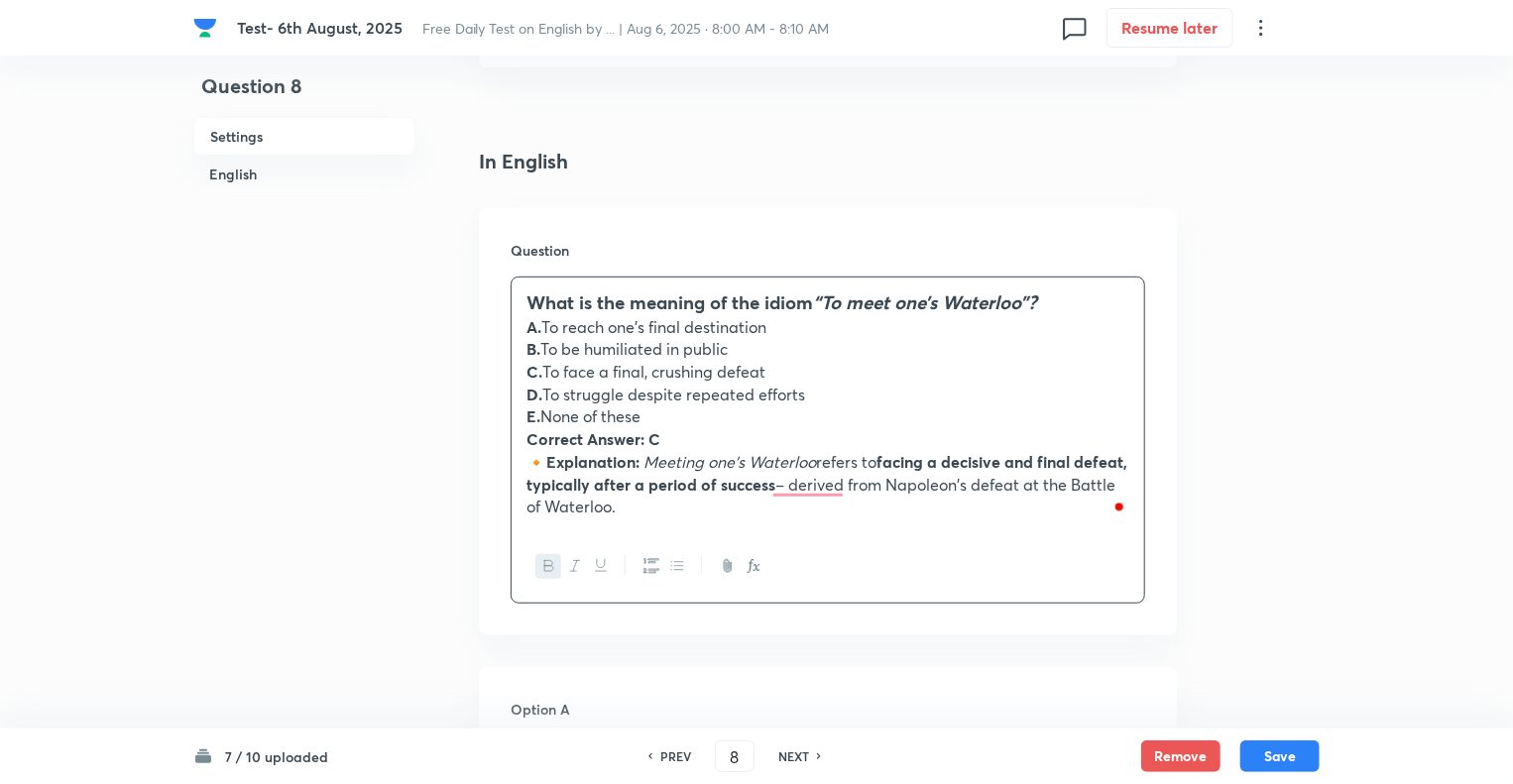 click on "🔸  Explanation:   Meeting one’s Waterloo  refers to  facing a decisive and final defeat, typically after a period of success  – derived from Napoleon's defeat at the Battle of Waterloo." at bounding box center [828, 485] 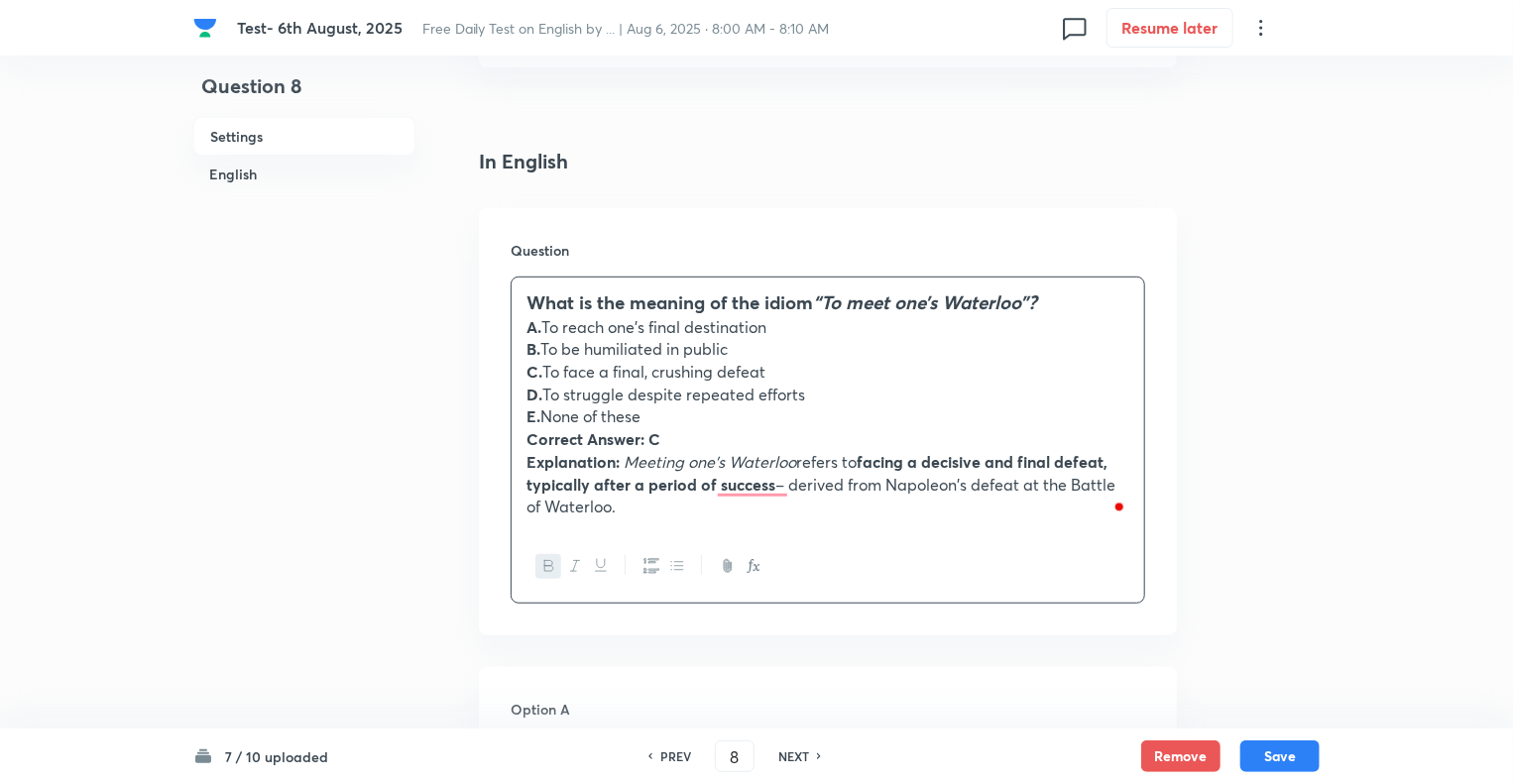 click on "Explanation:   Meeting one’s Waterloo  refers to  facing a decisive and final defeat, typically after a period of success  – derived from Napoleon's defeat at the Battle of Waterloo." at bounding box center [828, 485] 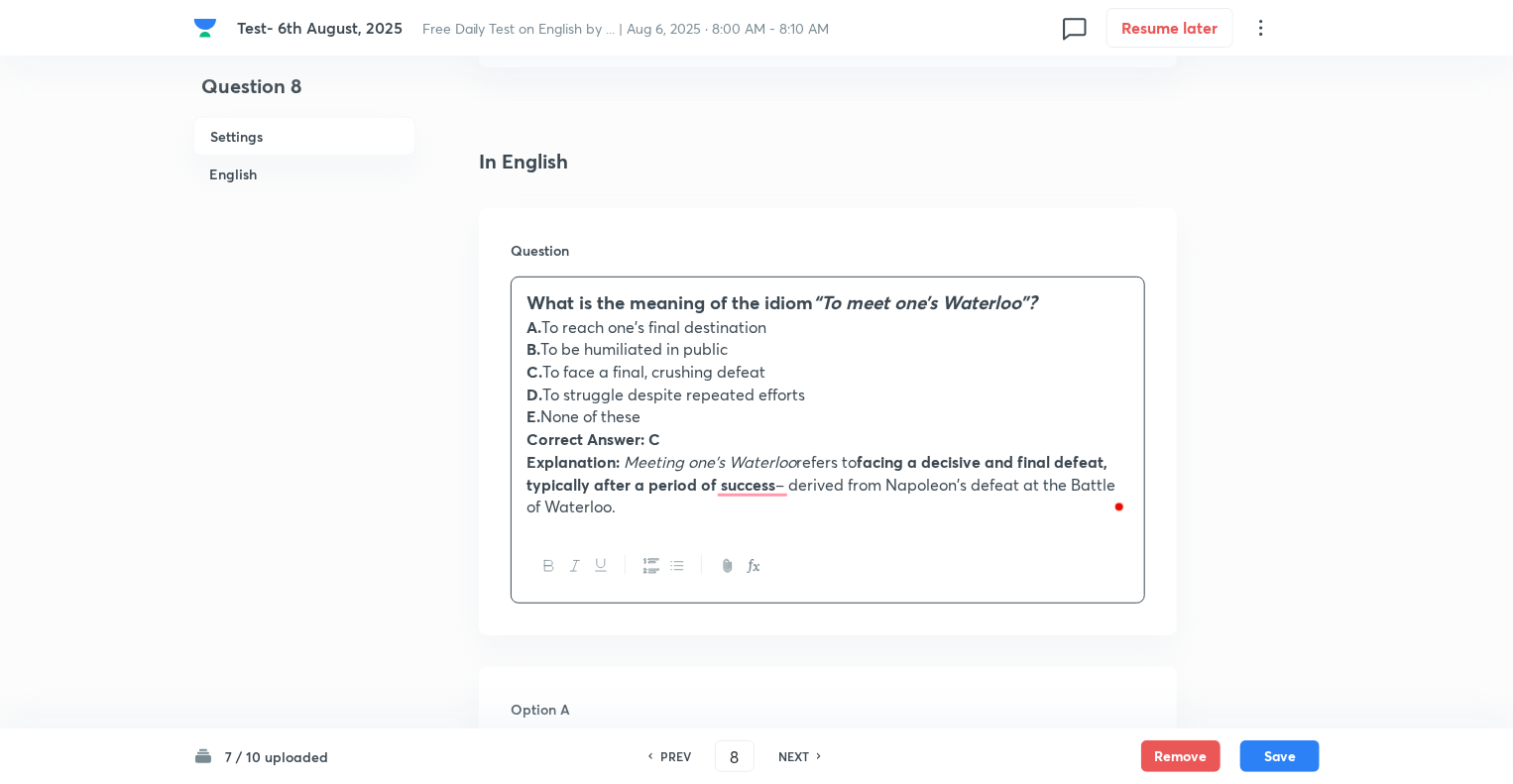 drag, startPoint x: 626, startPoint y: 508, endPoint x: 520, endPoint y: 443, distance: 124.34227 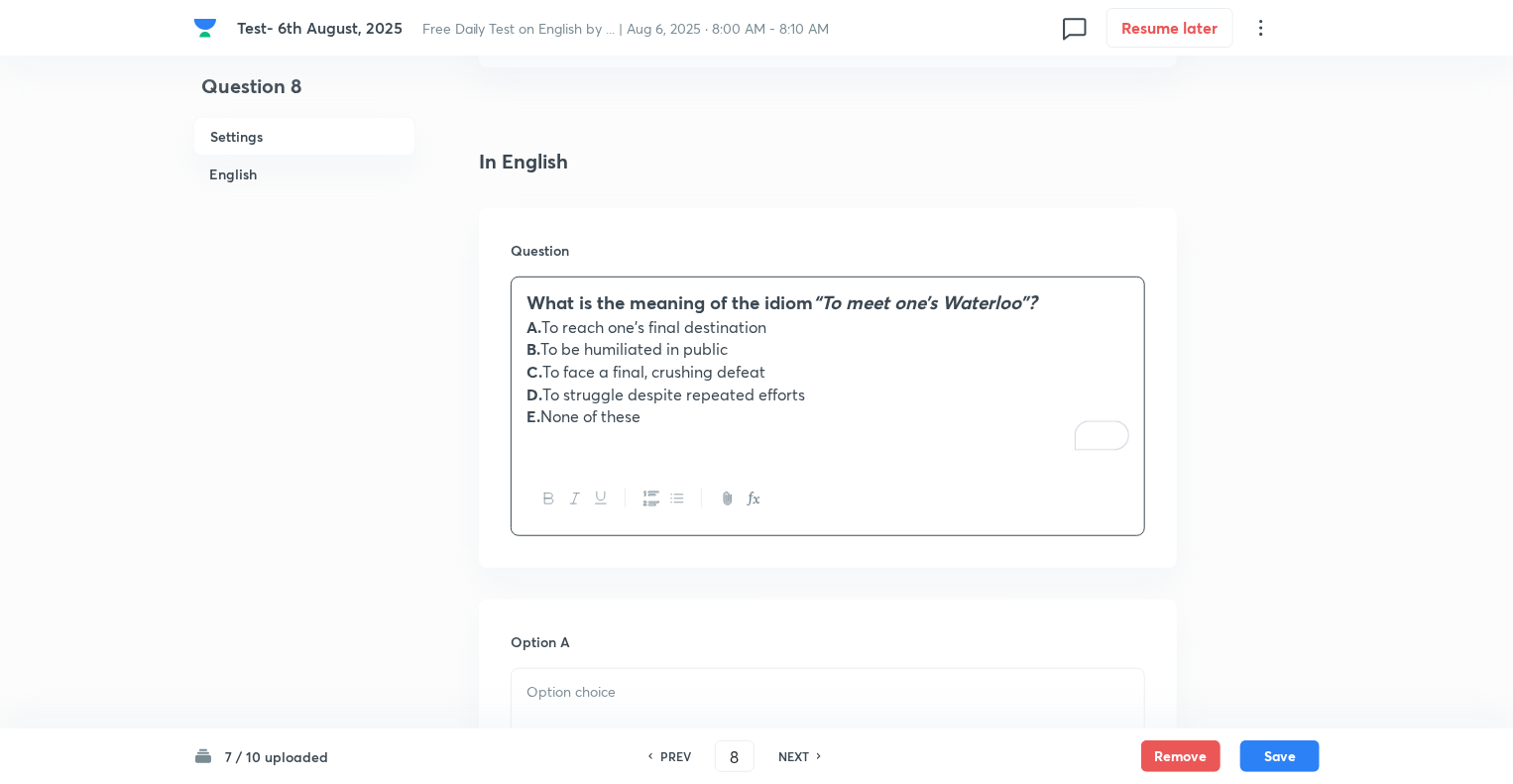 click on "Question 8 Settings English" at bounding box center [304, 1094] 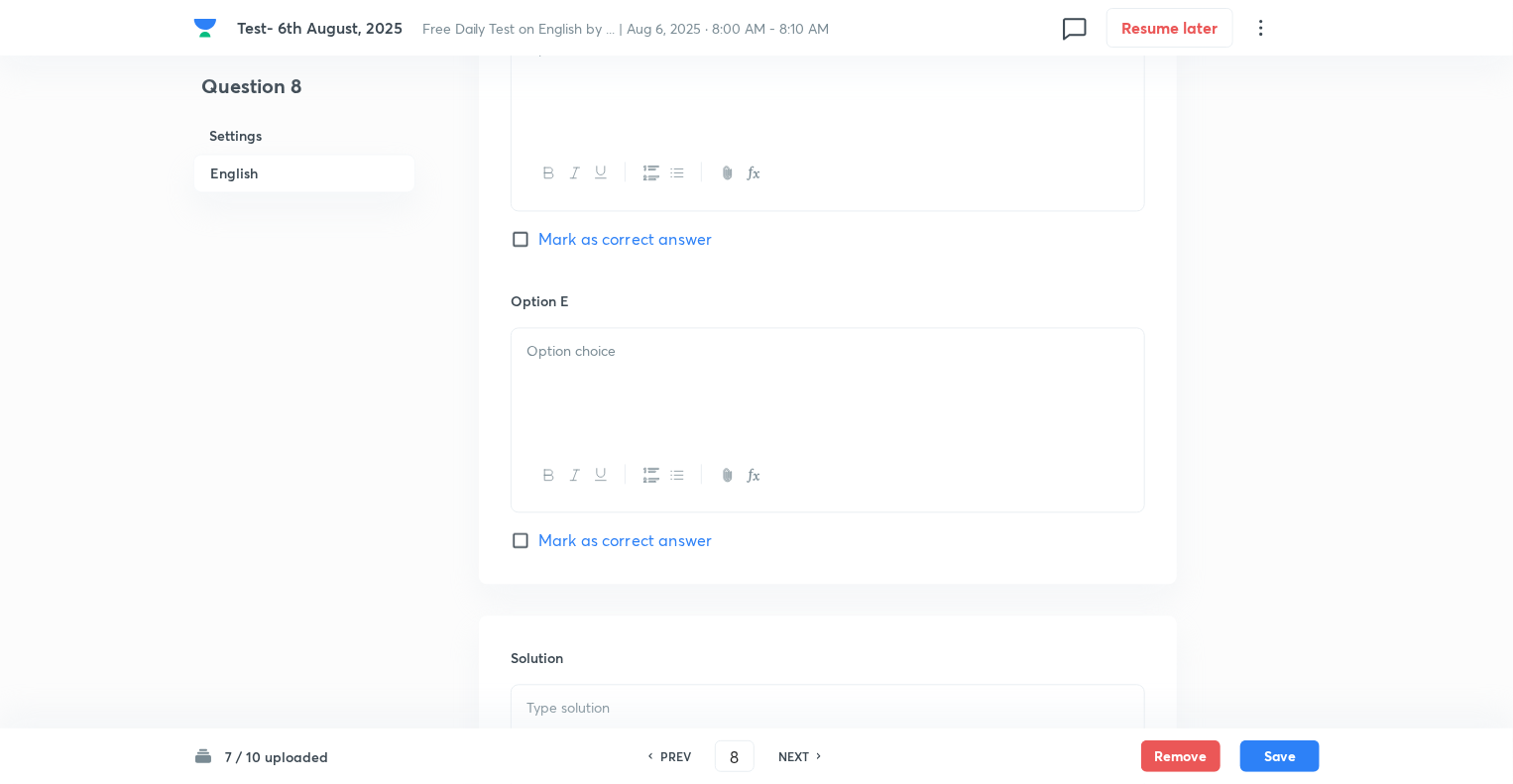 scroll, scrollTop: 2181, scrollLeft: 0, axis: vertical 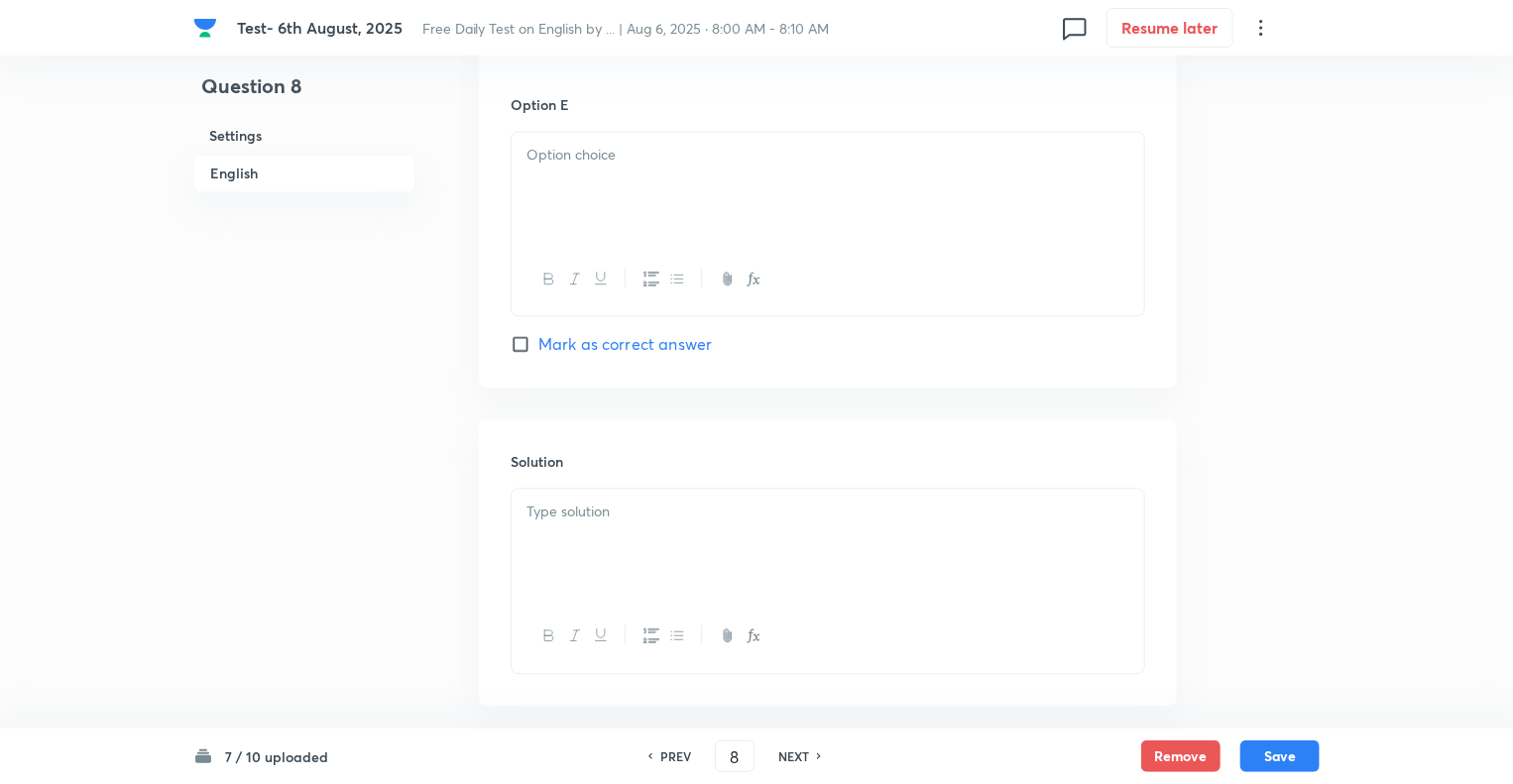 click at bounding box center [828, 544] 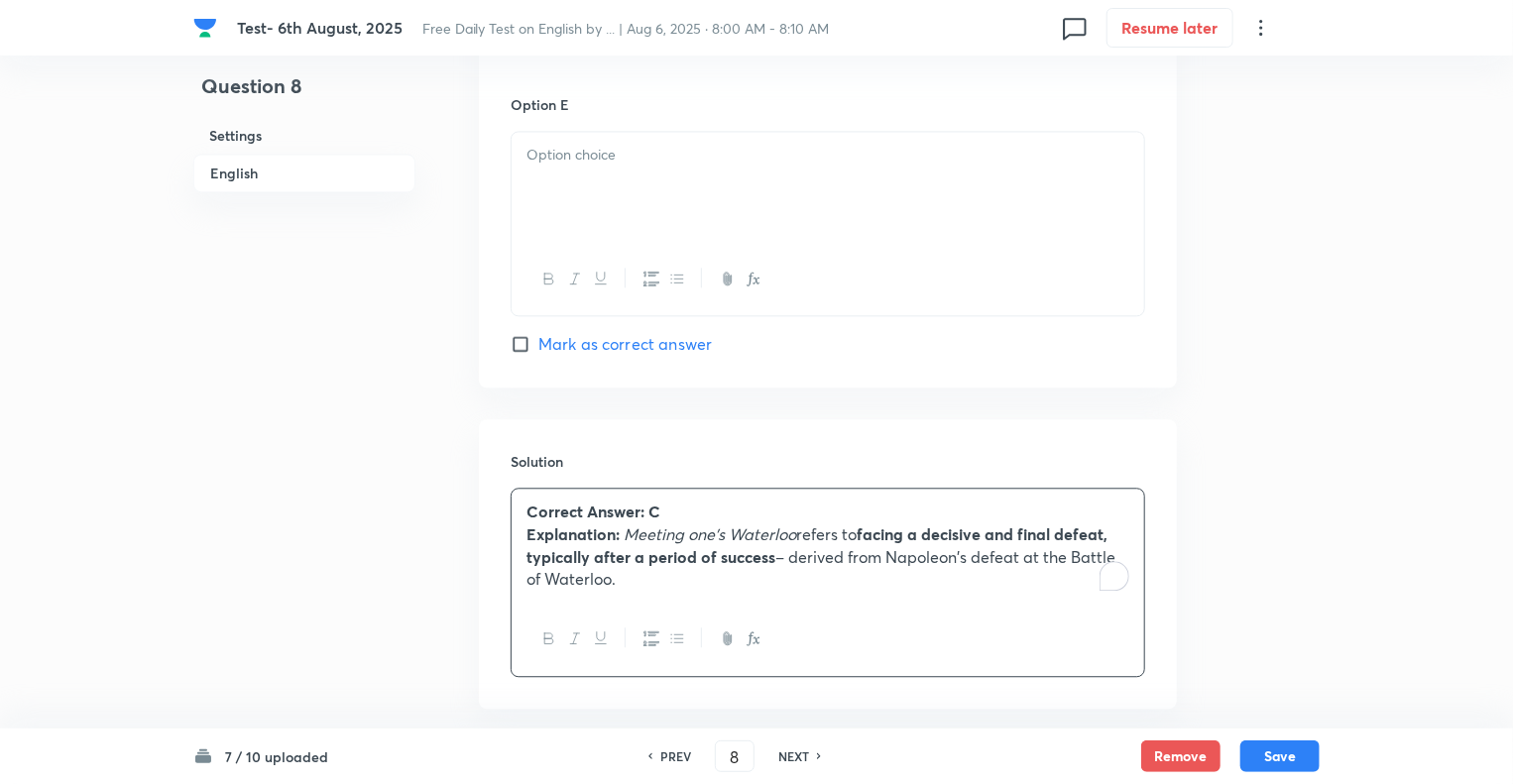 click on "Question 8 Settings English Settings Type Single choice correct 5 options + 1 mark - 0.25 marks Edit Concept English Language Vocabulary Idioms Idioms Edit Additional details Moderate Fact Not from PYQ paper No equation Edit In English Question What is the meaning of the idiom  “To meet one’s Waterloo”? A.  To reach one’s final destination B.  To be humiliated in public C.  To face a final, crushing defeat  D.  To struggle despite repeated efforts E.  None of these Option A Mark as correct answer Option B Mark as correct answer Option C Mark as correct answer Option D Mark as correct answer Option E Mark as correct answer Solution Correct Answer:   C   Explanation:   Meeting one’s Waterloo  refers to  facing a decisive and final defeat, typically after a period of success  – derived from Napoleon's defeat at the Battle of Waterloo." at bounding box center [756, -649] 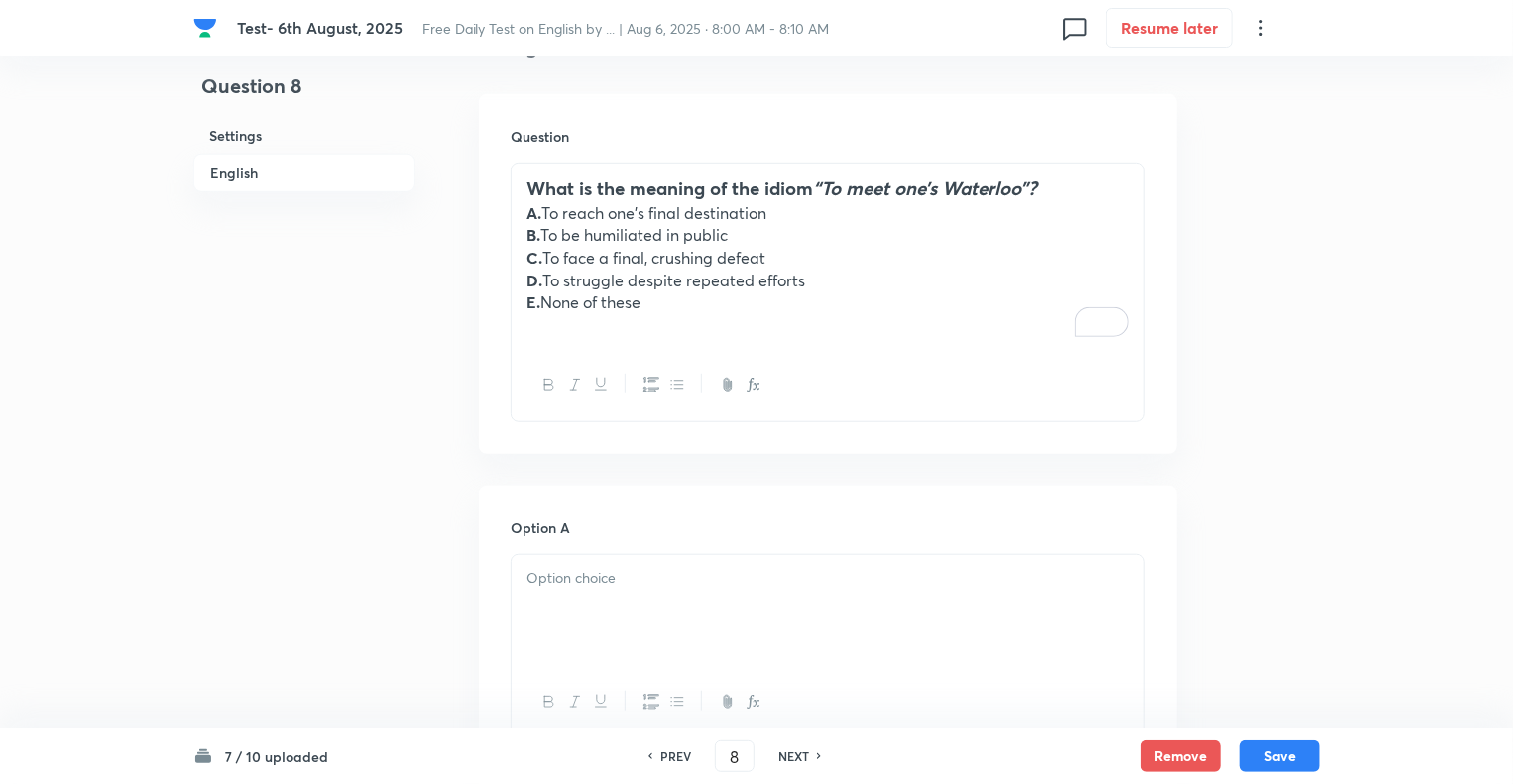 scroll, scrollTop: 515, scrollLeft: 0, axis: vertical 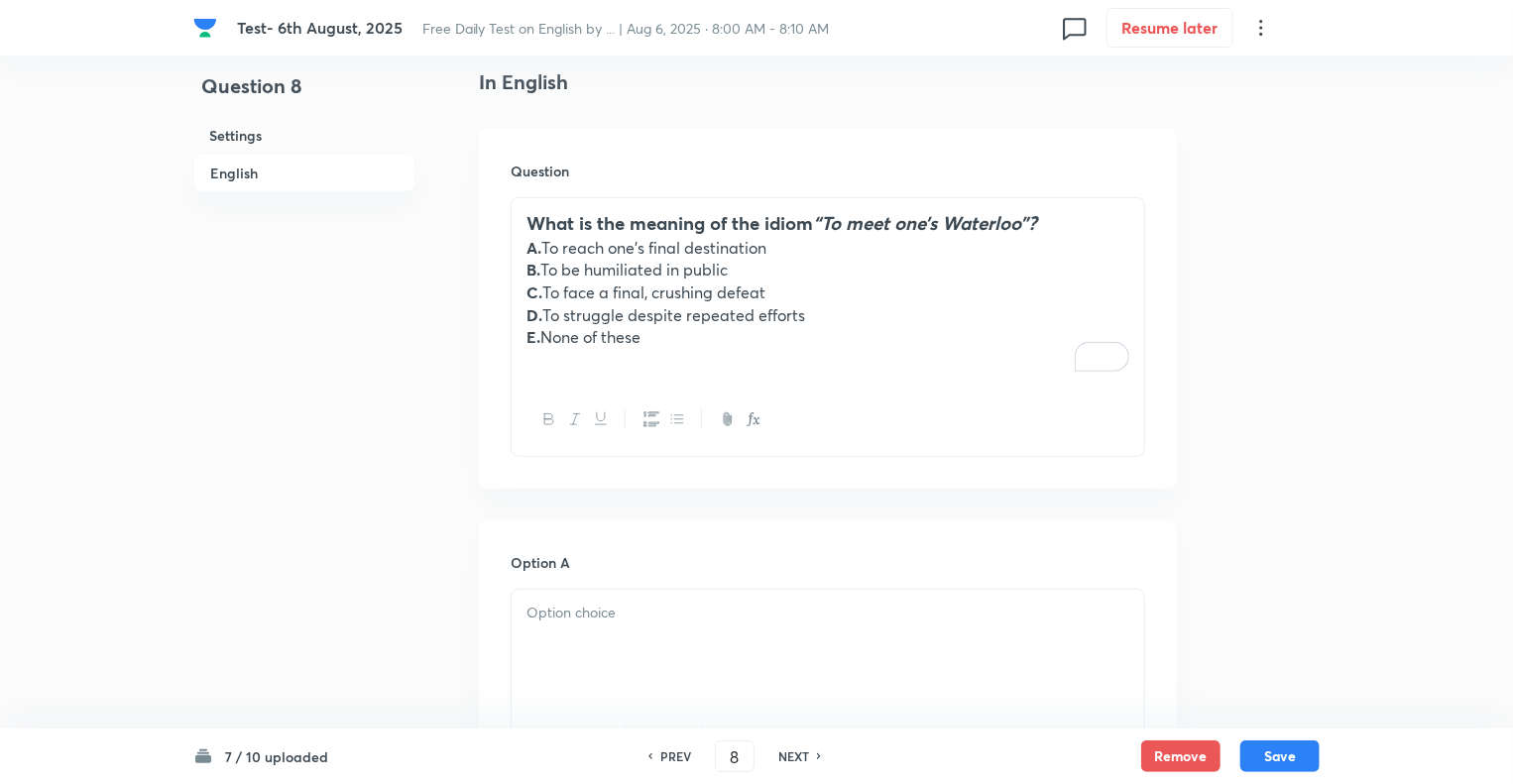 click on "E.  None of these" at bounding box center (828, 337) 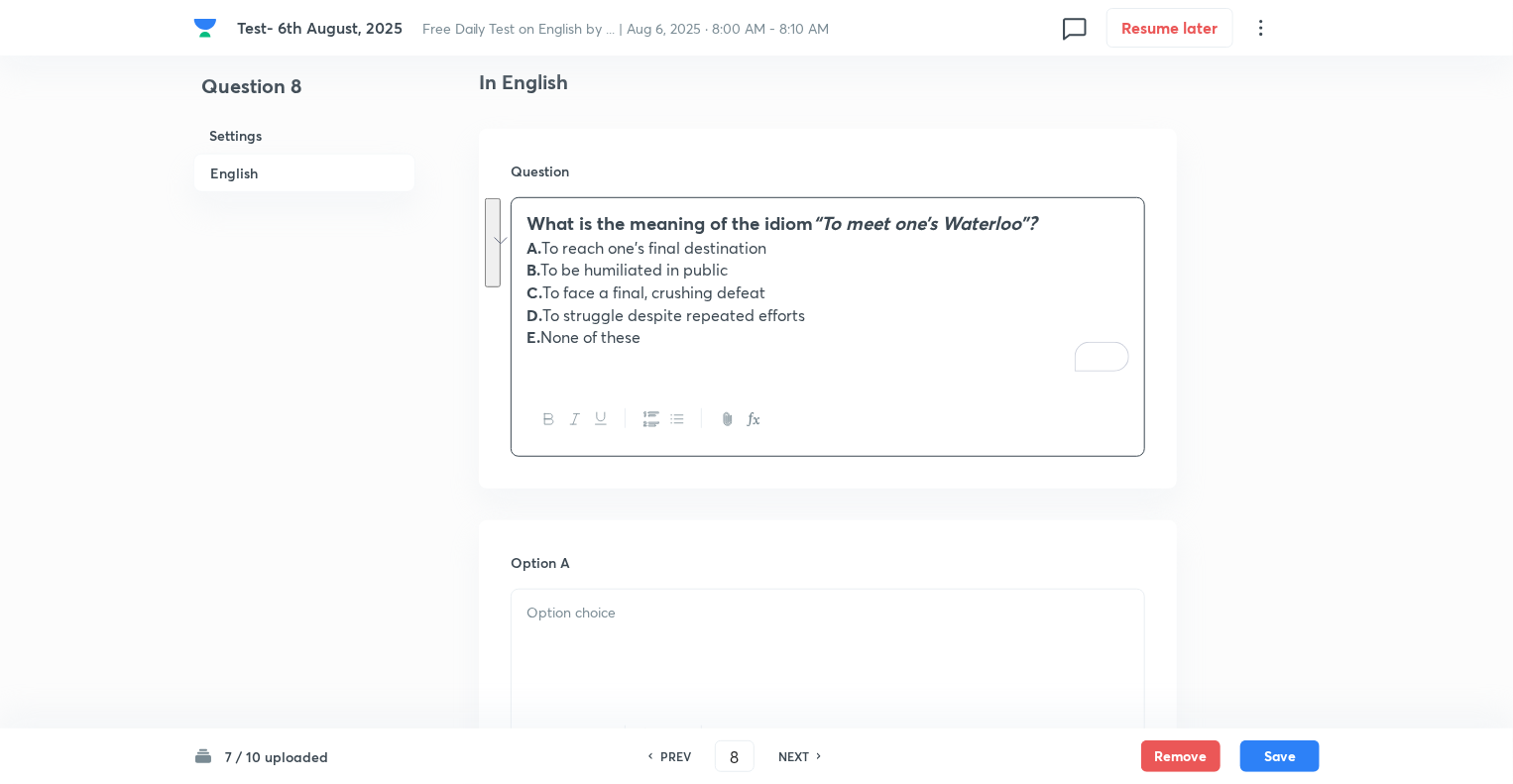 drag, startPoint x: 655, startPoint y: 335, endPoint x: 515, endPoint y: 261, distance: 158.35403 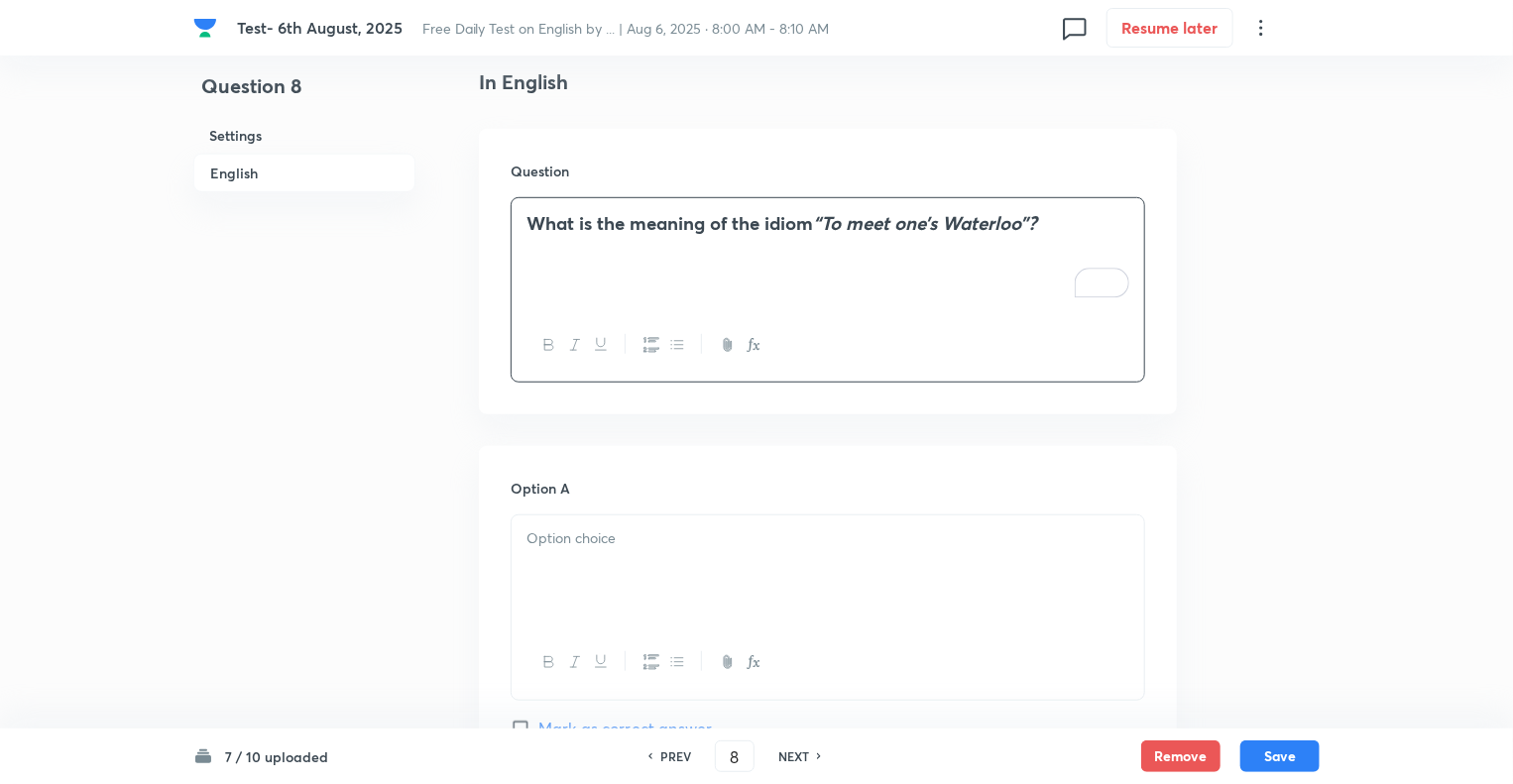 click at bounding box center [828, 571] 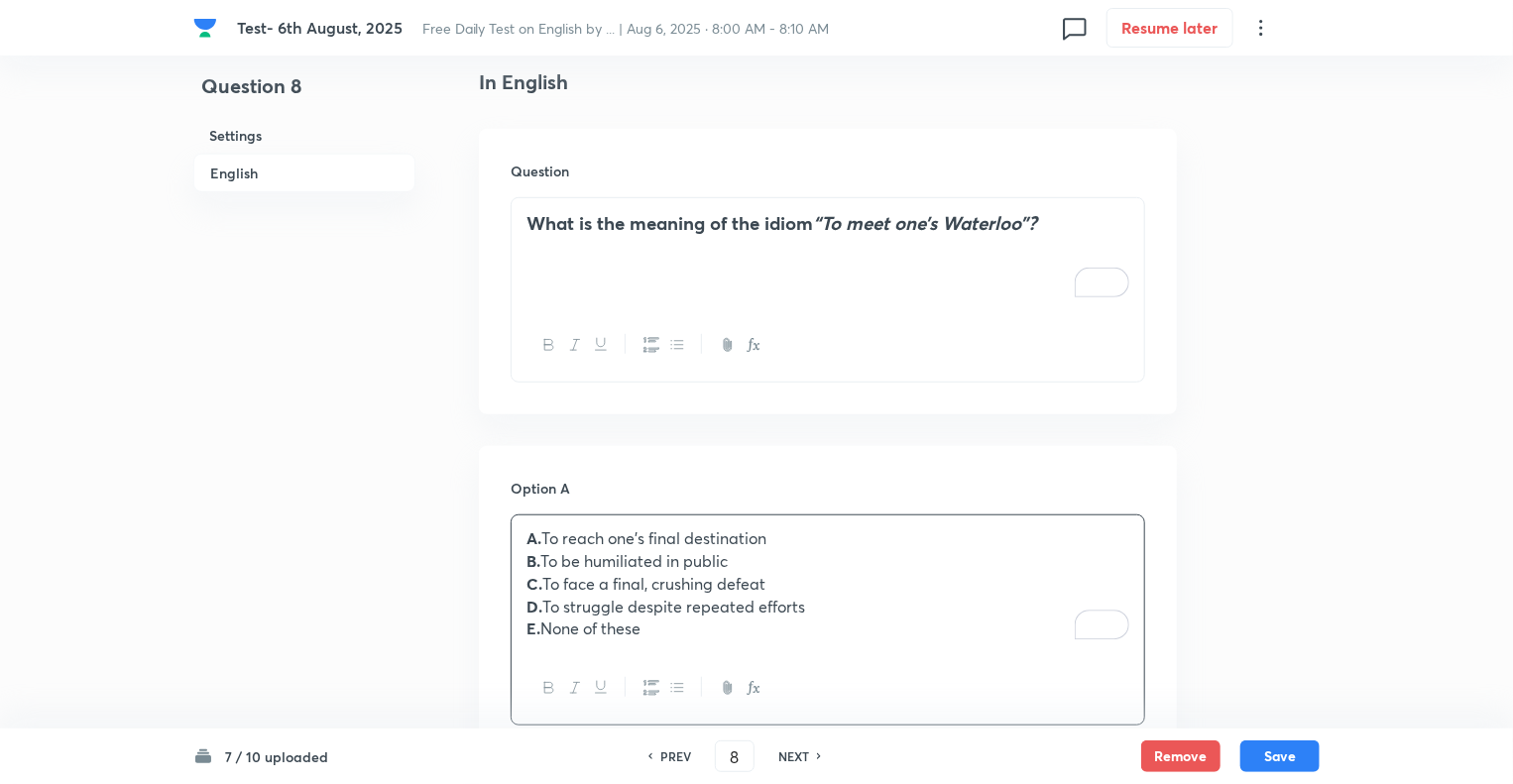 click on "E.  None of these" at bounding box center [828, 628] 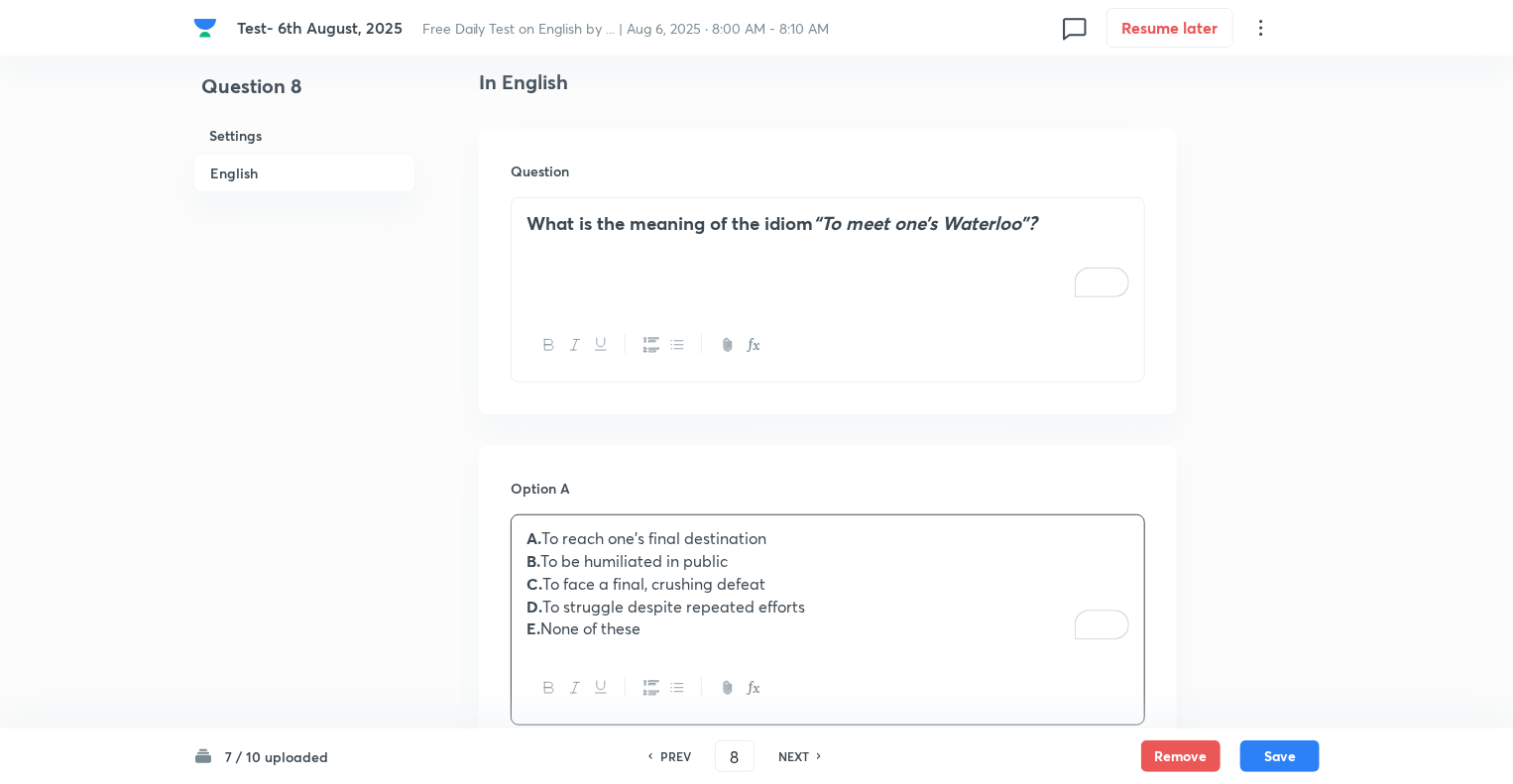 drag, startPoint x: 657, startPoint y: 619, endPoint x: 516, endPoint y: 556, distance: 154.43445 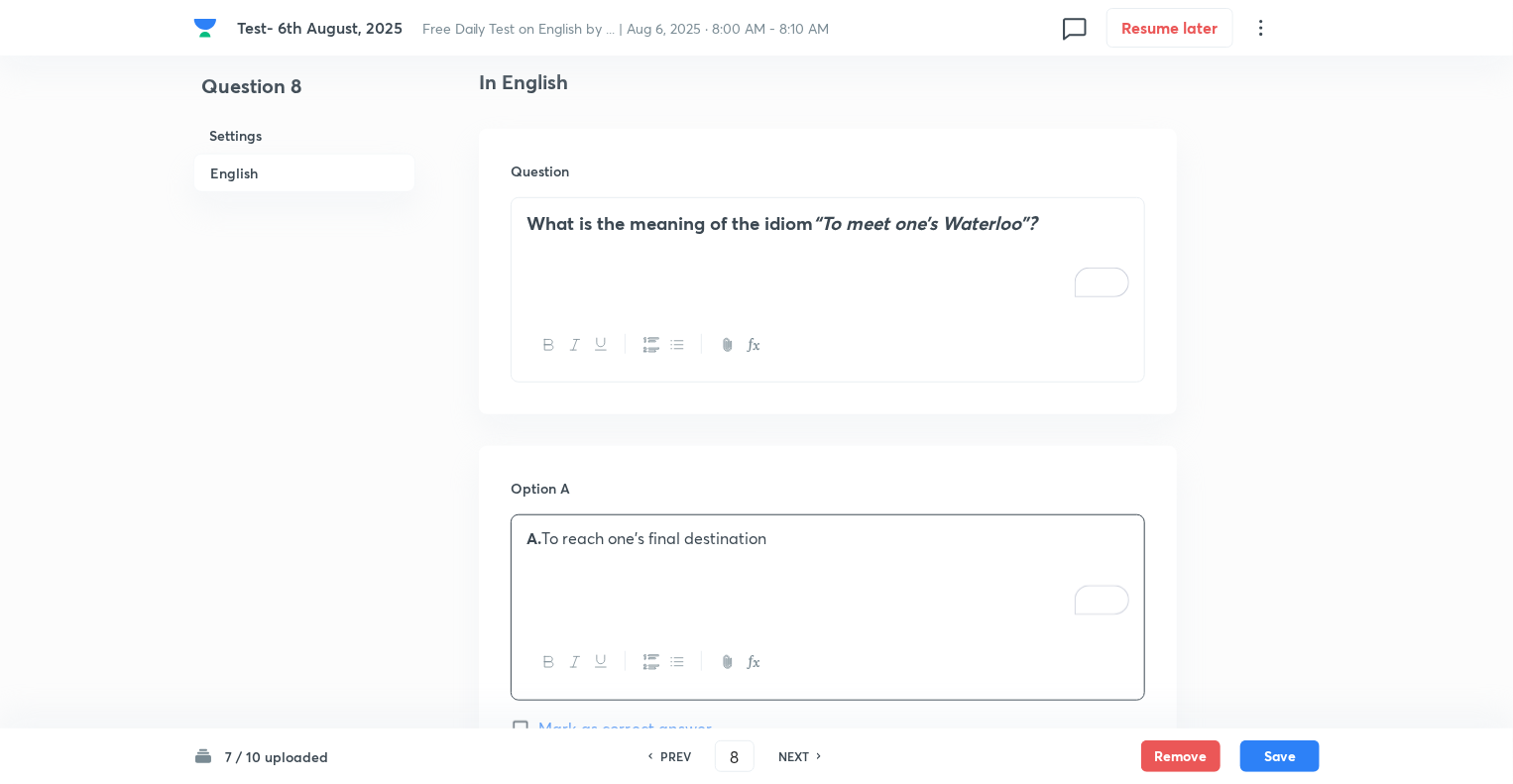 click on "Question 8 Settings English" at bounding box center (304, 979) 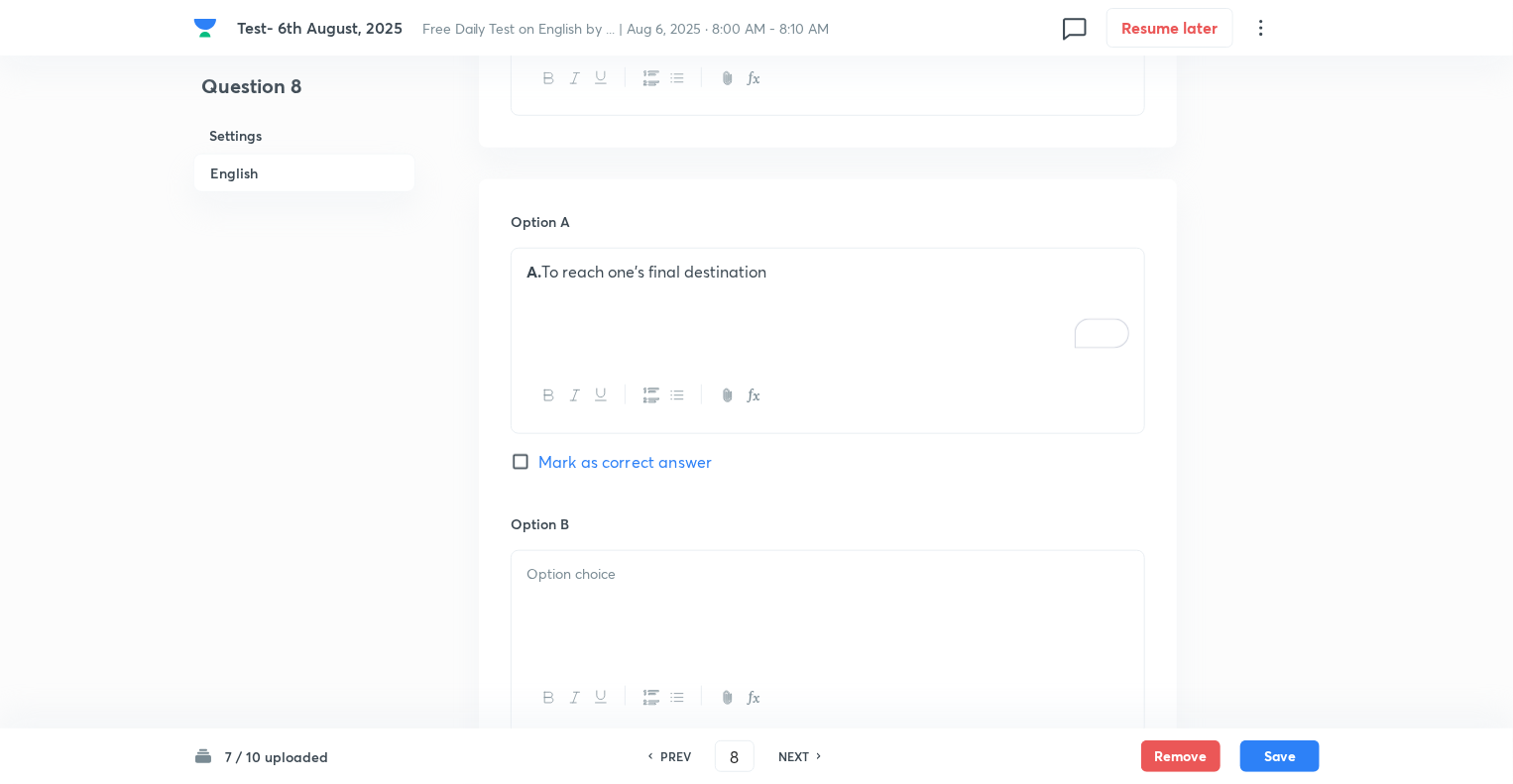 scroll, scrollTop: 991, scrollLeft: 0, axis: vertical 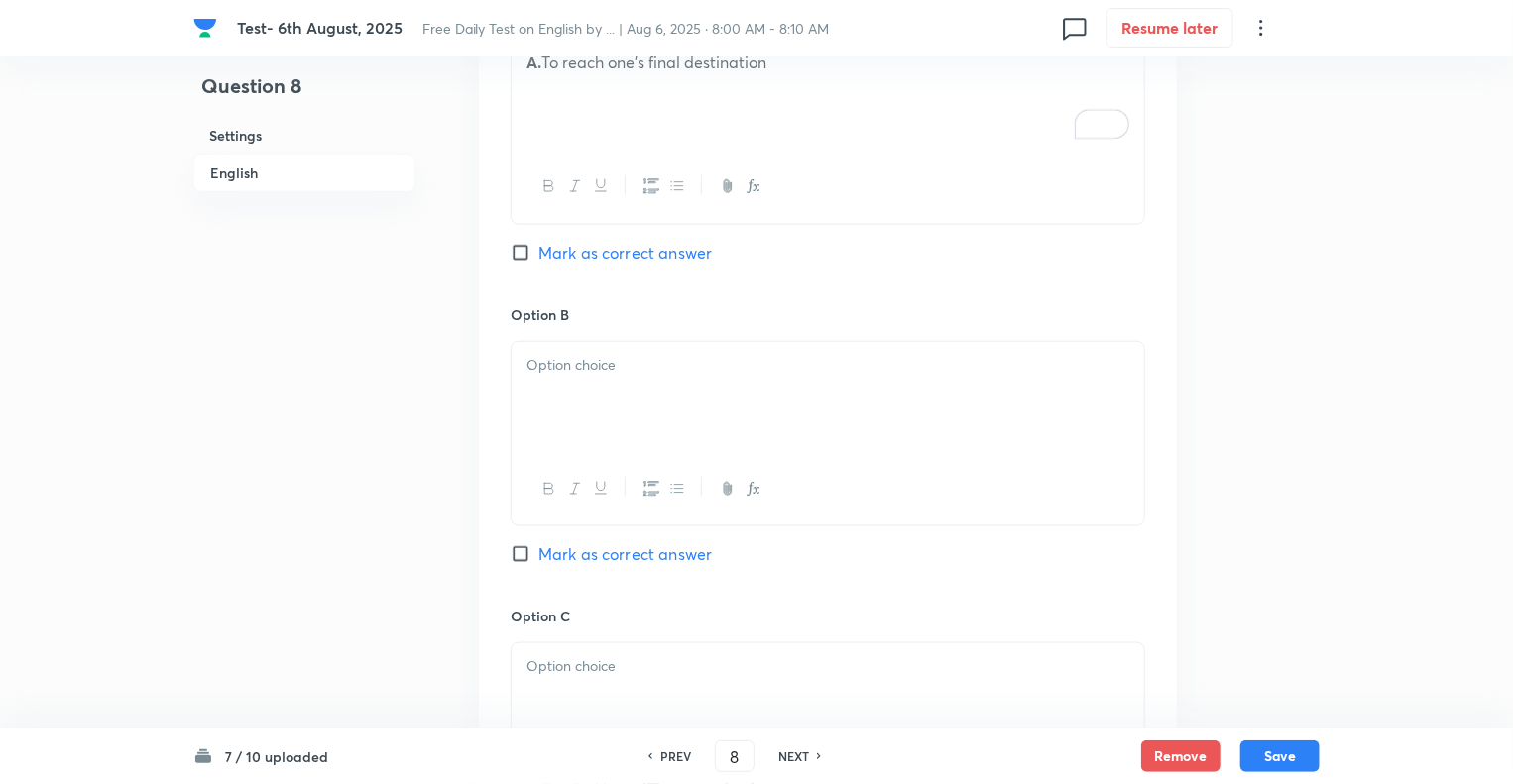 click at bounding box center [828, 397] 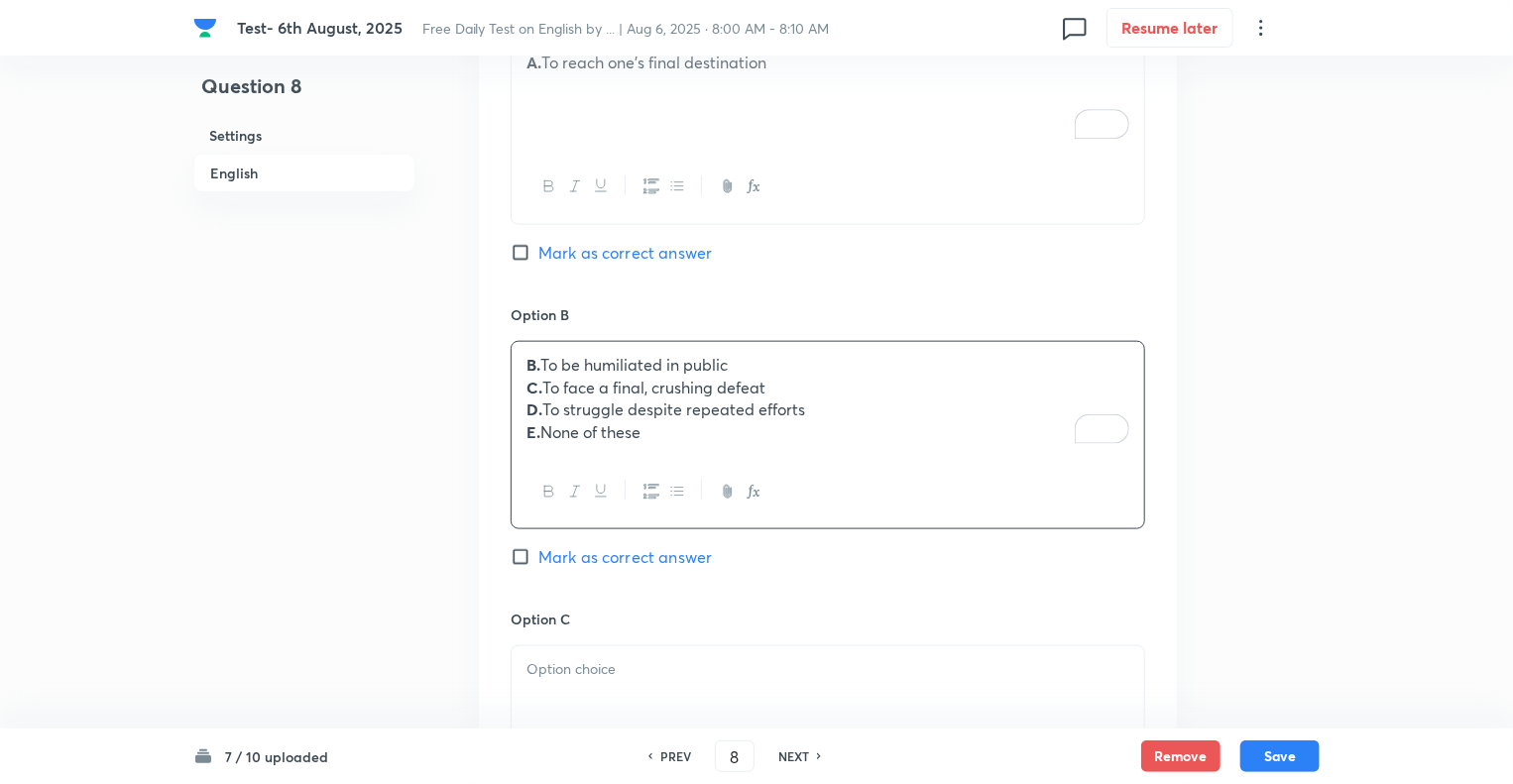 drag, startPoint x: 650, startPoint y: 435, endPoint x: 504, endPoint y: 388, distance: 153.3786 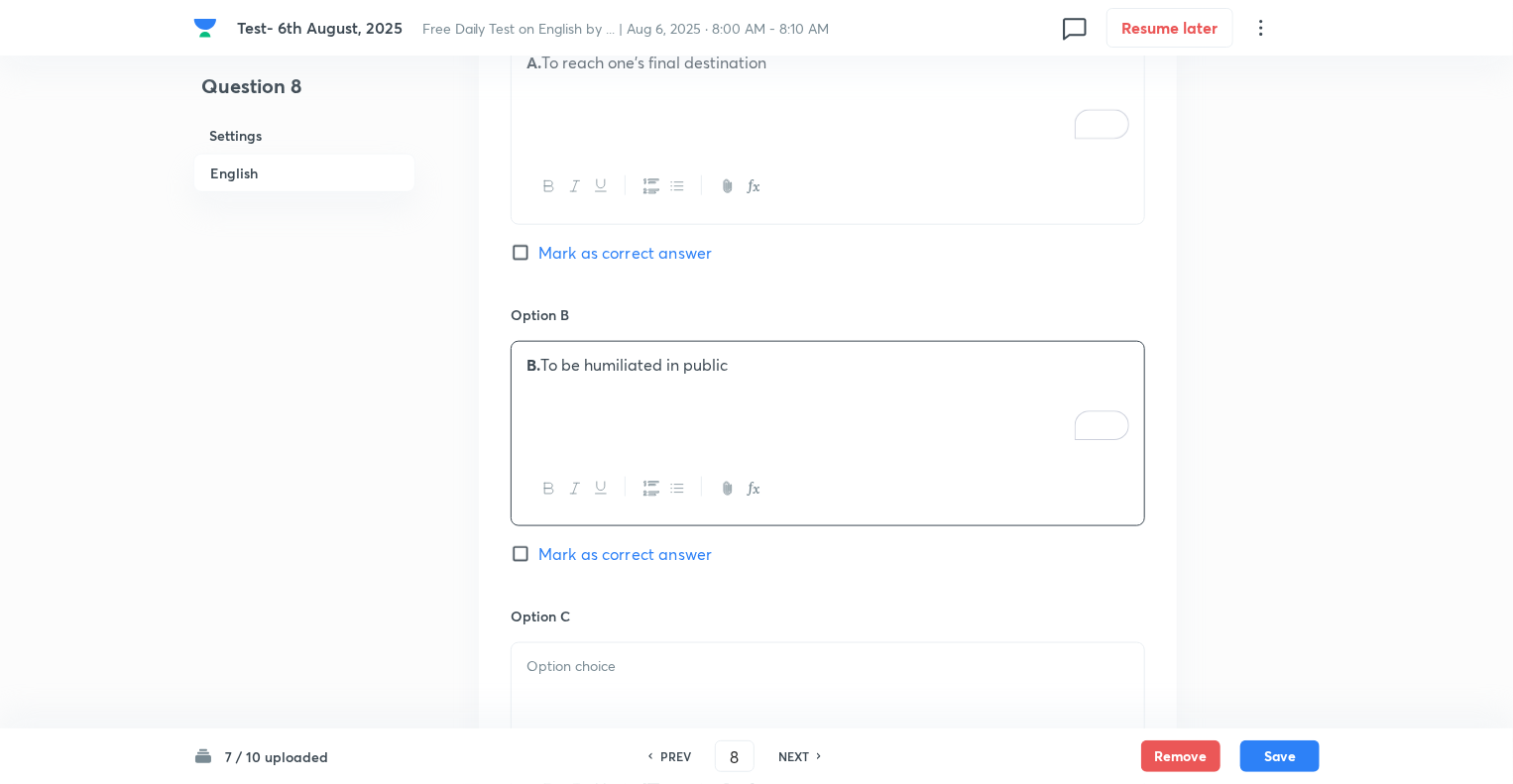 click at bounding box center [828, 666] 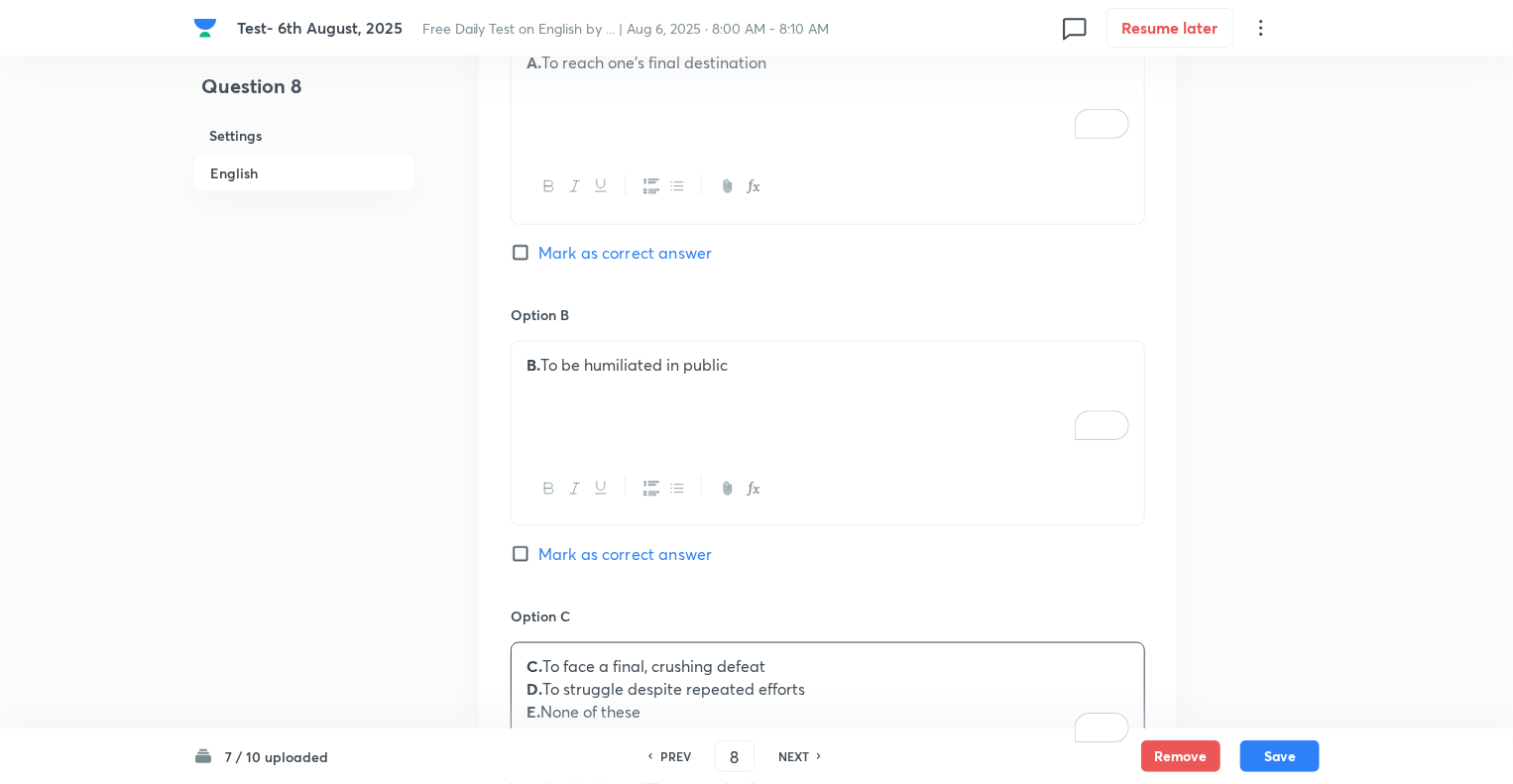 drag, startPoint x: 661, startPoint y: 707, endPoint x: 503, endPoint y: 691, distance: 158.808 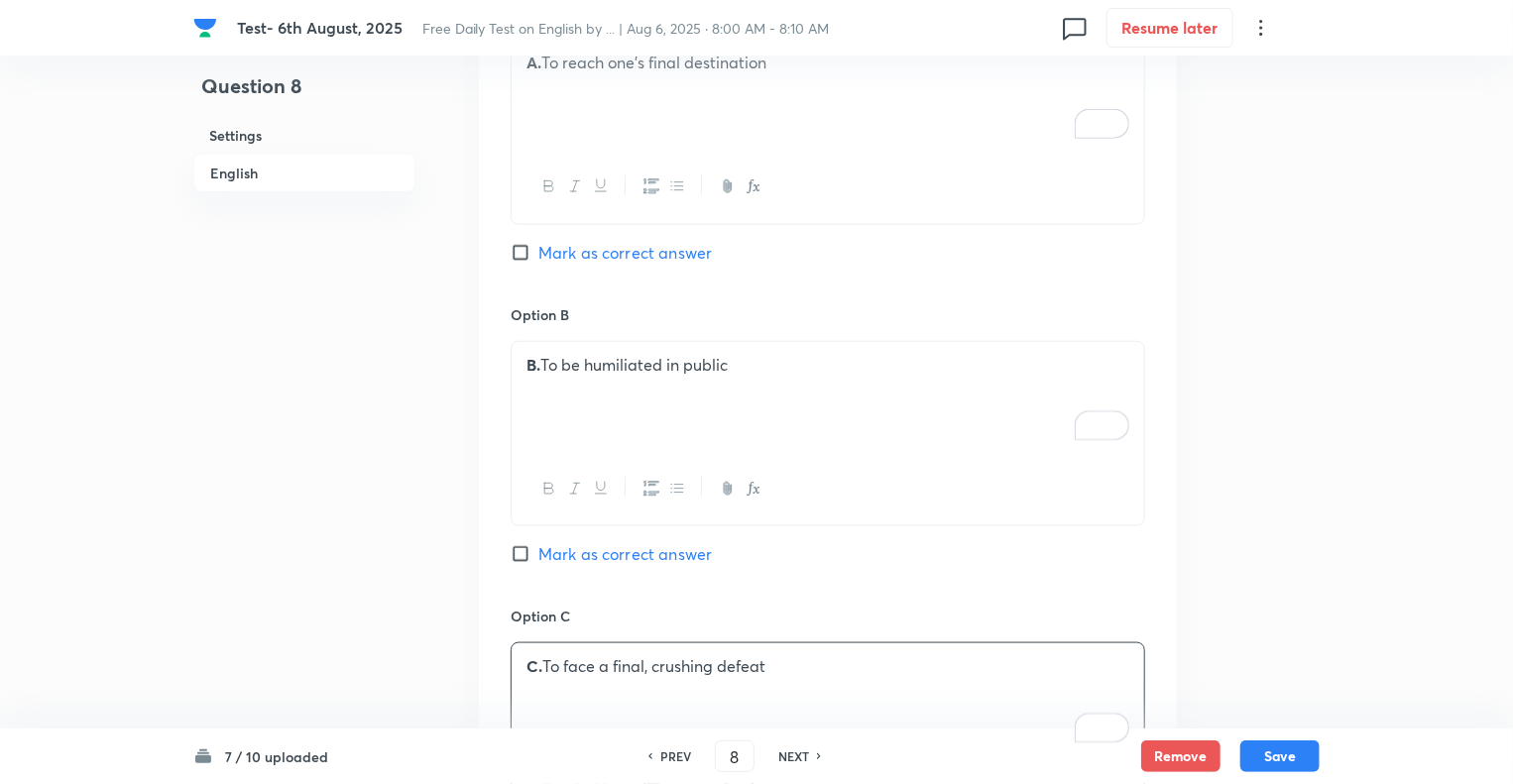 click on "Question 8 Settings English Settings Type Single choice correct 5 options + 1 mark - 0.25 marks Edit Concept English Language Vocabulary Idioms Idioms Edit Additional details Moderate Fact Not from PYQ paper No equation Edit In English Question What is the meaning of the idiom  “To meet one’s Waterloo”? Option A A.  To reach one’s final destination Mark as correct answer Option B B.  To be humiliated in public Mark as correct answer Option C C.  To face a final, crushing defeat  Mark as correct answer Option D Mark as correct answer Option E Mark as correct answer Solution Correct Answer:   C   Explanation:   Meeting one’s Waterloo  refers to  facing a decisive and final defeat, typically after a period of success  – derived from Napoleon's defeat at the Battle of Waterloo." at bounding box center (756, 504) 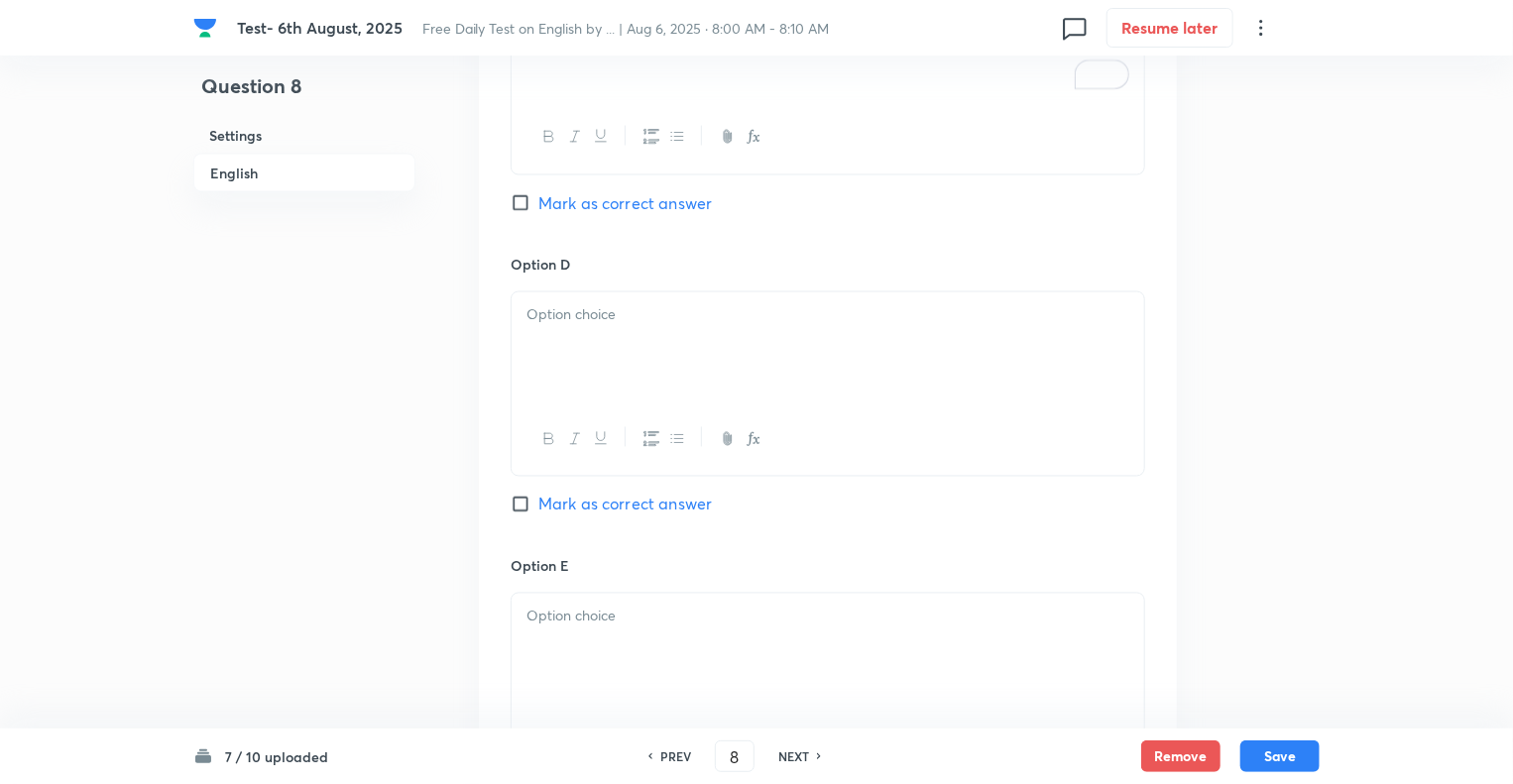 scroll, scrollTop: 1705, scrollLeft: 0, axis: vertical 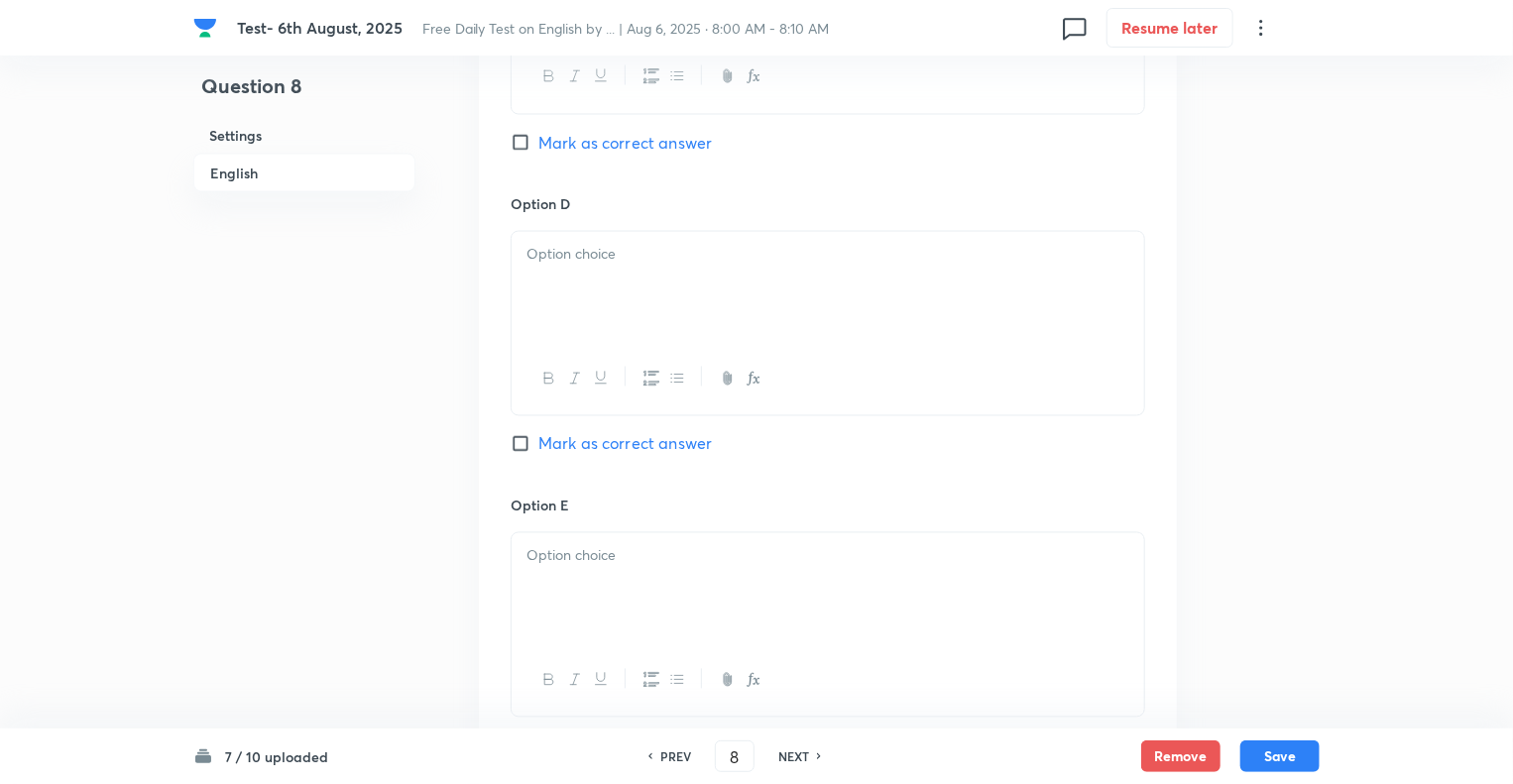 click at bounding box center (828, 287) 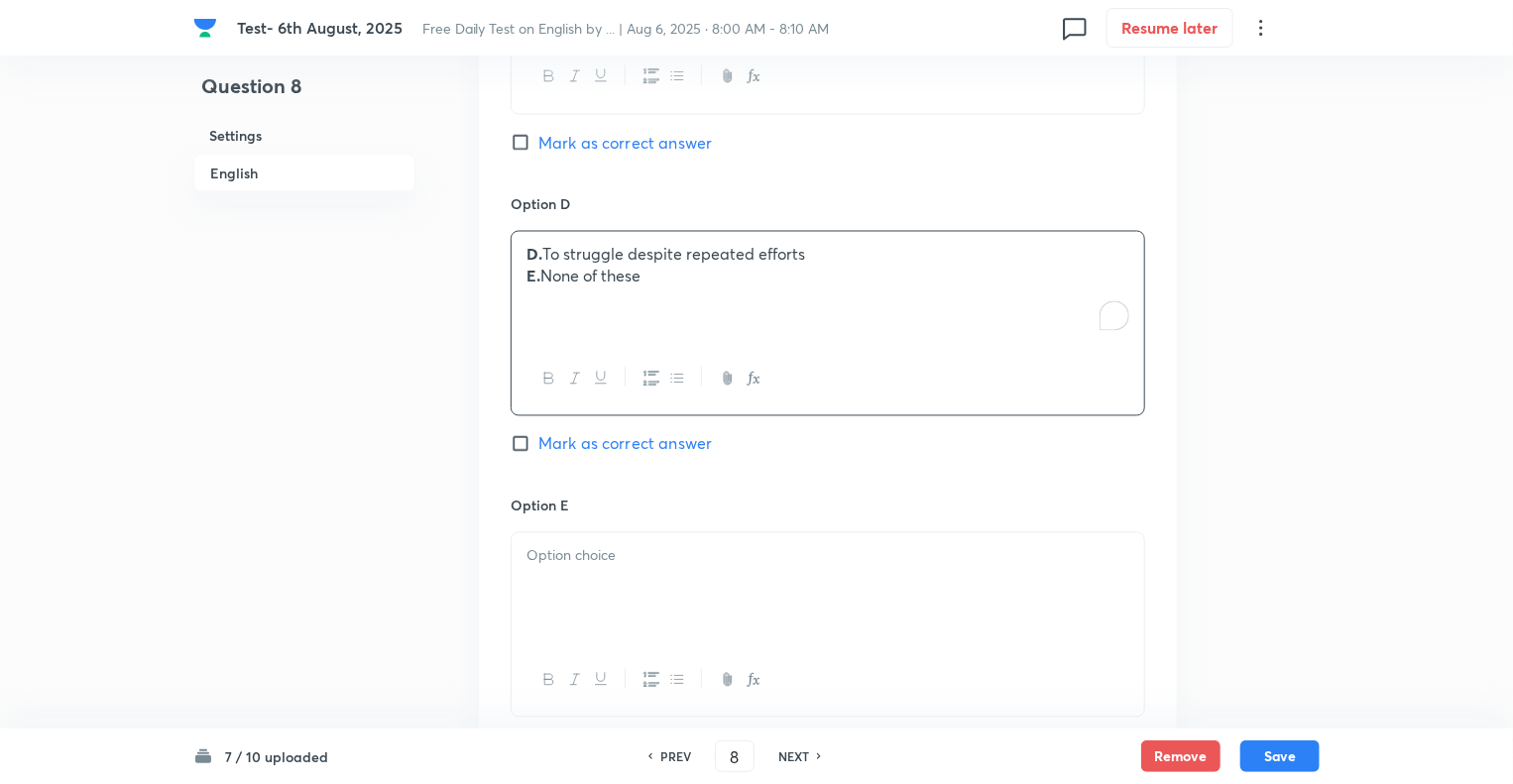 drag, startPoint x: 654, startPoint y: 280, endPoint x: 505, endPoint y: 268, distance: 149.48244 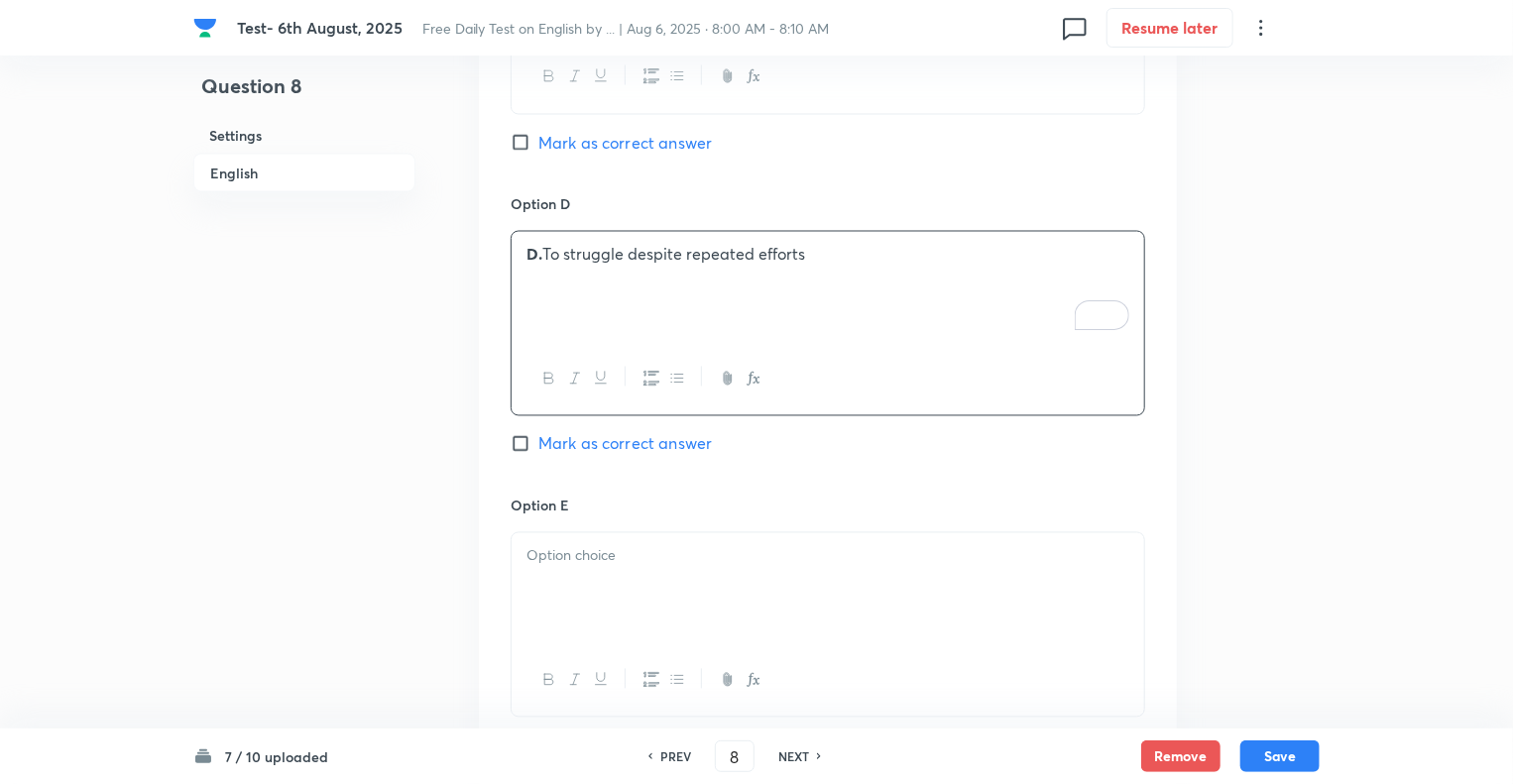 click at bounding box center (828, 589) 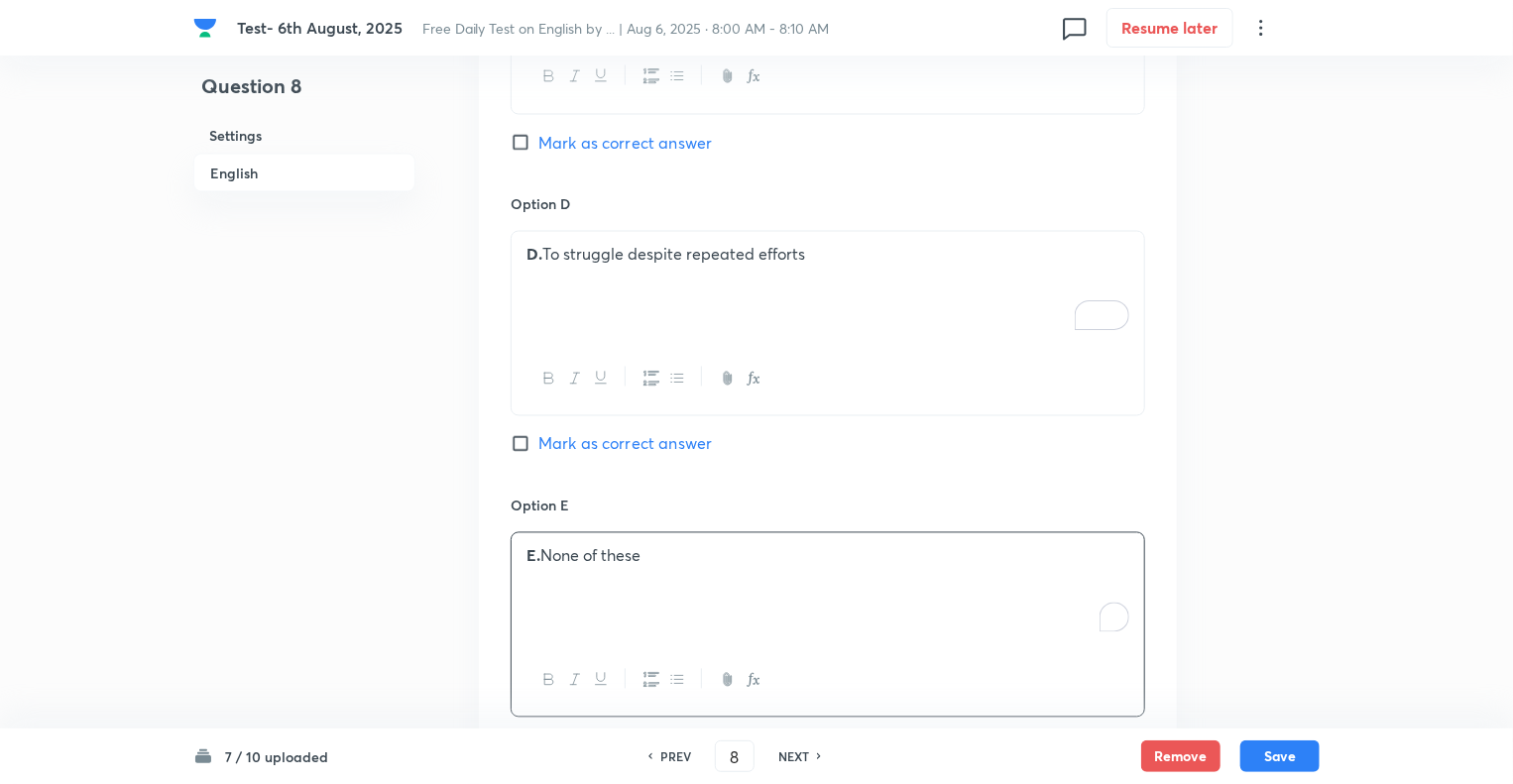 click on "Question 8 Settings English Settings Type Single choice correct 5 options + 1 mark - 0.25 marks Edit Concept English Language Vocabulary Idioms Idioms Edit Additional details Moderate Fact Not from PYQ paper No equation Edit In English Question What is the meaning of the idiom  “To meet one’s Waterloo”? Option A A.  To reach one’s final destination Mark as correct answer Option B B.  To be humiliated in public Mark as correct answer Option C C.  To face a final, crushing defeat  Mark as correct answer Option D D.  To struggle despite repeated efforts Mark as correct answer Option E E.  None of these  Mark as correct answer Solution Correct Answer:   C   Explanation:   Meeting one’s Waterloo  refers to  facing a decisive and final defeat, typically after a period of success  – derived from Napoleon's defeat at the Battle of Waterloo." at bounding box center [756, -210] 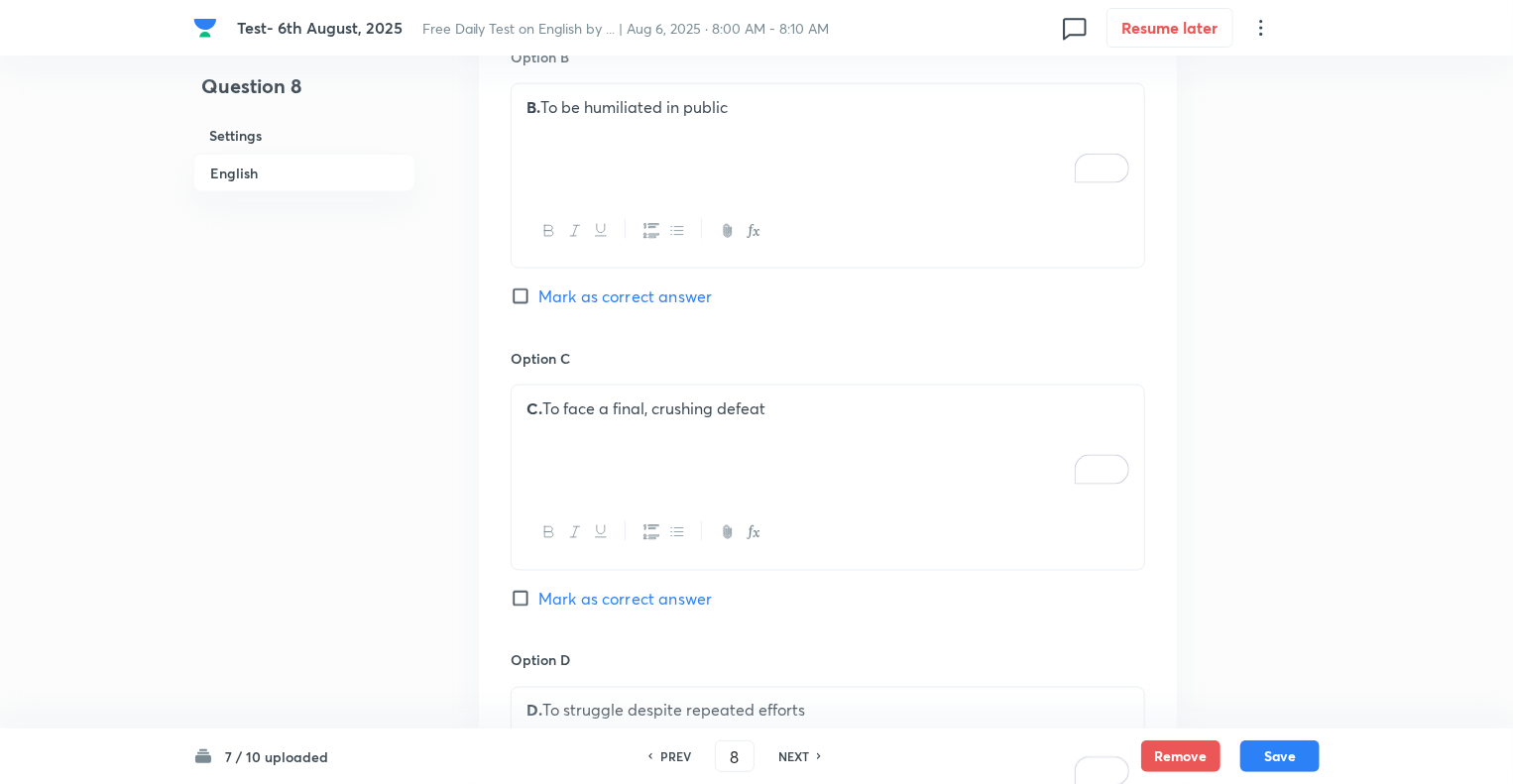 scroll, scrollTop: 1229, scrollLeft: 0, axis: vertical 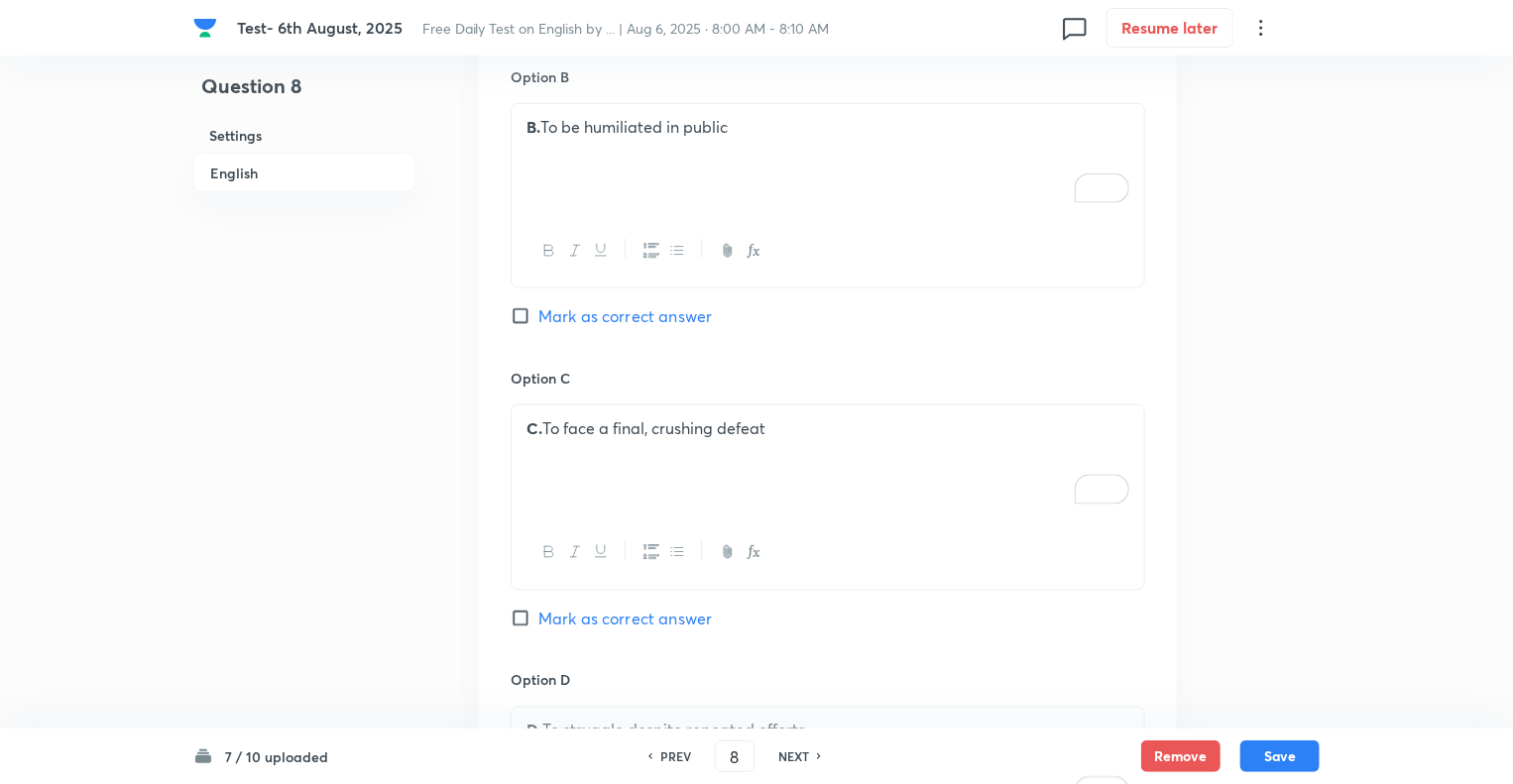 click on "Mark as correct answer" at bounding box center [524, 618] 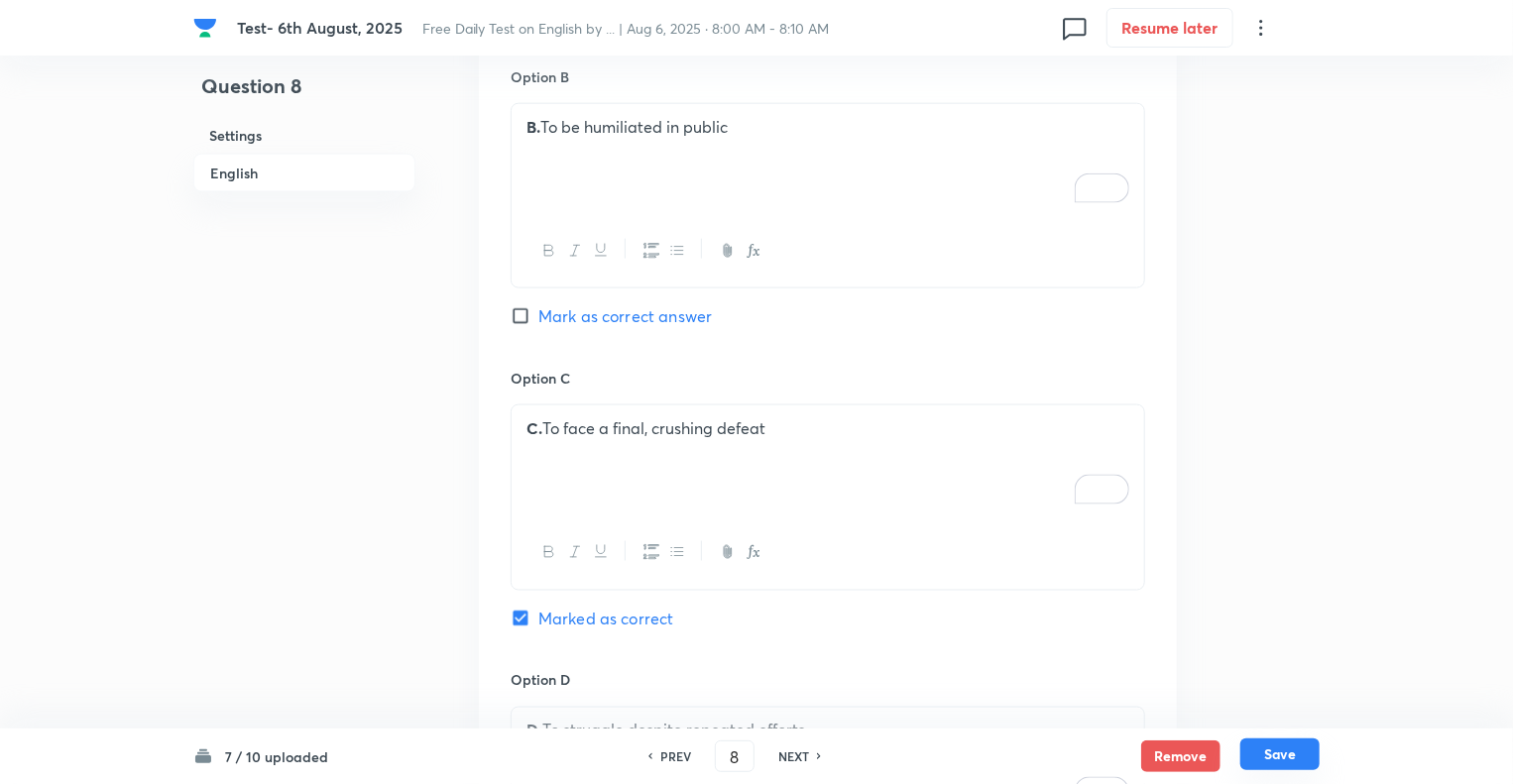 click on "Save" at bounding box center [1280, 754] 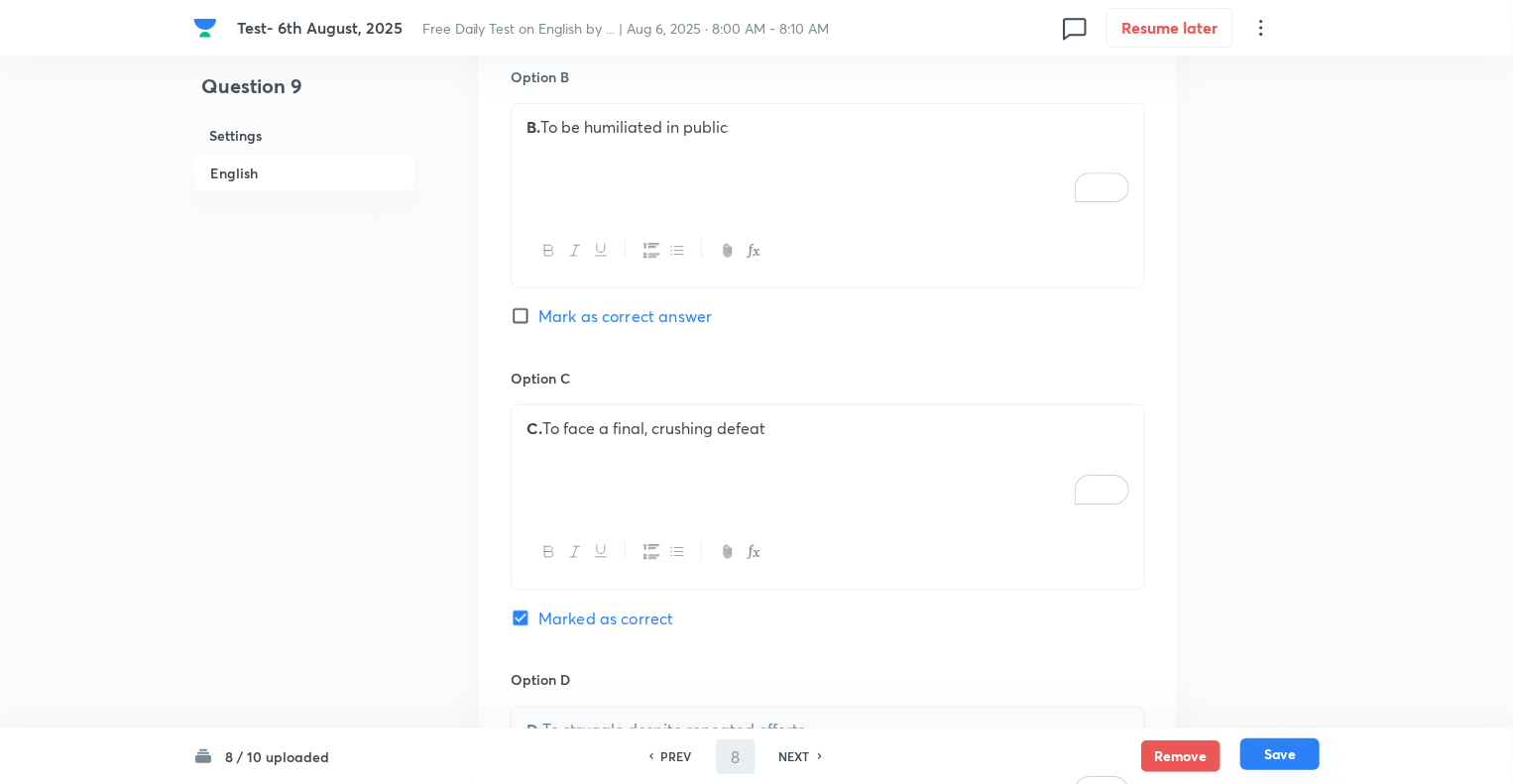 type on "9" 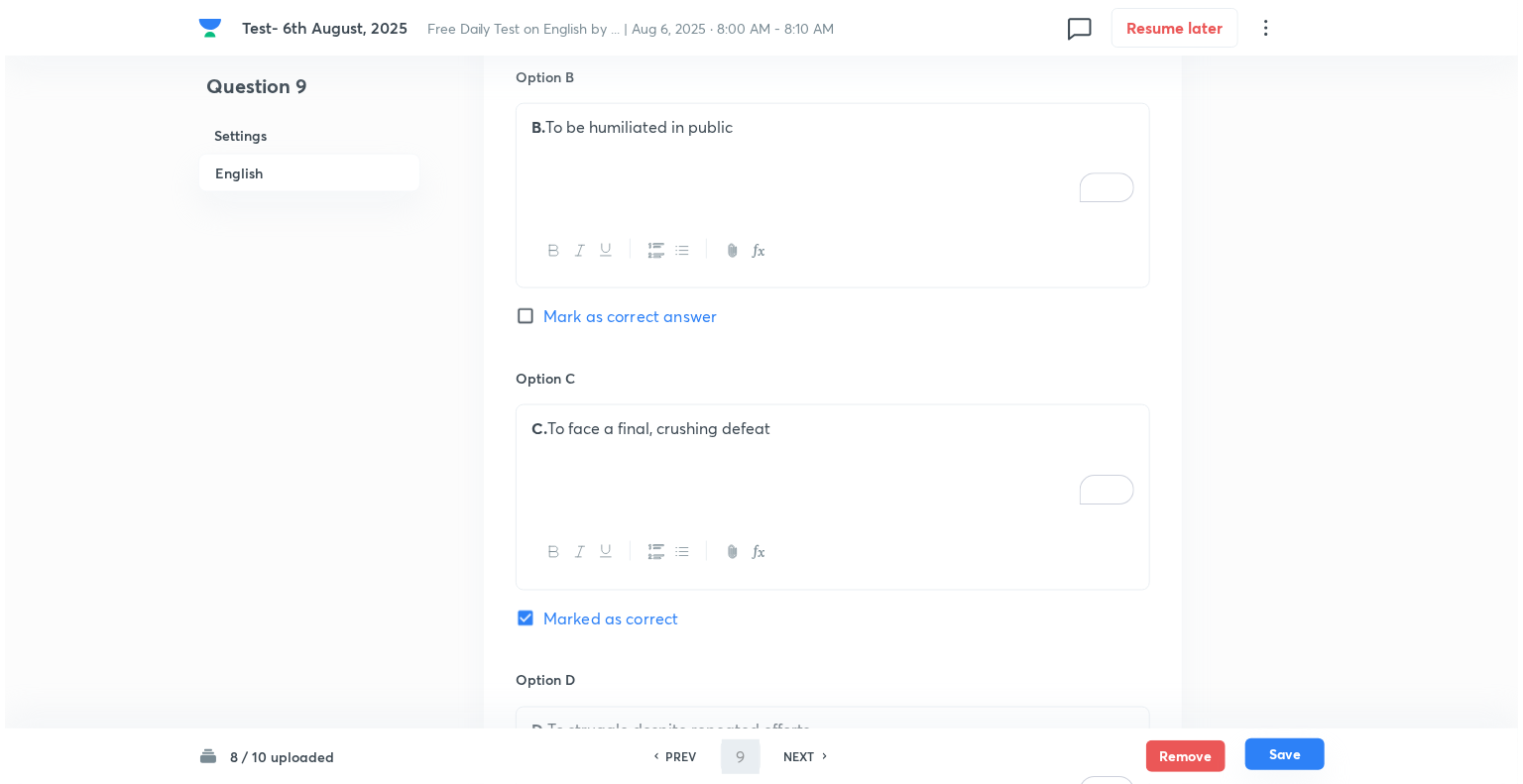 scroll, scrollTop: 0, scrollLeft: 0, axis: both 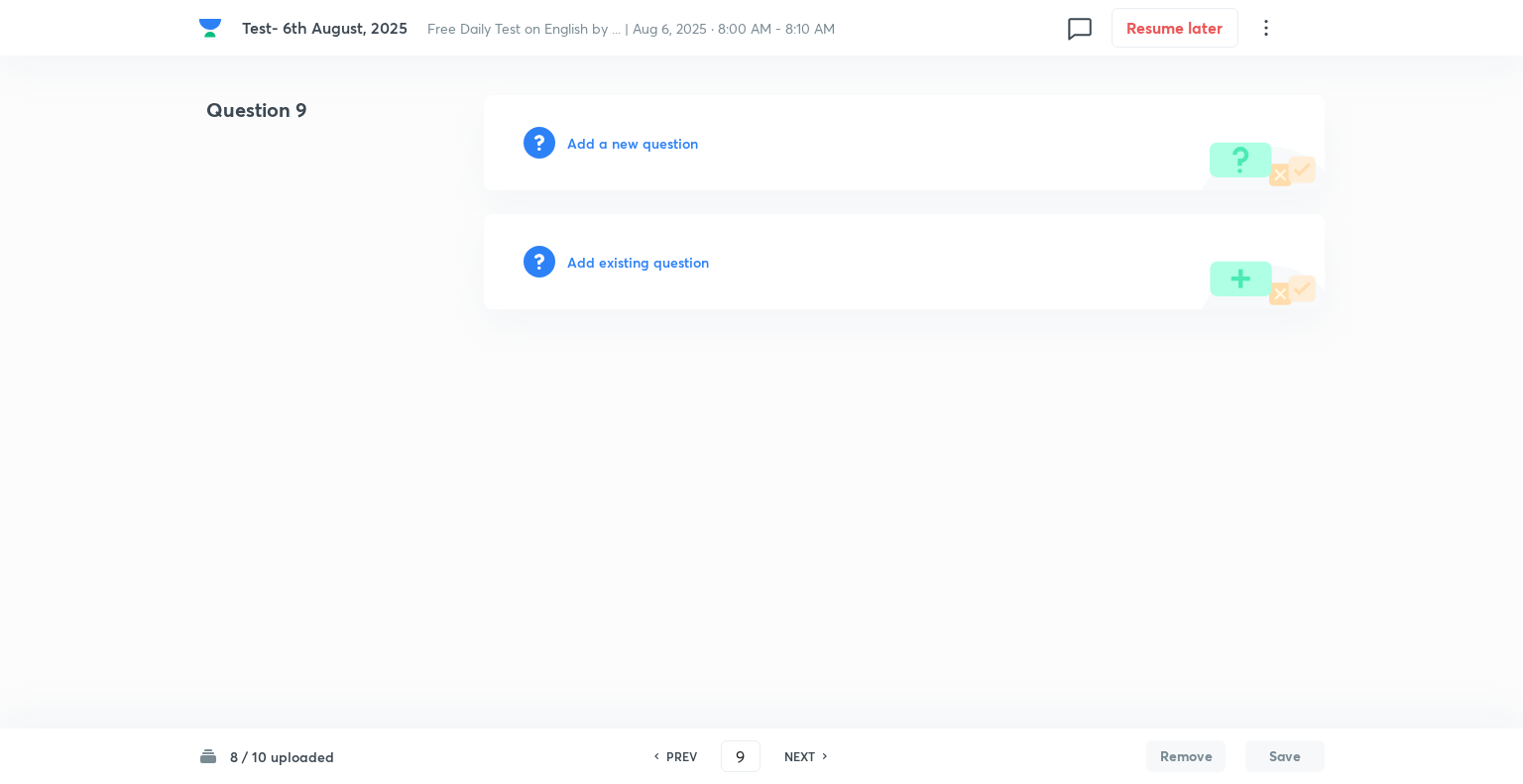 click on "Add a new question" at bounding box center (633, 143) 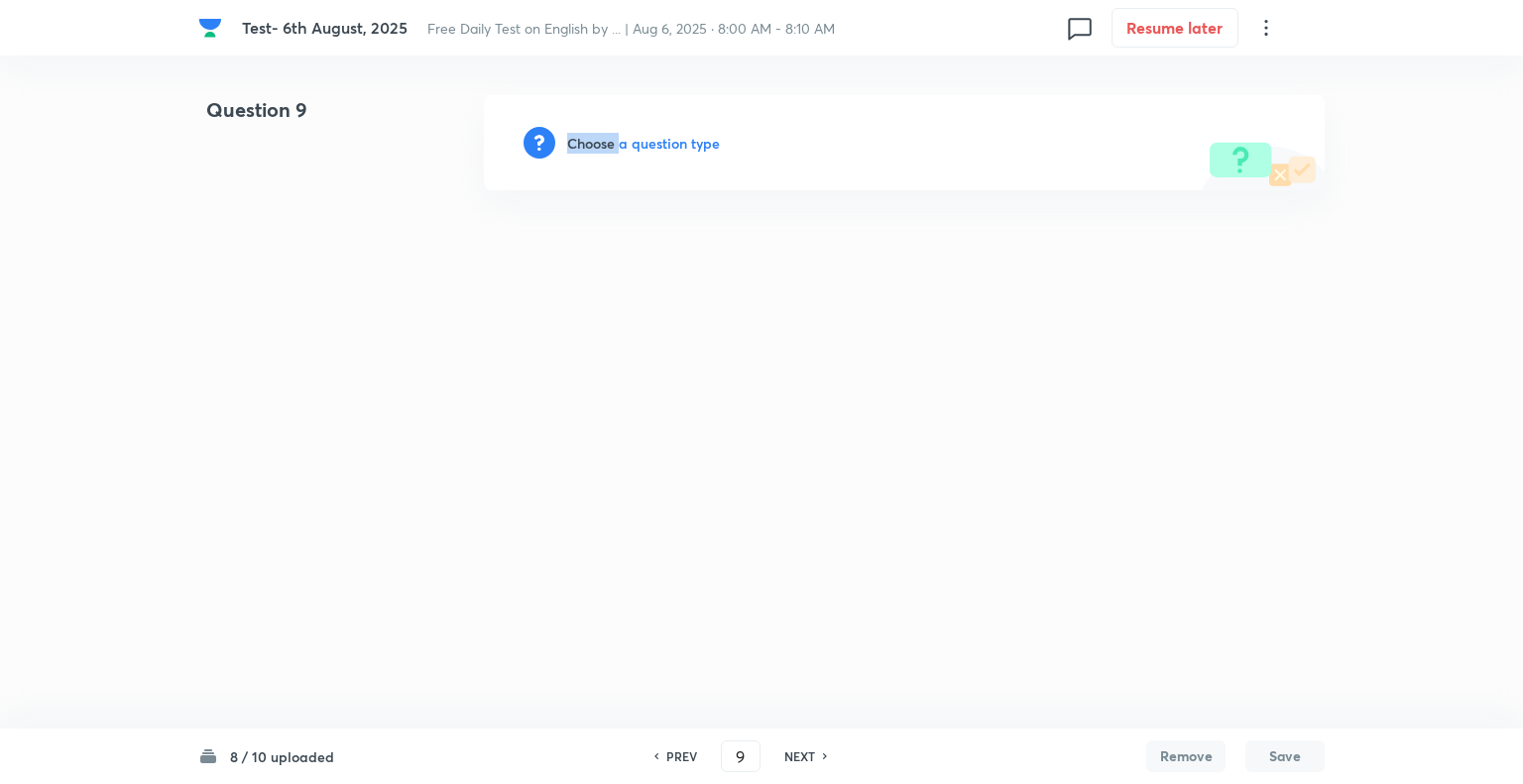 click on "Choose a question type" at bounding box center [644, 143] 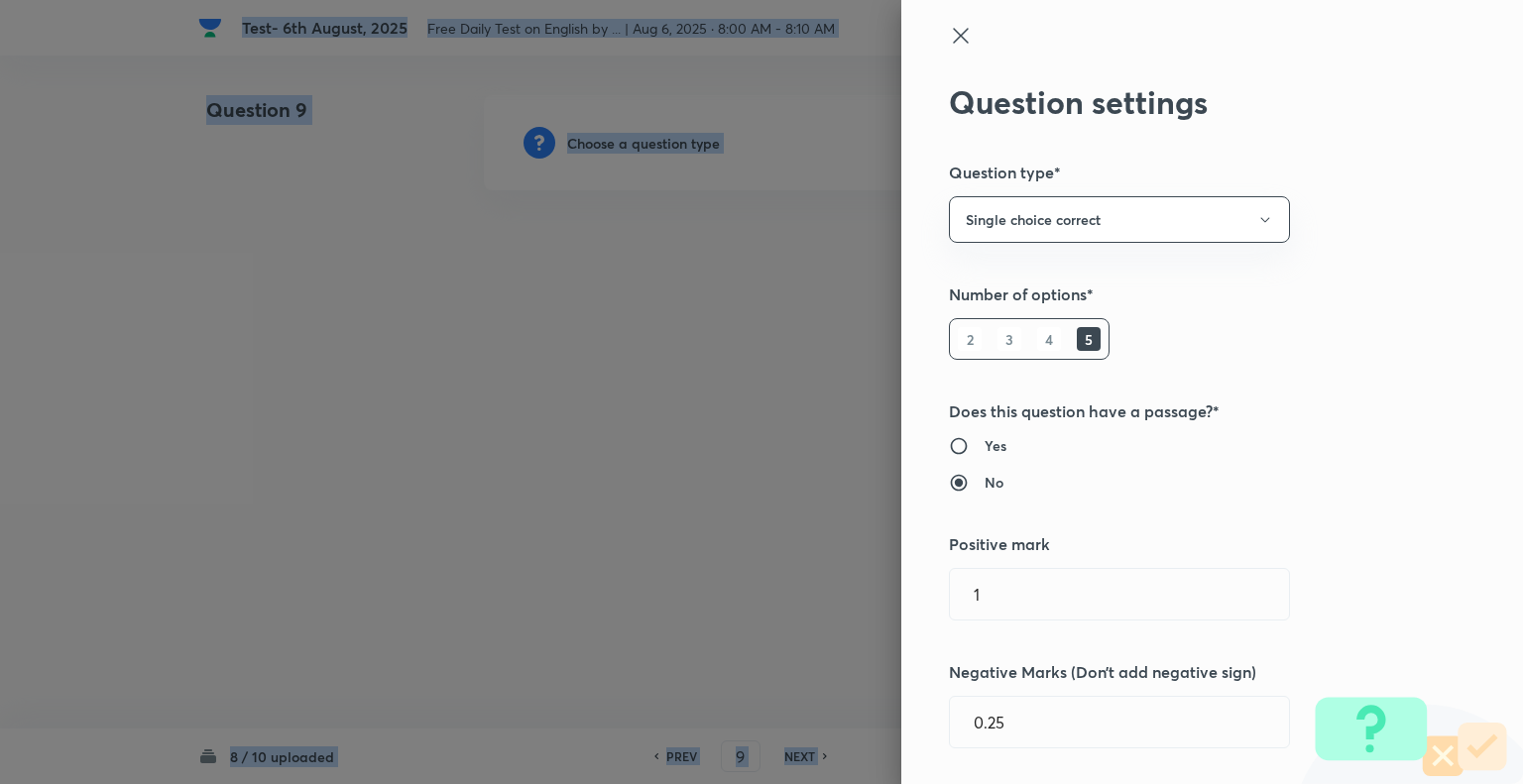 click at bounding box center (762, 392) 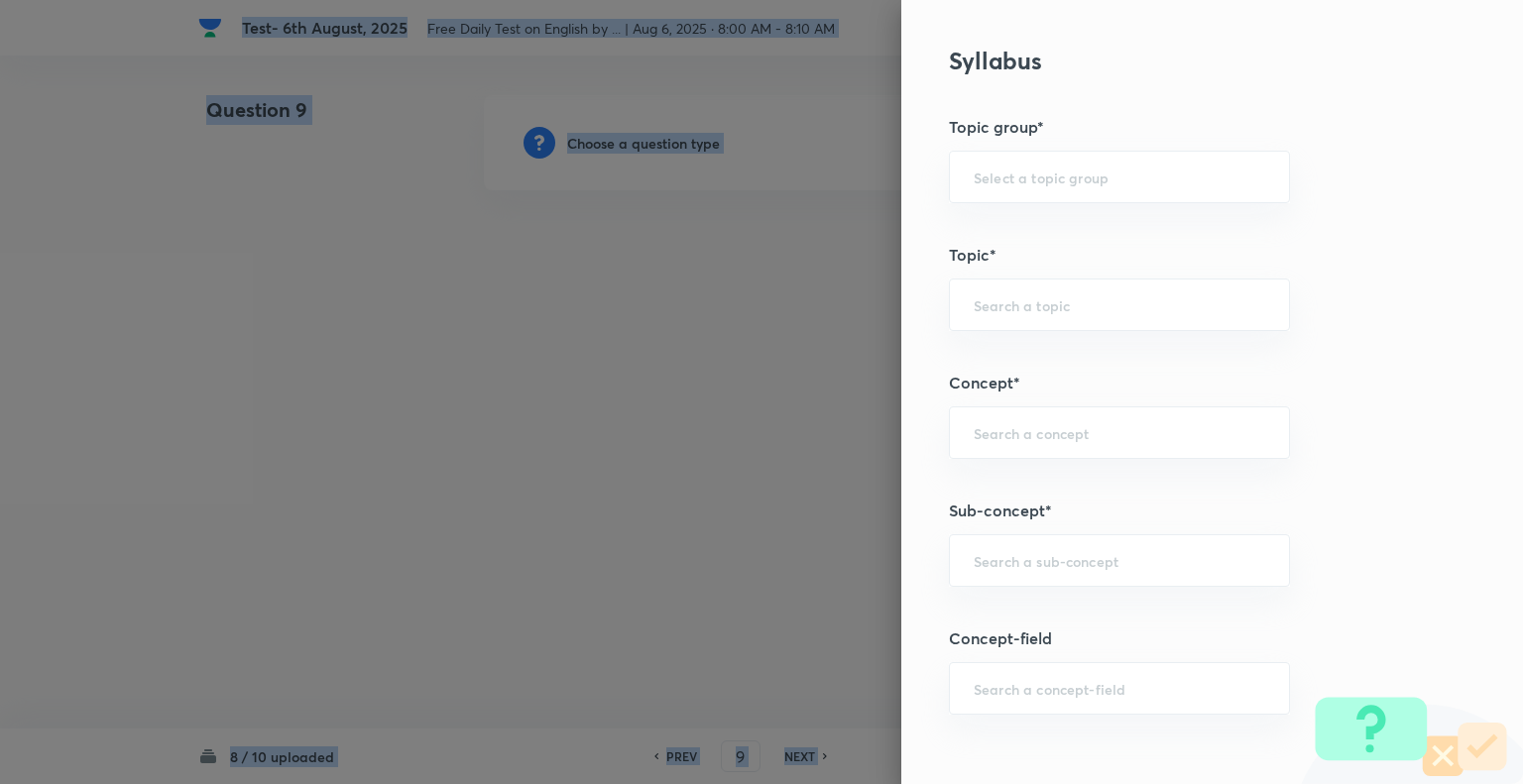 scroll, scrollTop: 819, scrollLeft: 0, axis: vertical 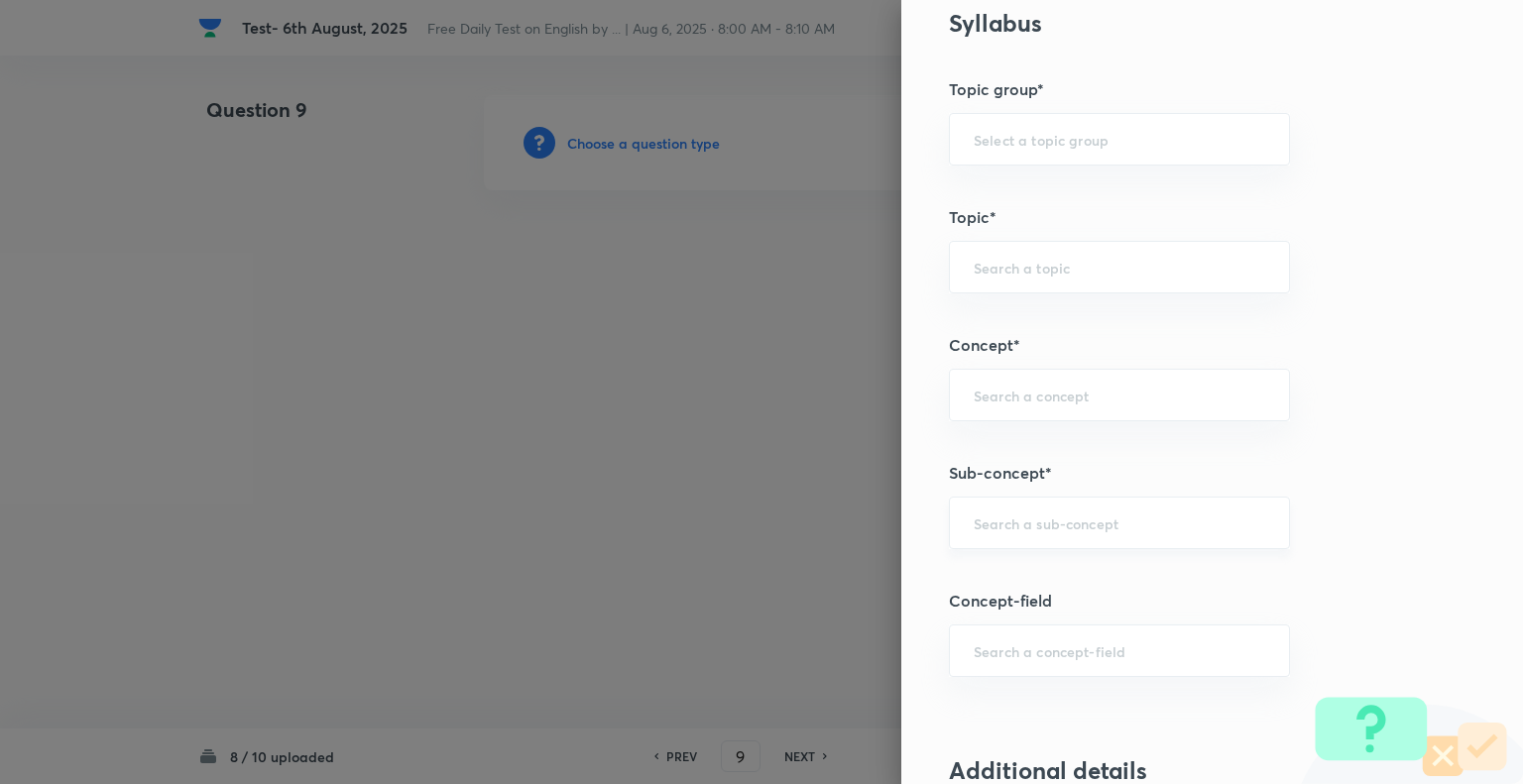 click at bounding box center (1119, 522) 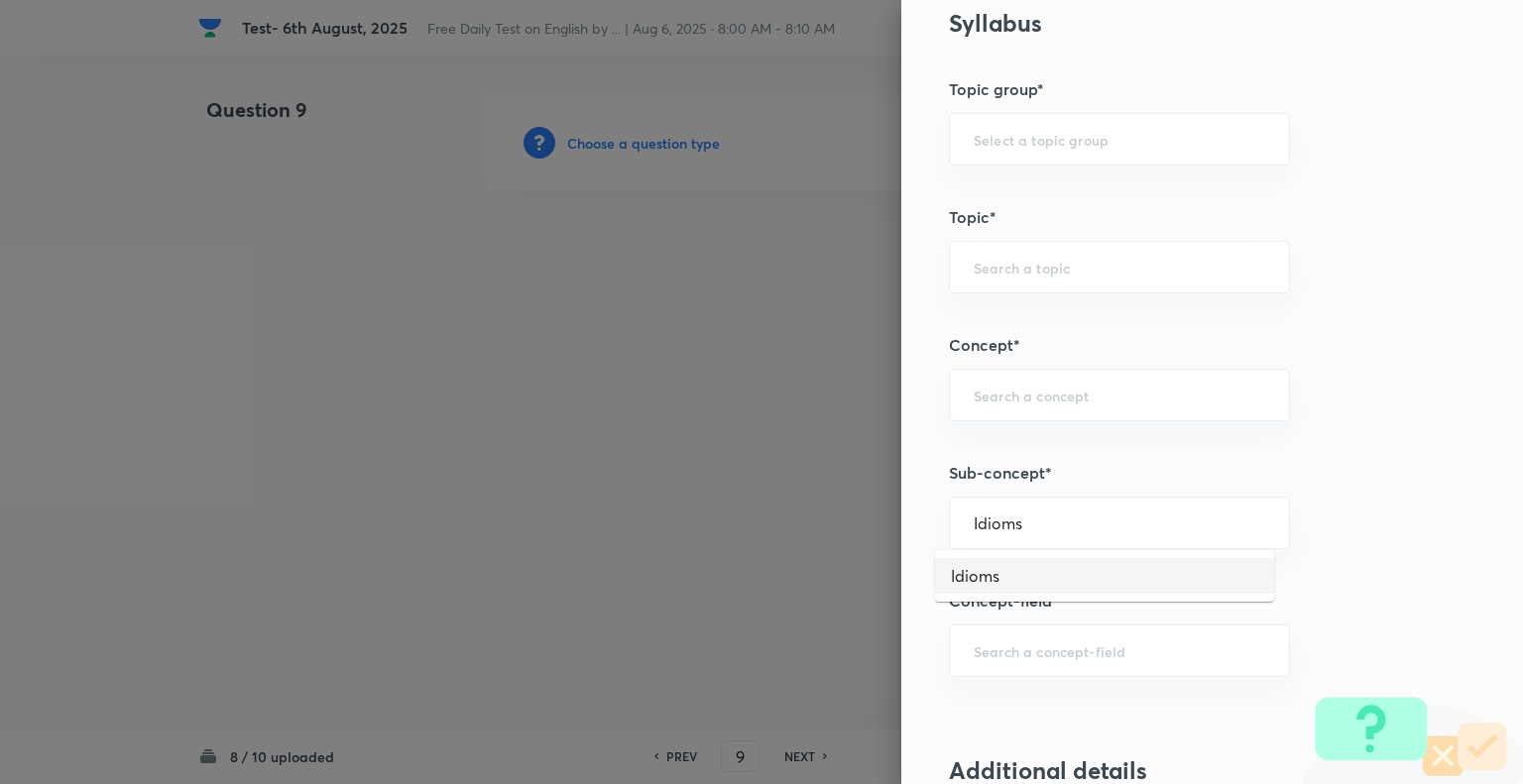 click on "Idioms" at bounding box center (1105, 576) 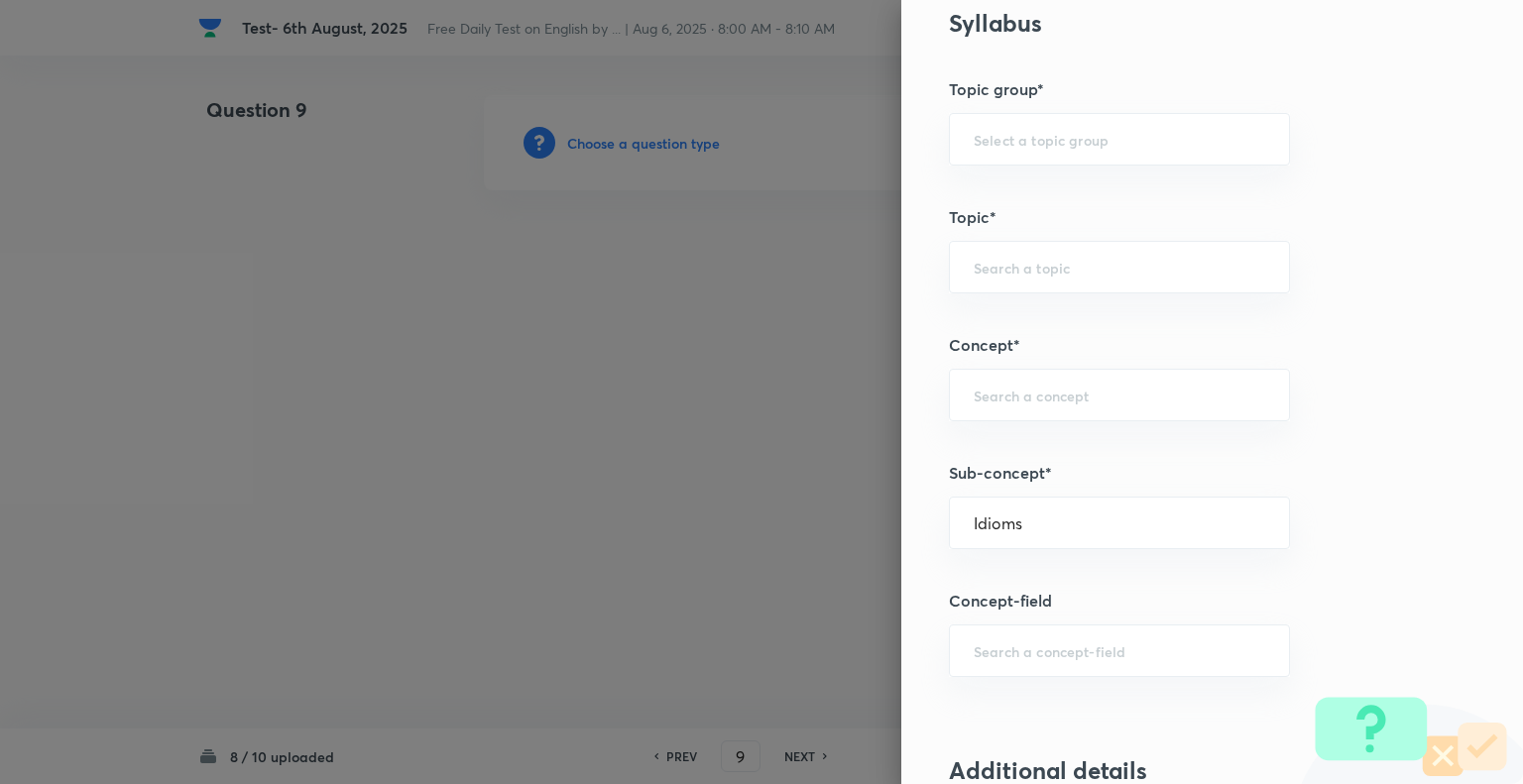 type on "English Language" 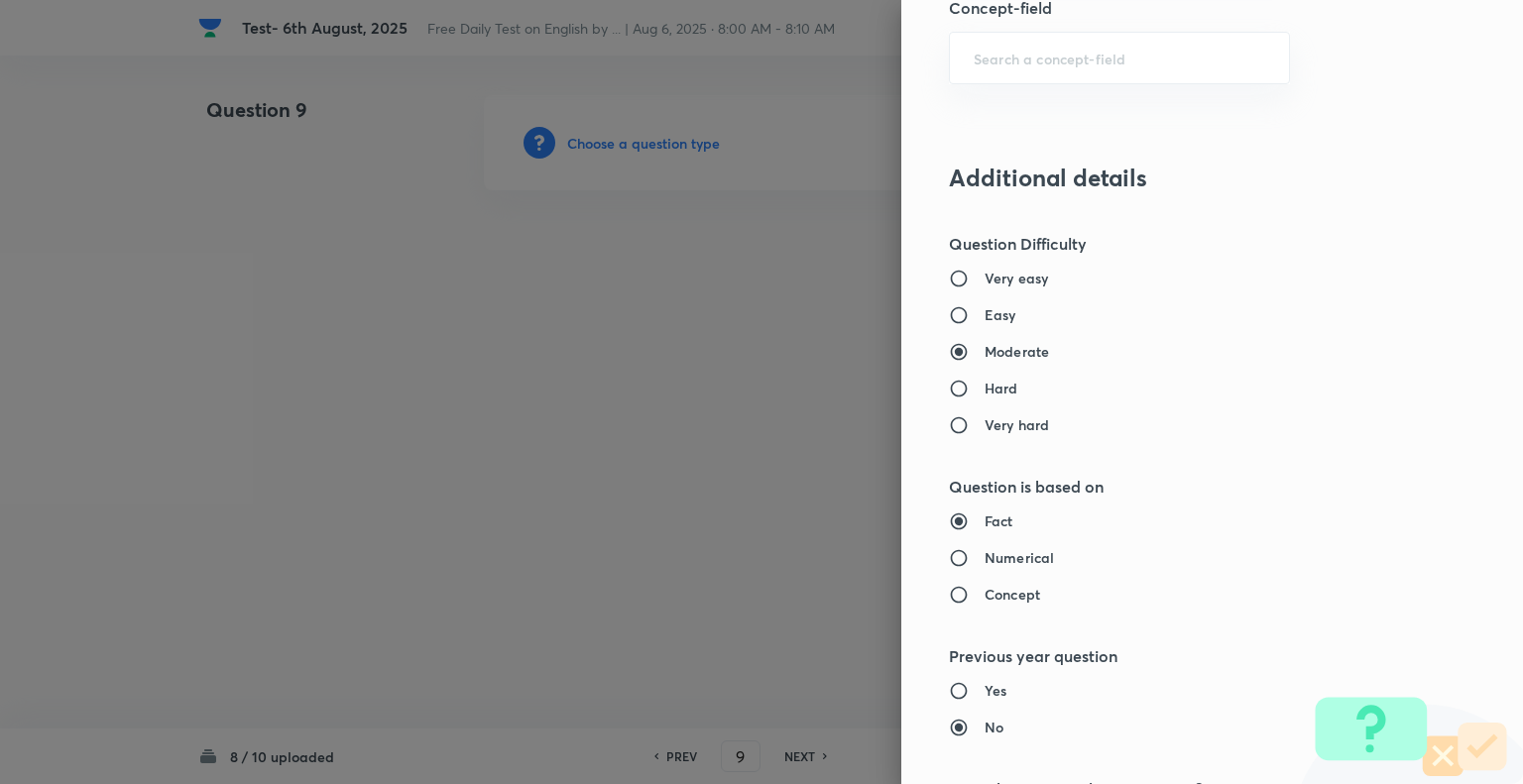 scroll, scrollTop: 1701, scrollLeft: 0, axis: vertical 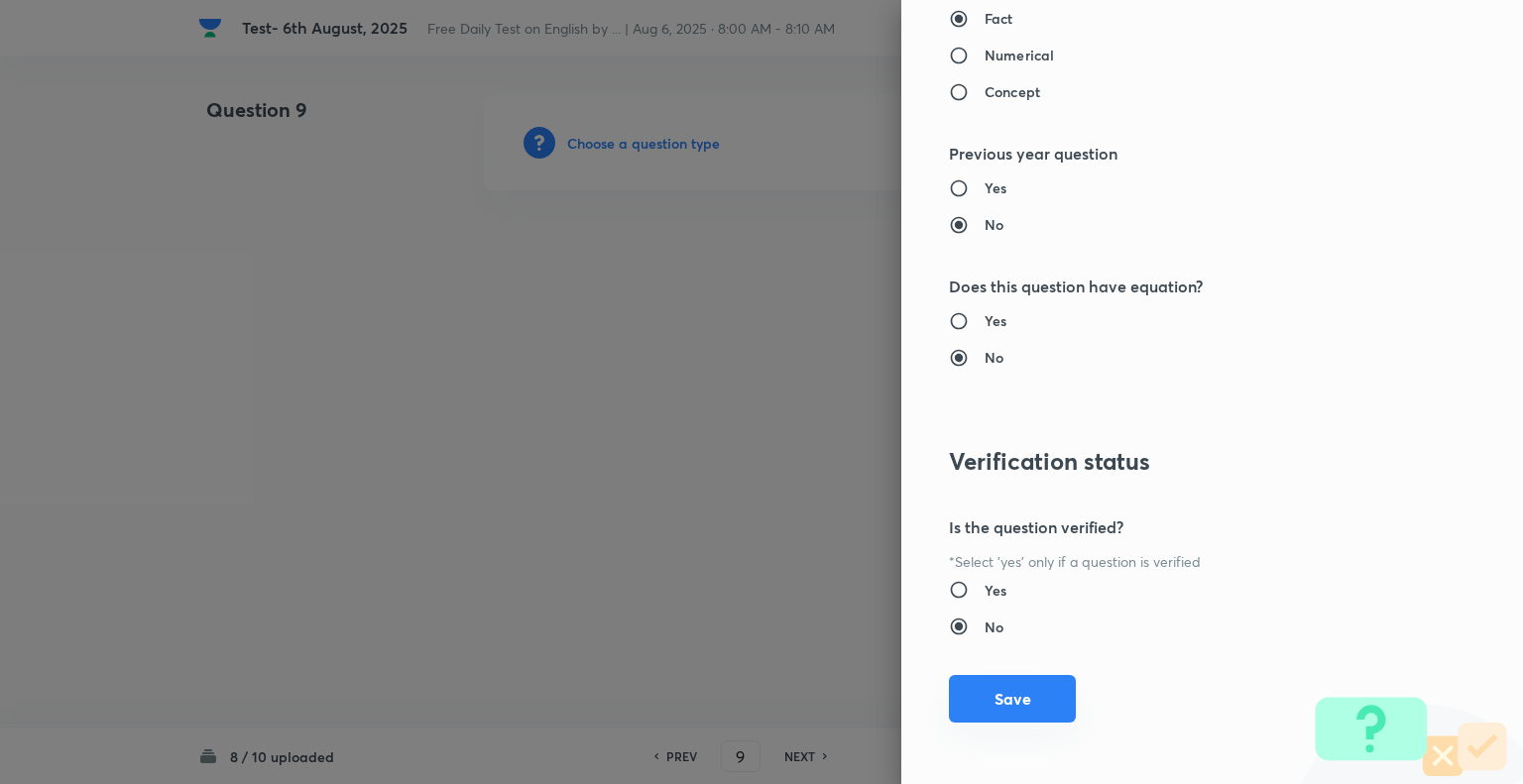 click on "Save" at bounding box center (1012, 699) 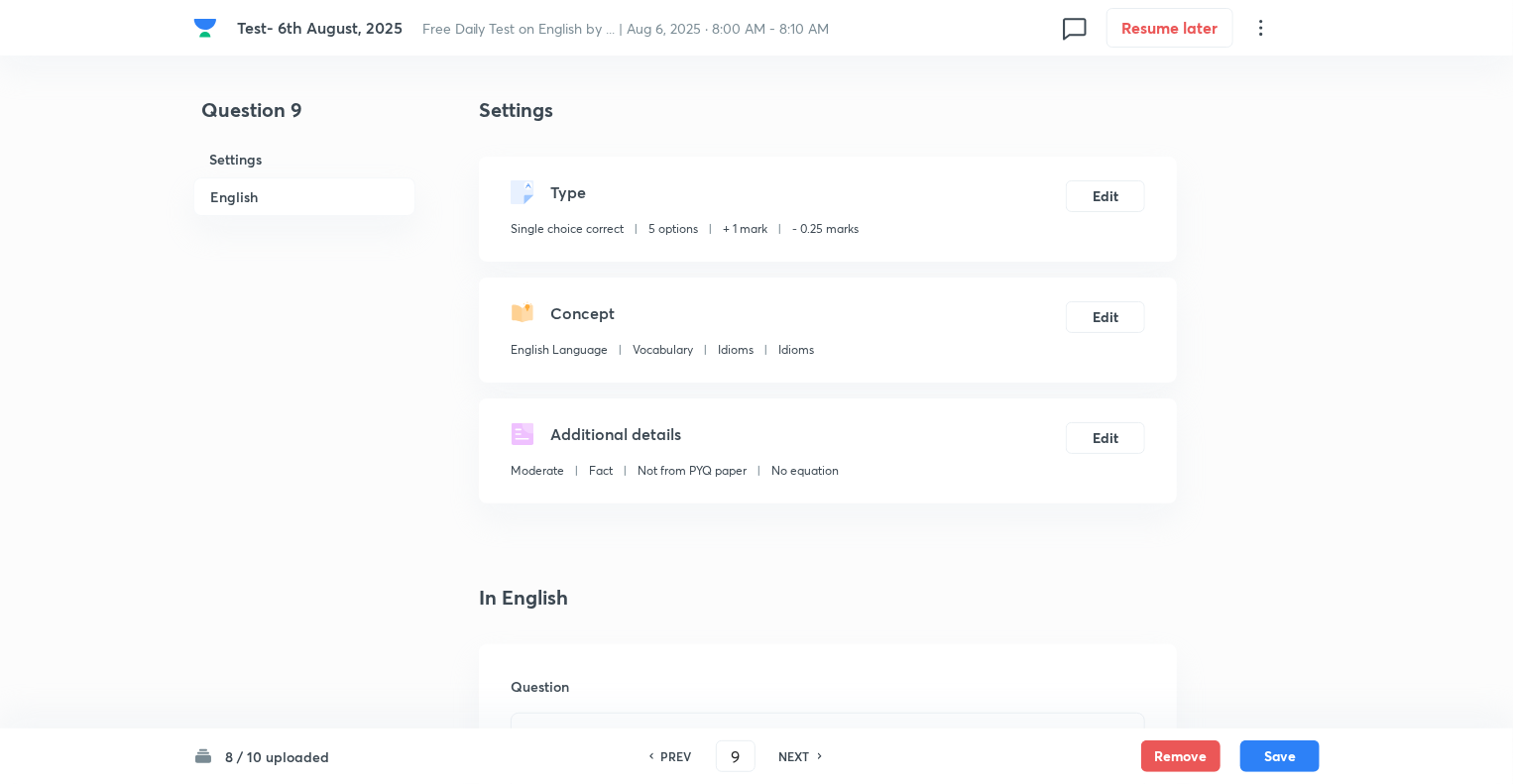 click on "Question 9 Settings English" at bounding box center (304, 1493) 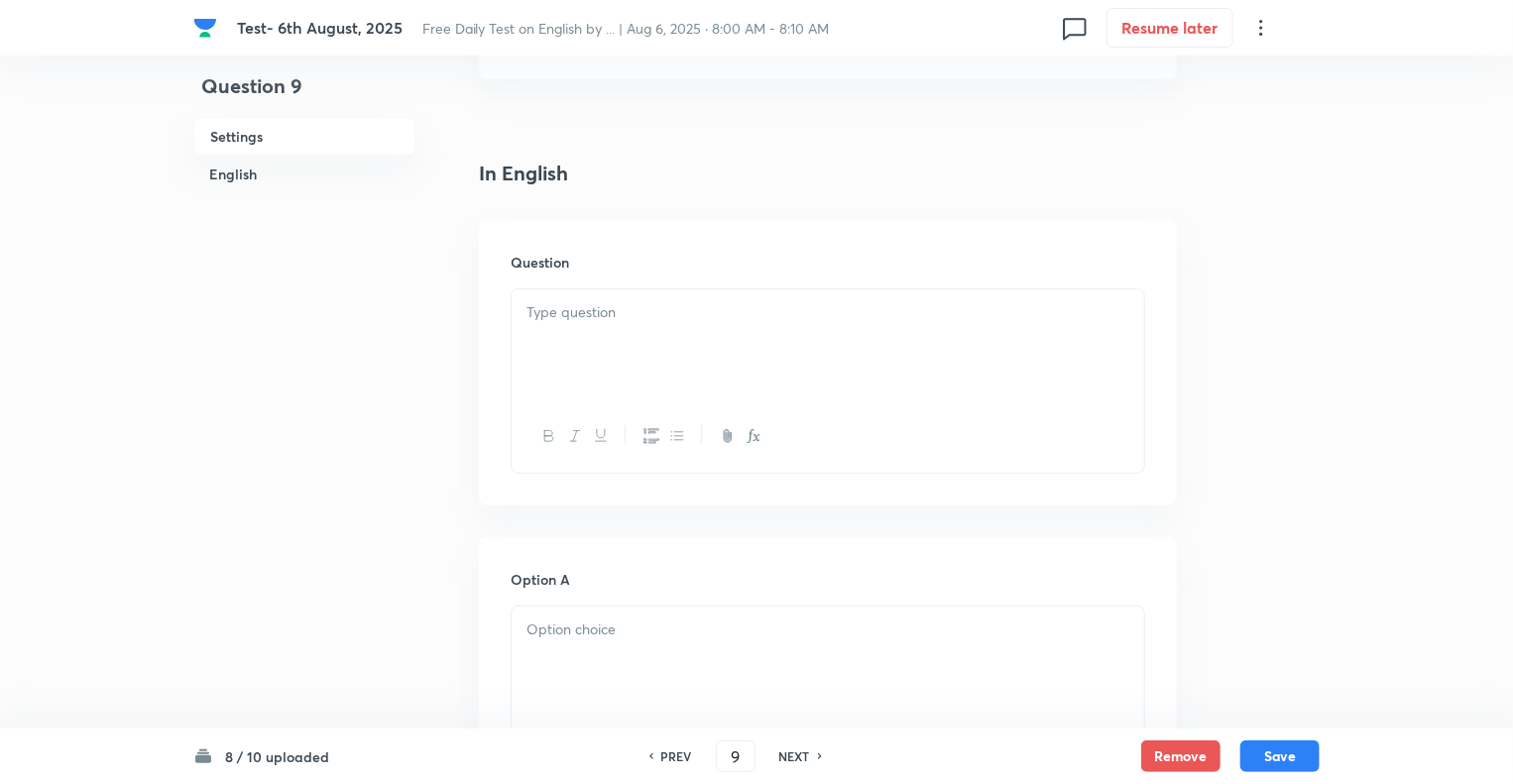 scroll, scrollTop: 515, scrollLeft: 0, axis: vertical 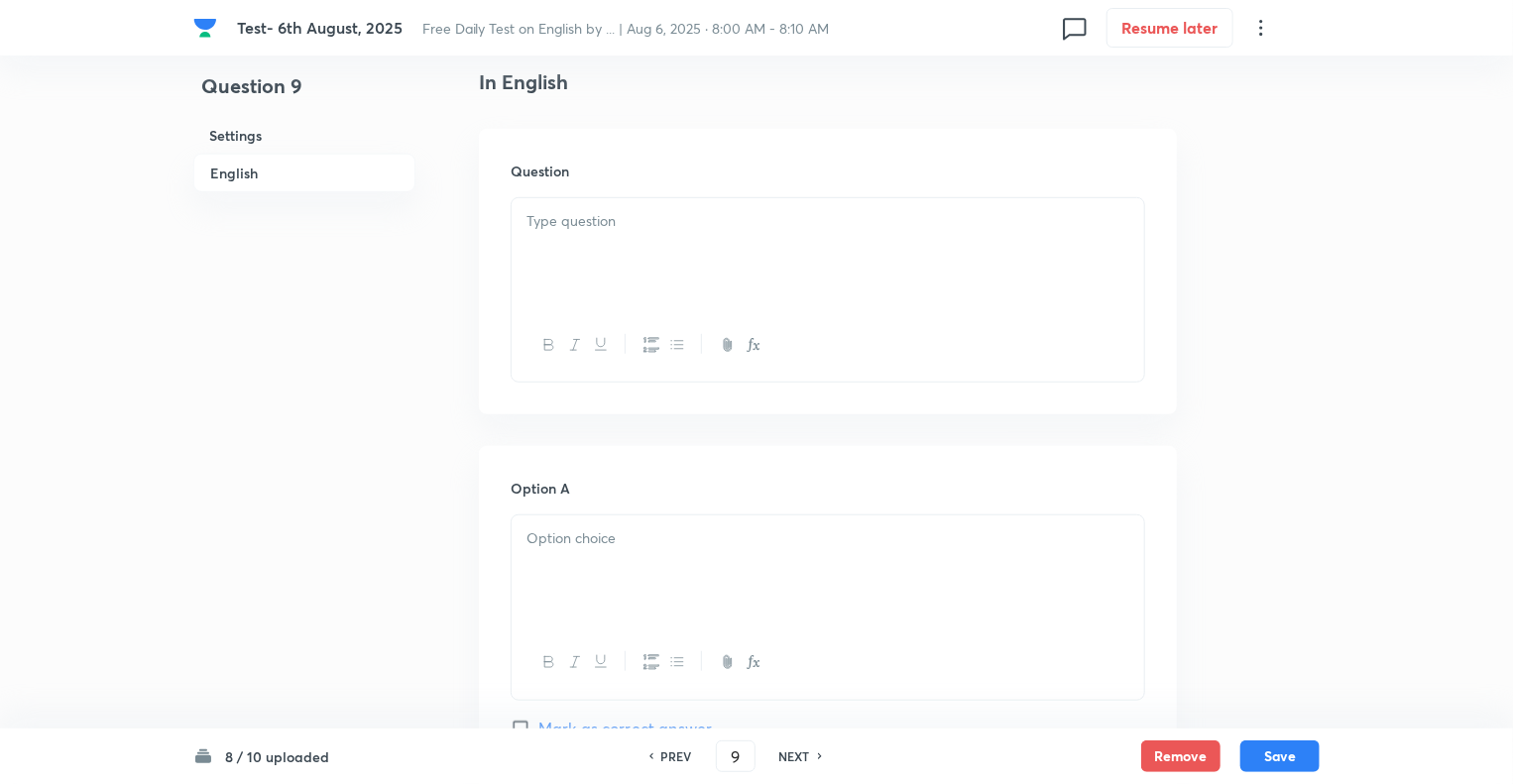 click at bounding box center [828, 254] 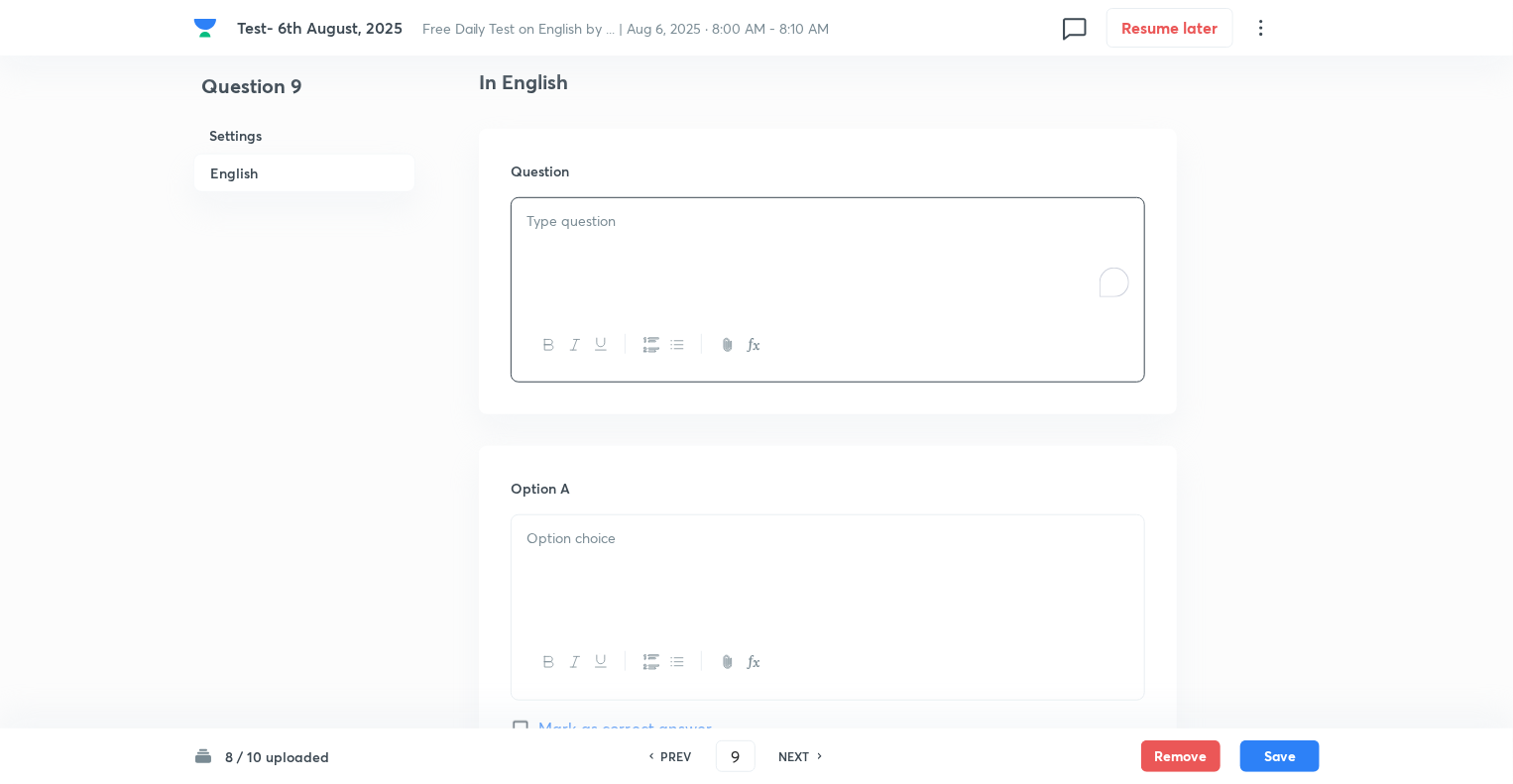 paste 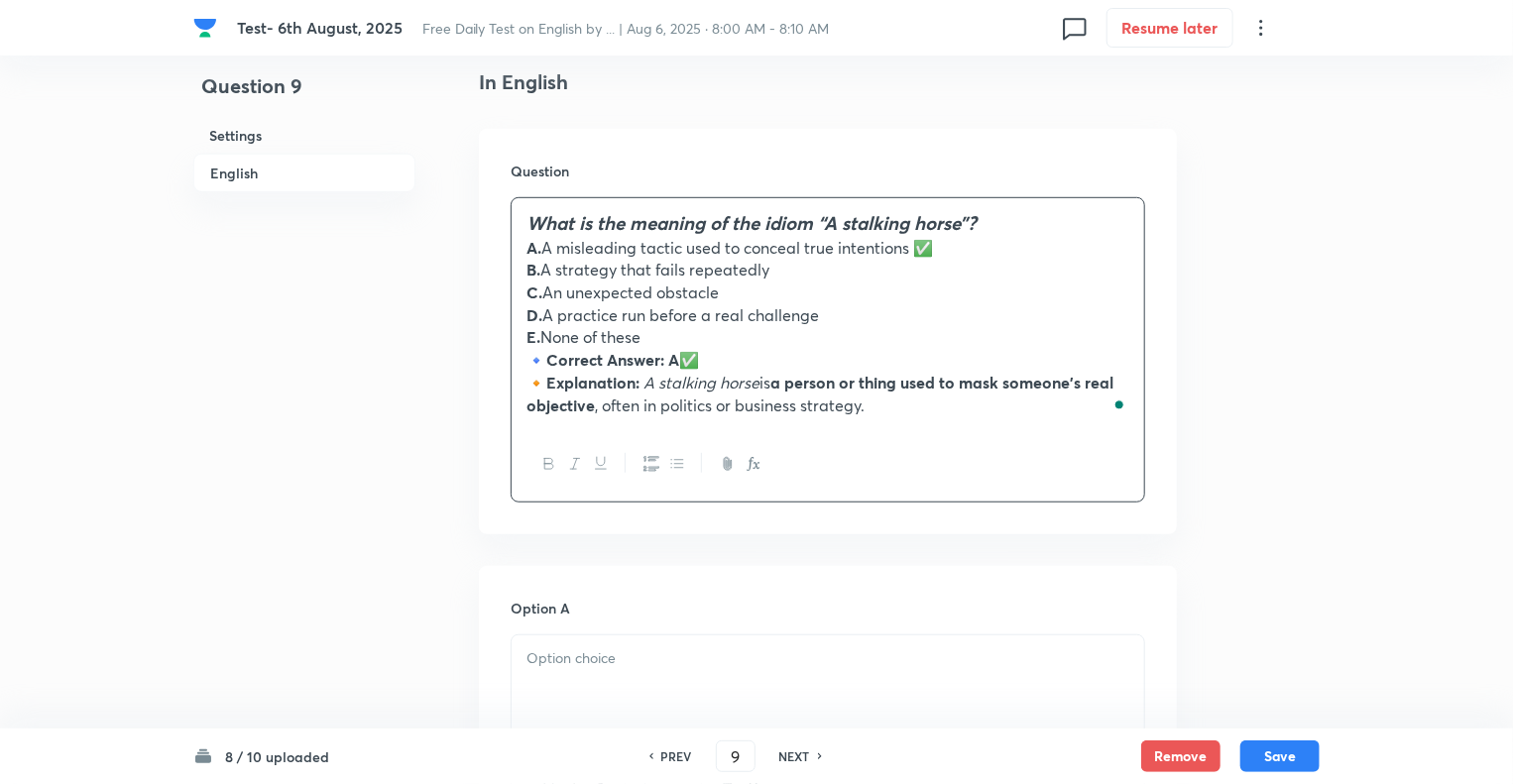 click on "A.  A misleading tactic used to conceal true intentions ✅" at bounding box center (828, 248) 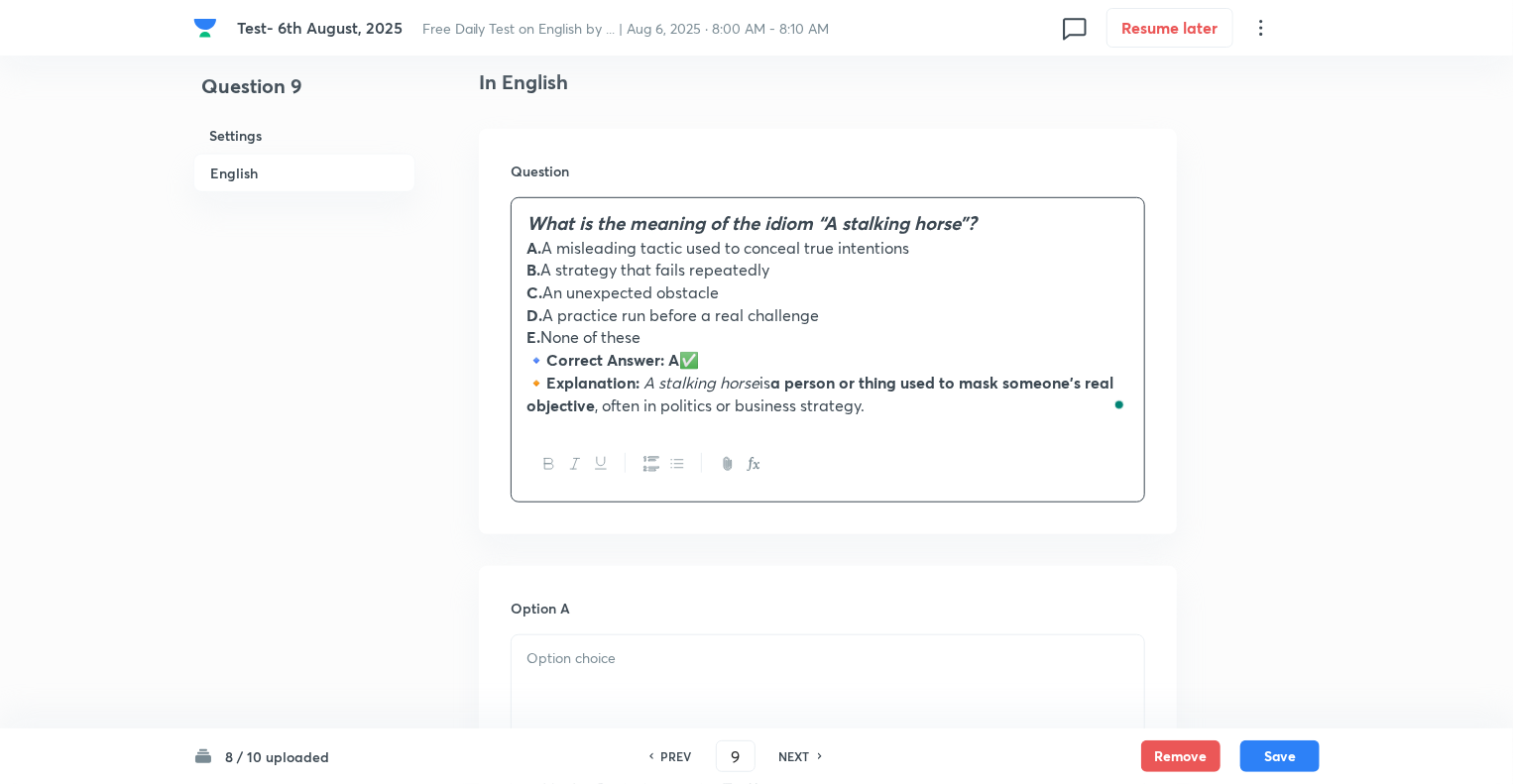 click on "🔹  Correct Answer:   A  ✅" at bounding box center [828, 360] 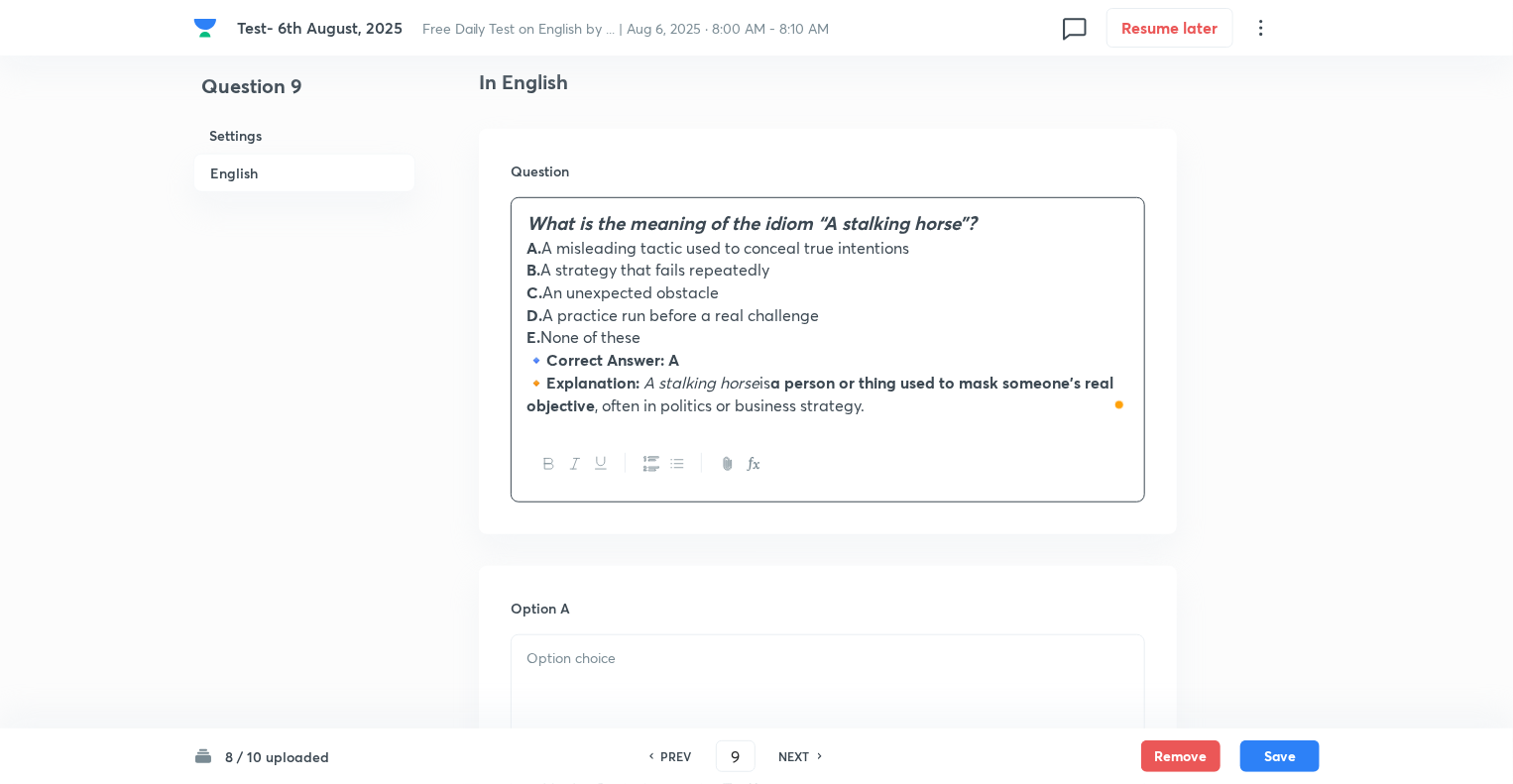 click on "🔸  Explanation:   A stalking horse  is  a person or thing used to mask someone’s real objective , often in politics or business strategy." at bounding box center (828, 393) 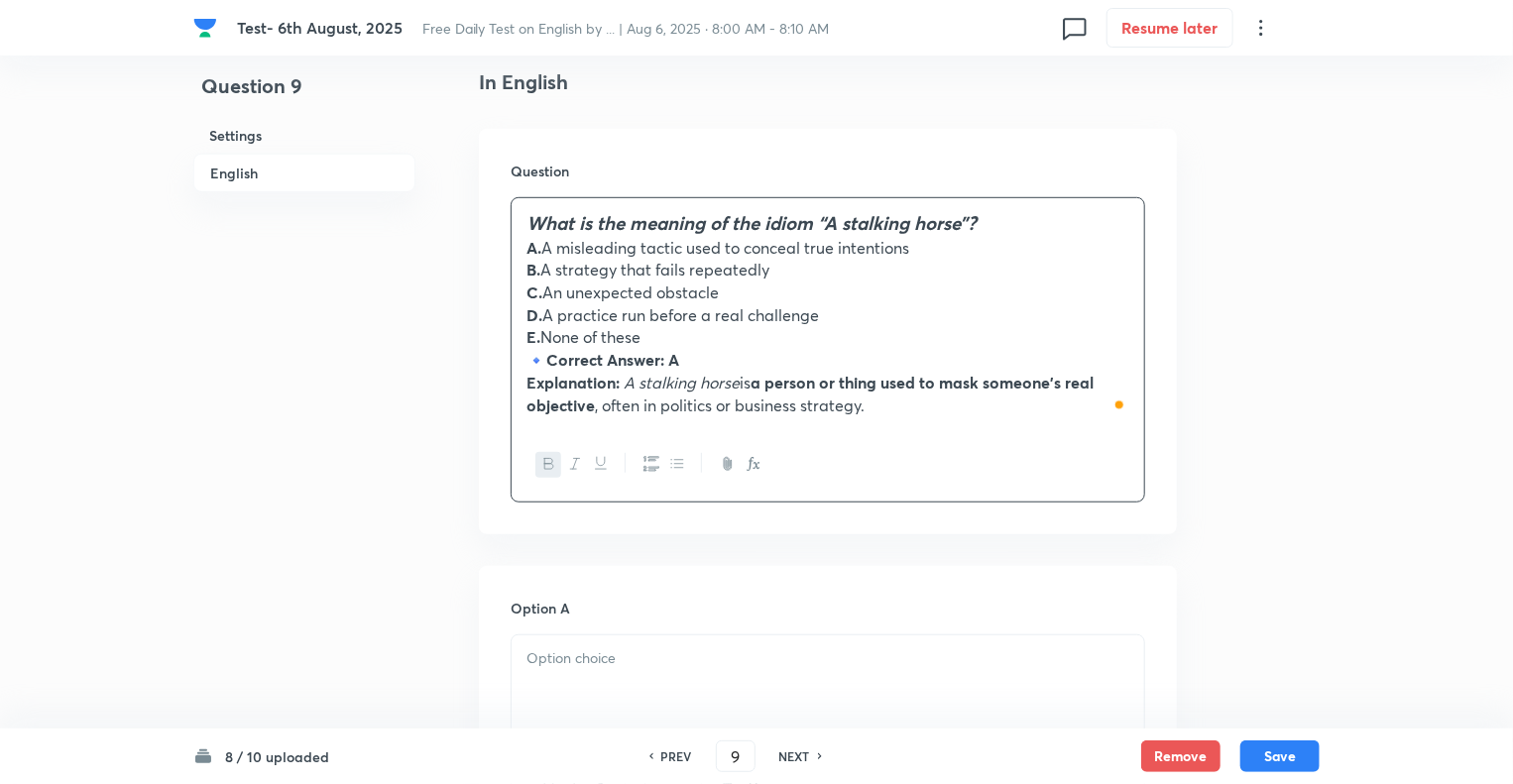 click on "Correct Answer:" at bounding box center [605, 359] 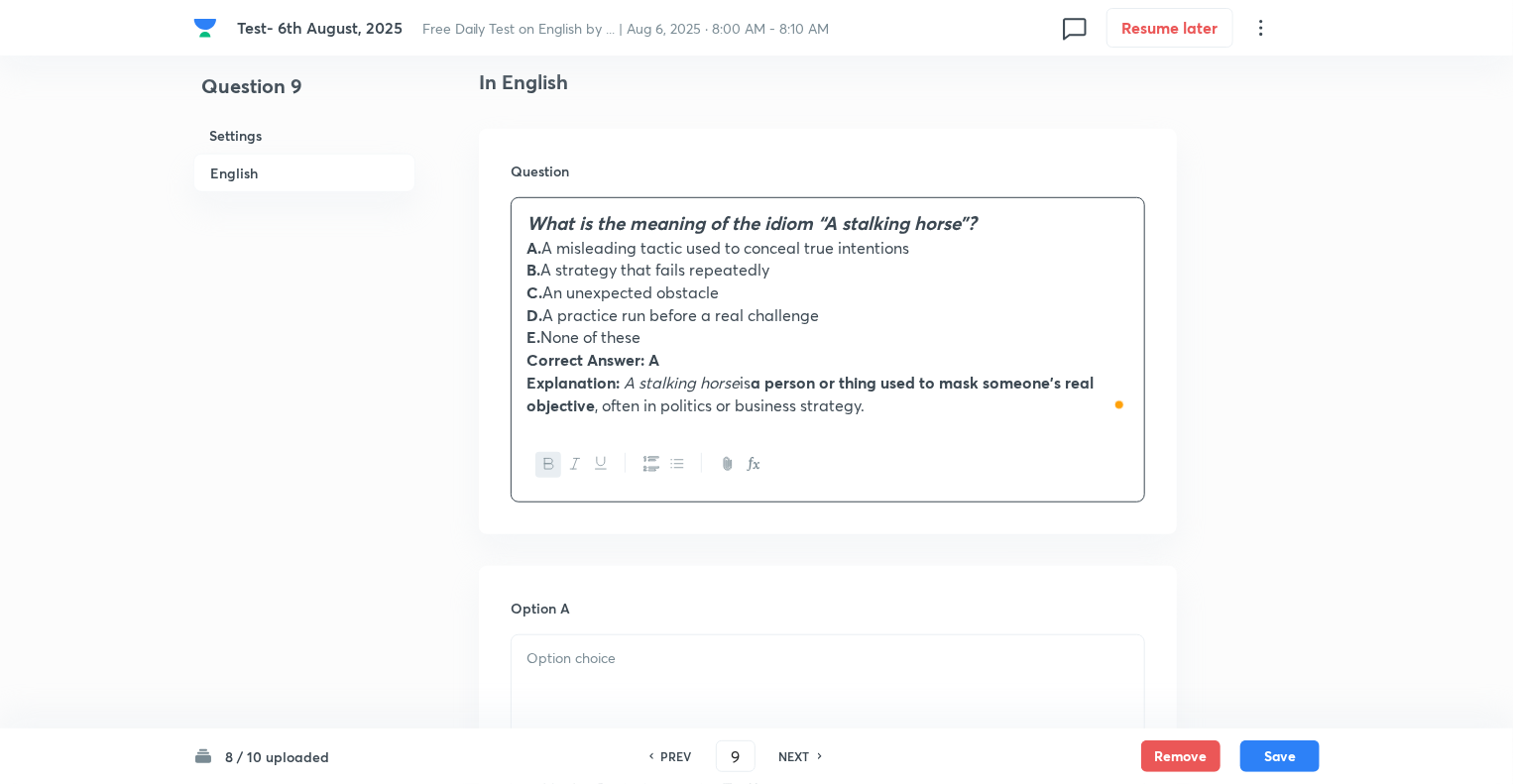 click on "Explanation:   A stalking horse  is  a person or thing used to mask someone’s real objective , often in politics or business strategy." at bounding box center (828, 393) 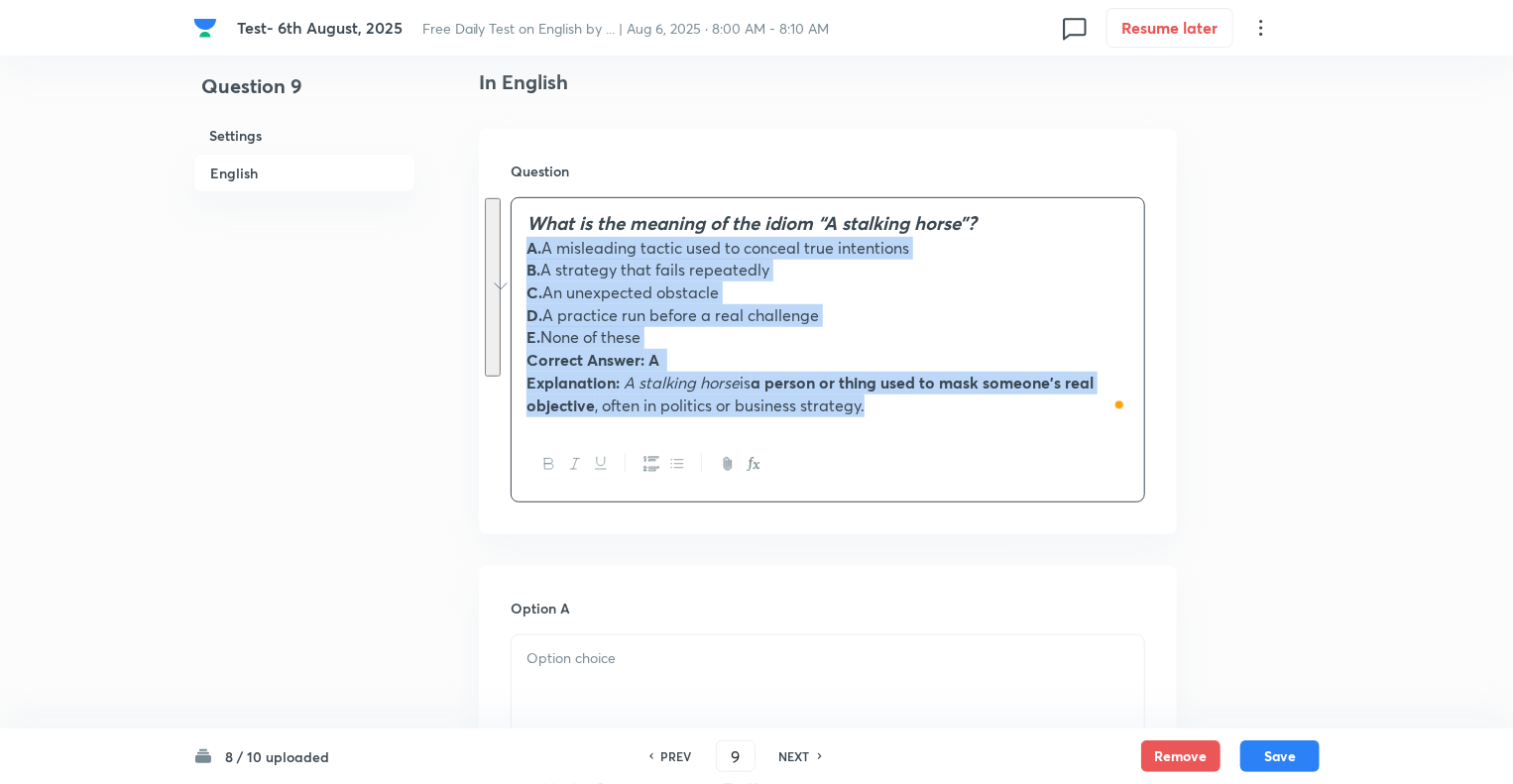 drag, startPoint x: 873, startPoint y: 402, endPoint x: 512, endPoint y: 252, distance: 390.92327 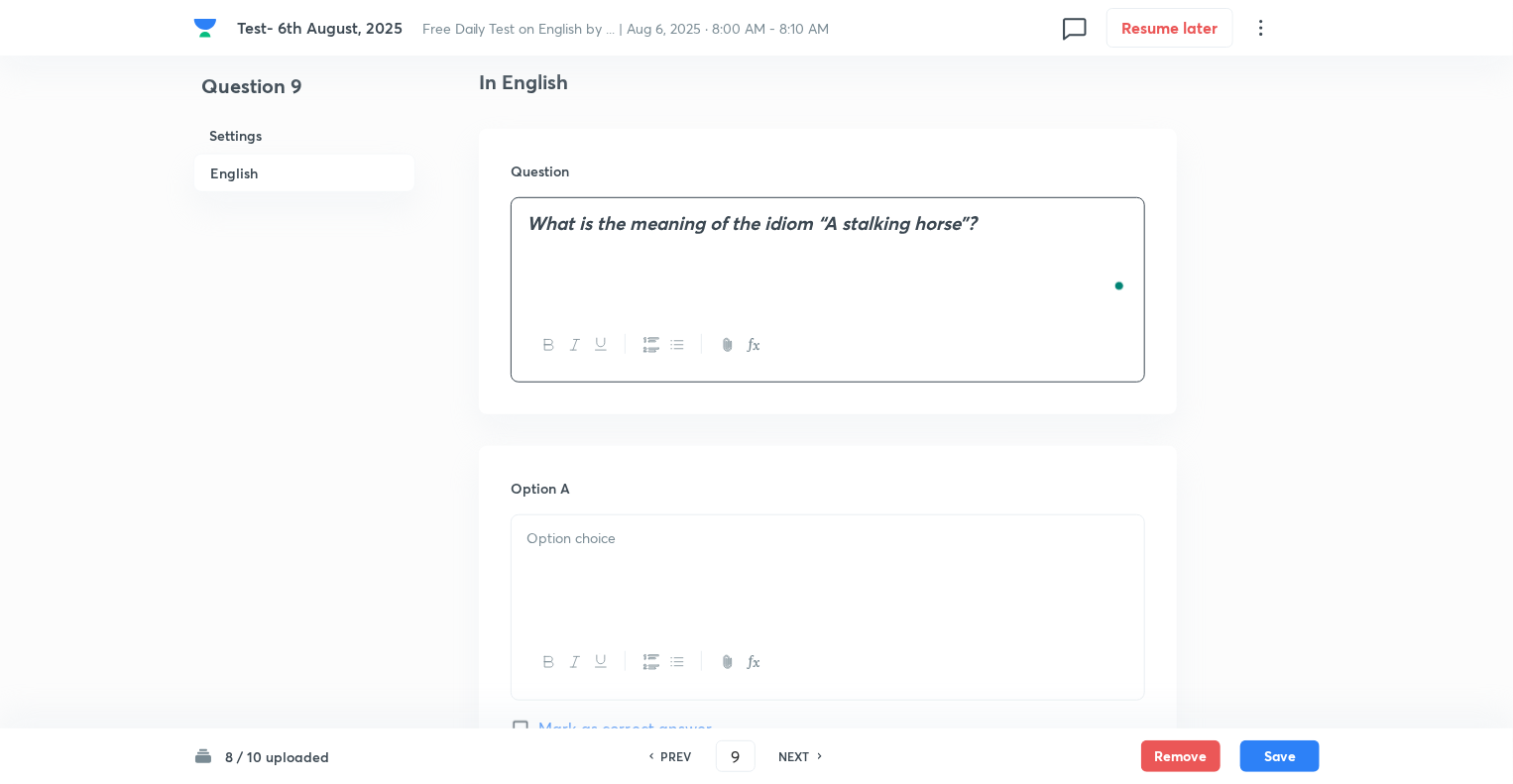 click at bounding box center (828, 571) 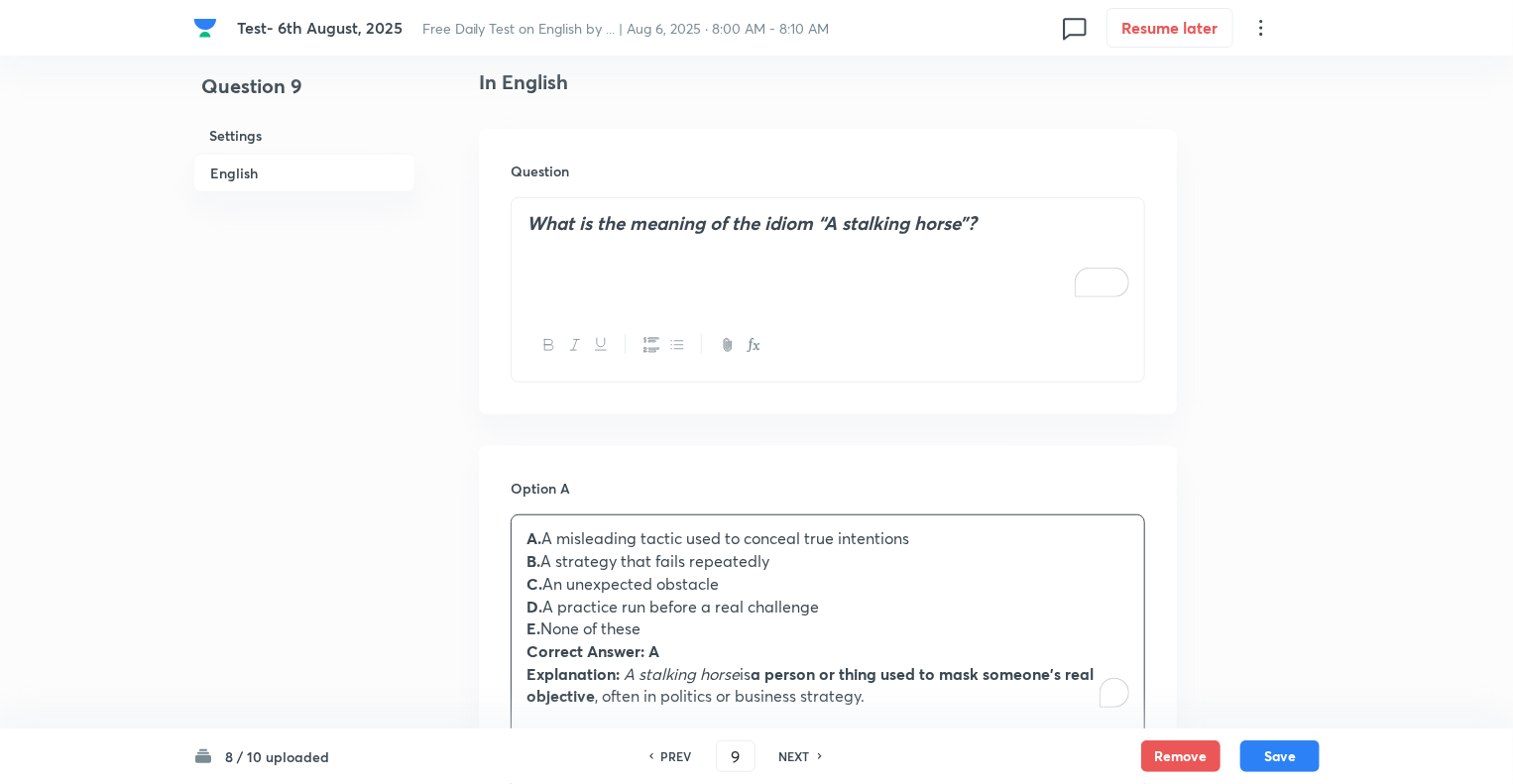 click on "Question 9 Settings English" at bounding box center (304, 1024) 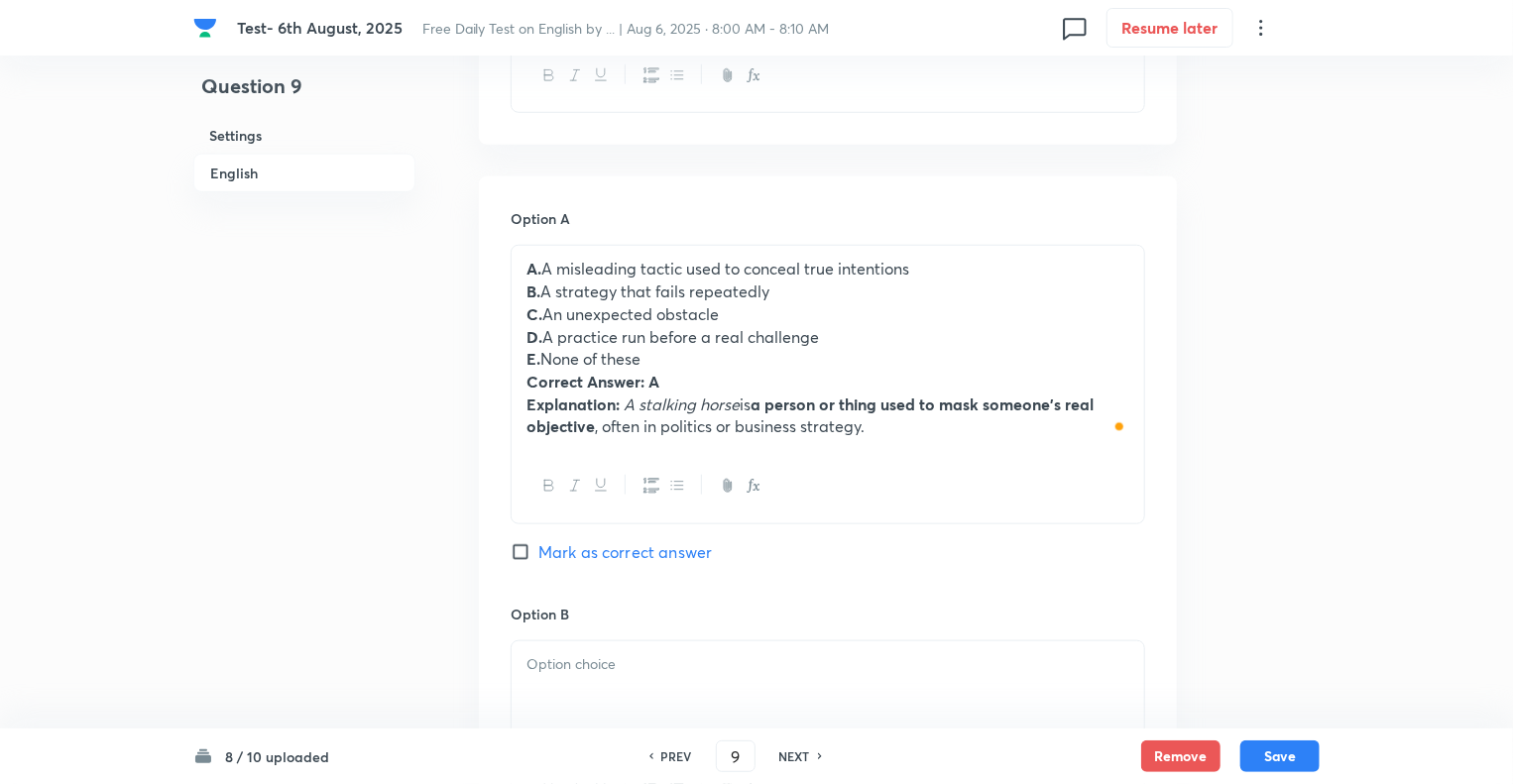 scroll, scrollTop: 833, scrollLeft: 0, axis: vertical 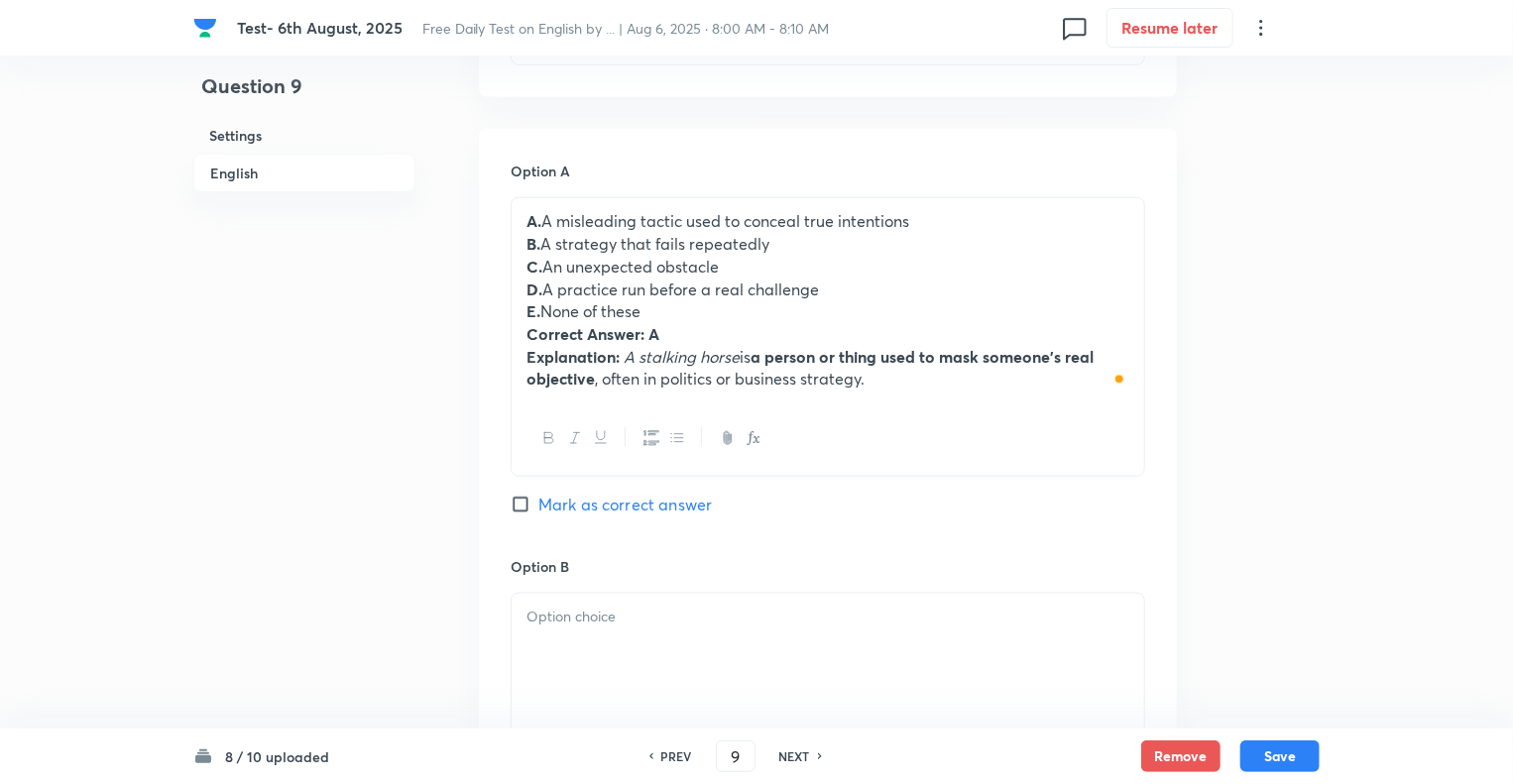 click on "Explanation:   A stalking horse  is  a person or thing used to mask someone’s real objective , often in politics or business strategy." at bounding box center [828, 368] 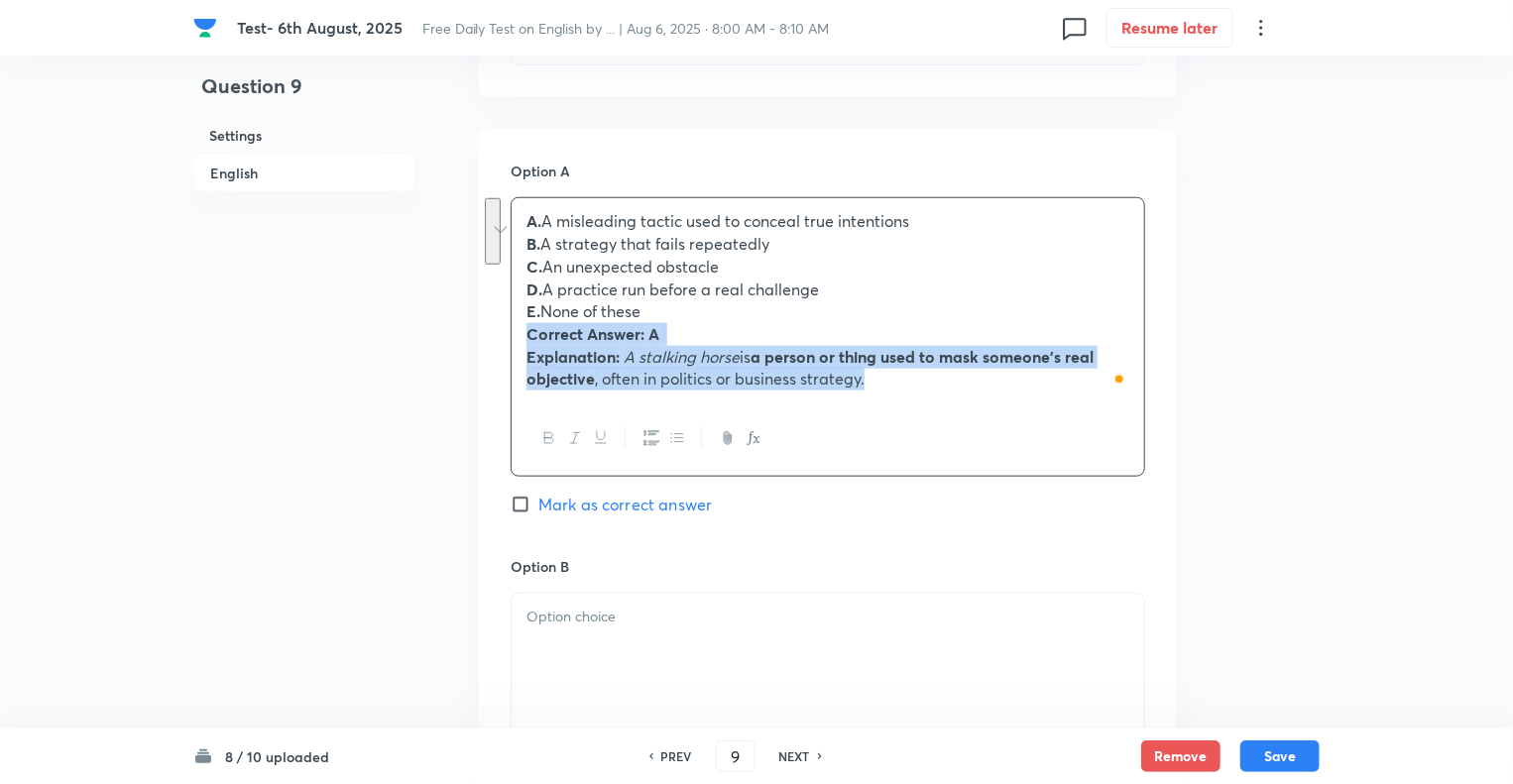 drag, startPoint x: 873, startPoint y: 376, endPoint x: 518, endPoint y: 329, distance: 358.09775 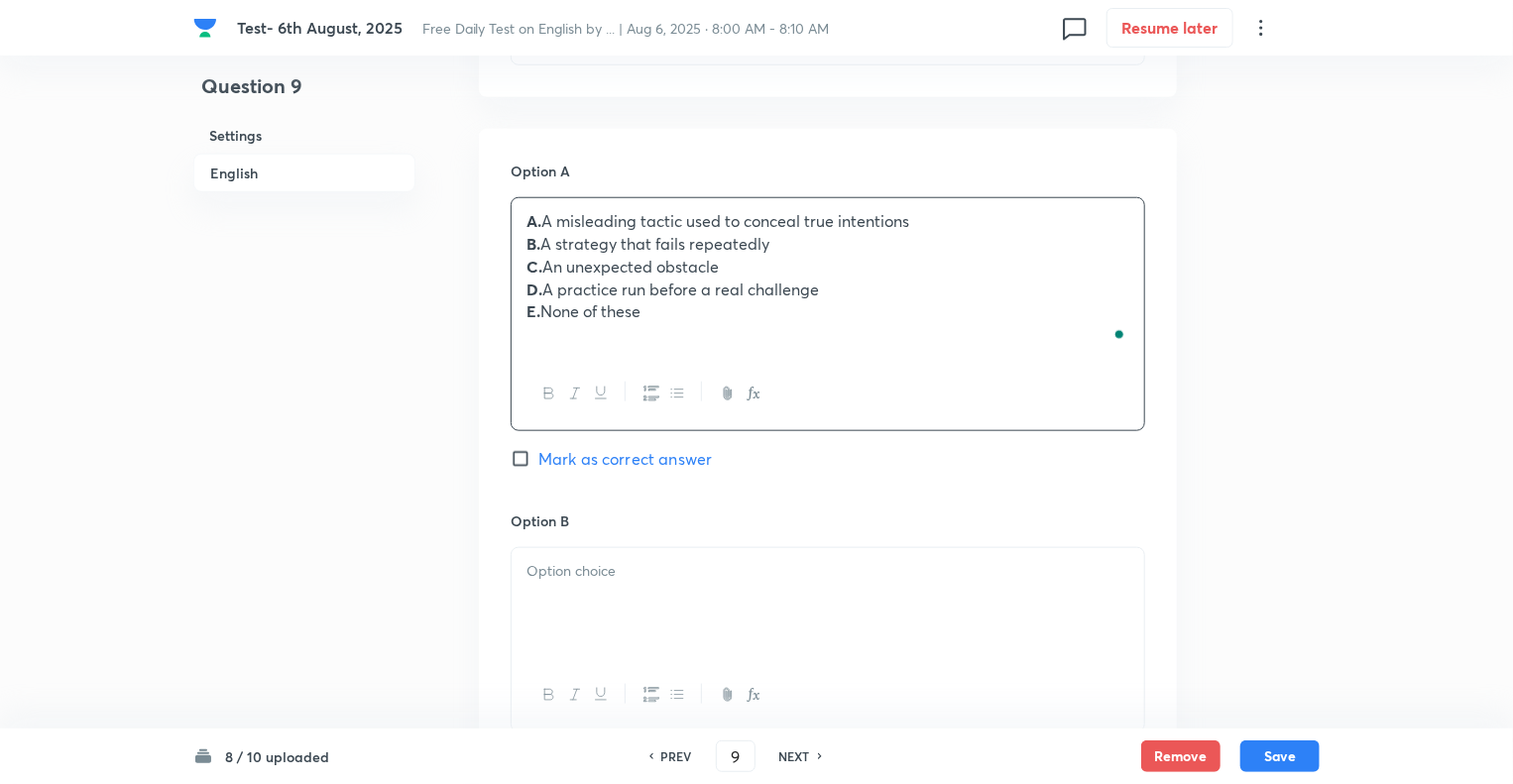 click on "Question 9 Settings English Settings Type Single choice correct 5 options + 1 mark - 0.25 marks Edit Concept English Language Vocabulary Idioms Idioms Edit Additional details Moderate Fact Not from PYQ paper No equation Edit In English Question What is the meaning of the idiom “A stalking horse”? Option A A.  A misleading tactic used to conceal true intentions  B.  A strategy that fails repeatedly C.  An unexpected obstacle D.  A practice run before a real challenge E.  None of these Mark as correct answer Option B Mark as correct answer Option C Mark as correct answer Option D Mark as correct answer Option E Mark as correct answer Solution" at bounding box center [756, 684] 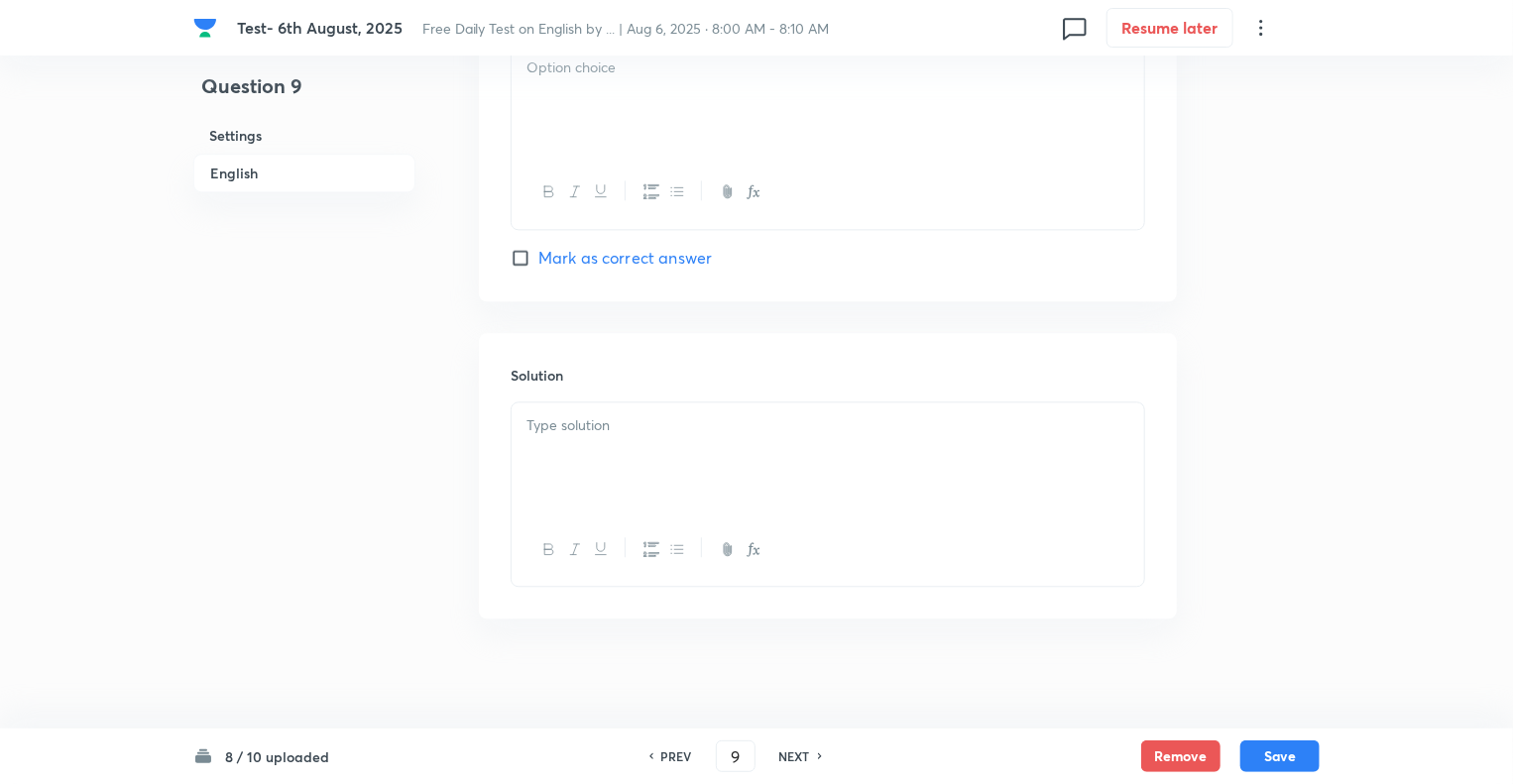 scroll, scrollTop: 2245, scrollLeft: 0, axis: vertical 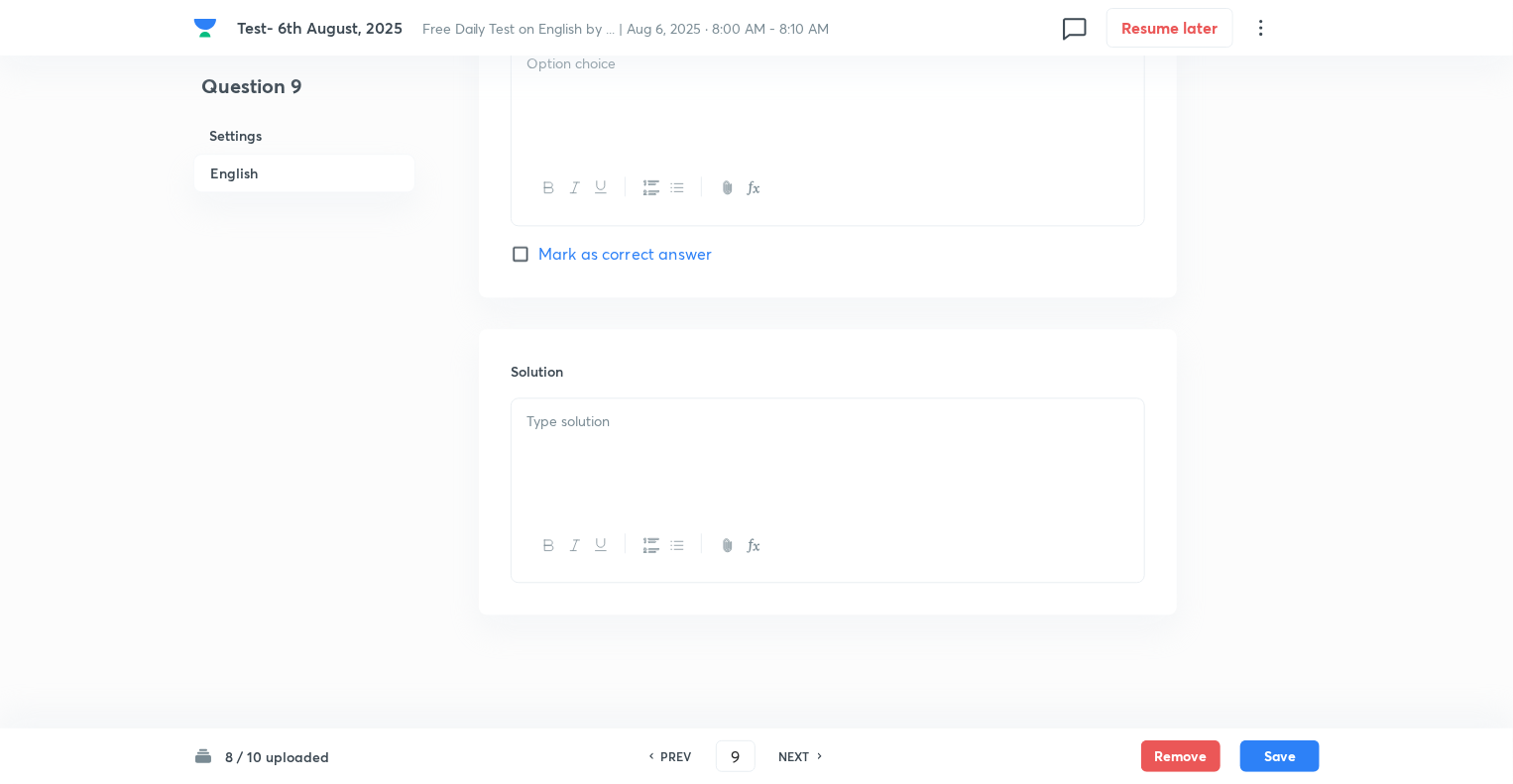 click at bounding box center [828, 421] 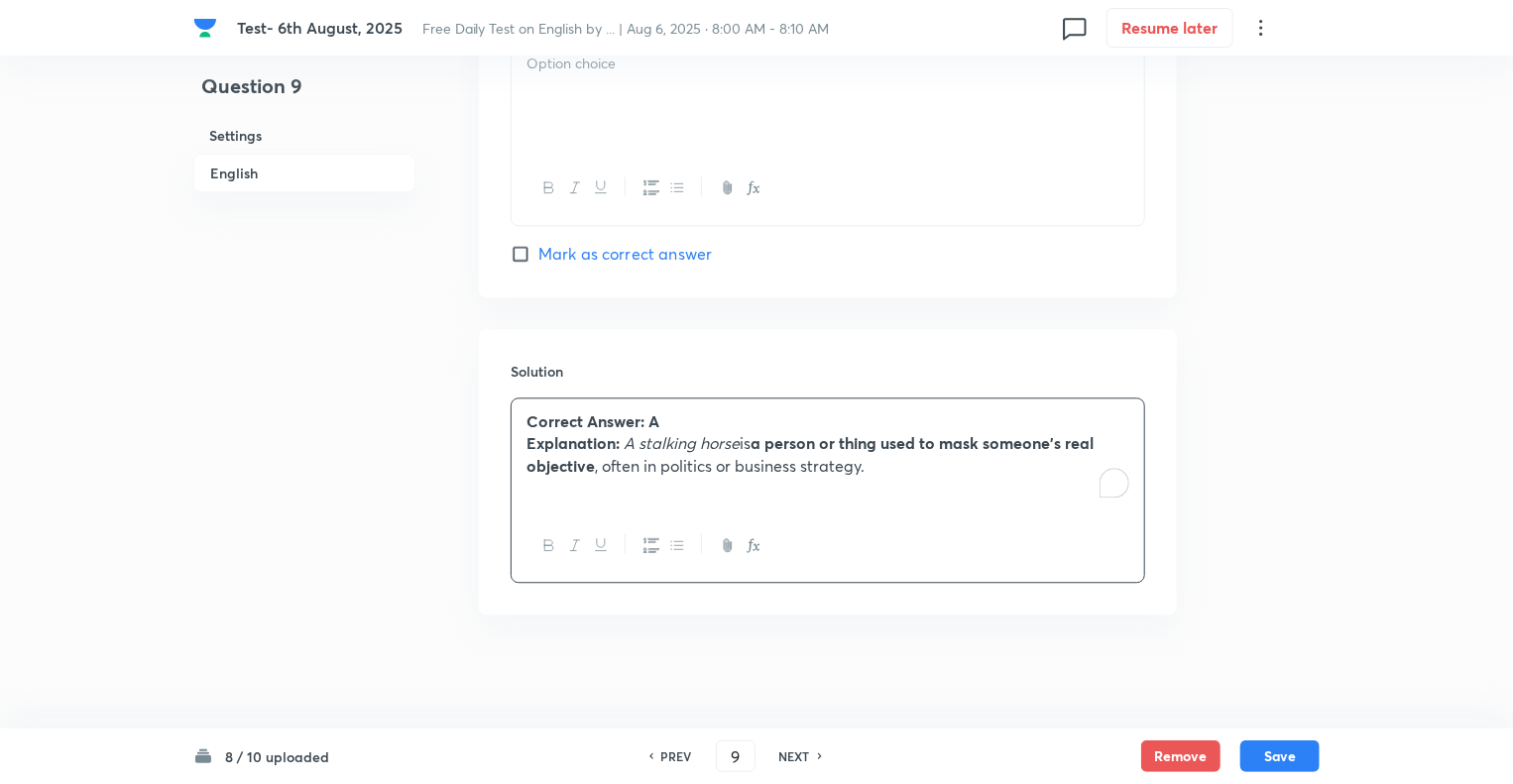 click on "Question 9 Settings English Settings Type Single choice correct 5 options + 1 mark - 0.25 marks Edit Concept English Language Vocabulary Idioms Idioms Edit Additional details Moderate Fact Not from PYQ paper No equation Edit In English Question What is the meaning of the idiom “A stalking horse”? Option A A.  A misleading tactic used to conceal true intentions  B.  A strategy that fails repeatedly C.  An unexpected obstacle D.  A practice run before a real challenge E.  None of these Mark as correct answer Option B Mark as correct answer Option C Mark as correct answer Option D Mark as correct answer Option E Mark as correct answer Solution Correct Answer:   A   Explanation:   A stalking horse  is  a person or thing used to mask someone’s real objective , often in politics or business strategy." at bounding box center [756, -728] 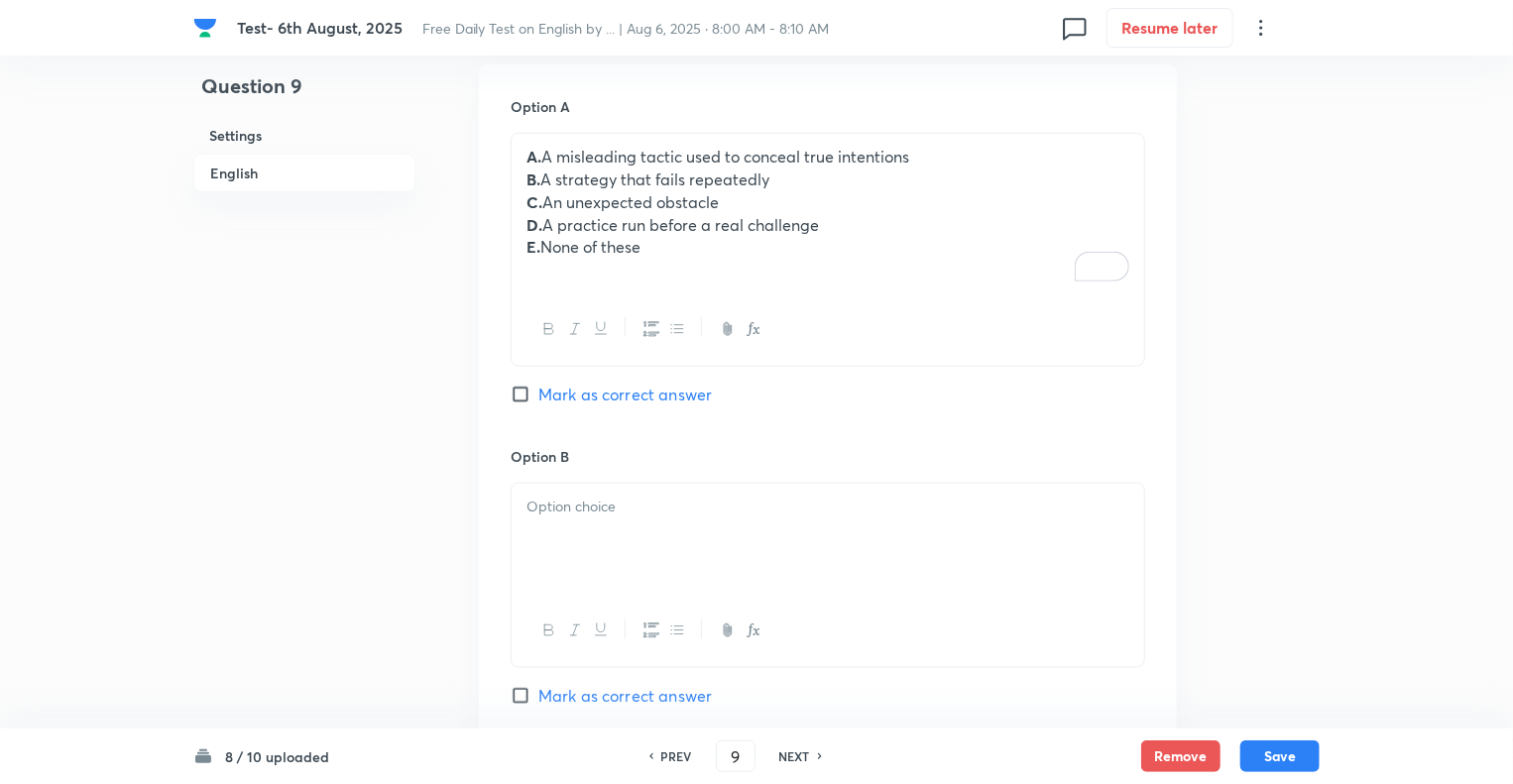 scroll, scrollTop: 857, scrollLeft: 0, axis: vertical 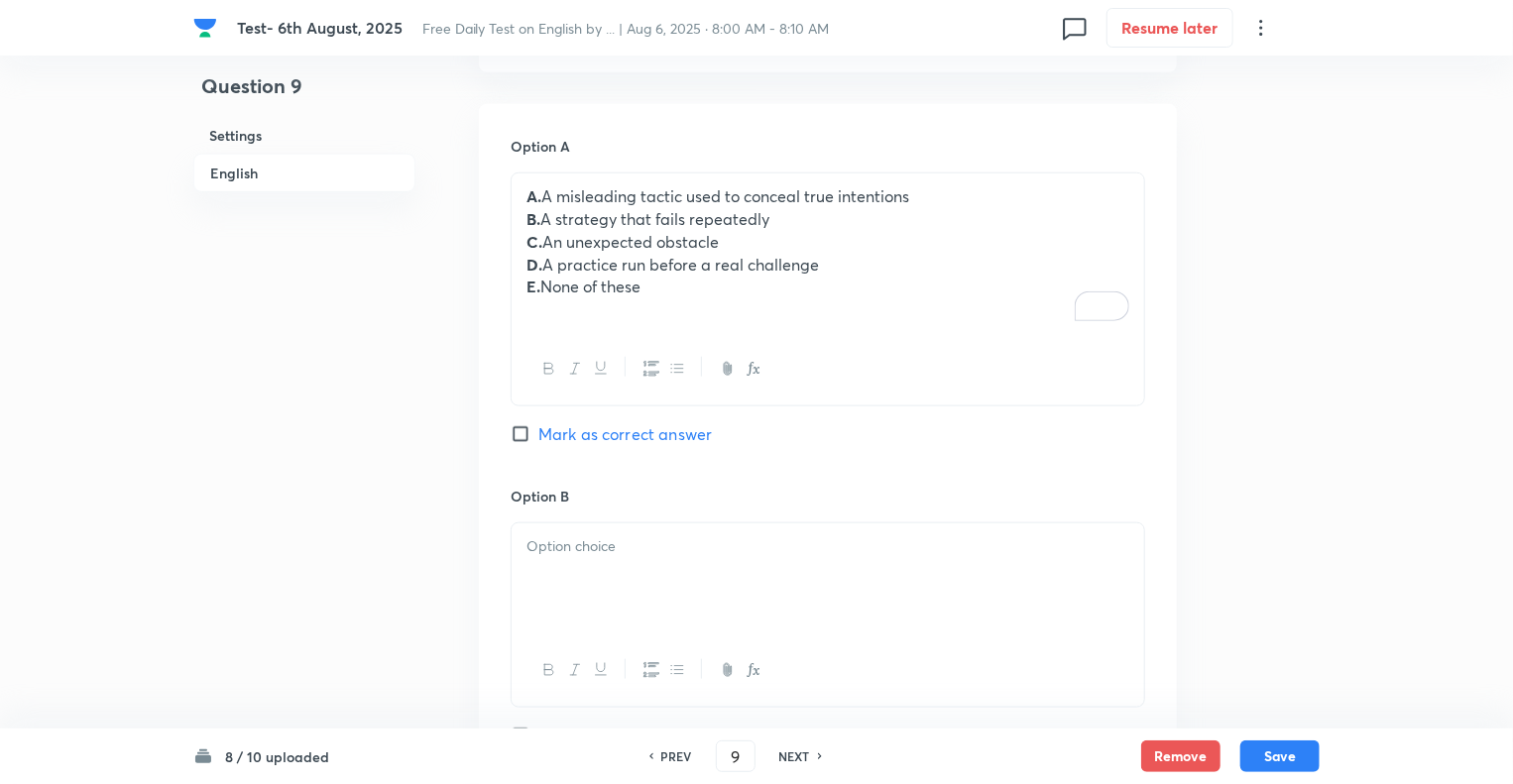 click on "E.  None of these" at bounding box center [828, 286] 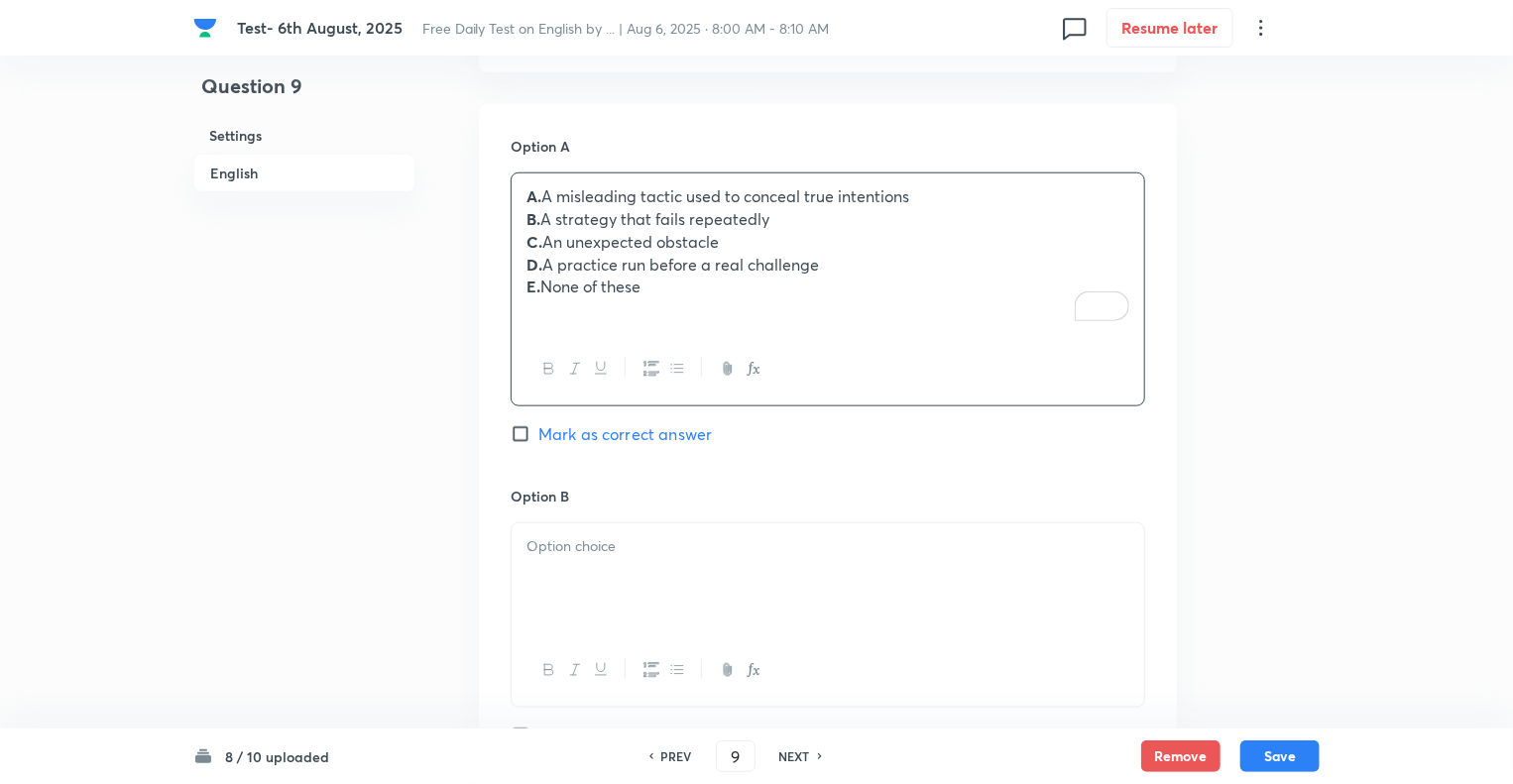 click on "Test- 6th August, 2025 Free Daily Test on English by ... | Aug 6, 2025 · 8:00 AM - 8:10 AM 0 Resume later Question 9 Settings English Settings Type Single choice correct 5 options + 1 mark - 0.25 marks Edit Concept English Language Vocabulary Idioms Idioms Edit Additional details Moderate Fact Not from PYQ paper No equation Edit In English Question What is the meaning of the idiom “A stalking horse”? Option A A.  A misleading tactic used to conceal true intentions  B.  A strategy that fails repeatedly C.  An unexpected obstacle D.  A practice run before a real challenge E.  None of these Mark as correct answer Option B Mark as correct answer Option C Mark as correct answer Option D Mark as correct answer Option E Mark as correct answer Solution Correct Answer:   A   Explanation:   A stalking horse  is  a person or thing used to mask someone’s real objective , often in politics or business strategy.
8 / 10 uploaded
PREV 9 ​ NEXT Remove Save No internet connection" at bounding box center (756, 659) 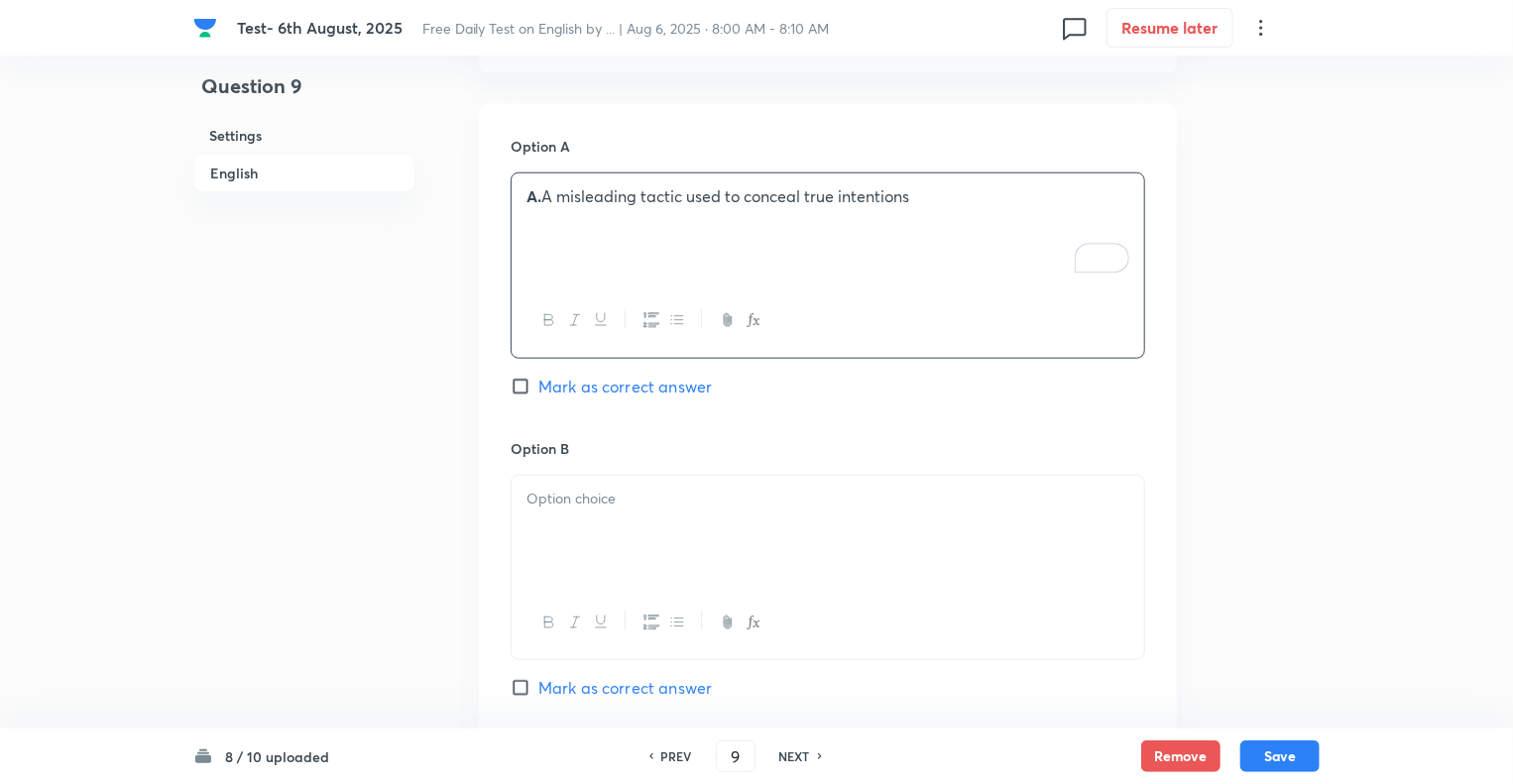 click at bounding box center (828, 499) 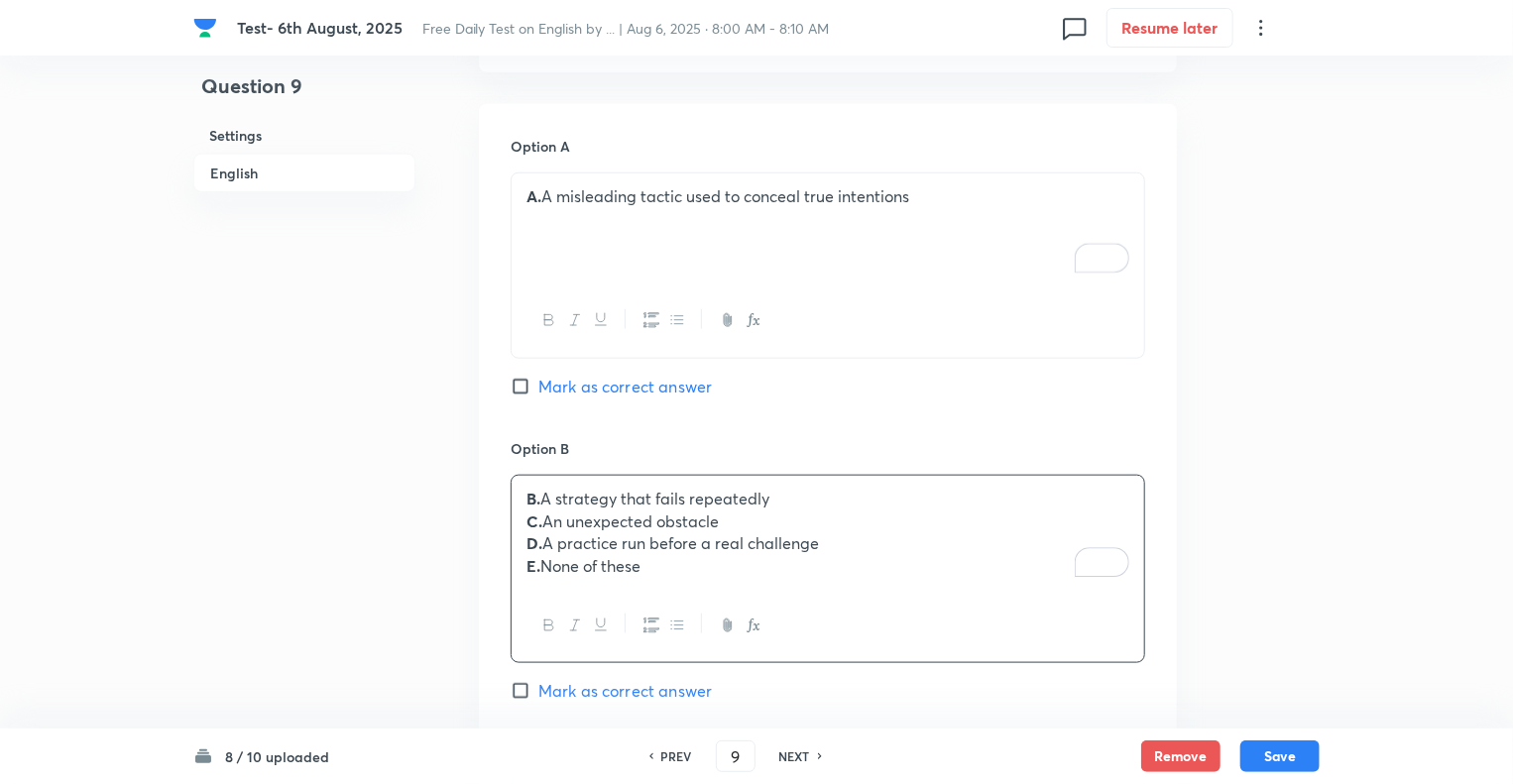 drag, startPoint x: 654, startPoint y: 567, endPoint x: 516, endPoint y: 525, distance: 144.24978 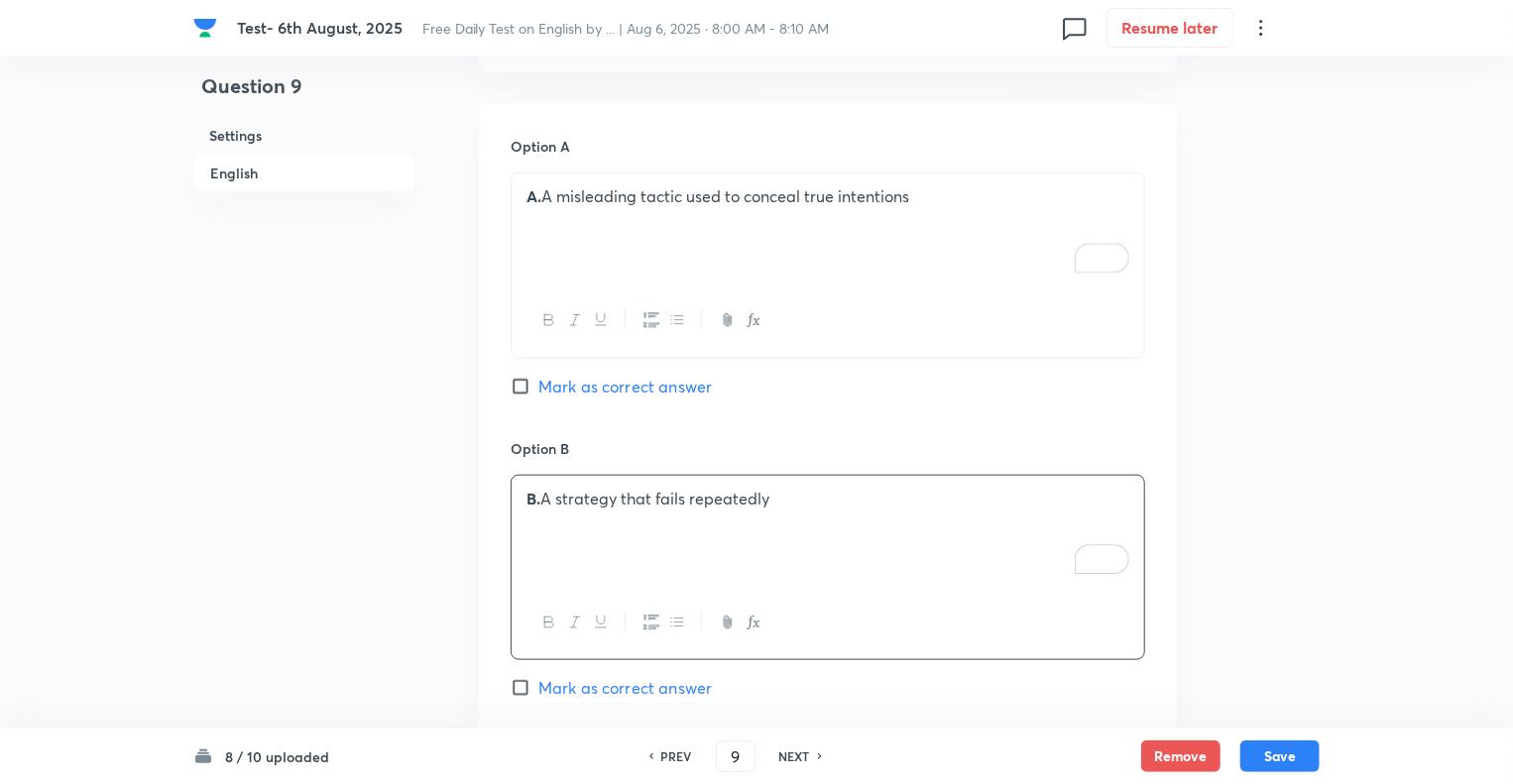 click on "Question 9 Settings English" at bounding box center [304, 635] 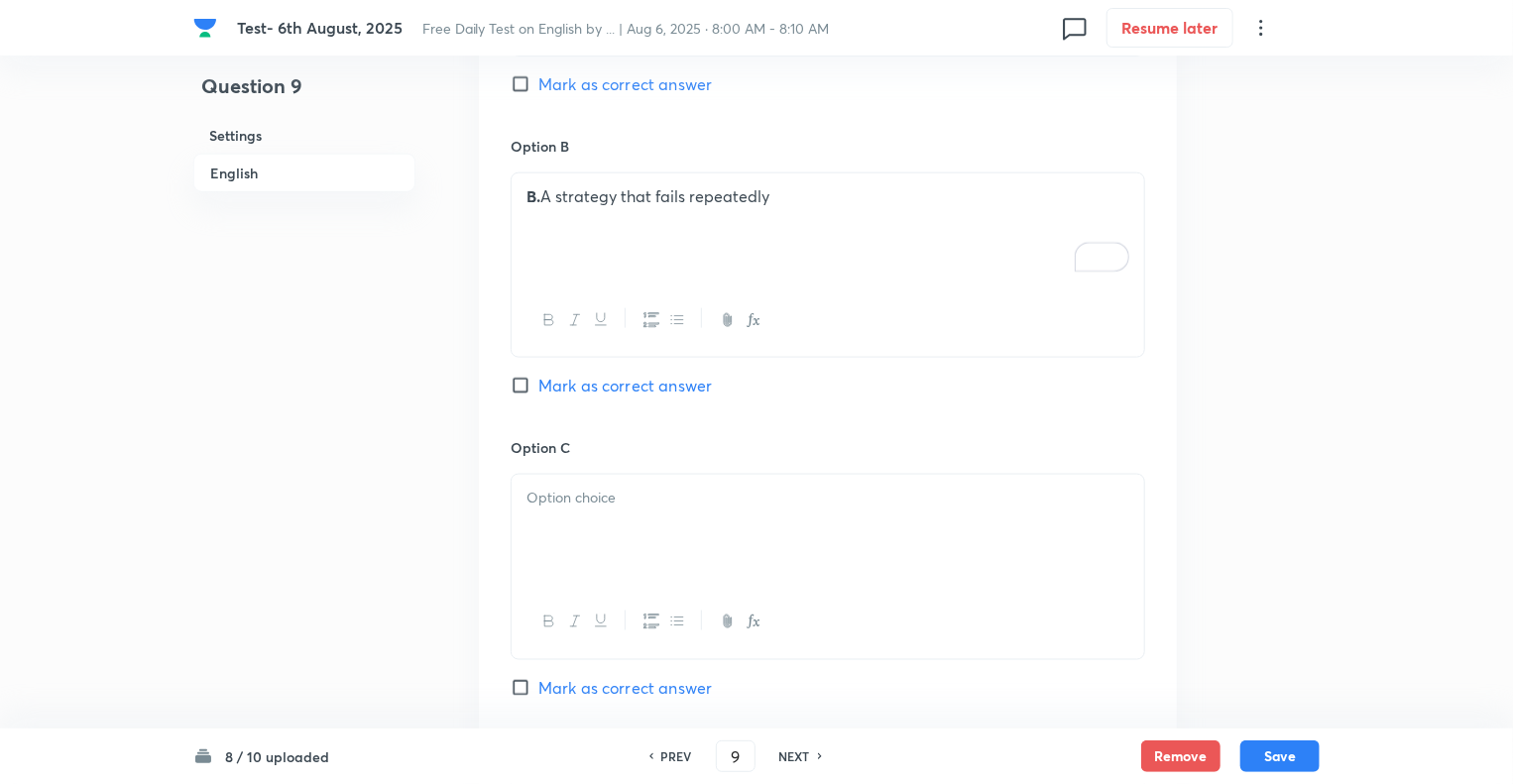 scroll, scrollTop: 1373, scrollLeft: 0, axis: vertical 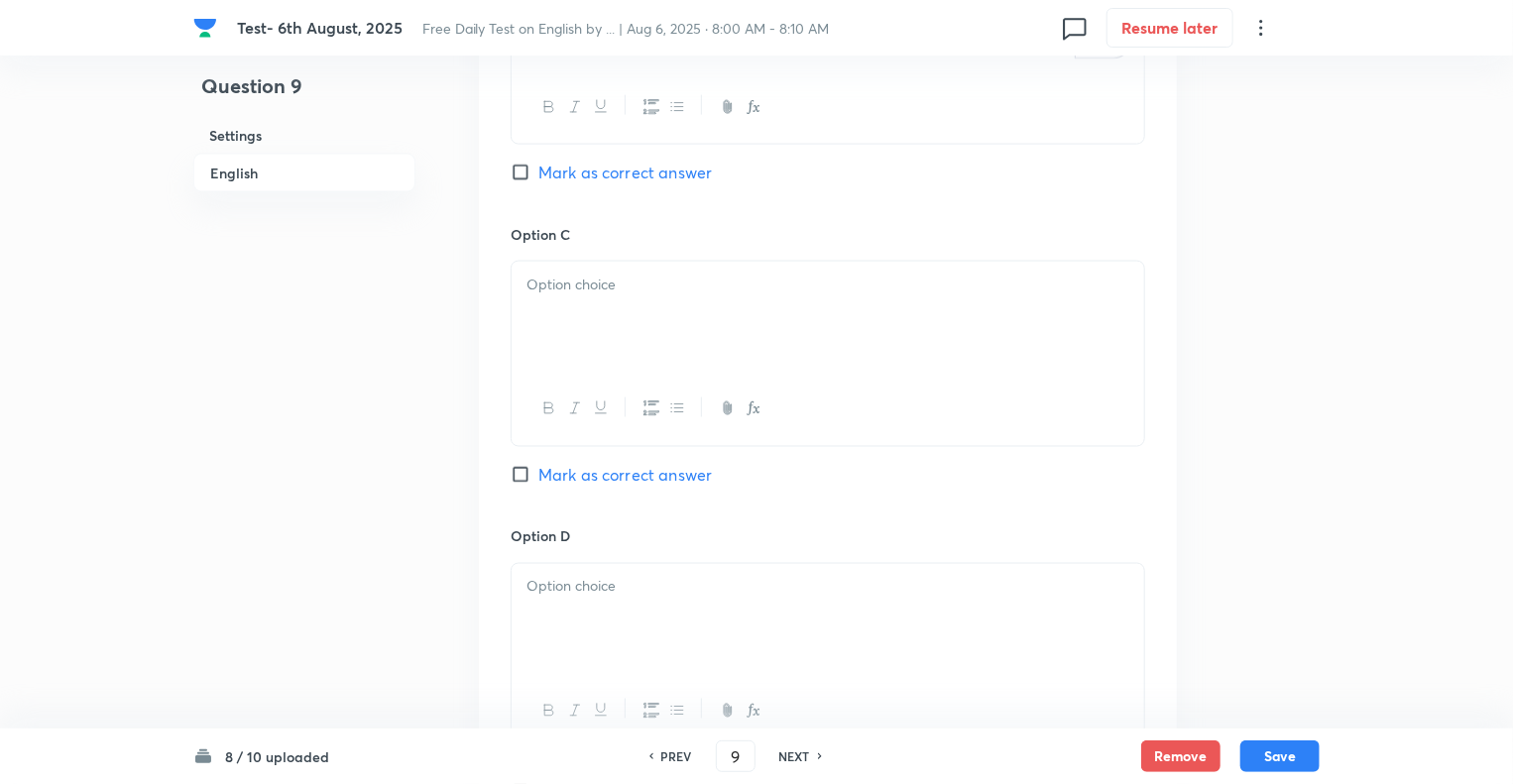 click at bounding box center (828, 317) 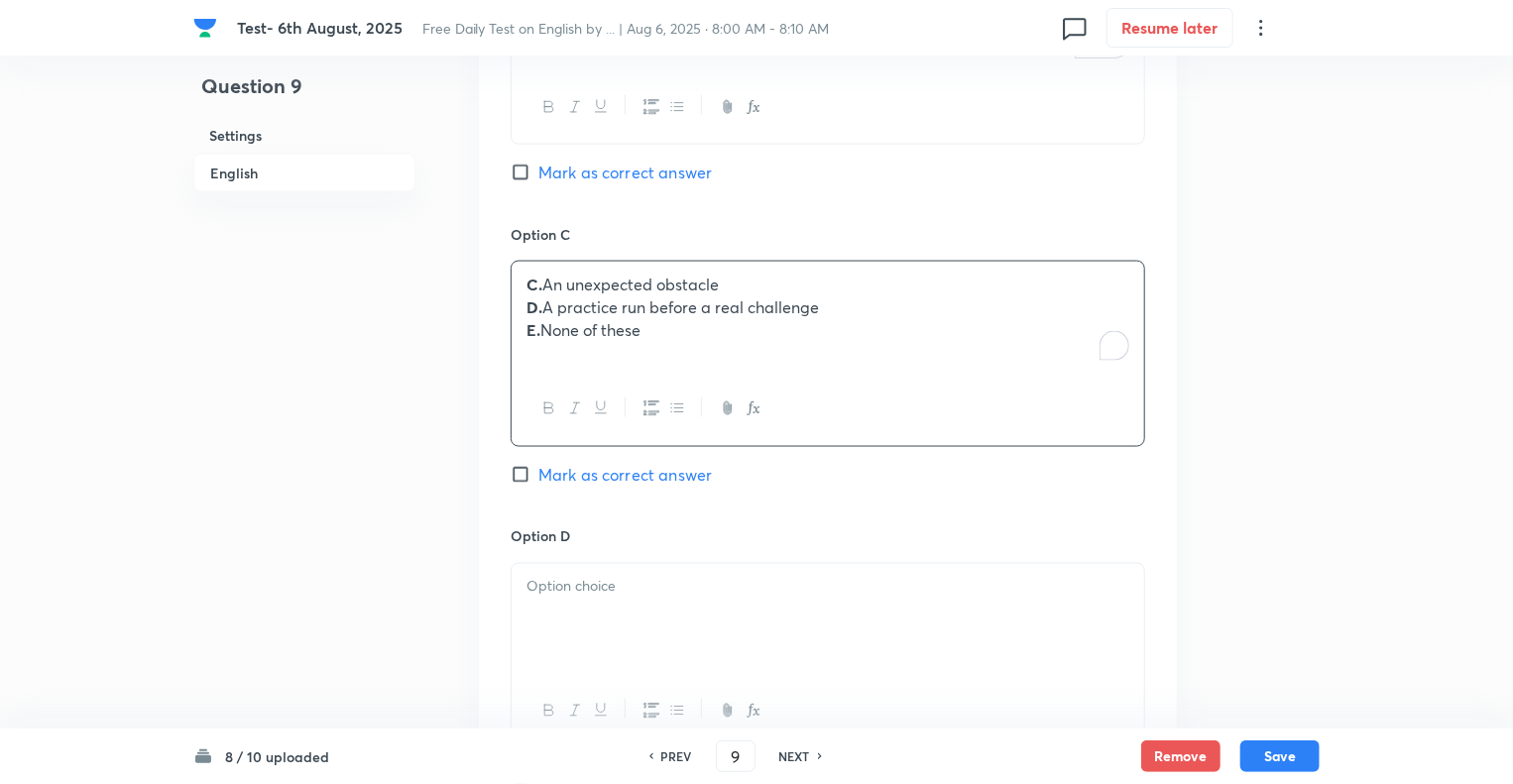 drag, startPoint x: 657, startPoint y: 329, endPoint x: 501, endPoint y: 313, distance: 156.81837 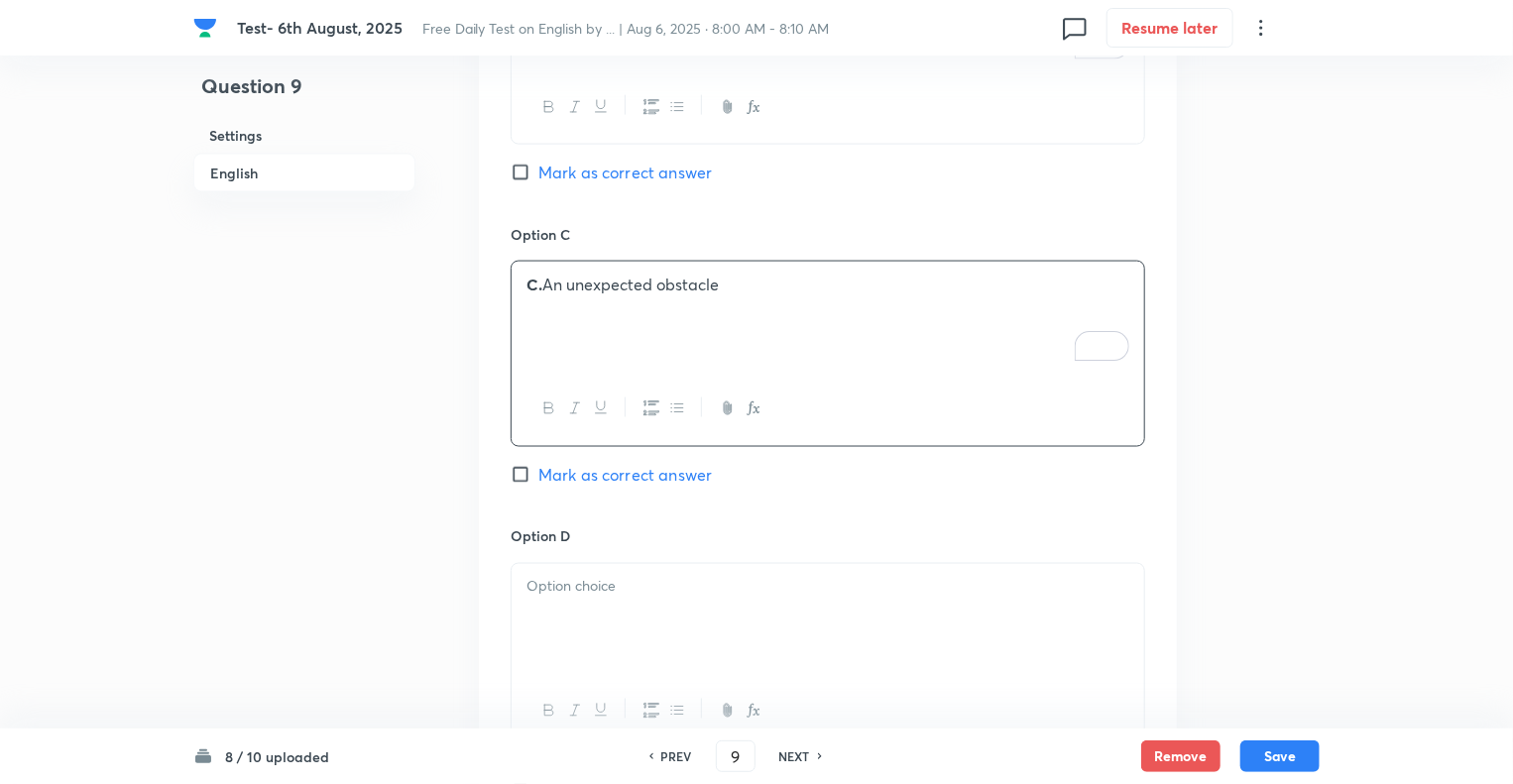 click at bounding box center (828, 619) 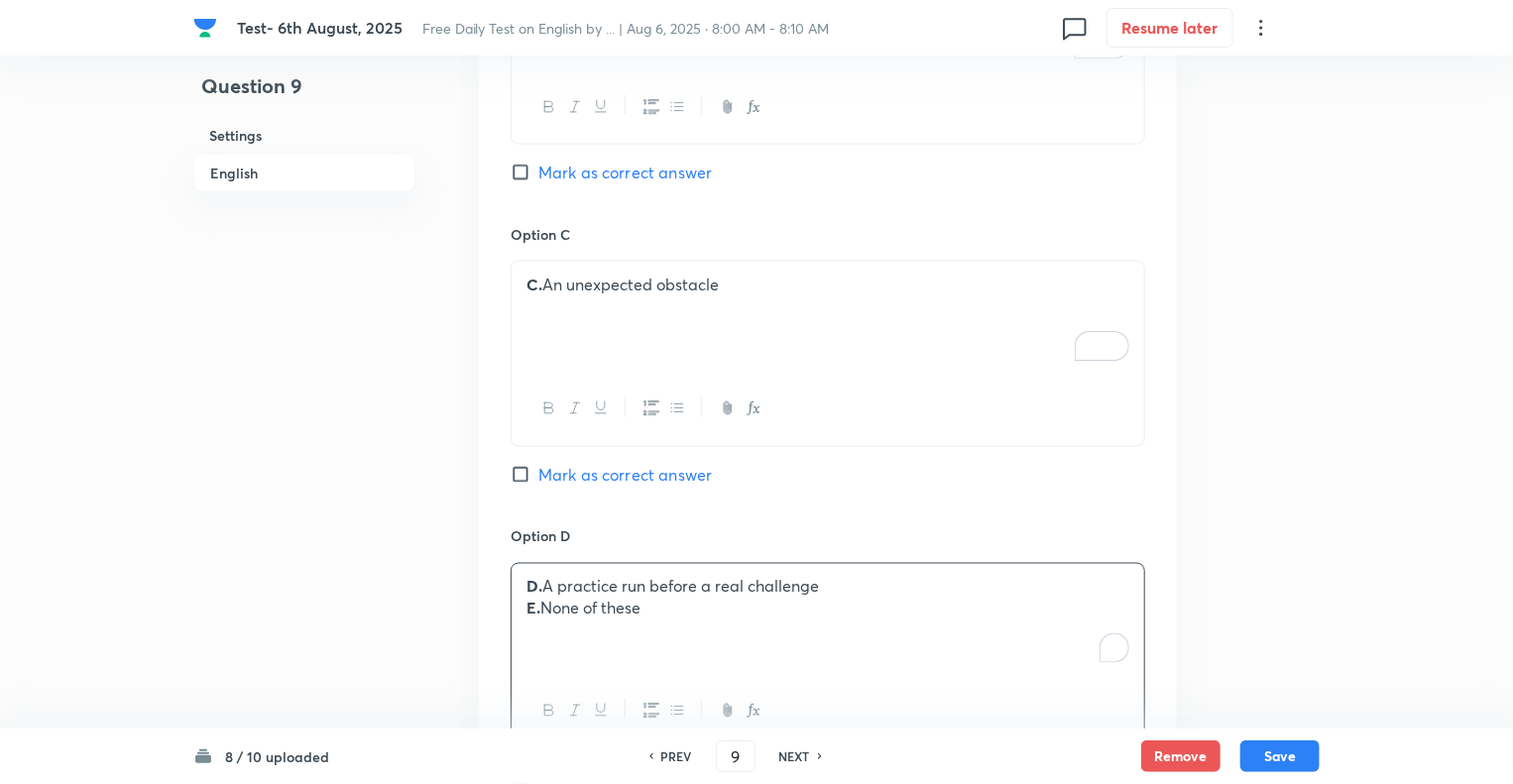 drag, startPoint x: 666, startPoint y: 608, endPoint x: 490, endPoint y: 608, distance: 176 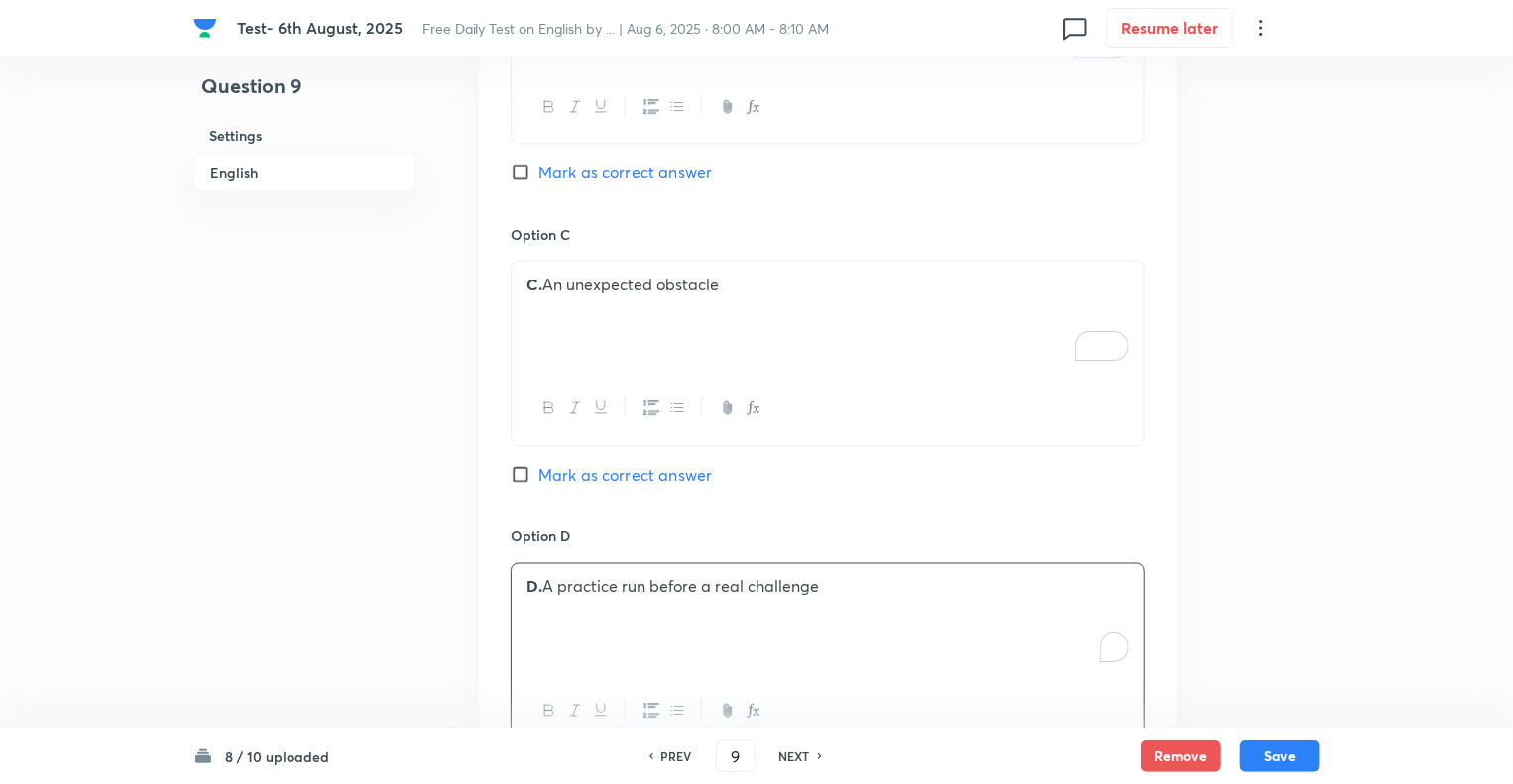 click on "Question 9 Settings English" at bounding box center (304, 120) 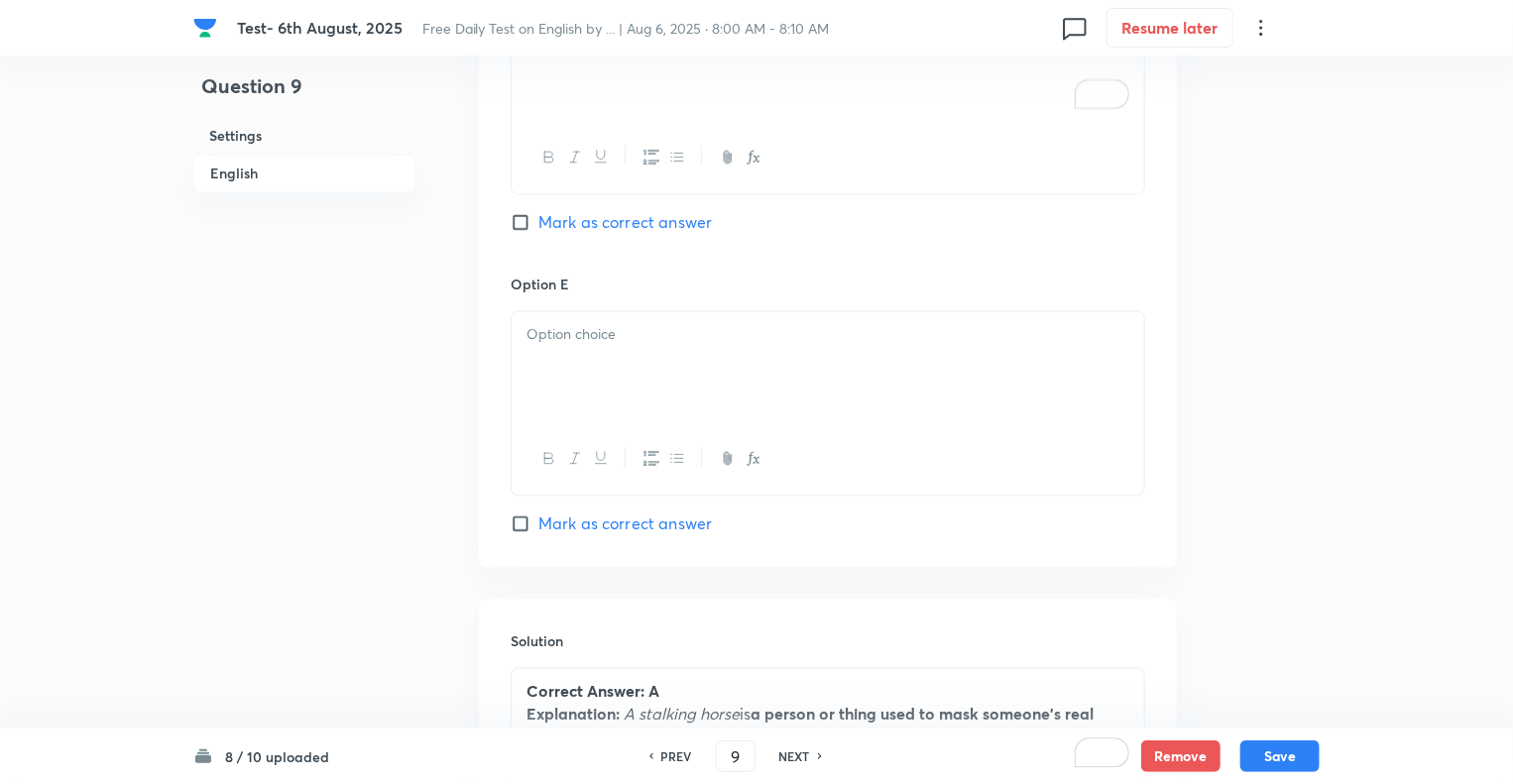 scroll, scrollTop: 1928, scrollLeft: 0, axis: vertical 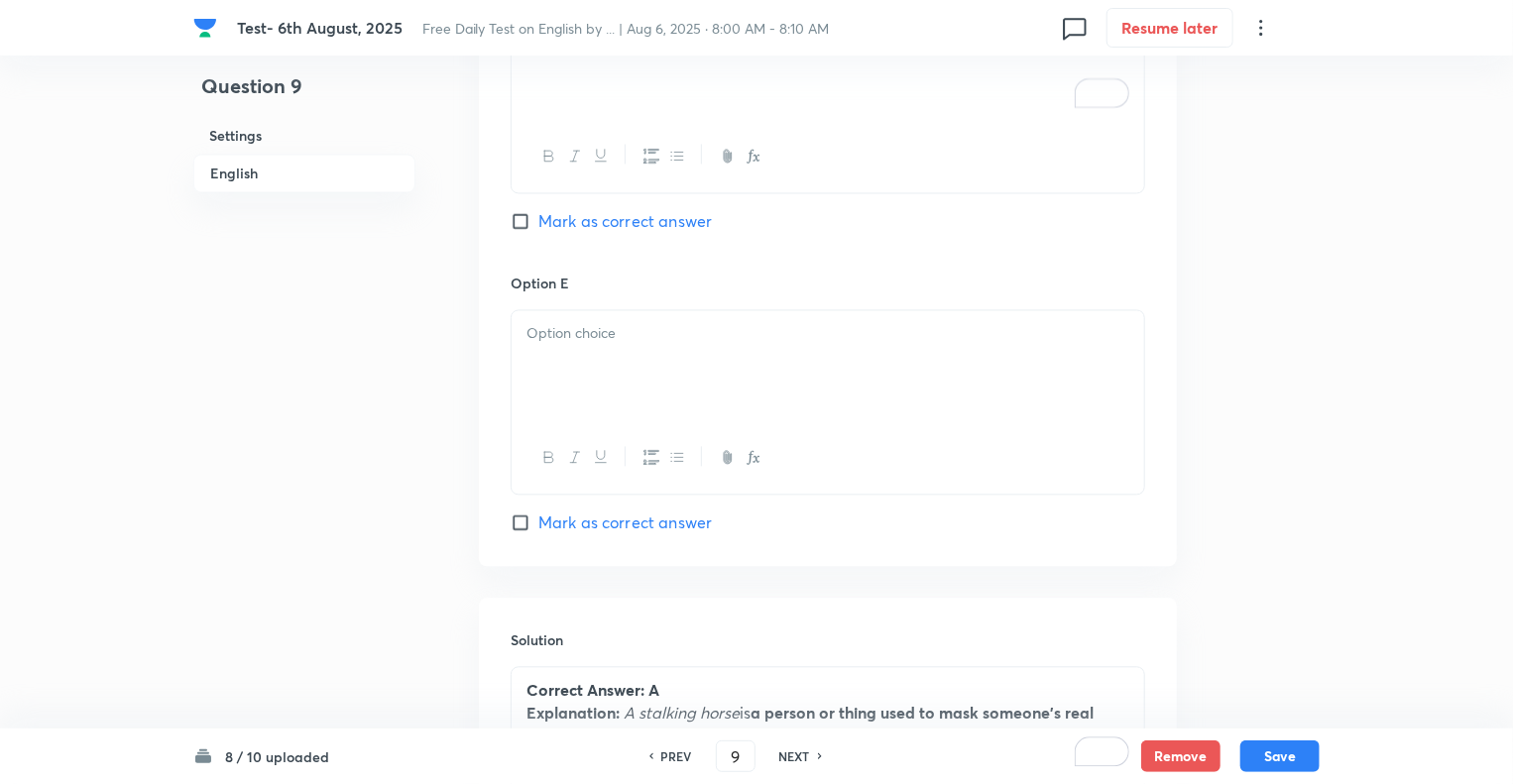 click at bounding box center (828, 333) 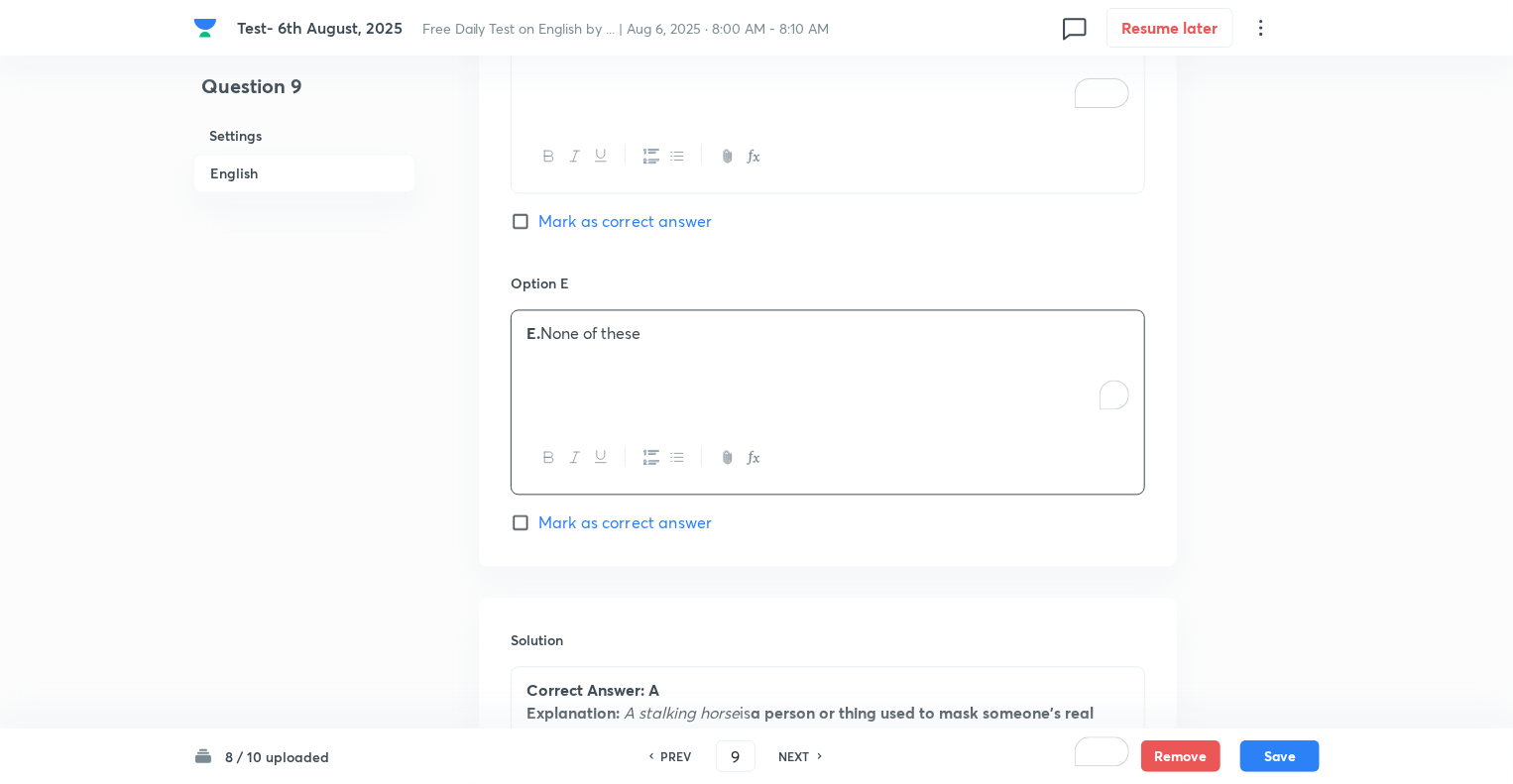 click on "Question 9 Settings English" at bounding box center (304, -435) 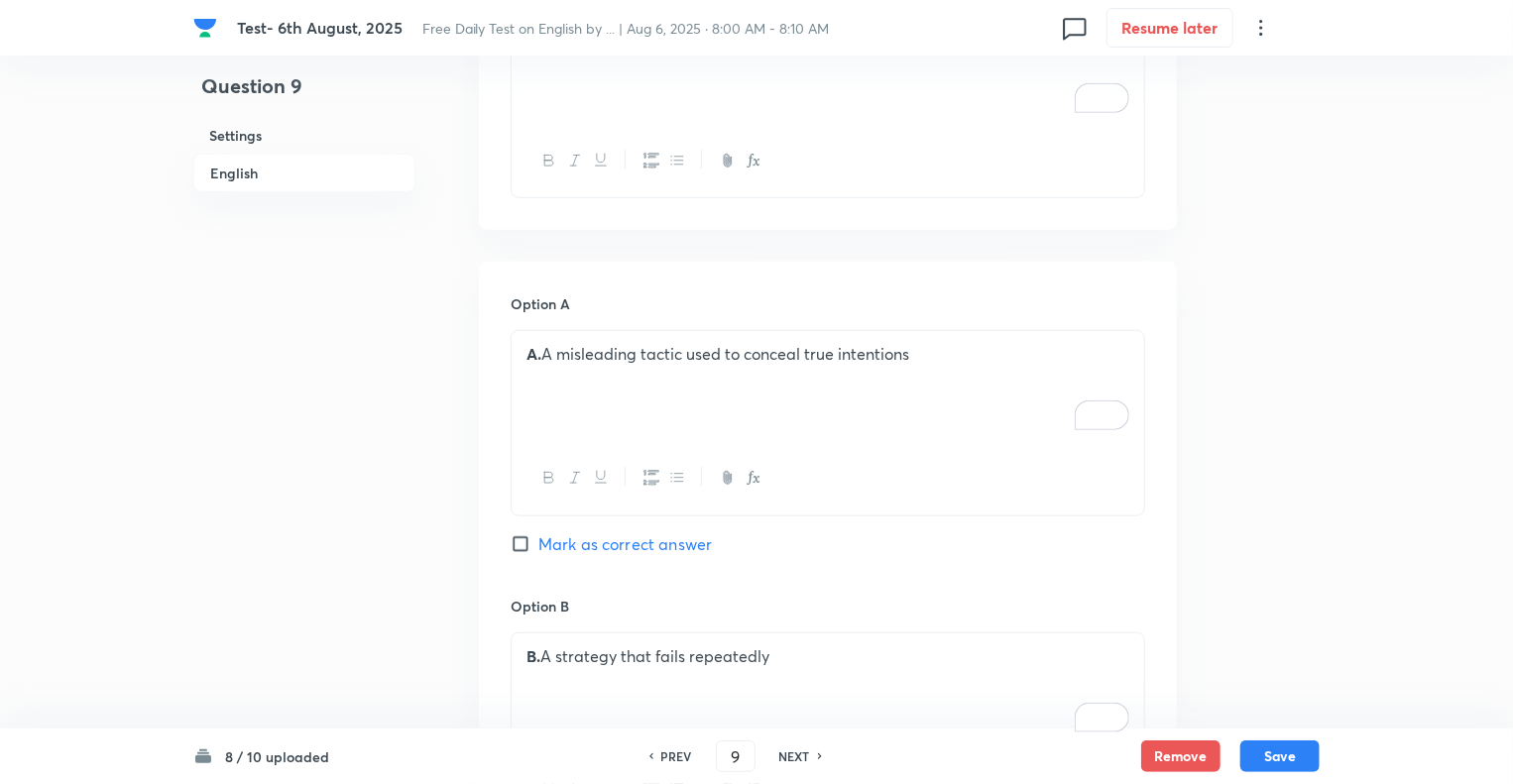scroll, scrollTop: 699, scrollLeft: 0, axis: vertical 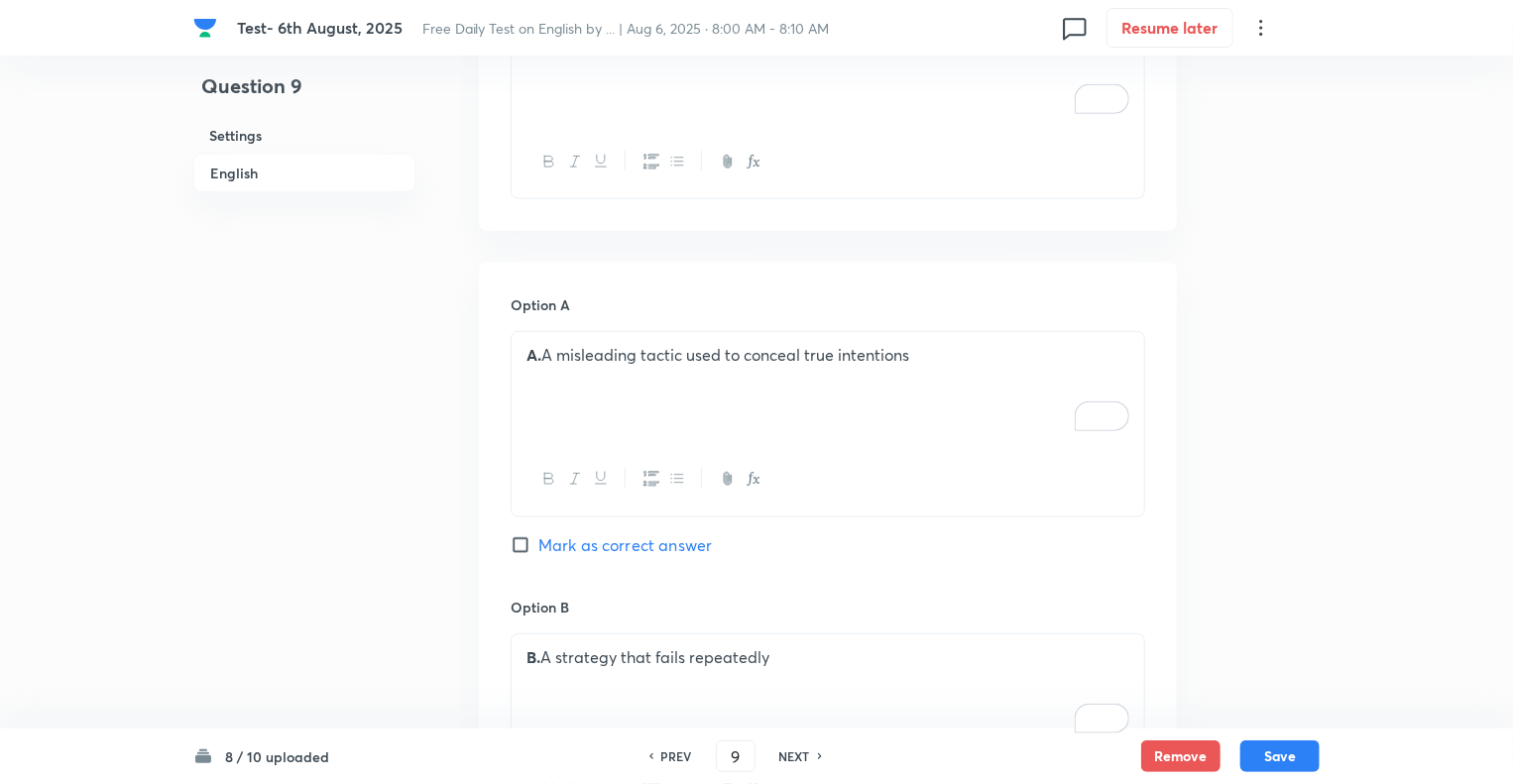 click on "Mark as correct answer" at bounding box center [524, 545] 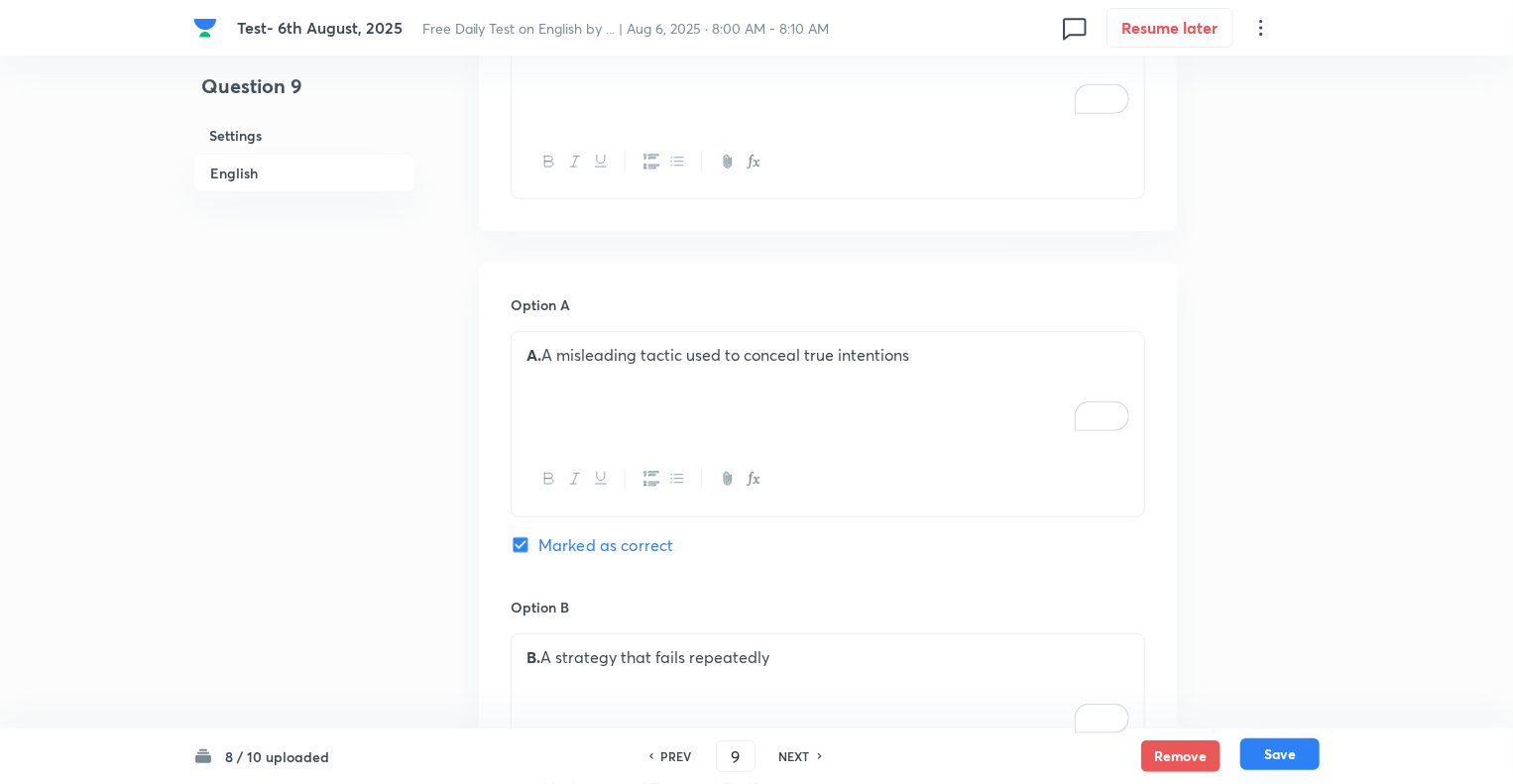 click on "Save" at bounding box center [1280, 754] 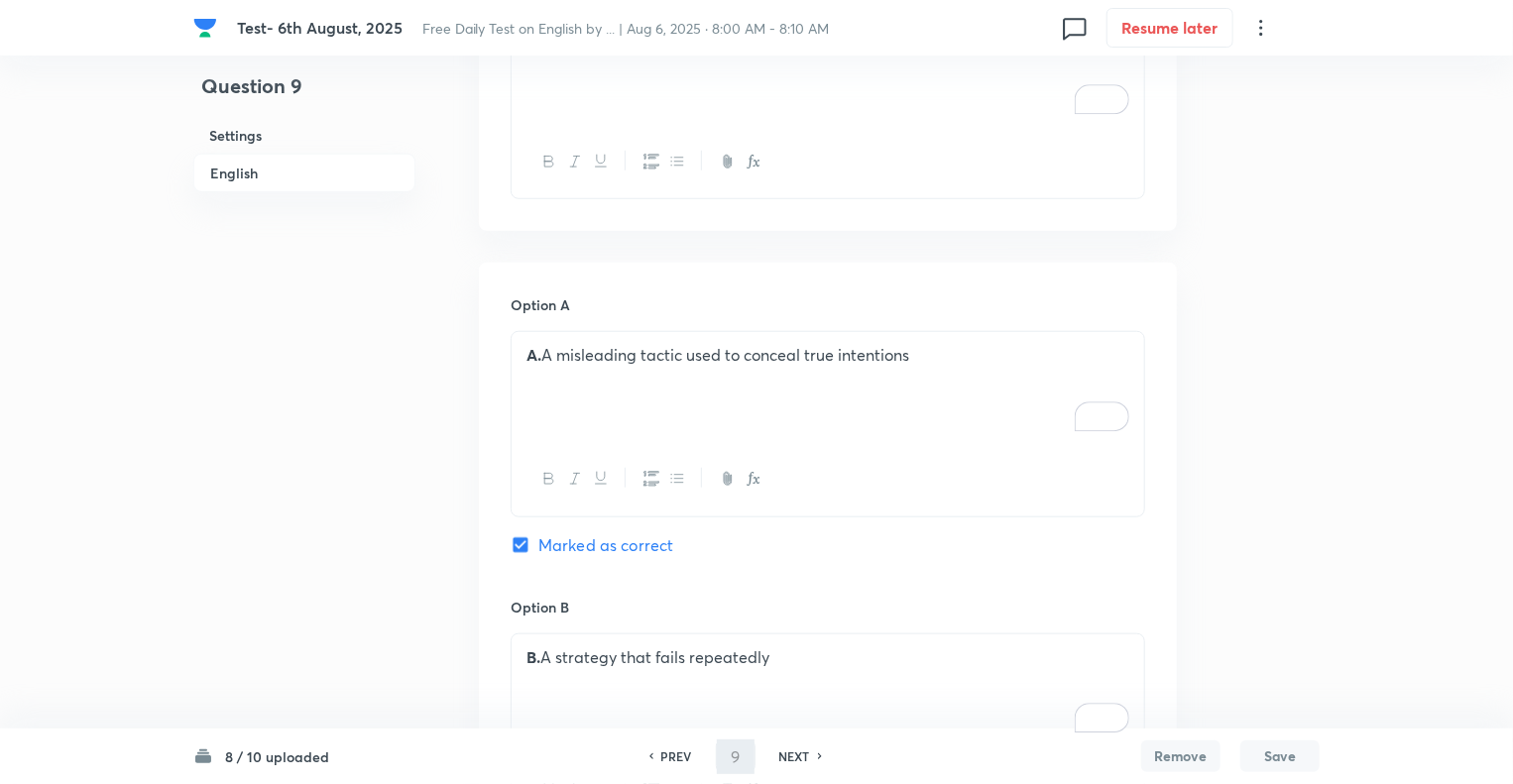 type on "10" 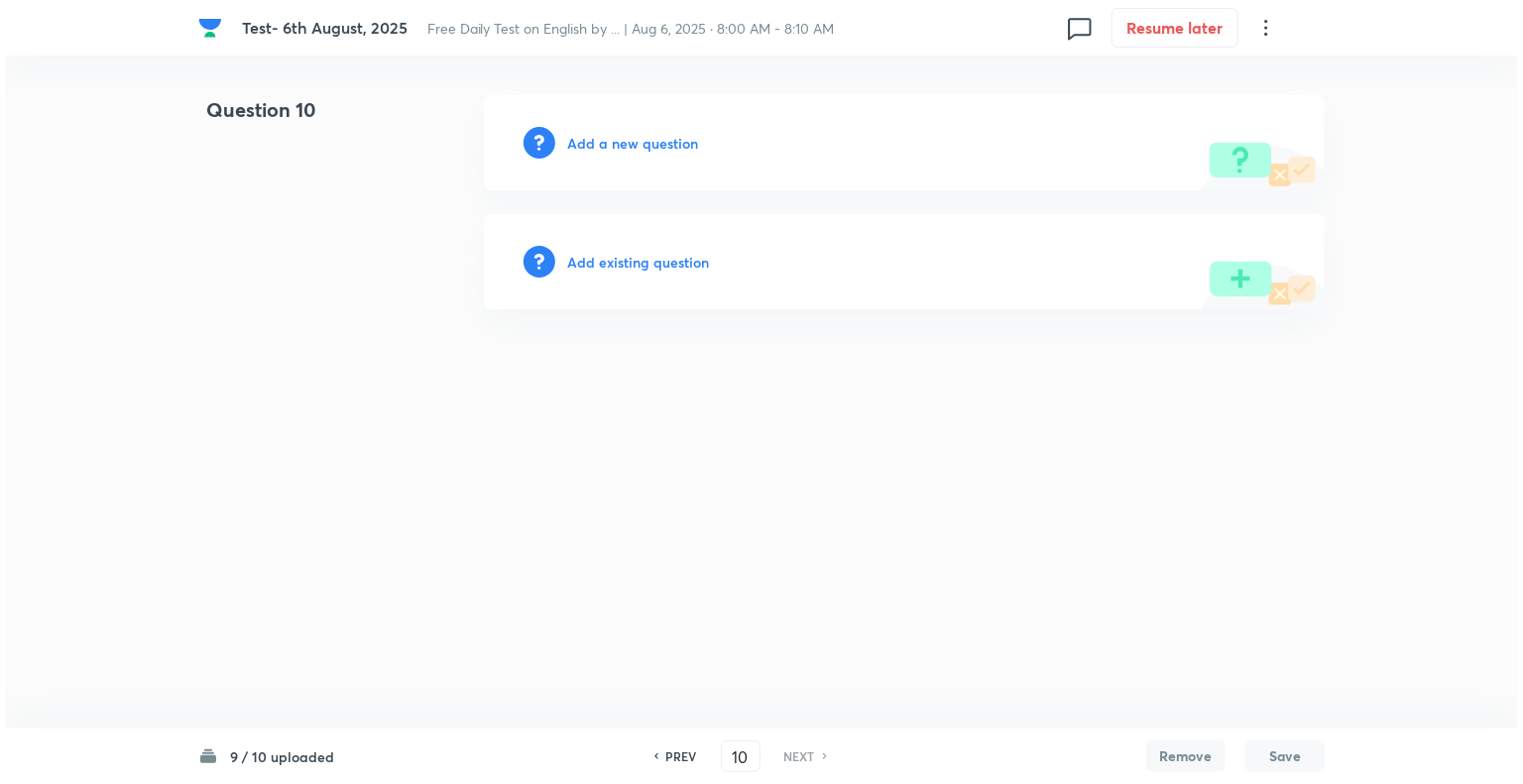 scroll, scrollTop: 0, scrollLeft: 0, axis: both 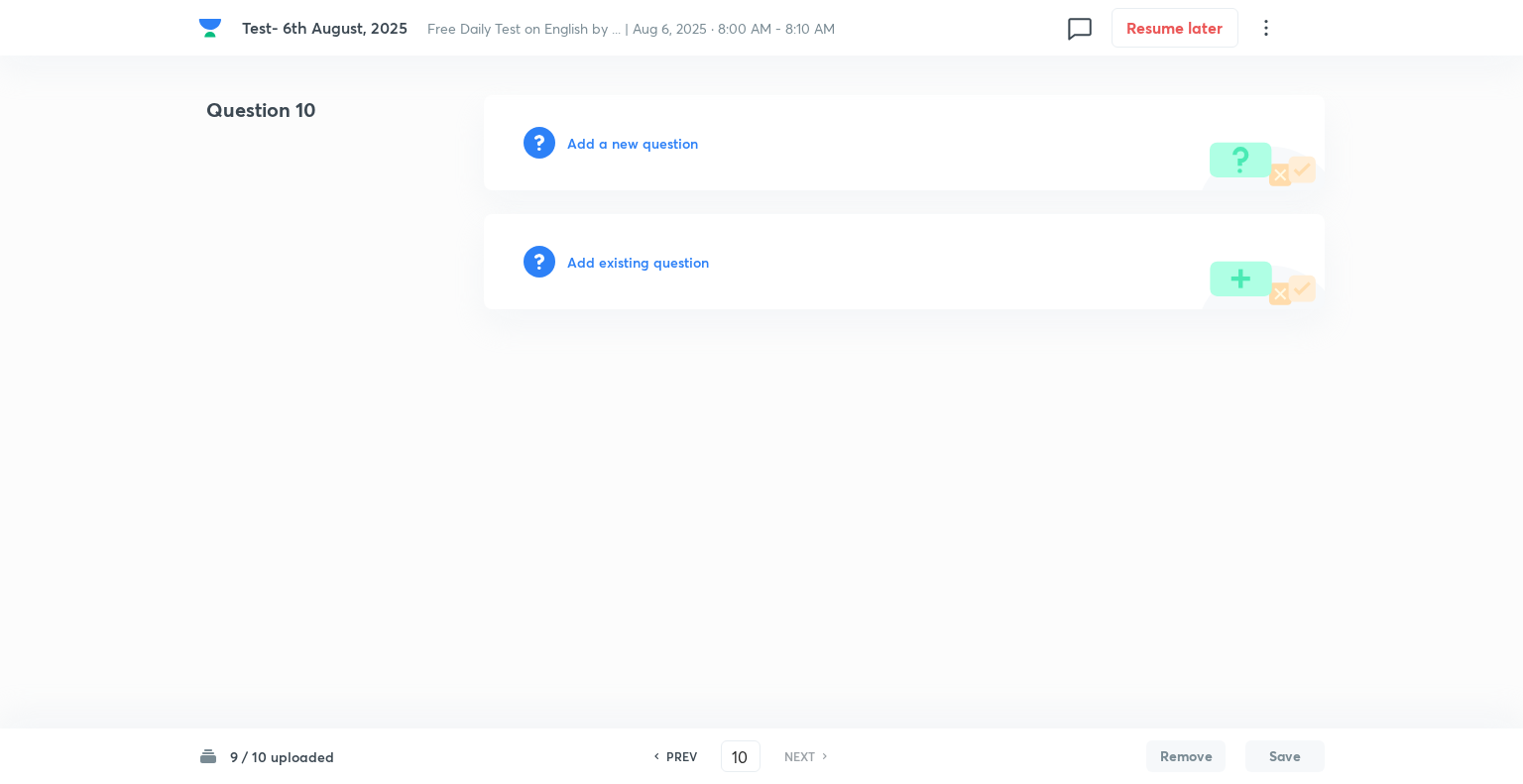 click on "Add a new question" at bounding box center (633, 143) 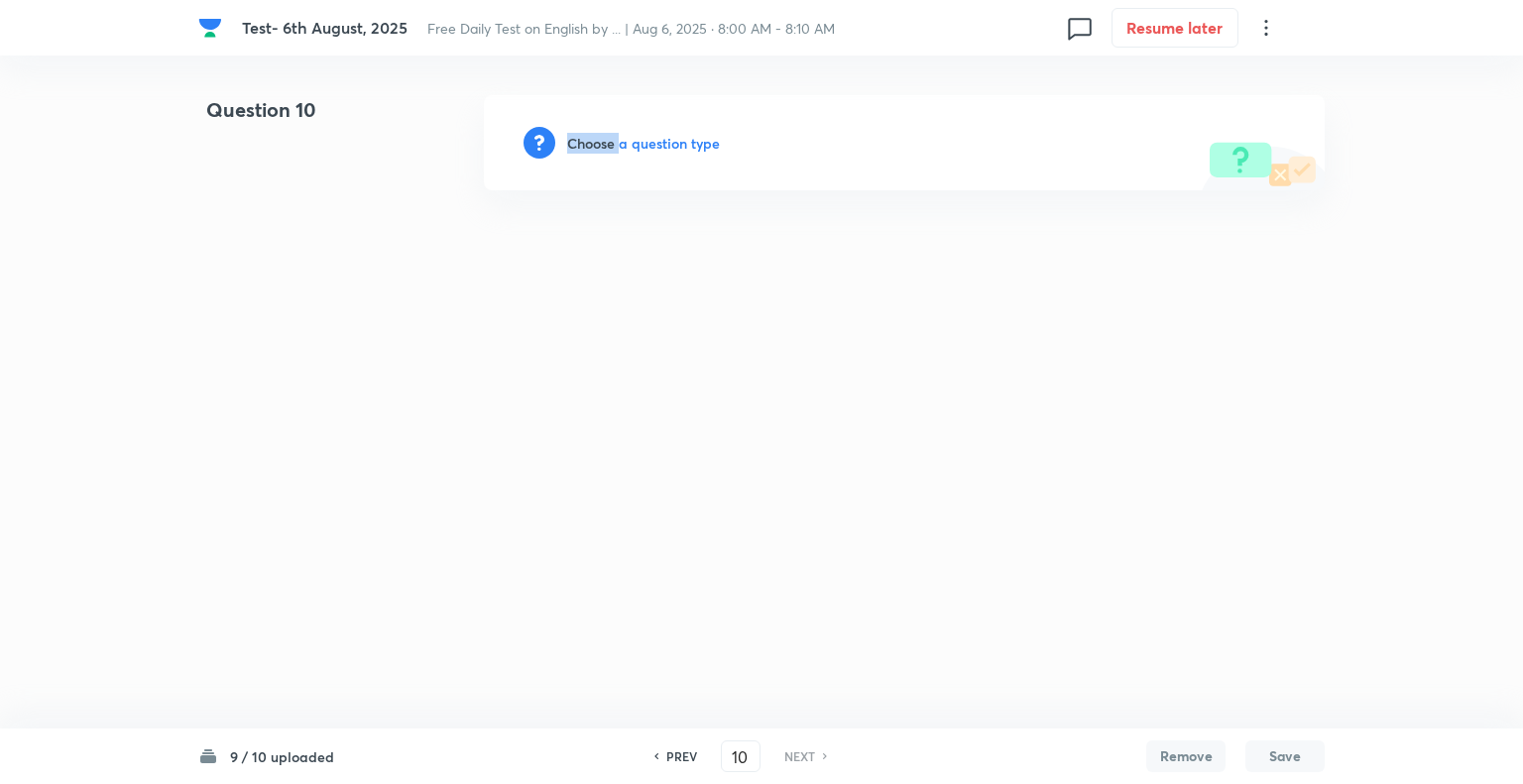 click on "Choose a question type" at bounding box center (644, 143) 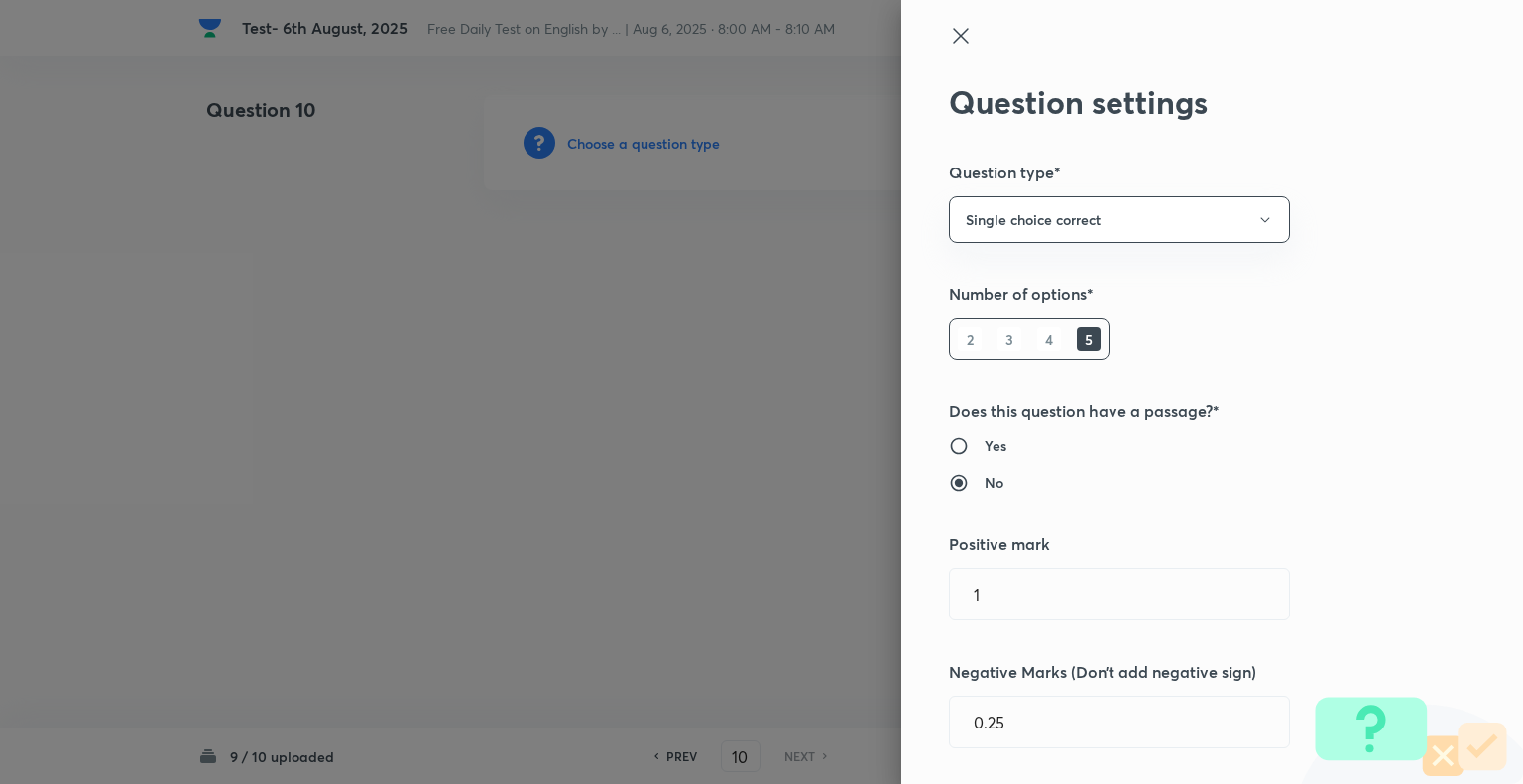 click at bounding box center [762, 392] 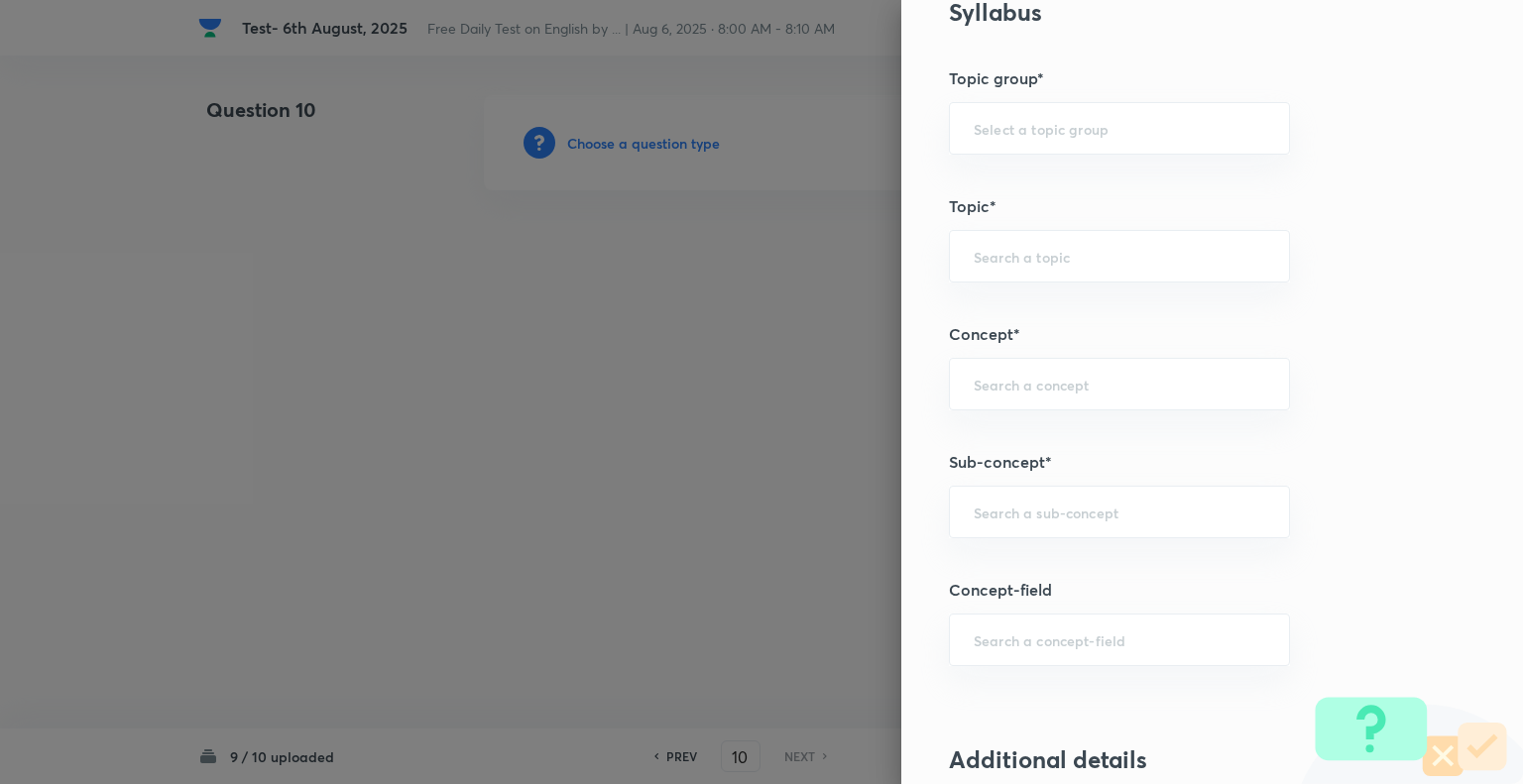 scroll, scrollTop: 833, scrollLeft: 0, axis: vertical 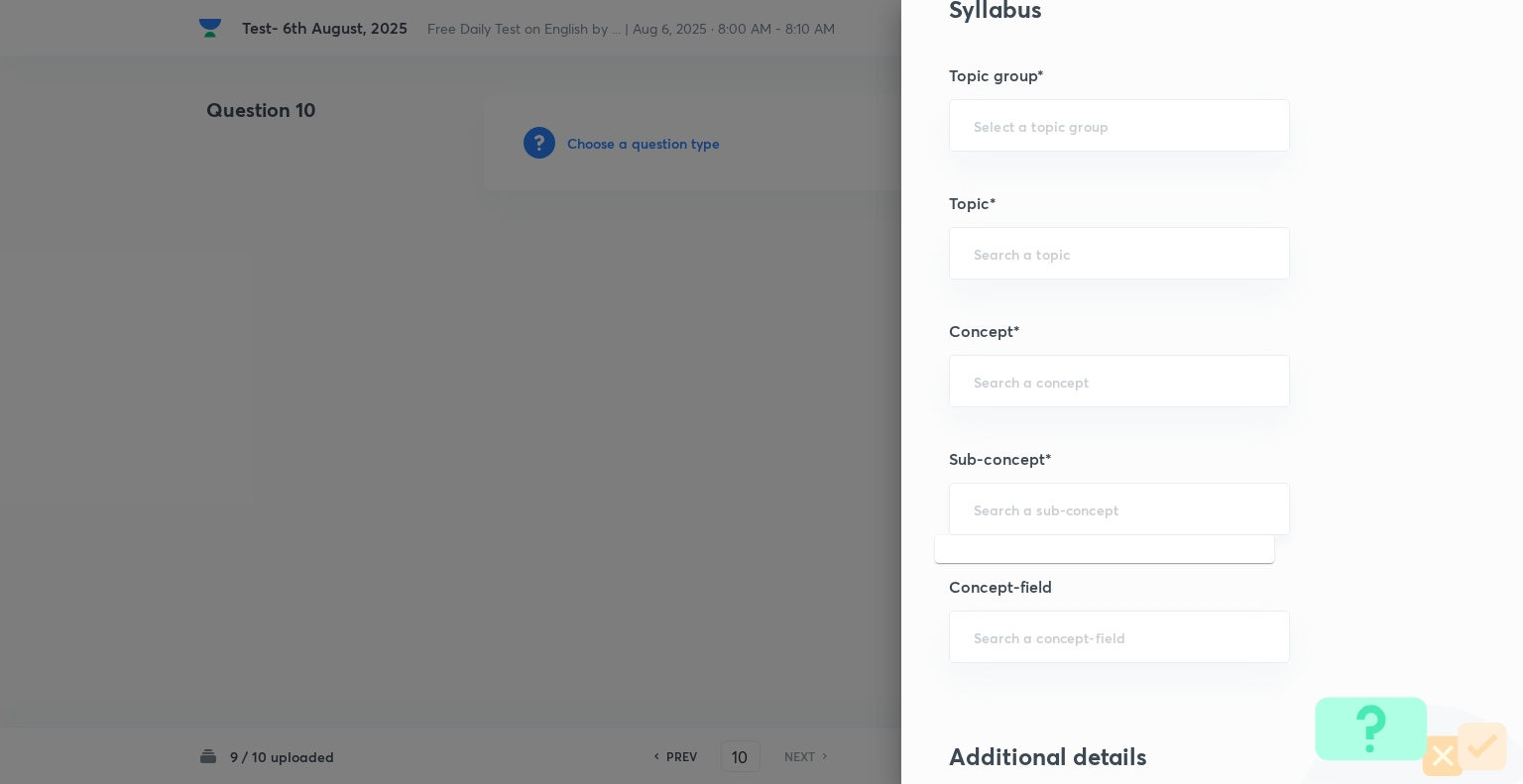 click at bounding box center [1119, 508] 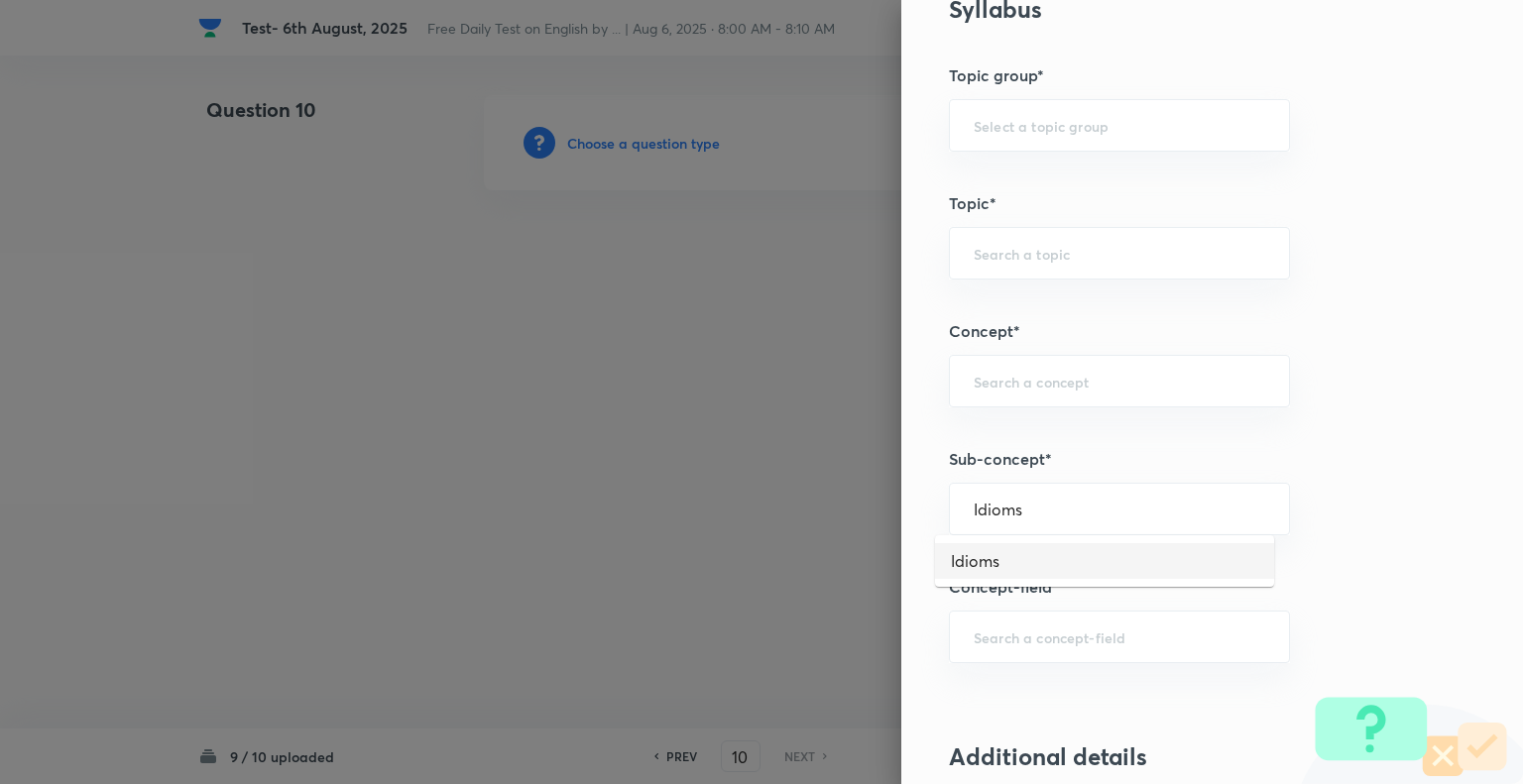 click on "Idioms" at bounding box center (1105, 561) 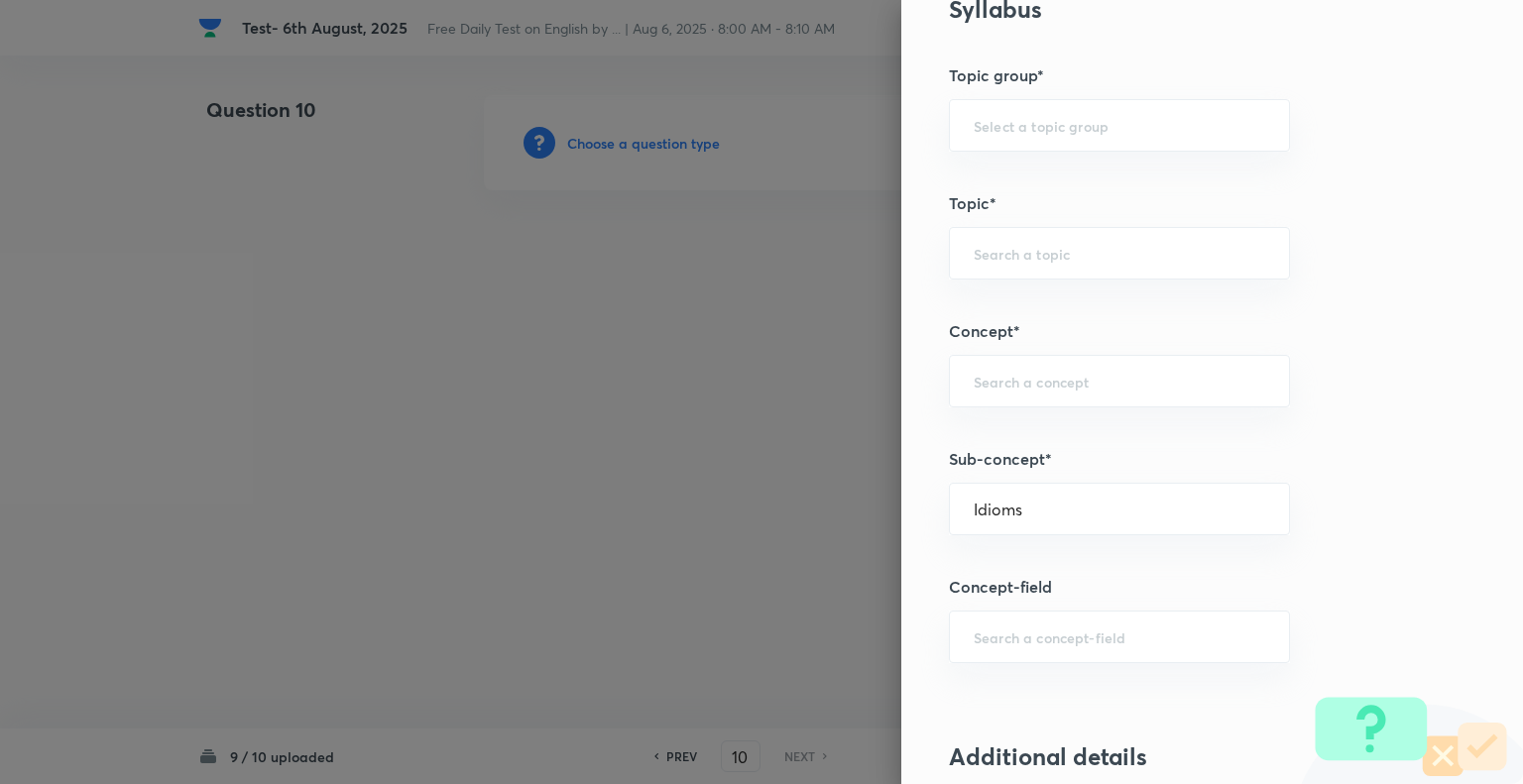 type on "English Language" 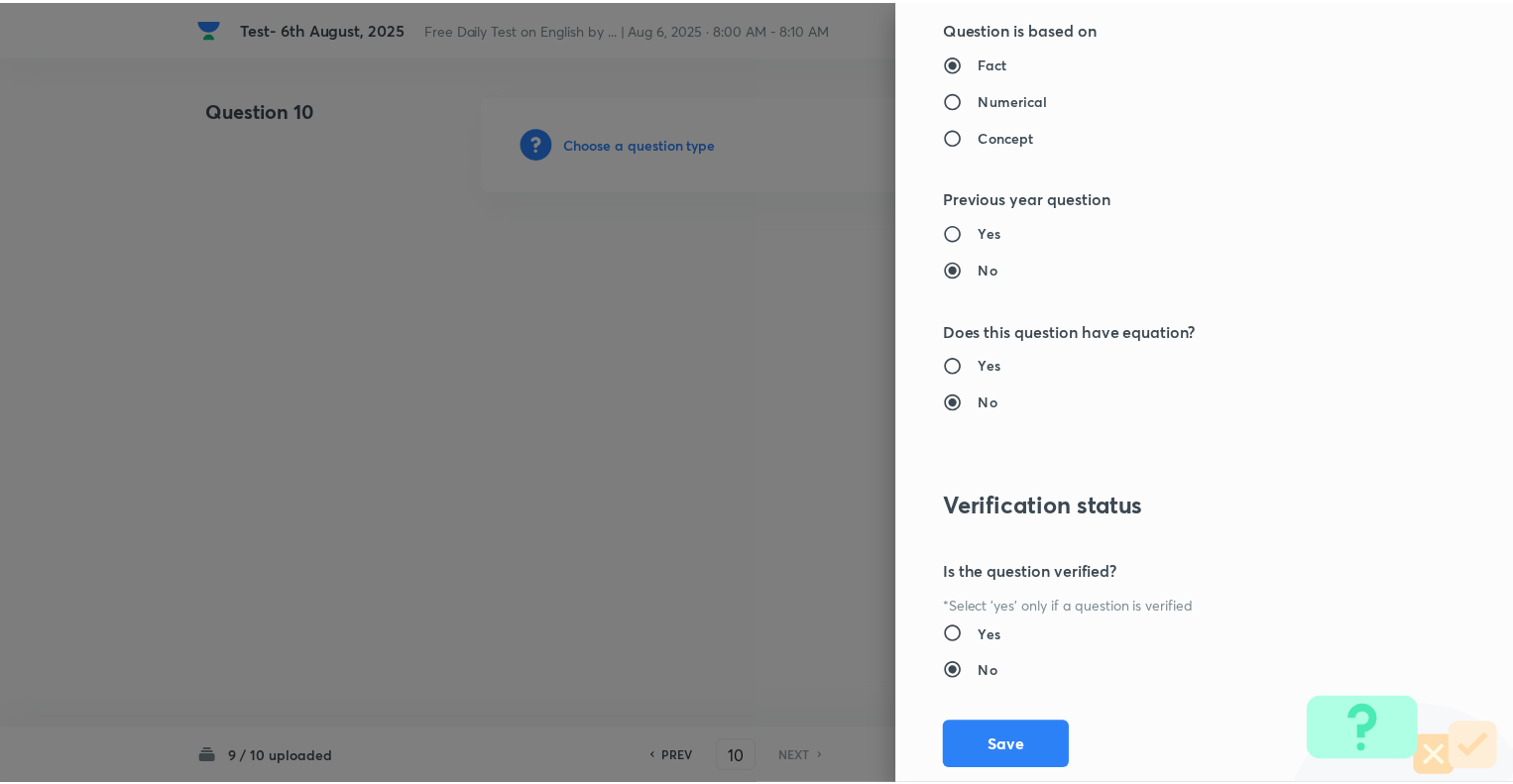 scroll, scrollTop: 1914, scrollLeft: 0, axis: vertical 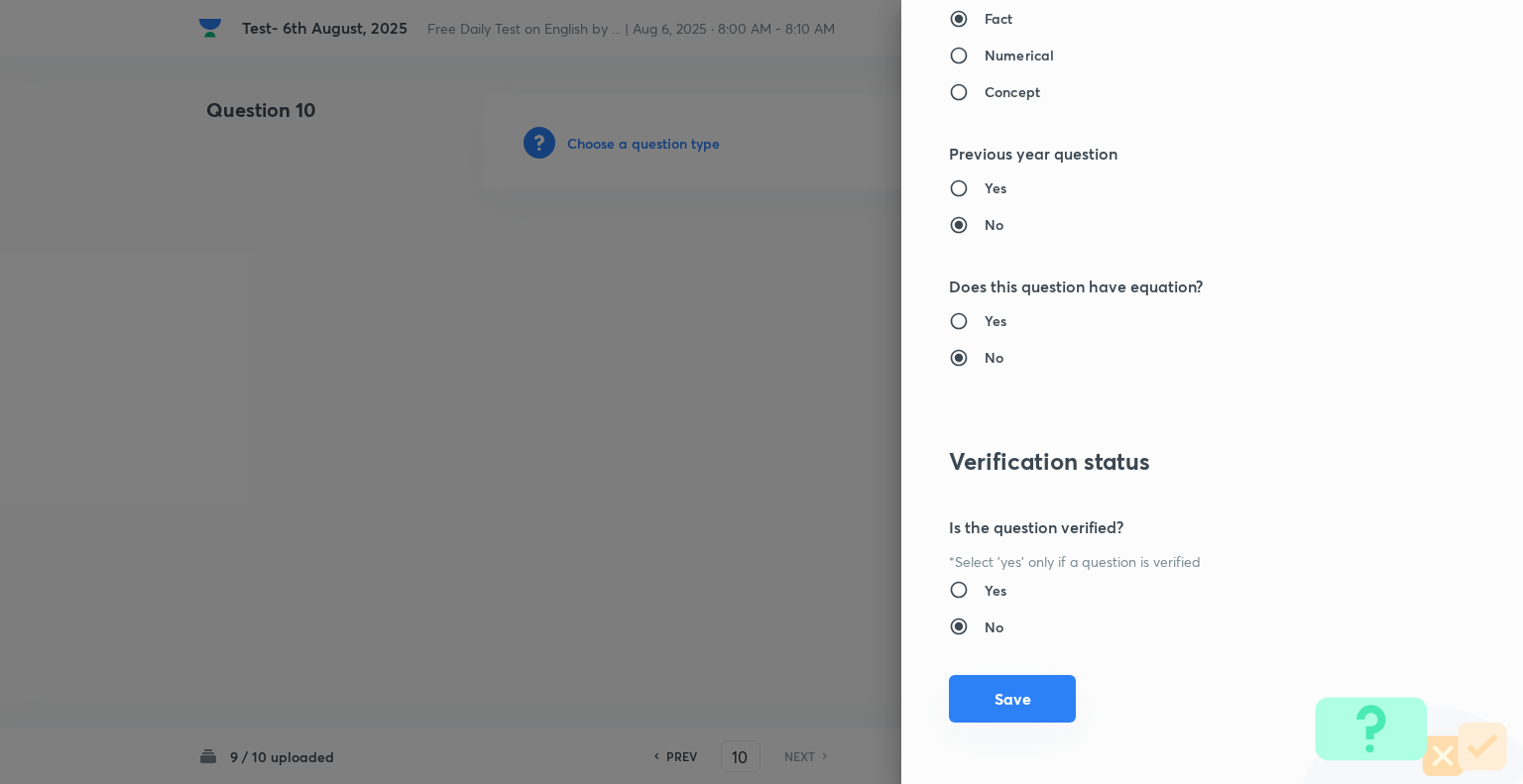 click on "Save" at bounding box center [1012, 699] 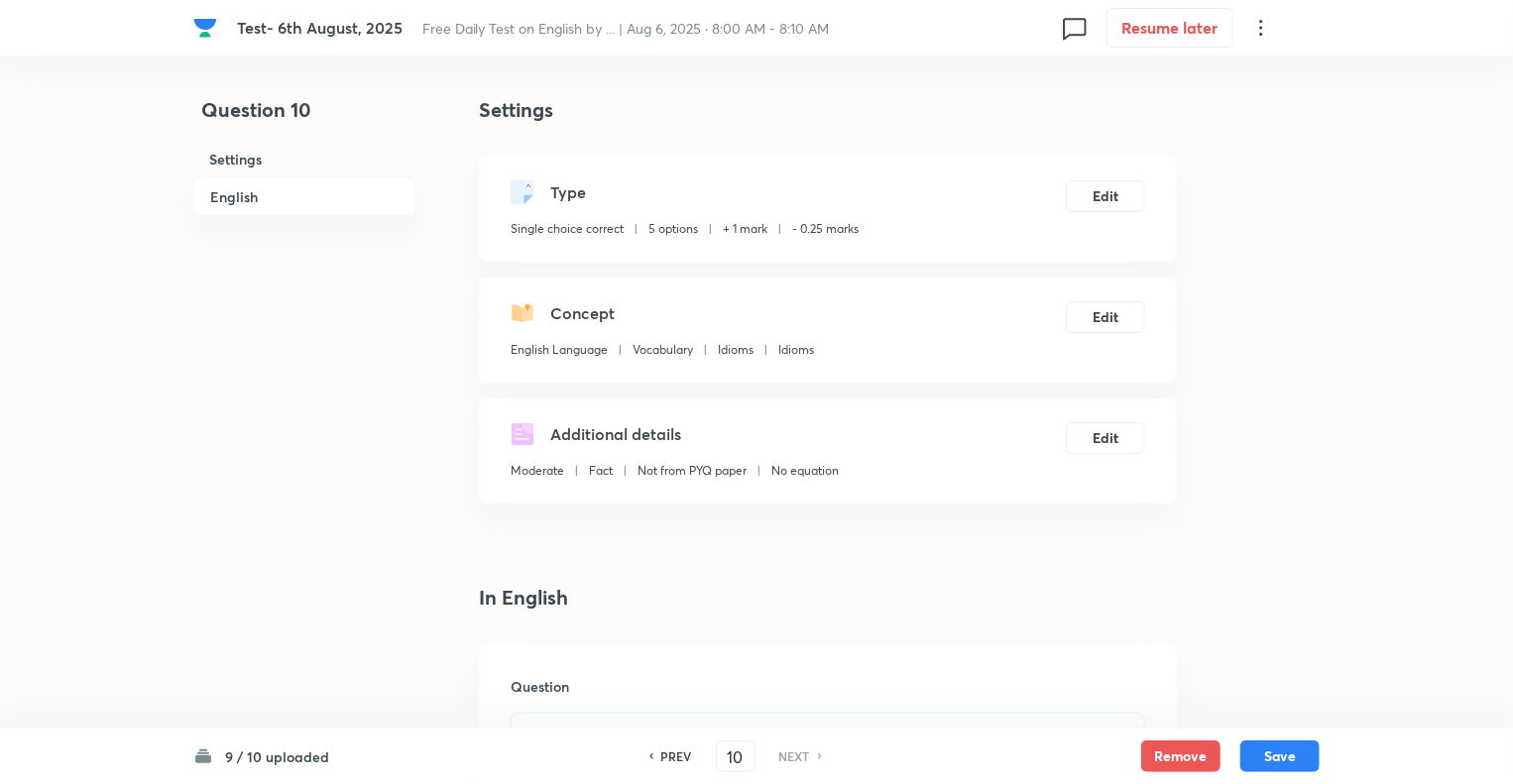 click on "Question 10 Settings English" at bounding box center [304, 1493] 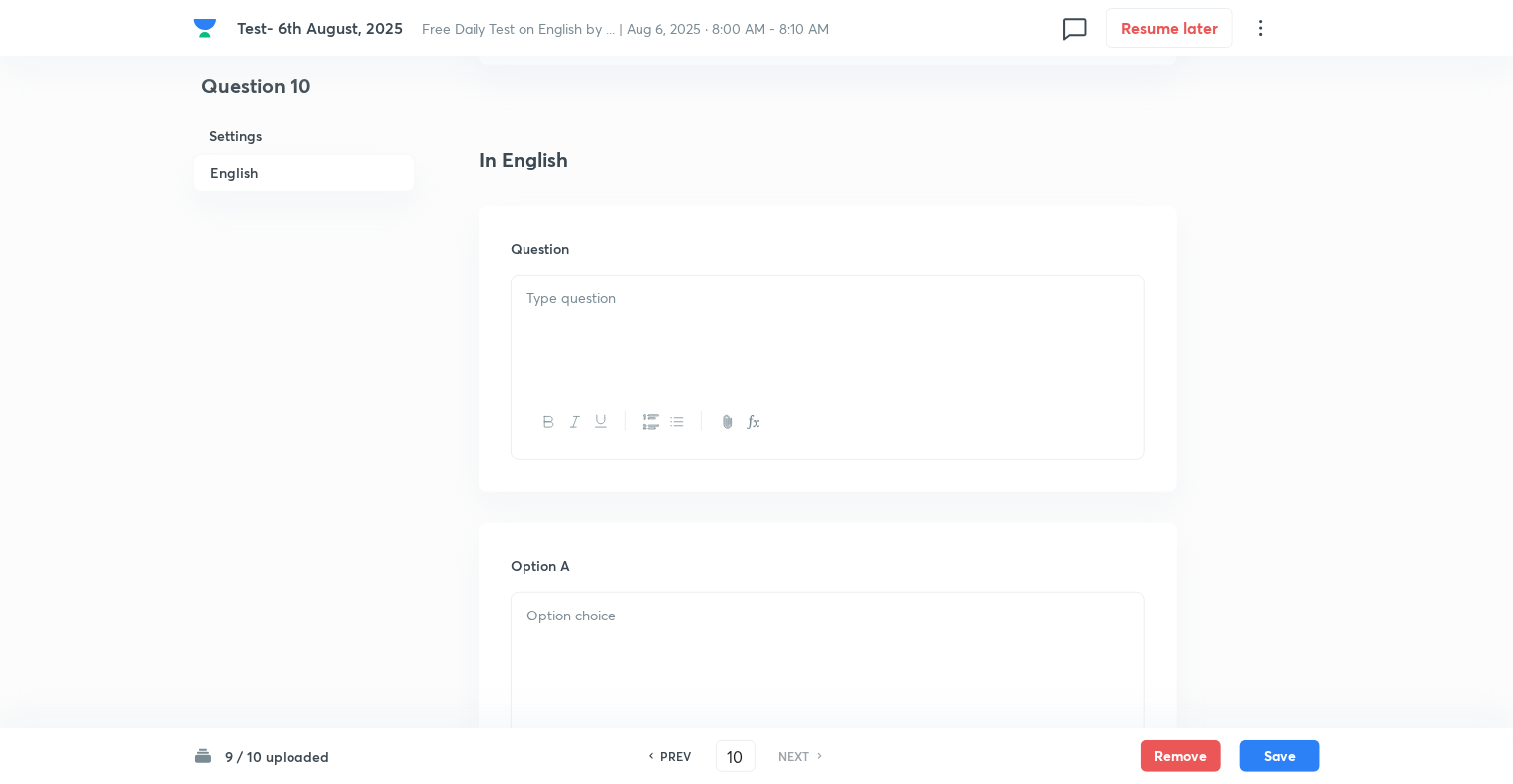 scroll, scrollTop: 476, scrollLeft: 0, axis: vertical 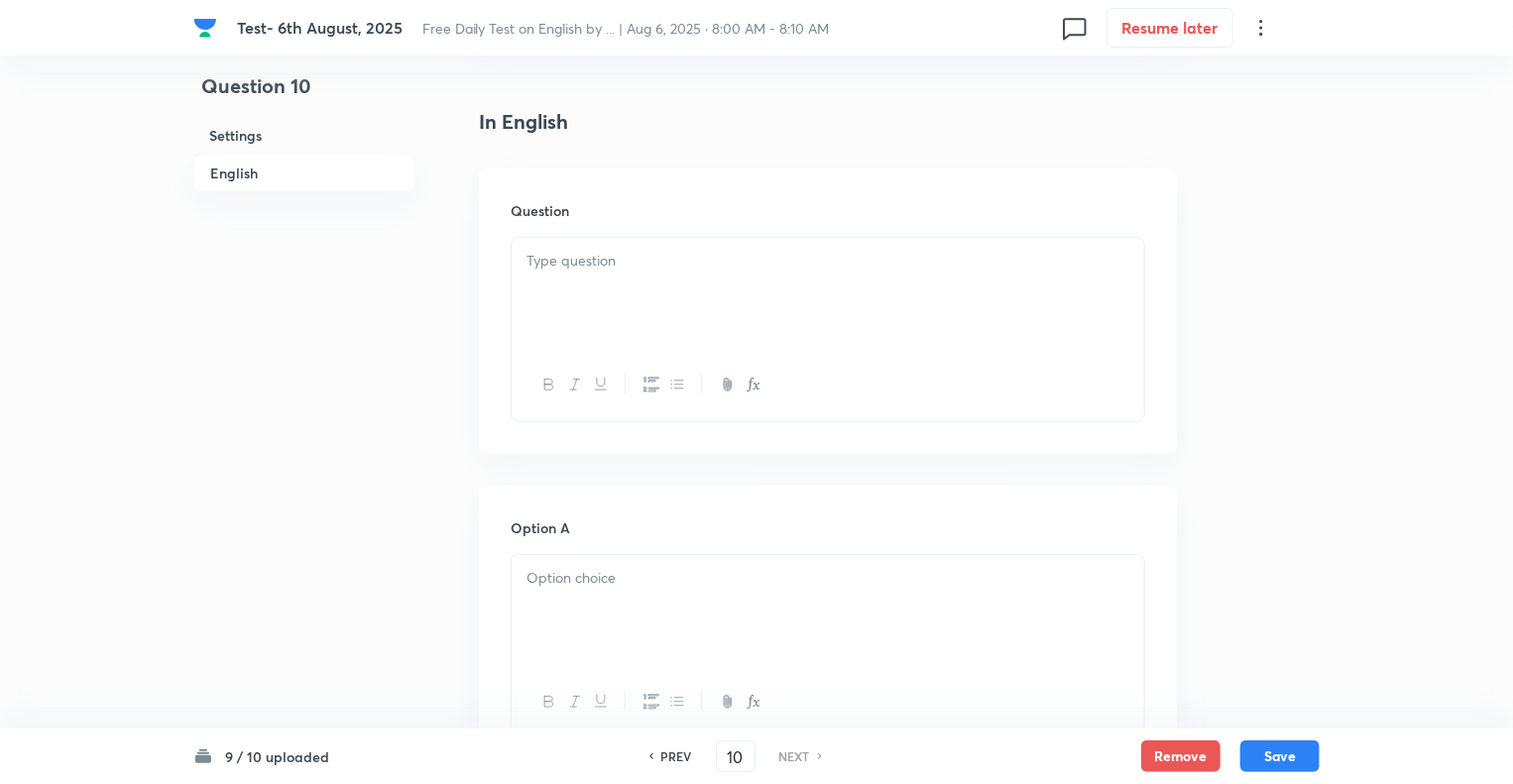 click at bounding box center (828, 293) 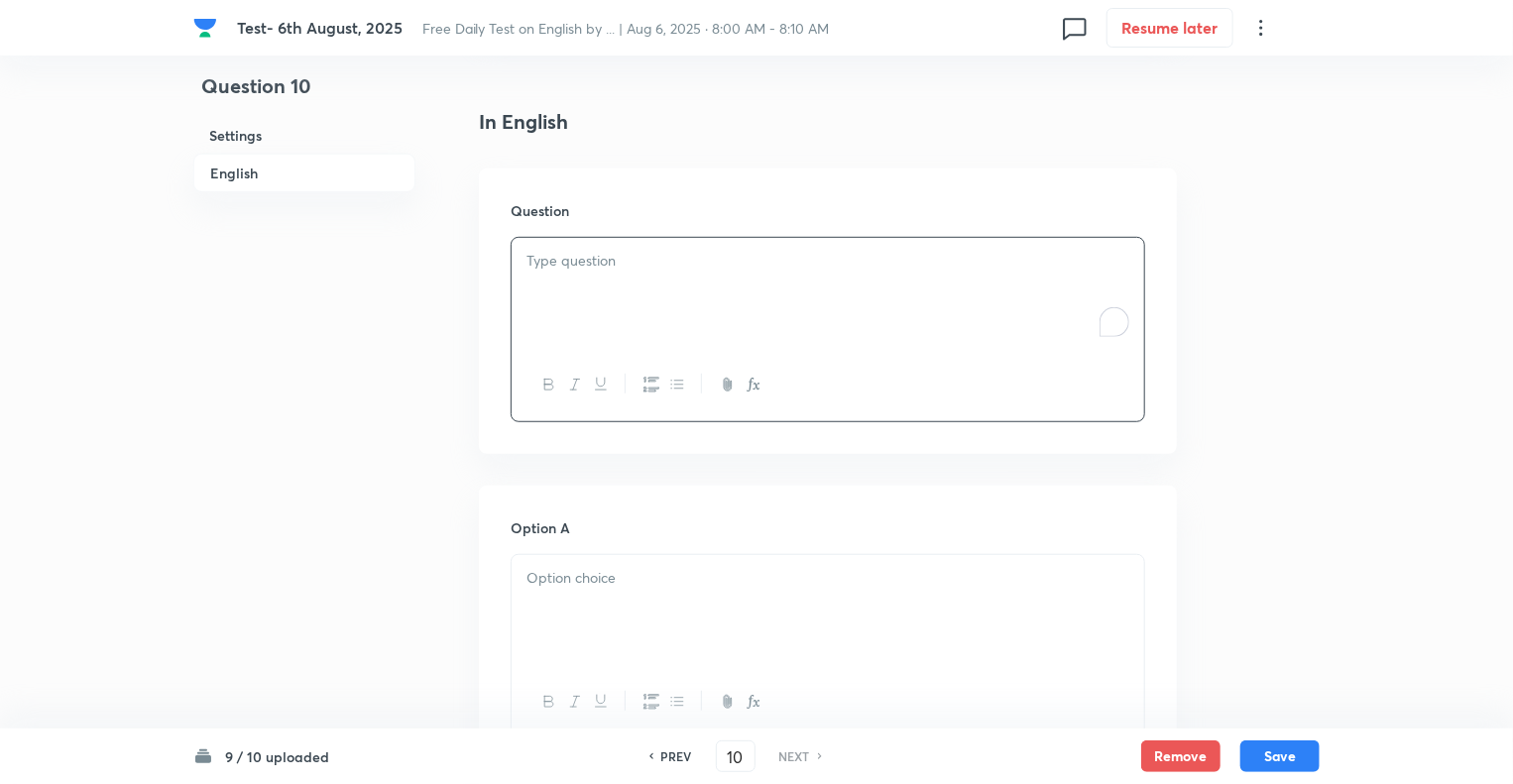 paste 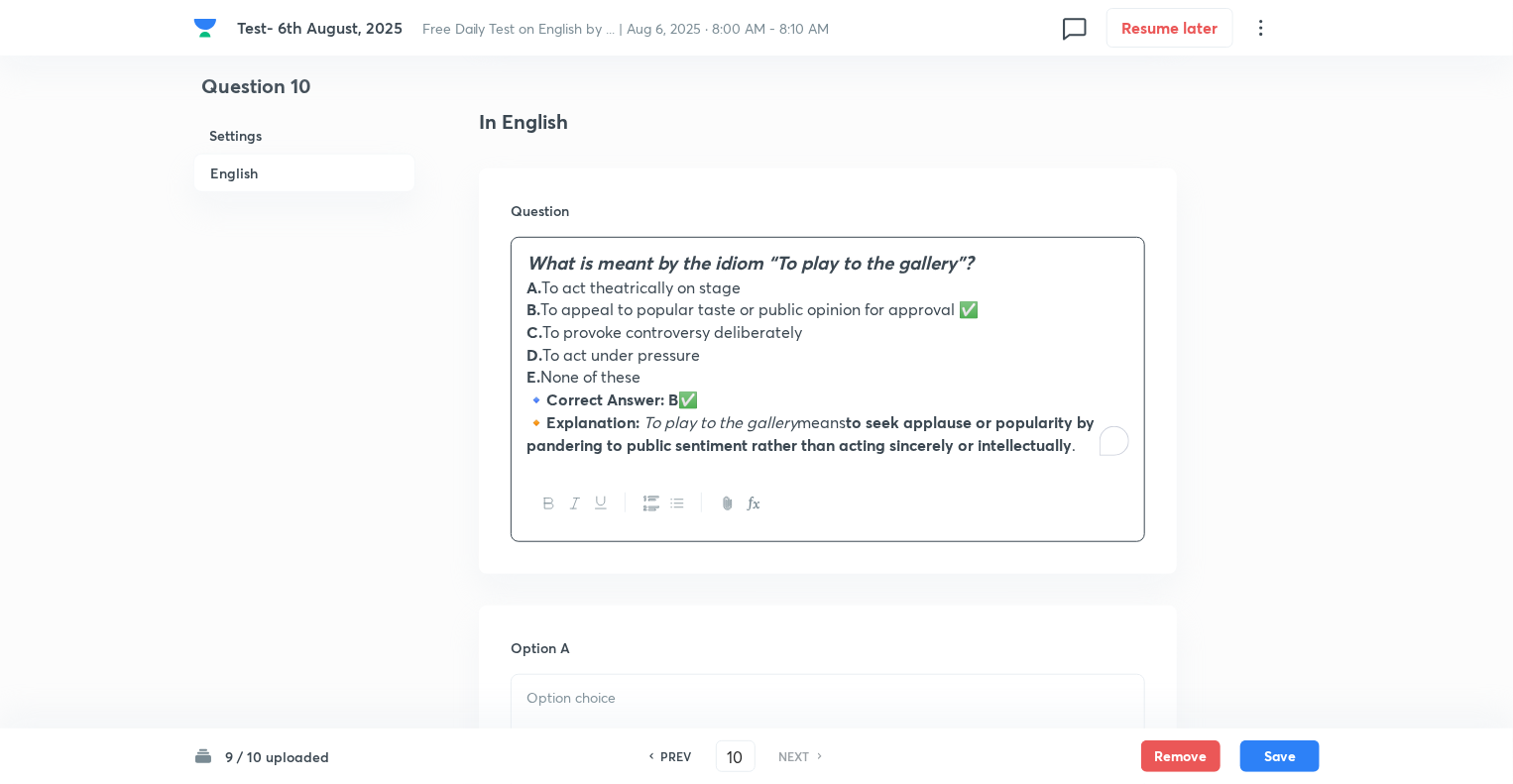 click on "🔹  Correct Answer:   B  ✅" at bounding box center (828, 399) 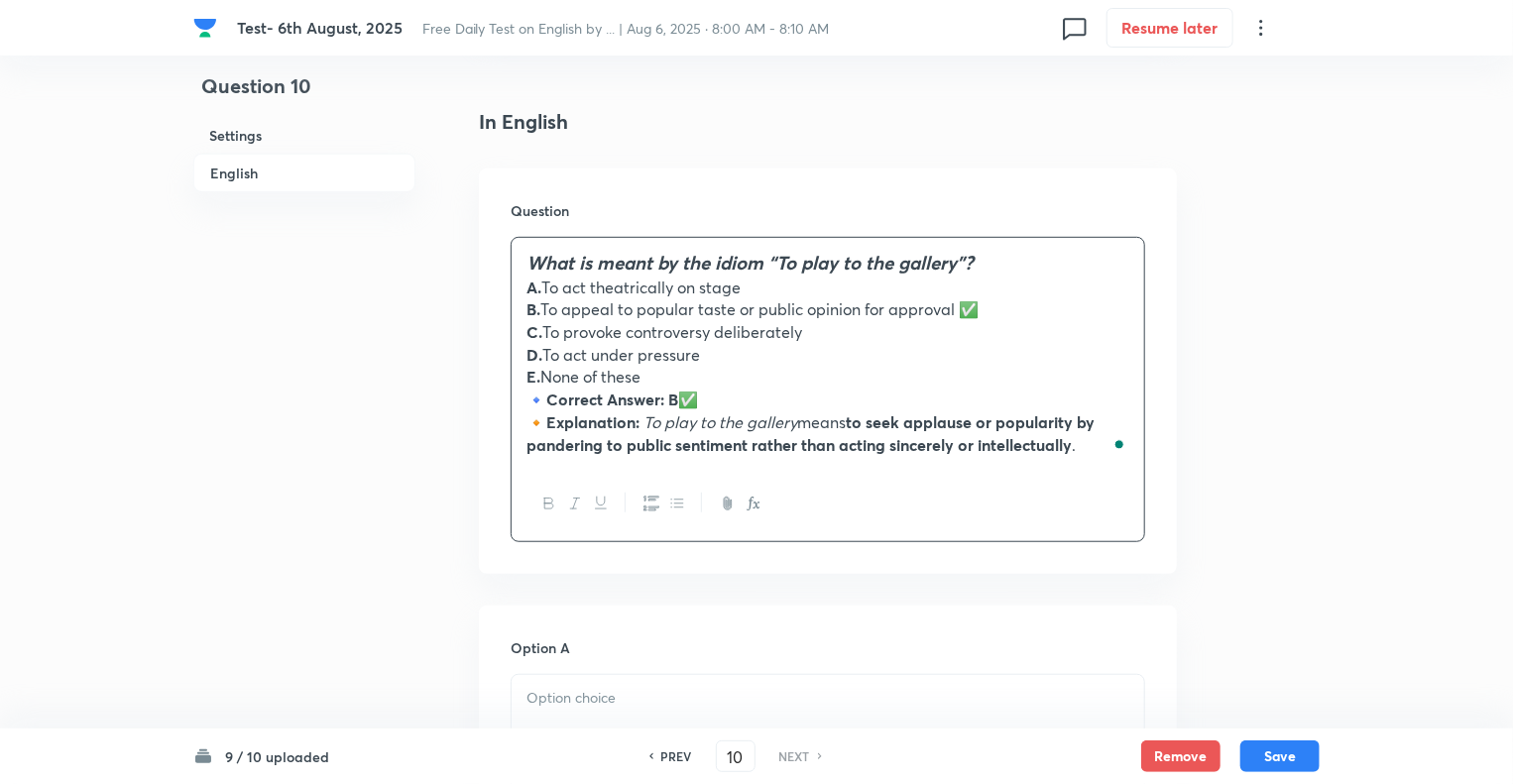 type 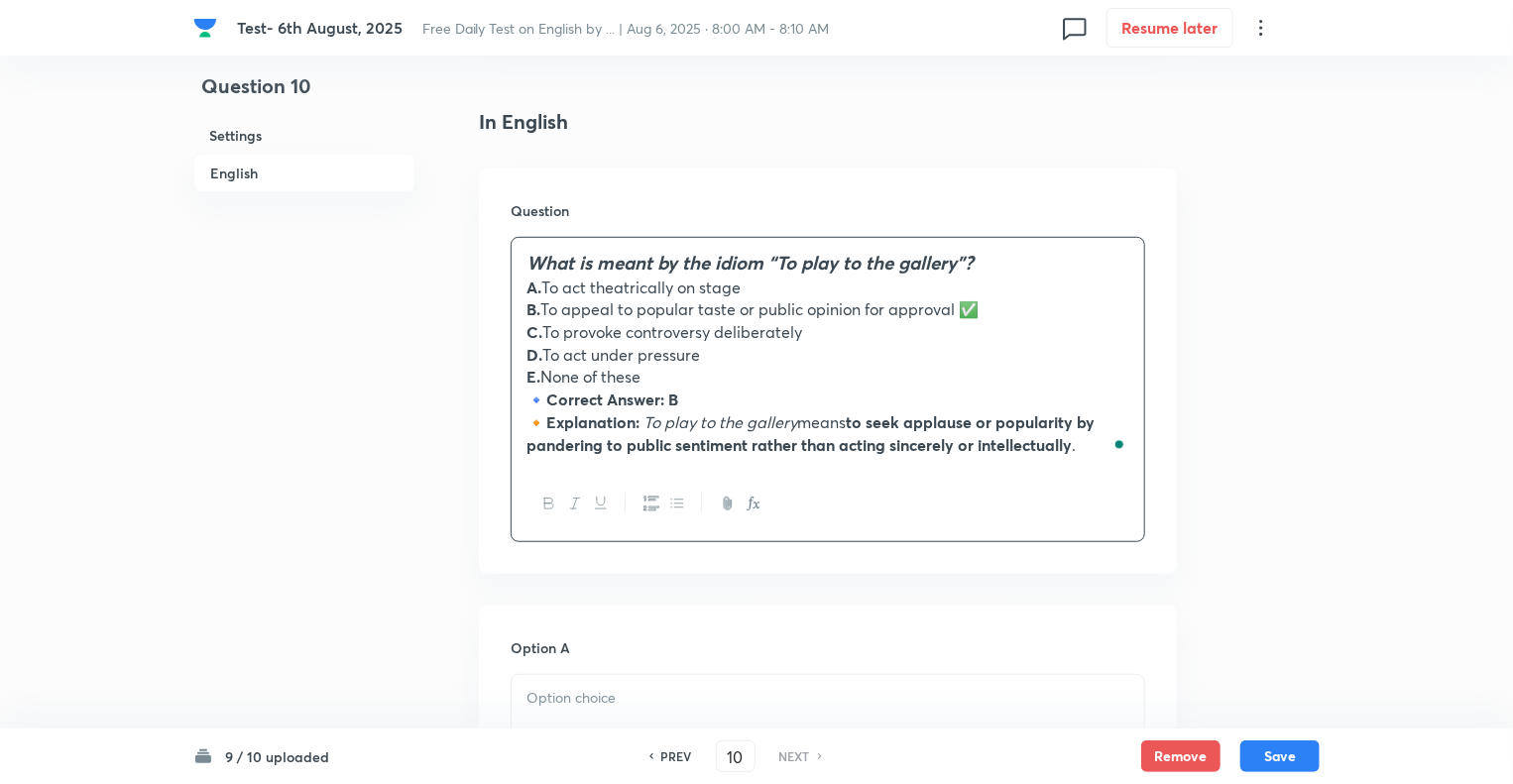 click on "B.  To appeal to popular taste or public opinion for approval ✅" at bounding box center (828, 309) 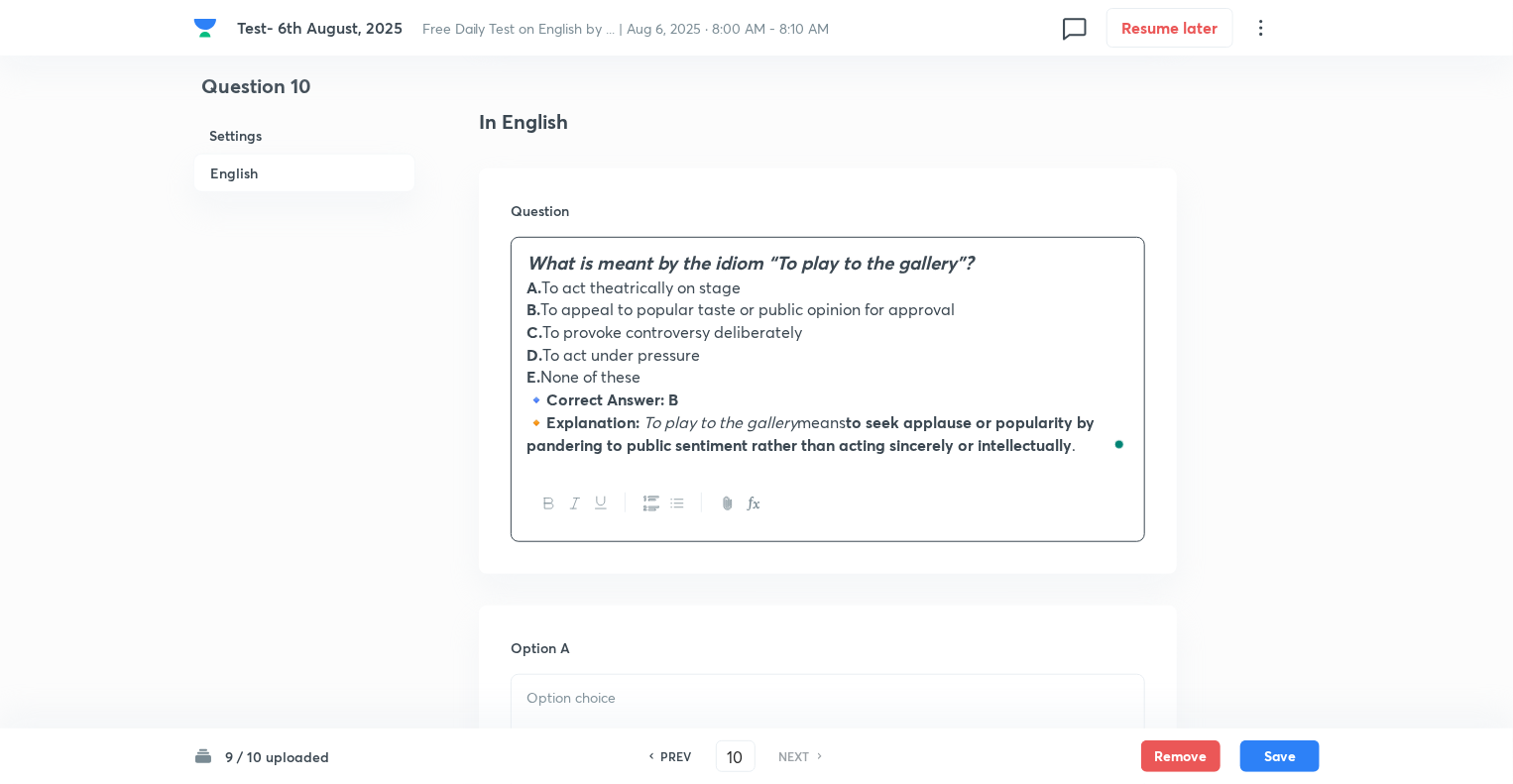 click on "🔹  Correct Answer:   B" at bounding box center (828, 399) 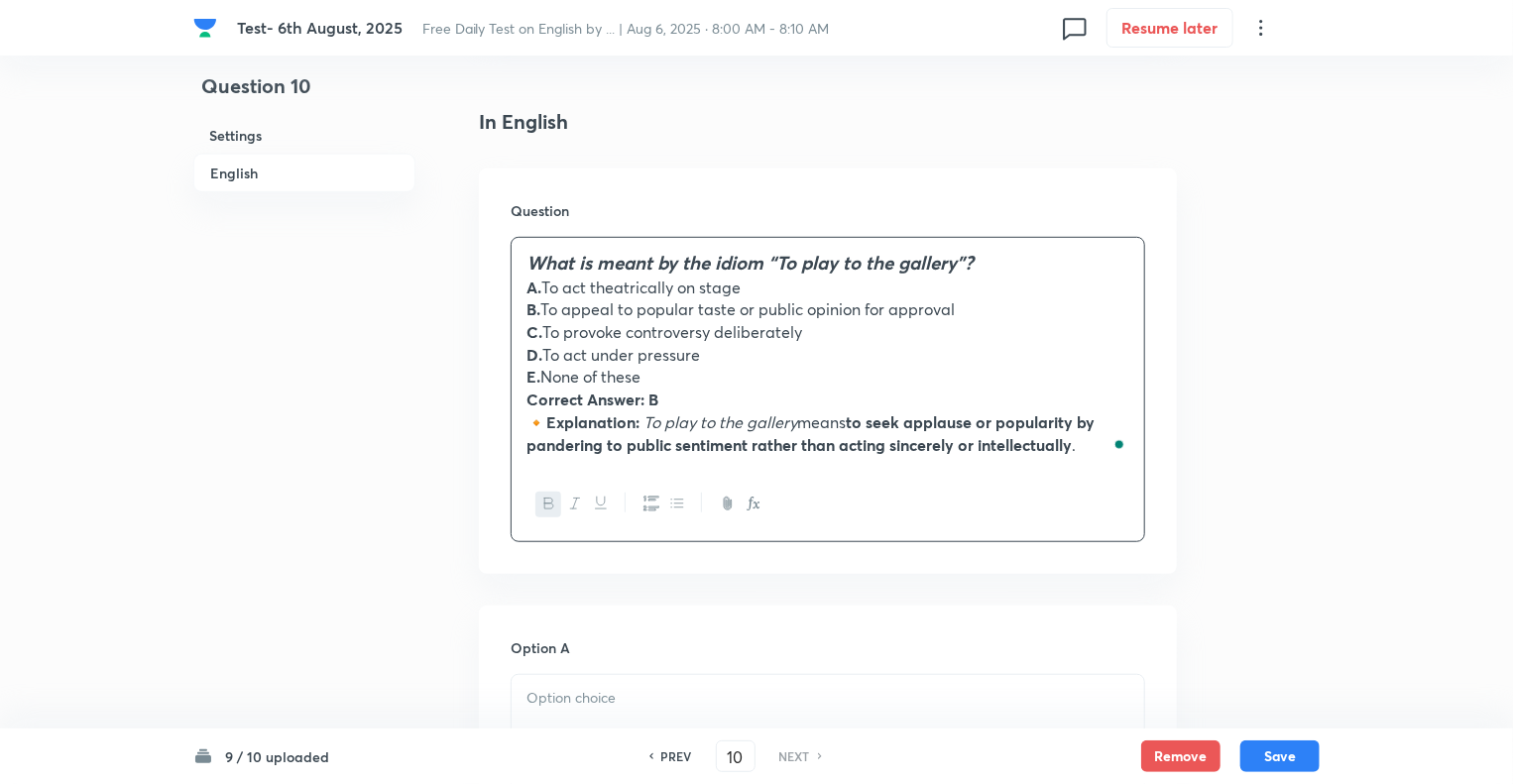 click on "🔸  Explanation:   To play to the gallery  means  to seek applause or popularity by pandering to public sentiment rather than acting sincerely or intellectually ." at bounding box center (828, 433) 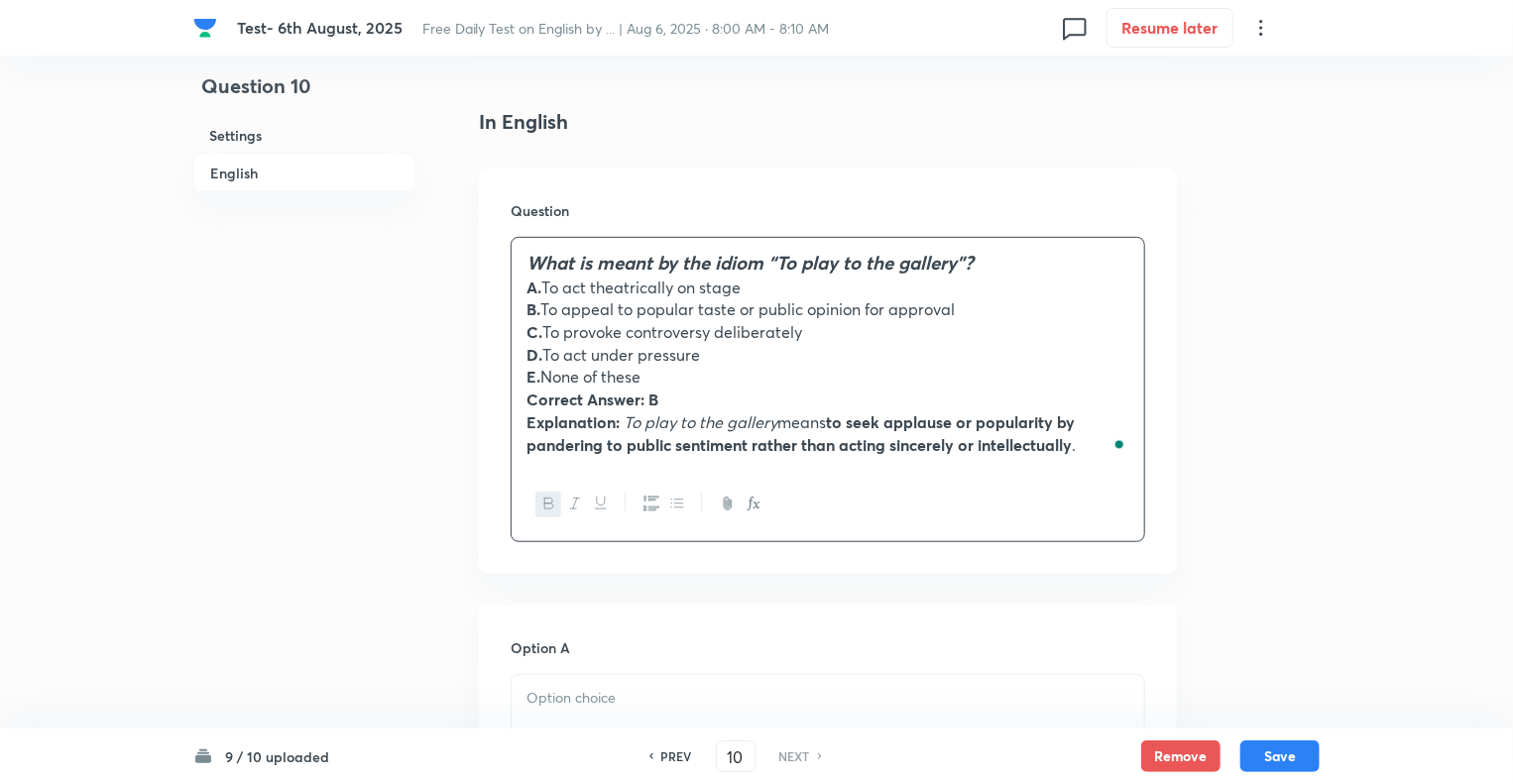 click on "Explanation:   To play to the gallery  means  to seek applause or popularity by pandering to public sentiment rather than acting sincerely or intellectually ." at bounding box center [828, 433] 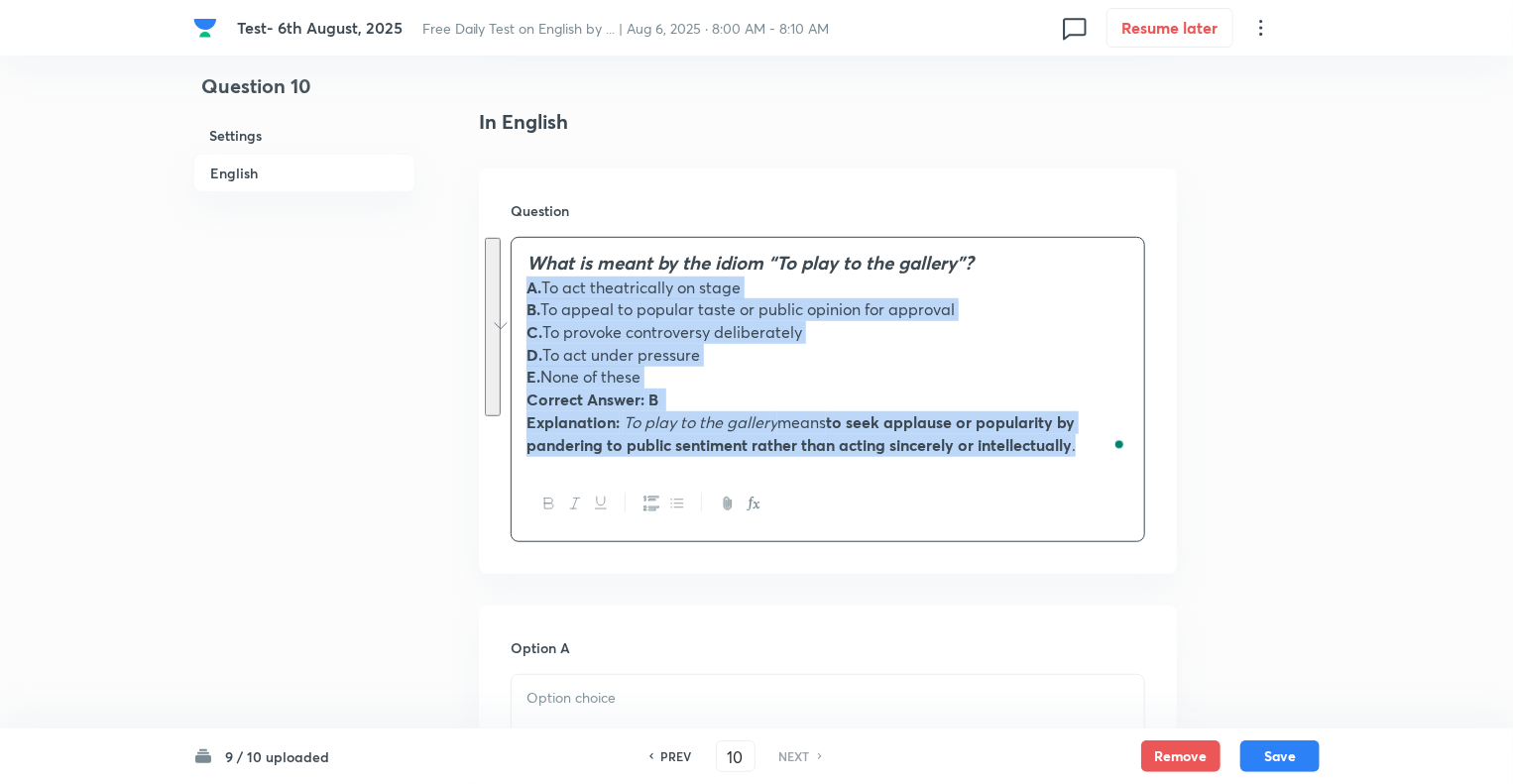 drag, startPoint x: 1088, startPoint y: 450, endPoint x: 494, endPoint y: 287, distance: 615.9586 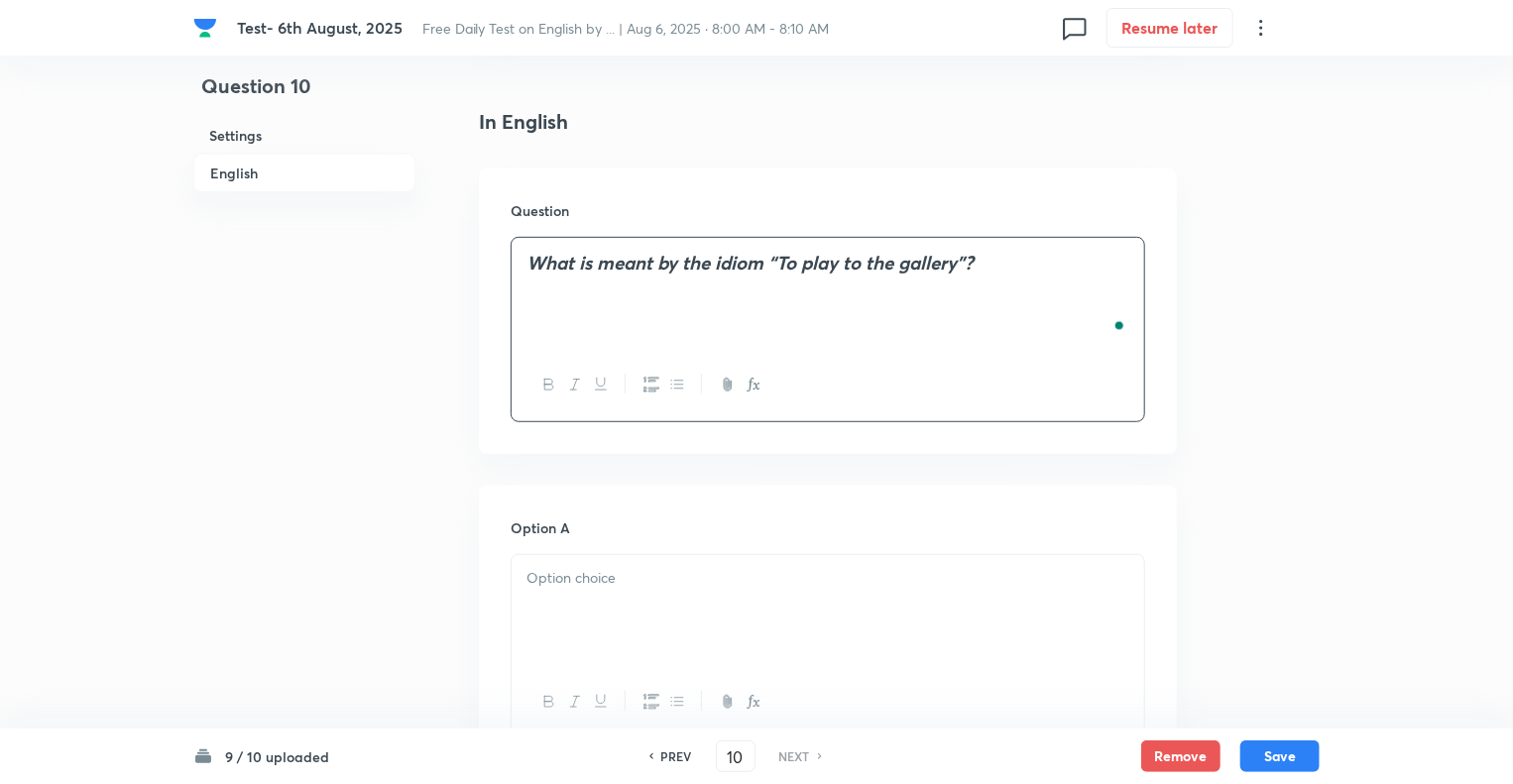 click at bounding box center (828, 578) 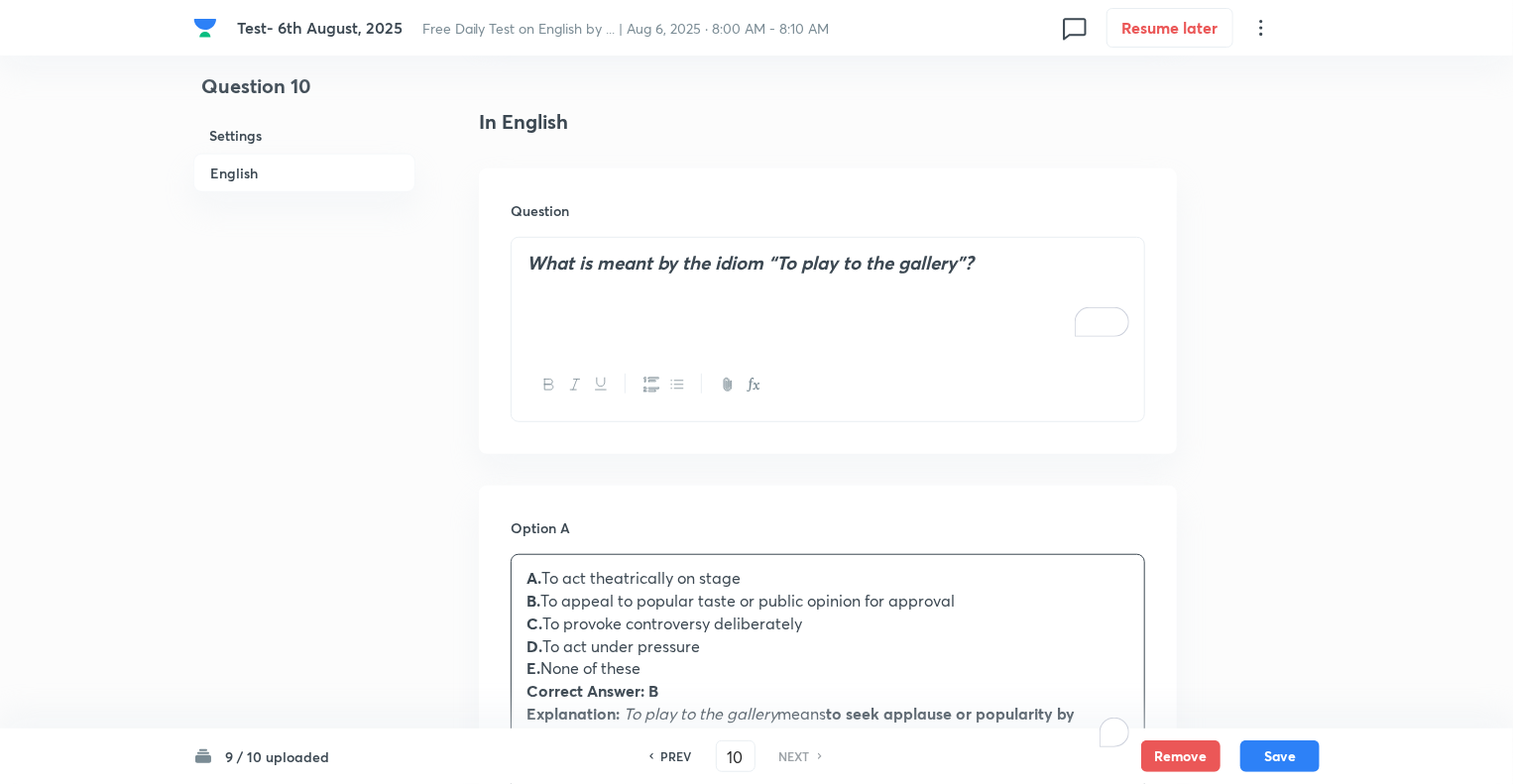 click on "Question 10 Settings English" at bounding box center (304, 1064) 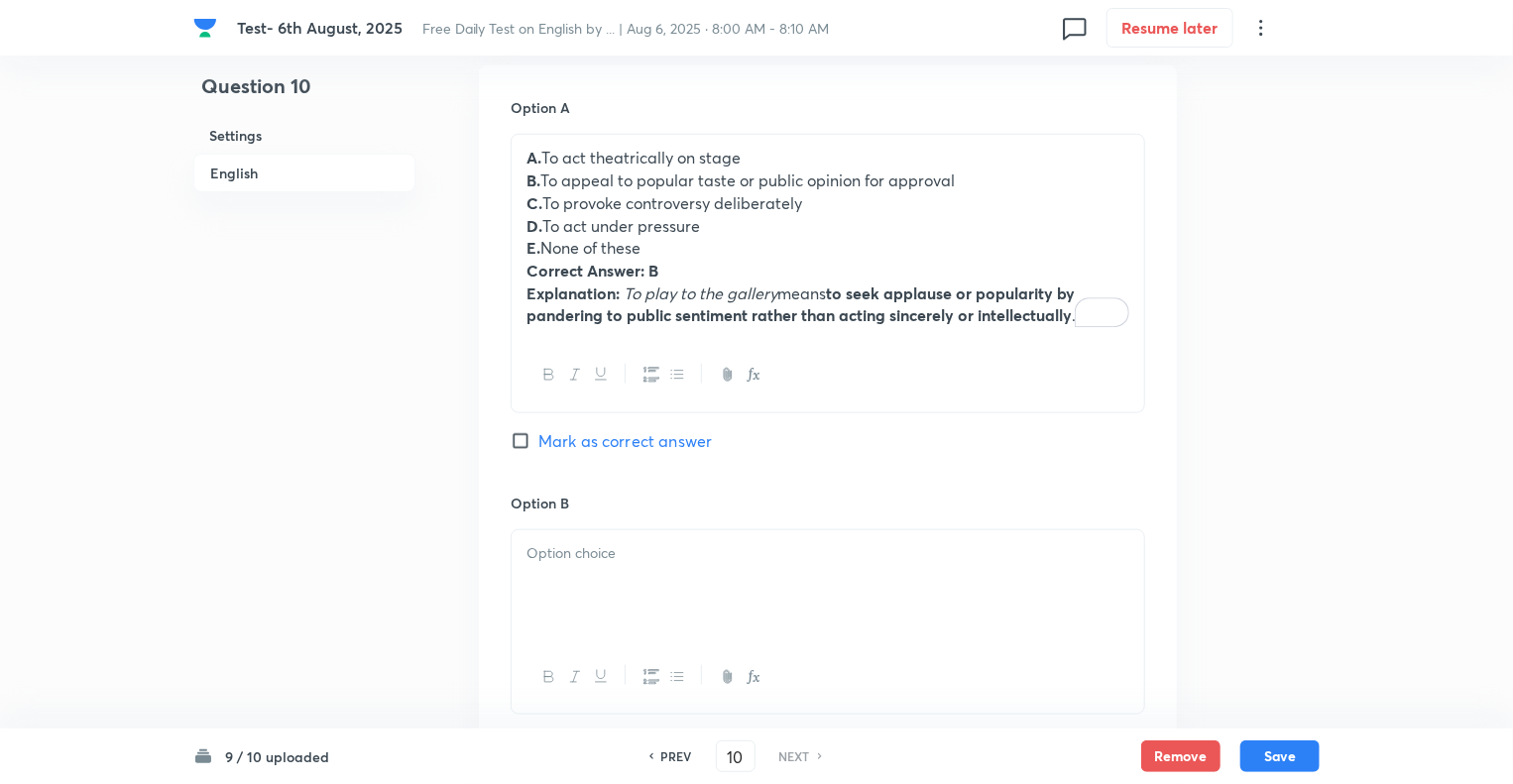 scroll, scrollTop: 991, scrollLeft: 0, axis: vertical 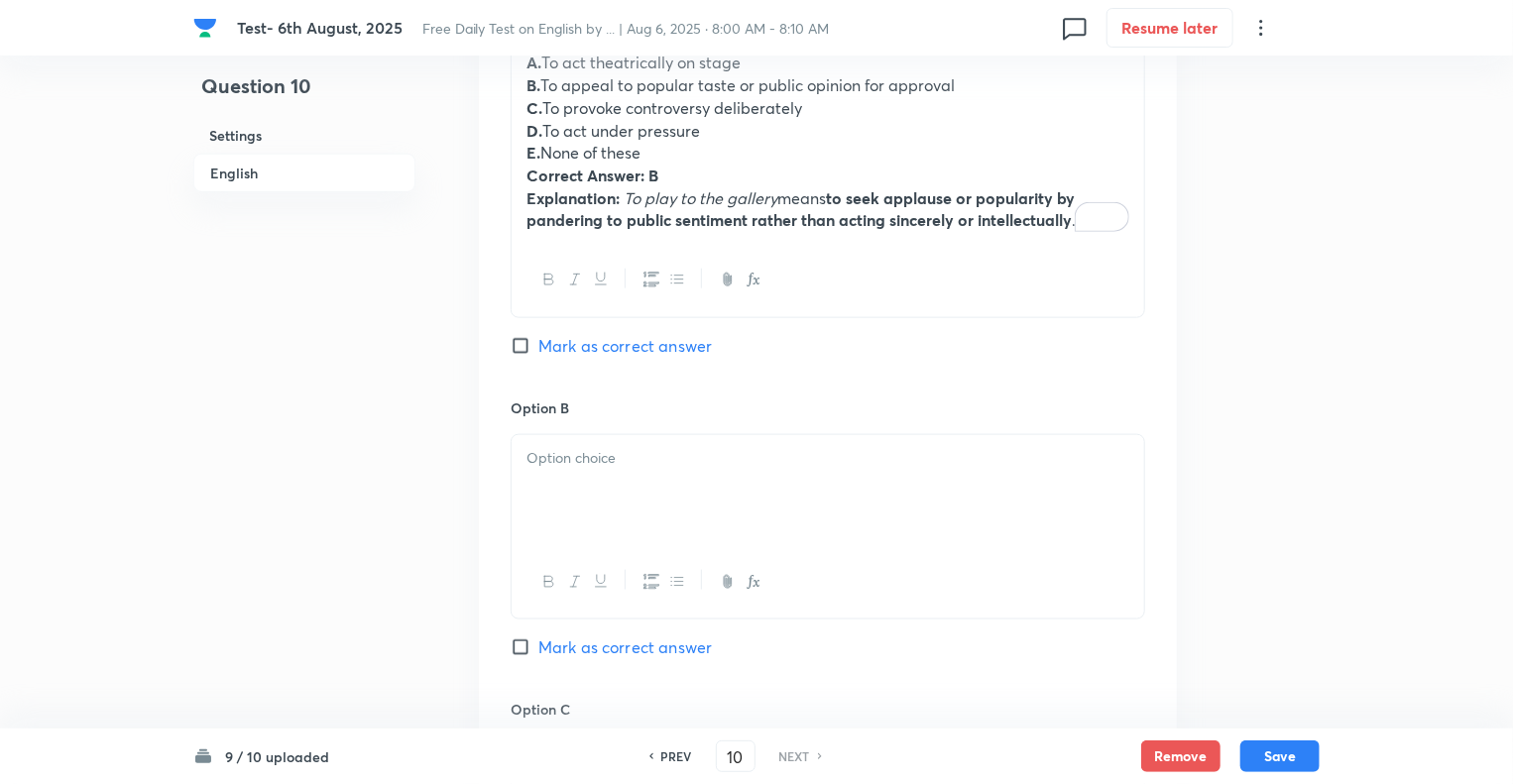 click on "A.  To act theatrically on stage B.  To appeal to popular taste or public opinion for approval  C.  To provoke controversy deliberately D.  To act under pressure E.  None of these Correct Answer:   B   Explanation:   To play to the gallery  means  to seek applause or popularity by pandering to public sentiment rather than acting sincerely or intellectually ." at bounding box center [828, 142] 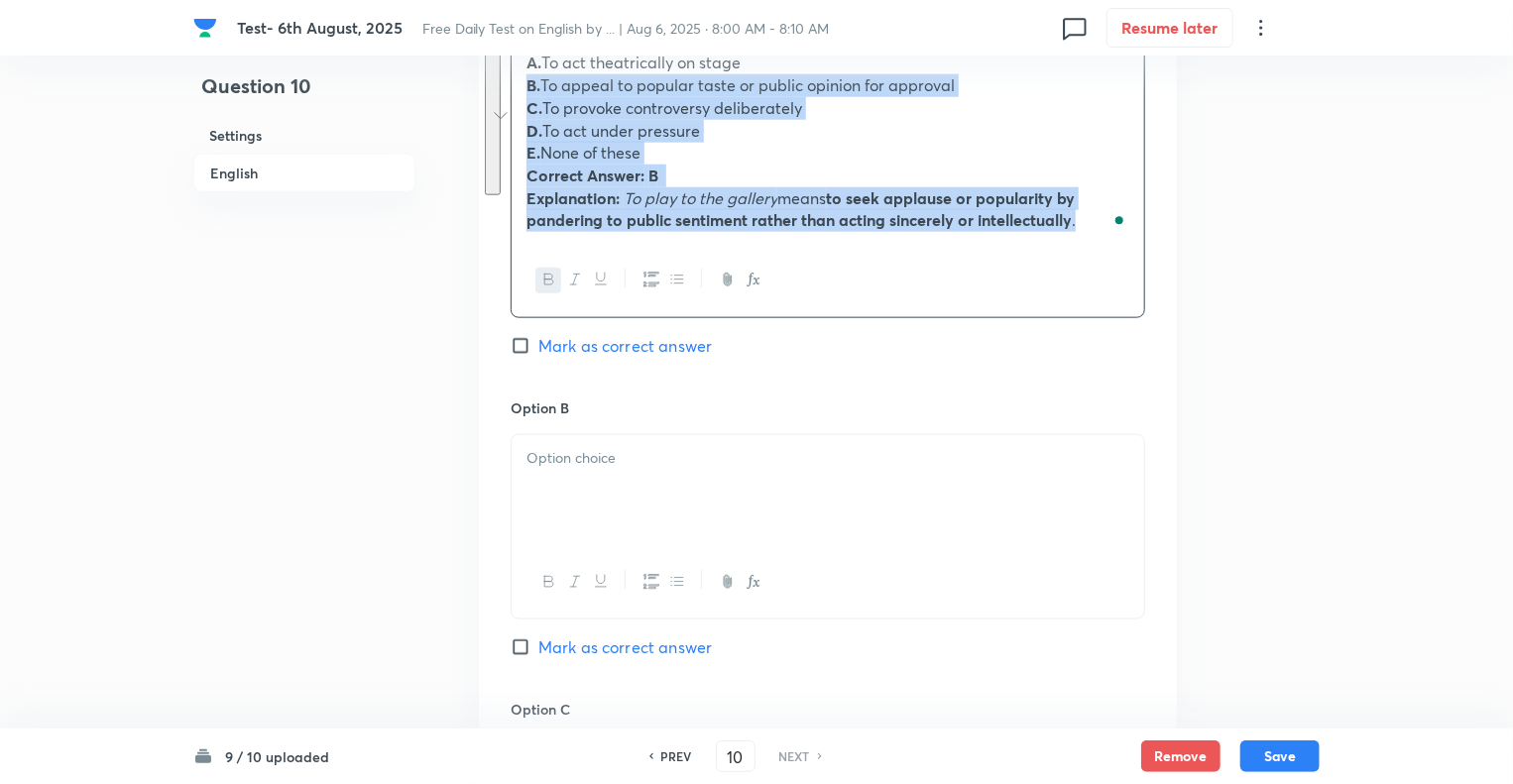drag, startPoint x: 516, startPoint y: 82, endPoint x: 1146, endPoint y: 249, distance: 651.7584 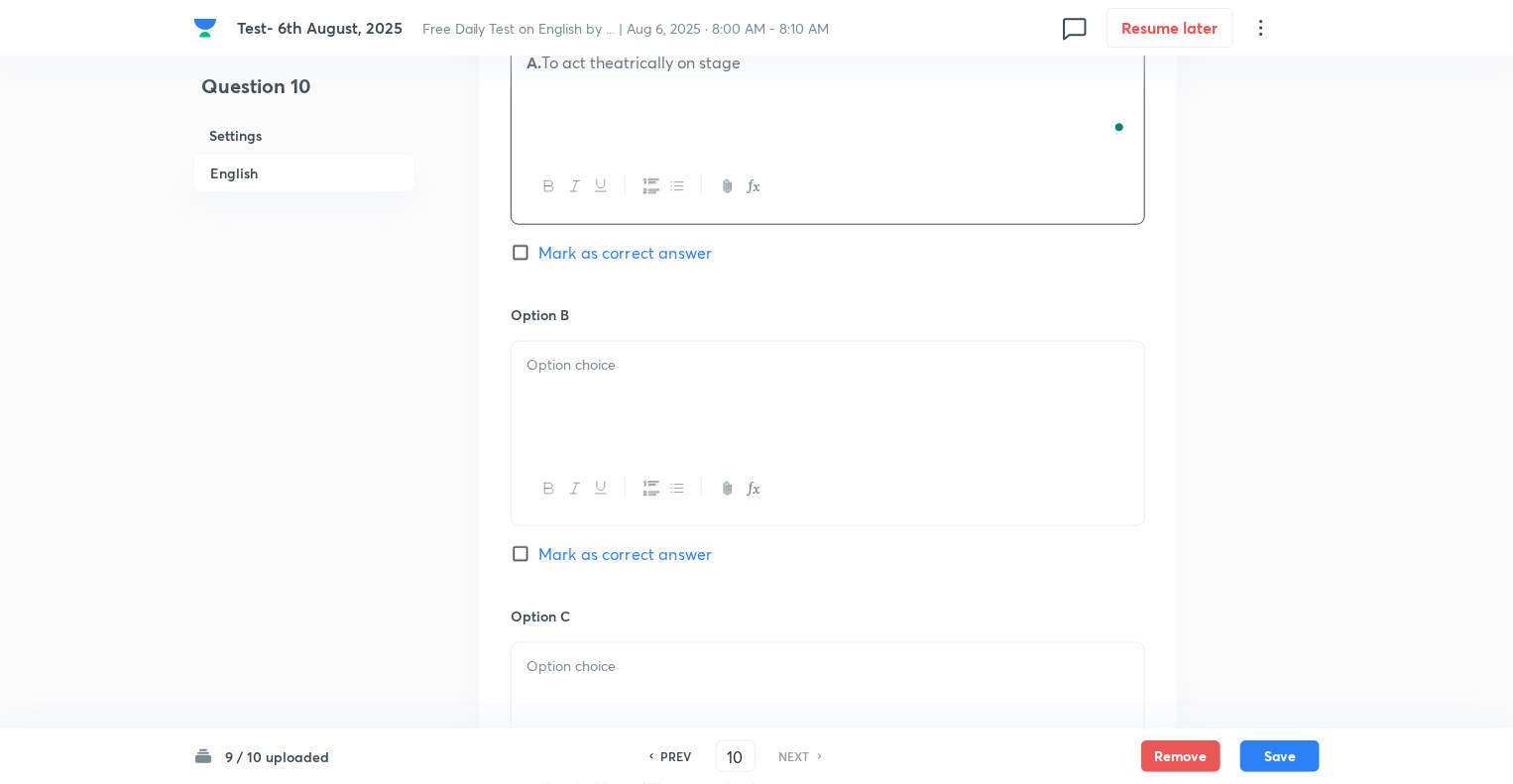 click at bounding box center (828, 365) 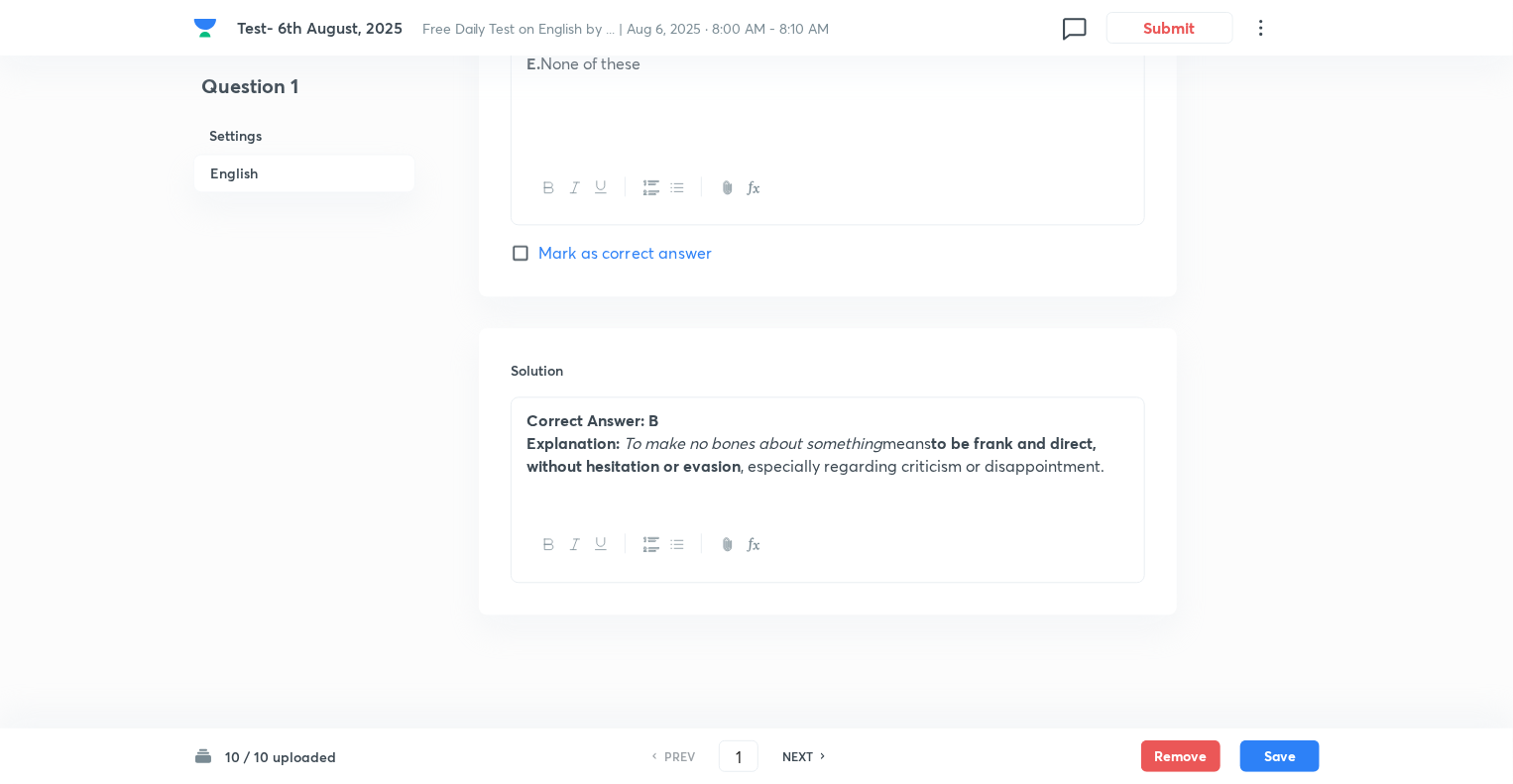 scroll, scrollTop: 2197, scrollLeft: 0, axis: vertical 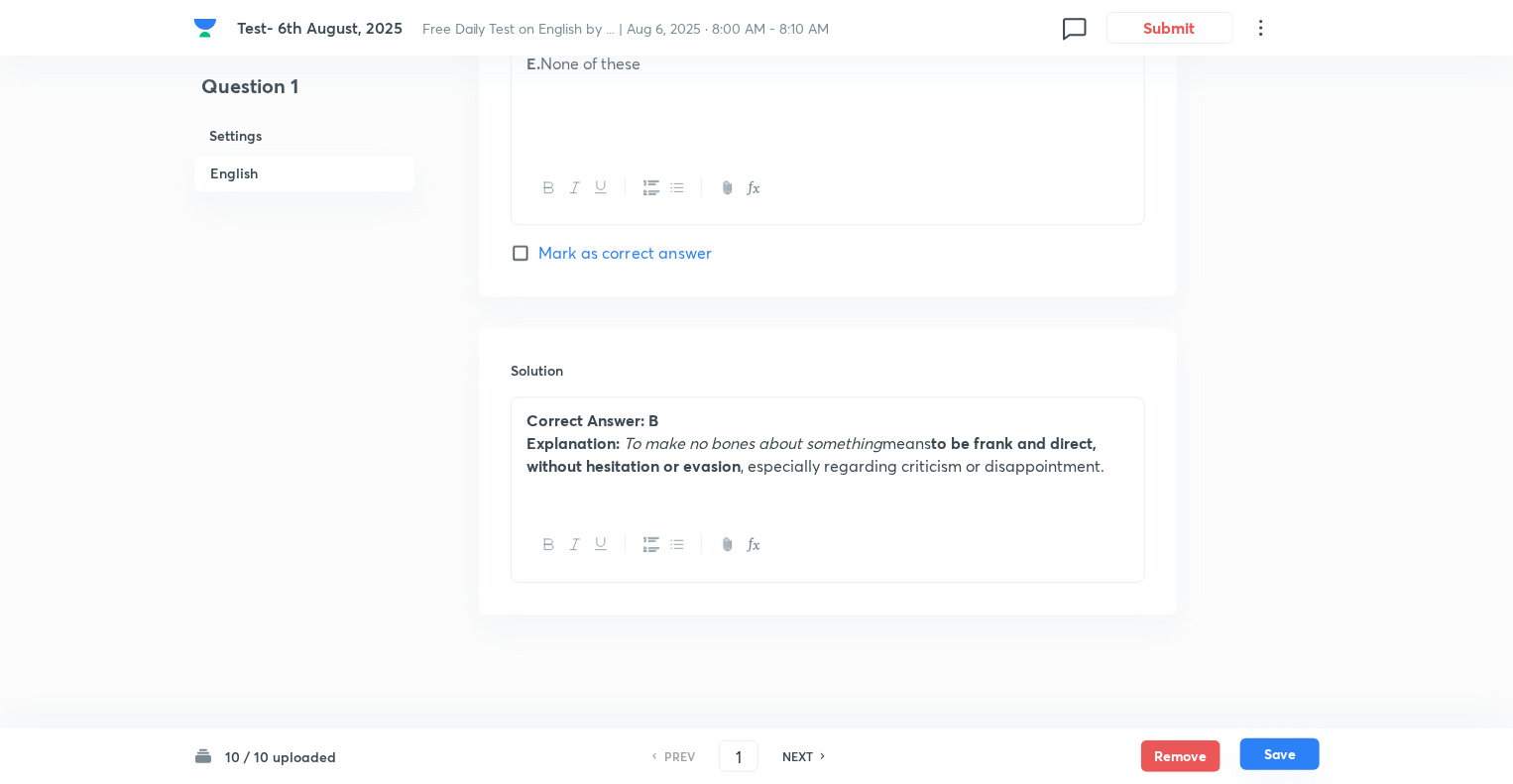 click on "Save" at bounding box center [1280, 754] 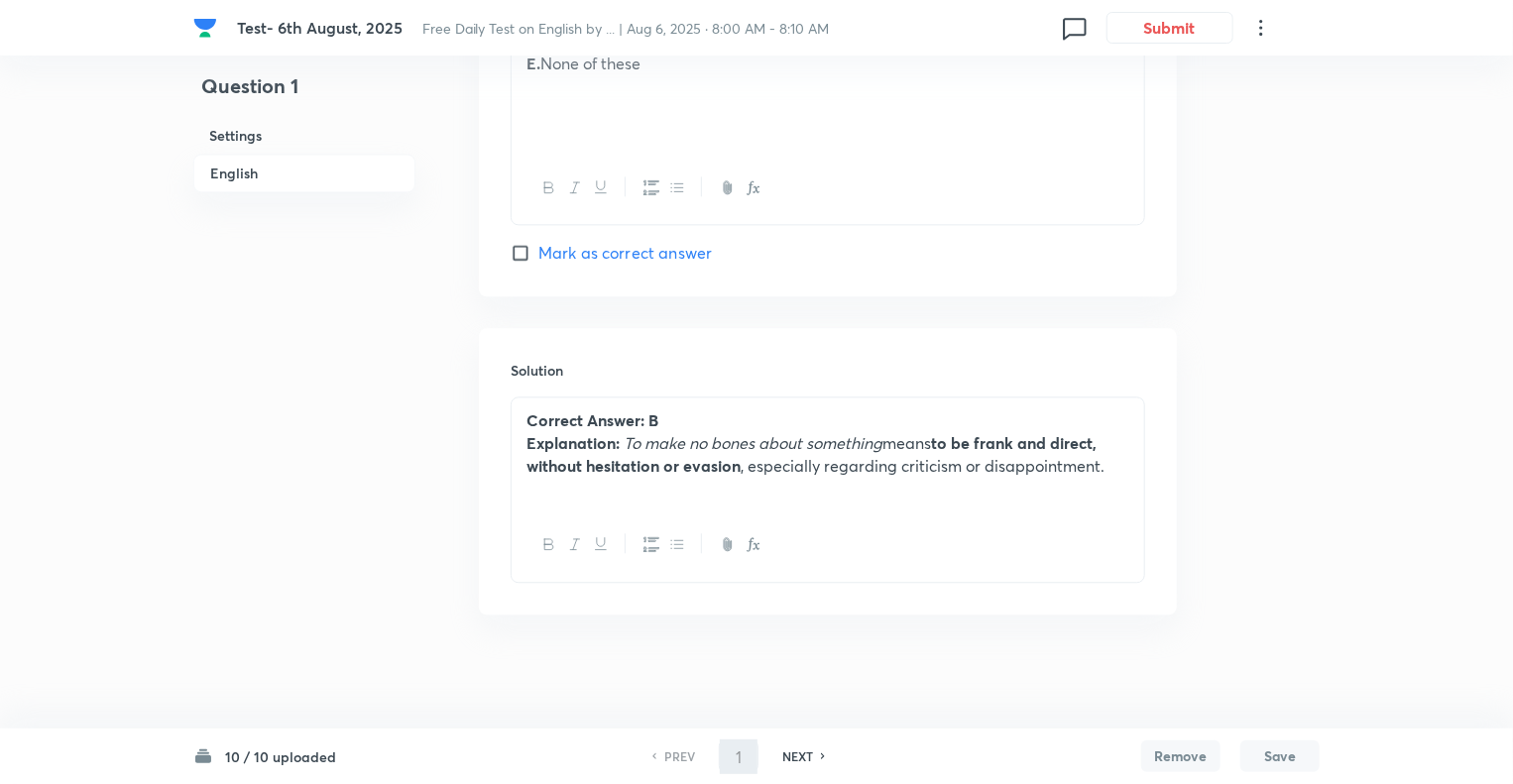 type on "2" 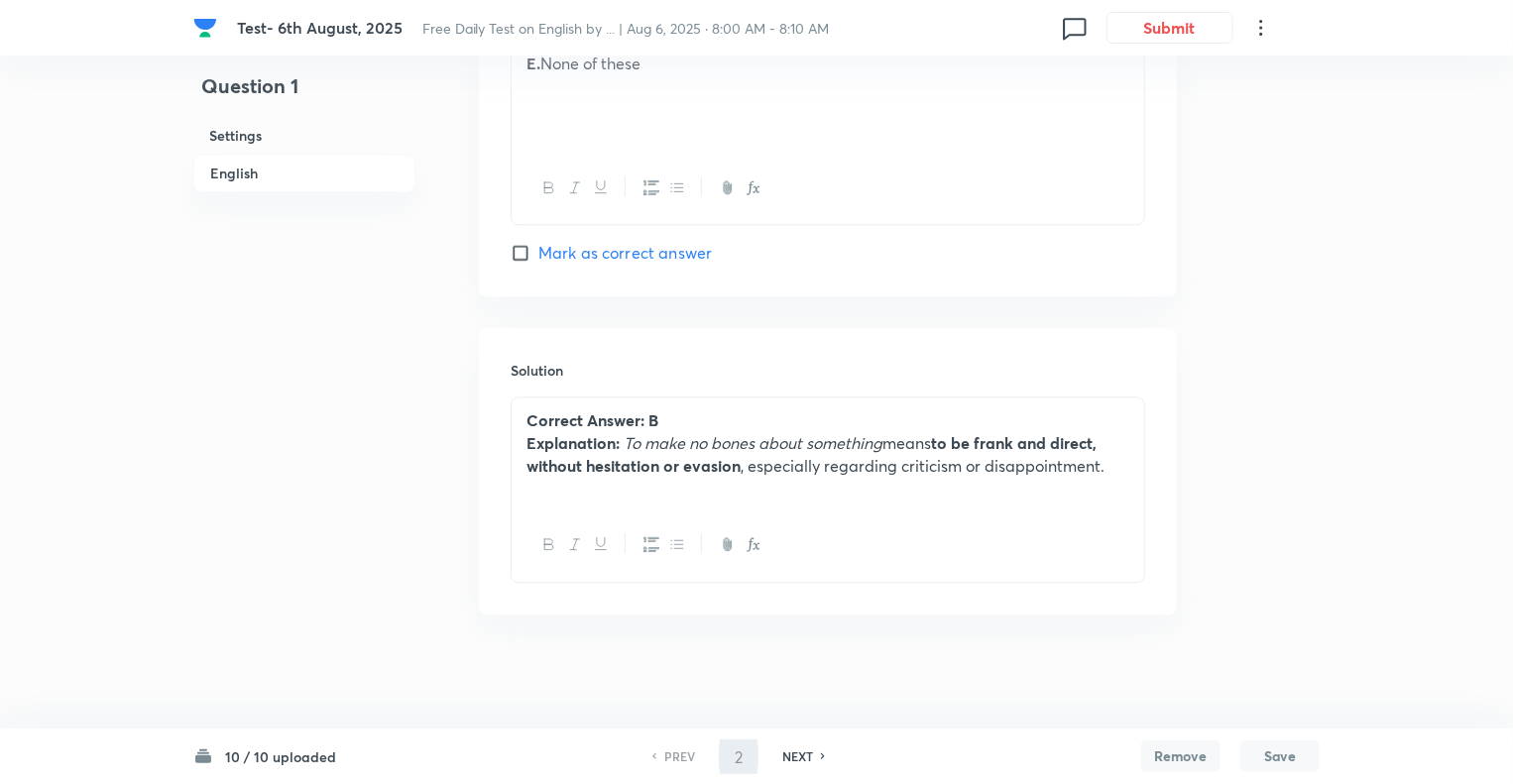checkbox on "false" 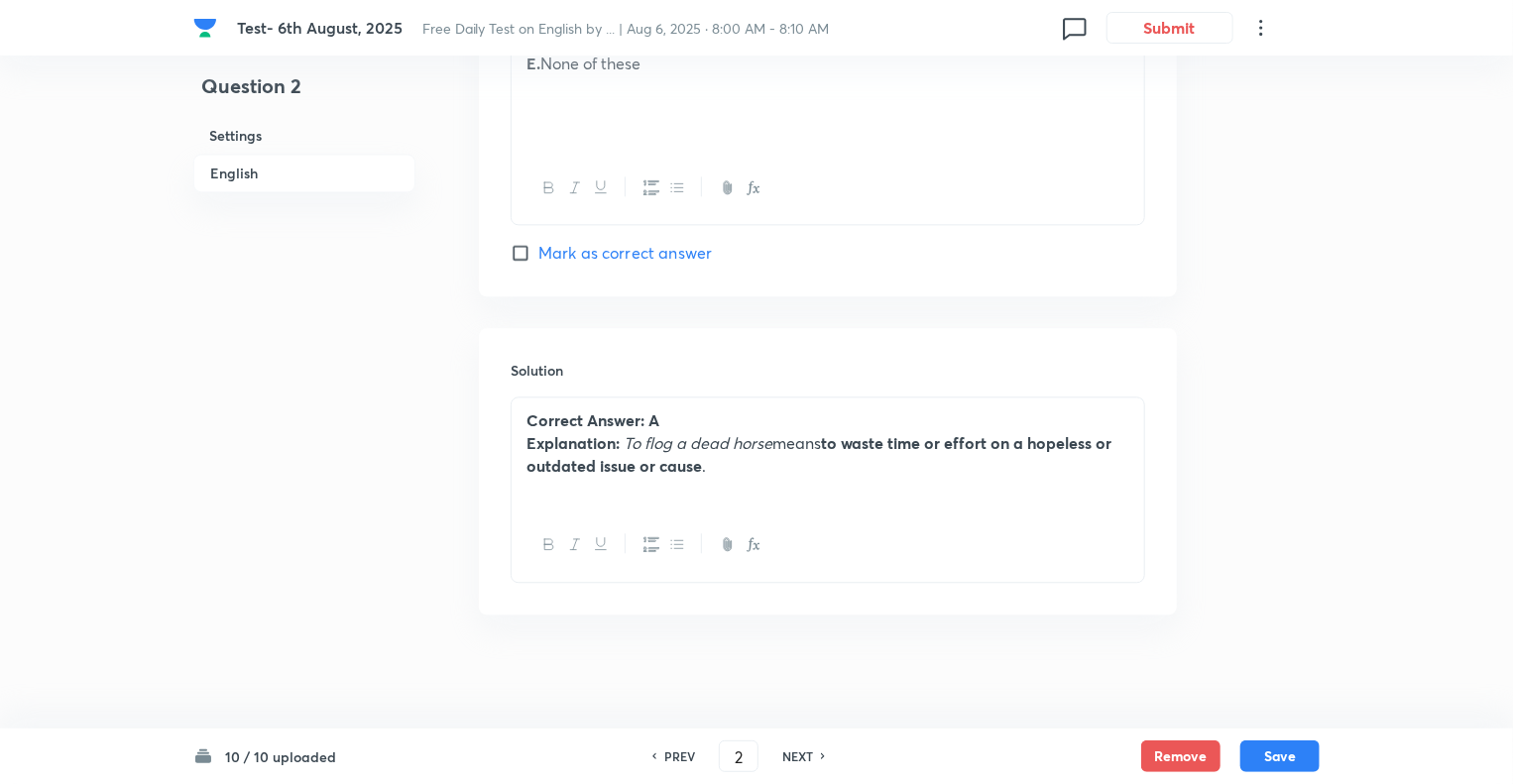 click on "PREV" at bounding box center (679, 756) 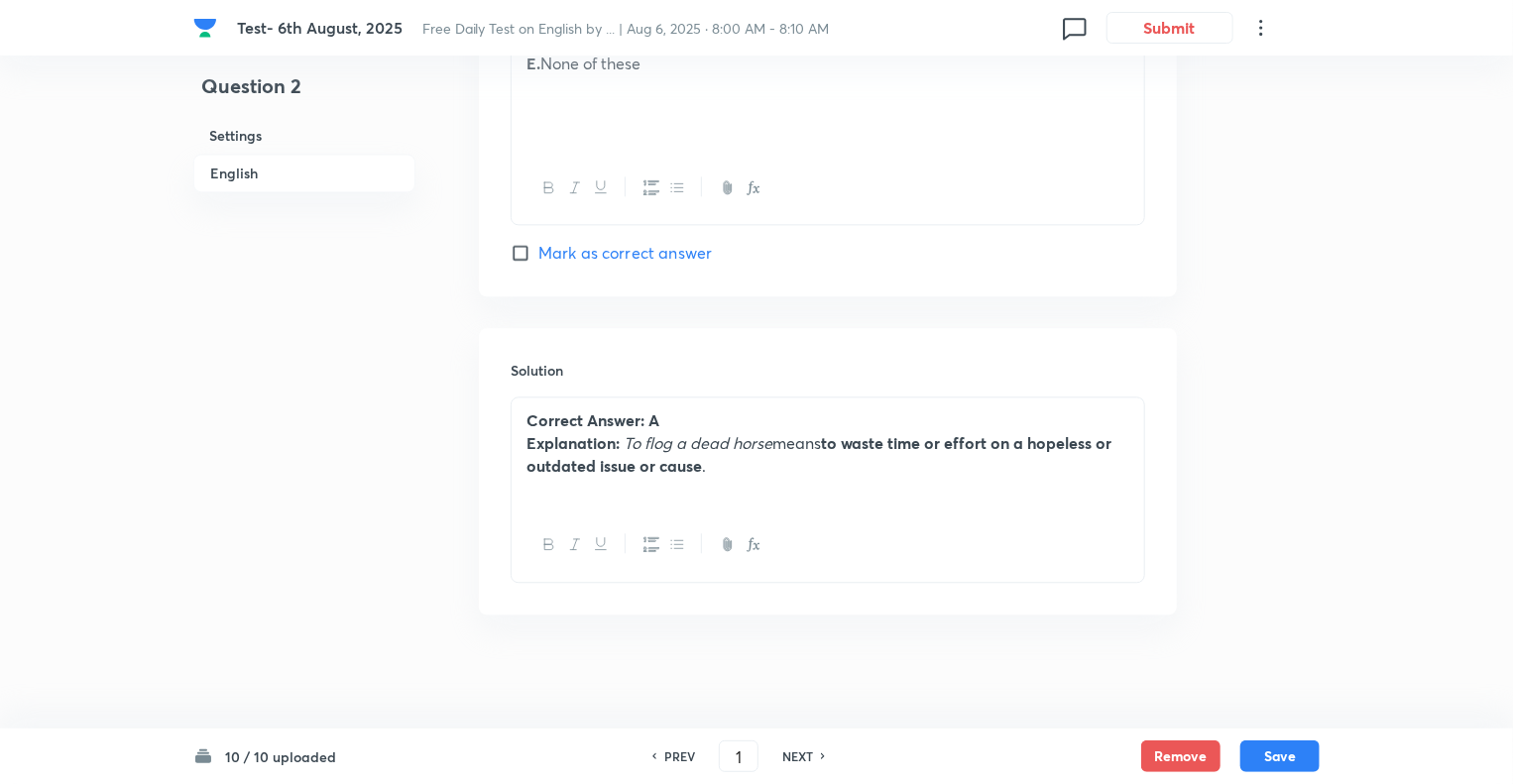 checkbox on "false" 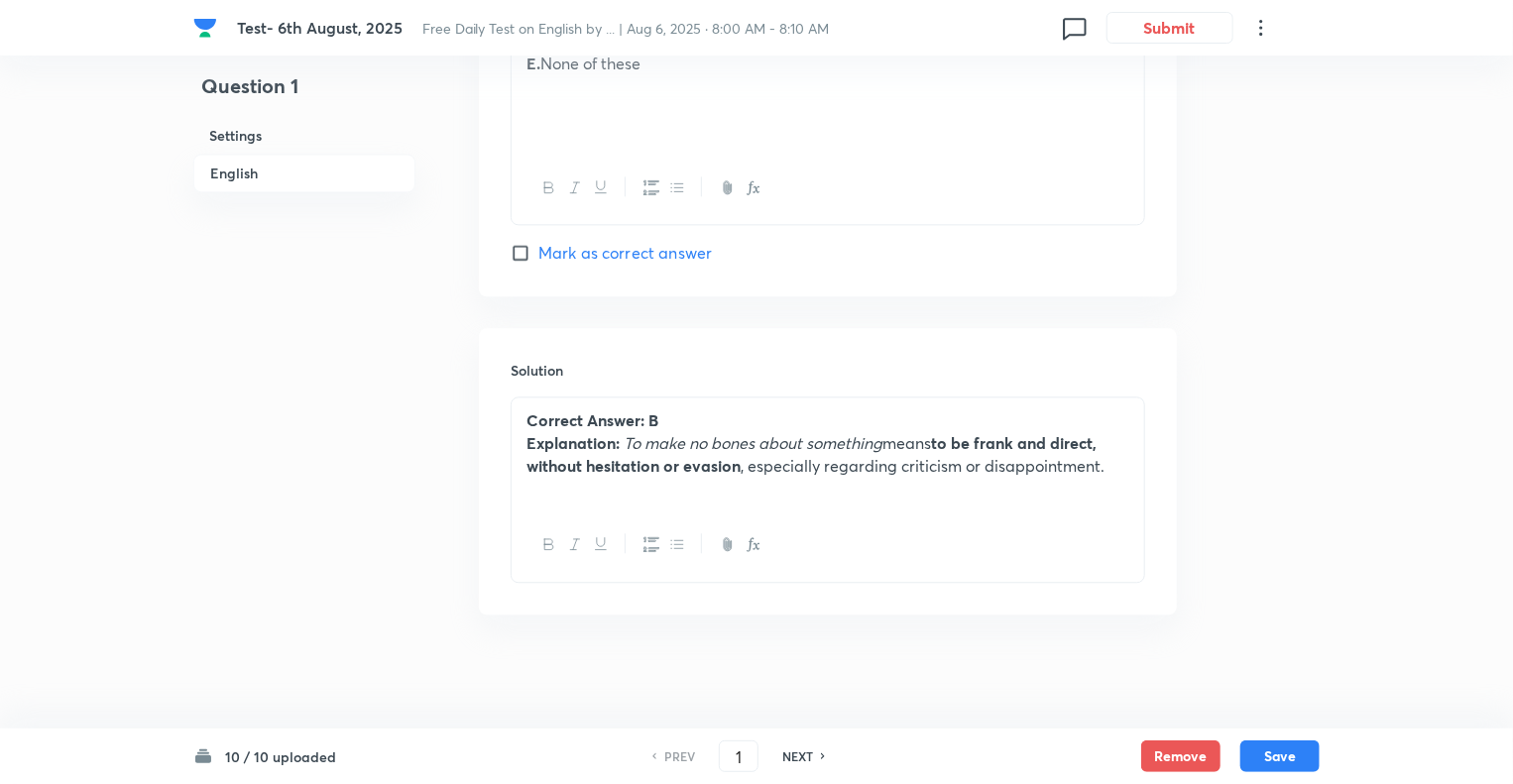 click on "NEXT" at bounding box center [797, 756] 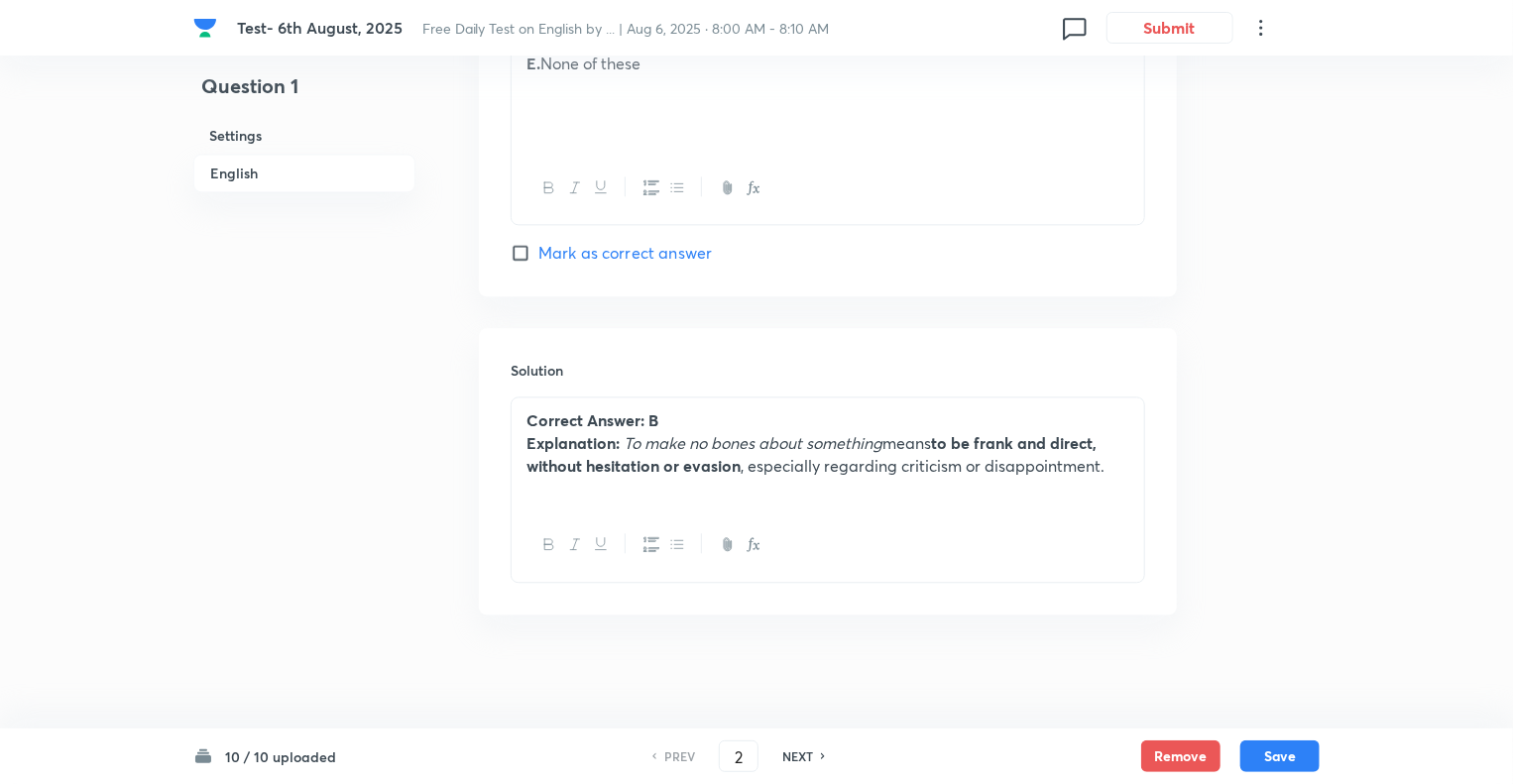 checkbox on "false" 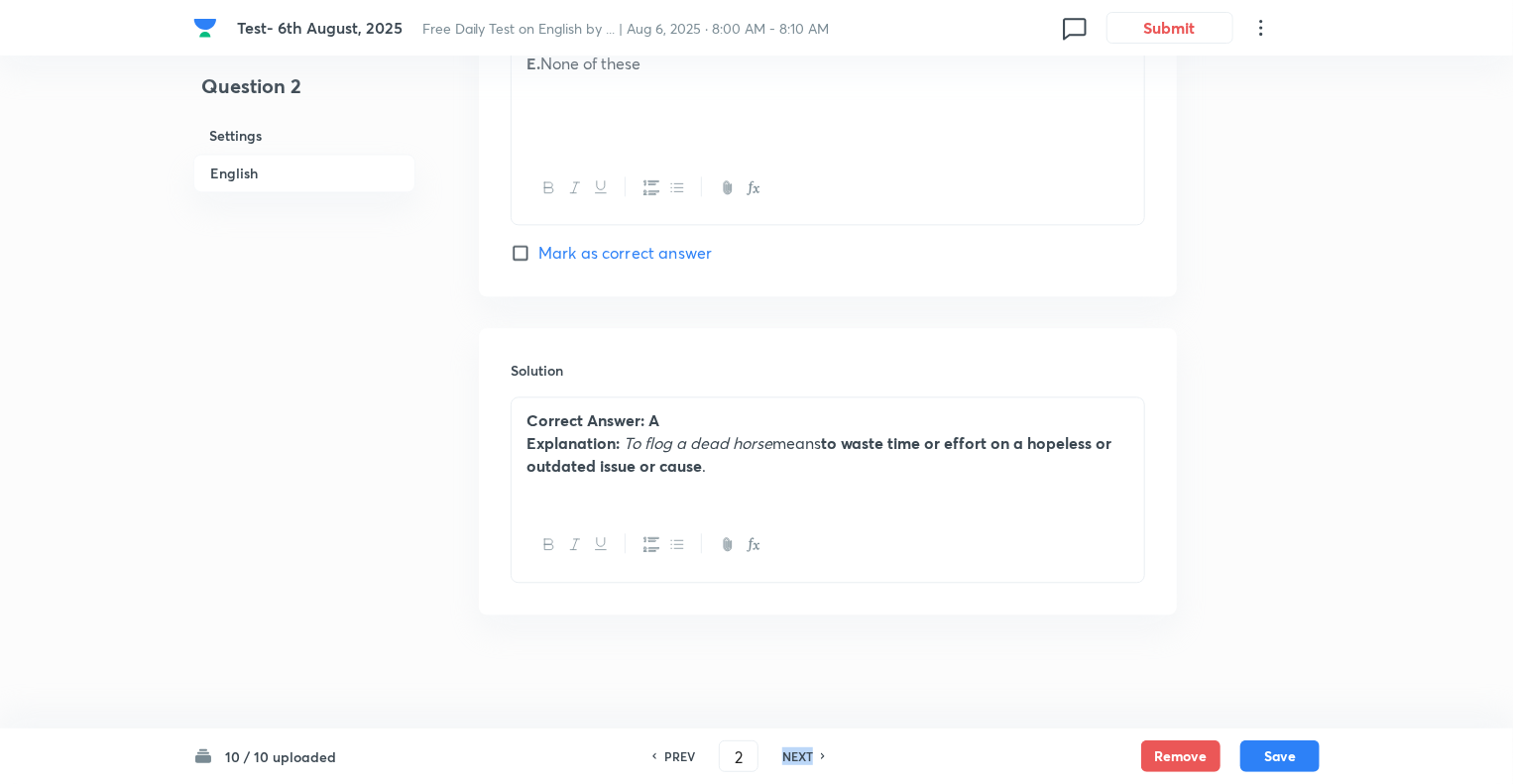 click on "NEXT" at bounding box center (797, 756) 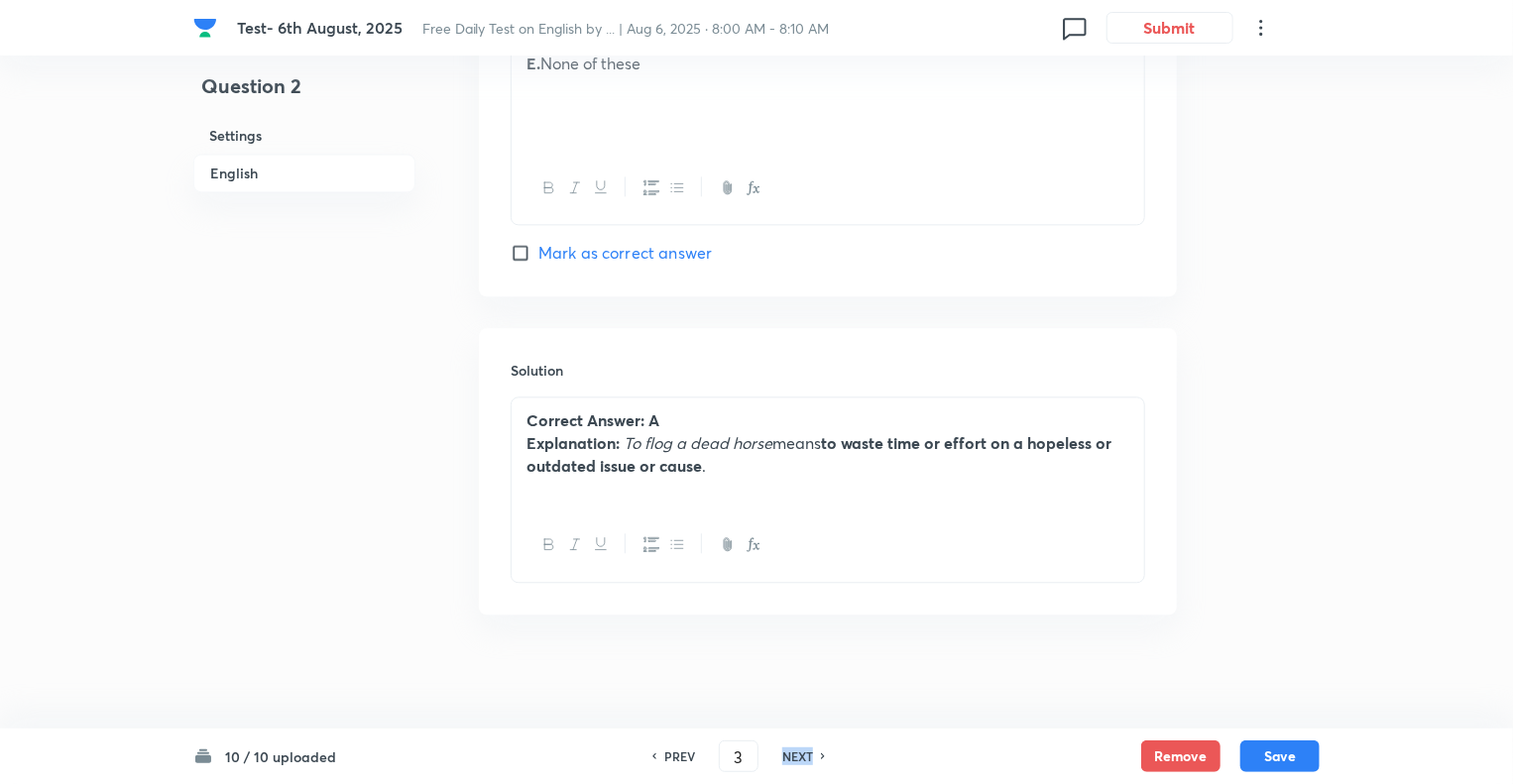 checkbox on "false" 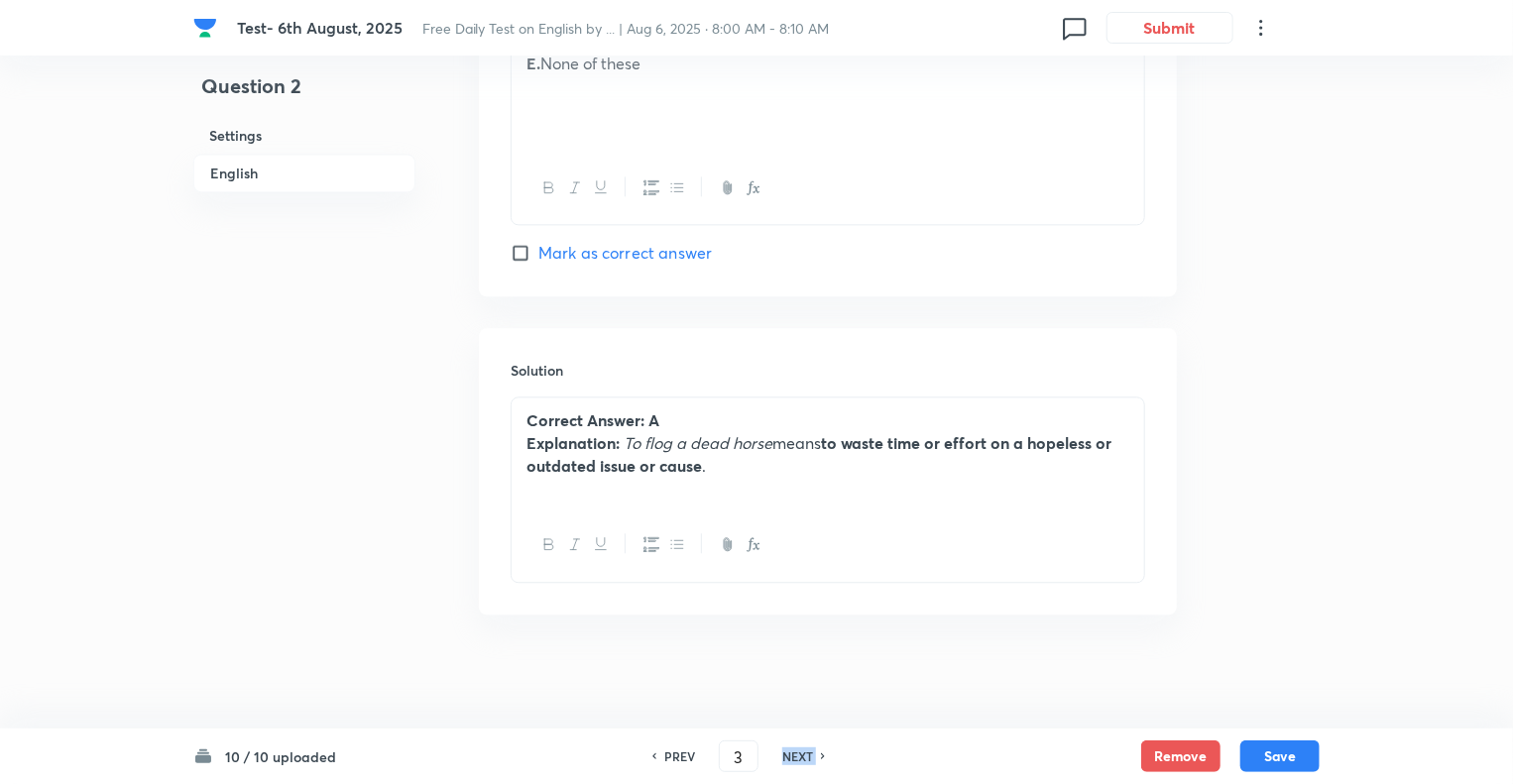 checkbox on "true" 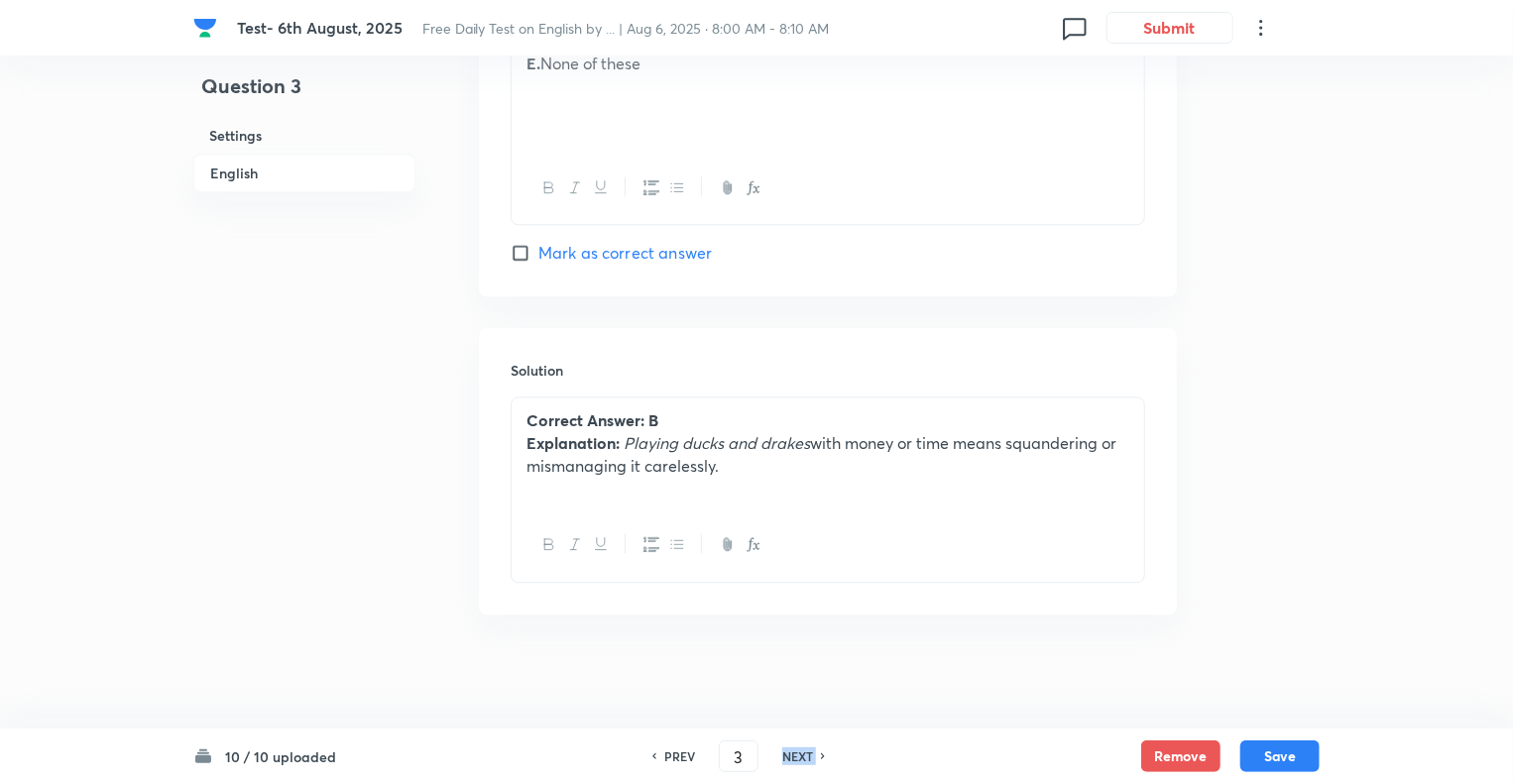 click on "NEXT" at bounding box center [797, 756] 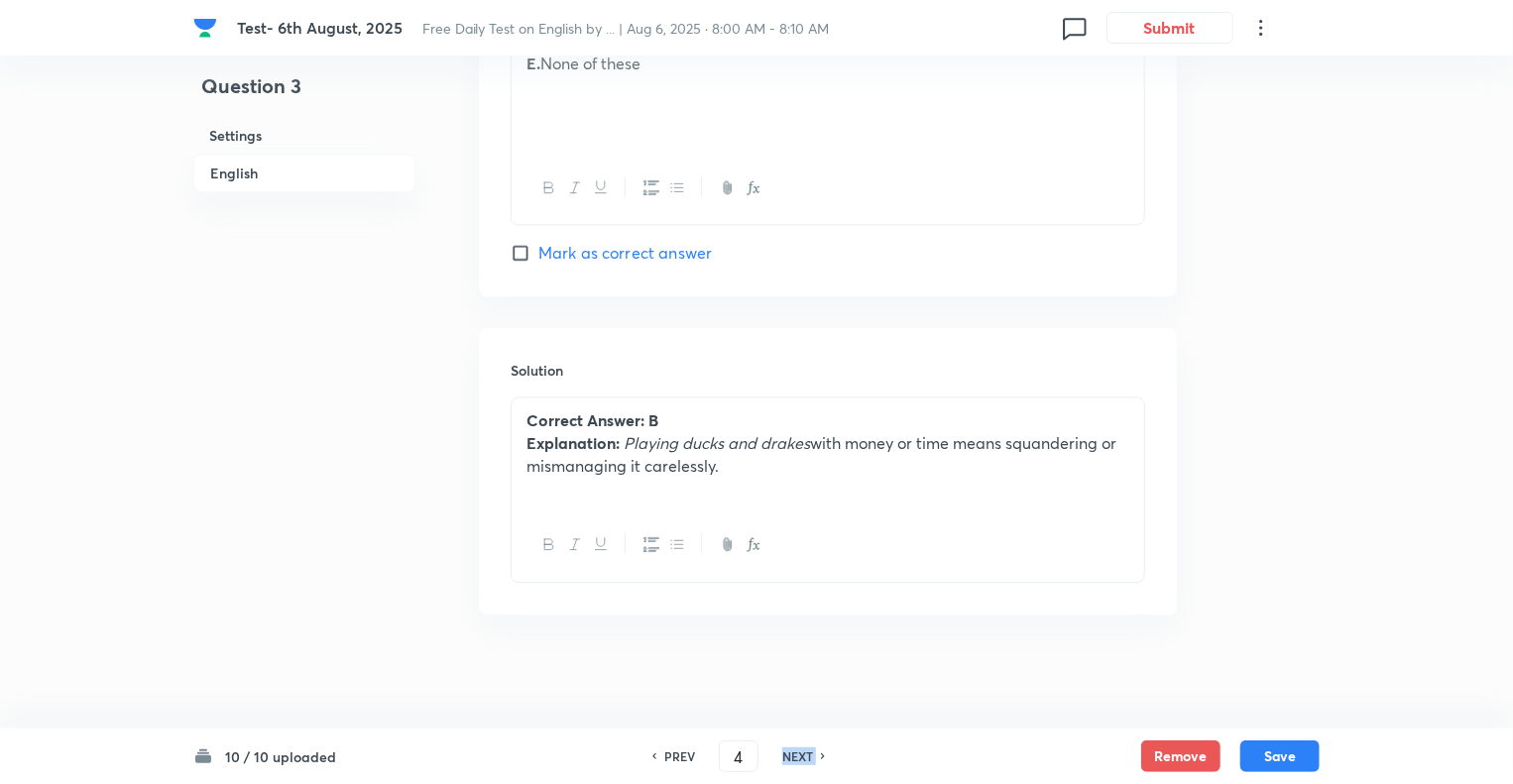 checkbox on "false" 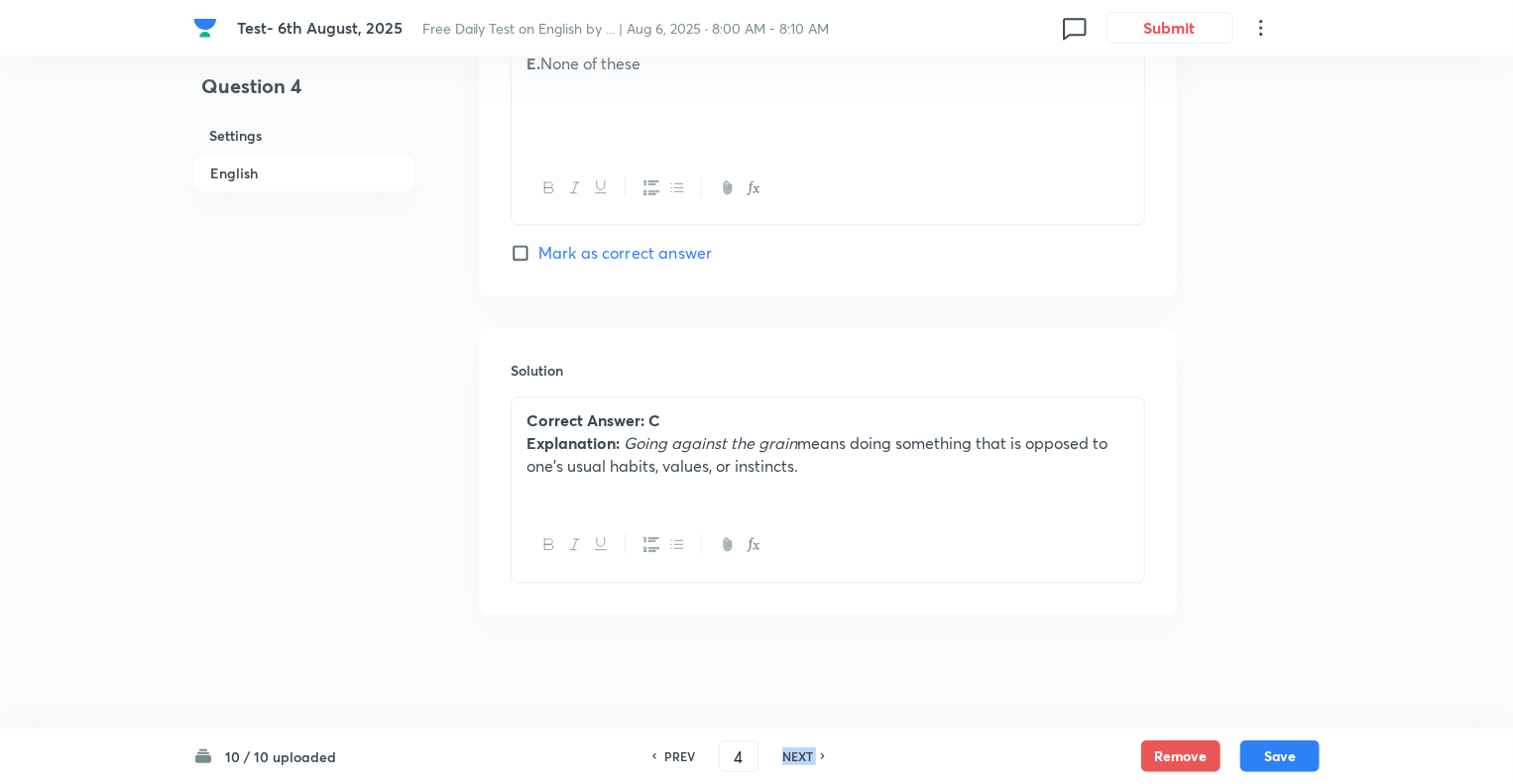 click on "NEXT" at bounding box center [797, 756] 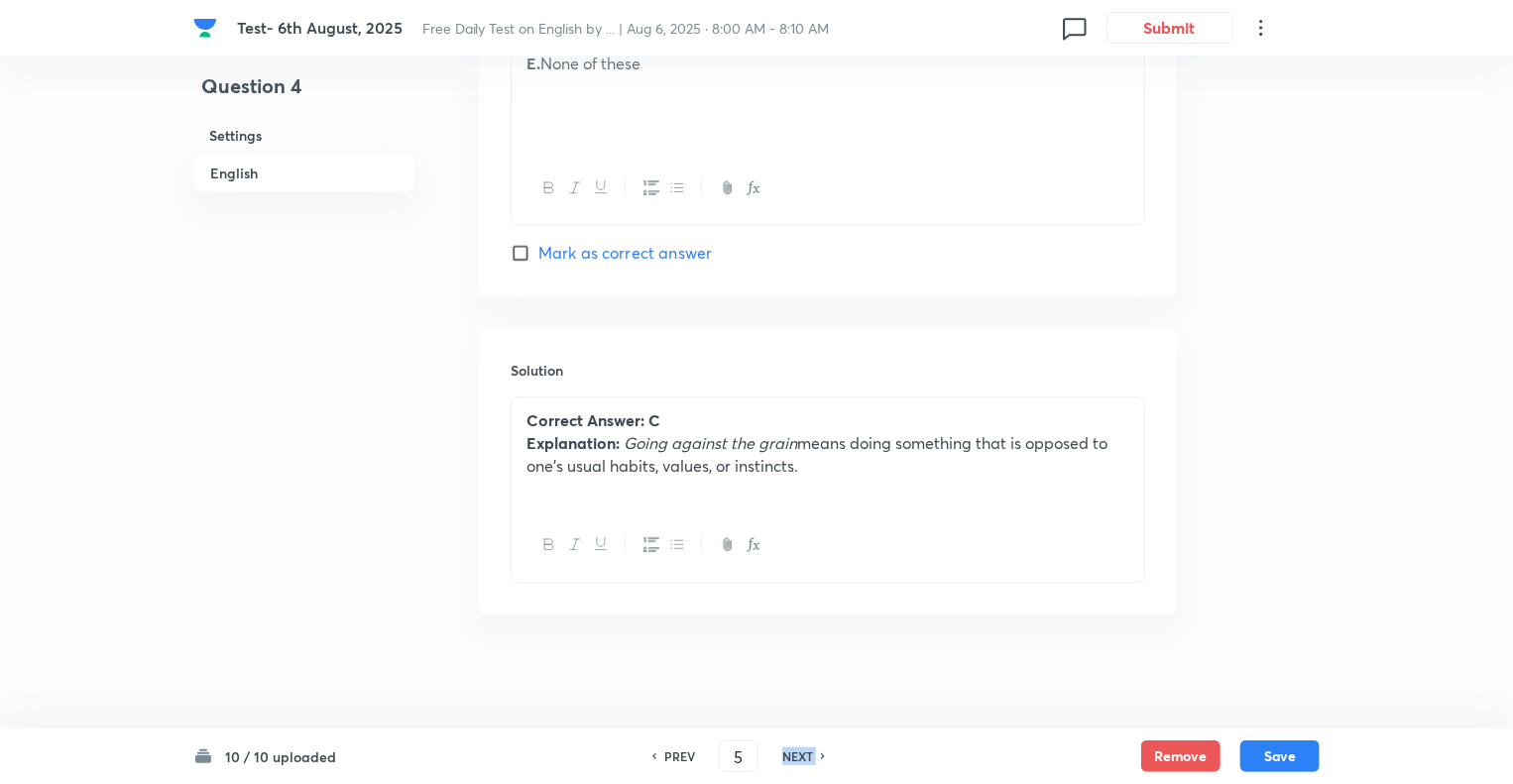 checkbox on "false" 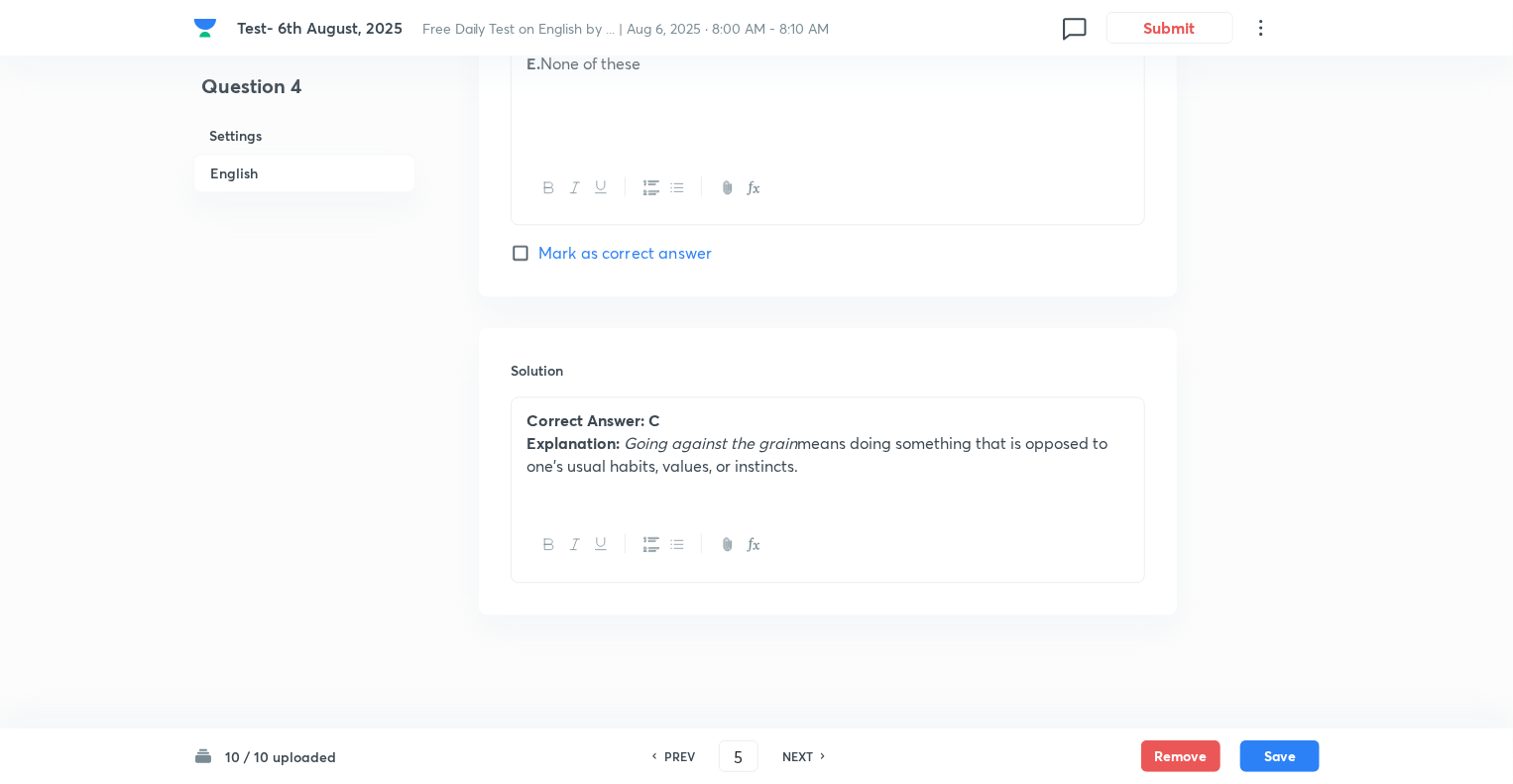 checkbox on "true" 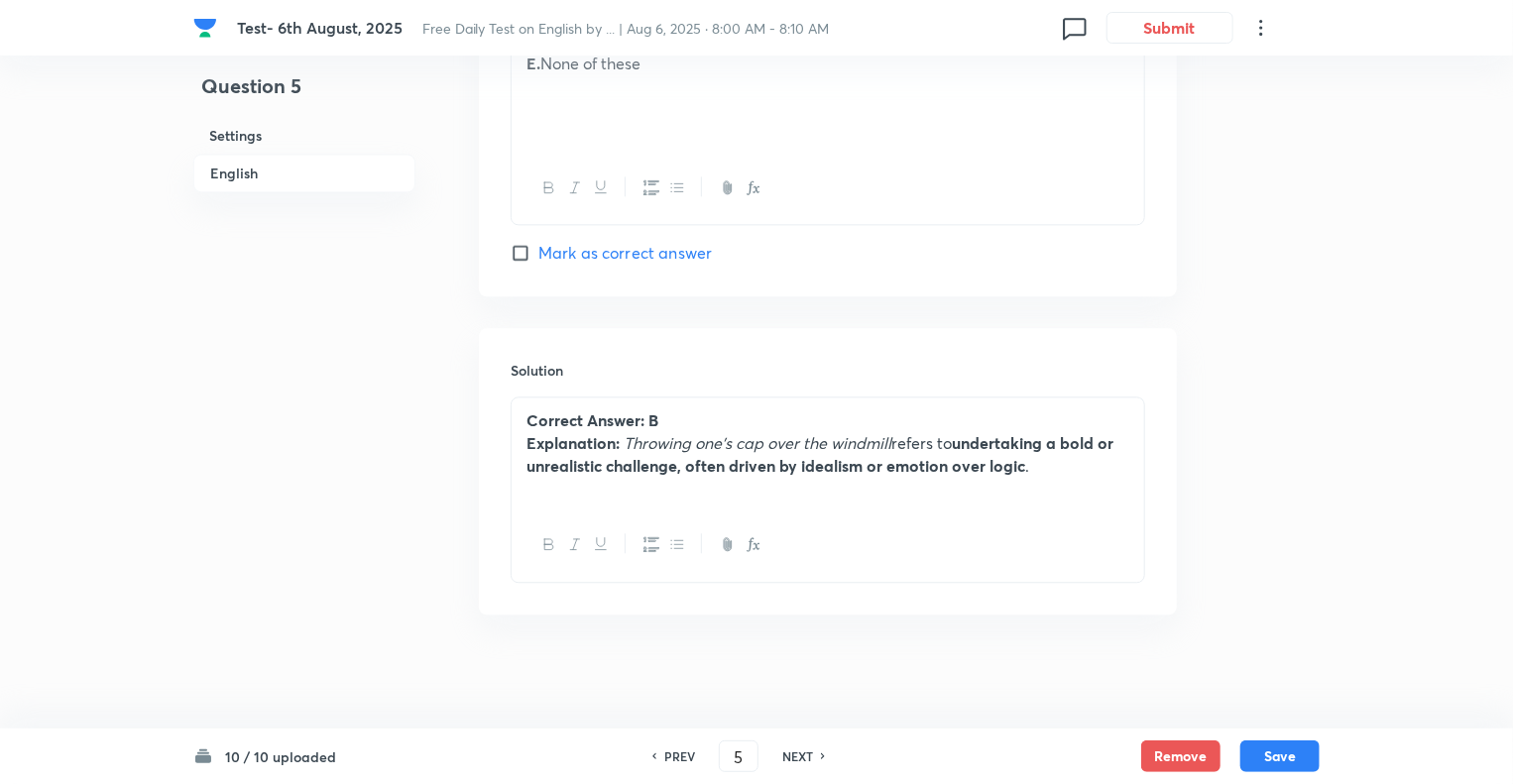 click on "NEXT" at bounding box center (797, 756) 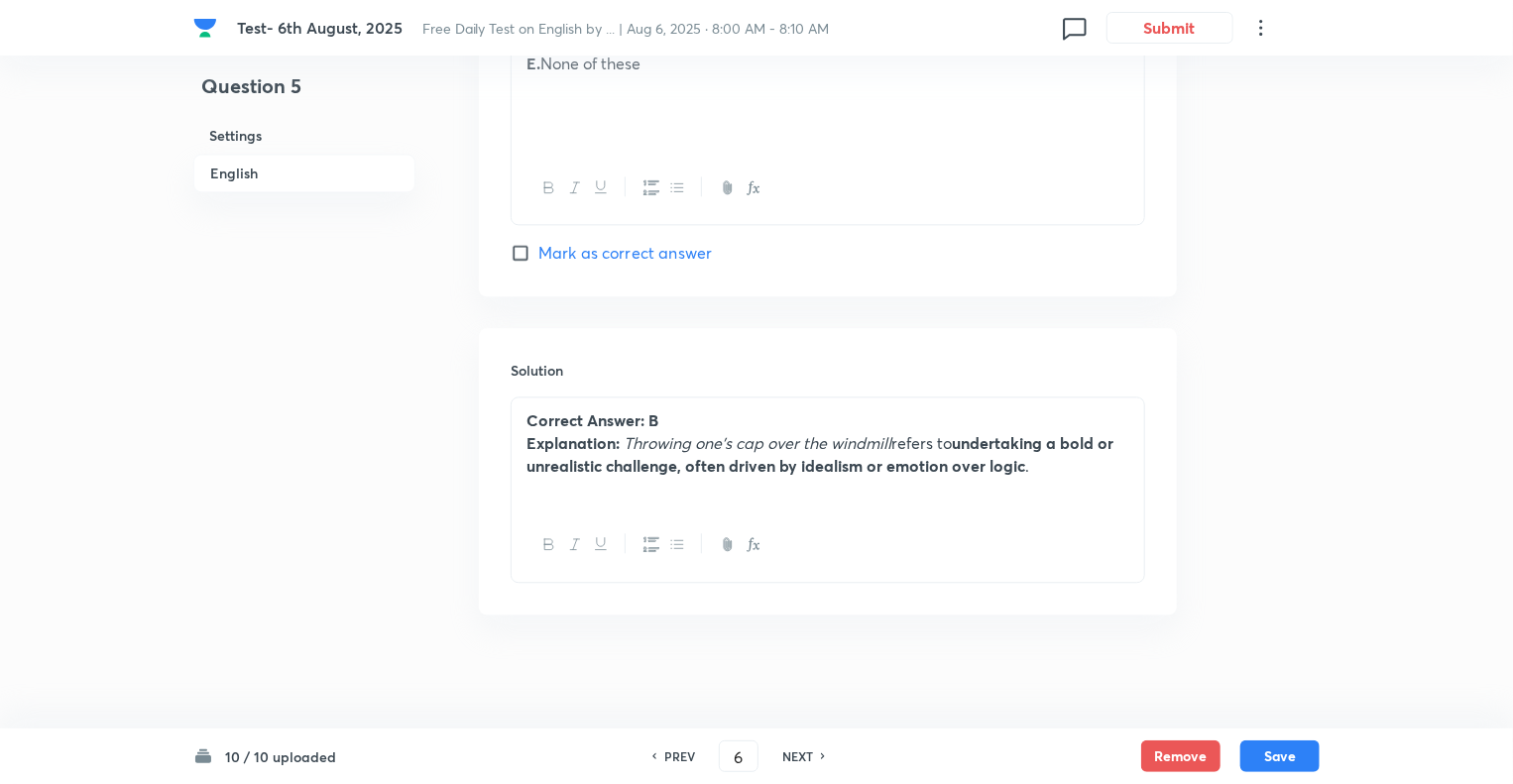 checkbox on "true" 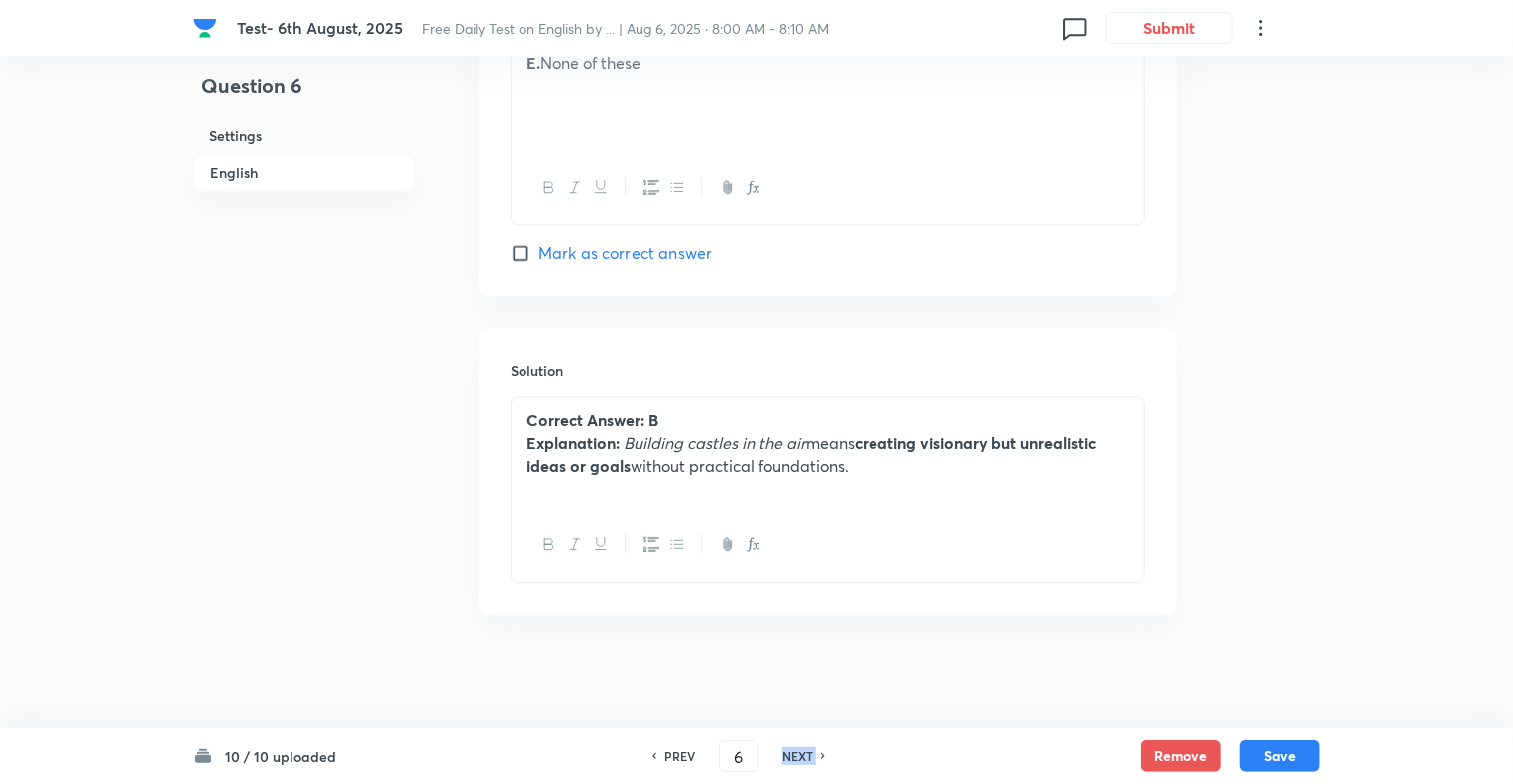 click on "NEXT" at bounding box center [797, 756] 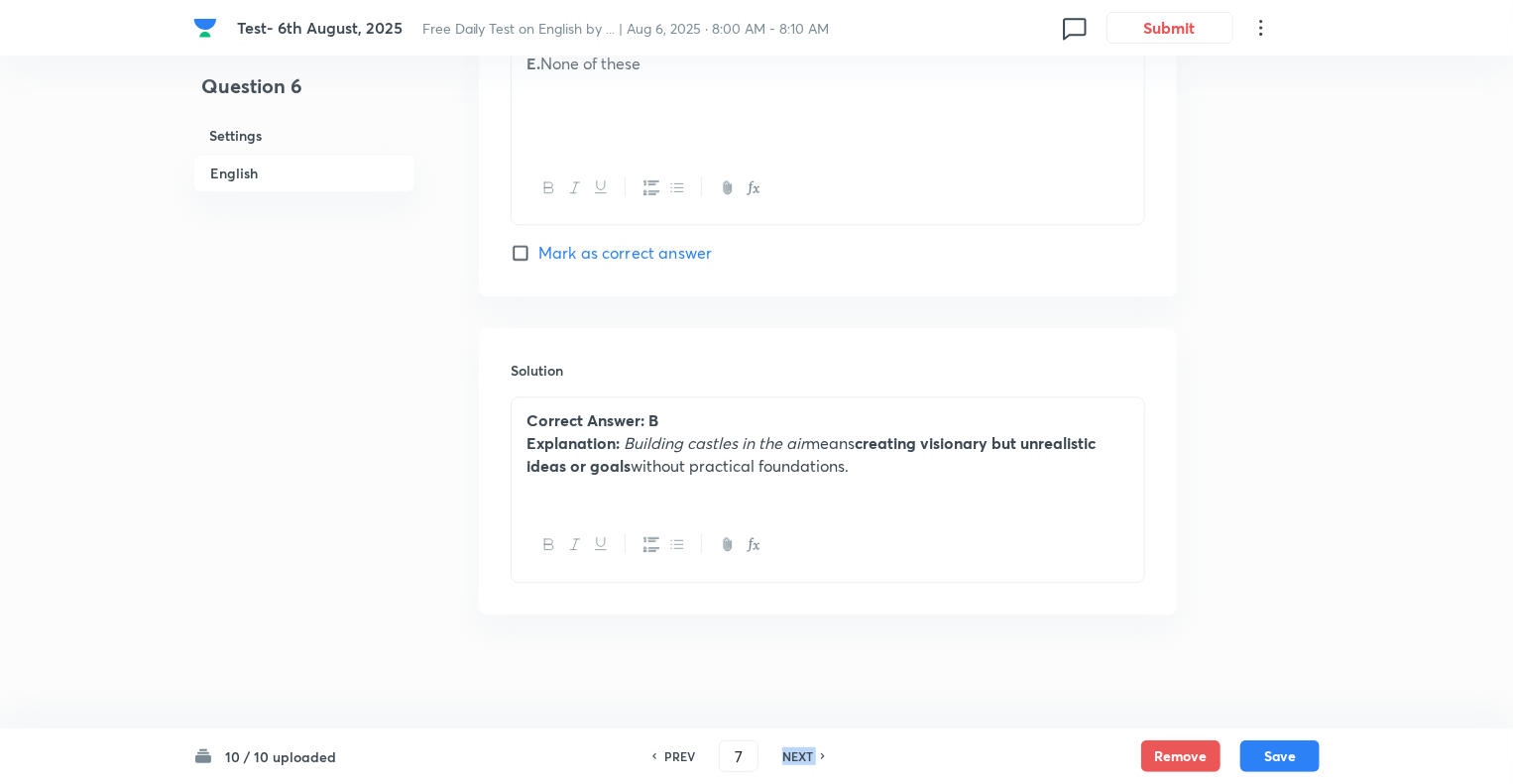 checkbox on "true" 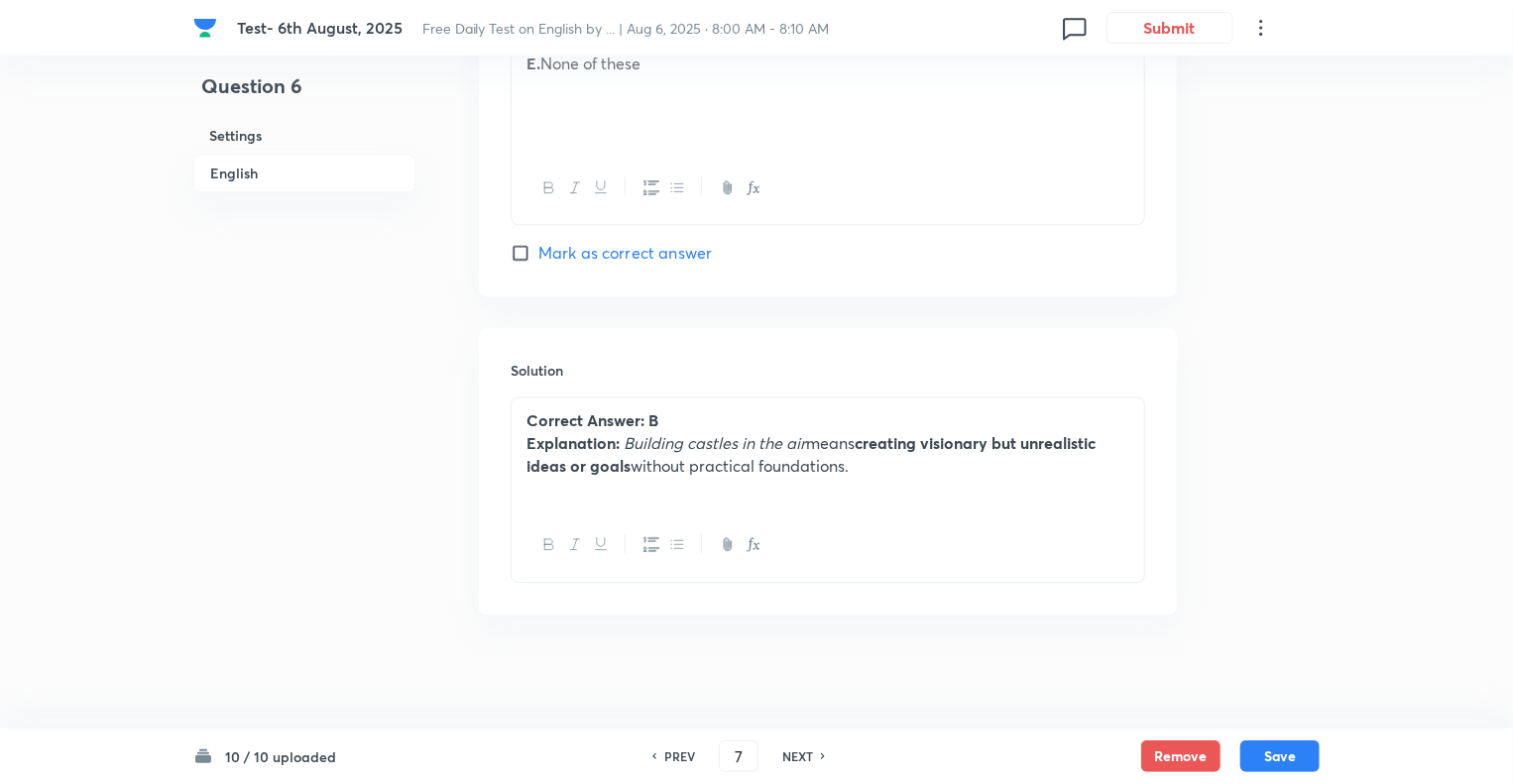 click on "NEXT" at bounding box center [797, 756] 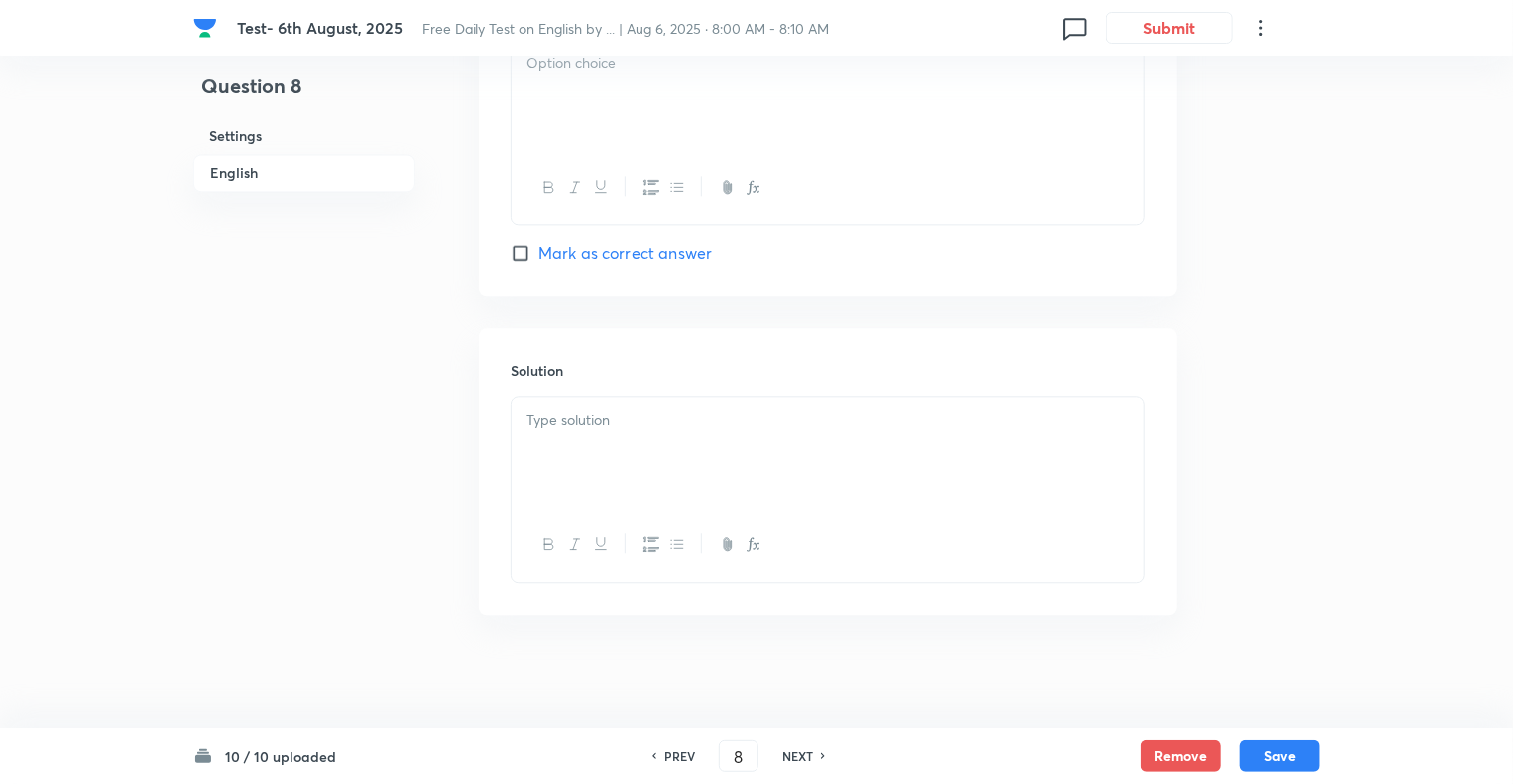 checkbox on "false" 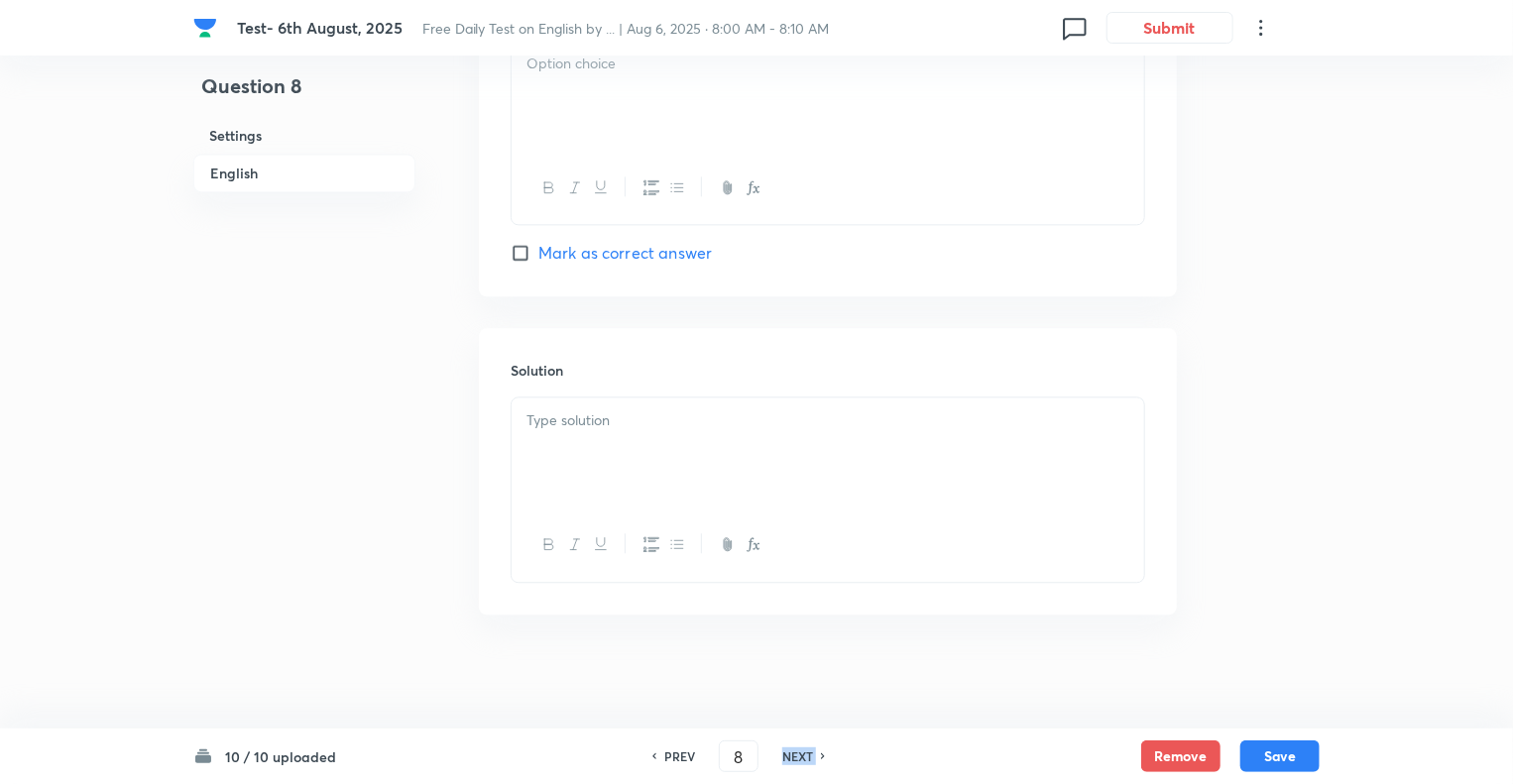 checkbox on "true" 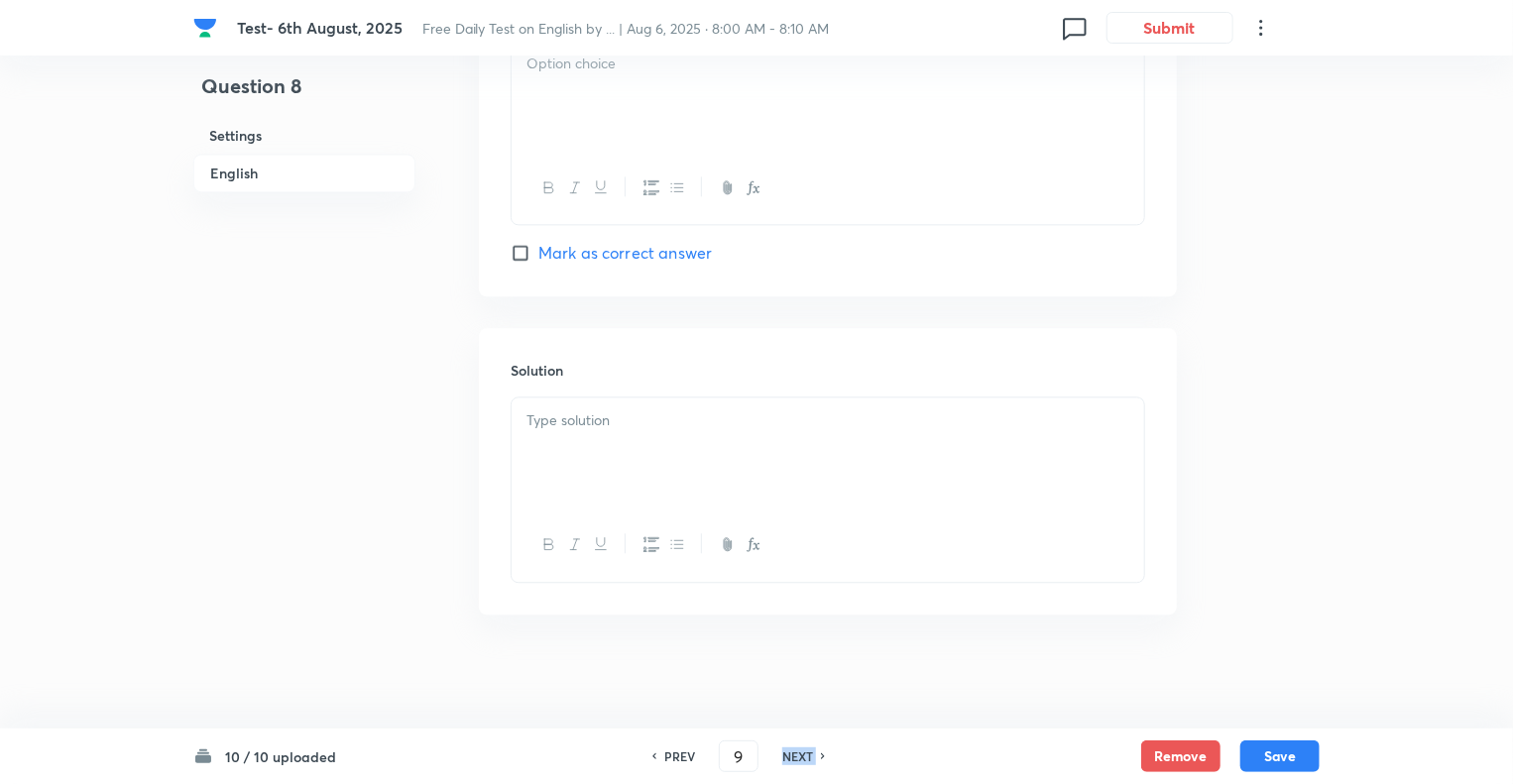 checkbox on "false" 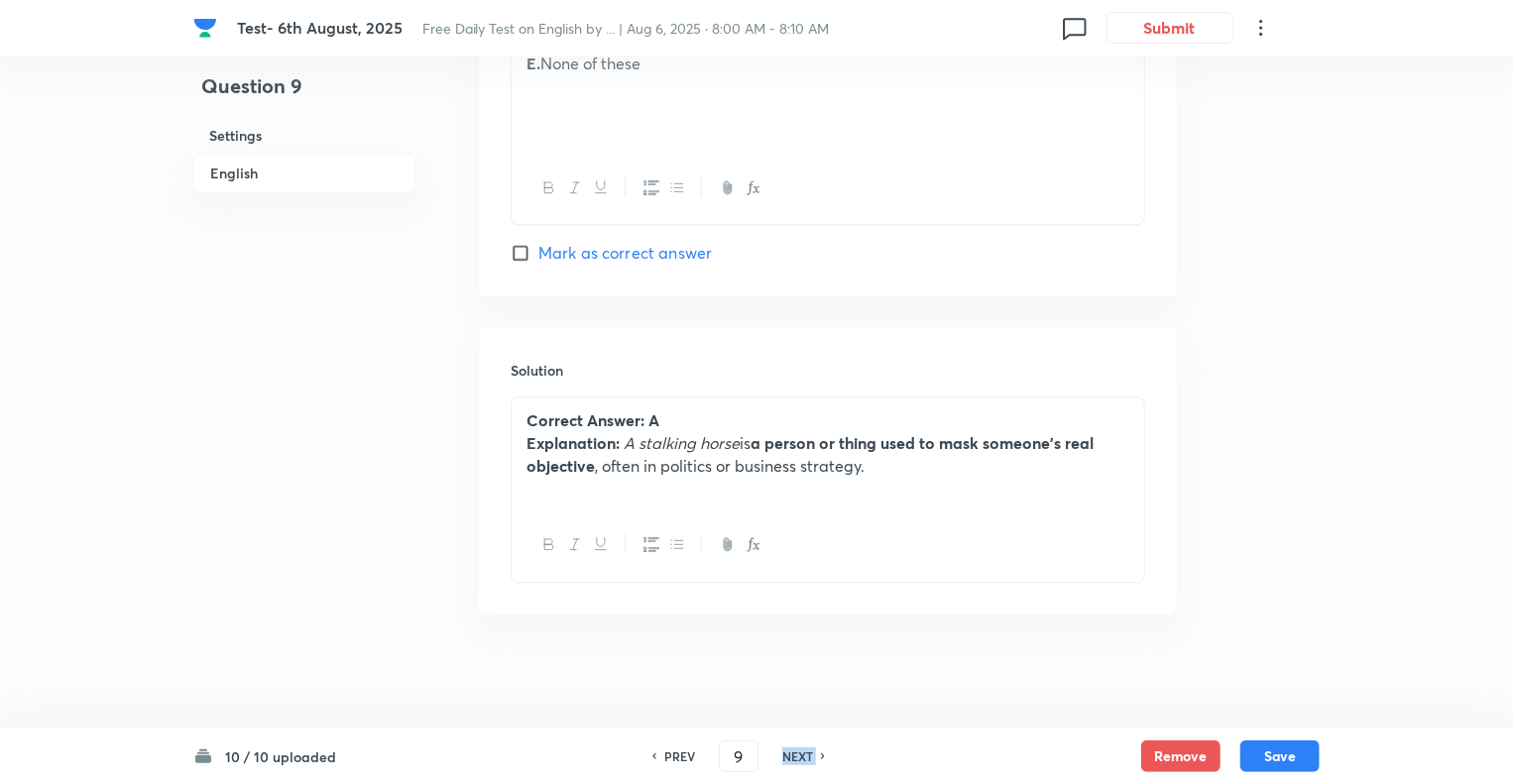 checkbox on "true" 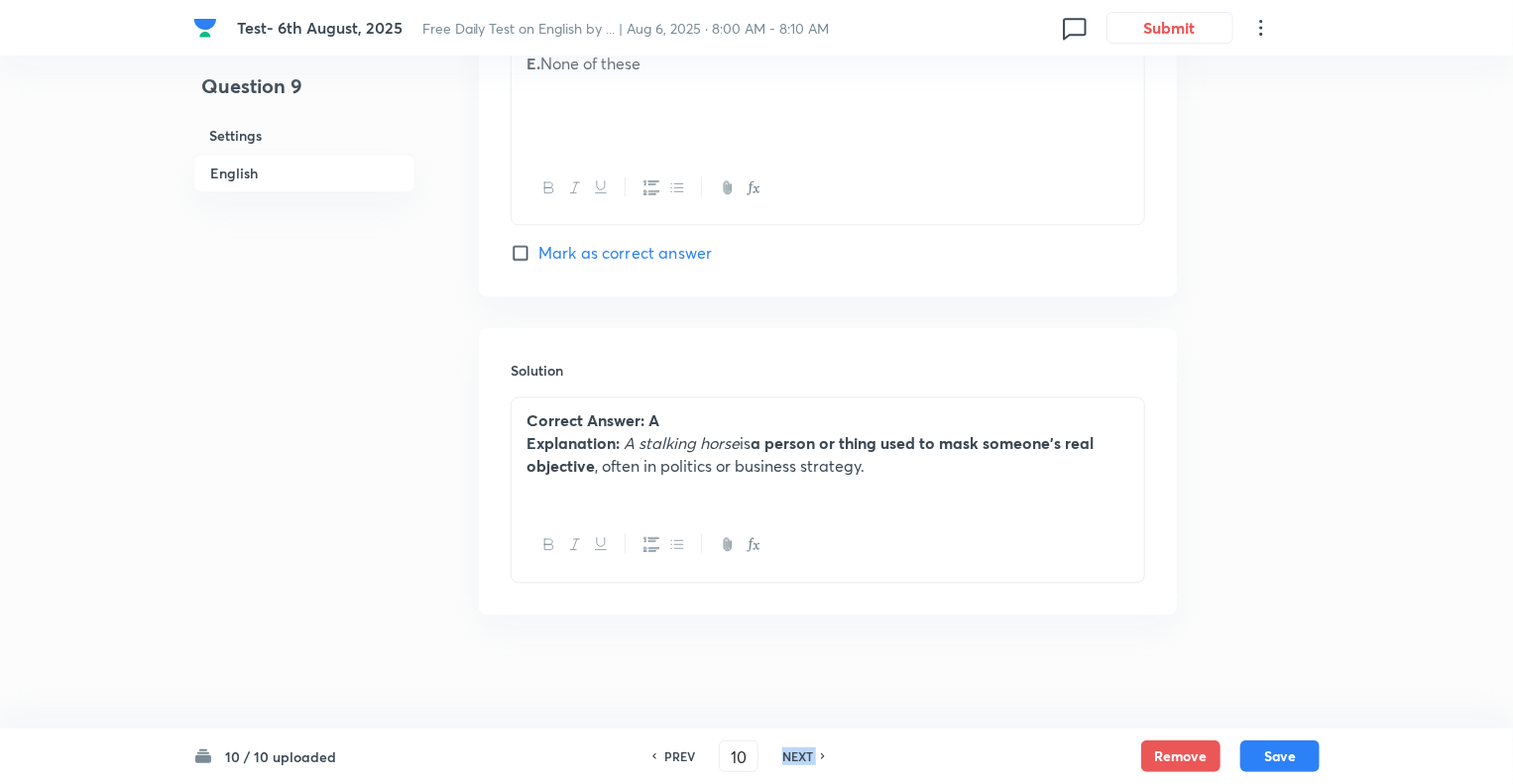 checkbox on "false" 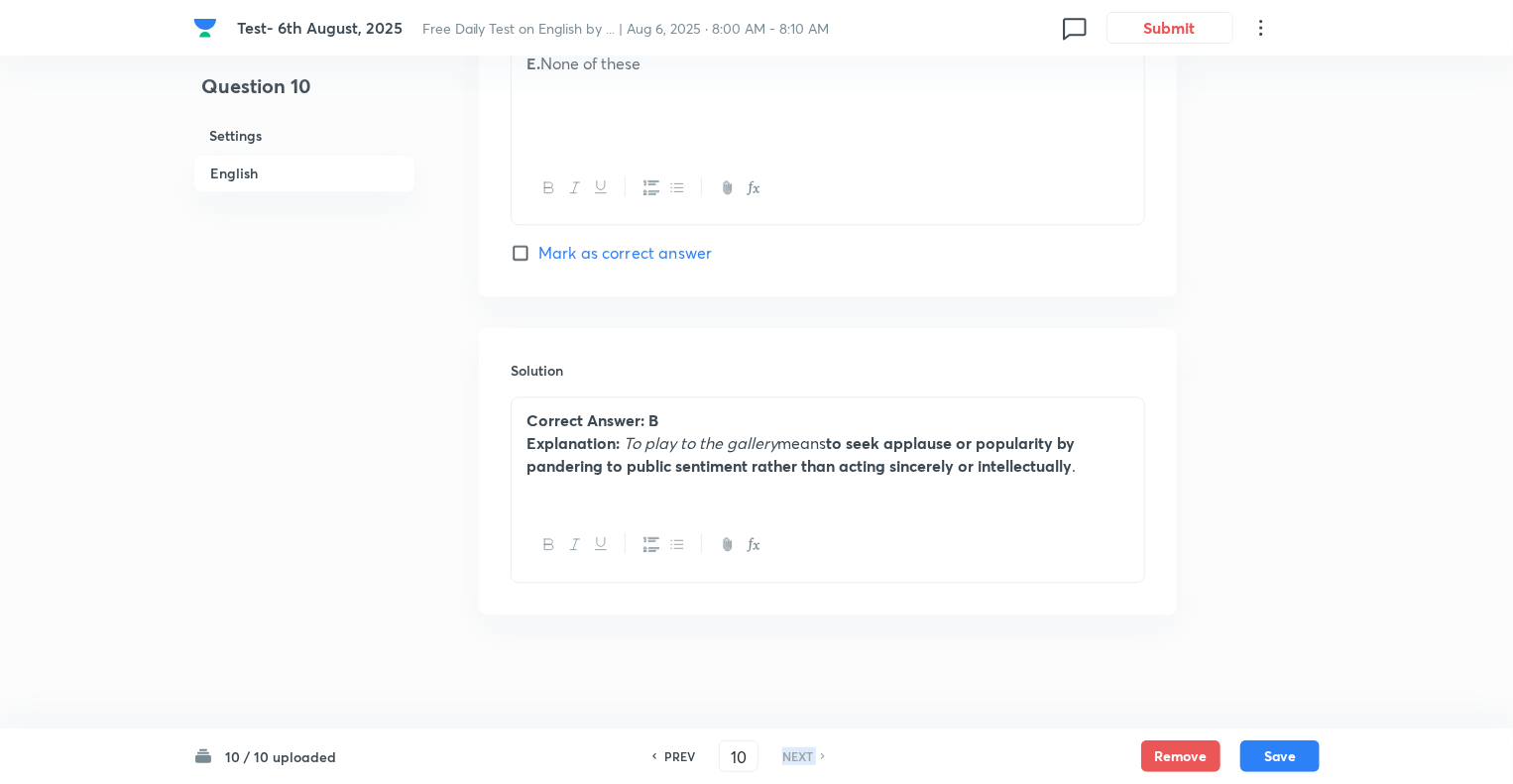 click on "NEXT" at bounding box center [797, 756] 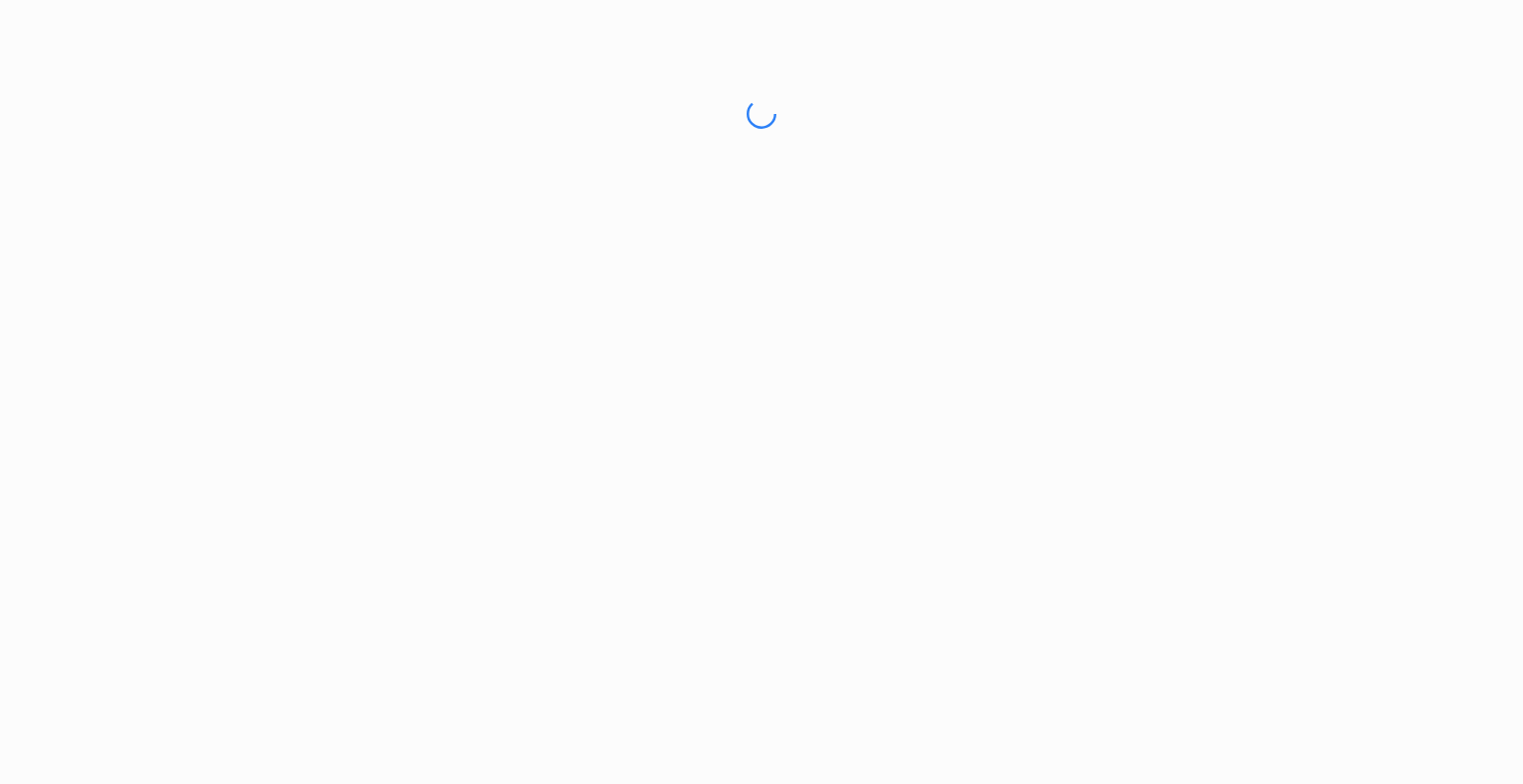 scroll, scrollTop: 0, scrollLeft: 0, axis: both 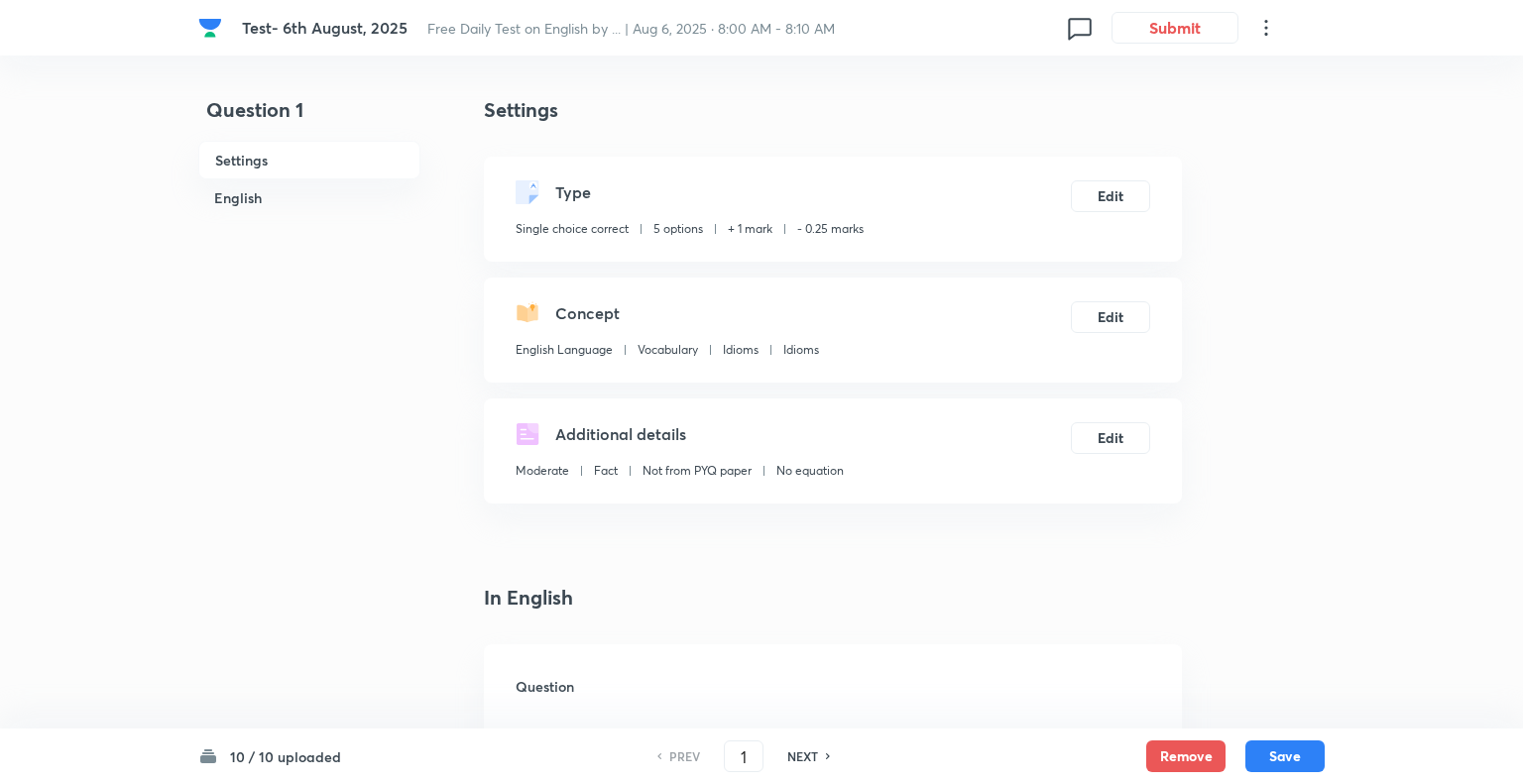 checkbox on "true" 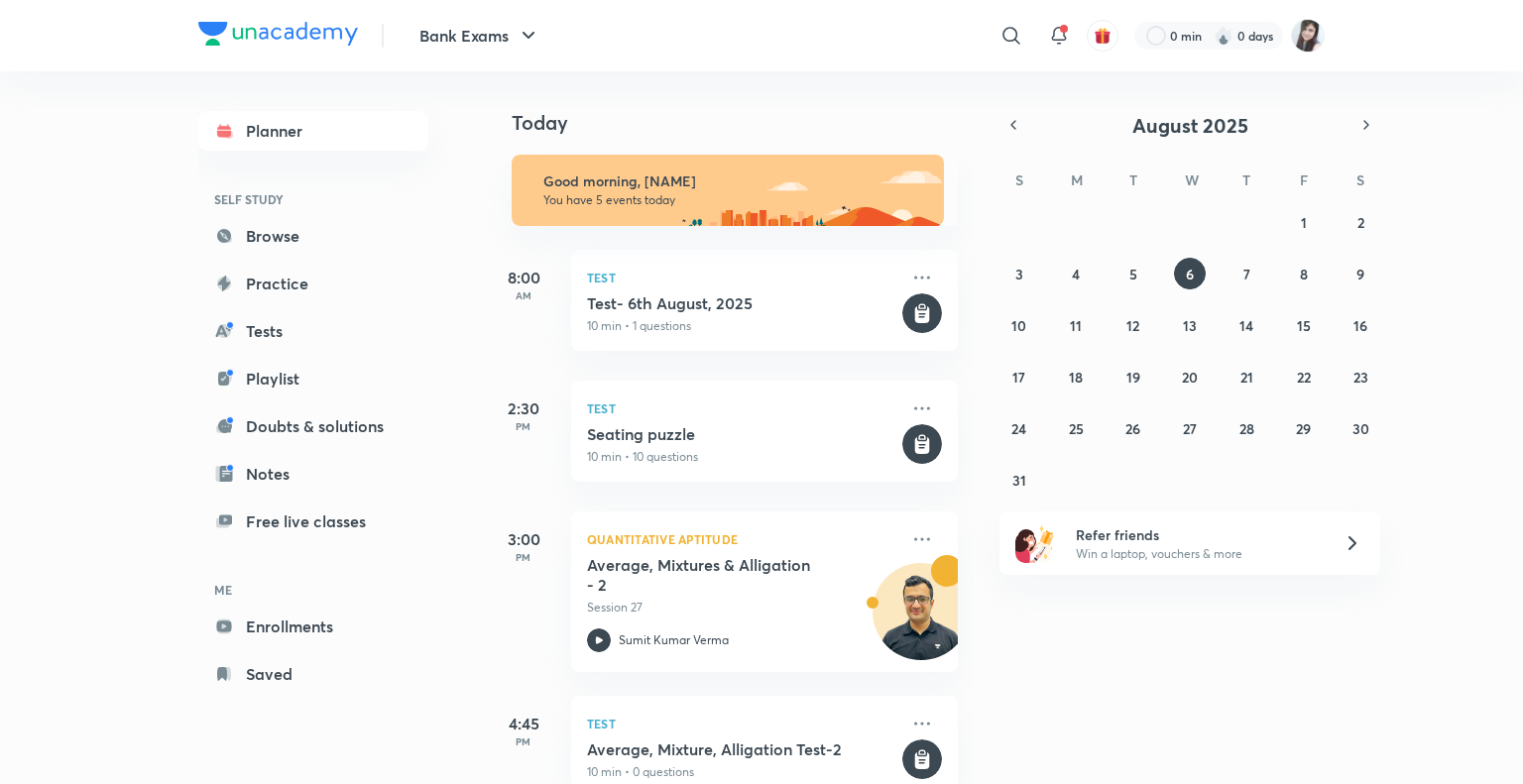 scroll, scrollTop: 0, scrollLeft: 0, axis: both 